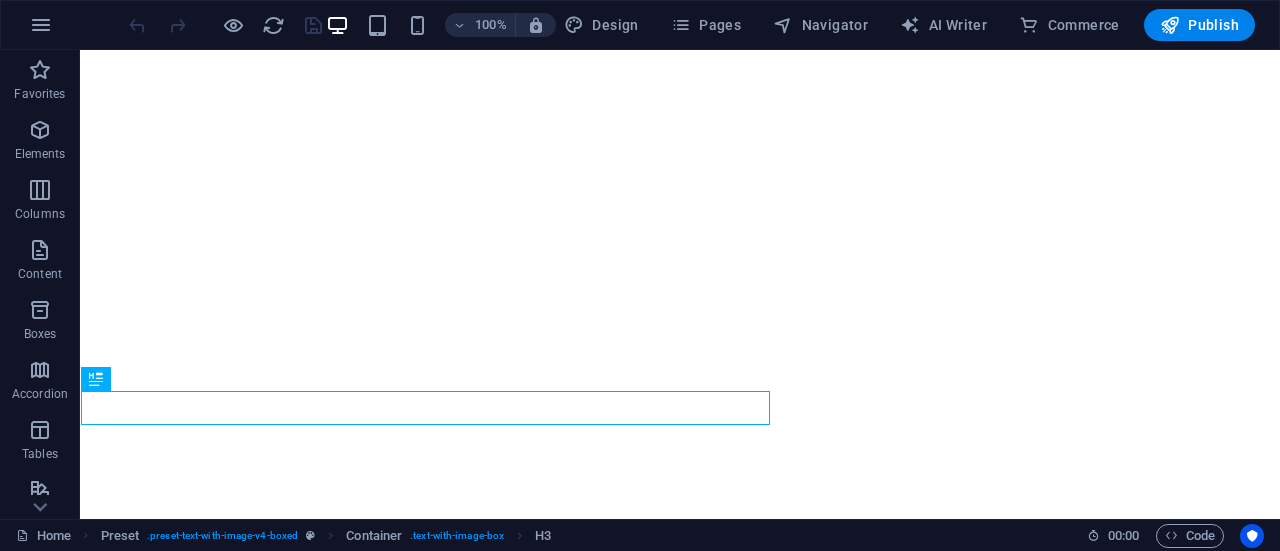 scroll, scrollTop: 0, scrollLeft: 0, axis: both 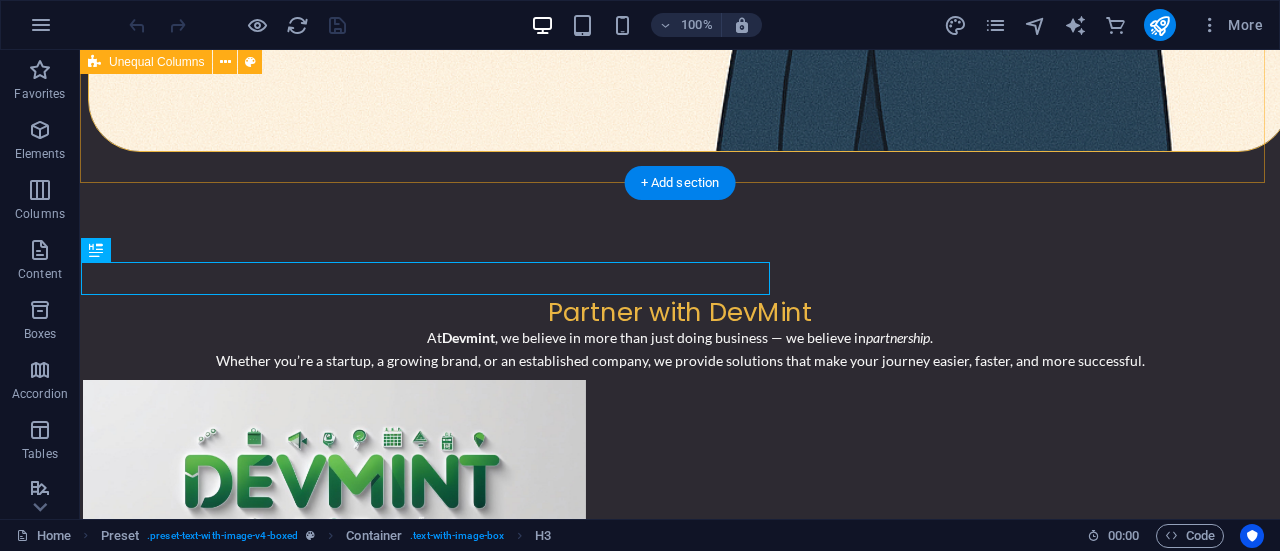 click at bounding box center [680, -505] 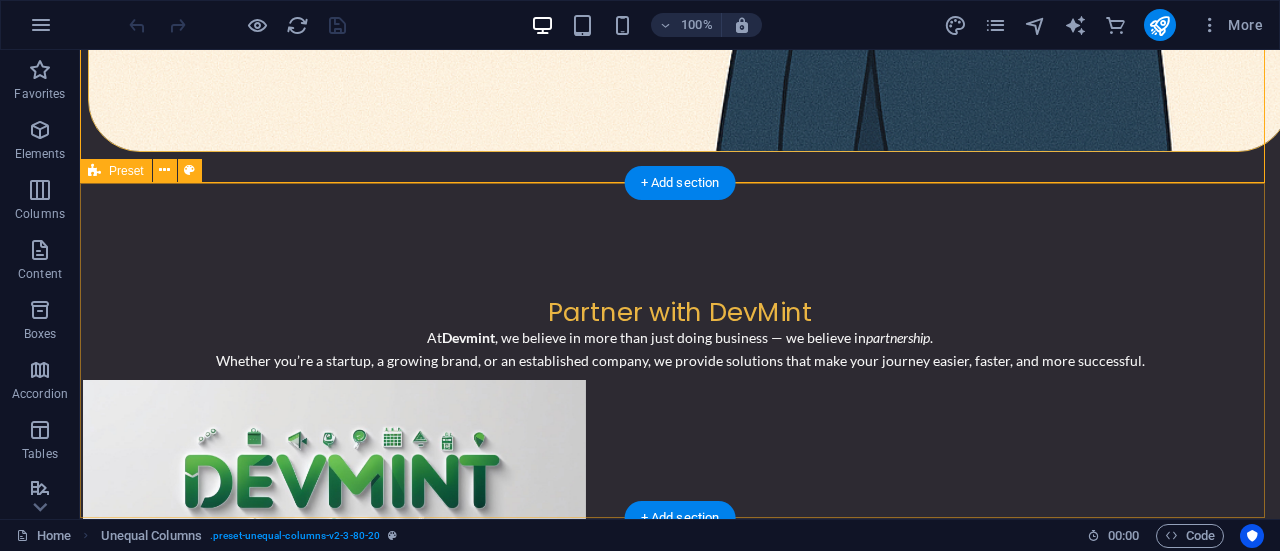 click on "Partner with DevMint At  Devmint , we believe in more than just doing business — we believe in  partnership . Whether you’re a startup, a growing brand, or an established company, we provide solutions that make your journey easier, faster, and more successful. Drop content here or  Add elements  Paste clipboard" at bounding box center (680, 429) 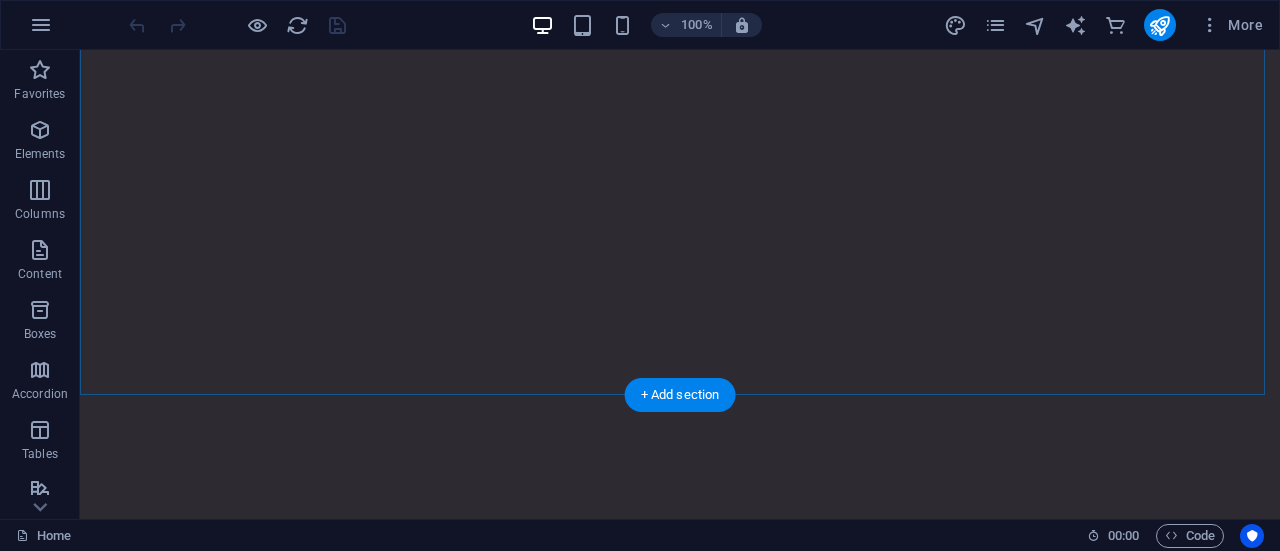 scroll, scrollTop: 3673, scrollLeft: 0, axis: vertical 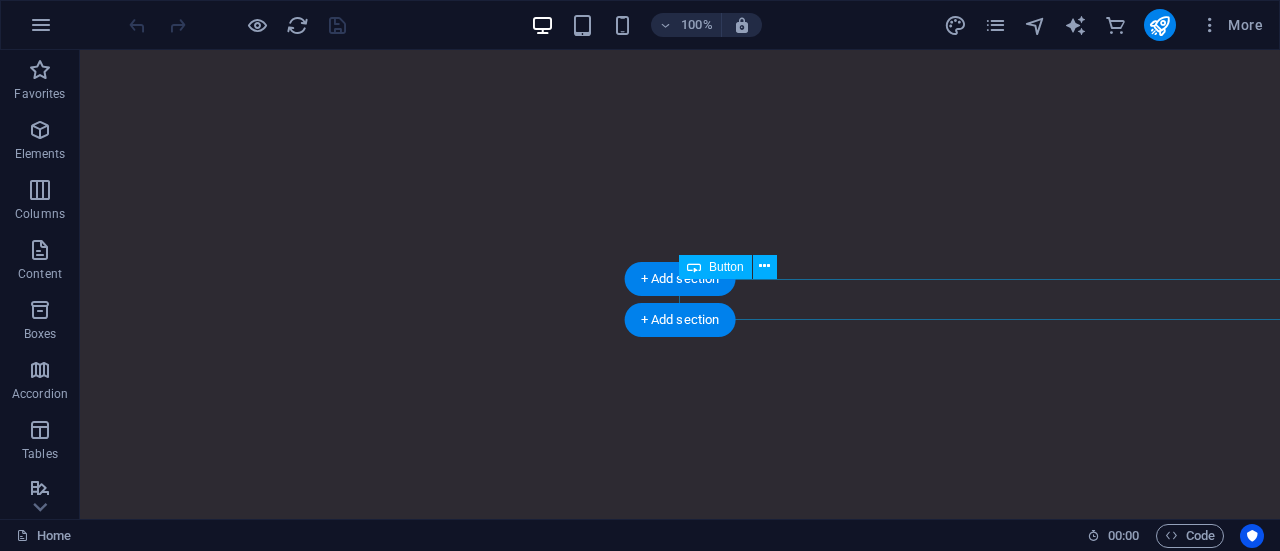 click on "About DevMint" at bounding box center [1279, 11734] 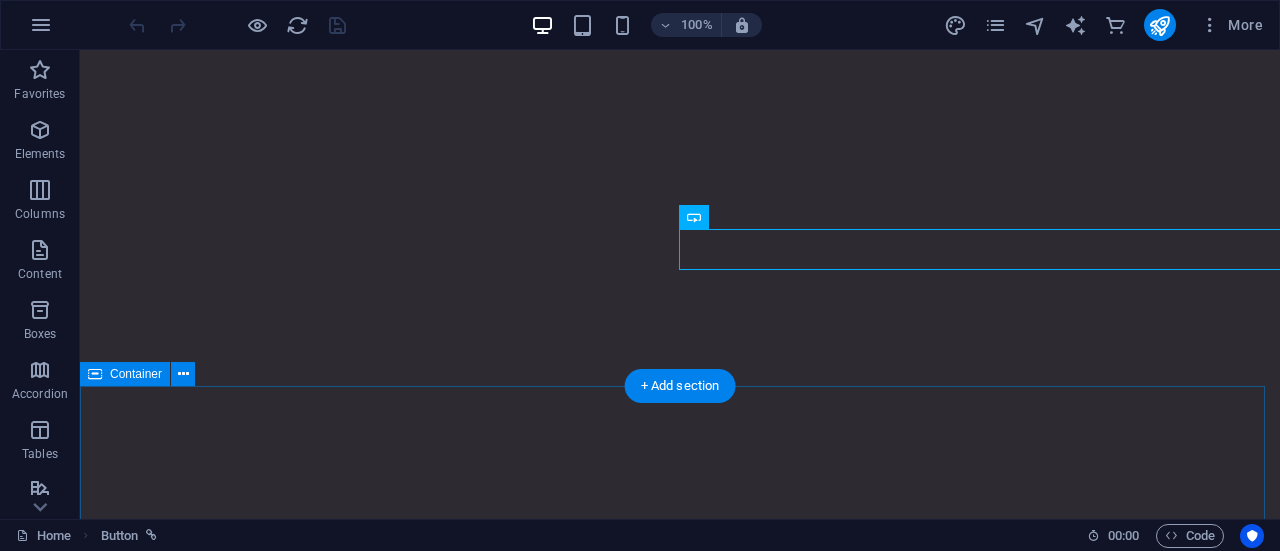 scroll, scrollTop: 3768, scrollLeft: 0, axis: vertical 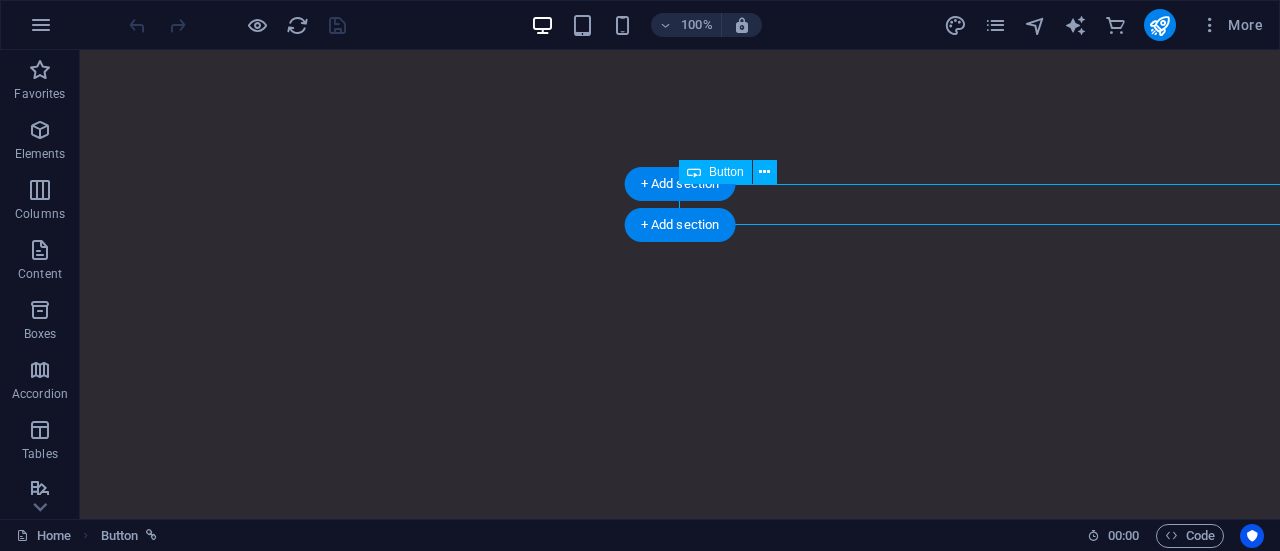 click on "About DevMint" at bounding box center [1279, 11639] 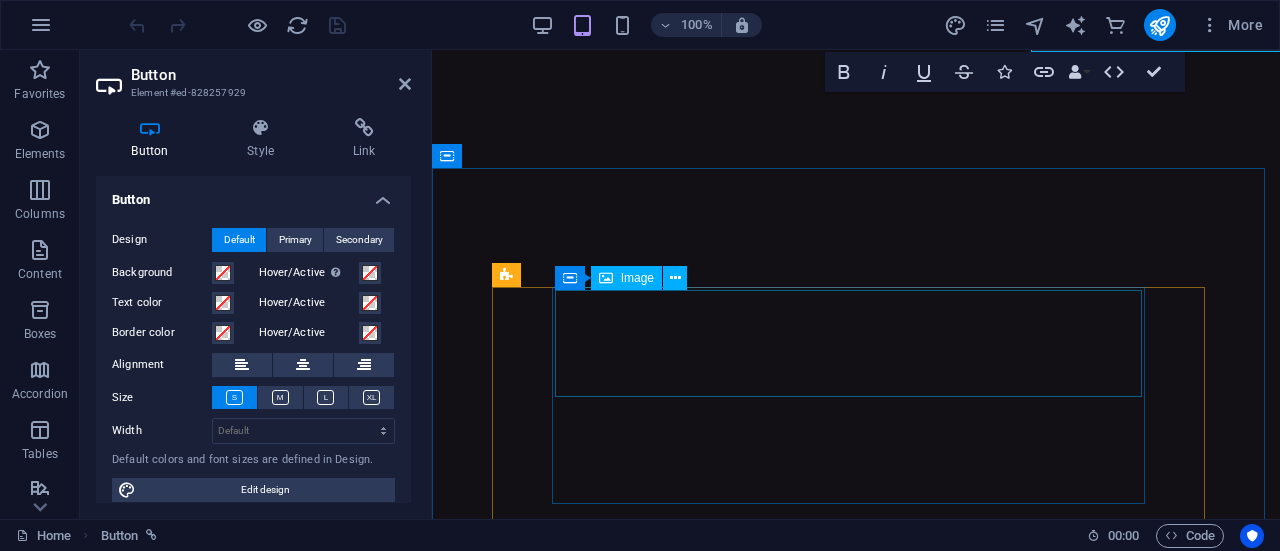 scroll, scrollTop: 3193, scrollLeft: 0, axis: vertical 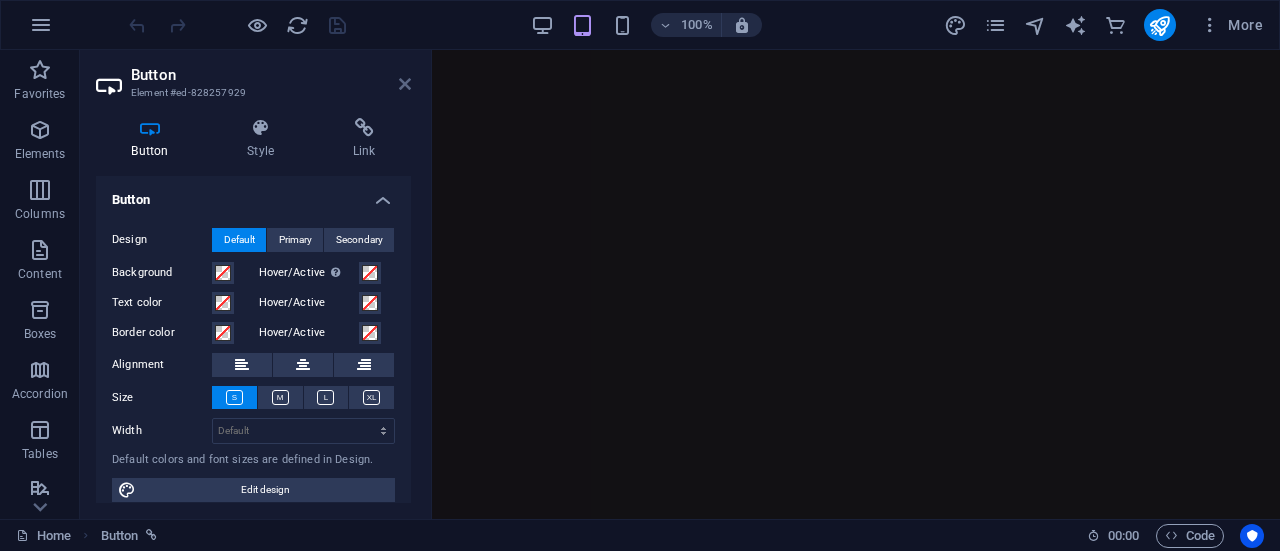 click at bounding box center [405, 84] 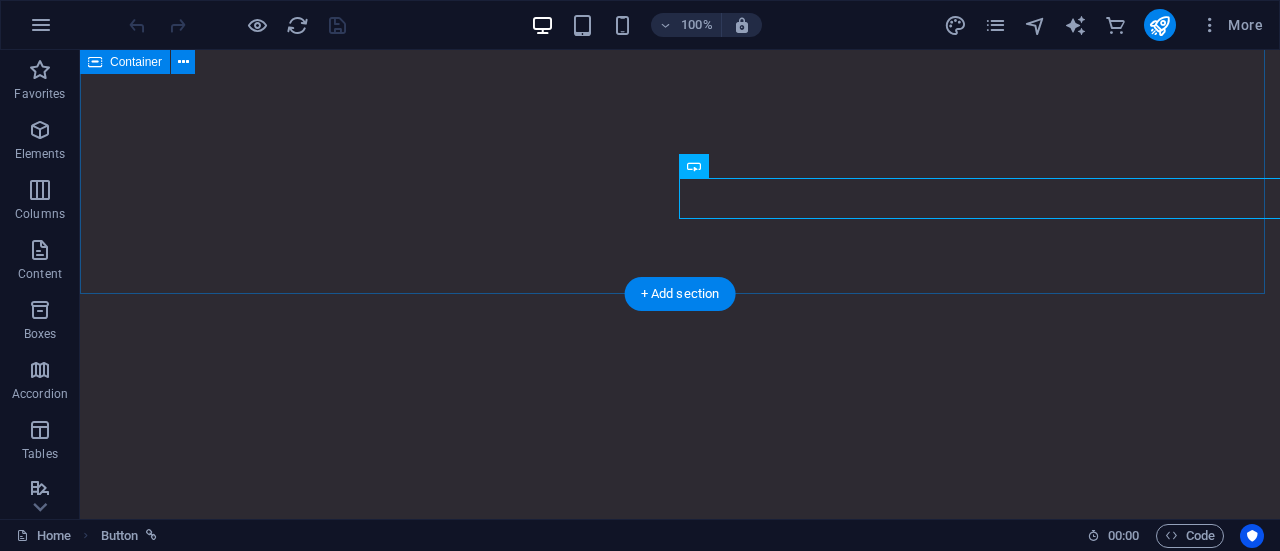scroll, scrollTop: 3774, scrollLeft: 0, axis: vertical 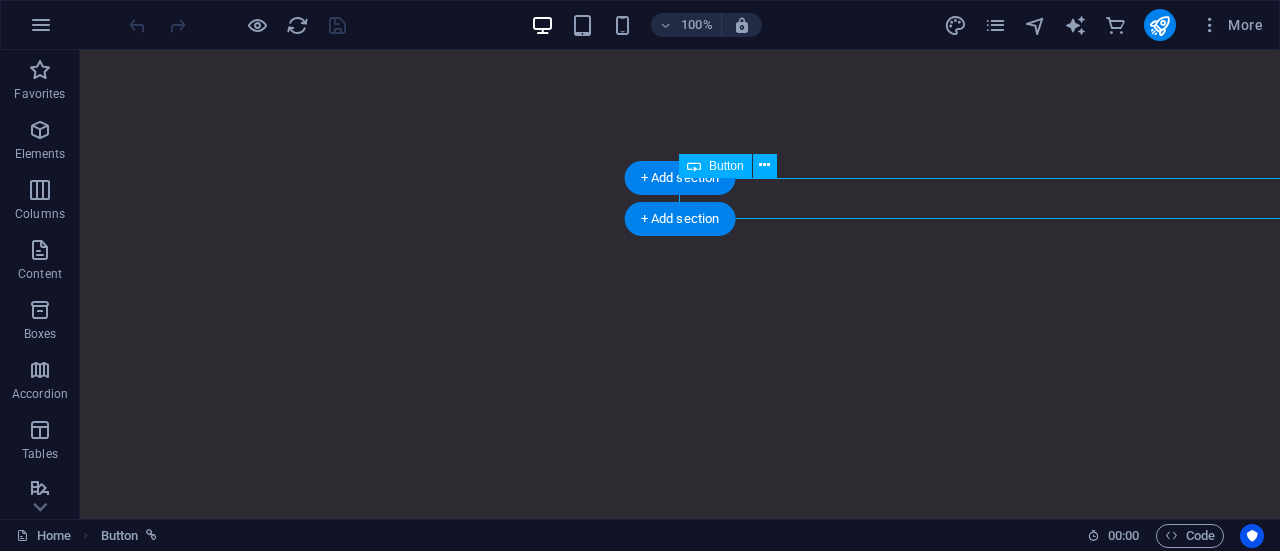 click on "About DevMint" at bounding box center (1279, 11633) 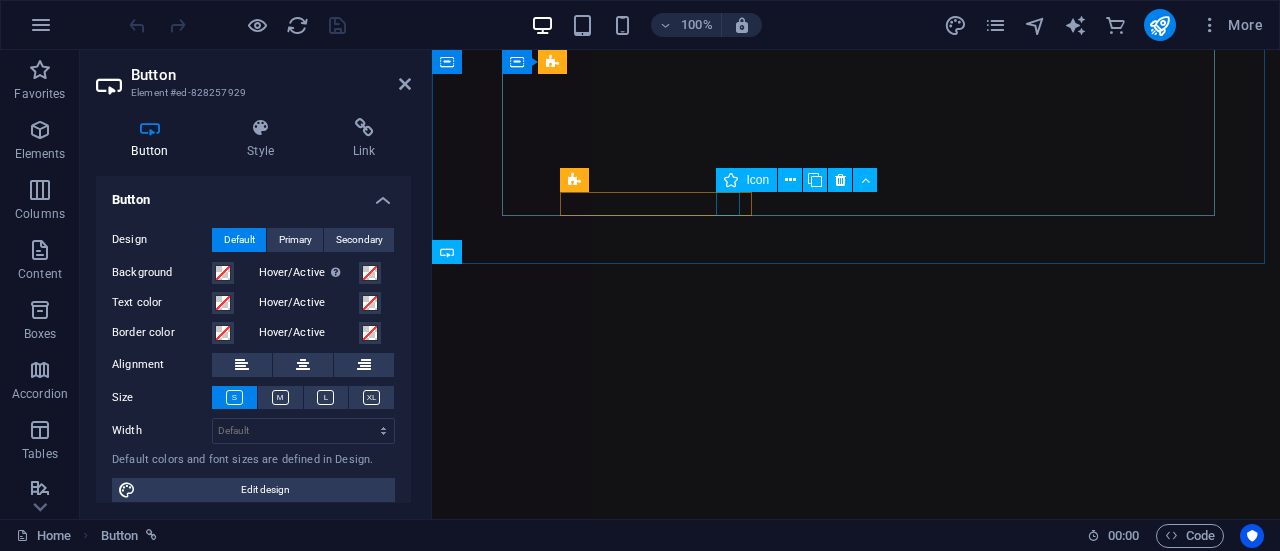 scroll, scrollTop: 2982, scrollLeft: 0, axis: vertical 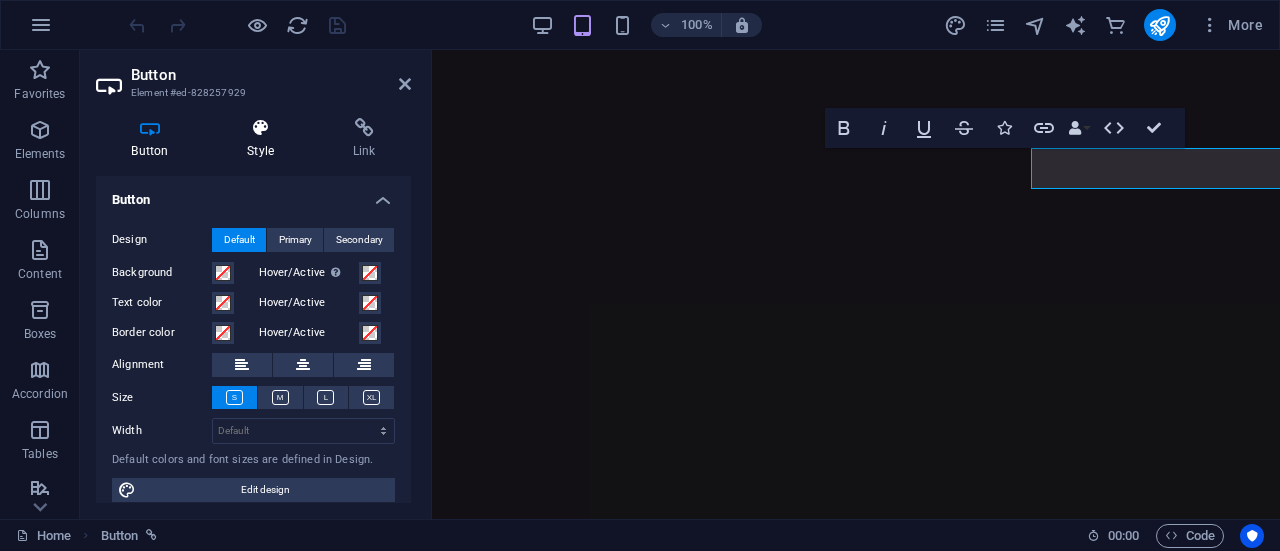 click on "Style" at bounding box center (265, 139) 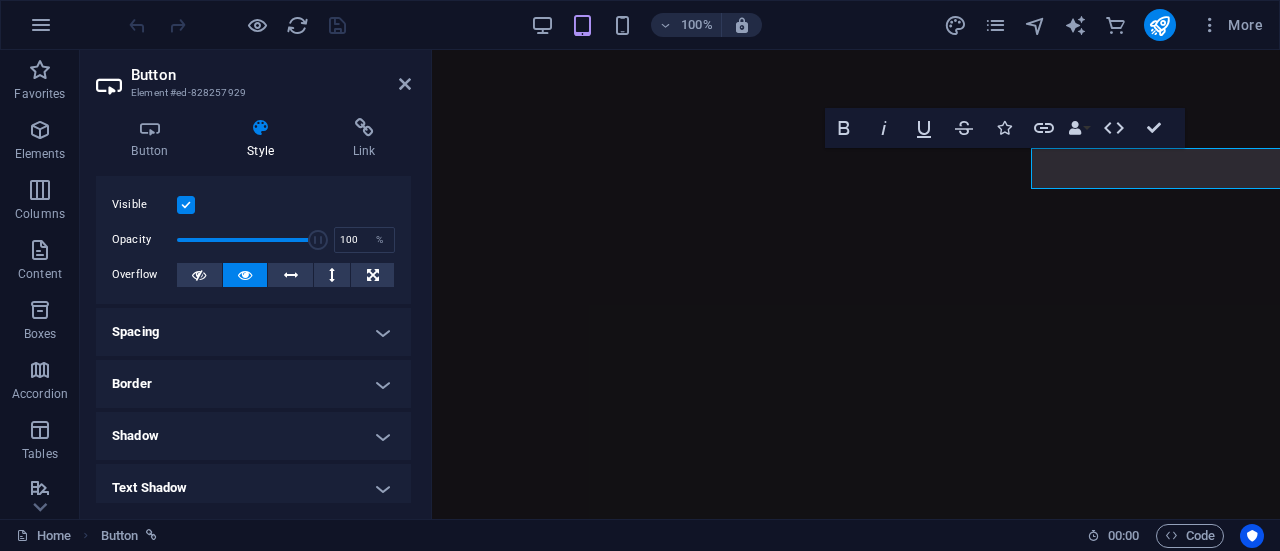 scroll, scrollTop: 0, scrollLeft: 0, axis: both 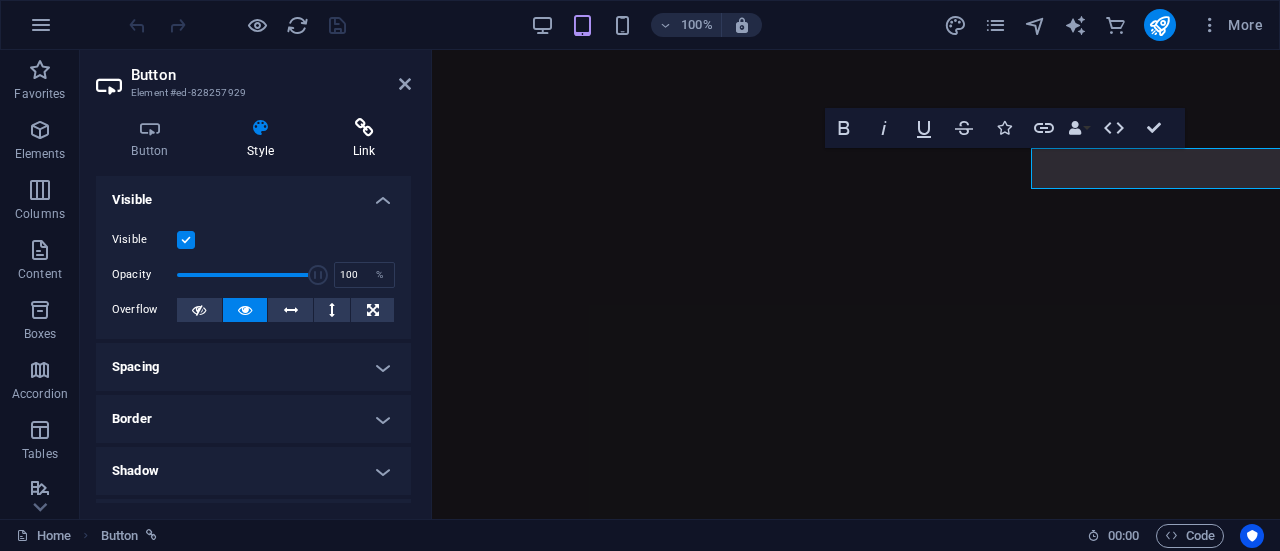 click on "Link" at bounding box center [364, 139] 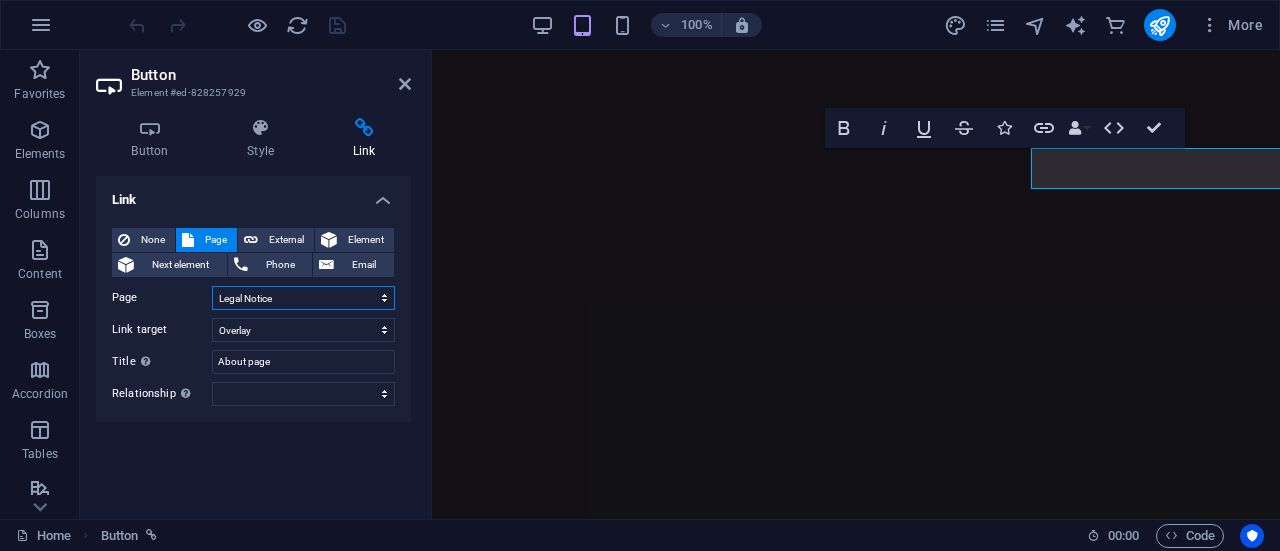 click on "Home Legal Notice Privacy Subpage Home Home" at bounding box center [303, 298] 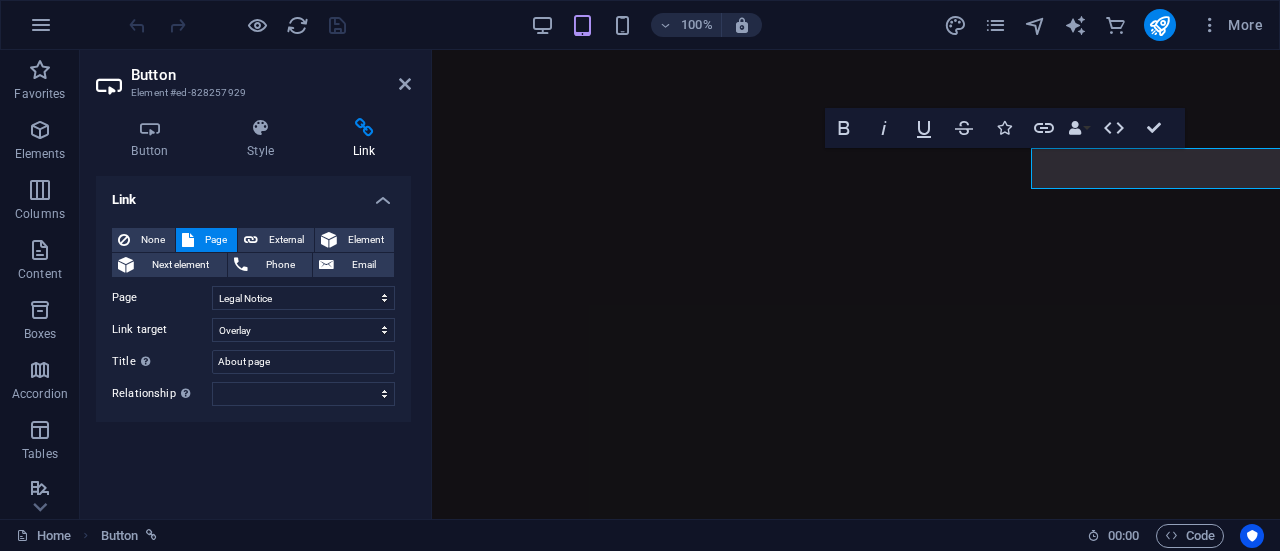 click on "Link None Page External Element Next element Phone Email Page Home Legal Notice Privacy Subpage Home Home Element
URL /en/15902859 Phone Email Link target New tab Same tab Overlay Title Additional link description, should not be the same as the link text. The title is most often shown as a tooltip text when the mouse moves over the element. Leave empty if uncertain. About page Relationship Sets the  relationship of this link to the link target . For example, the value "nofollow" instructs search engines not to follow the link. Can be left empty. alternate author bookmark external help license next nofollow noreferrer noopener prev search tag" at bounding box center (253, 339) 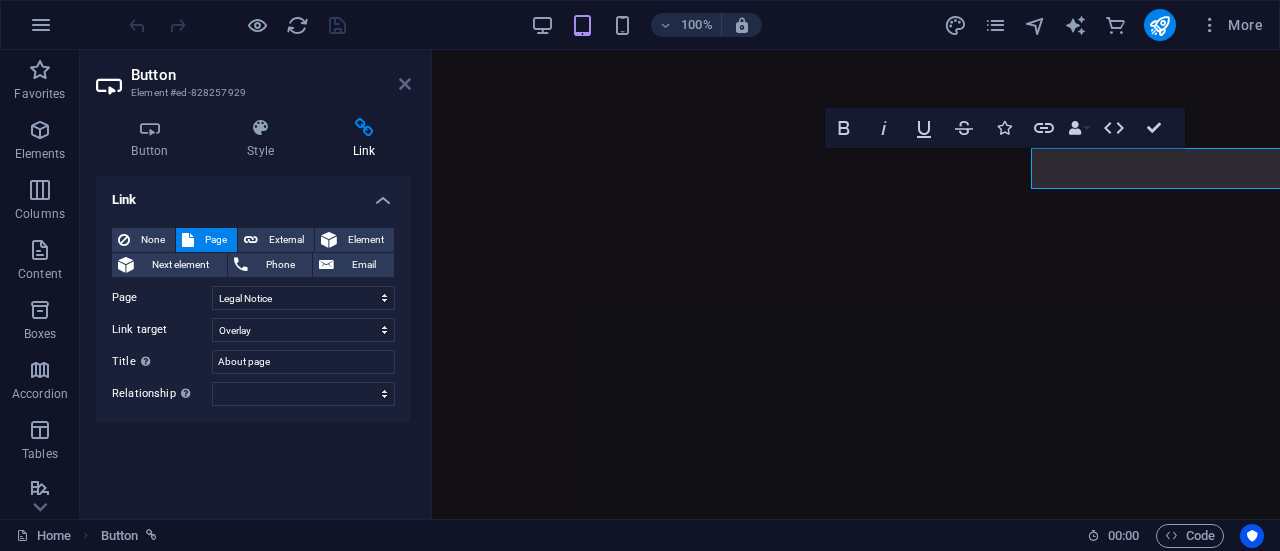 click at bounding box center (405, 84) 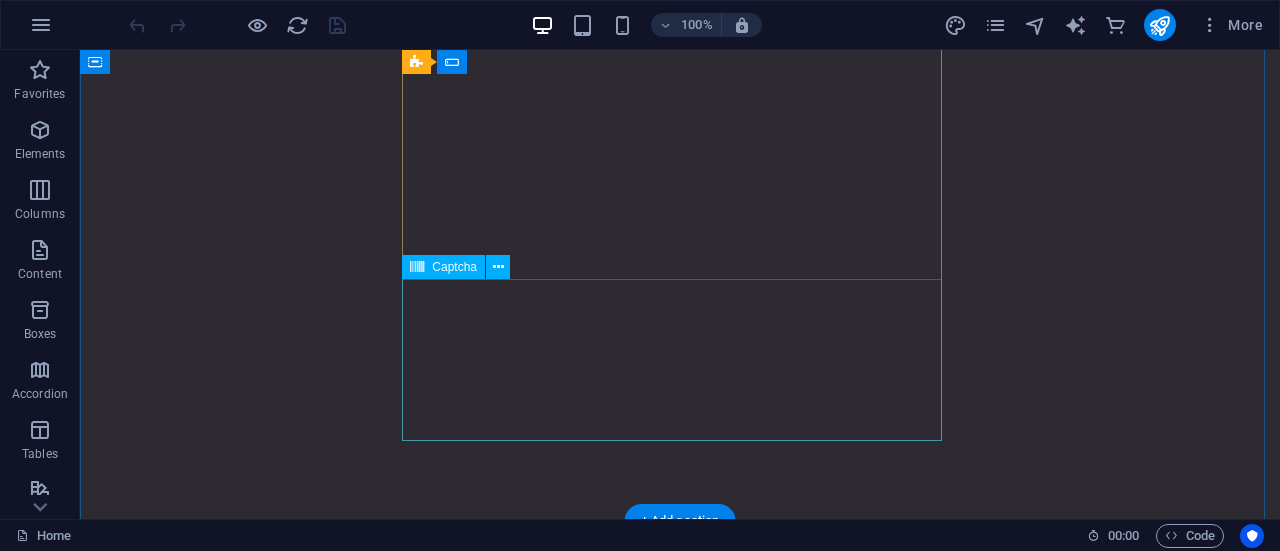 scroll, scrollTop: 5342, scrollLeft: 0, axis: vertical 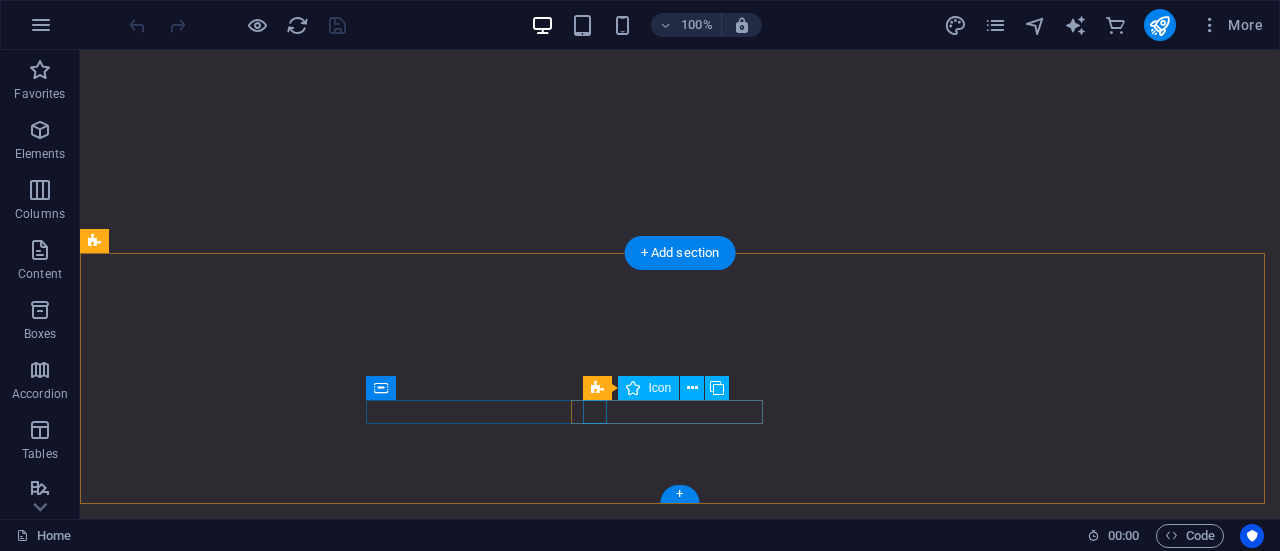 click at bounding box center [680, 12375] 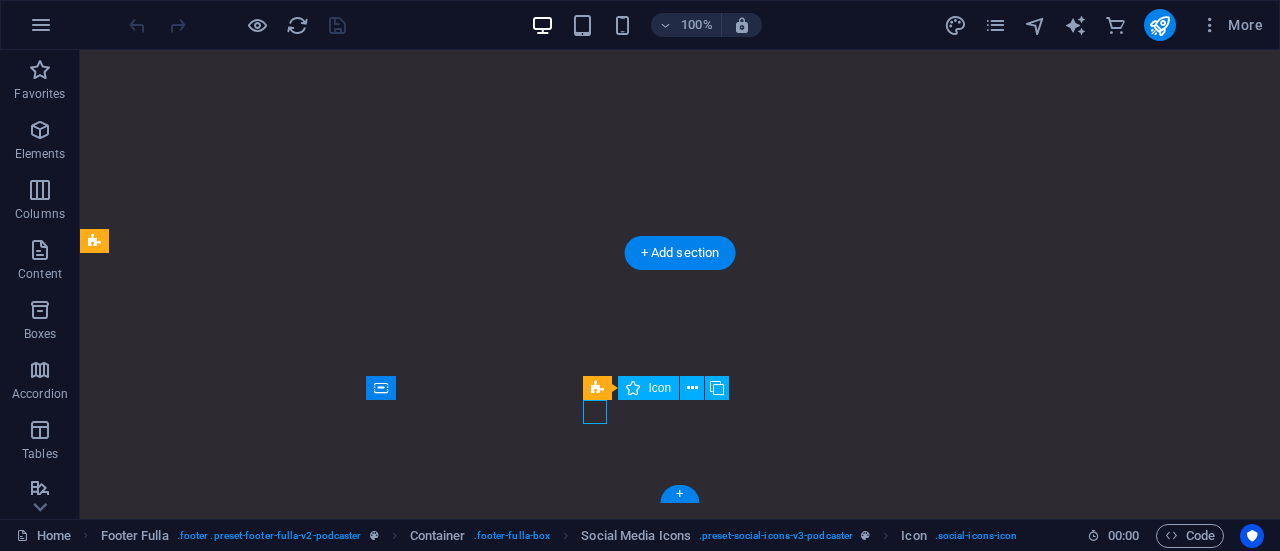 click at bounding box center (680, 12375) 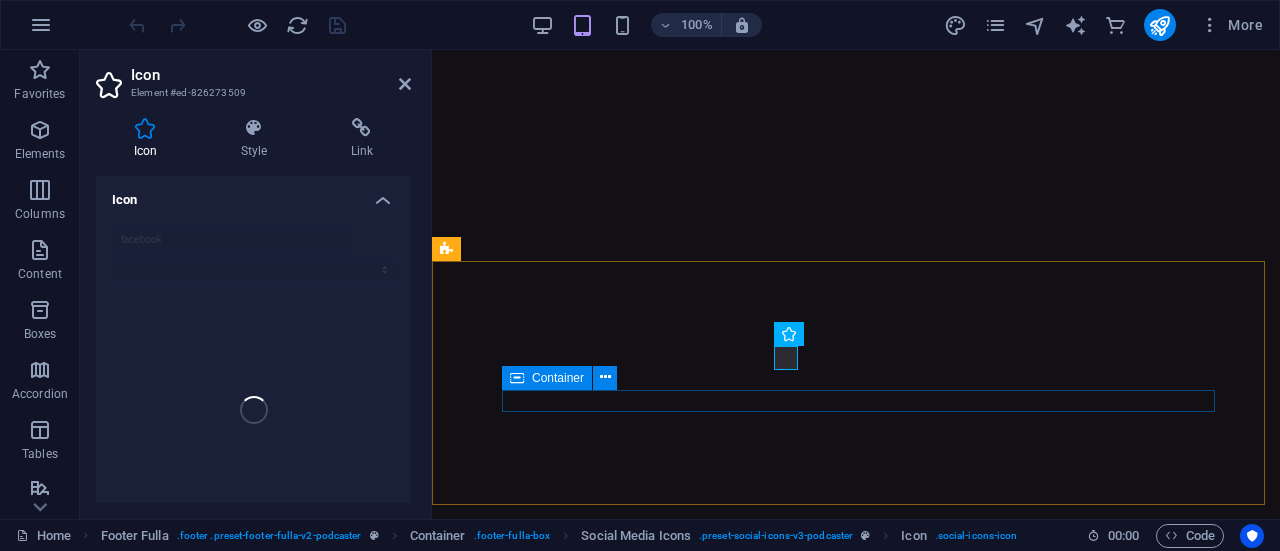 scroll, scrollTop: 4821, scrollLeft: 0, axis: vertical 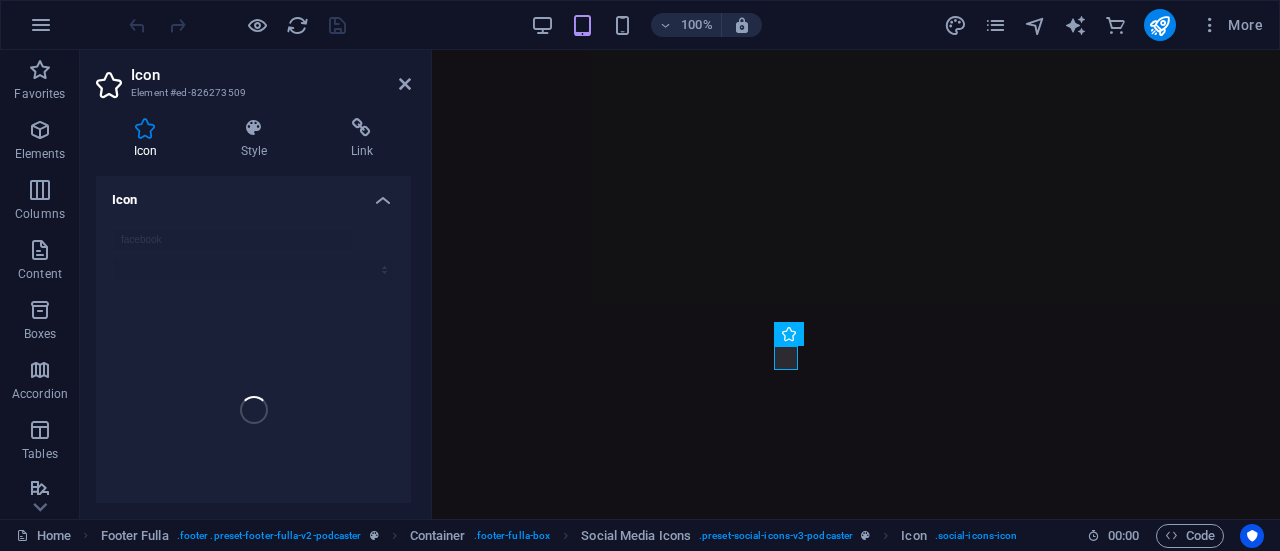click on "Icon Element #ed-826273509 Icon Style Link Icon facebook Appearance Color Background Mode Scale Left Center Right Width Default auto px rem % em vh vw Height Default auto px rem em vh vw Padding Default px rem % em vh vw Stroke width Default px rem % em vh vw Stroke color Overflow Alignment Alignment Shadow Default None Outside Color X offset 0 px rem vh vw Y offset 0 px rem vh vw Blur 0 px rem % vh vw Text Alternative text The alternative text is used by devices that cannot display images (e.g. image search engines) and should be added to every image to improve website accessibility. Social Media Icons Element Layout How this element expands within the layout (Flexbox). Size Default auto px % 1/1 1/2 1/3 1/4 1/5 1/6 1/7 1/8 1/9 1/10 Grow Shrink Order Container layout Visible Visible Opacity 100 % Overflow Spacing Margin Default auto px % rem vw vh Custom Custom auto px % rem vw vh auto px % rem vw vh auto px % rem vw vh auto px % rem vw vh Padding Default px rem % vh vw Custom Custom px rem % vh vw px rem %" at bounding box center [256, 284] 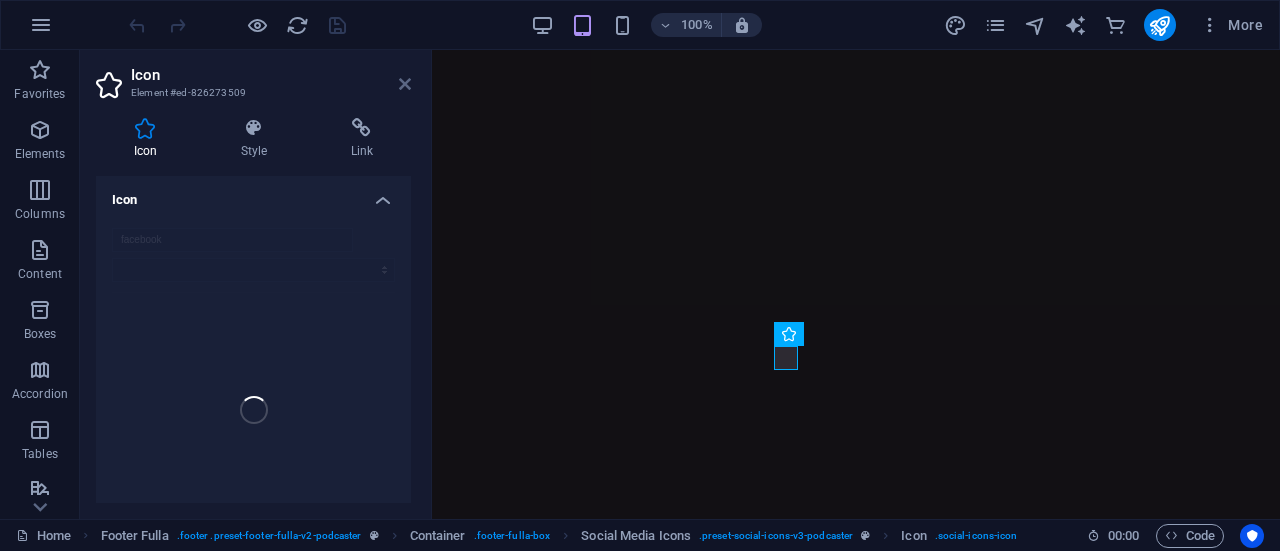 click at bounding box center [405, 84] 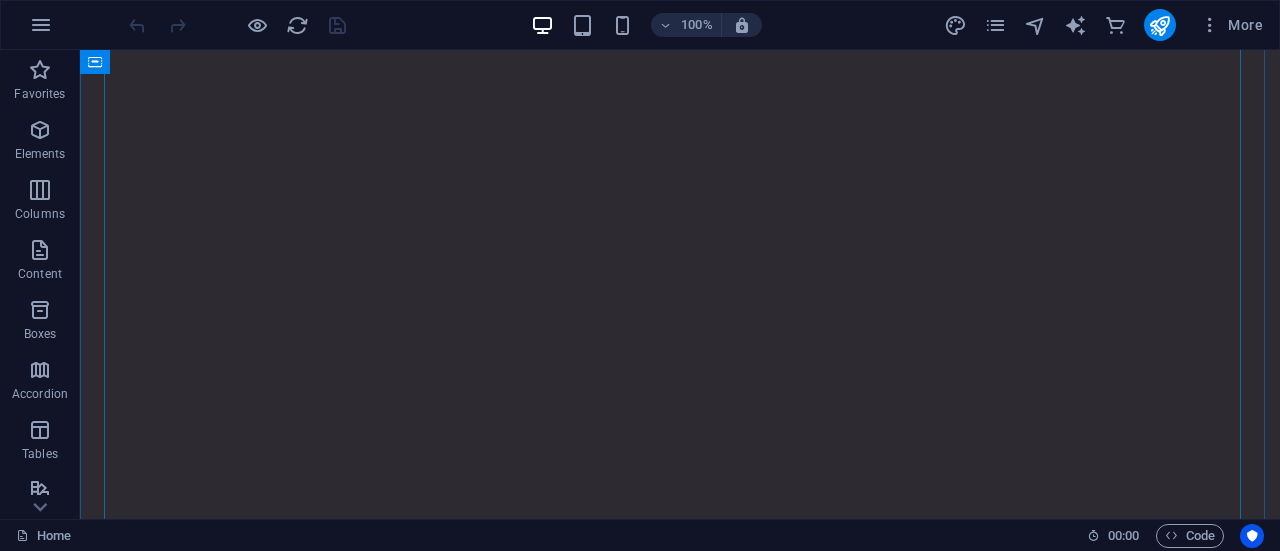 scroll, scrollTop: 2381, scrollLeft: 0, axis: vertical 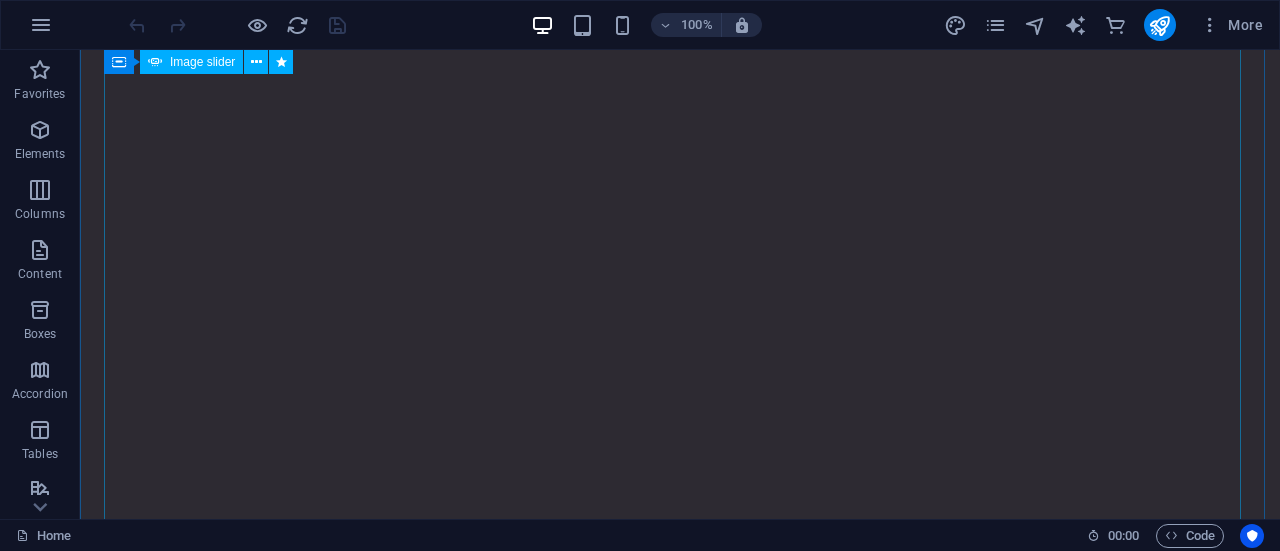 click at bounding box center [104, 12046] 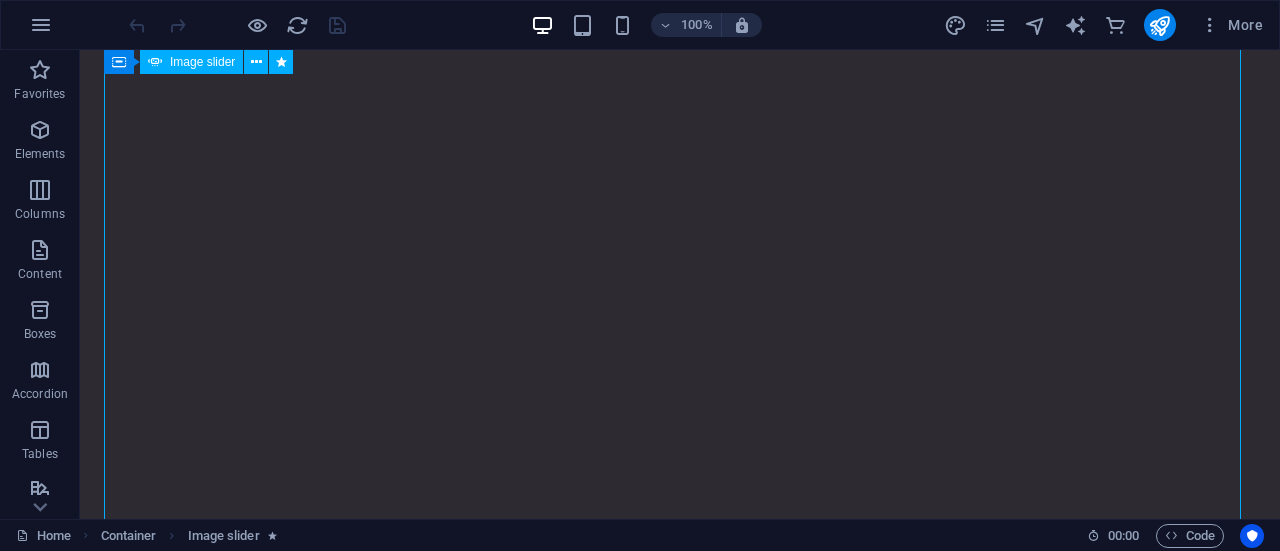 click at bounding box center (104, 12046) 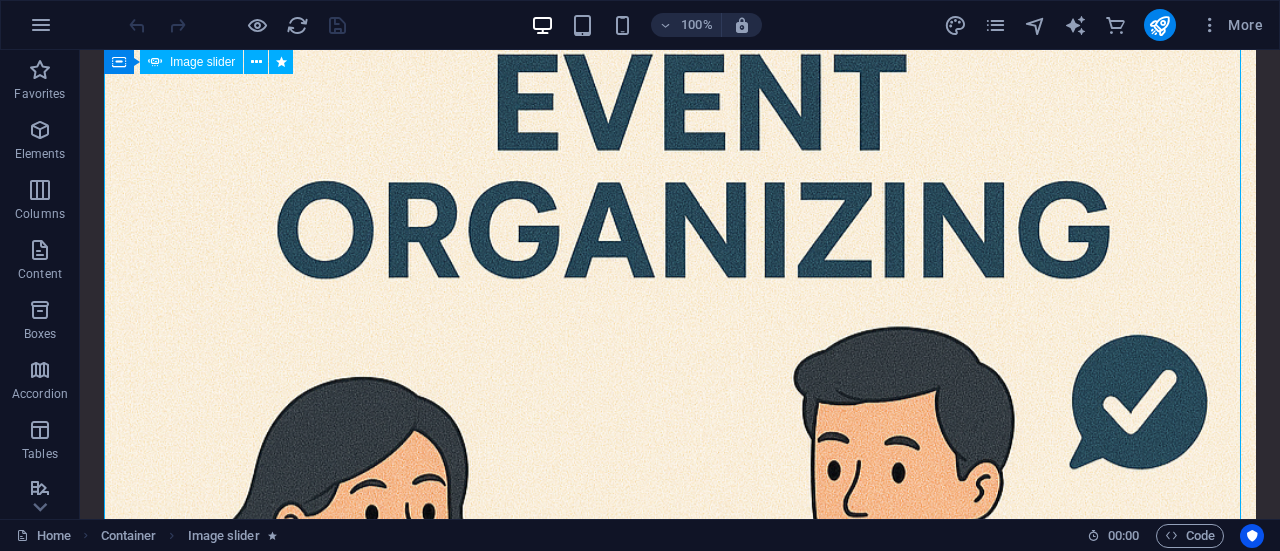 click at bounding box center (104, 12046) 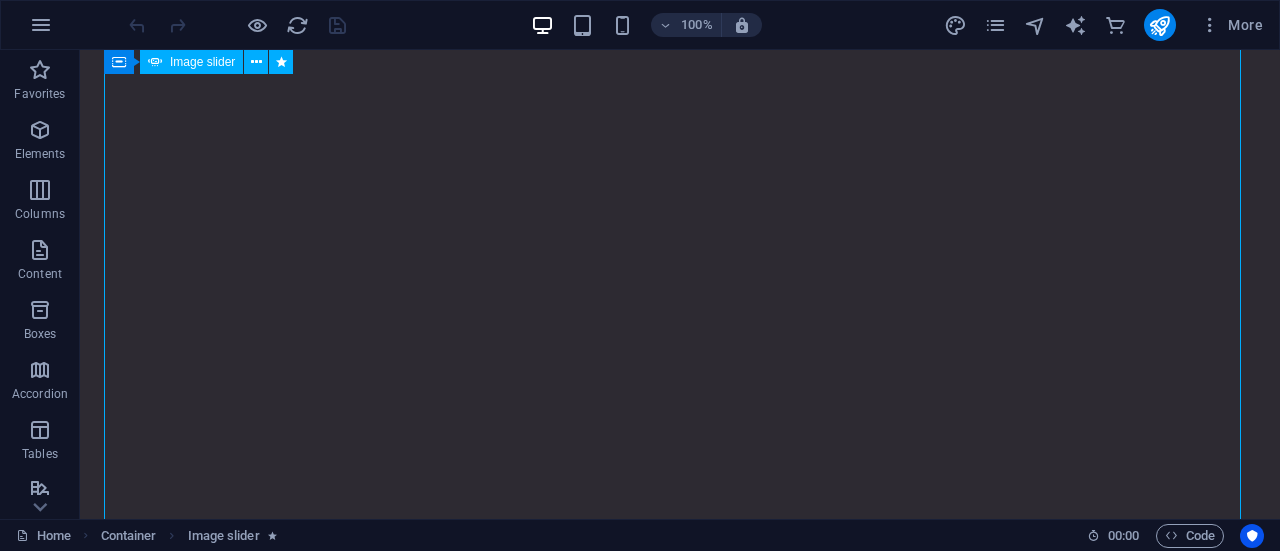 click at bounding box center [104, 12046] 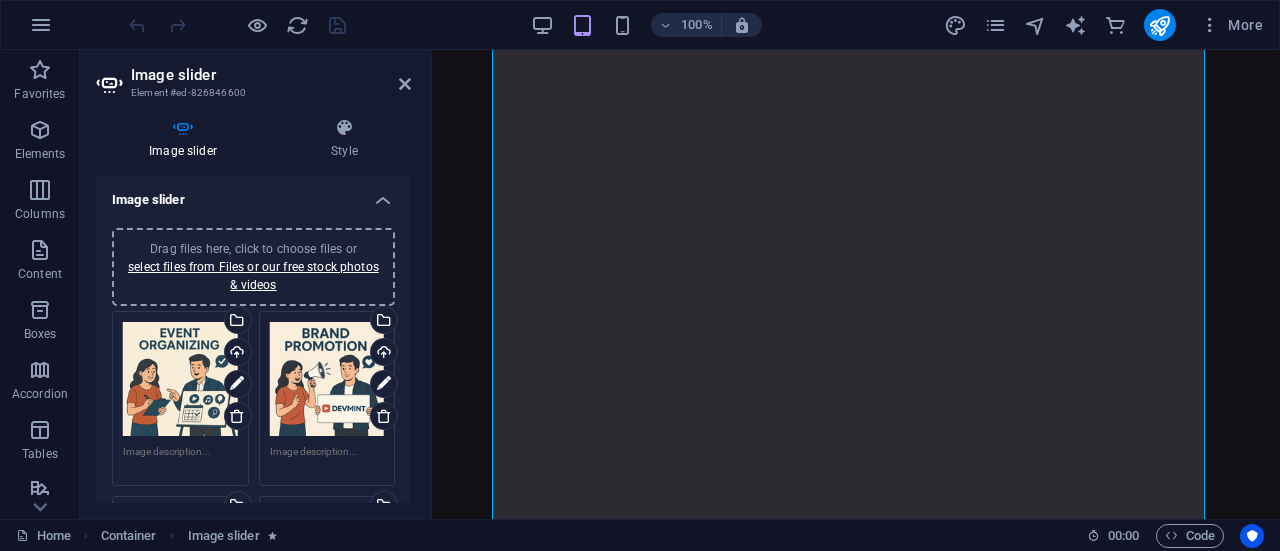 scroll, scrollTop: 1739, scrollLeft: 0, axis: vertical 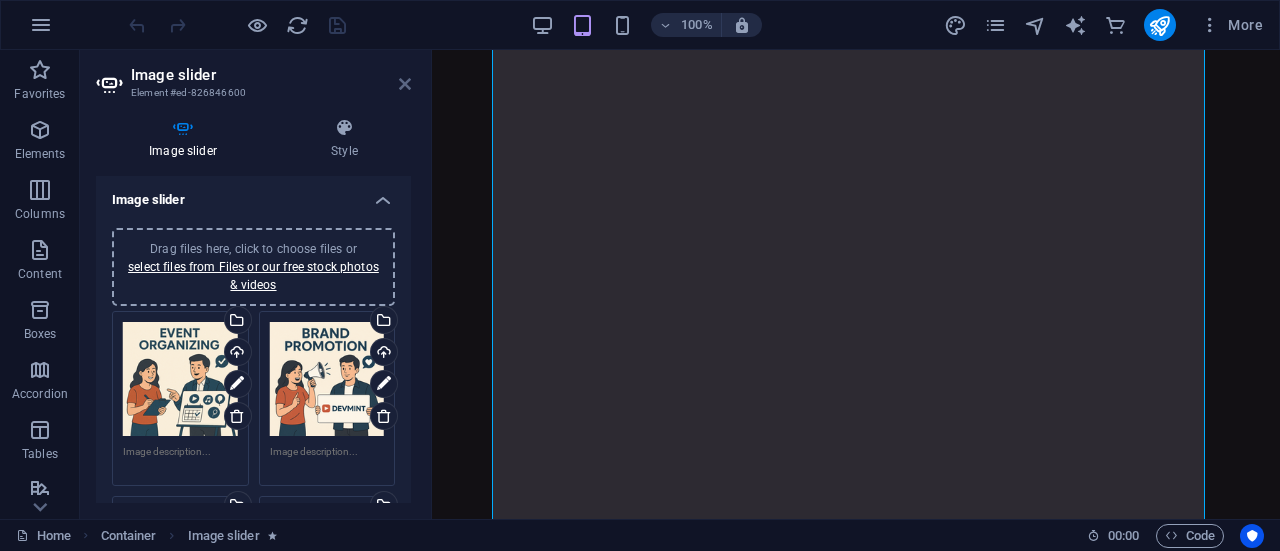 click at bounding box center (405, 84) 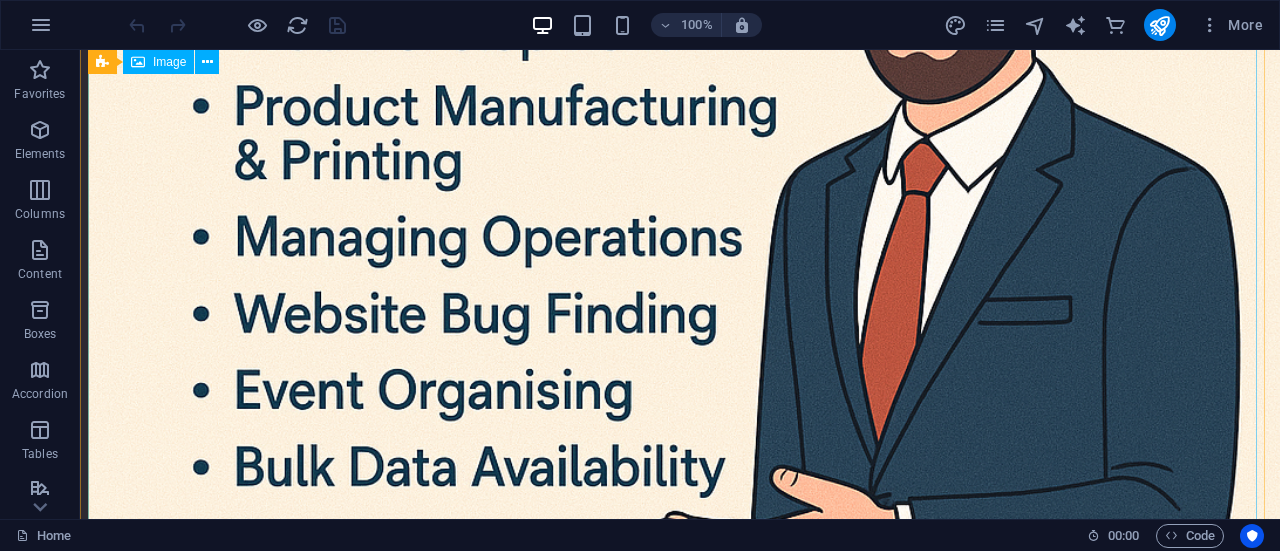 scroll, scrollTop: 0, scrollLeft: 0, axis: both 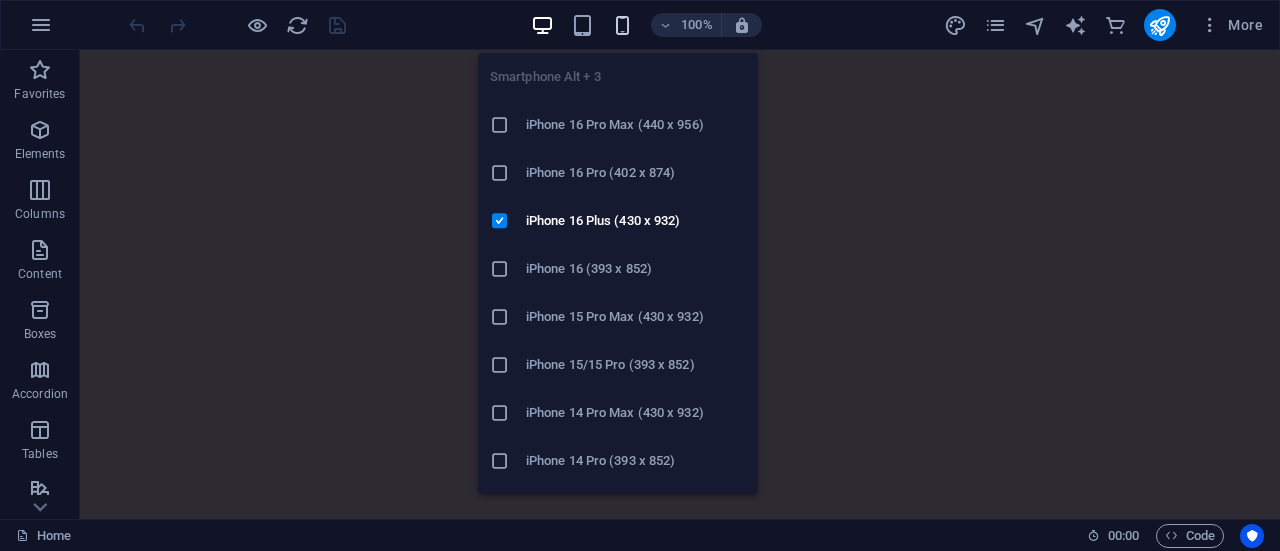 click at bounding box center [622, 25] 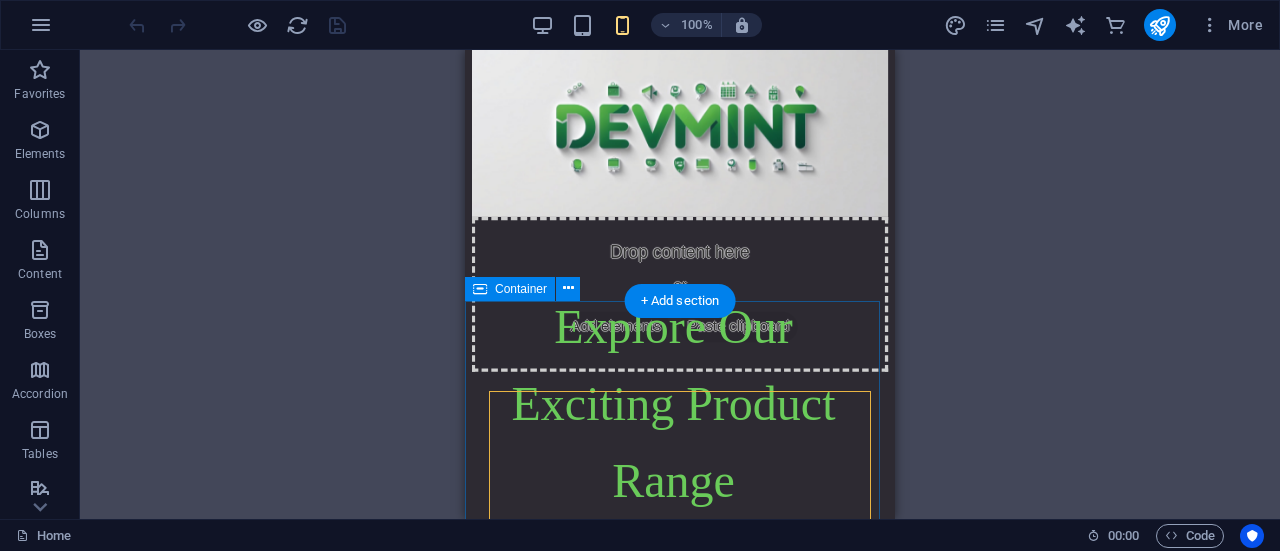 scroll, scrollTop: 888, scrollLeft: 0, axis: vertical 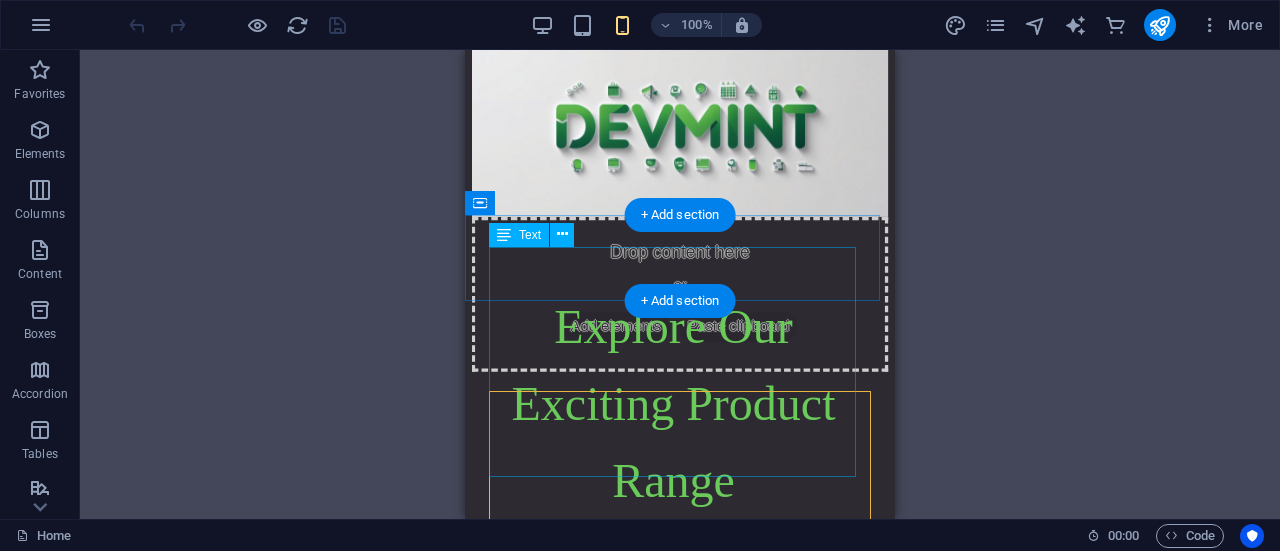 click on "Explore Our Exciting Product Range" at bounding box center [673, 404] 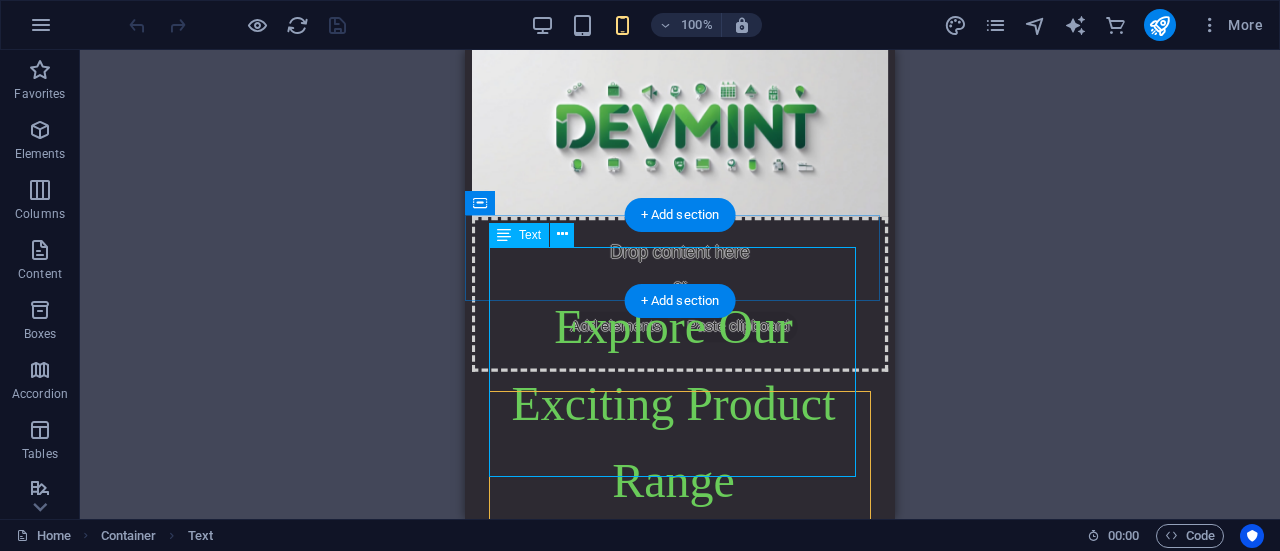 click on "Explore Our Exciting Product Range" at bounding box center (673, 404) 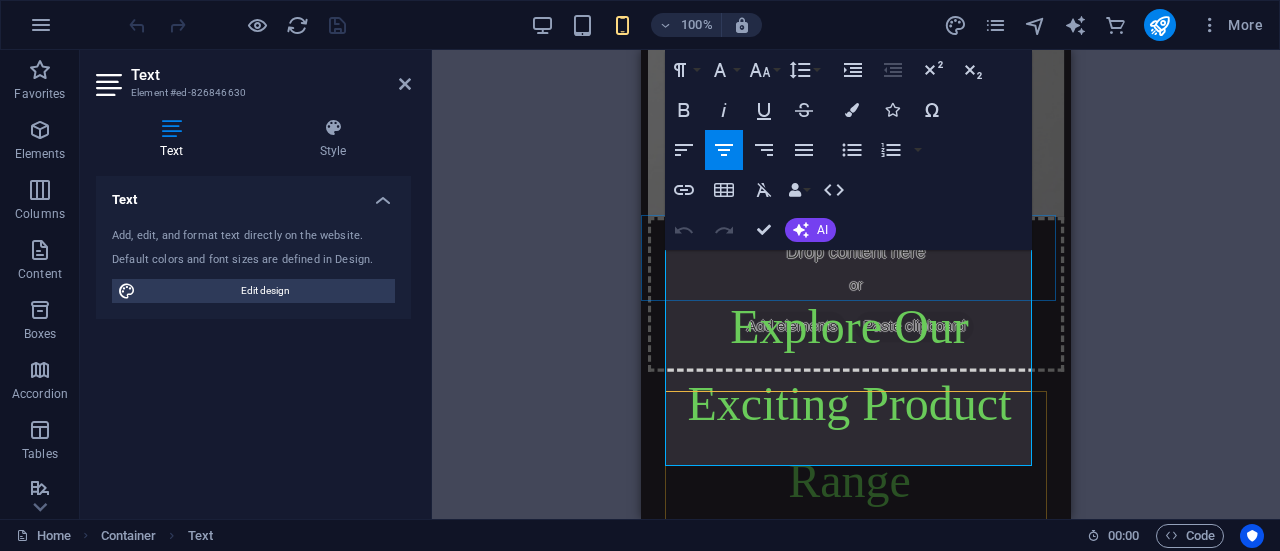 scroll, scrollTop: 10, scrollLeft: 0, axis: vertical 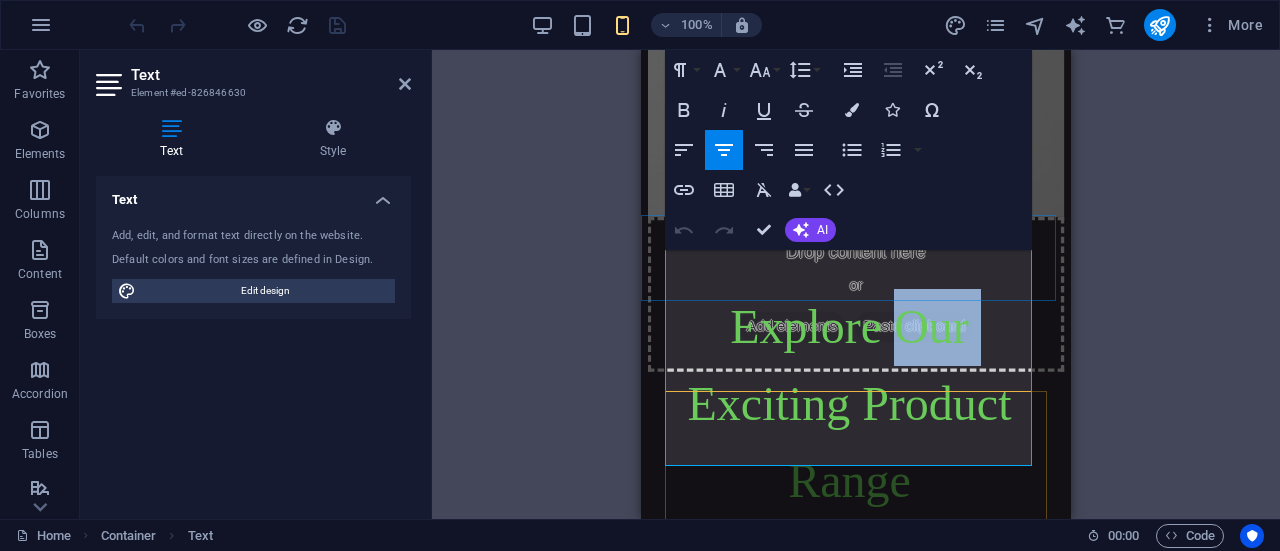click on "Explore Our Exciting Product Range" at bounding box center (850, 403) 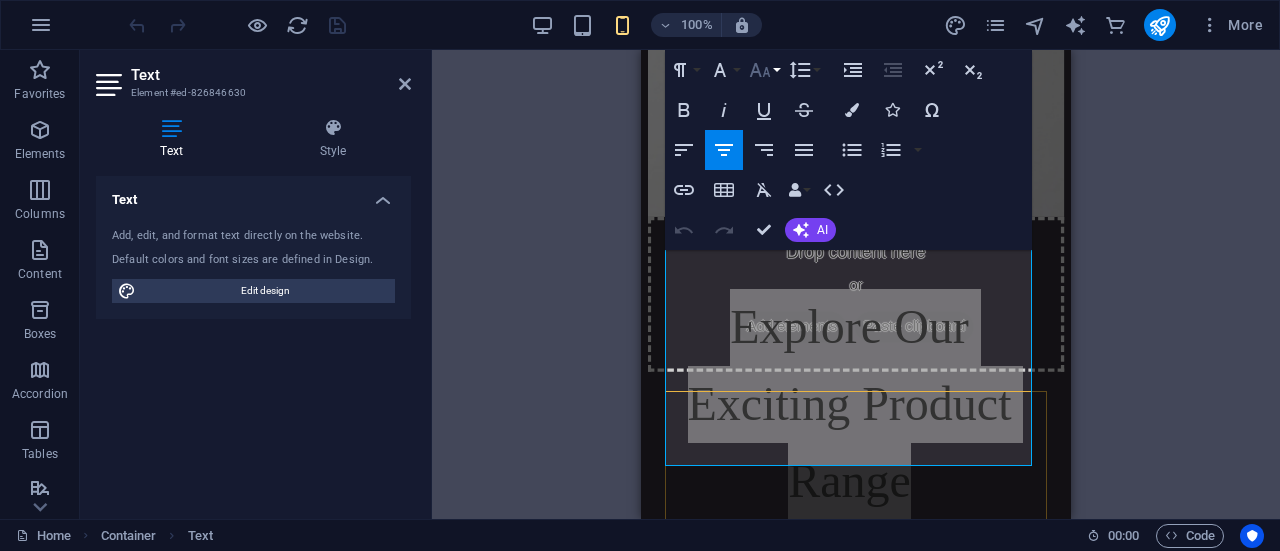 click 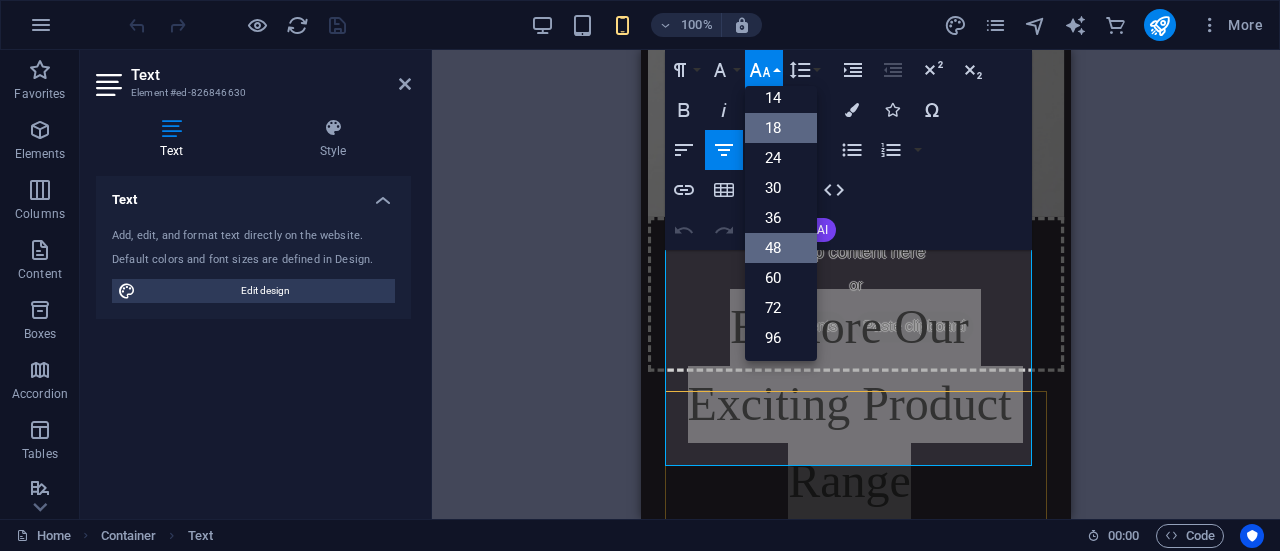 scroll, scrollTop: 160, scrollLeft: 0, axis: vertical 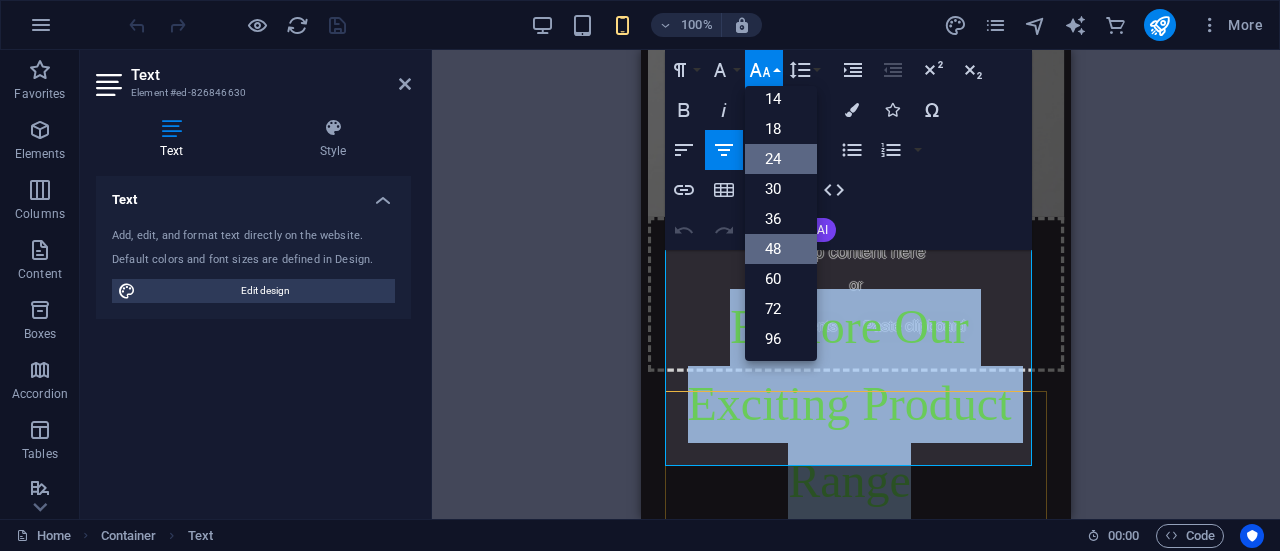 click on "24" at bounding box center (781, 159) 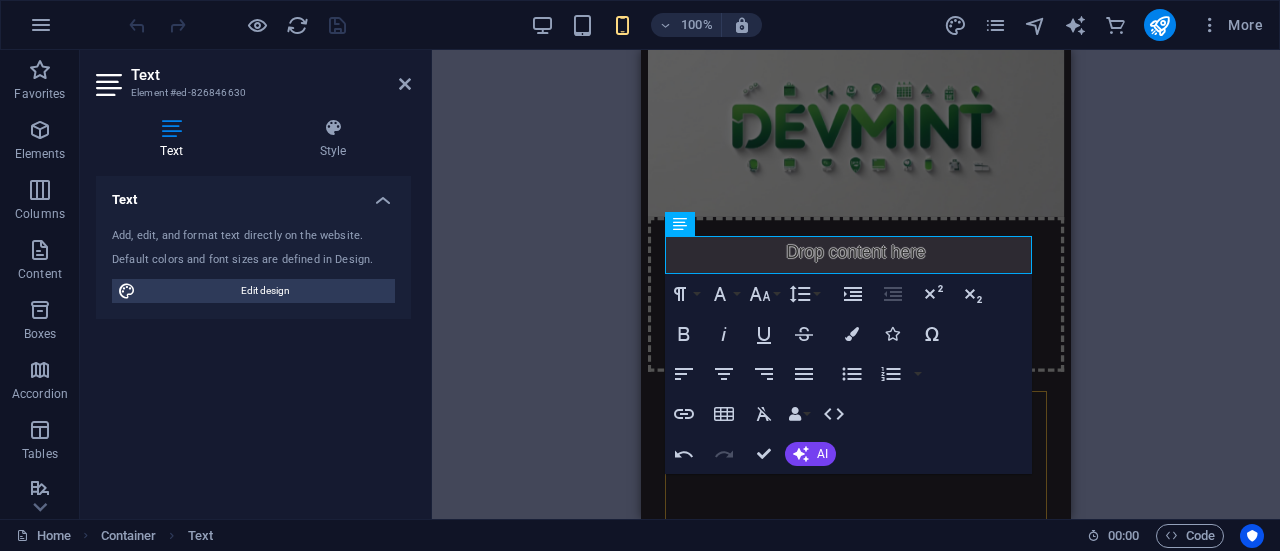 click on "H3   Preset   Container   Unequal Columns   Text   Container   Container   Text   Container   Image slider   Spacer   Spacer   Container   Unequal Columns   Container   Text   Unequal Columns   Container   Spacer   Text   Spacer   Text   Container   H2   Spacer   Cards   Button   Text   Container   Social Media Icons   Cards   Container   Image   Icon   H5   Unequal Columns   Container   Unequal Columns   Image   Spacer   Icon   Icon   Icon   H2   Image   Container   Image   Container   Text   Container   H2   Spacer   Text   Spacer   Horizontal Form   Input   Horizontal Form   Horizontal Form   Form   Footer Fulla   Container   Spacer   Container   Captcha   Checkbox   Form button   Spacer   Menu   Menu Bar   Logo   Container   Container   Image   Text   Container   Email   Container   Separator   Social Media Icons   Container   Social Media Icons   Icon   Container Paragraph Format Normal Heading 1 Heading 2 Heading 3 Heading 4 Heading 5 Heading 6 Code Font Family Arial Georgia Impact 8" at bounding box center [856, 284] 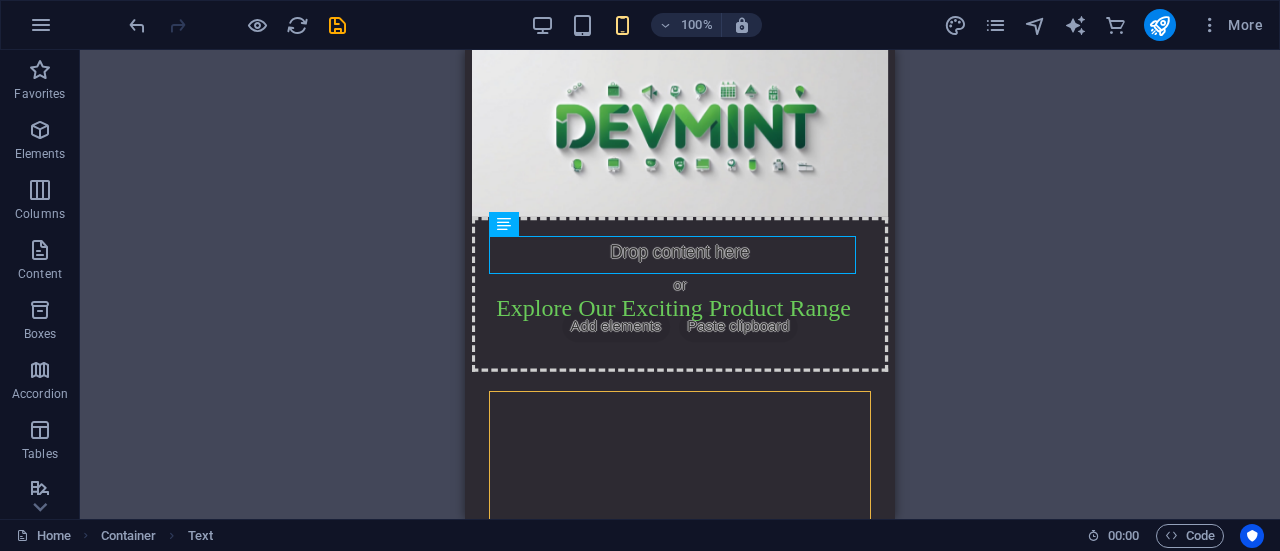 click on "H3   Preset   Container   Unequal Columns   Text   Container   Container   Text   Container   Image slider   Spacer   Spacer   Container   Unequal Columns   Container   Text   Unequal Columns   Container   Spacer   Text   Spacer   Text   Container   H2   Spacer   Cards   Button   Text   Container   Social Media Icons   Cards   Container   Image   Icon   H5   Unequal Columns   Container   Unequal Columns   Image   Spacer   Icon   Icon   Icon   H2   Image   Container   Image   Container   Text   Container   H2   Spacer   Text   Spacer   Horizontal Form   Input   Horizontal Form   Horizontal Form   Form   Footer Fulla   Container   Spacer   Container   Captcha   Checkbox   Form button   Spacer   Menu   Menu Bar   Logo   Container   Container   Image   Text   Container   Email   Container   Separator   Social Media Icons   Container   Social Media Icons   Icon   Container" at bounding box center [680, 284] 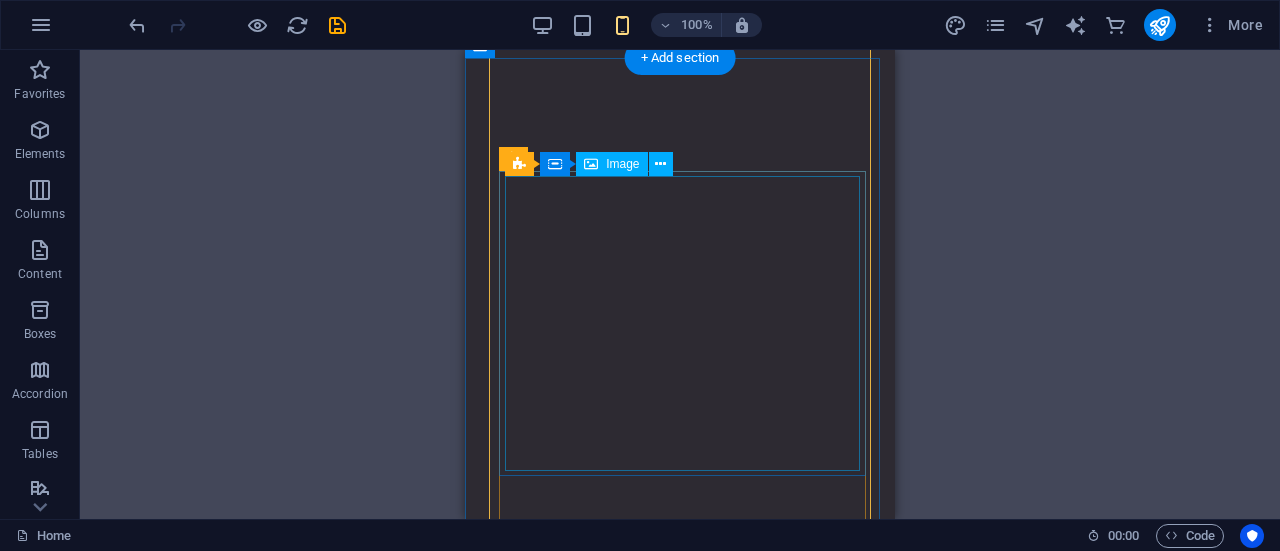 scroll, scrollTop: 1679, scrollLeft: 0, axis: vertical 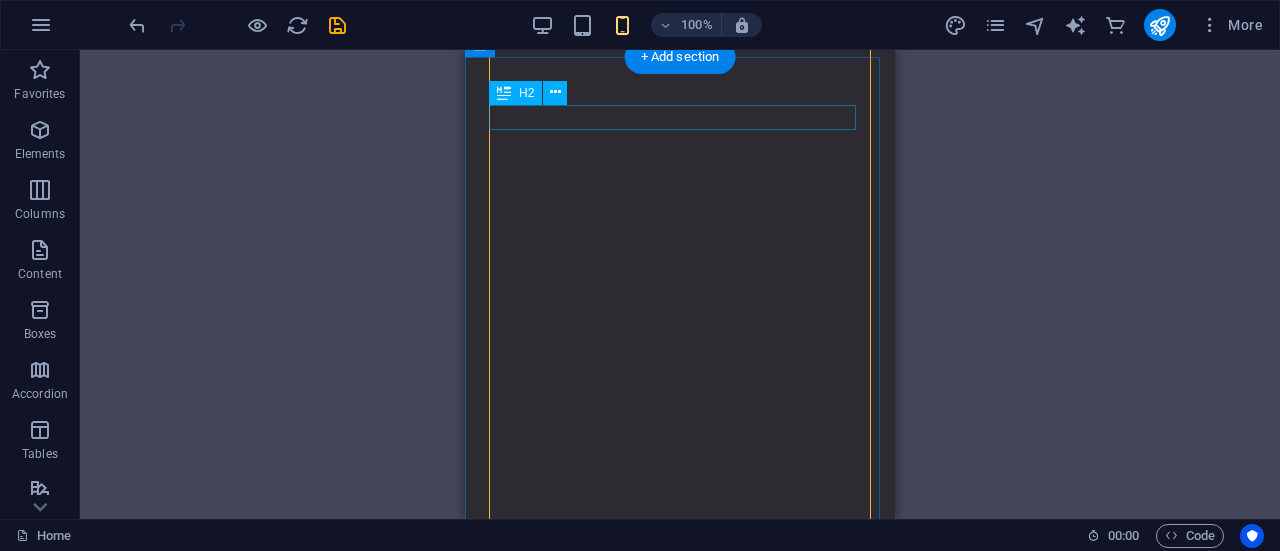 click on "Why Choose DevMint?" at bounding box center [680, 4149] 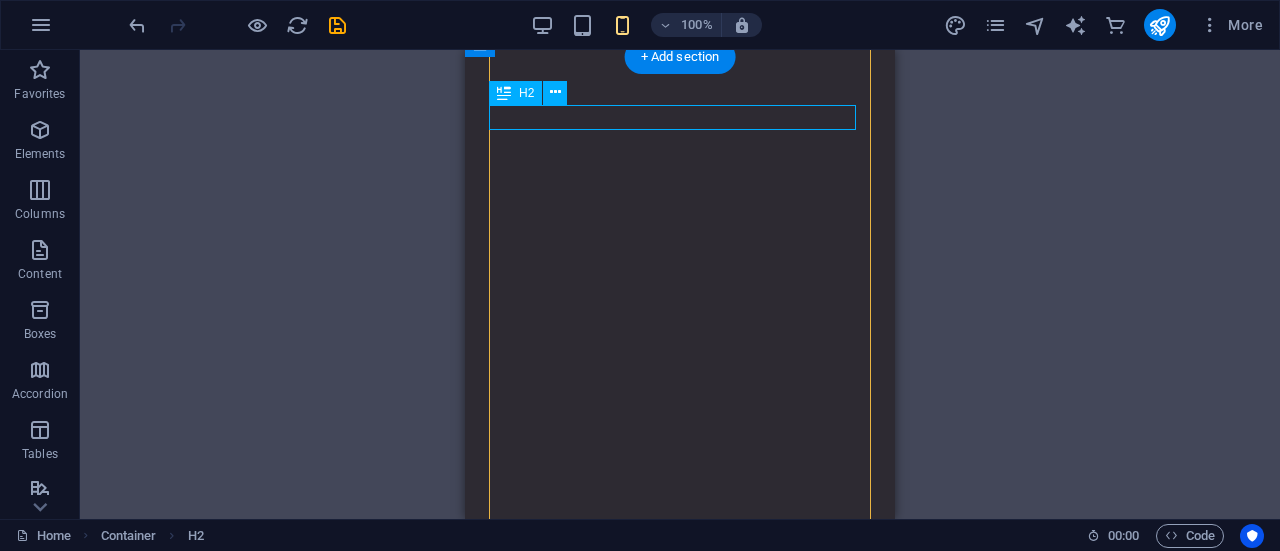 click on "Why Choose DevMint?" at bounding box center [680, 4149] 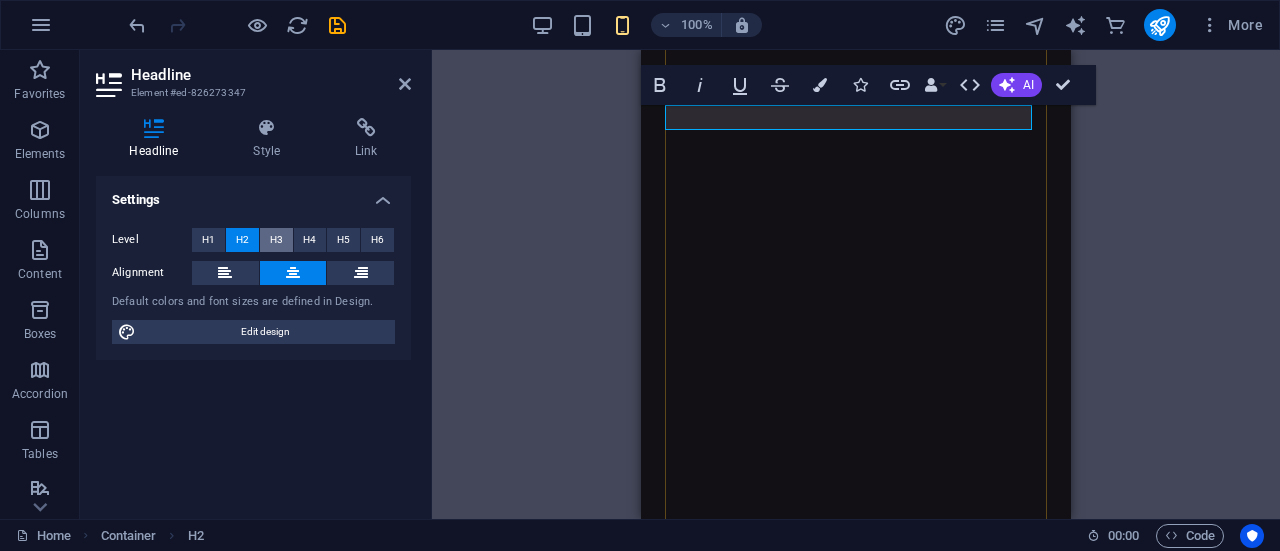 click on "H3" at bounding box center (276, 240) 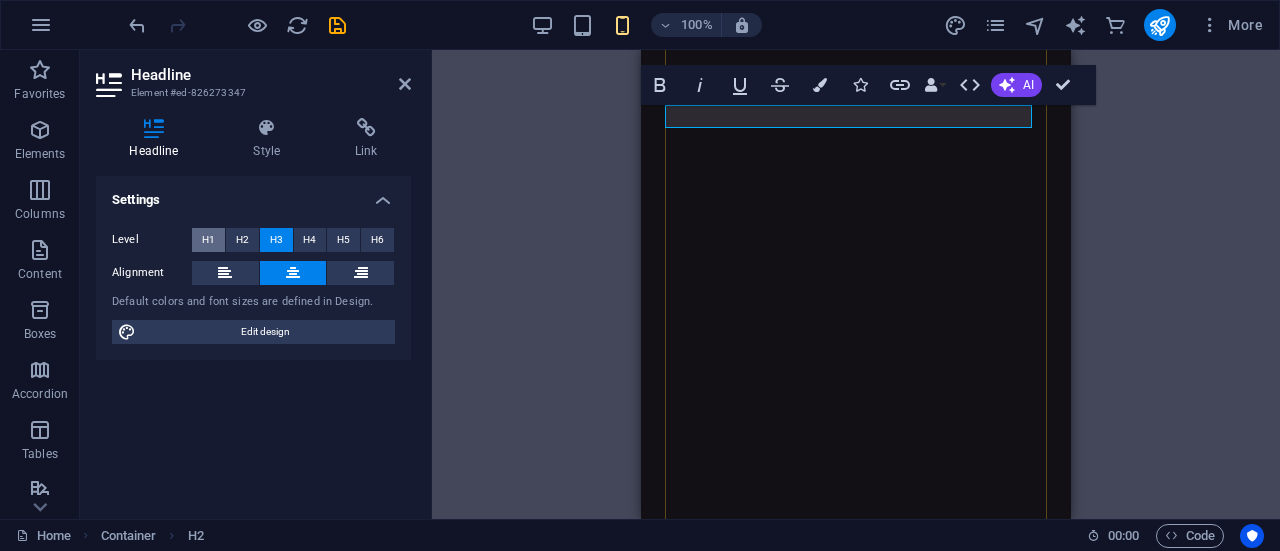 click on "H1" at bounding box center [208, 240] 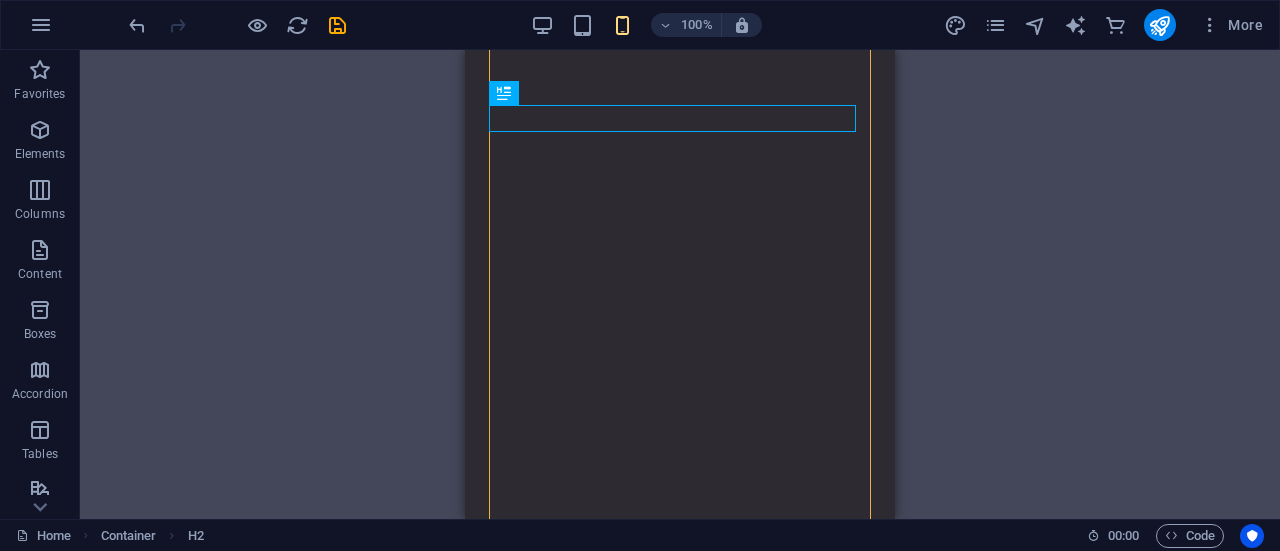 click on "Container   H3   Preset   Container   Unequal Columns   Container   Text   Container   Text   Container   Image slider   Spacer   Spacer   Container   Unequal Columns   Container   Text   Container   Spacer   Text   Spacer   Text   Container   H2   Spacer   Cards   Button   Text   Container   Social Media Icons   Cards   Container   Image   Icon   H5   Unequal Columns   Container   Unequal Columns   Container   Image   Spacer   Icon   Icon   Icon   H1   Image   Container   Image   Container   Text   Container   H2   Spacer   Text   Spacer   Horizontal Form   Input   Horizontal Form   Horizontal Form   Form   Footer Fulla   Container   Spacer   Container   Captcha   Checkbox   Form button   Spacer   Menu   Menu Bar   Logo   Container   Container   Image   Text   Container   Email   Container   Separator   Social Media Icons   Container   Social Media Icons   Icon   Container   Placeholder   Container" at bounding box center (680, 284) 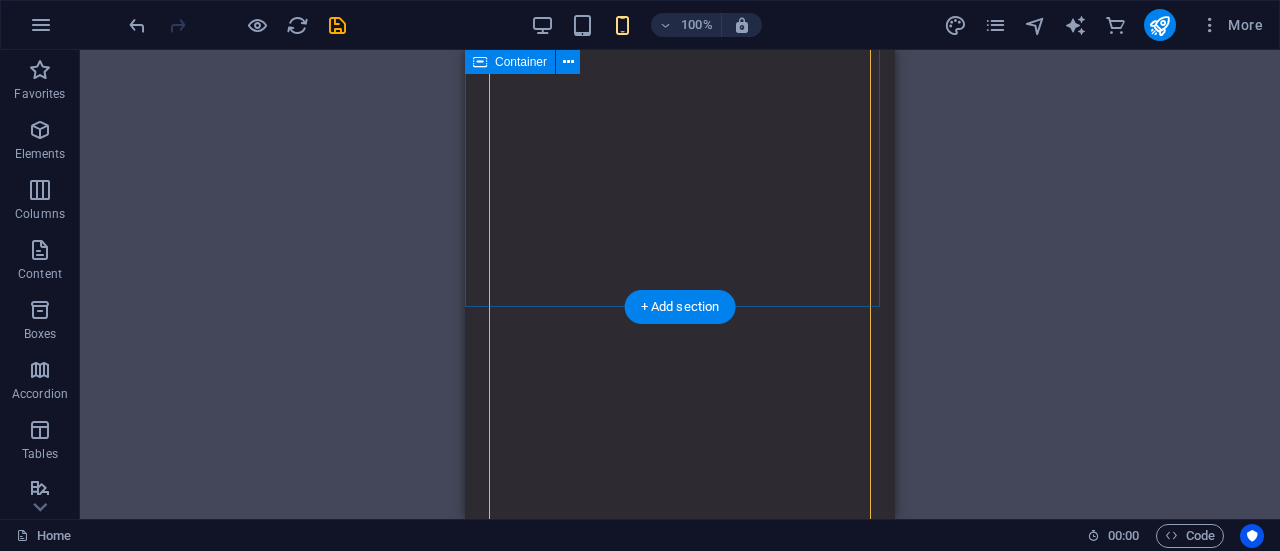 scroll, scrollTop: 4293, scrollLeft: 0, axis: vertical 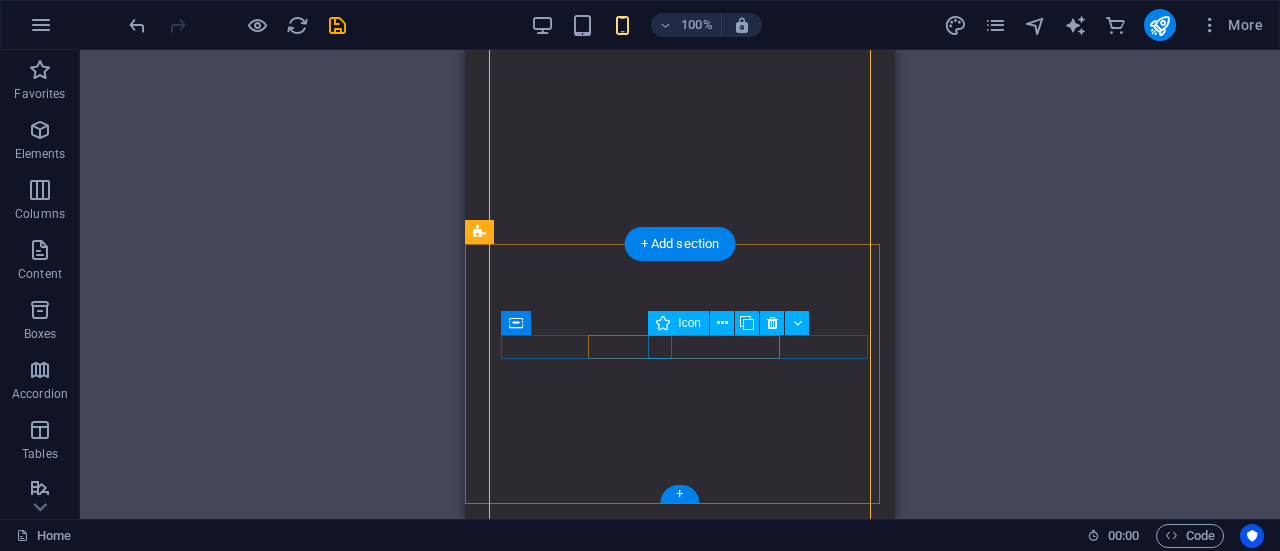 click at bounding box center [680, 4448] 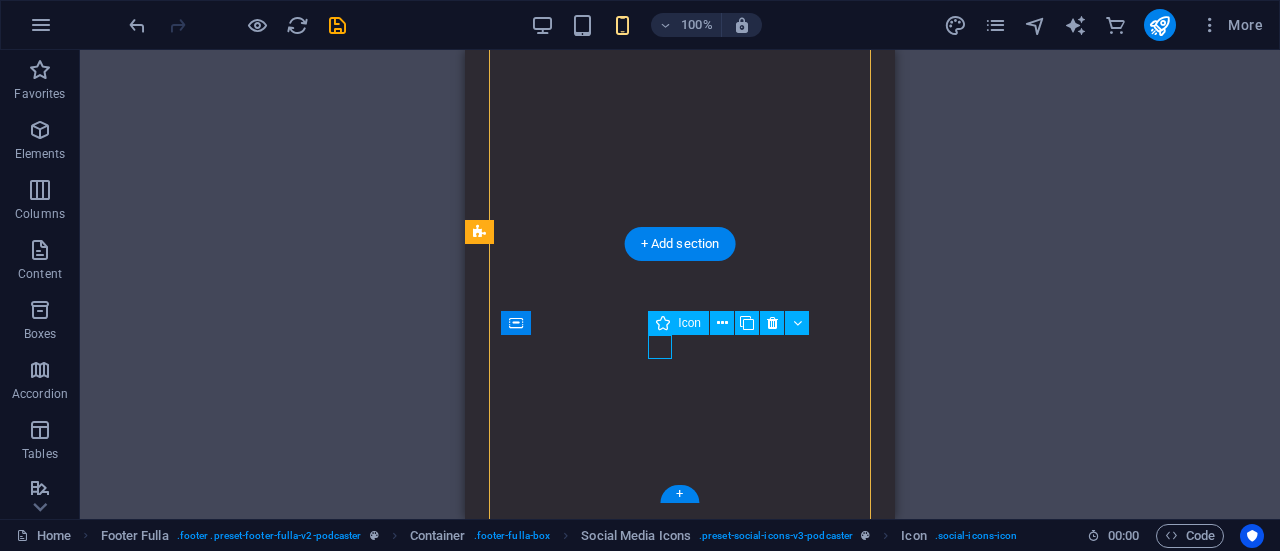 click at bounding box center (680, 4448) 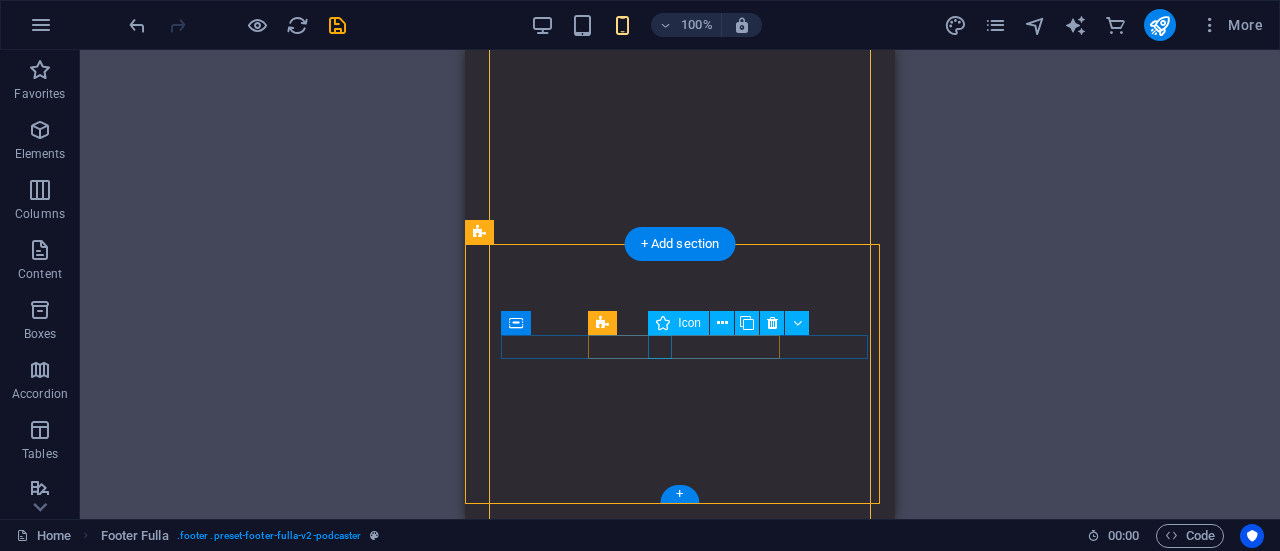 click at bounding box center (680, 4448) 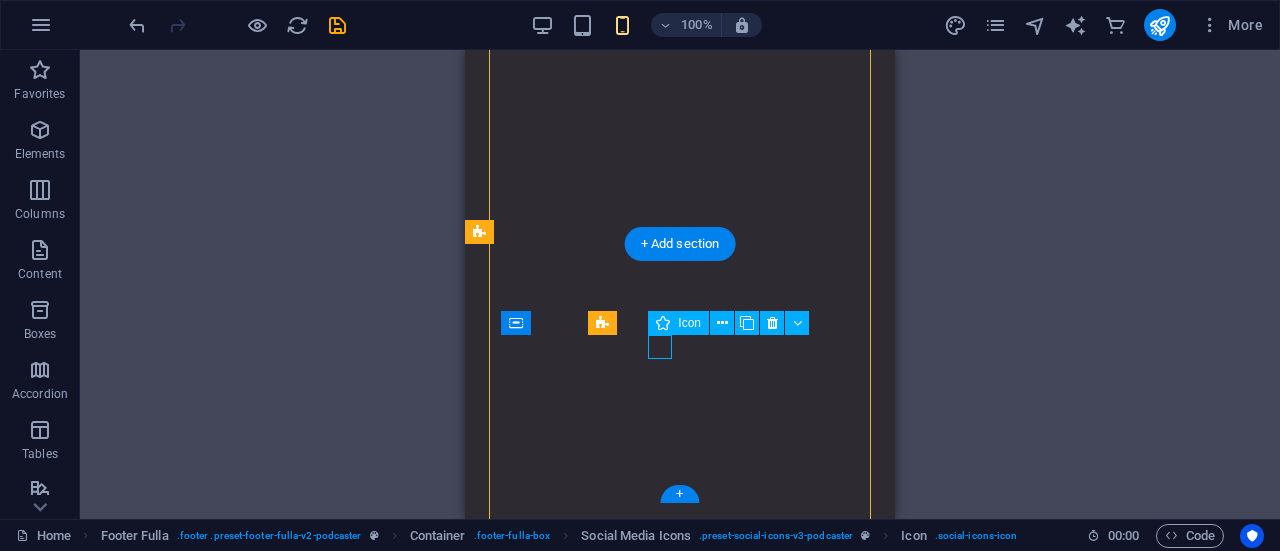 click at bounding box center [680, 4448] 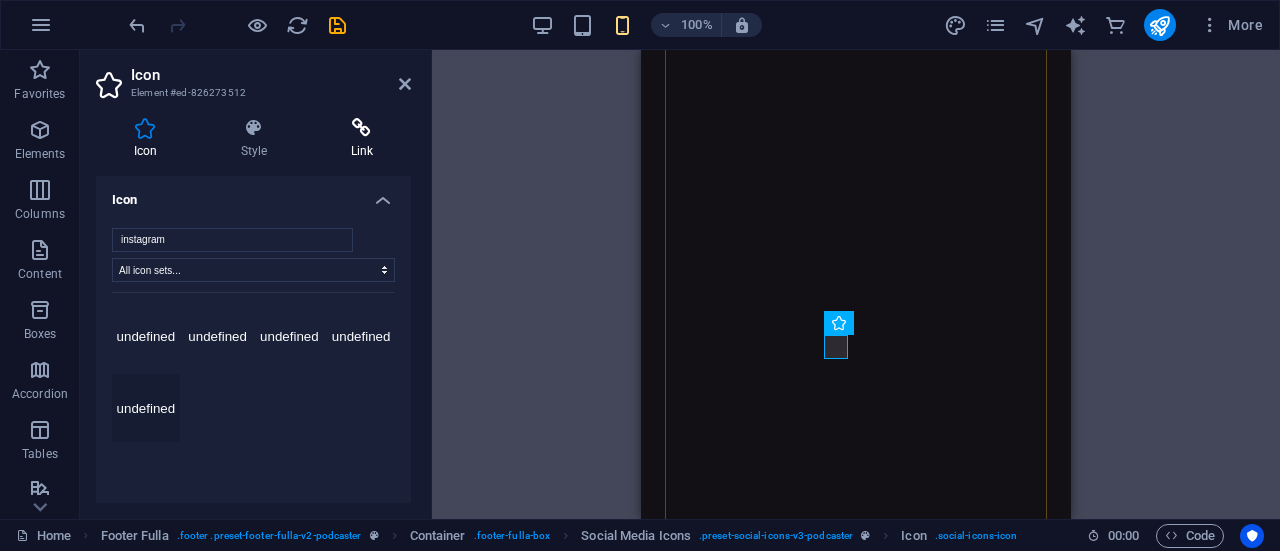 click at bounding box center [362, 128] 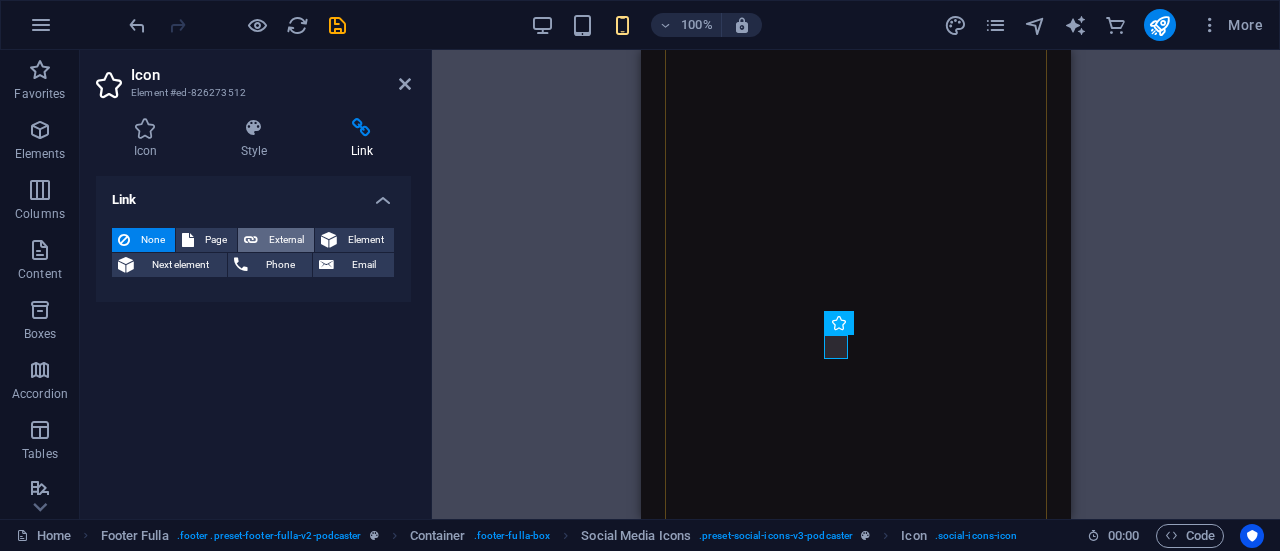 click on "External" at bounding box center [286, 240] 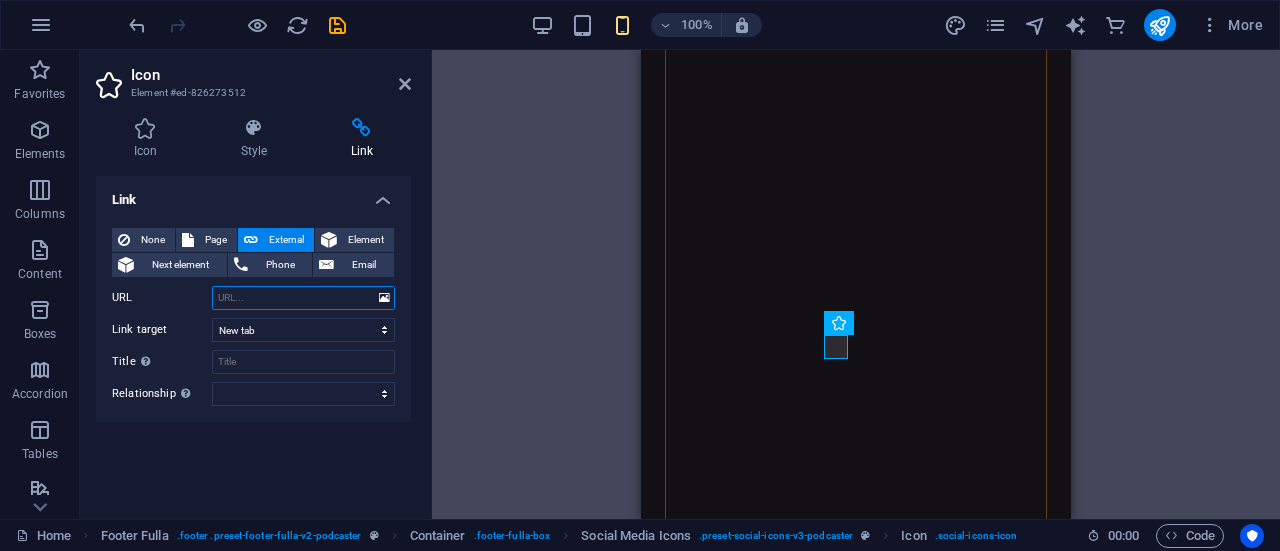 click on "URL" at bounding box center [303, 298] 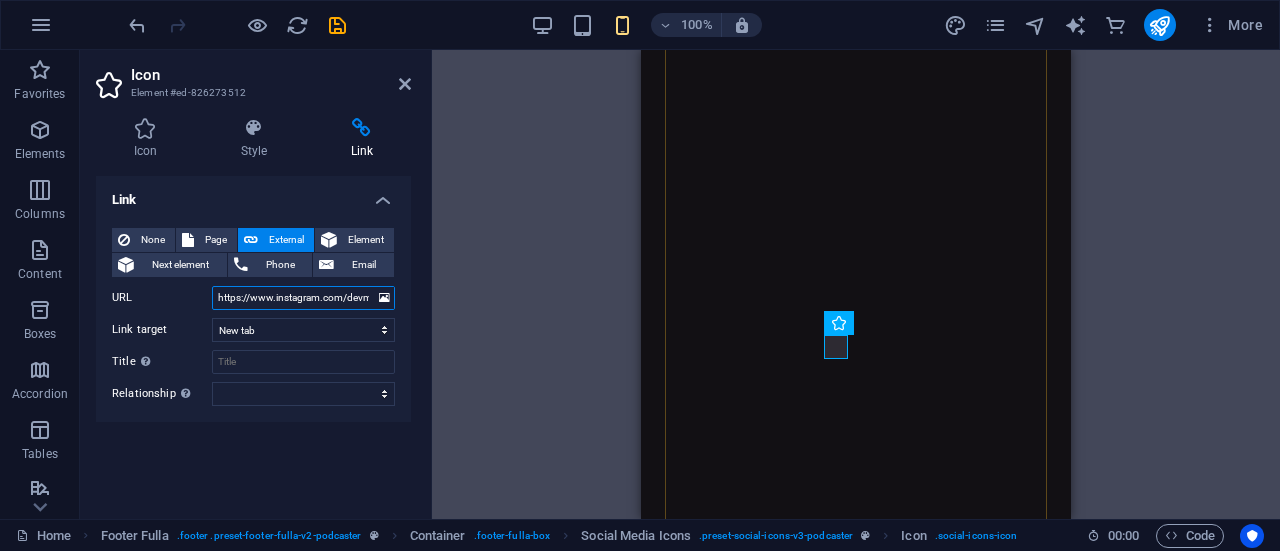 scroll, scrollTop: 0, scrollLeft: 220, axis: horizontal 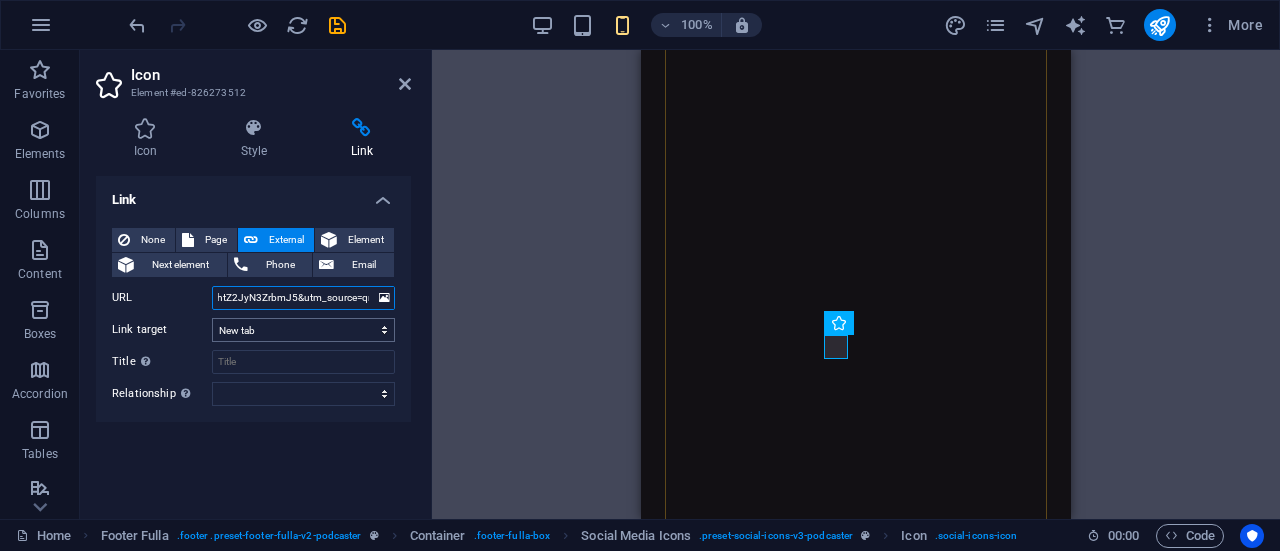 type on "https://www.instagram.com/devmint.in?igsh=NDhtZ2JyN3ZrbmJ5&utm_source=qr" 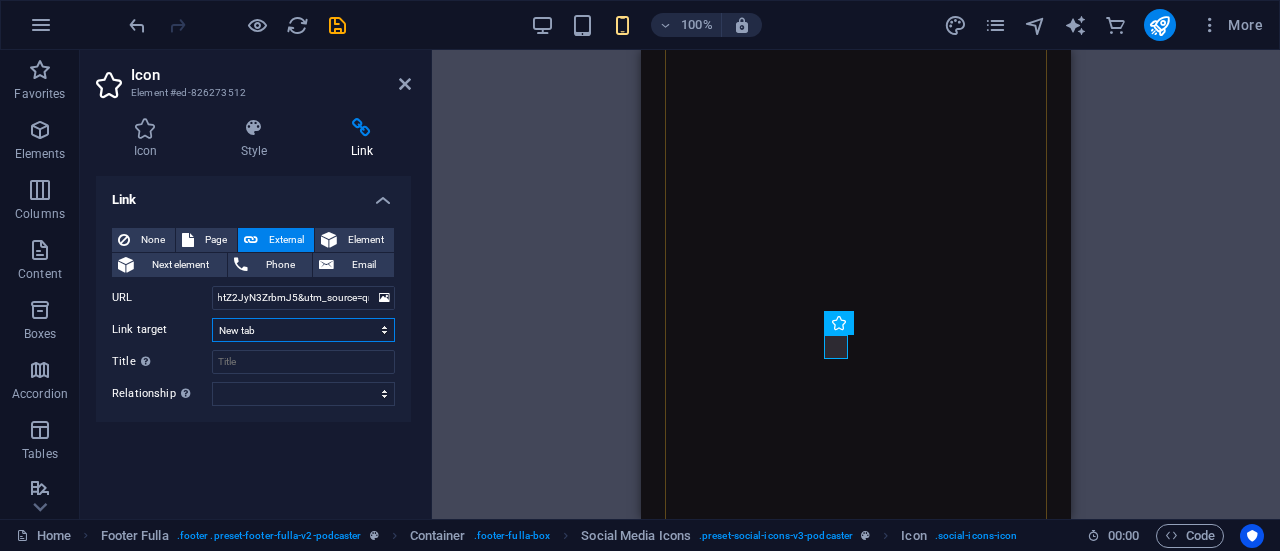 scroll, scrollTop: 0, scrollLeft: 0, axis: both 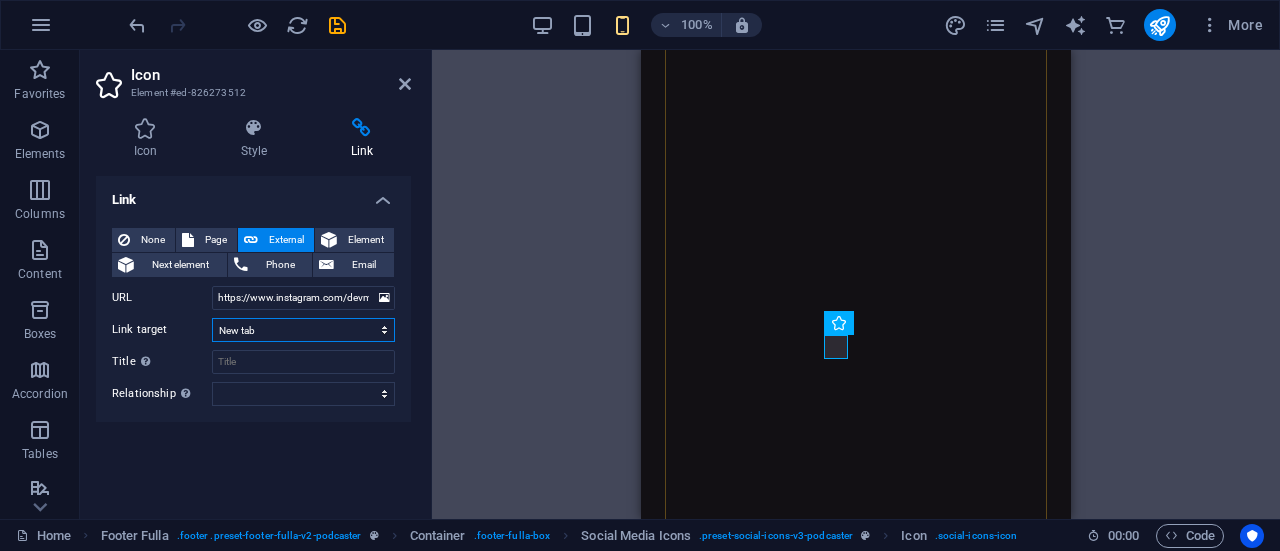 click on "New tab Same tab Overlay" at bounding box center (303, 330) 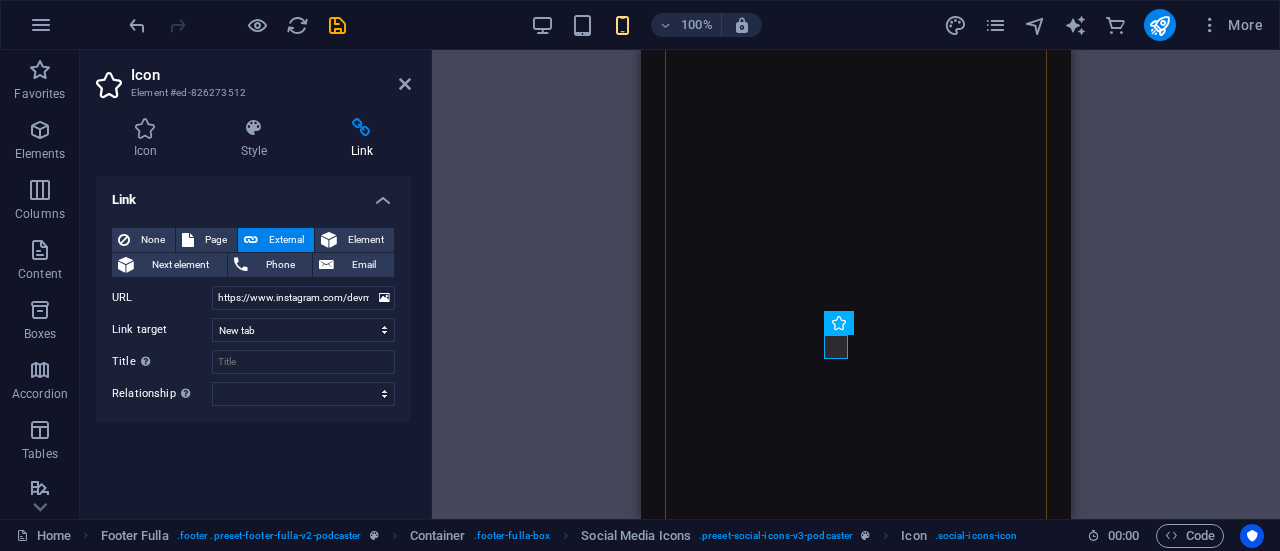 click on "Link None Page External Element Next element Phone Email Page Home Legal Notice Privacy Subpage Home Home Element
URL https://www.instagram.com/devmint.in?igsh=NDhtZ2JyN3ZrbmJ5&utm_source=qr Phone Email Link target New tab Same tab Overlay Title Additional link description, should not be the same as the link text. The title is most often shown as a tooltip text when the mouse moves over the element. Leave empty if uncertain. Relationship Sets the  relationship of this link to the link target . For example, the value "nofollow" instructs search engines not to follow the link. Can be left empty. alternate author bookmark external help license next nofollow noreferrer noopener prev search tag" at bounding box center (253, 339) 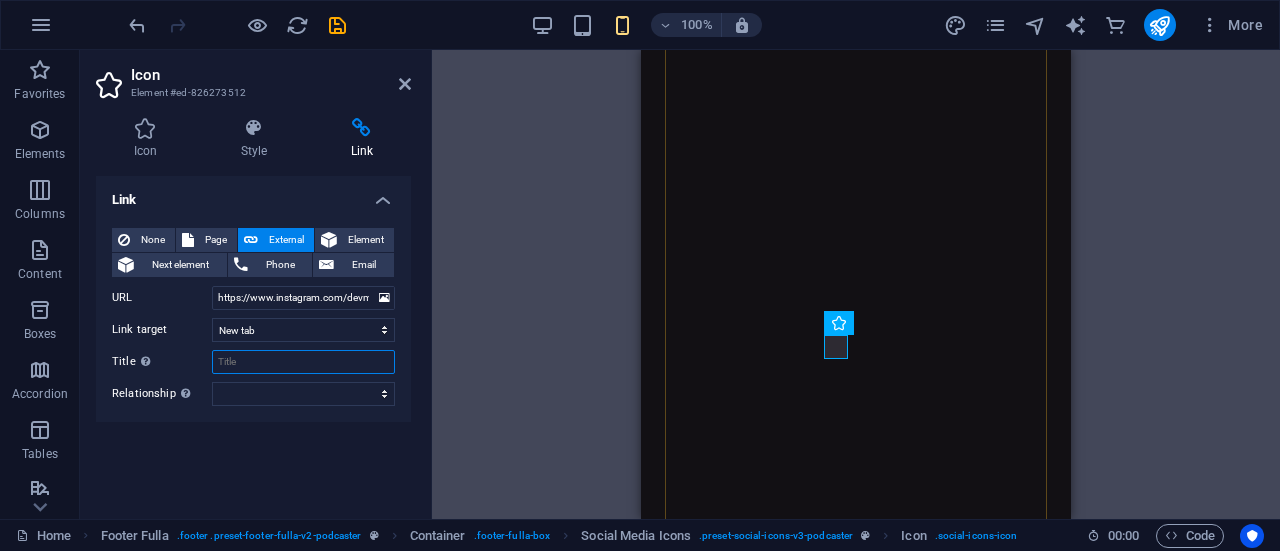 click on "Title Additional link description, should not be the same as the link text. The title is most often shown as a tooltip text when the mouse moves over the element. Leave empty if uncertain." at bounding box center (303, 362) 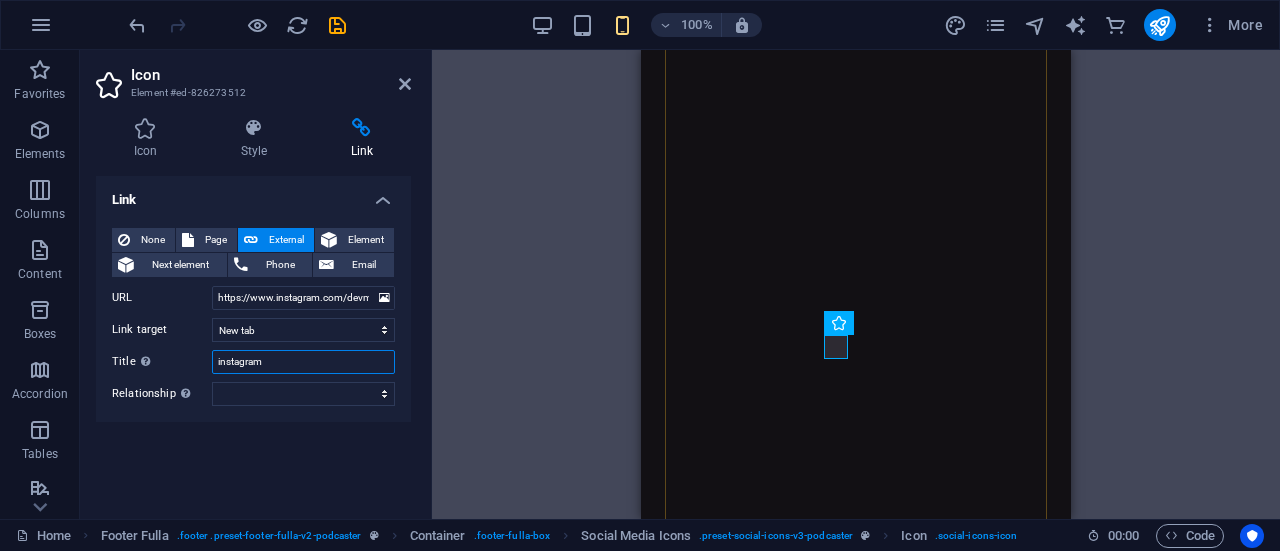 type on "instagram" 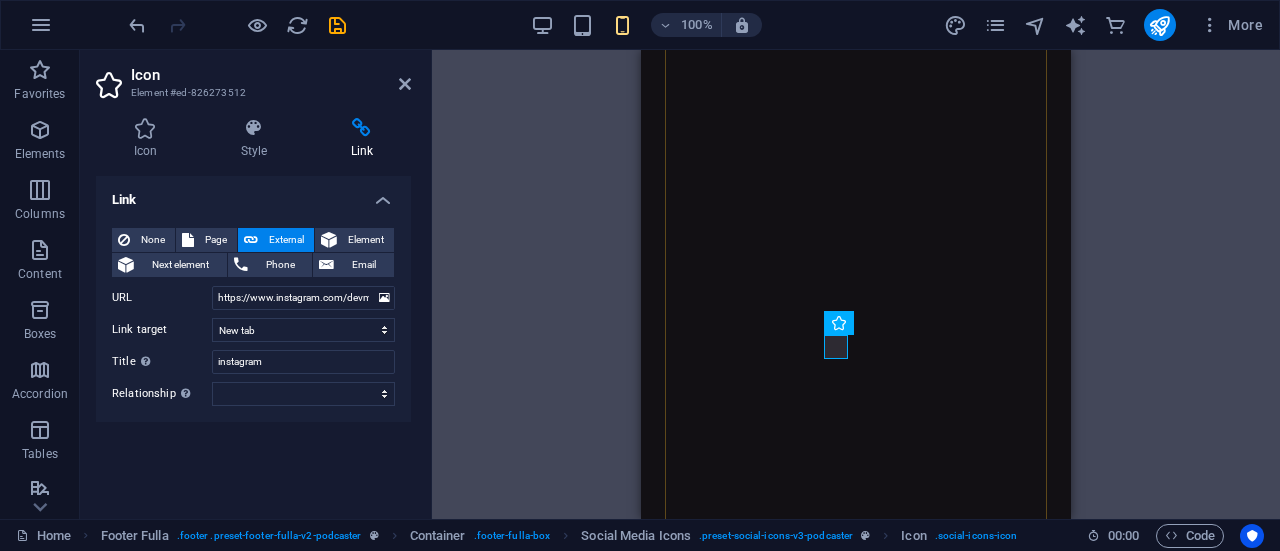 click on "Link None Page External Element Next element Phone Email Page Home Legal Notice Privacy Subpage Home Home Element
URL https://www.instagram.com/devmint.in?igsh=NDhtZ2JyN3ZrbmJ5&utm_source=qr Phone Email Link target New tab Same tab Overlay Title Additional link description, should not be the same as the link text. The title is most often shown as a tooltip text when the mouse moves over the element. Leave empty if uncertain. instagram Relationship Sets the  relationship of this link to the link target . For example, the value "nofollow" instructs search engines not to follow the link. Can be left empty. alternate author bookmark external help license next nofollow noreferrer noopener prev search tag" at bounding box center [253, 339] 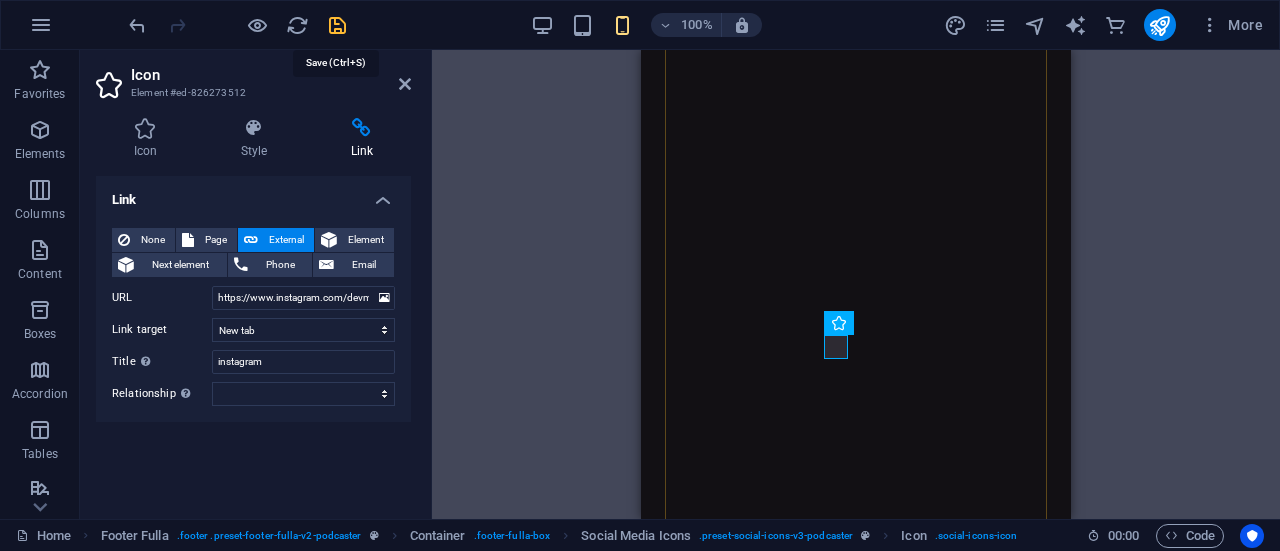 click at bounding box center [337, 25] 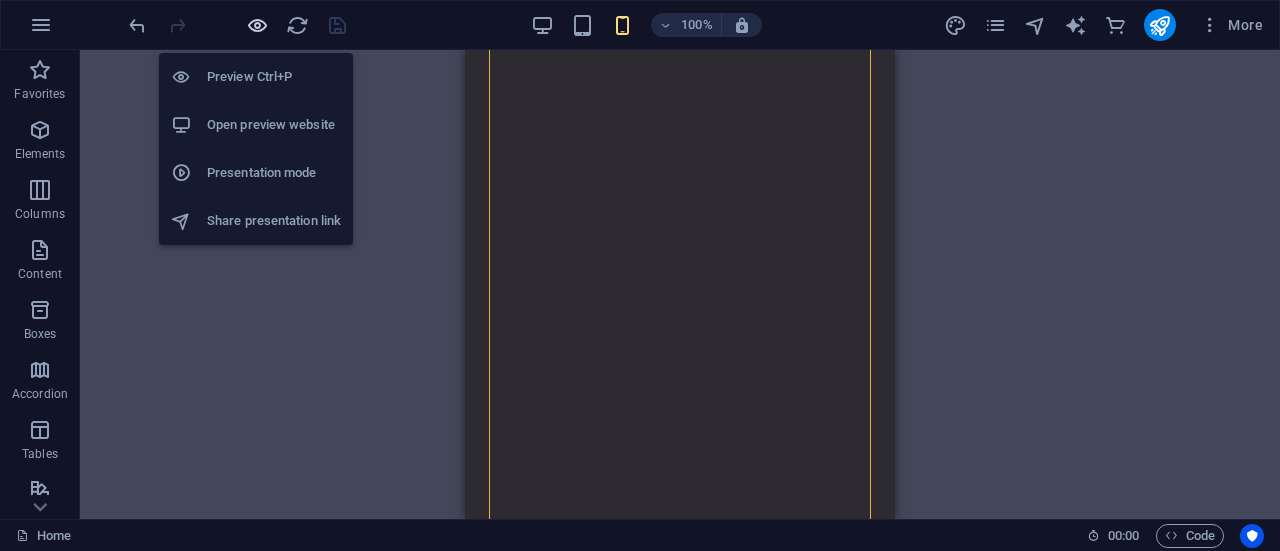 click at bounding box center [257, 25] 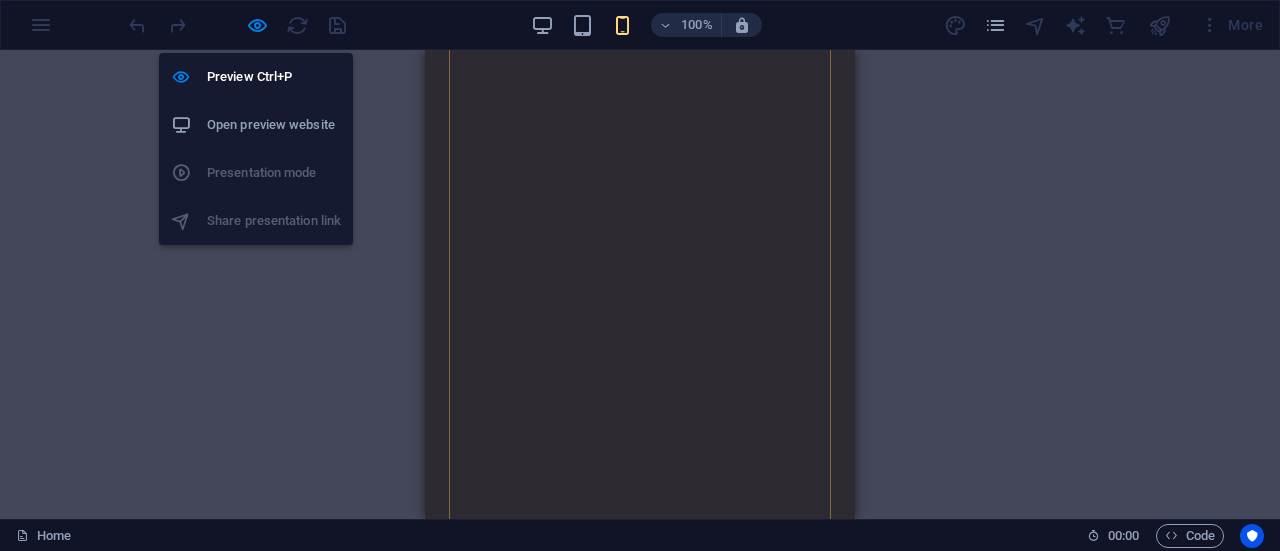 scroll, scrollTop: 3908, scrollLeft: 0, axis: vertical 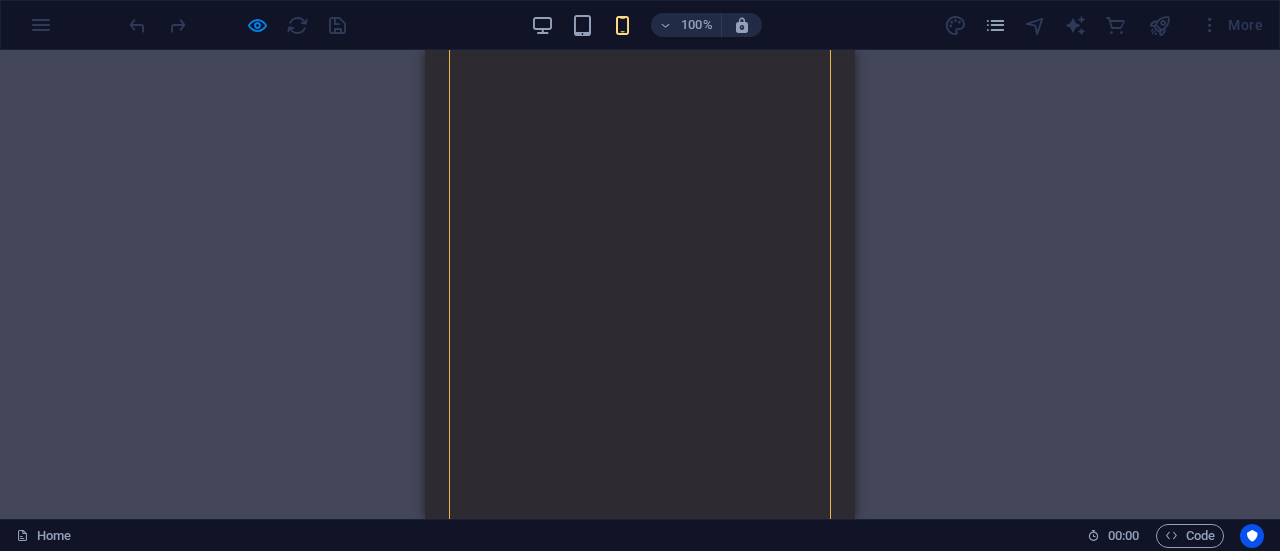 click 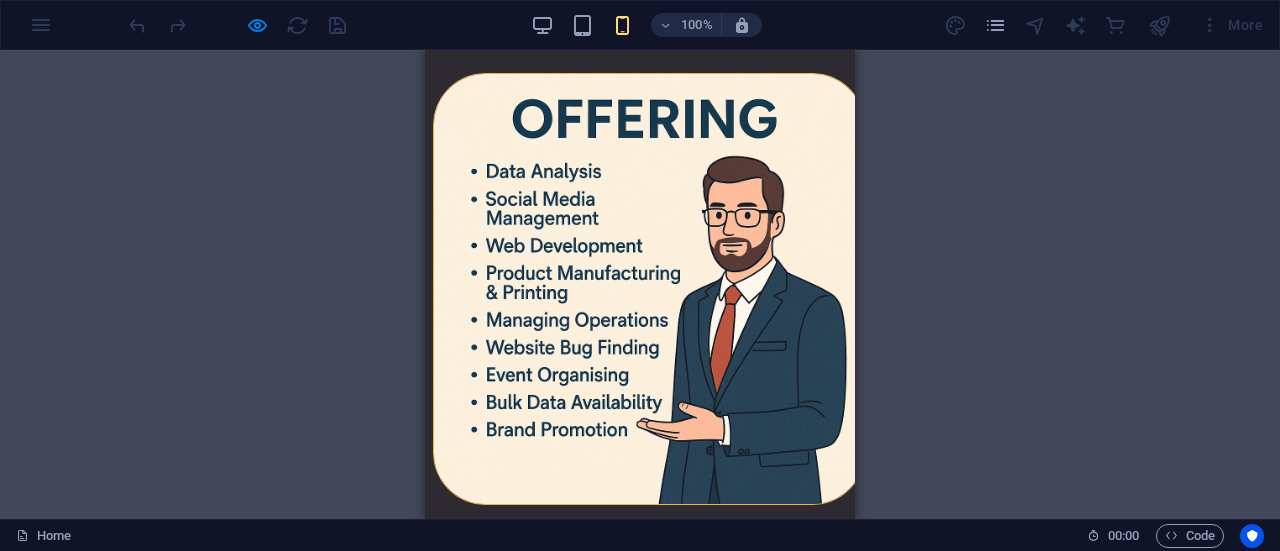 scroll, scrollTop: 187, scrollLeft: 0, axis: vertical 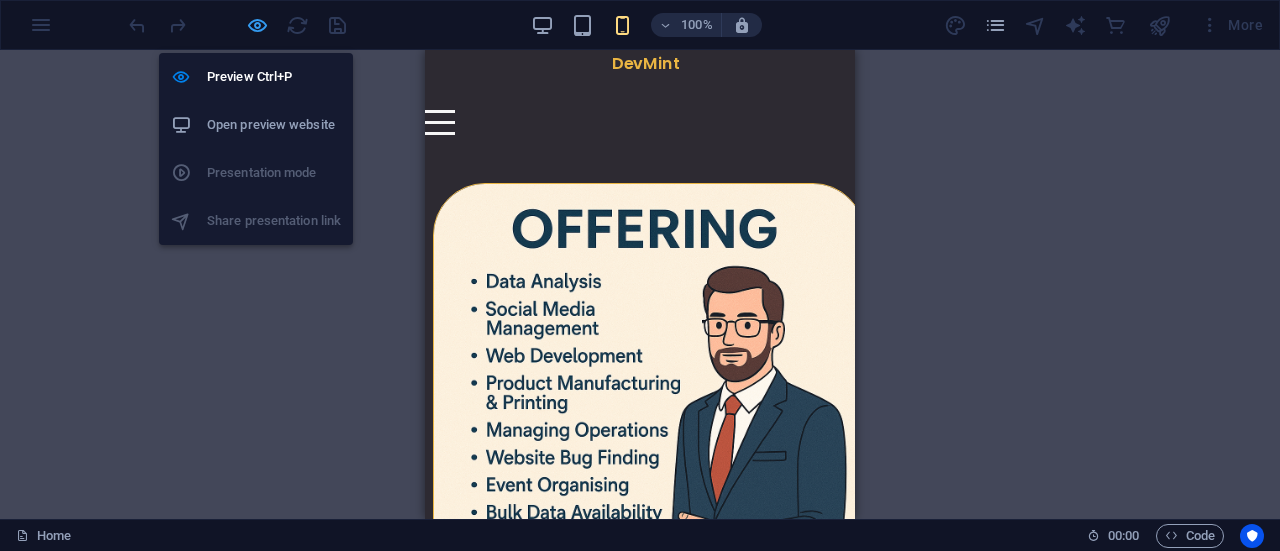 click at bounding box center (257, 25) 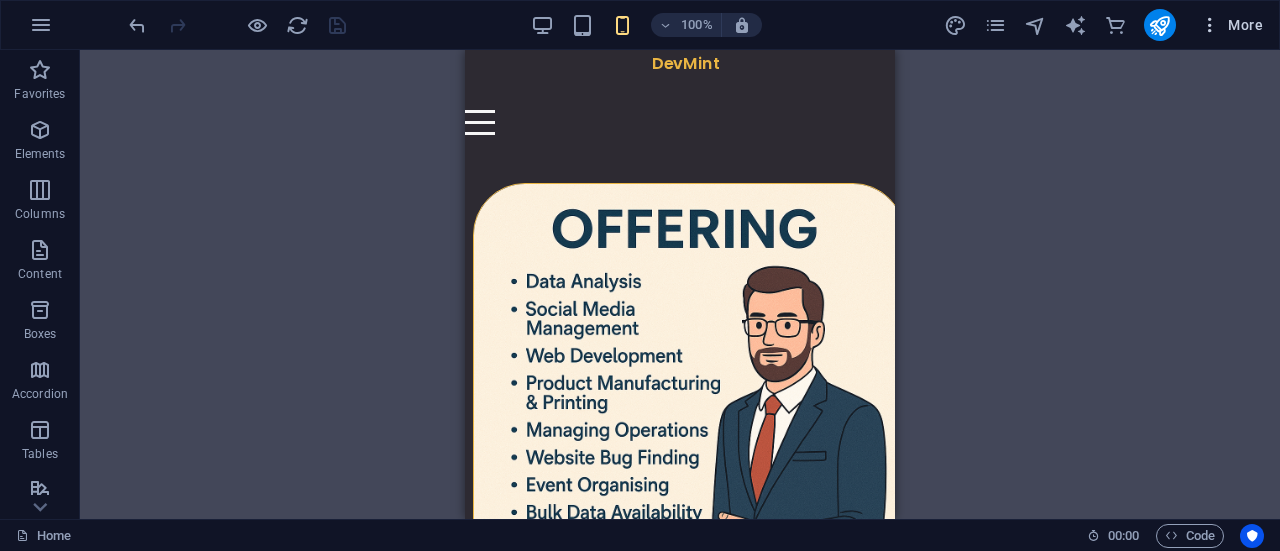 click on "More" at bounding box center [1231, 25] 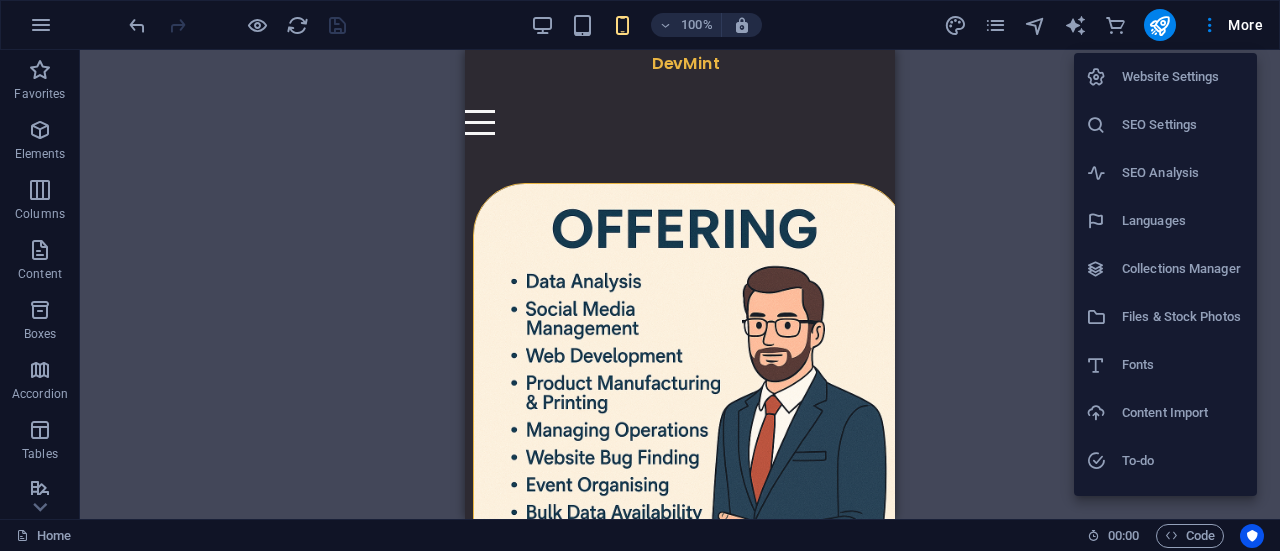click on "Website Settings" at bounding box center (1183, 77) 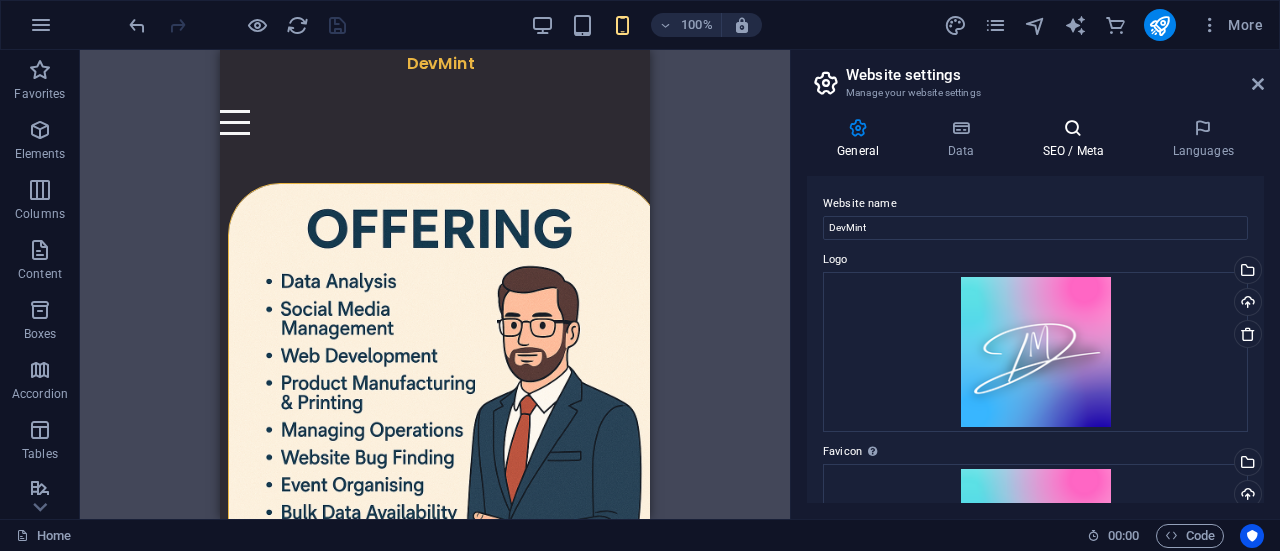 click on "SEO / Meta" at bounding box center [1077, 139] 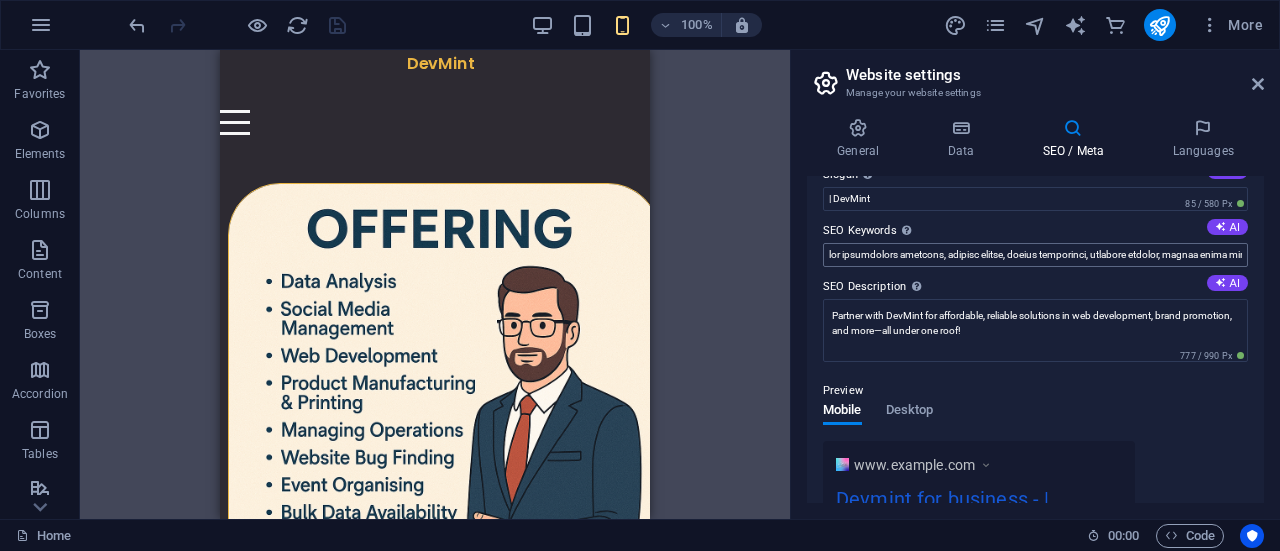 scroll, scrollTop: 86, scrollLeft: 0, axis: vertical 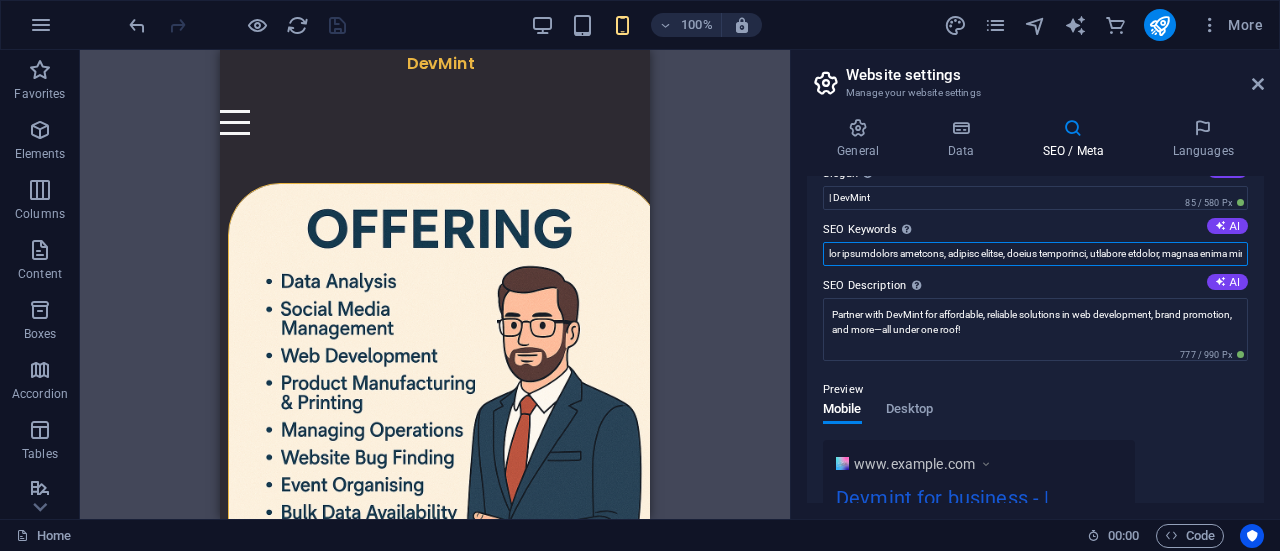 click on "SEO Keywords Comma-separated list of keywords representing your website. AI" at bounding box center (1035, 254) 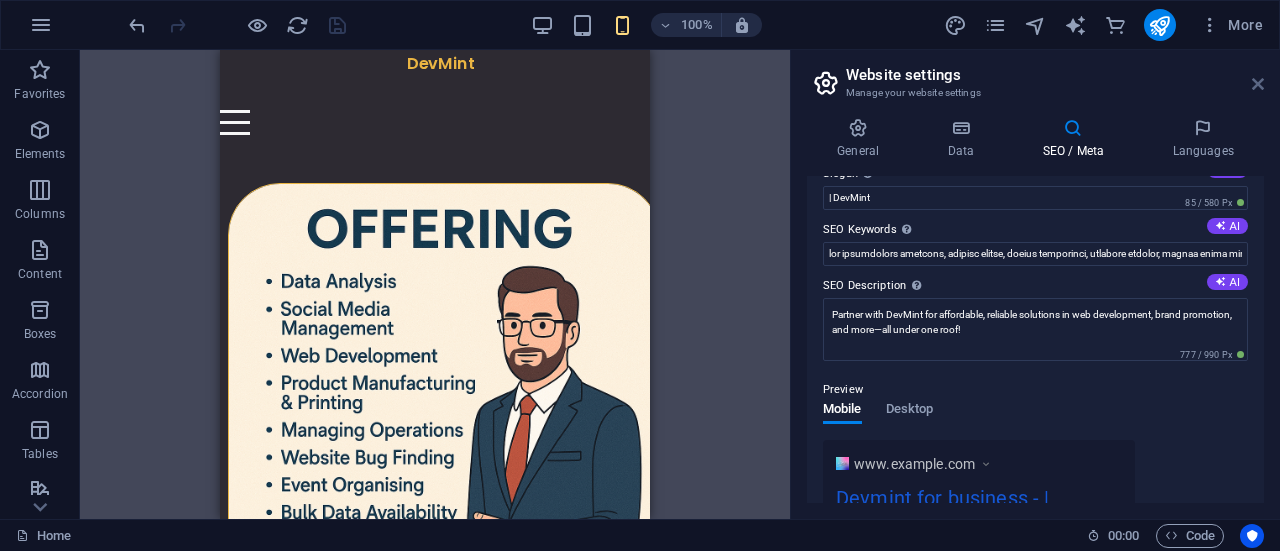 click at bounding box center (1258, 84) 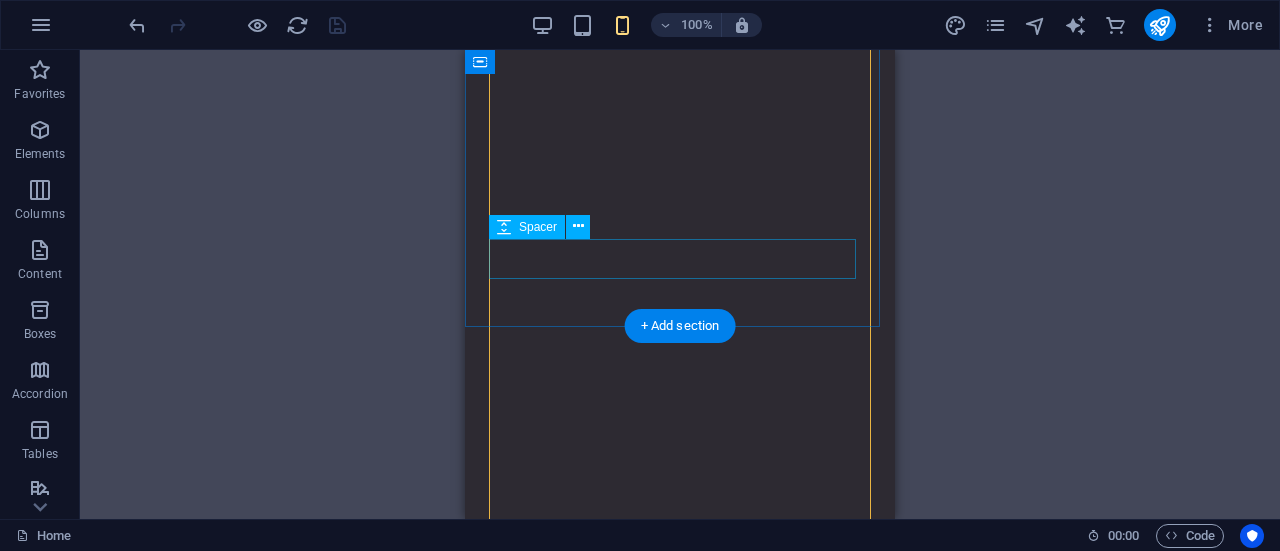 scroll, scrollTop: 1410, scrollLeft: 0, axis: vertical 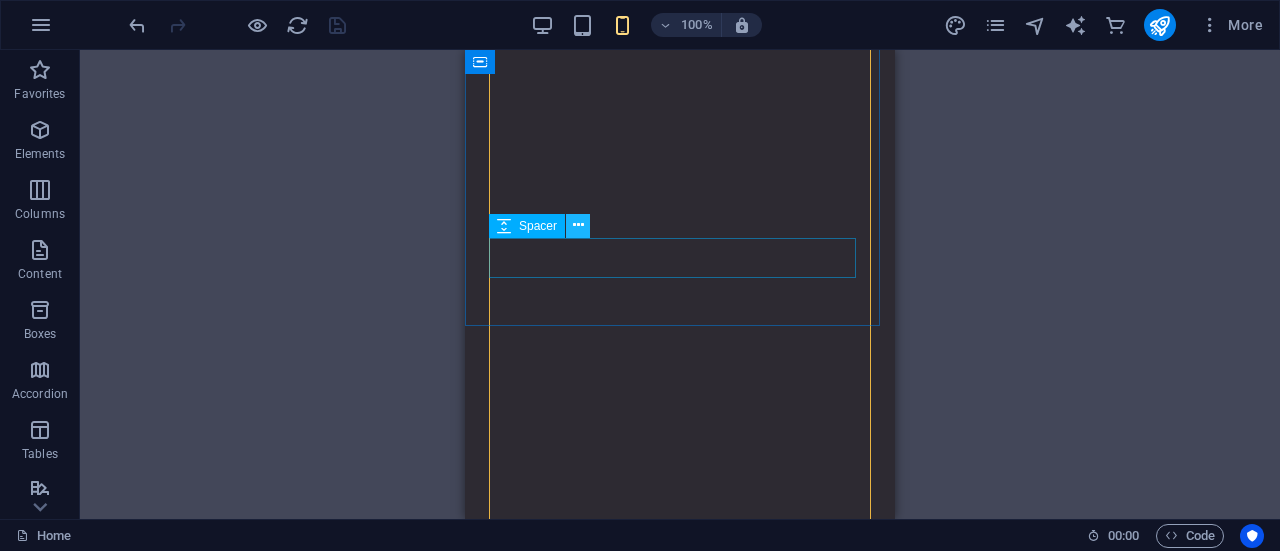 click at bounding box center [578, 225] 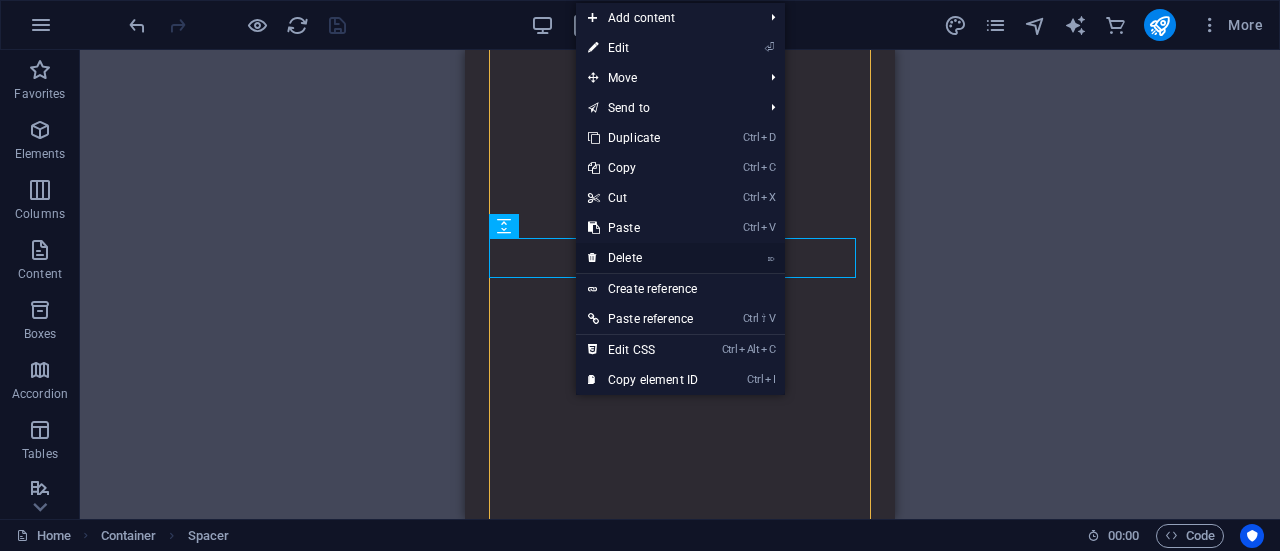 click on "⌦  Delete" at bounding box center [643, 258] 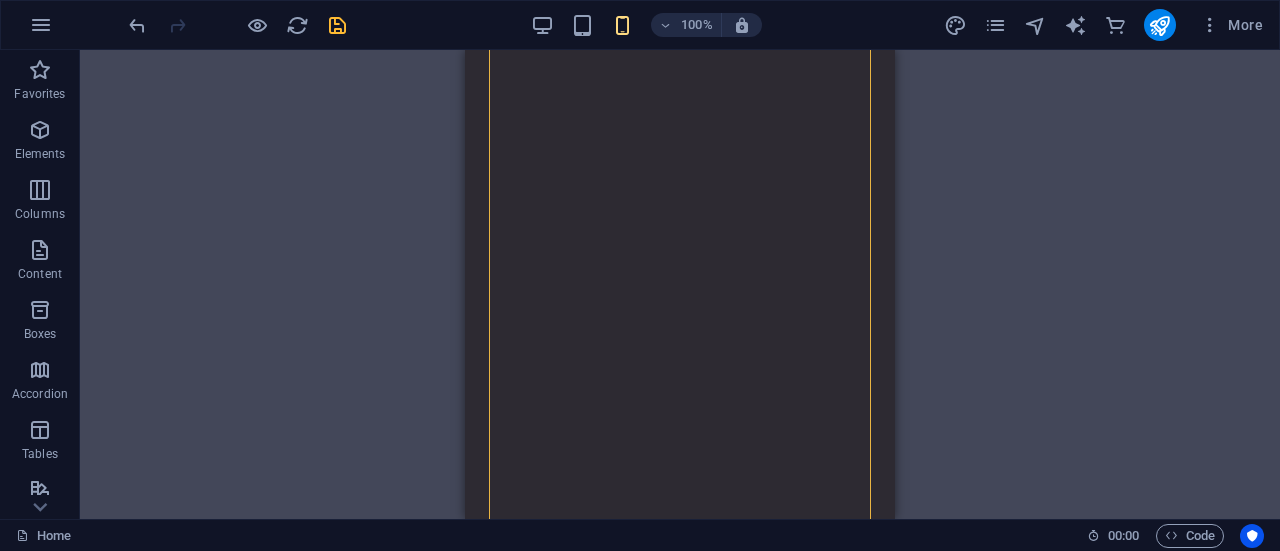scroll, scrollTop: 2339, scrollLeft: 0, axis: vertical 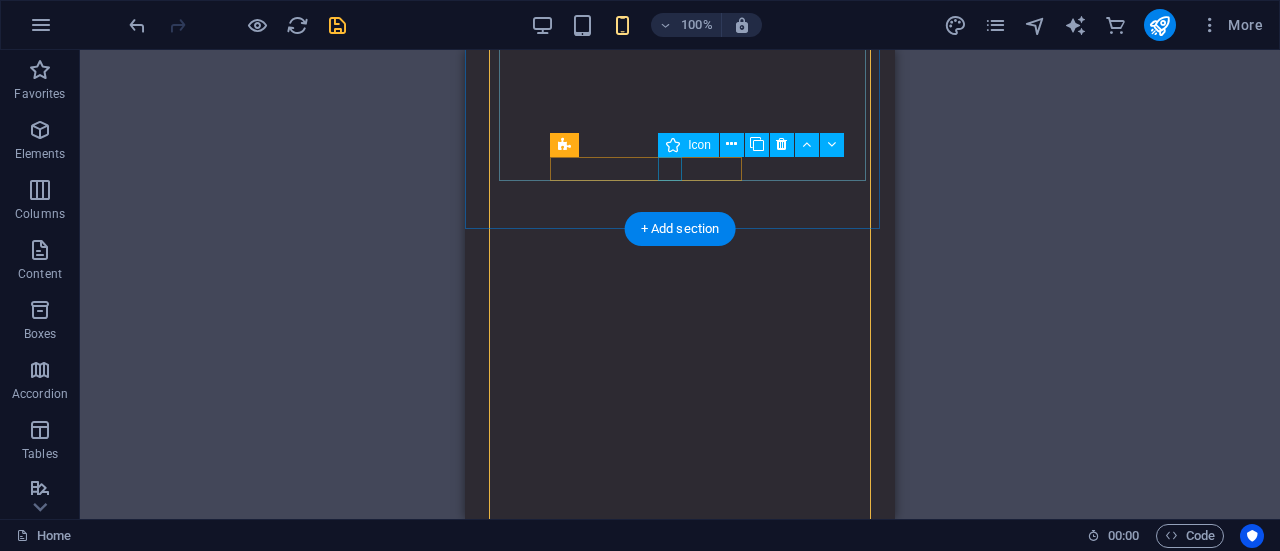 click at bounding box center [690, 4278] 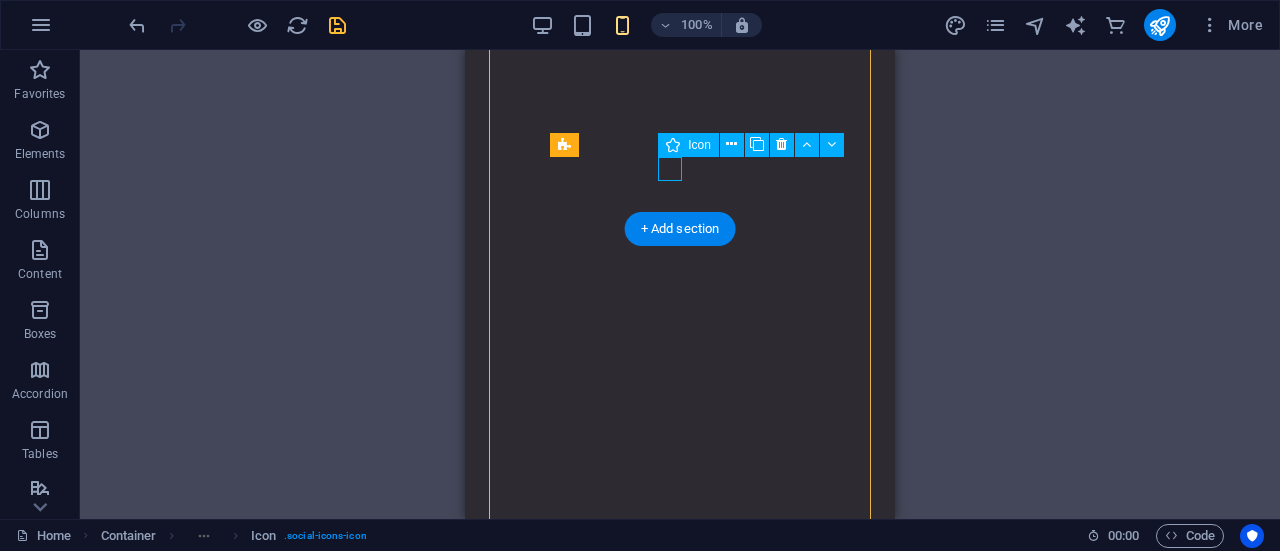 click at bounding box center (690, 4278) 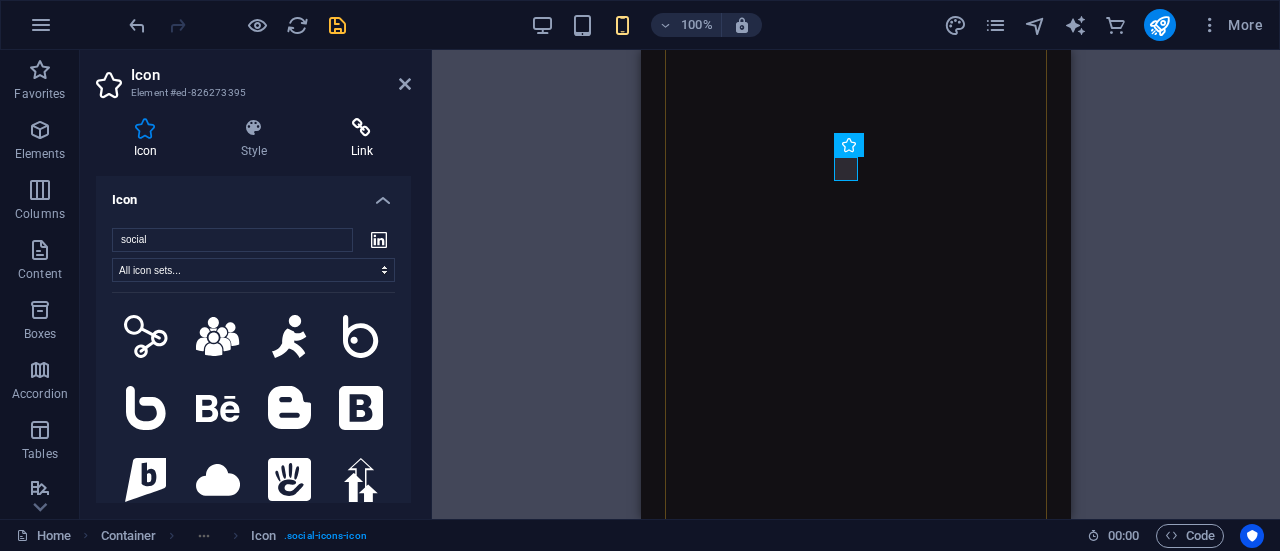 click at bounding box center (362, 128) 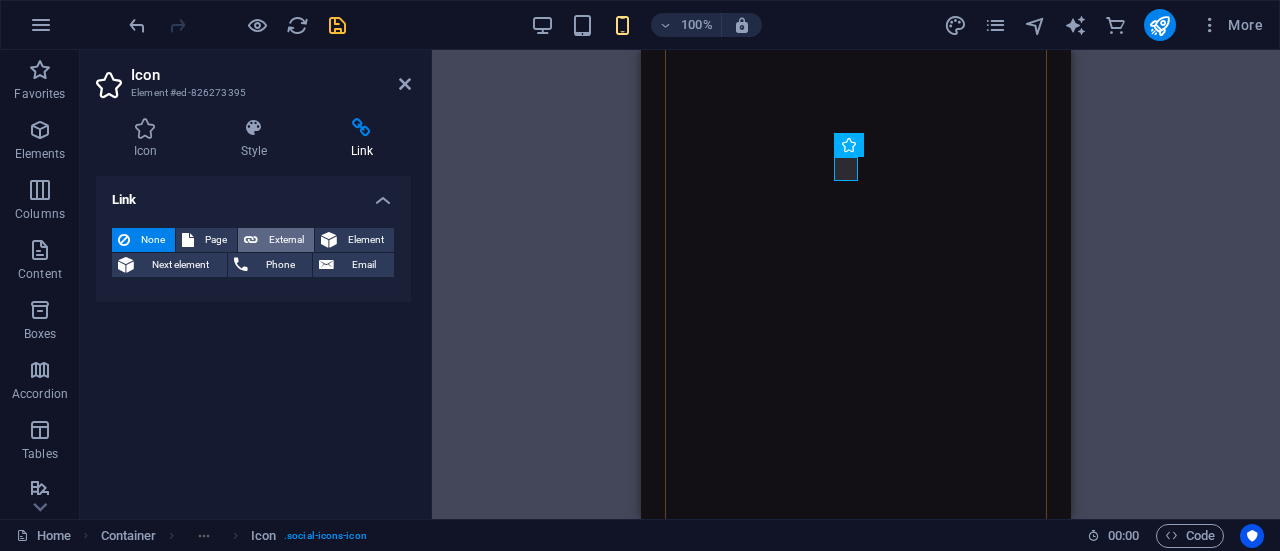 click on "External" at bounding box center (286, 240) 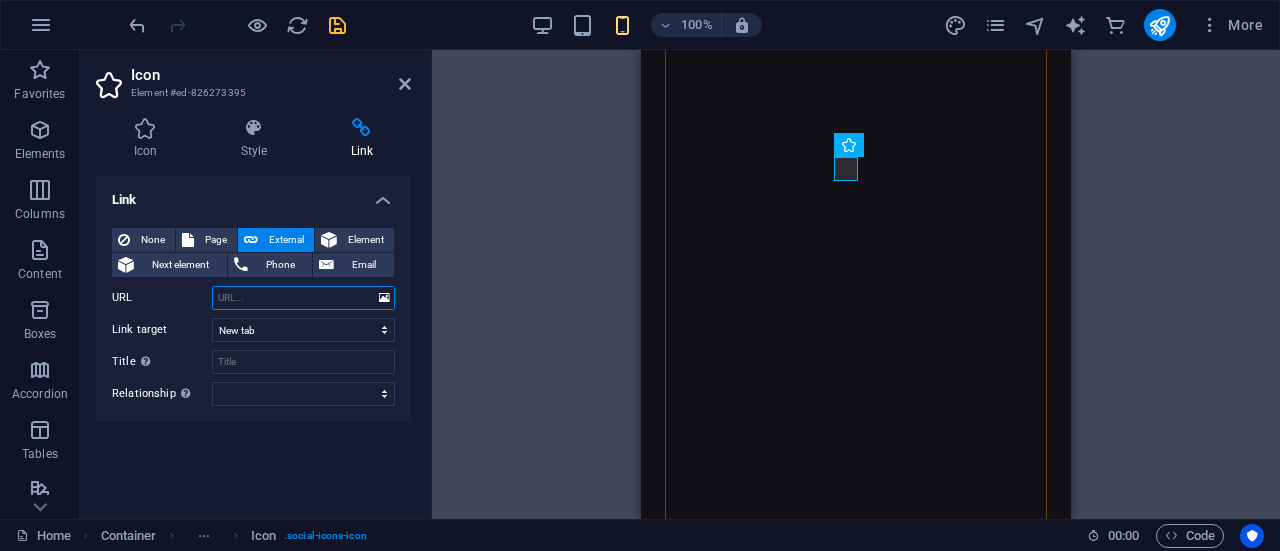 click on "URL" at bounding box center (303, 298) 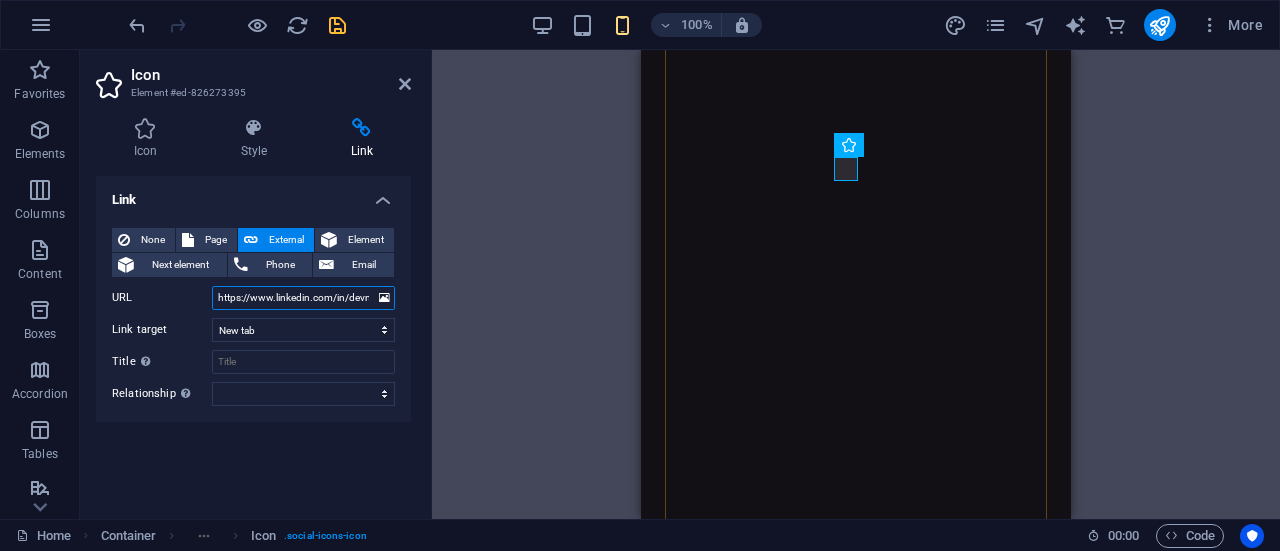 scroll, scrollTop: 0, scrollLeft: 424, axis: horizontal 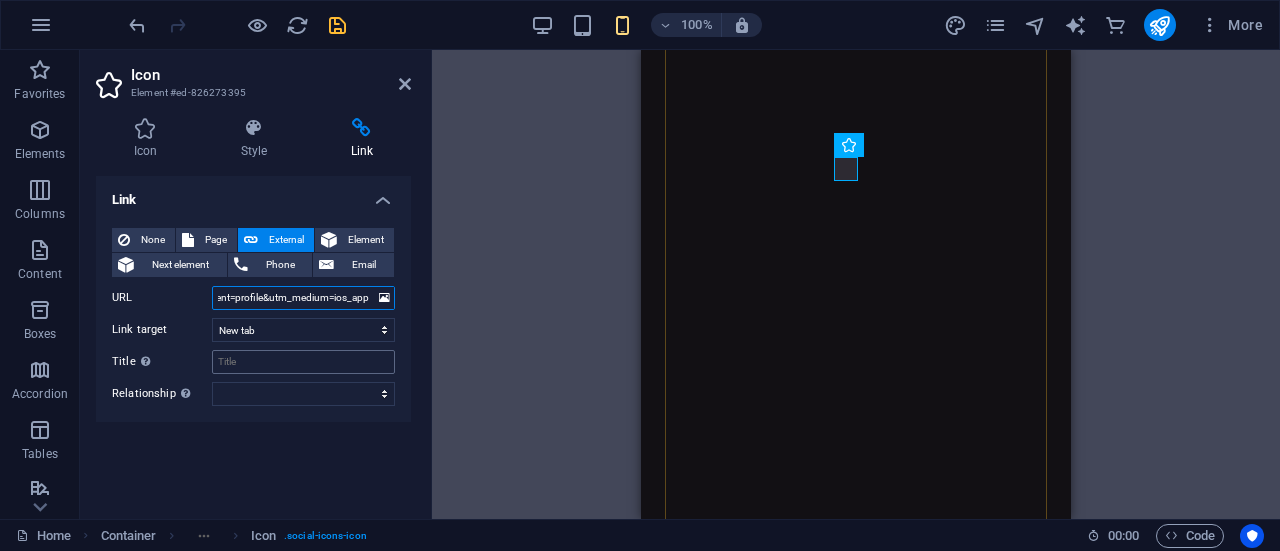 type on "https://www.linkedin.com/in/devmint?utm_source=share&utm_campaign=share_via&utm_content=profile&utm_medium=ios_app" 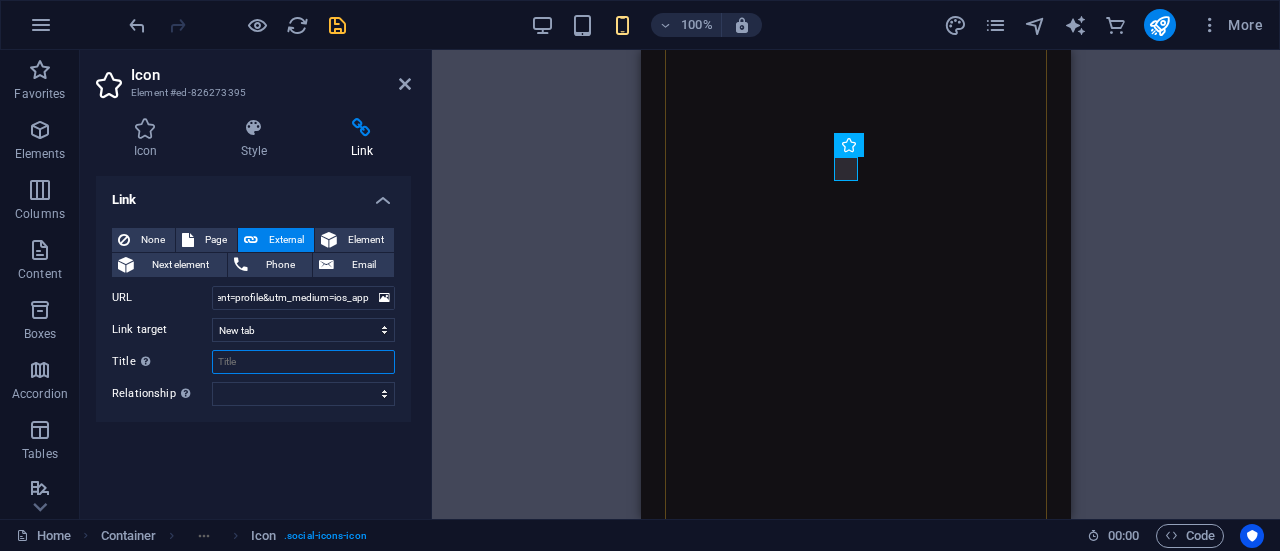 scroll, scrollTop: 0, scrollLeft: 0, axis: both 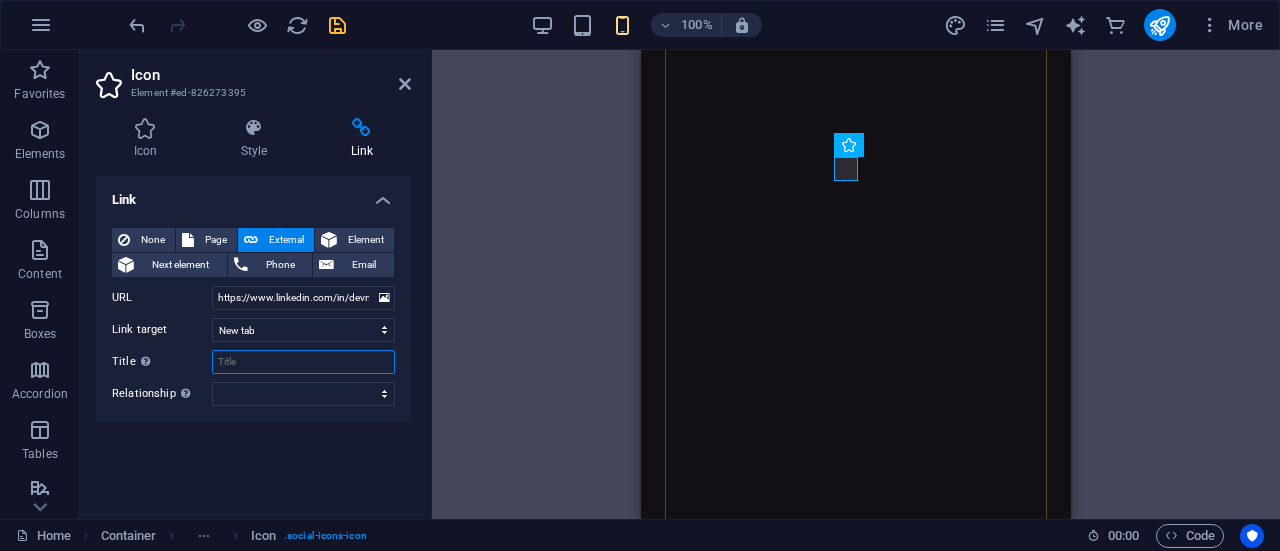click on "Title Additional link description, should not be the same as the link text. The title is most often shown as a tooltip text when the mouse moves over the element. Leave empty if uncertain." at bounding box center (303, 362) 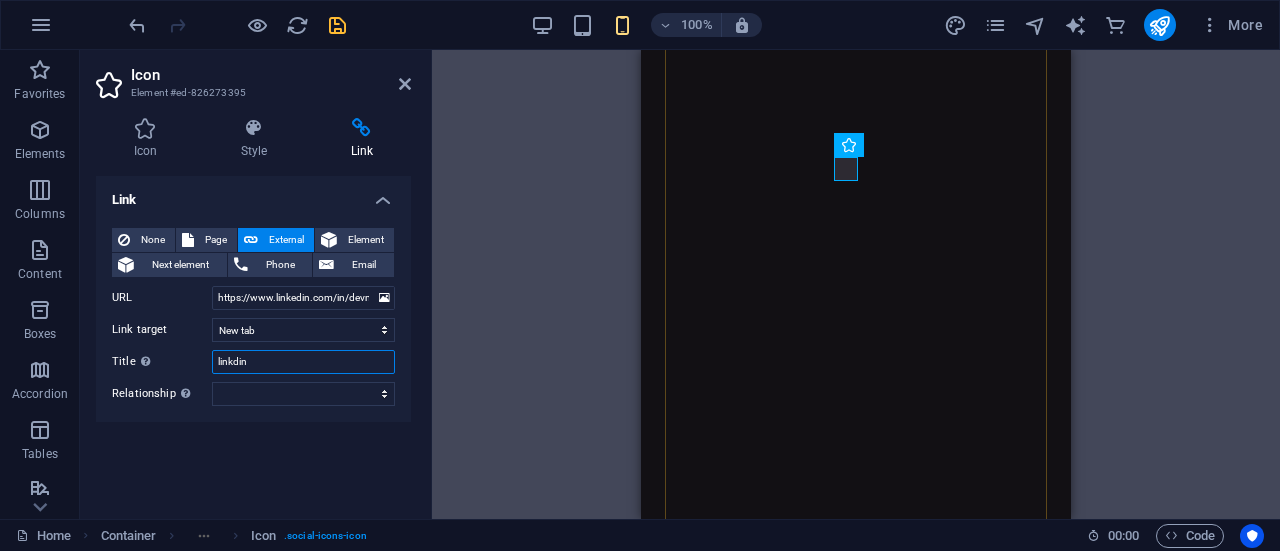 type on "linkdin" 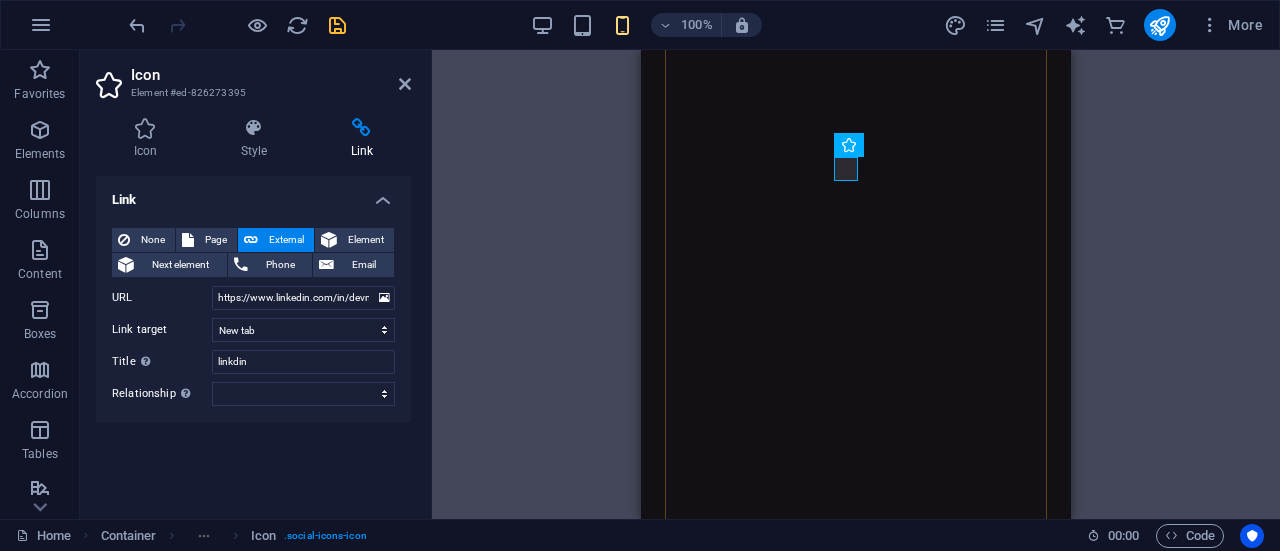 click on "Link None Page External Element Next element Phone Email Page Home Legal Notice Privacy Subpage Home Home Element
URL https://www.linkedin.com/in/devmint?utm_source=share&utm_campaign=share_via&utm_content=profile&utm_medium=ios_app Phone Email Link target New tab Same tab Overlay Title Additional link description, should not be the same as the link text. The title is most often shown as a tooltip text when the mouse moves over the element. Leave empty if uncertain. linkdin Relationship Sets the  relationship of this link to the link target . For example, the value "nofollow" instructs search engines not to follow the link. Can be left empty. alternate author bookmark external help license next nofollow noreferrer noopener prev search tag" at bounding box center (253, 339) 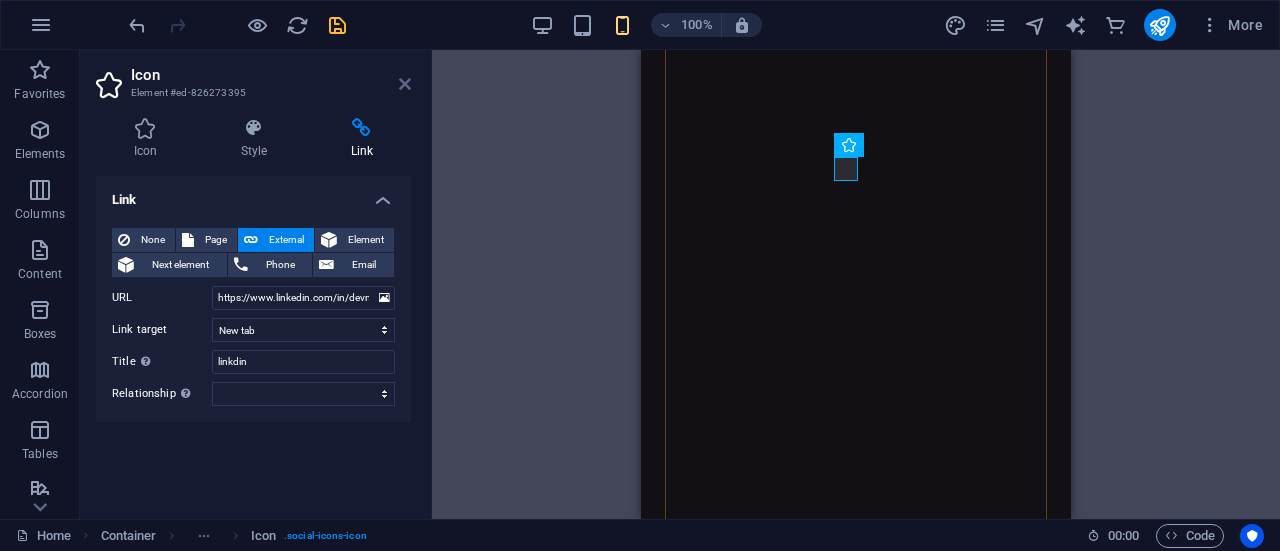 click at bounding box center (405, 84) 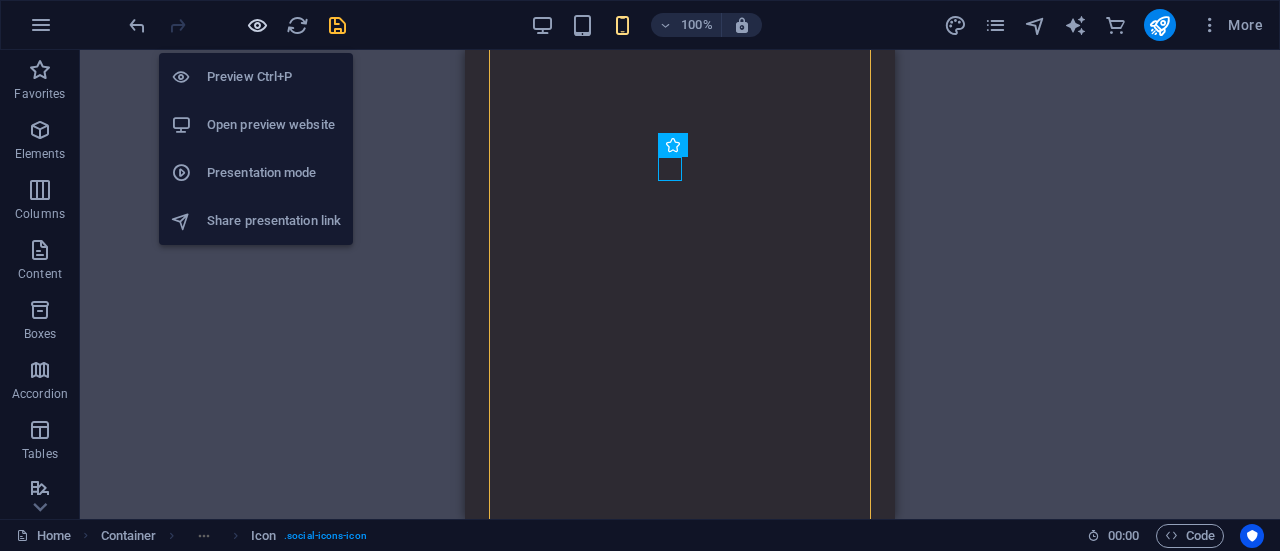 click at bounding box center [257, 25] 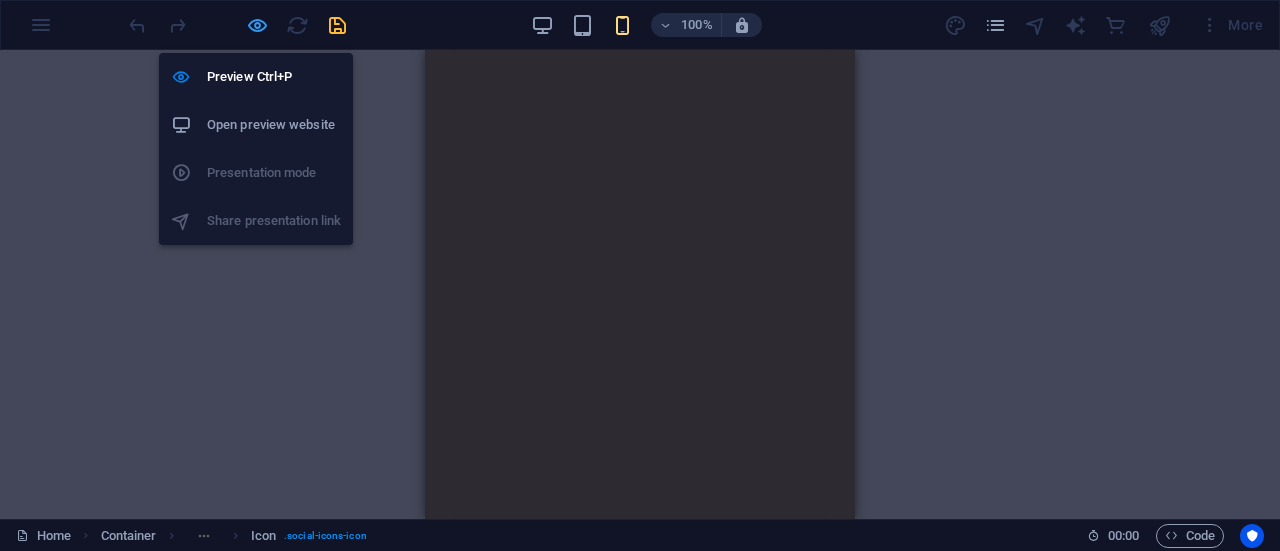 scroll, scrollTop: 2338, scrollLeft: 0, axis: vertical 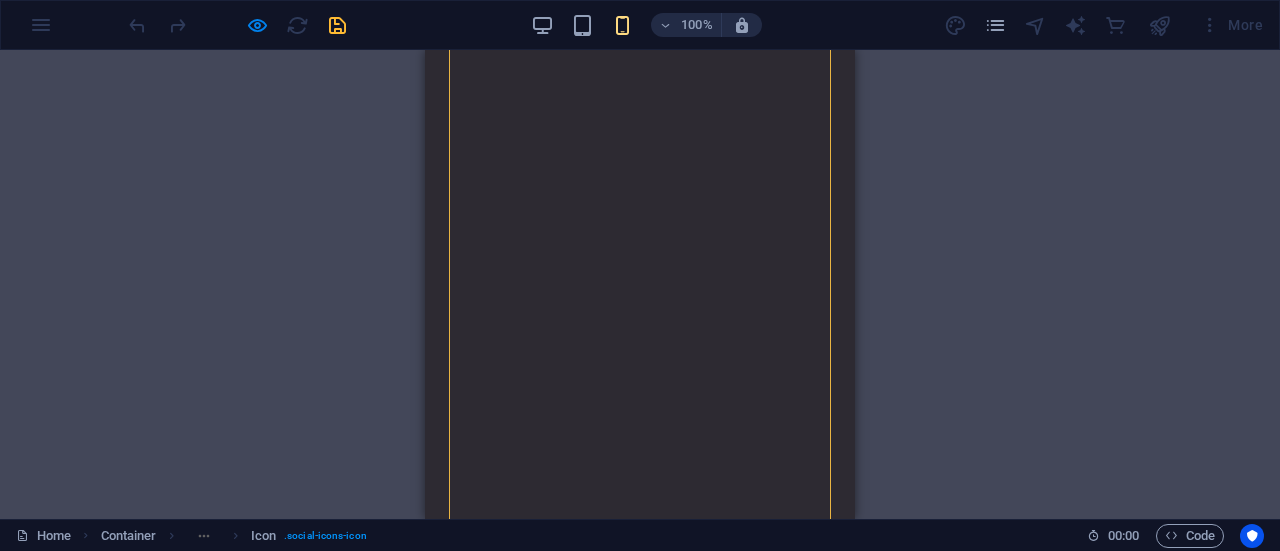 click 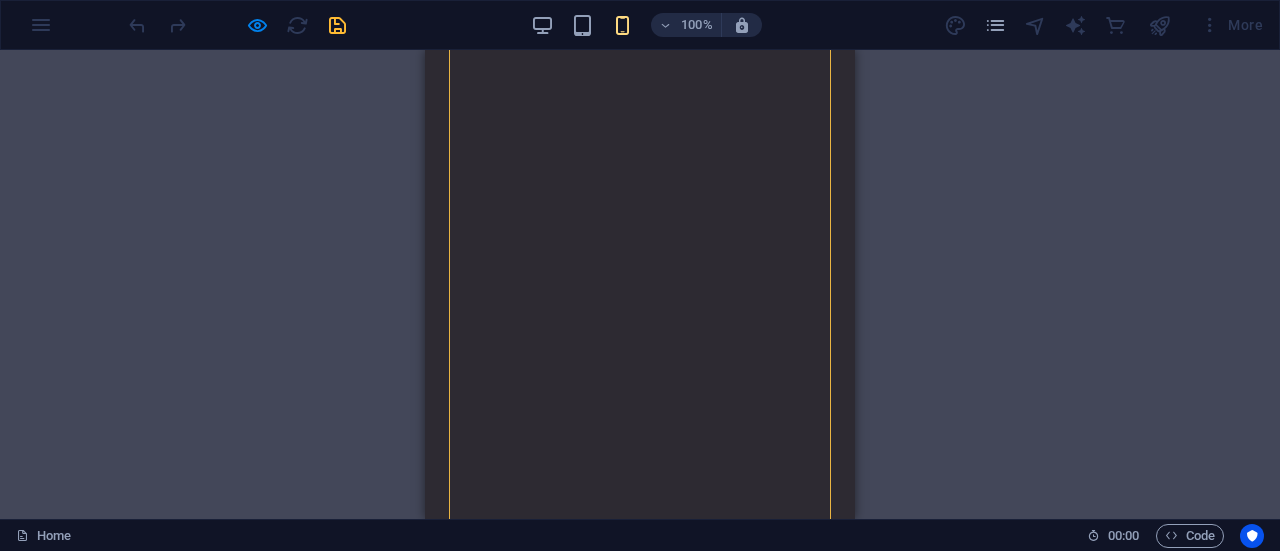 click 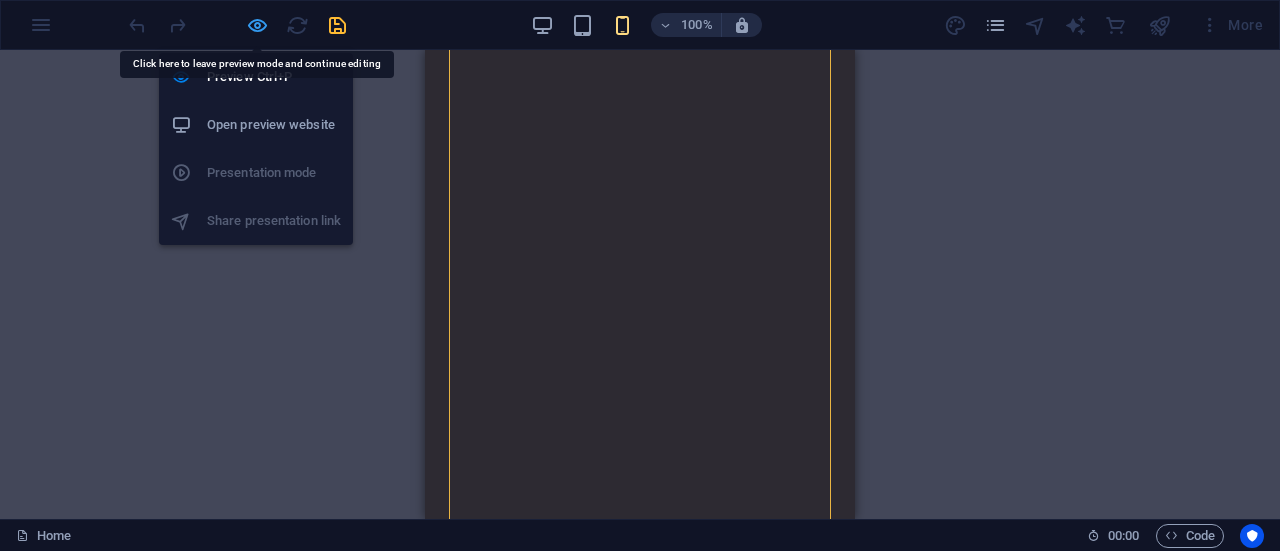 click at bounding box center (257, 25) 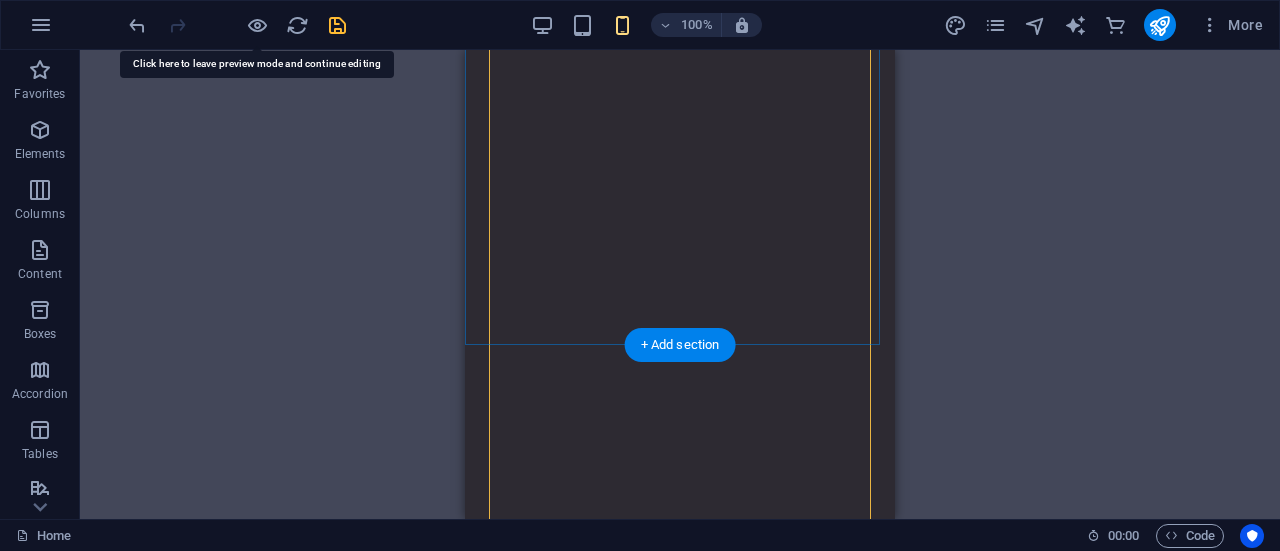 scroll, scrollTop: 4253, scrollLeft: 0, axis: vertical 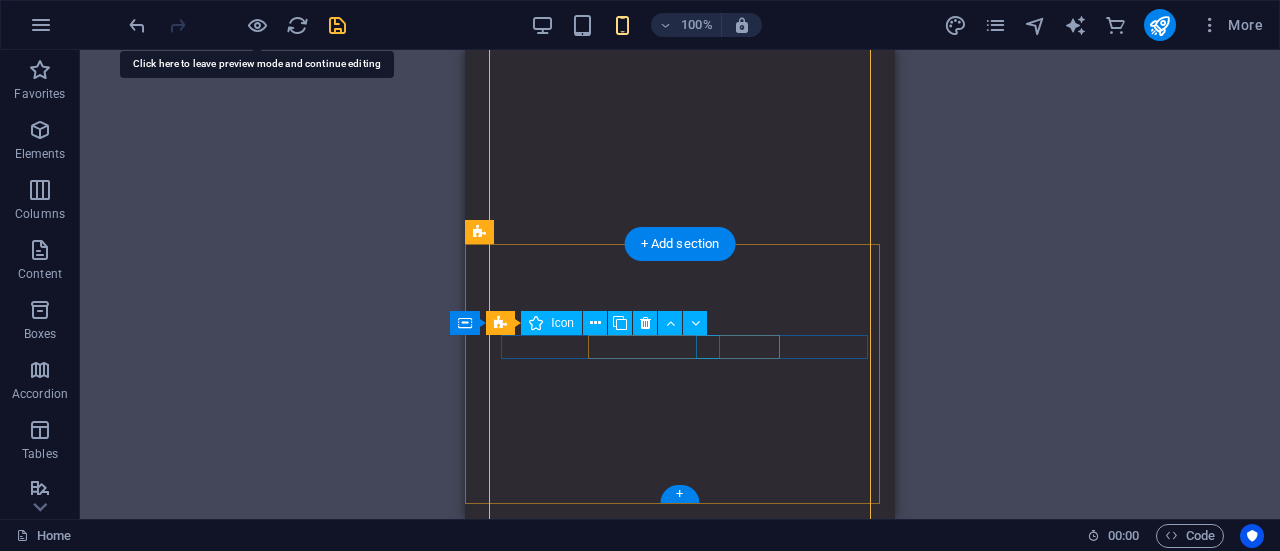 click at bounding box center [680, 4484] 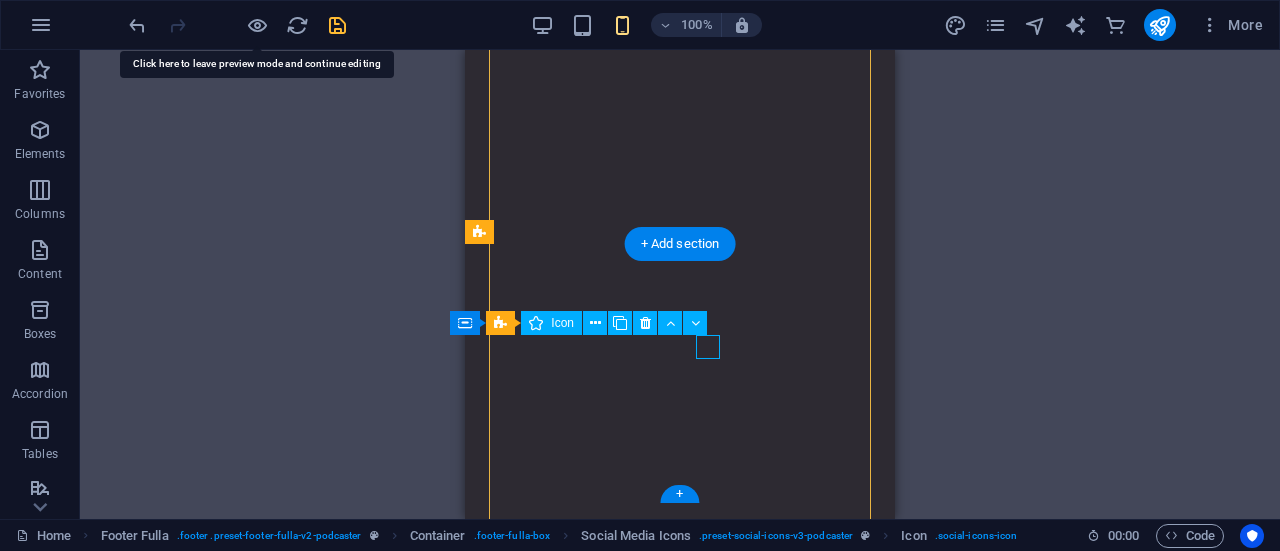 click at bounding box center [680, 4484] 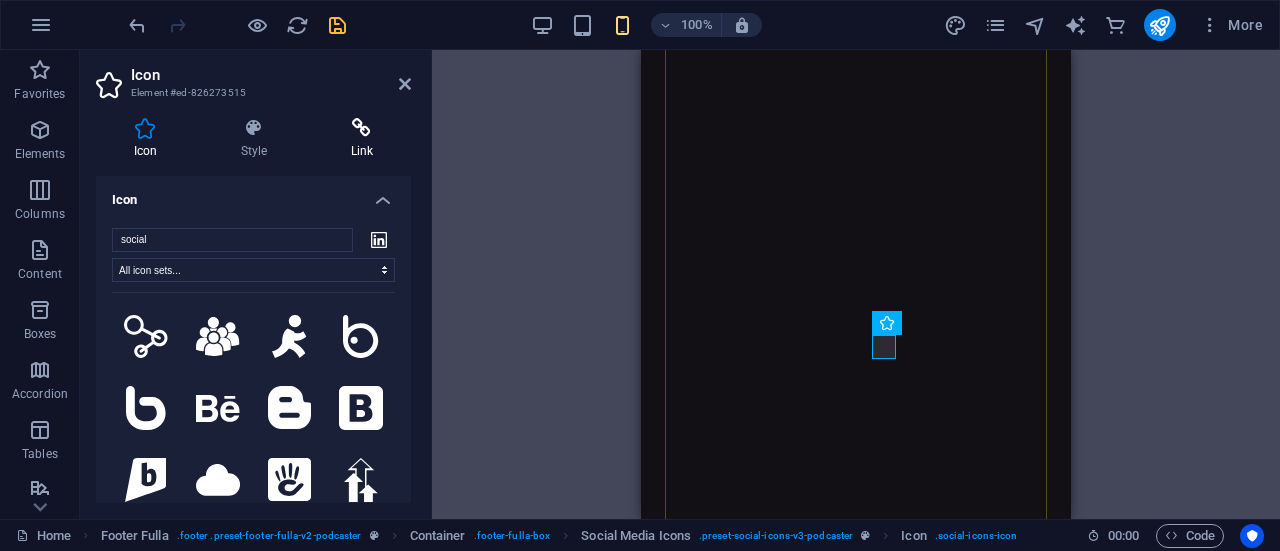 click at bounding box center (362, 128) 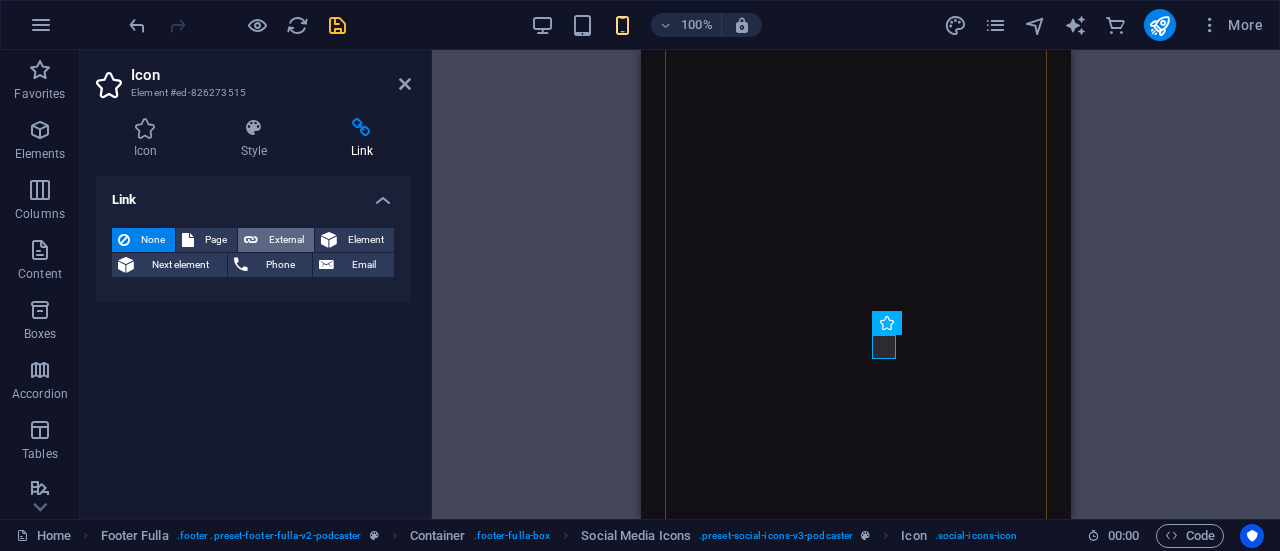 click on "External" at bounding box center (286, 240) 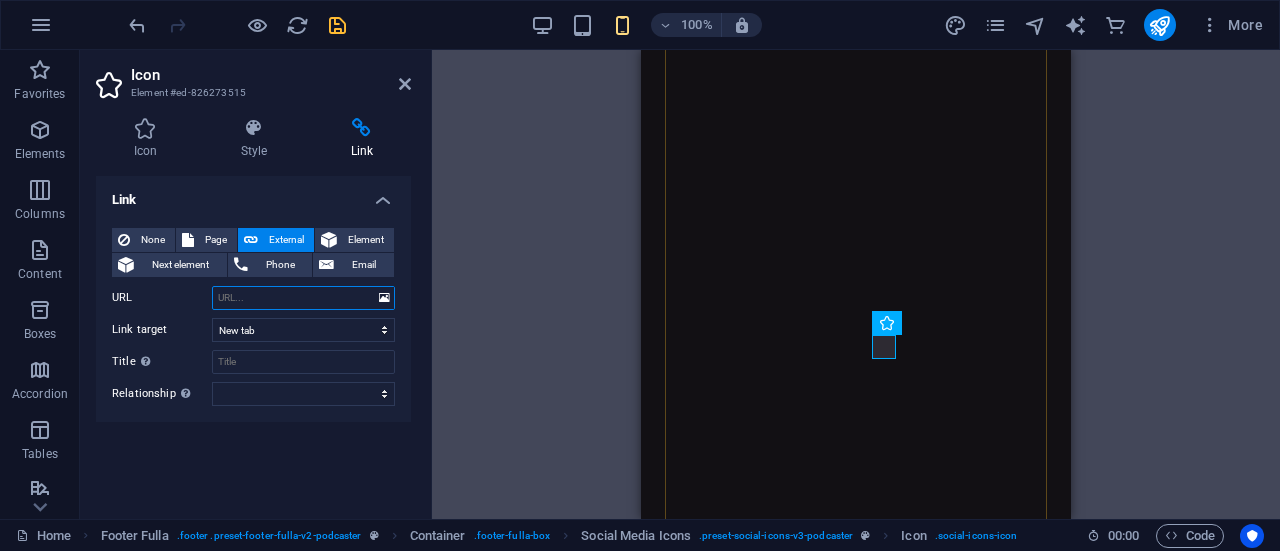 click on "URL" at bounding box center (303, 298) 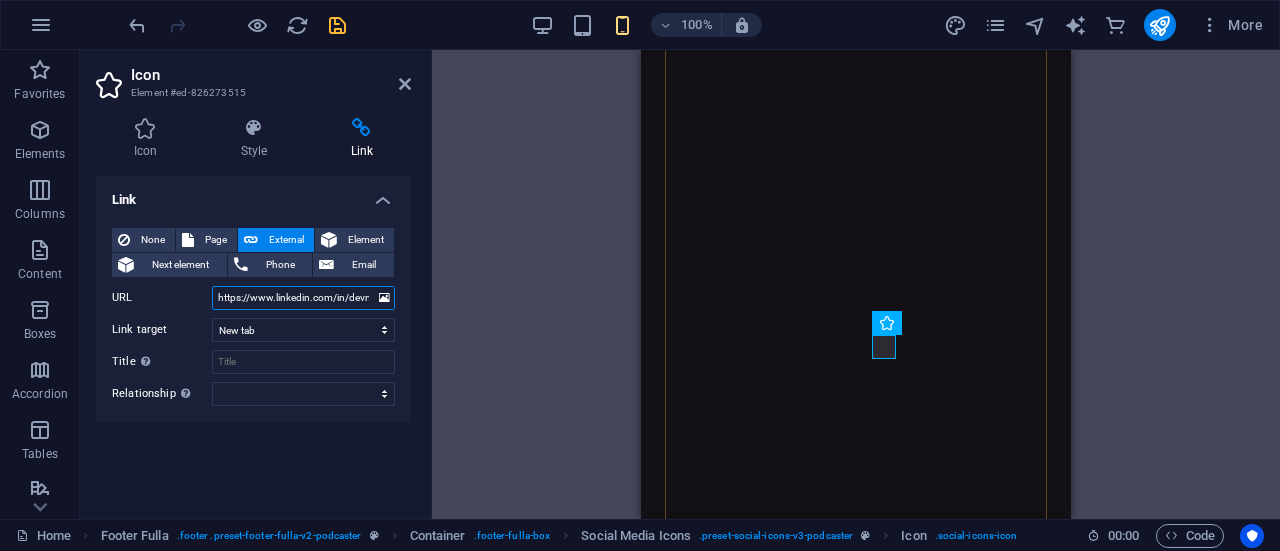 scroll, scrollTop: 0, scrollLeft: 424, axis: horizontal 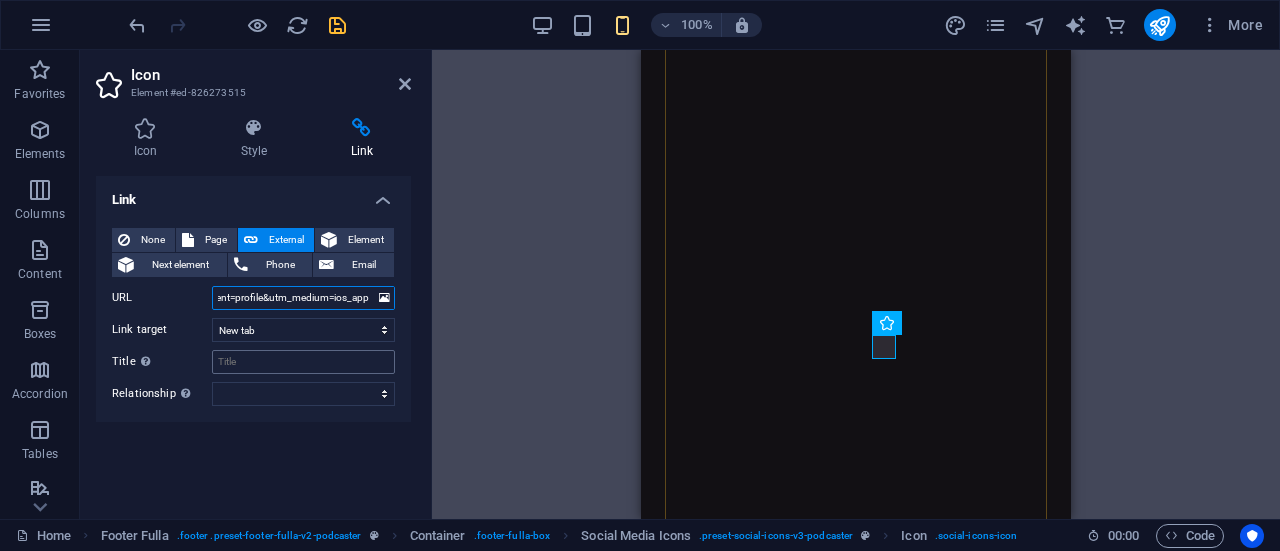 type on "https://www.linkedin.com/in/devmint?utm_source=share&utm_campaign=share_via&utm_content=profile&utm_medium=ios_app" 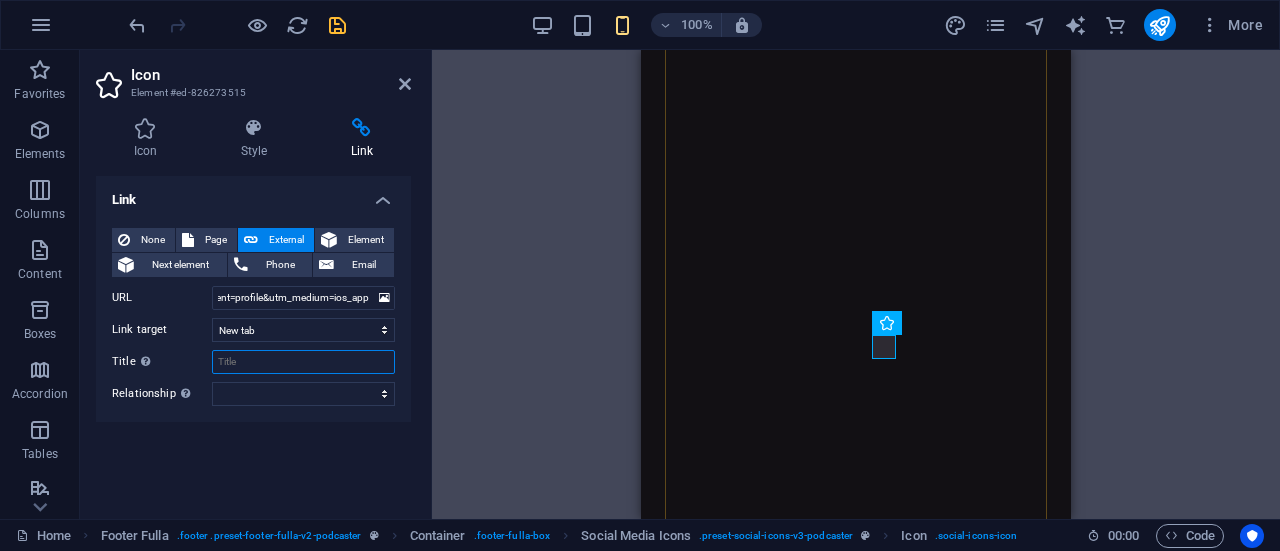 scroll, scrollTop: 0, scrollLeft: 0, axis: both 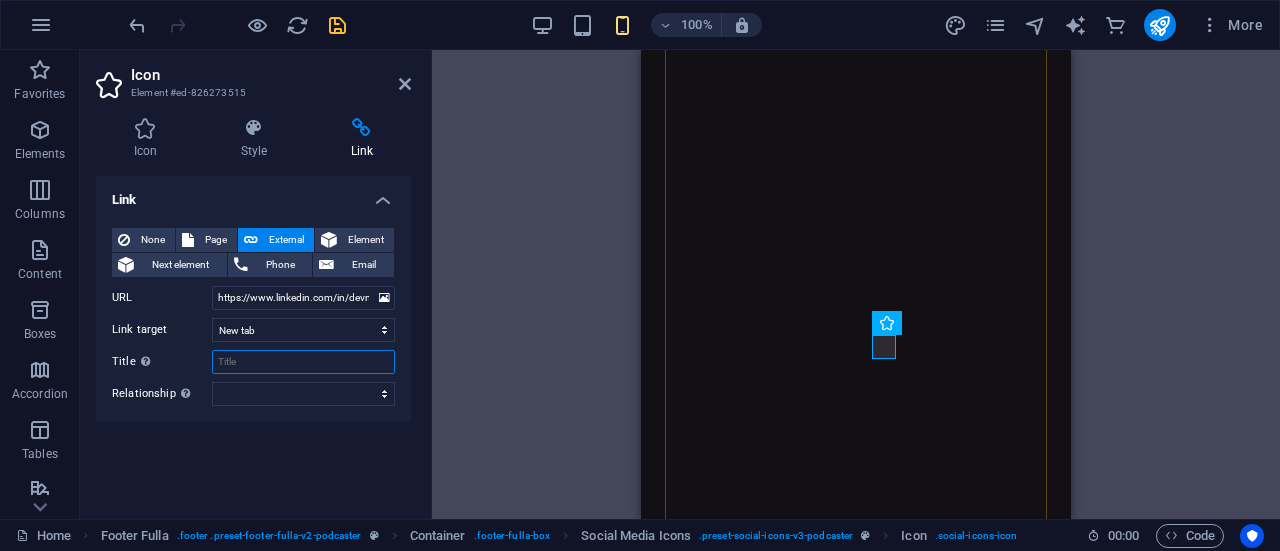 click on "Title Additional link description, should not be the same as the link text. The title is most often shown as a tooltip text when the mouse moves over the element. Leave empty if uncertain." at bounding box center (303, 362) 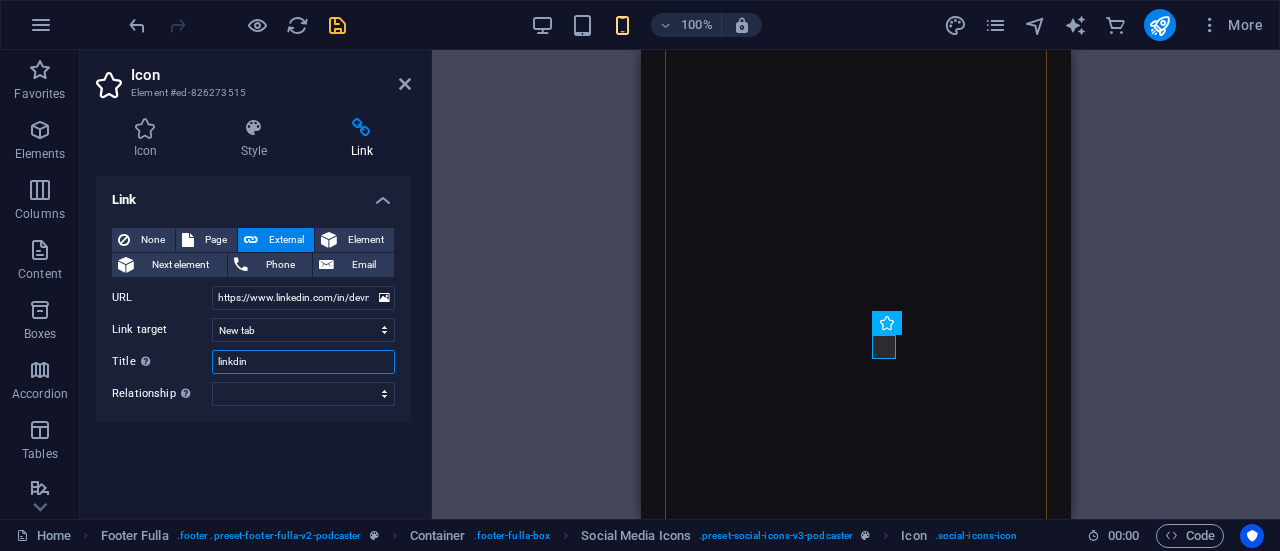type on "linkdin" 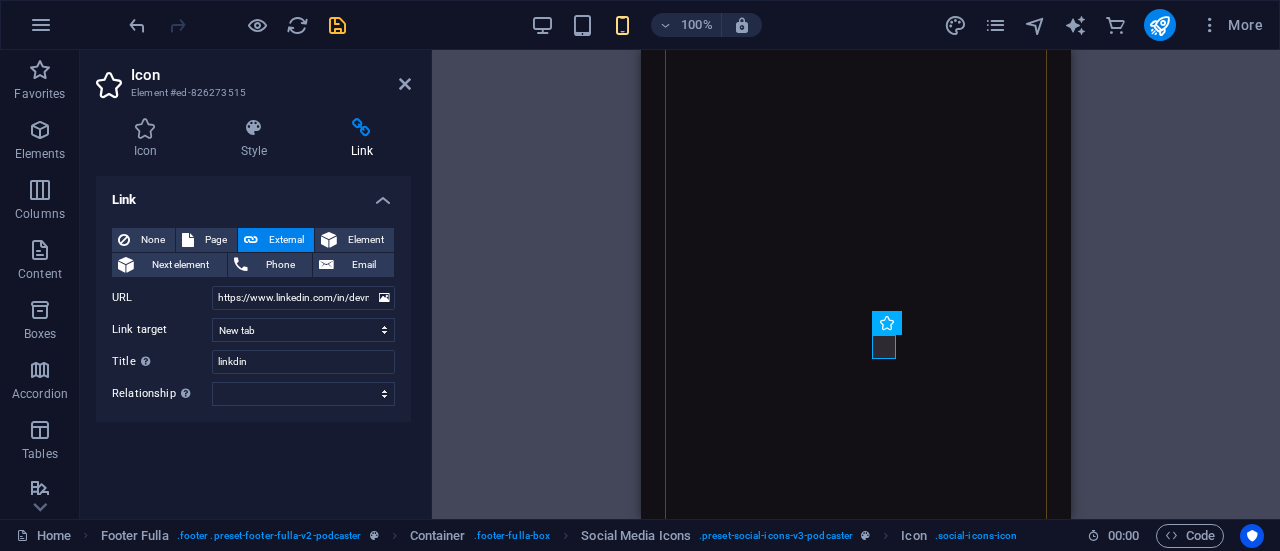 click on "Link None Page External Element Next element Phone Email Page Home Legal Notice Privacy Subpage Home Home Element
URL https://www.linkedin.com/in/devmint?utm_source=share&utm_campaign=share_via&utm_content=profile&utm_medium=ios_app Phone Email Link target New tab Same tab Overlay Title Additional link description, should not be the same as the link text. The title is most often shown as a tooltip text when the mouse moves over the element. Leave empty if uncertain. linkdin Relationship Sets the  relationship of this link to the link target . For example, the value "nofollow" instructs search engines not to follow the link. Can be left empty. alternate author bookmark external help license next nofollow noreferrer noopener prev search tag" at bounding box center [253, 339] 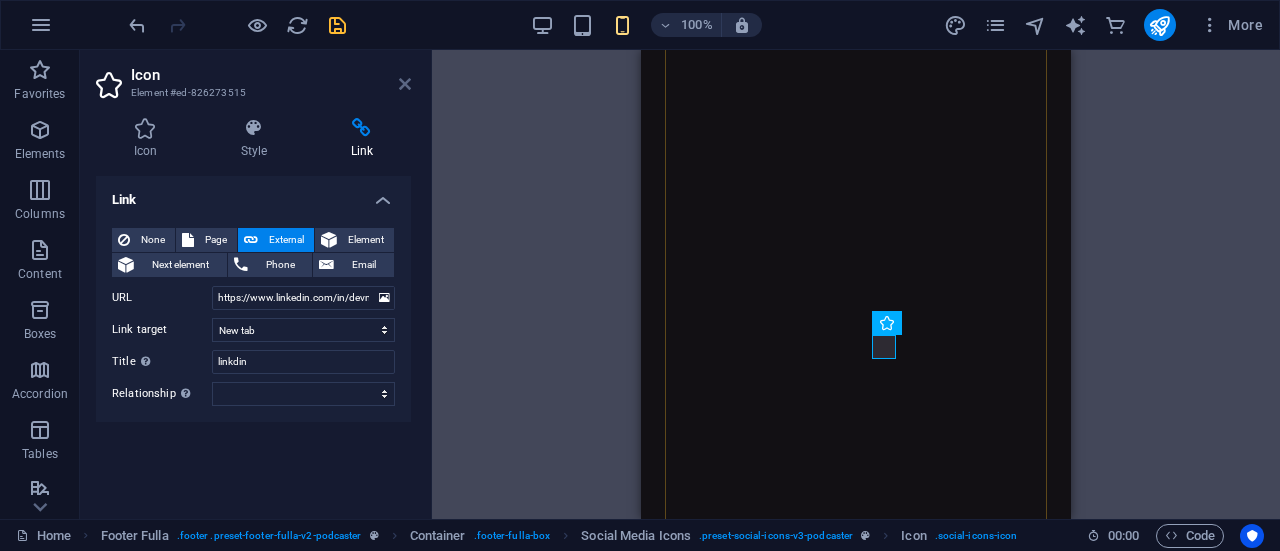 click at bounding box center [405, 84] 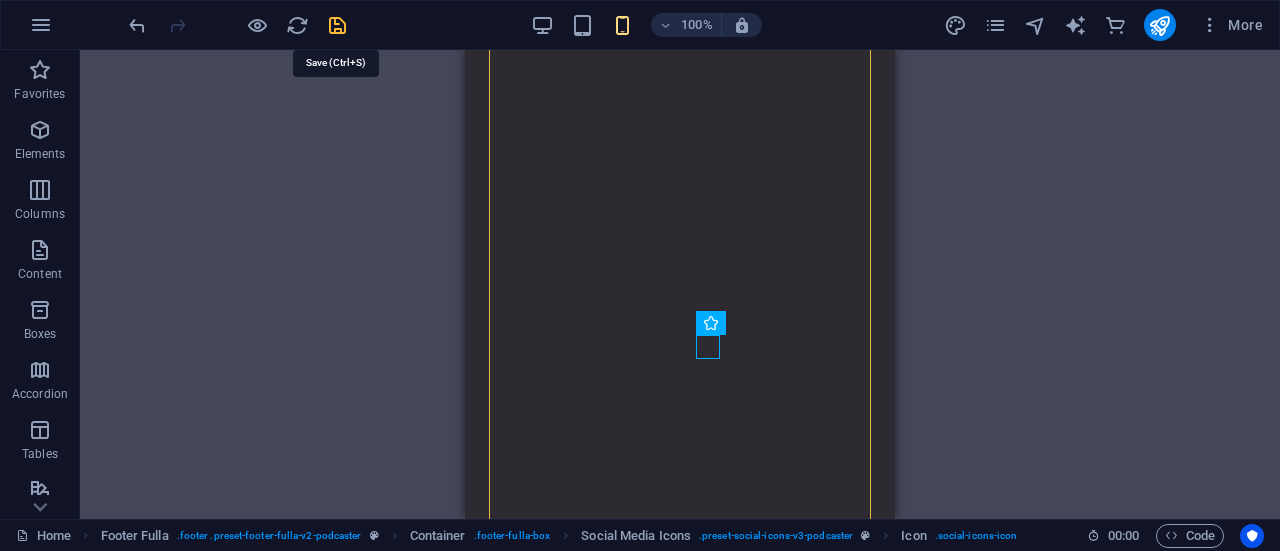click at bounding box center (337, 25) 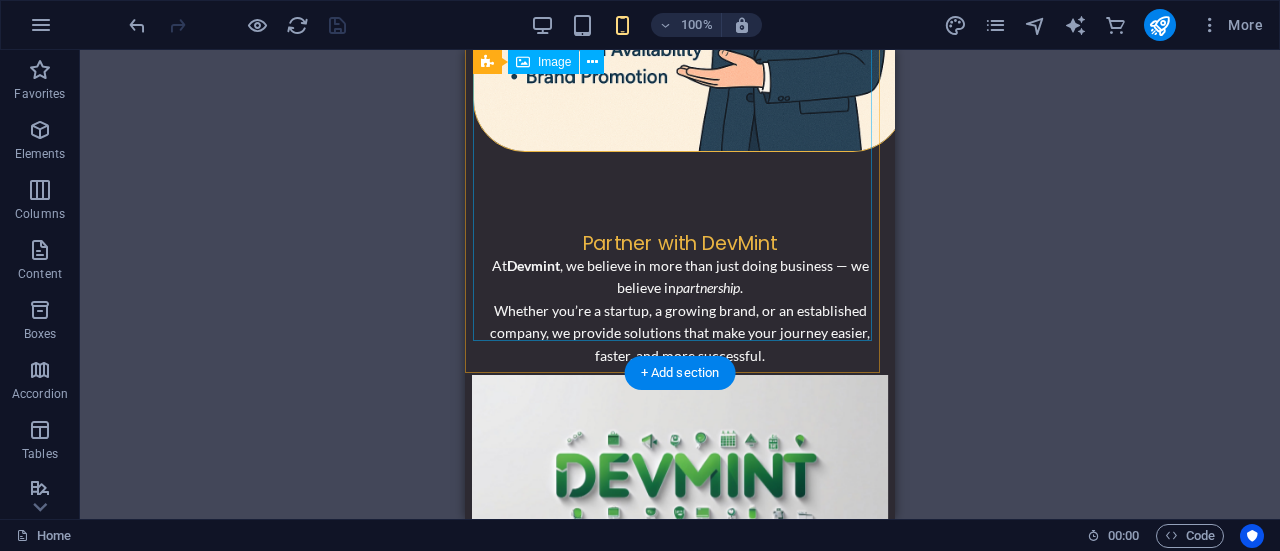 scroll, scrollTop: 0, scrollLeft: 0, axis: both 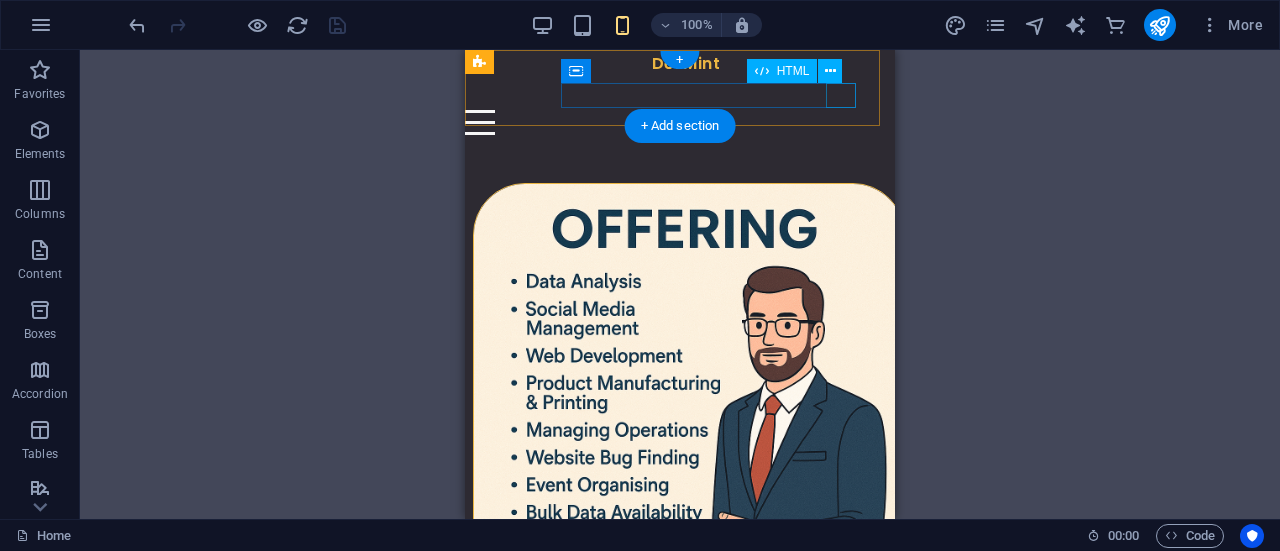 click at bounding box center (668, 122) 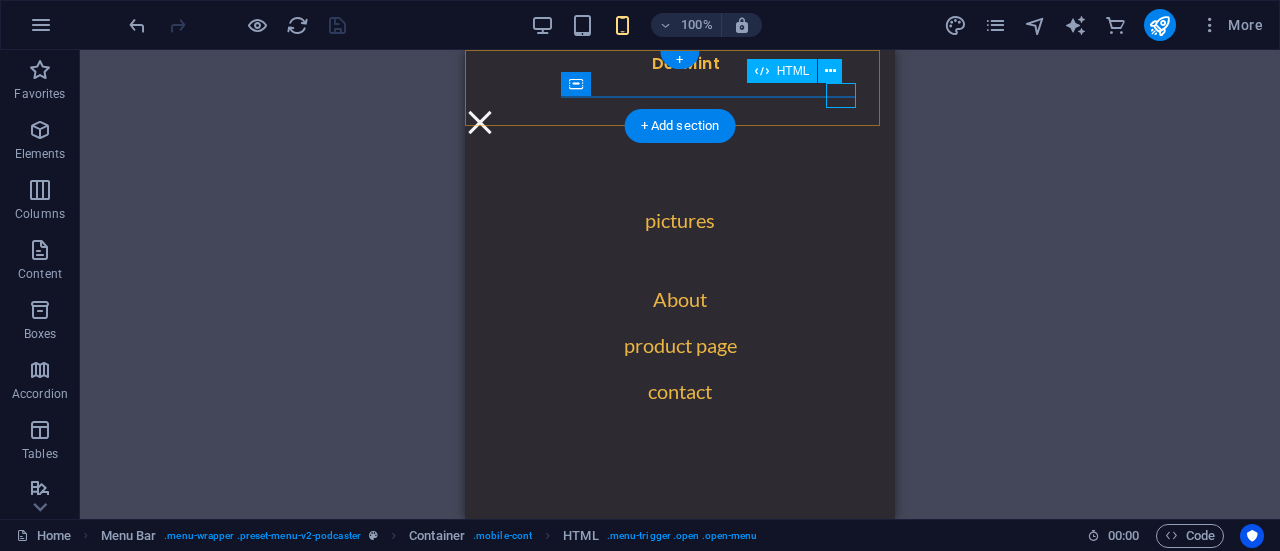 click at bounding box center [480, 122] 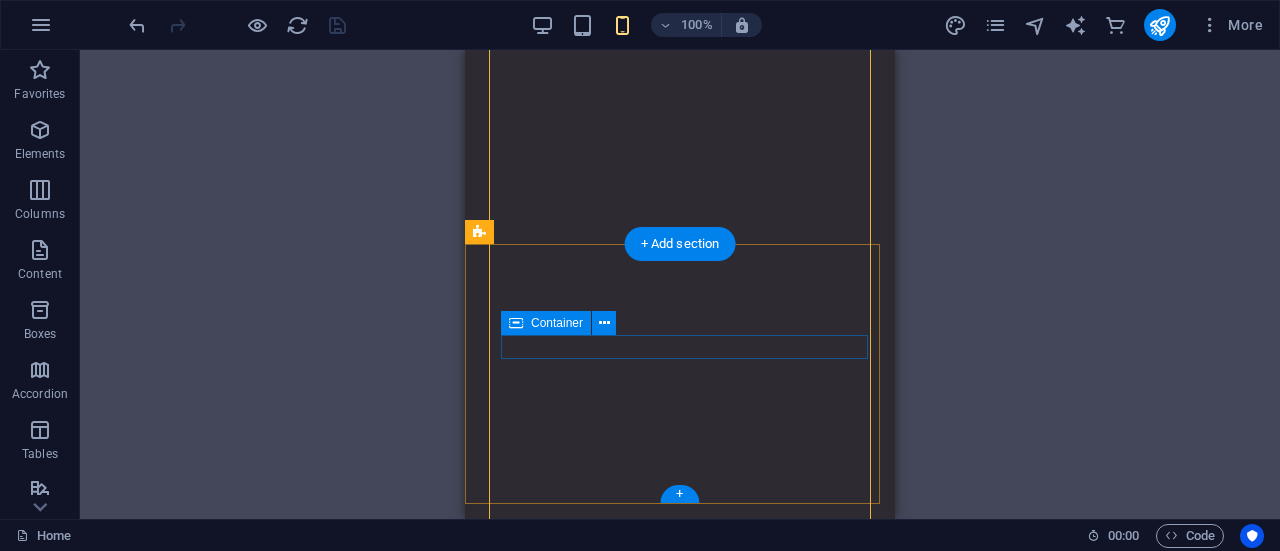 scroll, scrollTop: 4253, scrollLeft: 0, axis: vertical 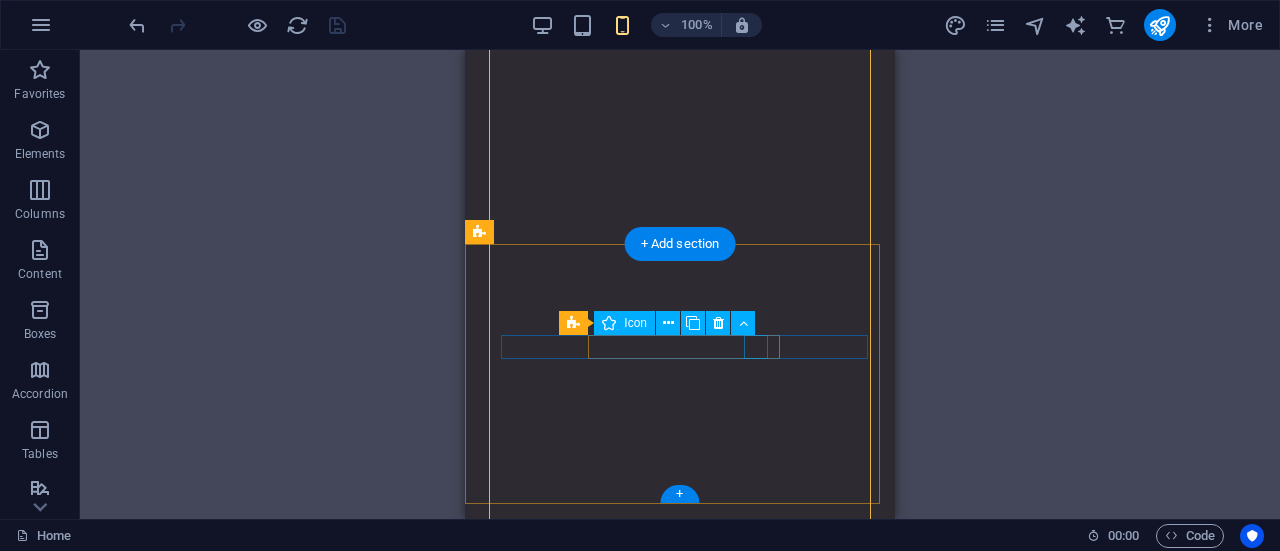 click at bounding box center (680, 4520) 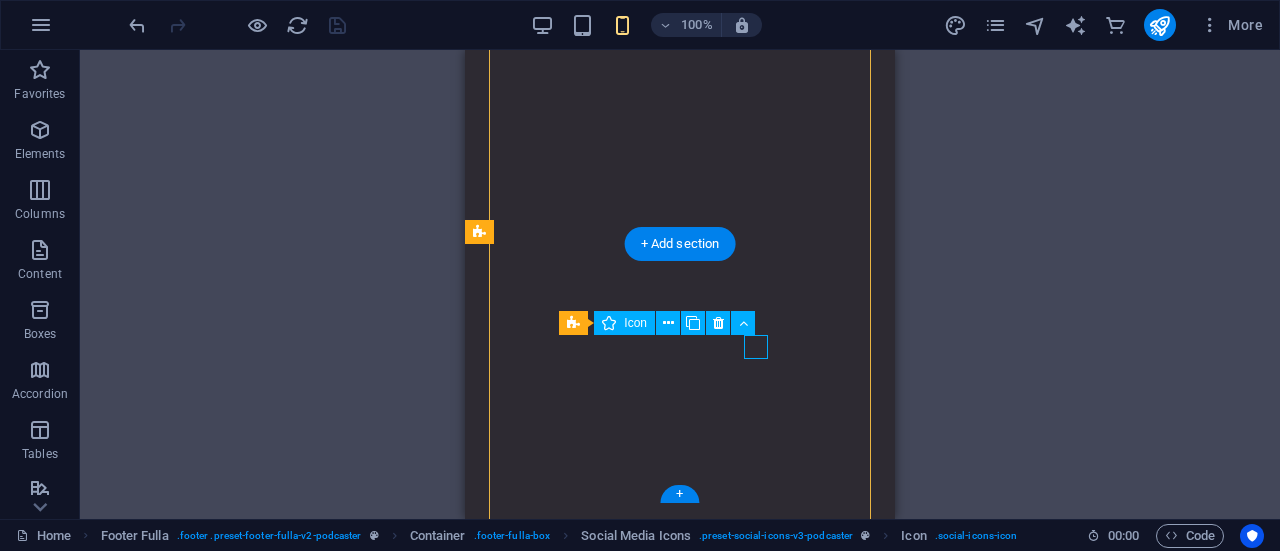 click at bounding box center [680, 4520] 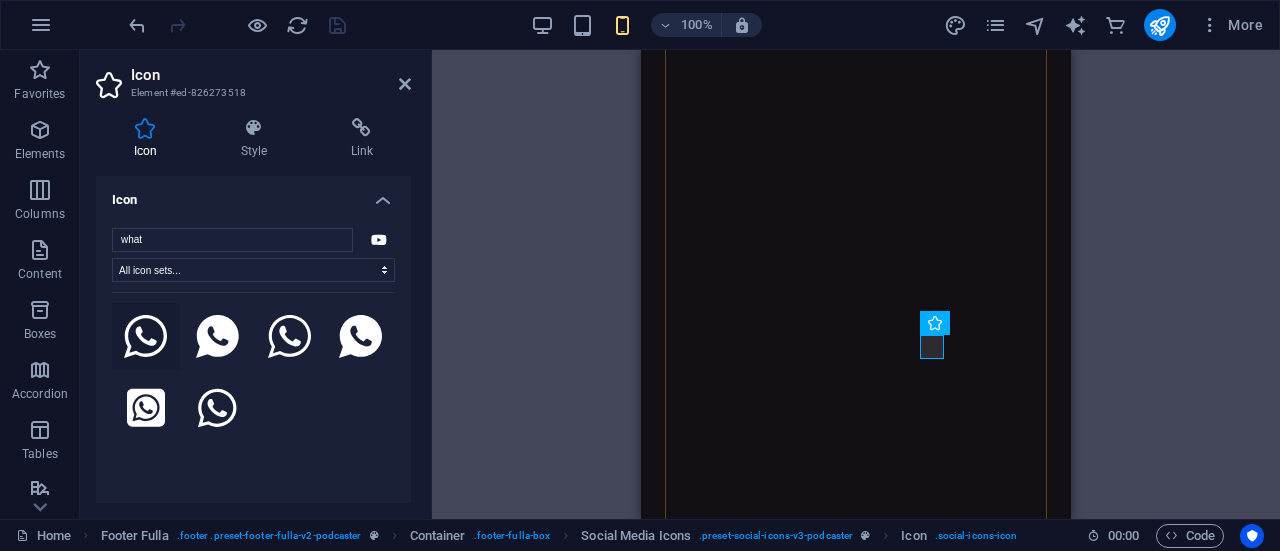 type on "what" 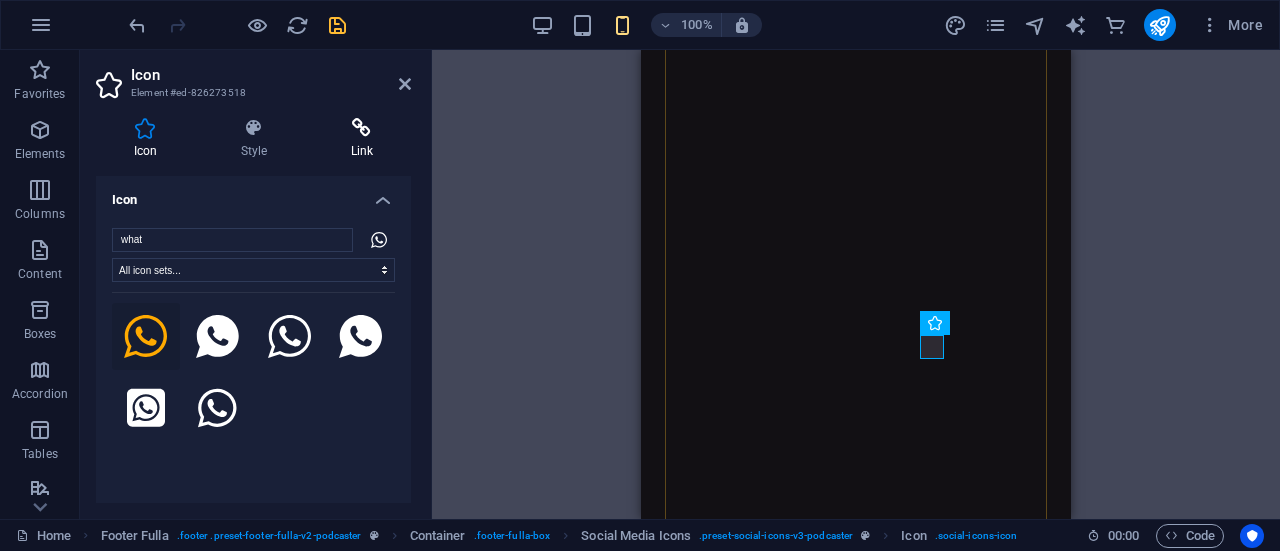 click at bounding box center (362, 128) 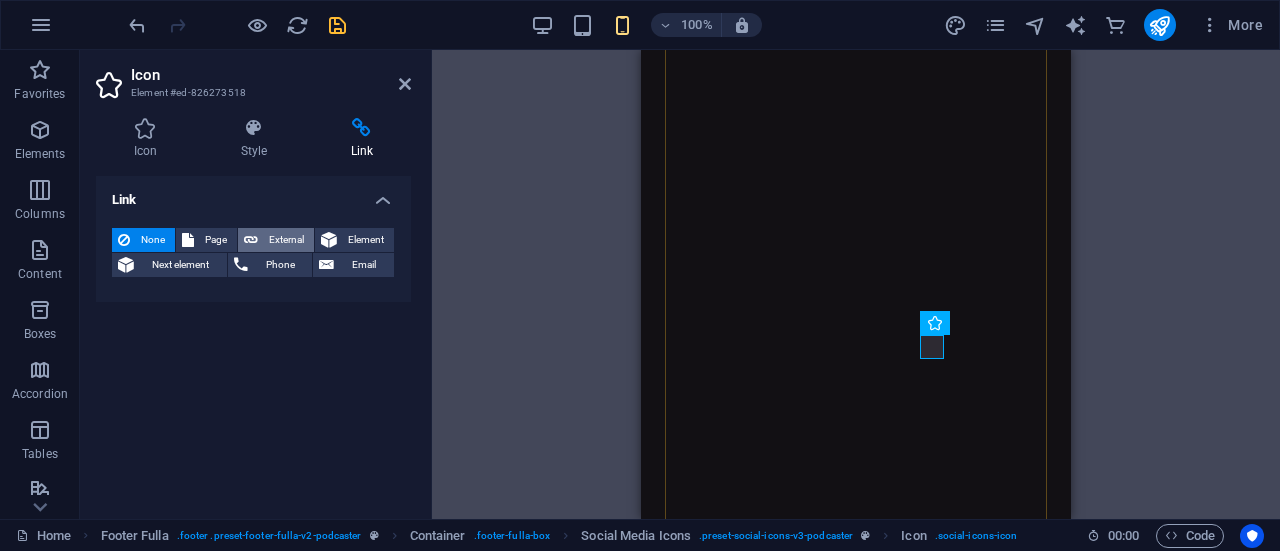click on "External" at bounding box center (286, 240) 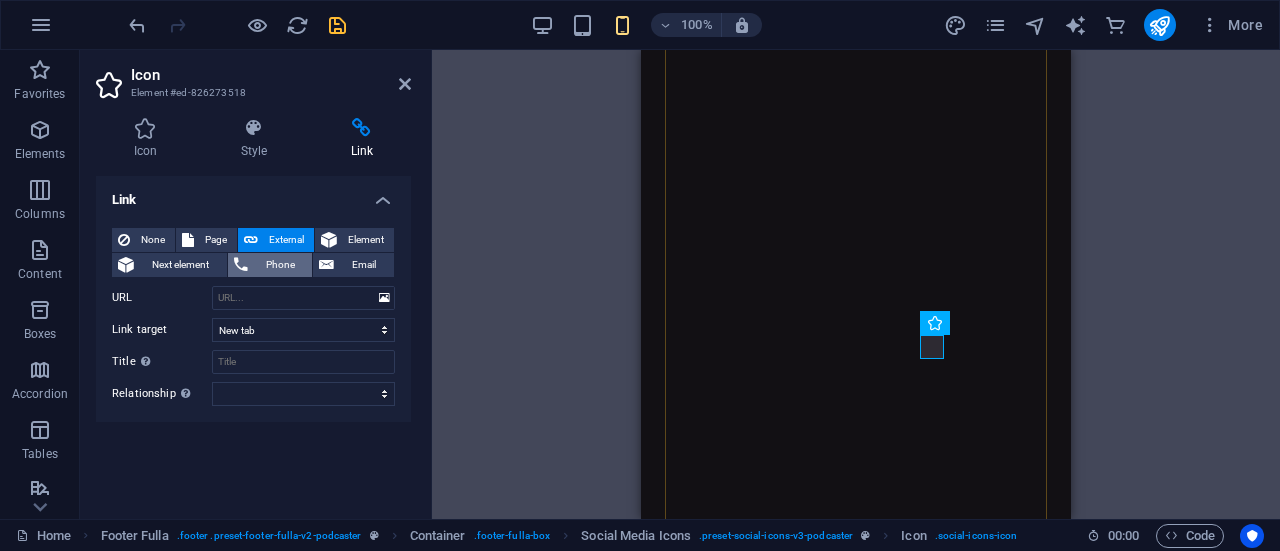 click on "Phone" at bounding box center [280, 265] 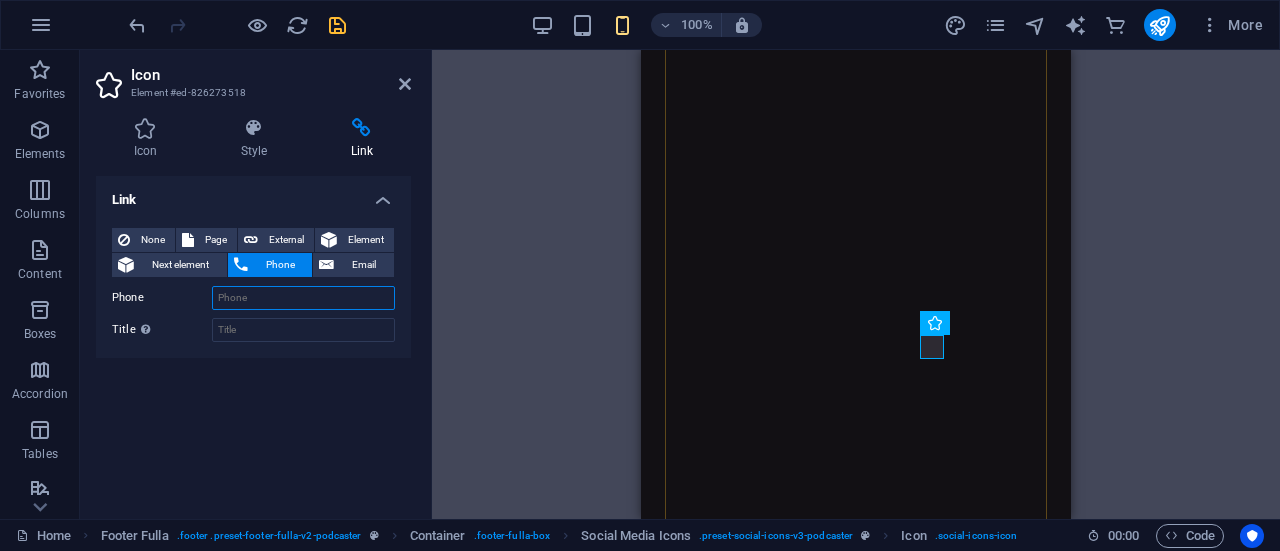 click on "Phone" at bounding box center (303, 298) 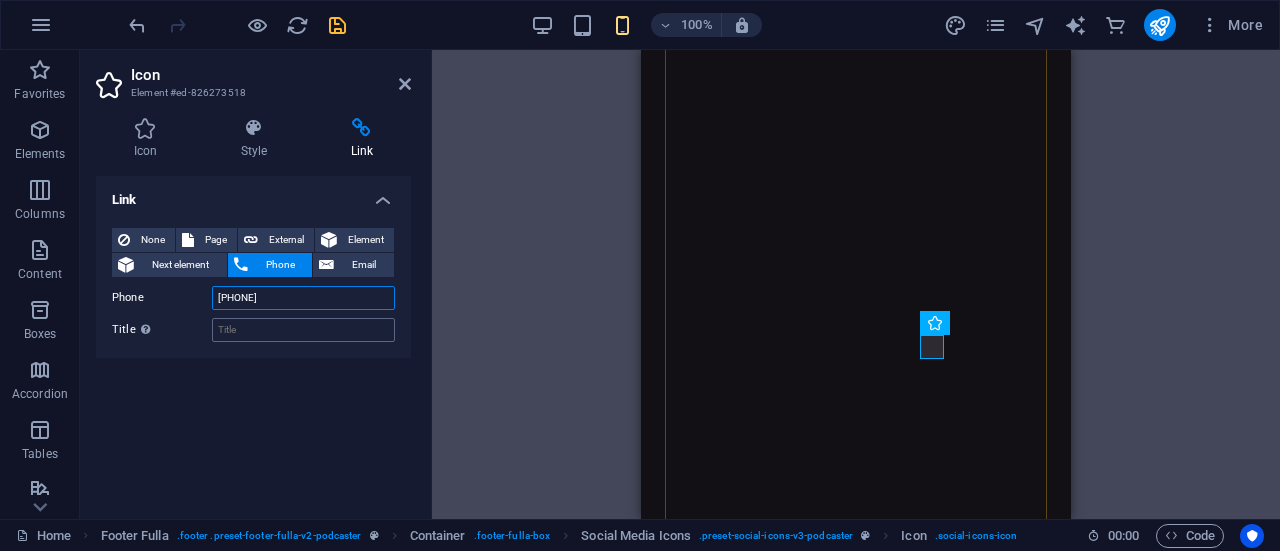 type on "6297725253" 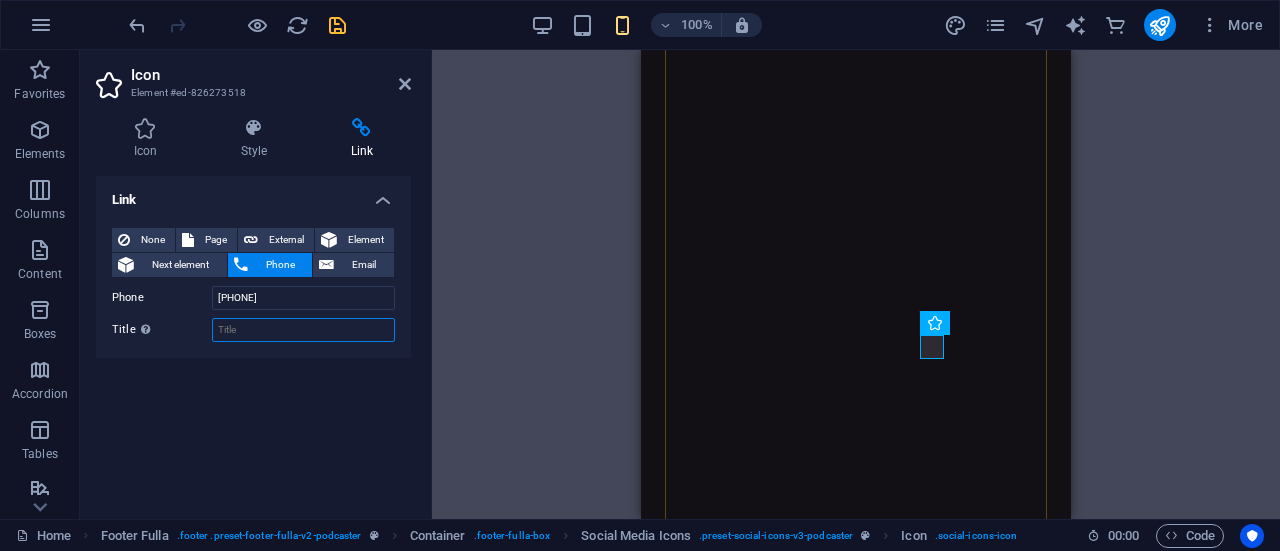 click on "Title Additional link description, should not be the same as the link text. The title is most often shown as a tooltip text when the mouse moves over the element. Leave empty if uncertain." at bounding box center (303, 330) 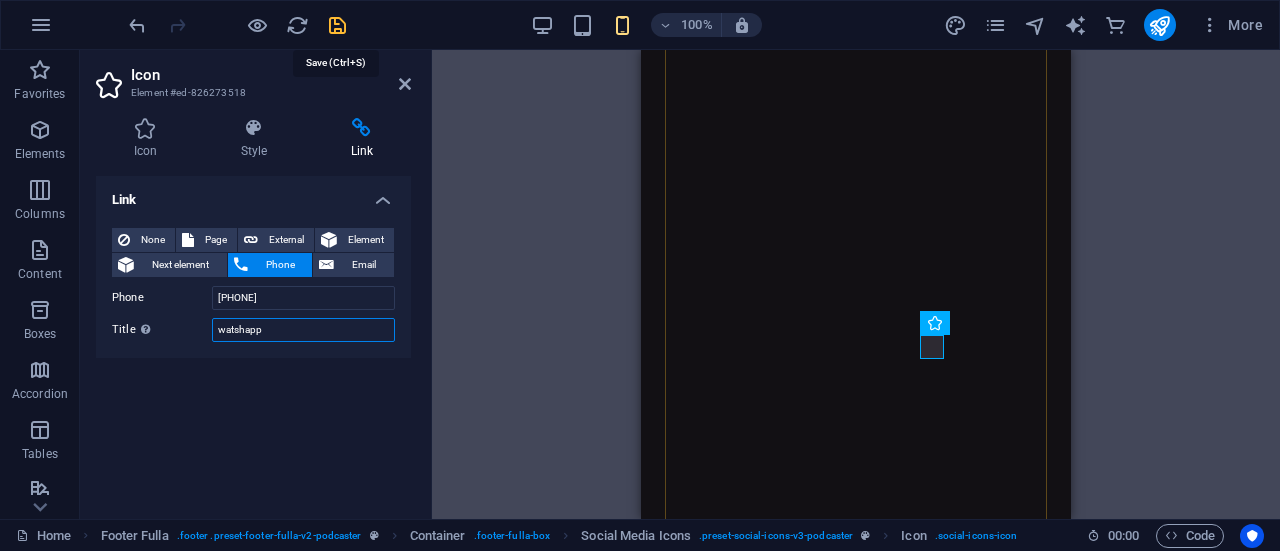 type on "watshapp" 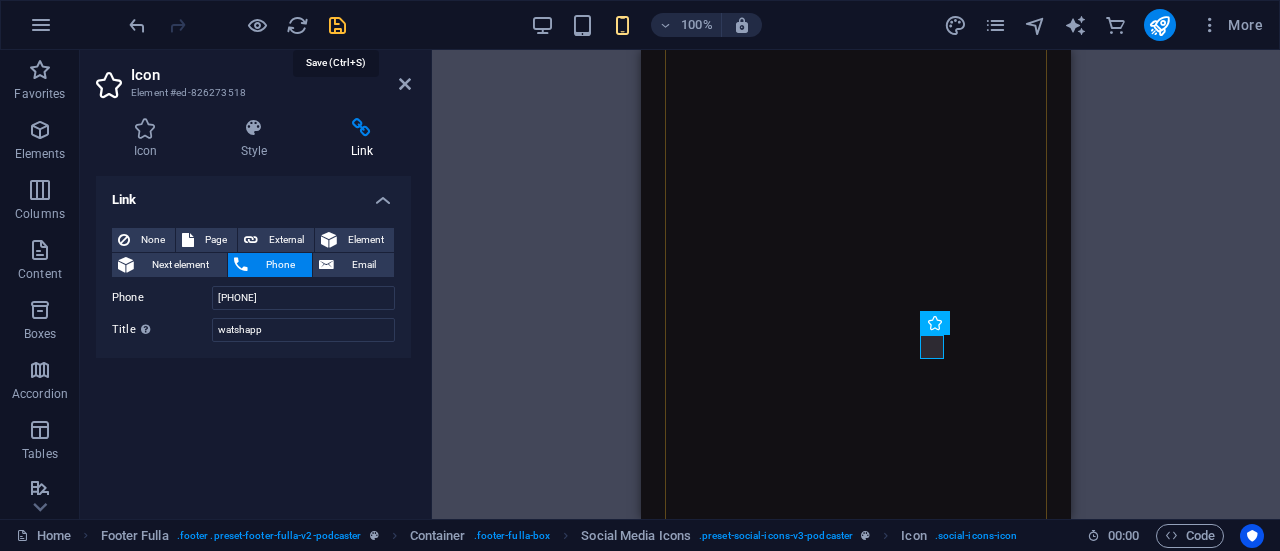 click at bounding box center [337, 25] 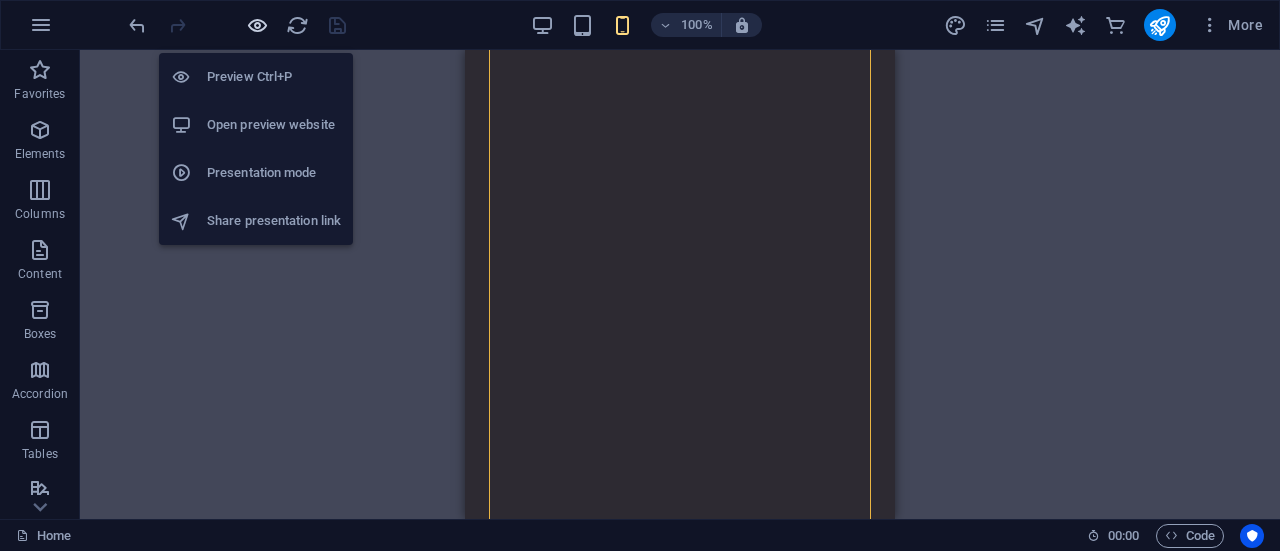 click at bounding box center [257, 25] 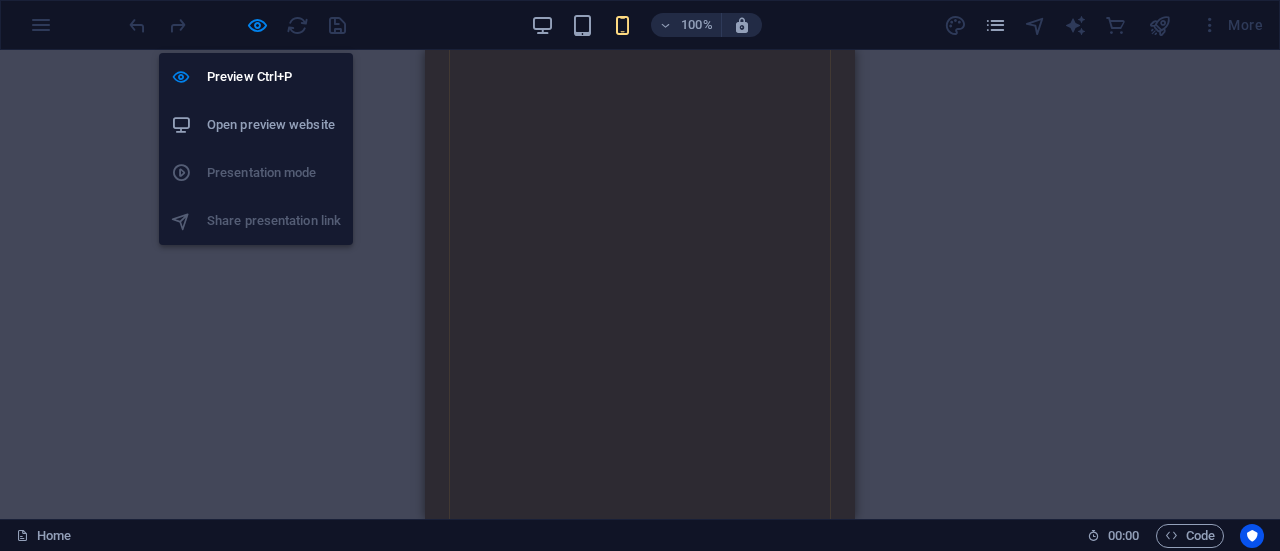 scroll, scrollTop: 3868, scrollLeft: 0, axis: vertical 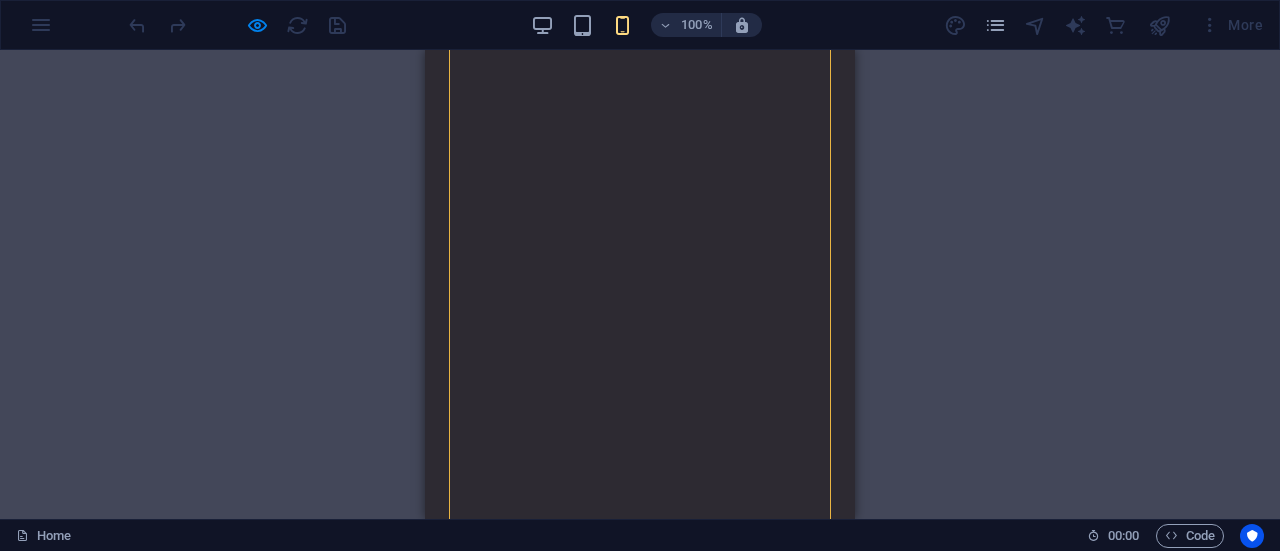 click 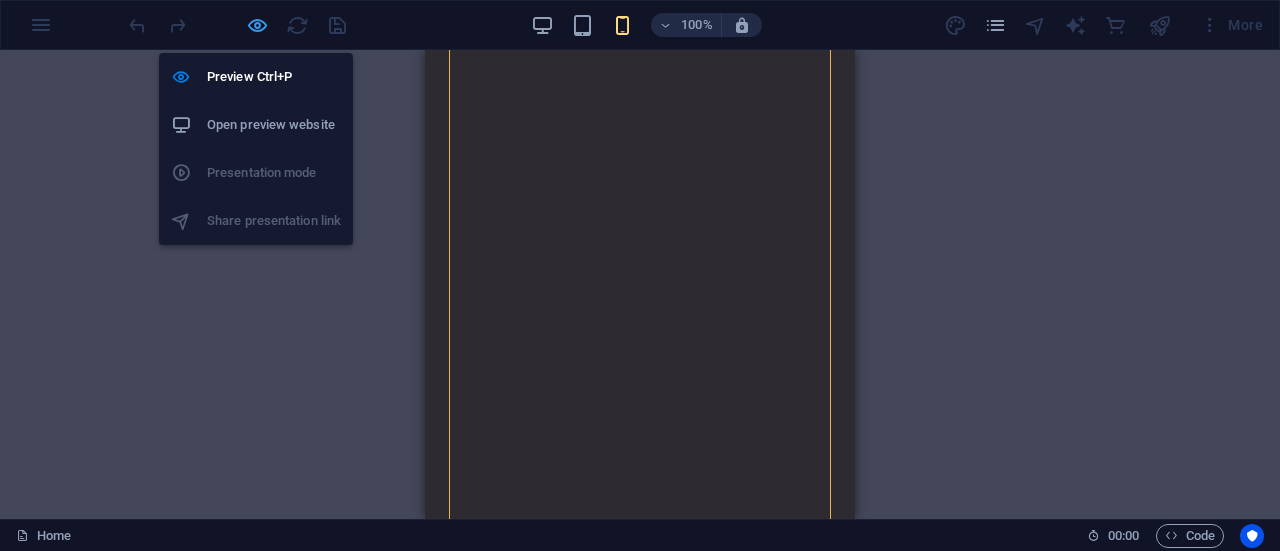 click at bounding box center (257, 25) 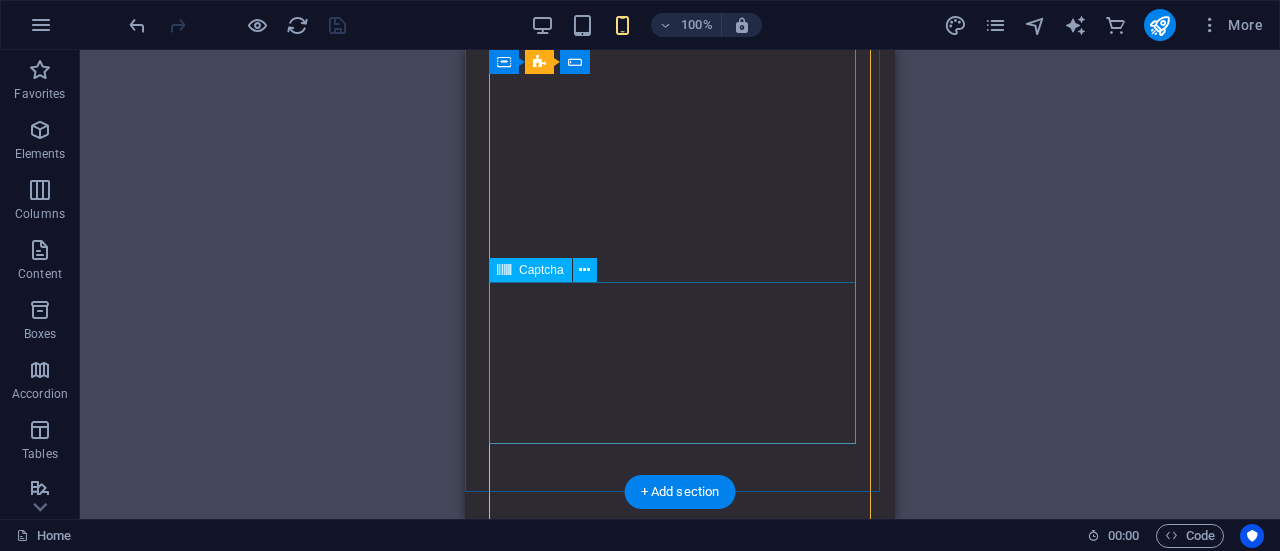 scroll, scrollTop: 4253, scrollLeft: 0, axis: vertical 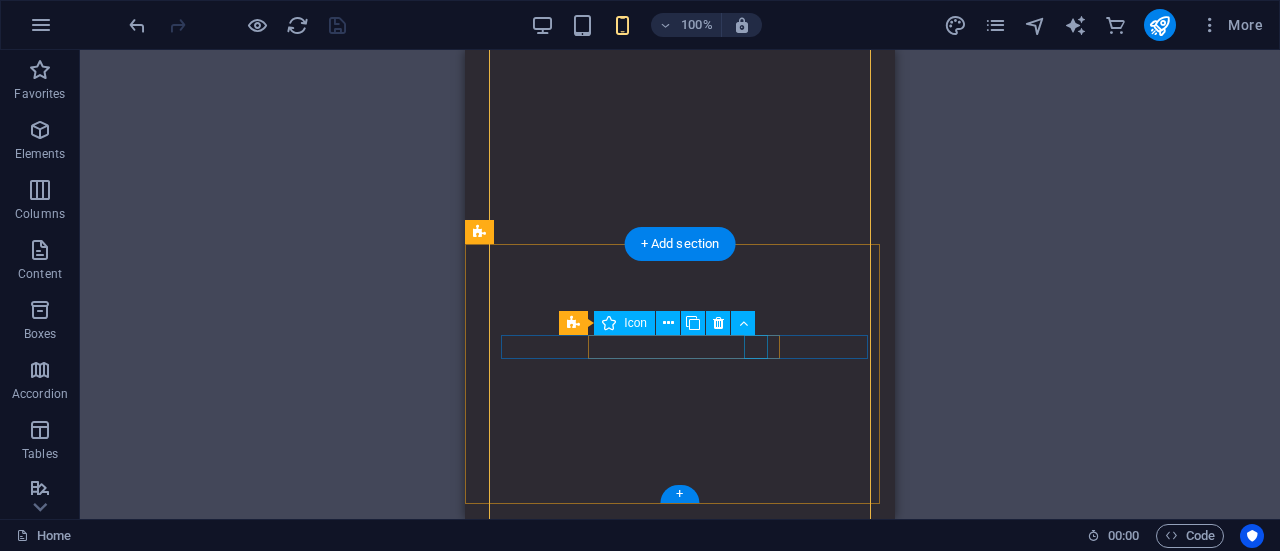 click at bounding box center (680, 4520) 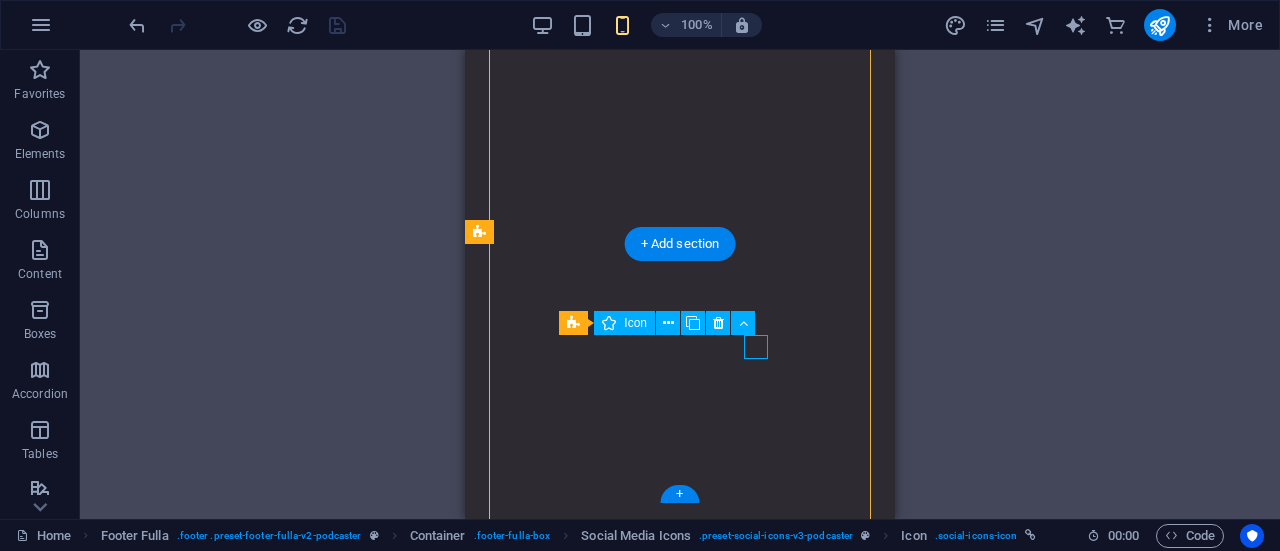 click at bounding box center [680, 4520] 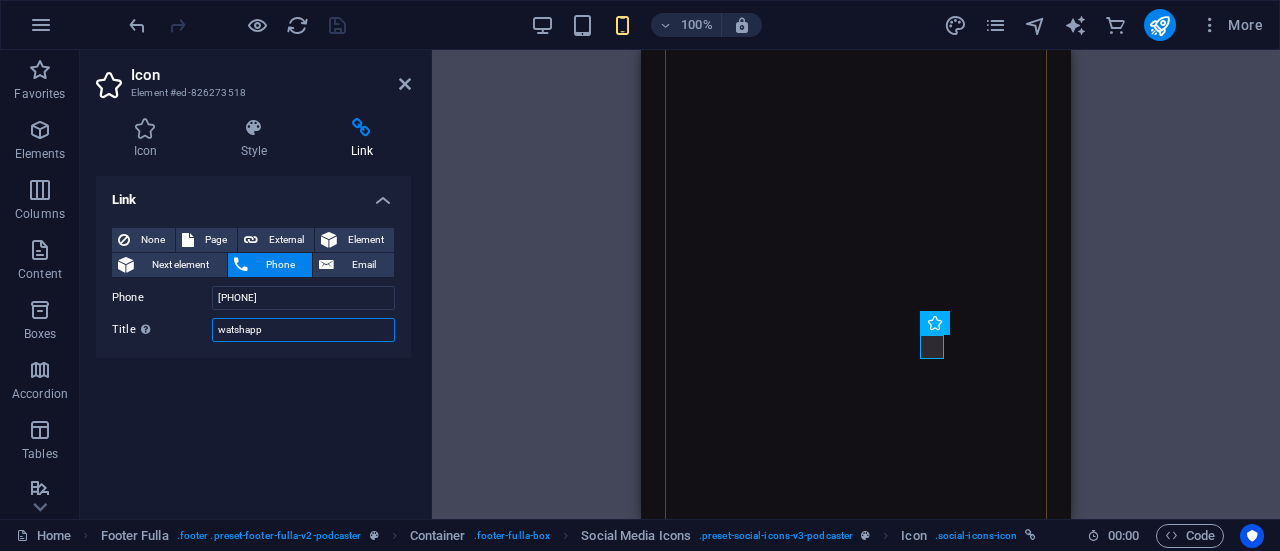 click on "watshapp" at bounding box center [303, 330] 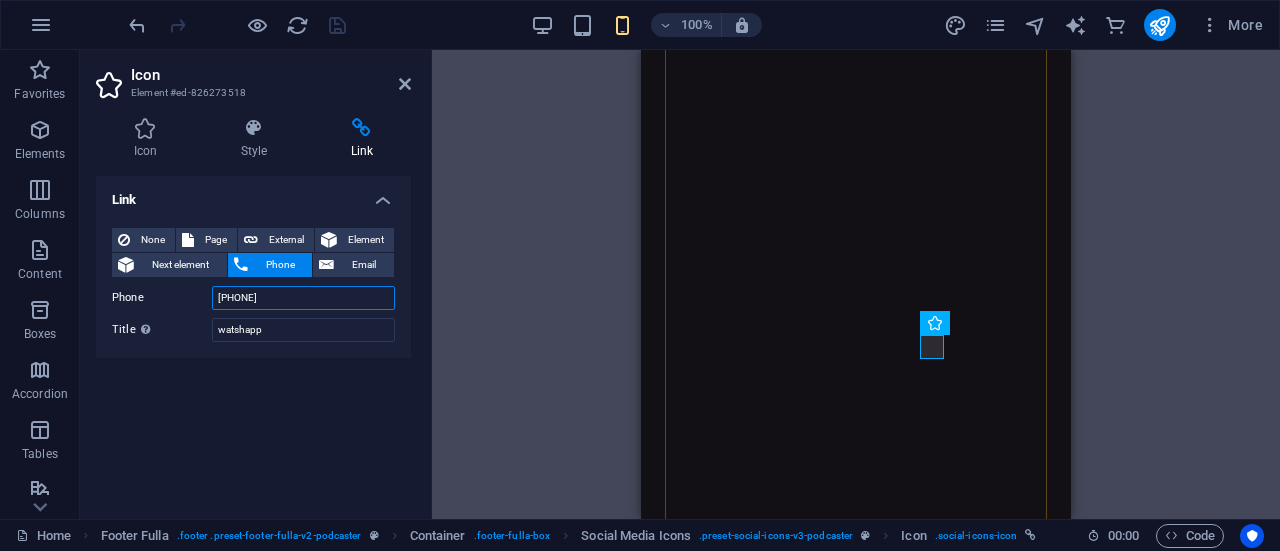 click on "6297725253" at bounding box center [303, 298] 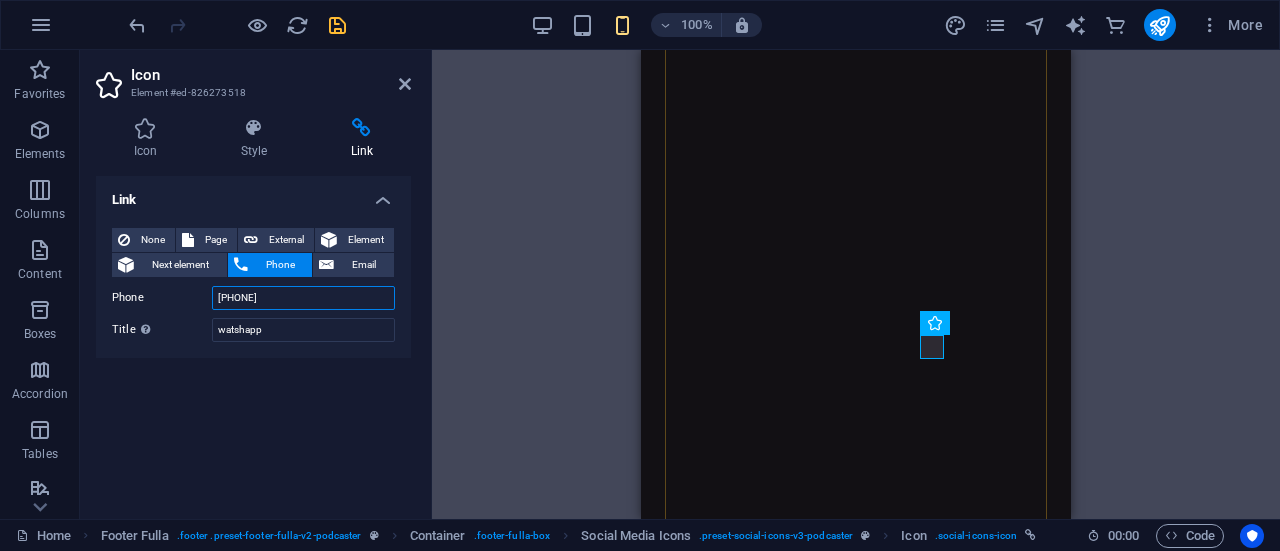 type on "6297728253" 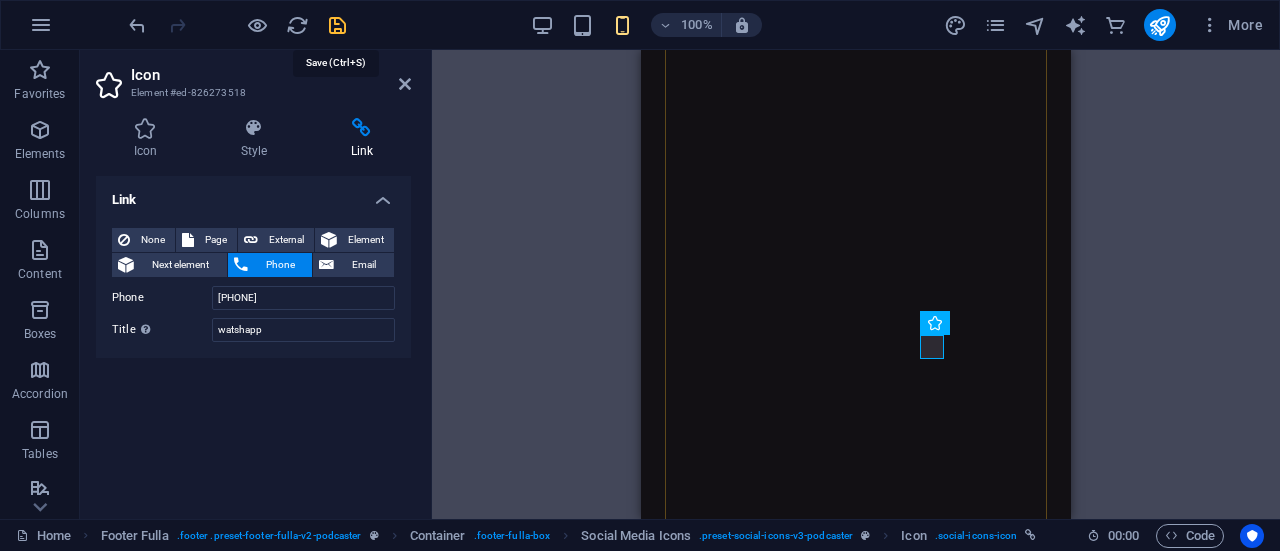 click at bounding box center (337, 25) 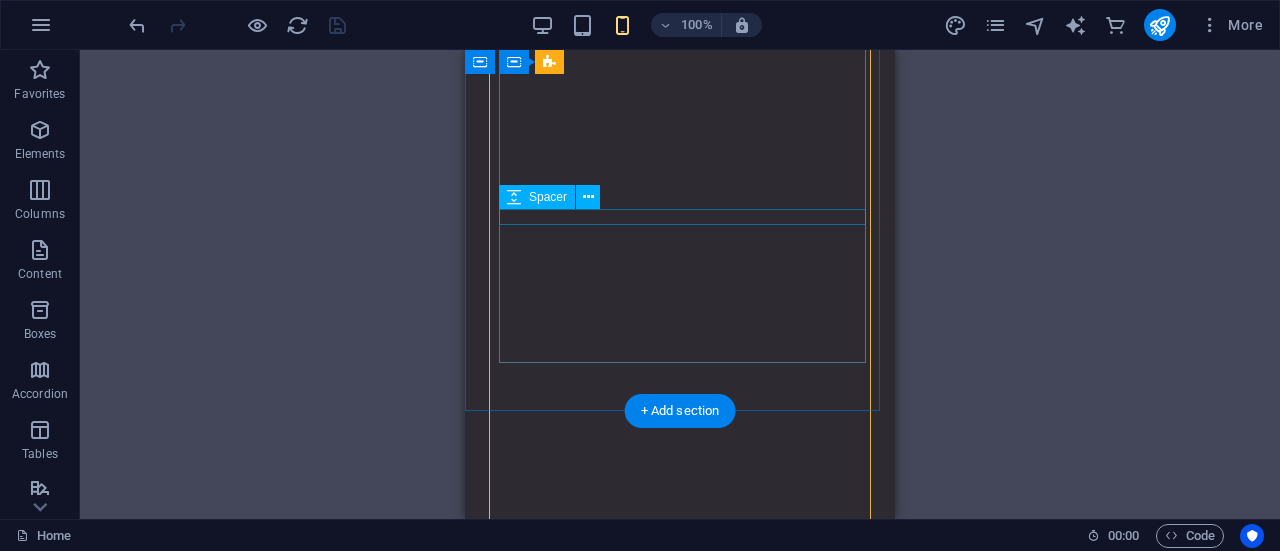 scroll, scrollTop: 2205, scrollLeft: 0, axis: vertical 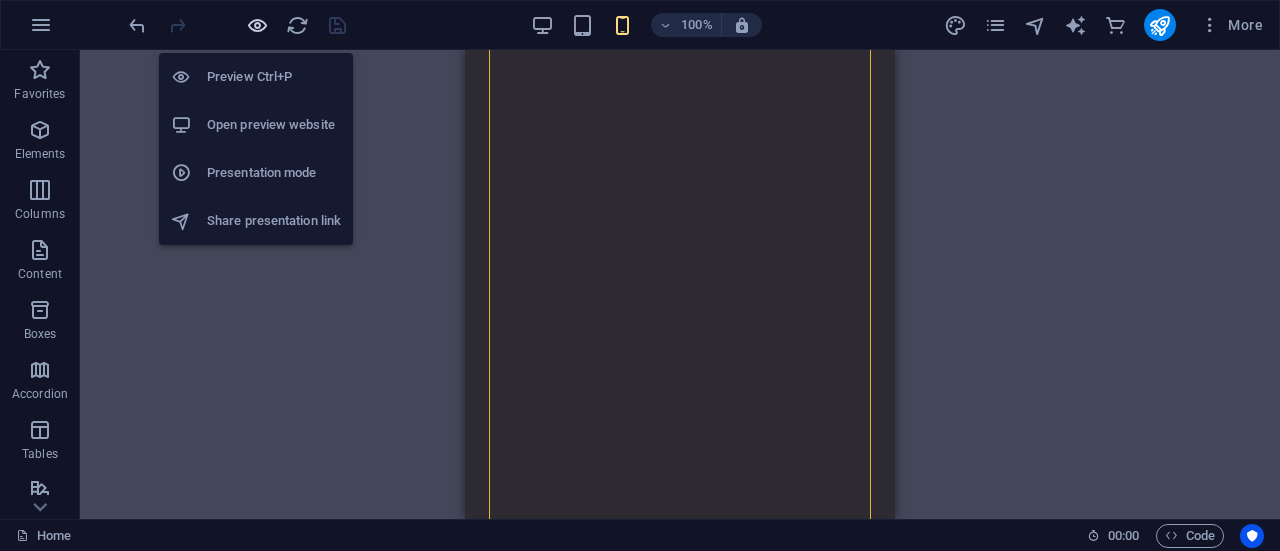 click at bounding box center [257, 25] 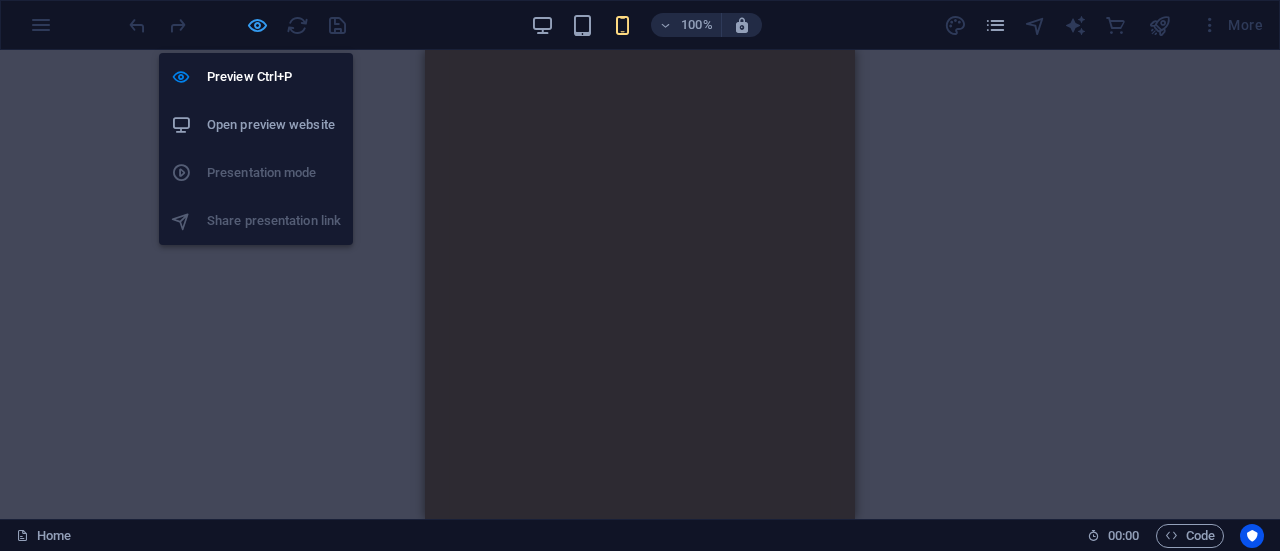 scroll, scrollTop: 2204, scrollLeft: 0, axis: vertical 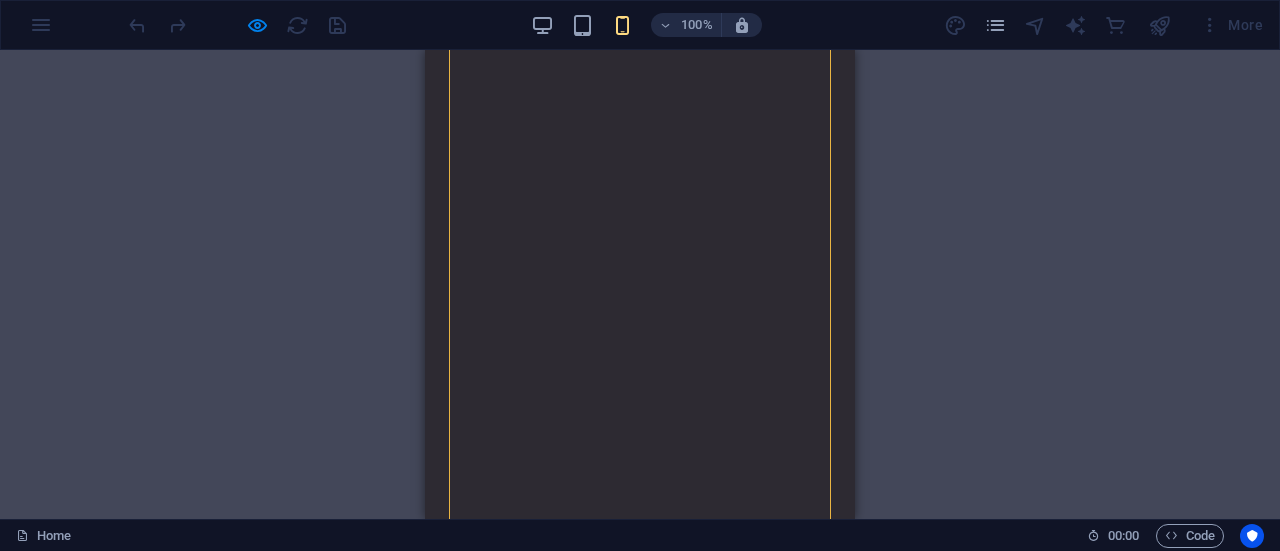 click on "About DevMint" at bounding box center (643, 4472) 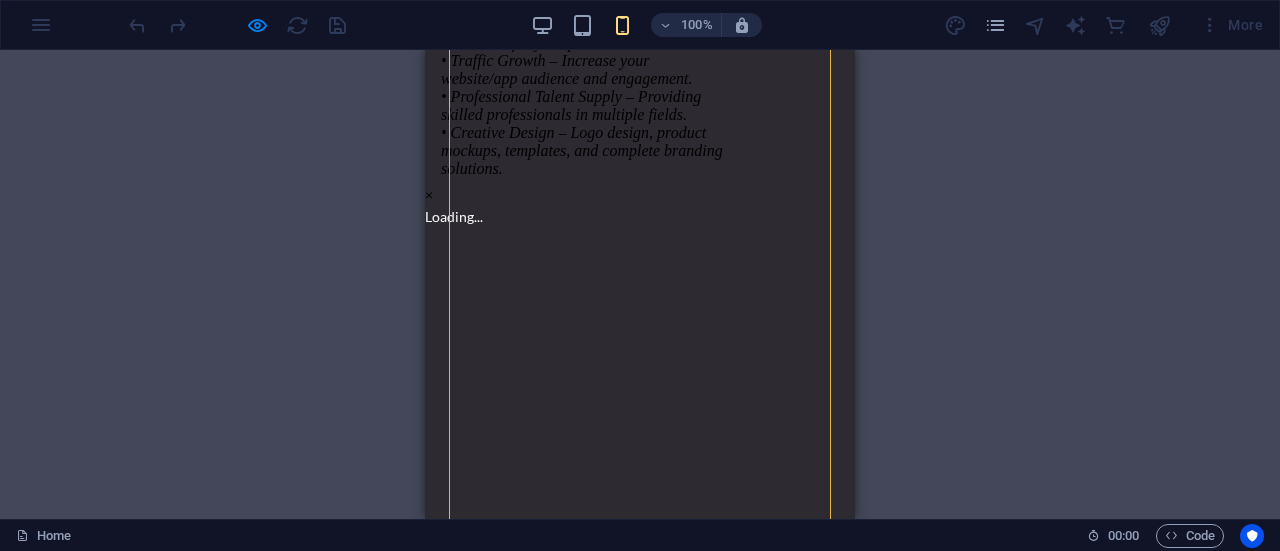 scroll, scrollTop: 784, scrollLeft: 0, axis: vertical 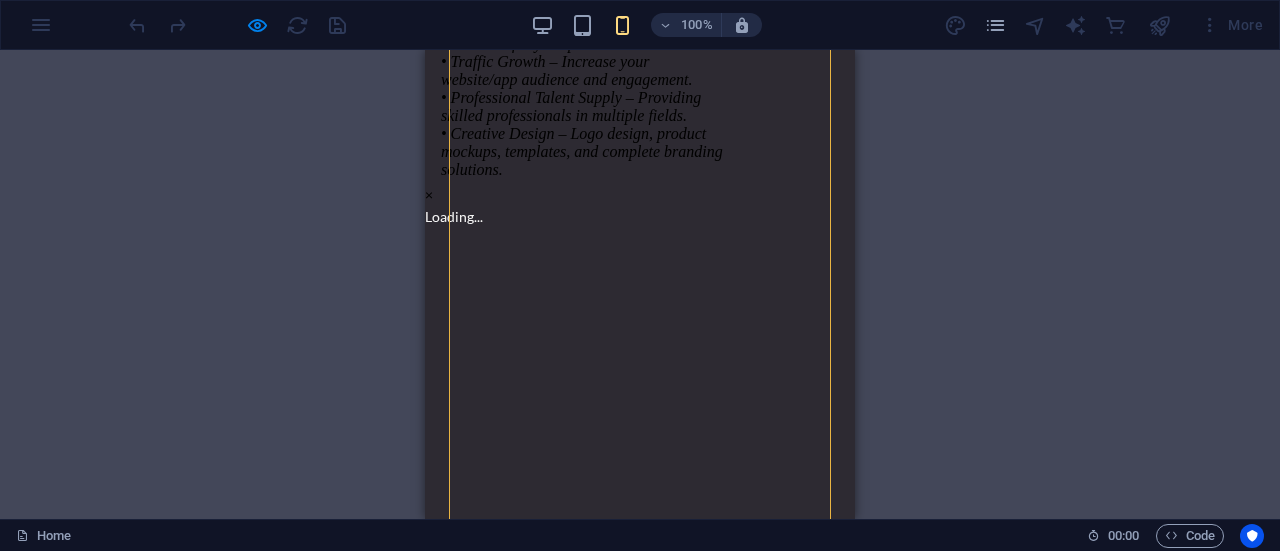 click on "• Creative Design – Logo design, product mockups, templates, and complete branding  solutions." at bounding box center (583, 152) 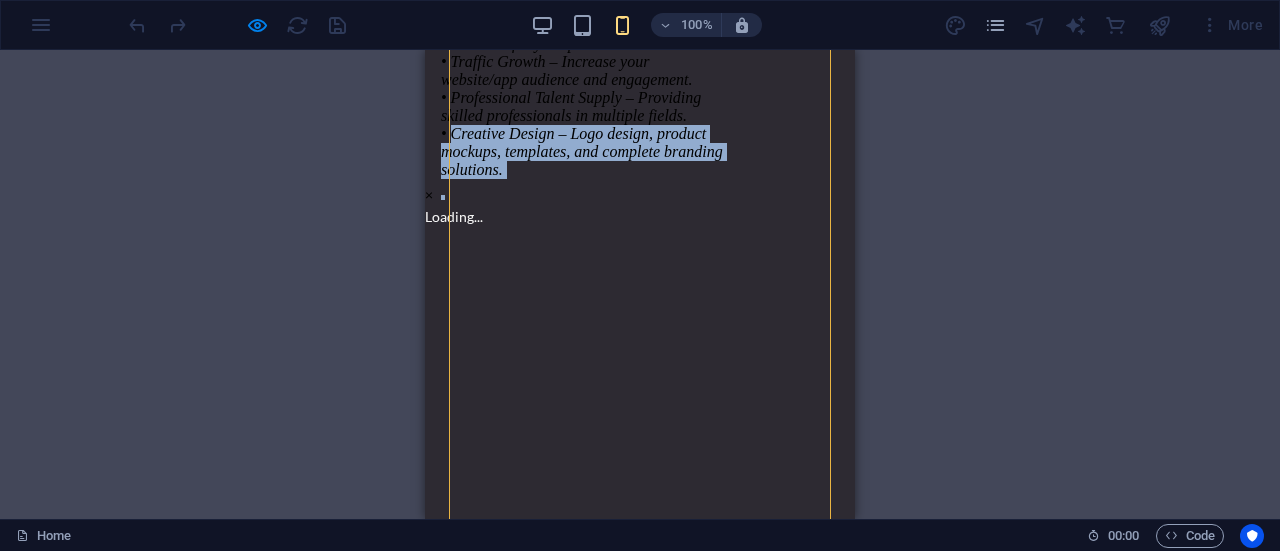 click on "• Creative Design – Logo design, product mockups, templates, and complete branding  solutions." at bounding box center [583, 152] 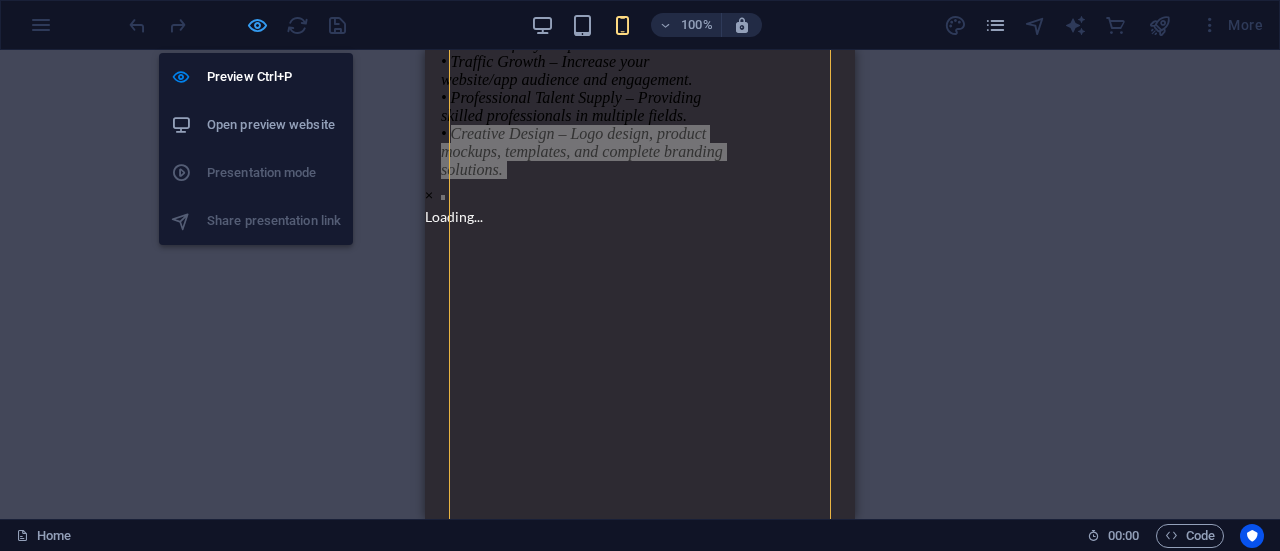 click at bounding box center [257, 25] 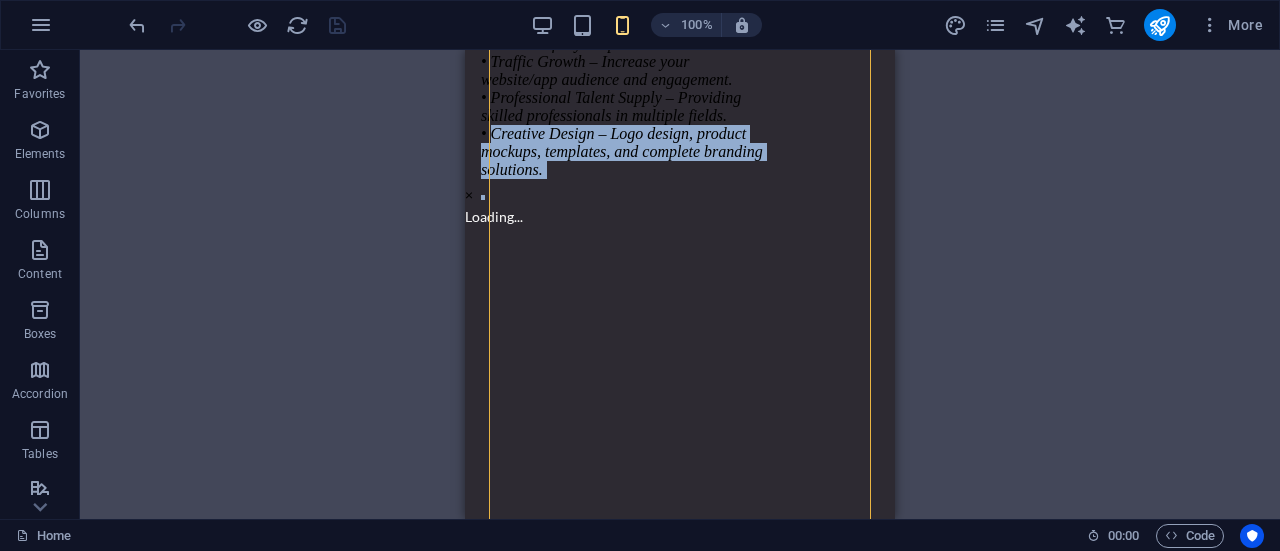 click on "• Creative Design – Logo design, product mockups, templates, and complete branding  solutions." at bounding box center (623, 152) 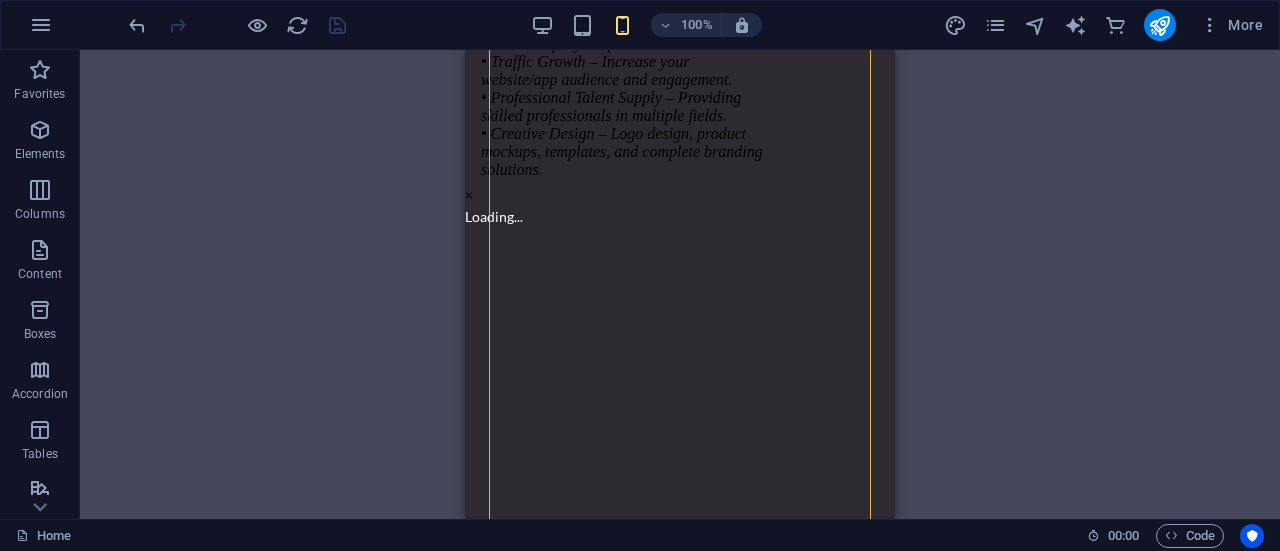 click on "• Creative Design – Logo design, product mockups, templates, and complete branding  solutions." at bounding box center (623, 152) 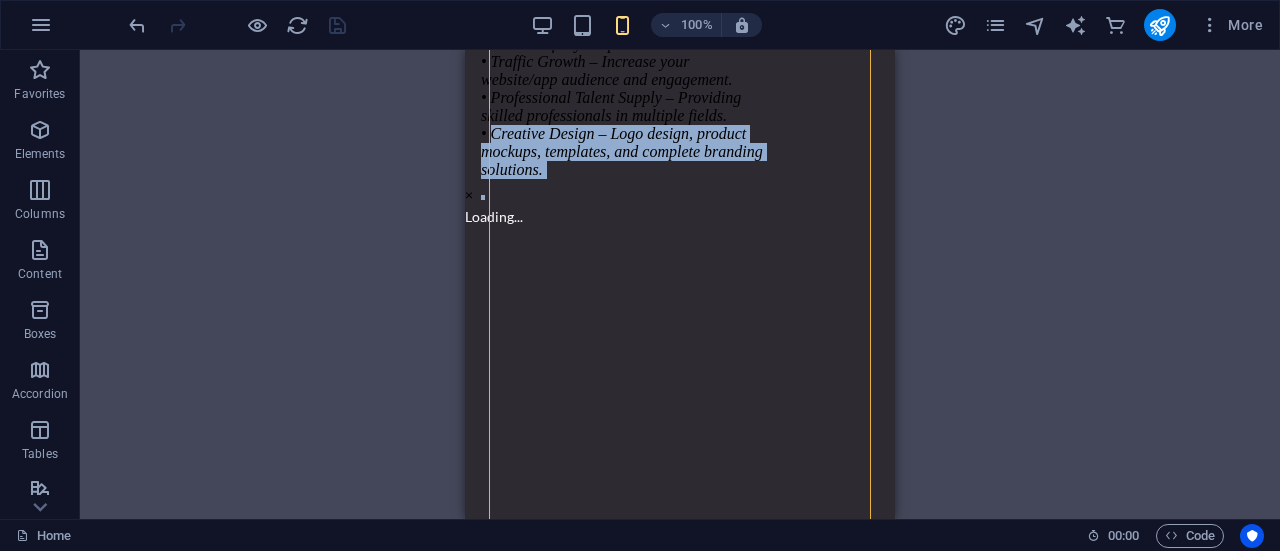 click on "• Creative Design – Logo design, product mockups, templates, and complete branding  solutions." at bounding box center (623, 152) 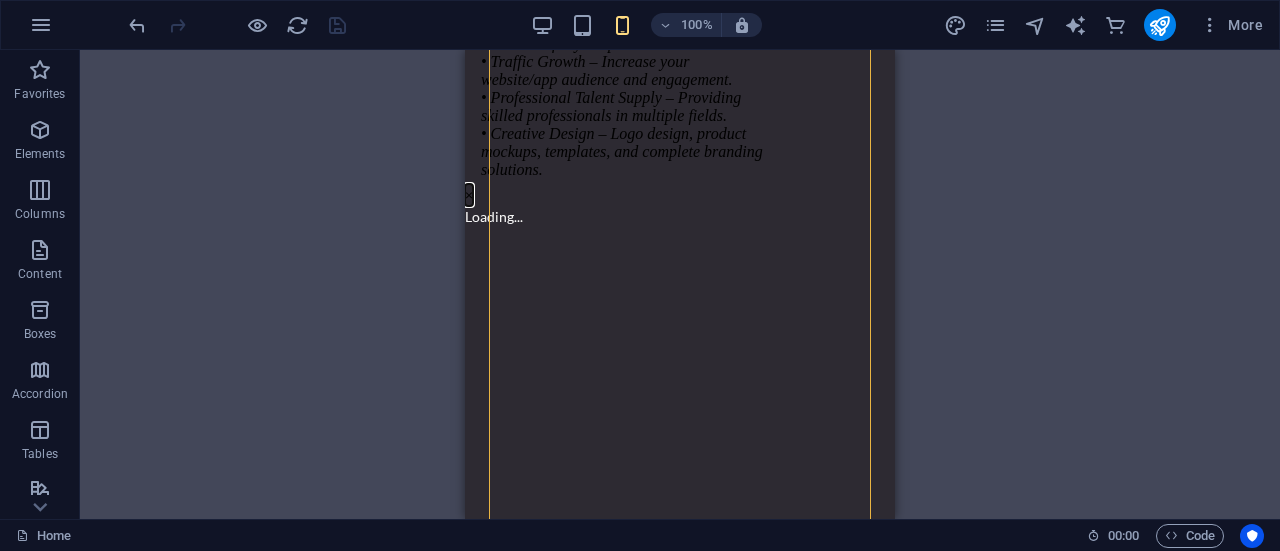 click on "×" at bounding box center [469, 195] 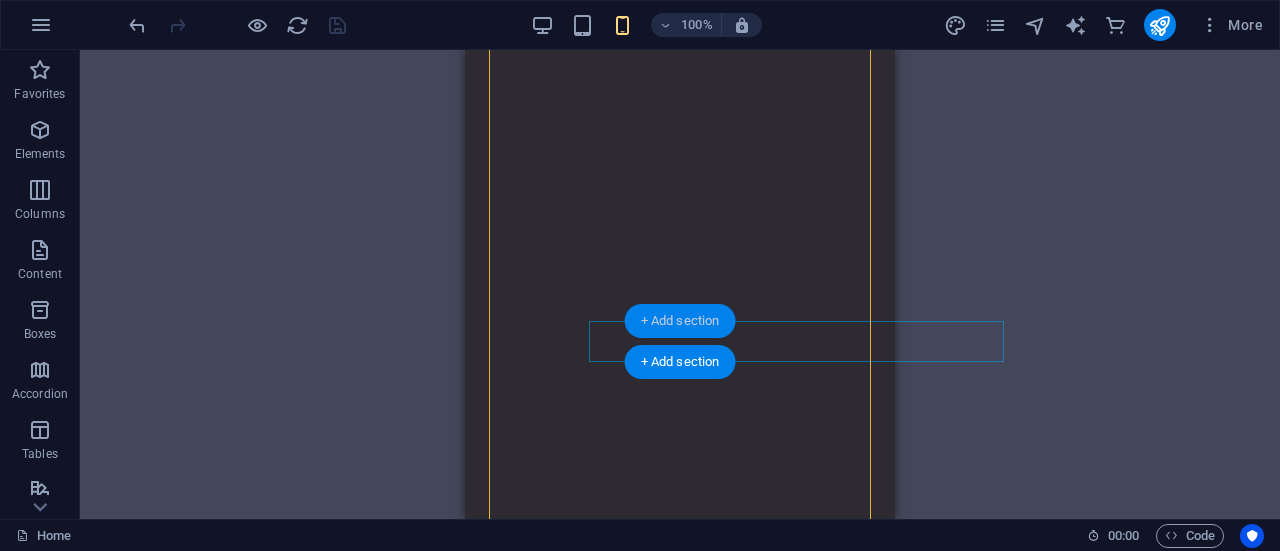 click on "+ Add section" at bounding box center [680, 321] 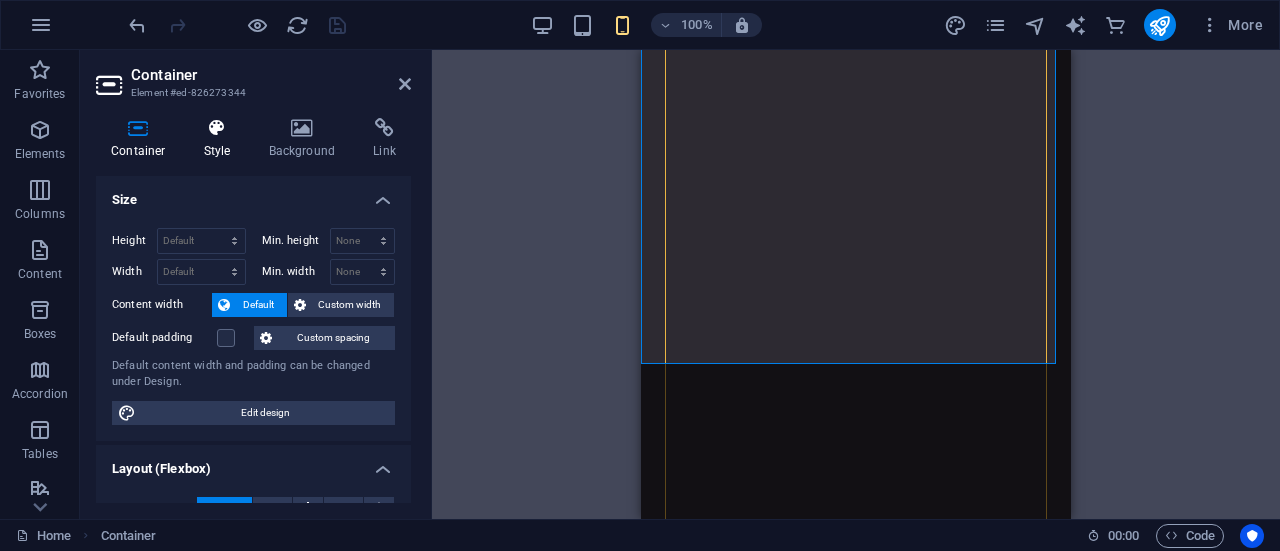 click on "Style" at bounding box center [221, 139] 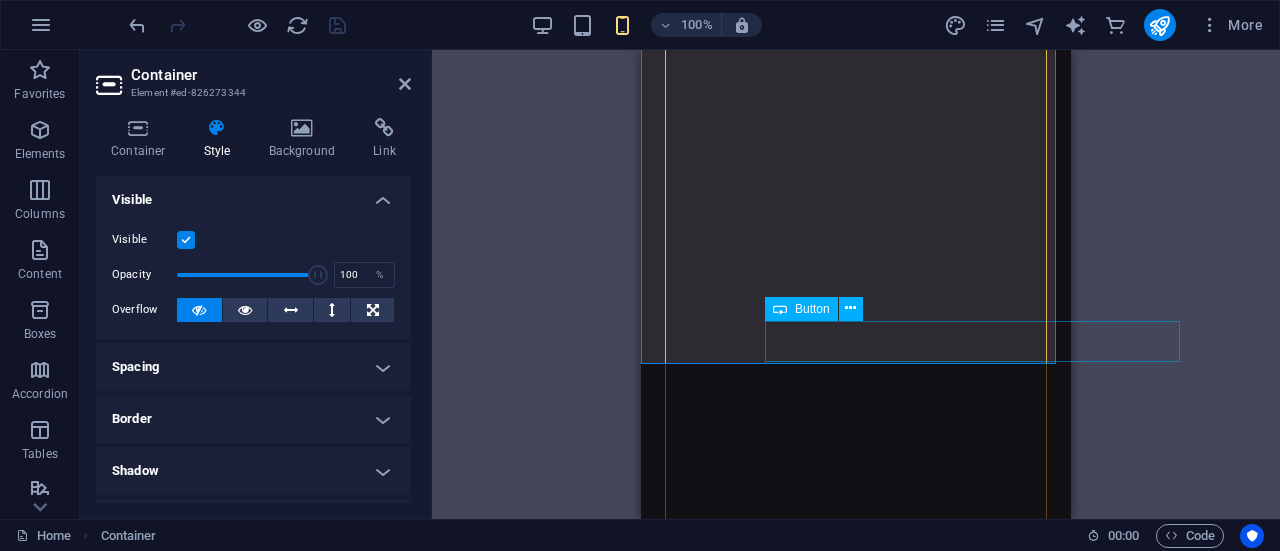 click on "About DevMint" at bounding box center [980, 4474] 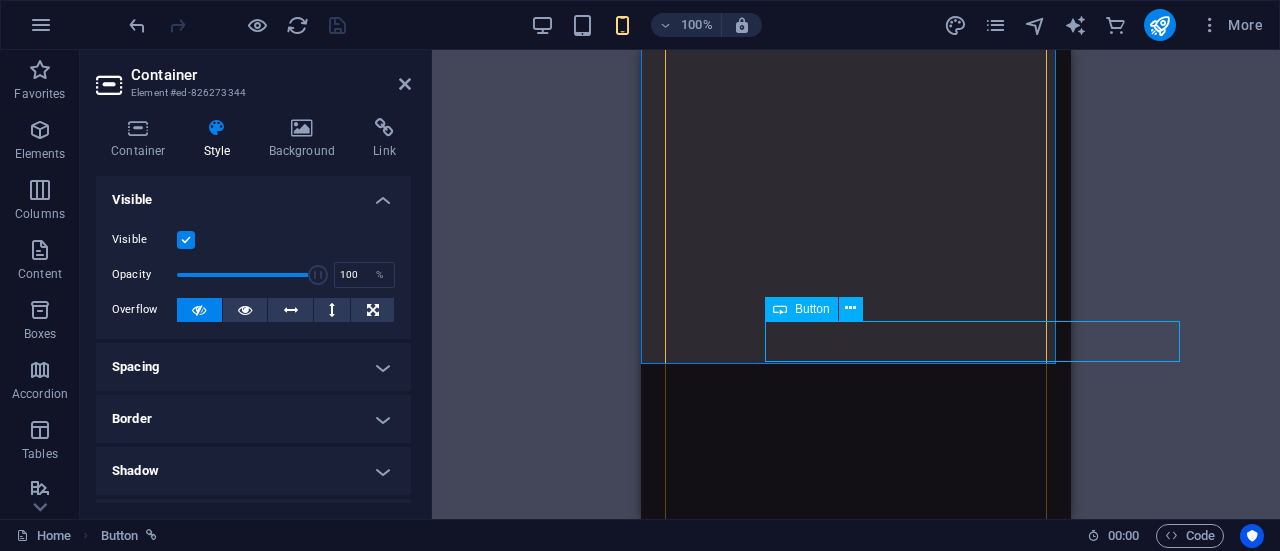 click on "About DevMint" at bounding box center [980, 4474] 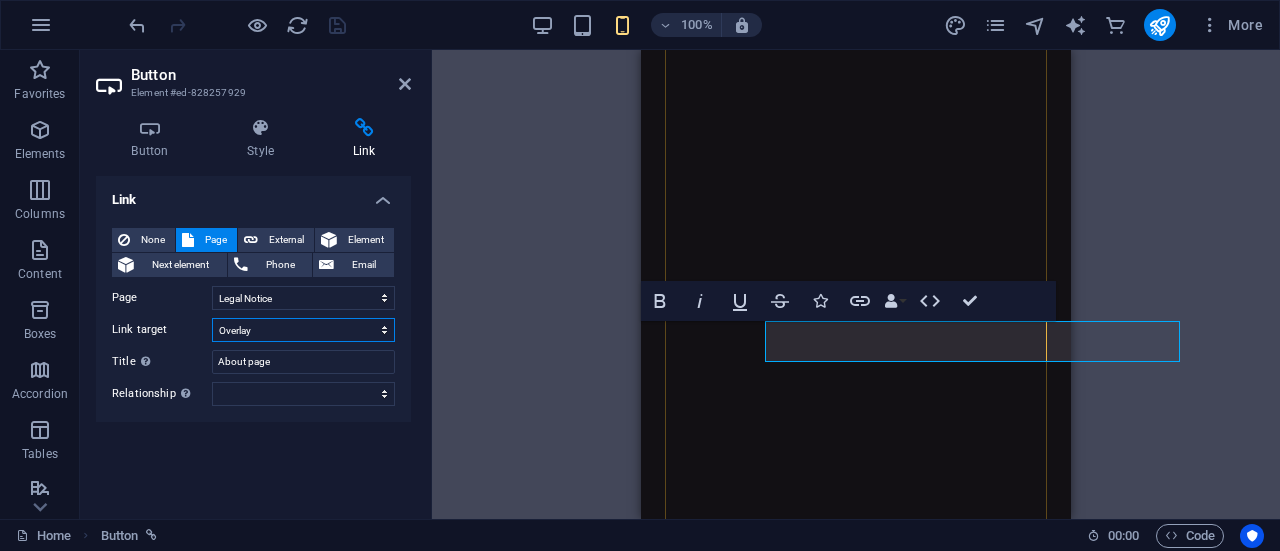 click on "New tab Same tab Overlay" at bounding box center (303, 330) 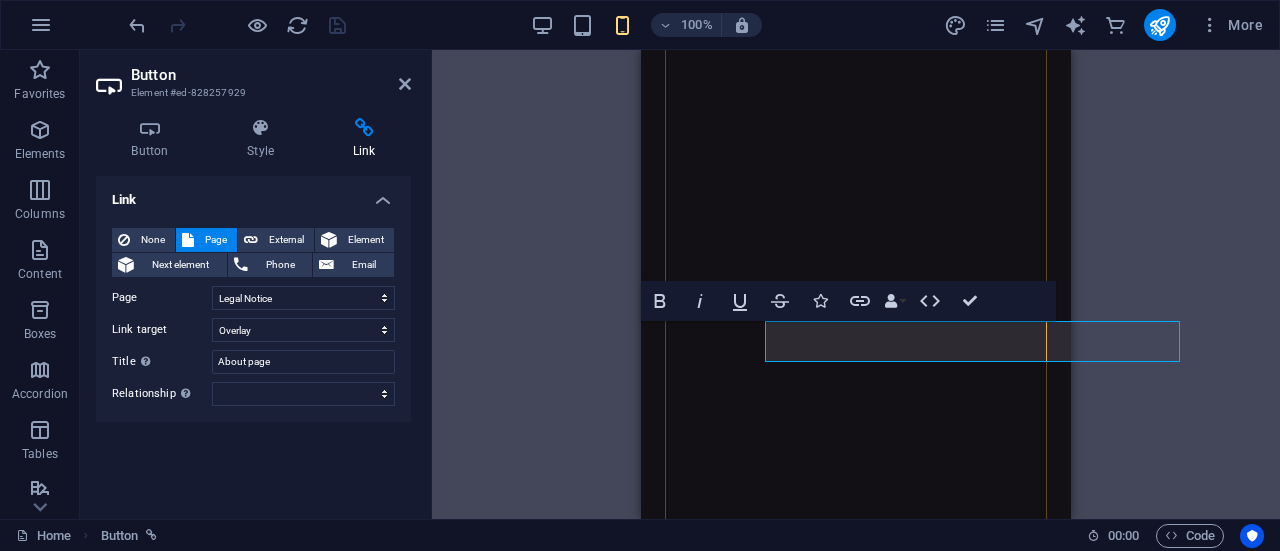 click on "Link None Page External Element Next element Phone Email Page Home Legal Notice Privacy Subpage Home Home Element
URL /en/15902859 Phone Email Link target New tab Same tab Overlay Title Additional link description, should not be the same as the link text. The title is most often shown as a tooltip text when the mouse moves over the element. Leave empty if uncertain. About page Relationship Sets the  relationship of this link to the link target . For example, the value "nofollow" instructs search engines not to follow the link. Can be left empty. alternate author bookmark external help license next nofollow noreferrer noopener prev search tag" at bounding box center (253, 339) 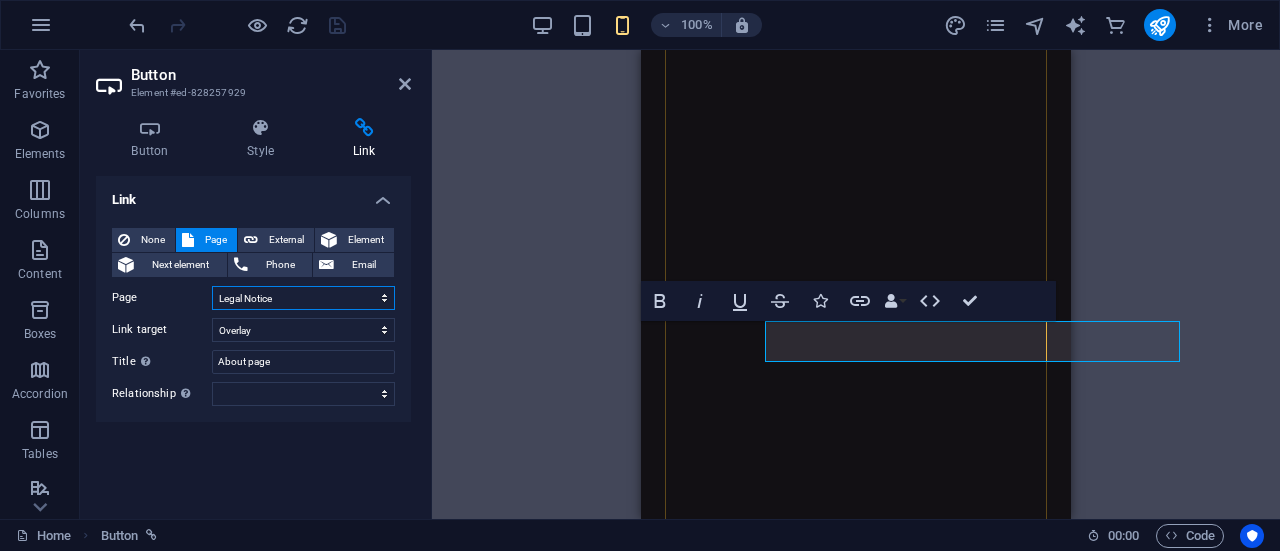 click on "Home Legal Notice Privacy Subpage Home Home" at bounding box center (303, 298) 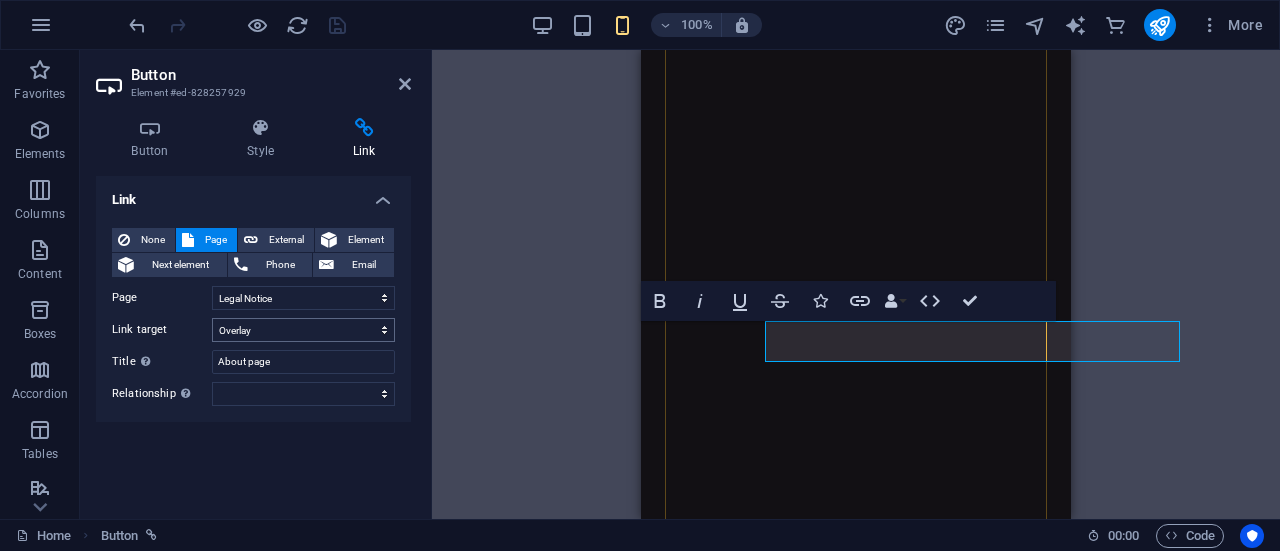 drag, startPoint x: 155, startPoint y: 468, endPoint x: 247, endPoint y: 339, distance: 158.44557 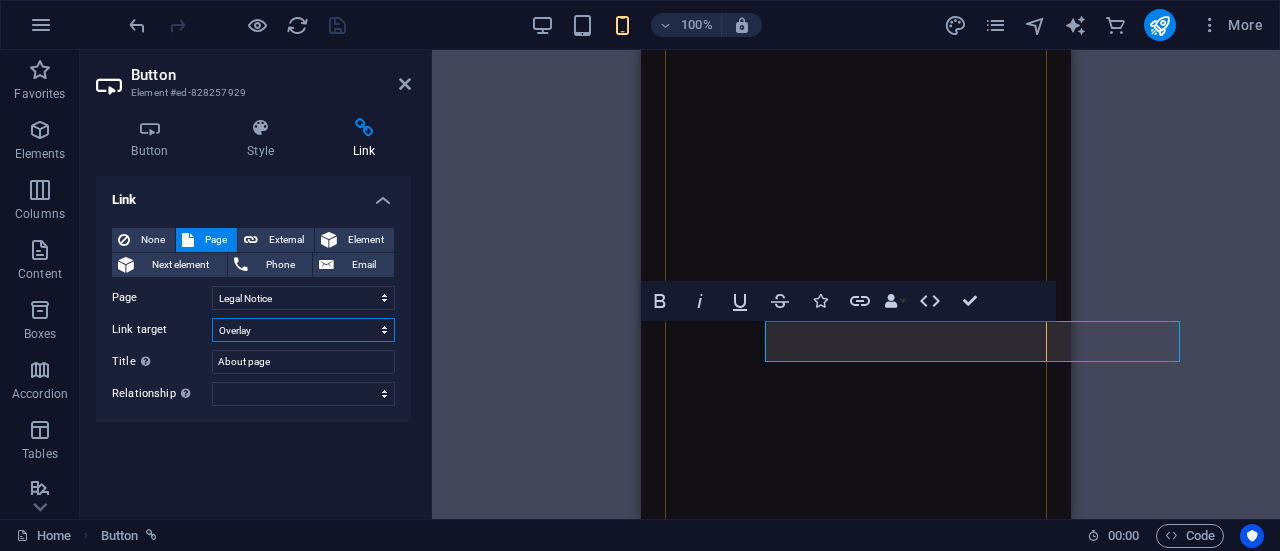 click on "New tab Same tab Overlay" at bounding box center [303, 330] 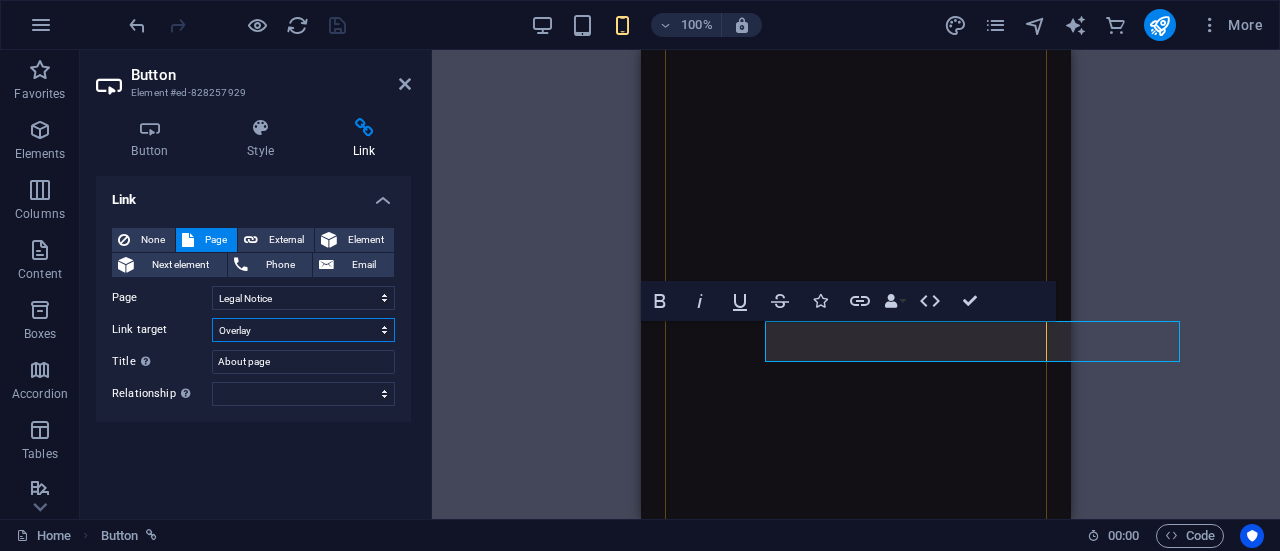 select on "blank" 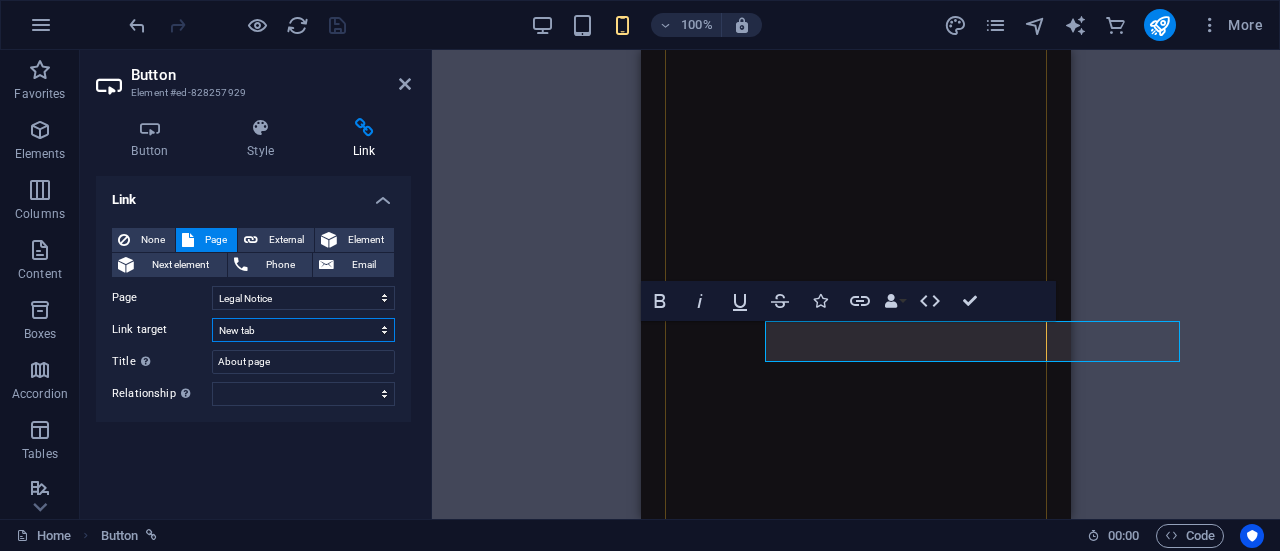 click on "New tab Same tab Overlay" at bounding box center [303, 330] 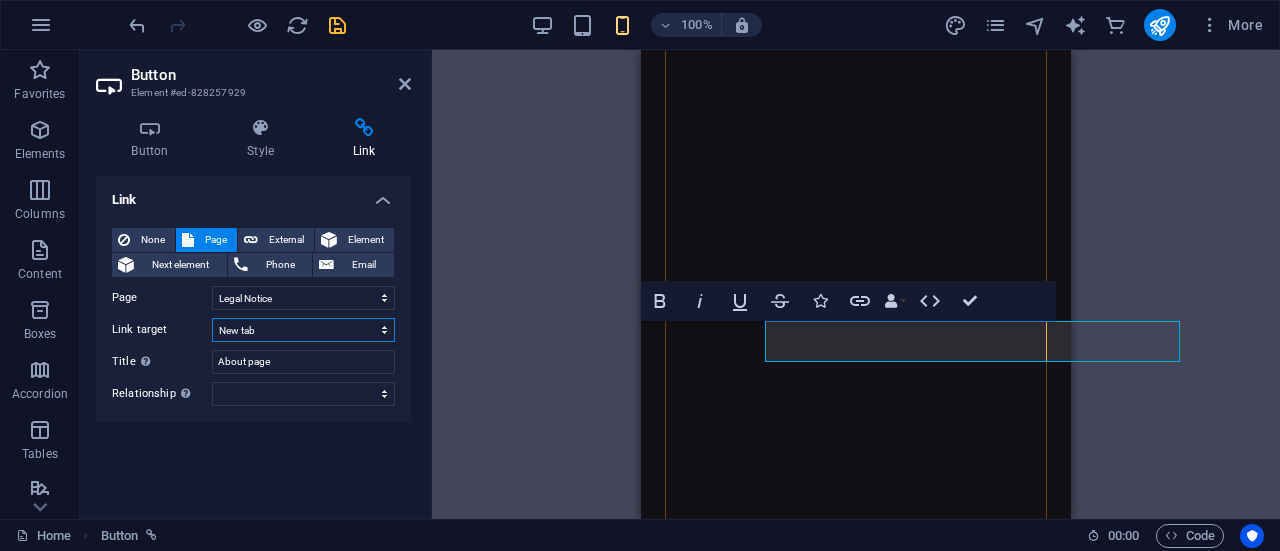 click on "New tab Same tab Overlay" at bounding box center [303, 330] 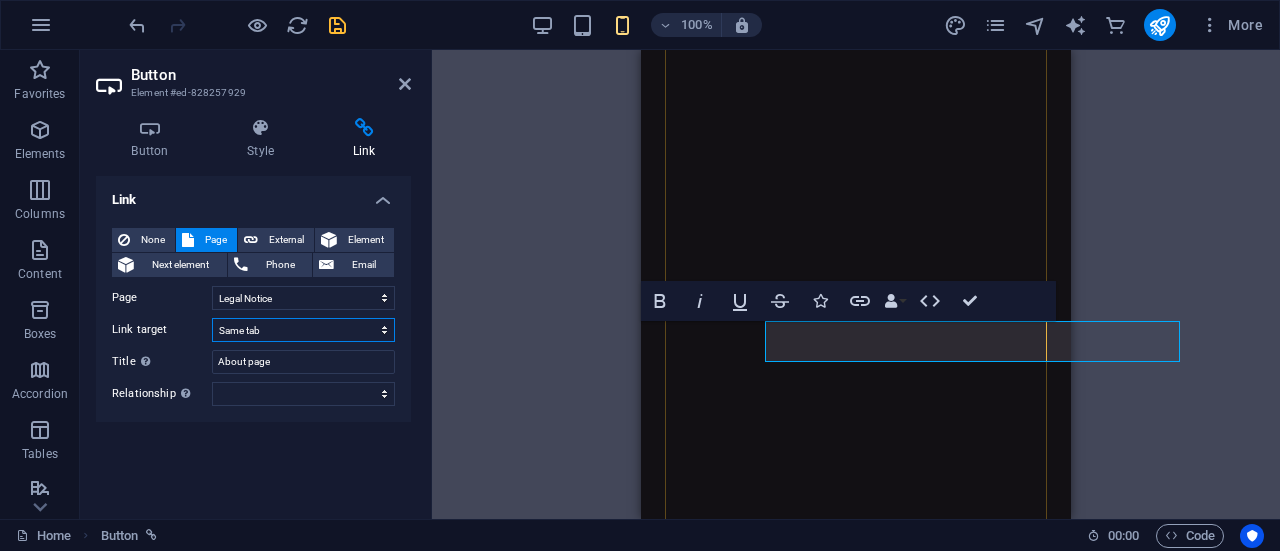 click on "New tab Same tab Overlay" at bounding box center [303, 330] 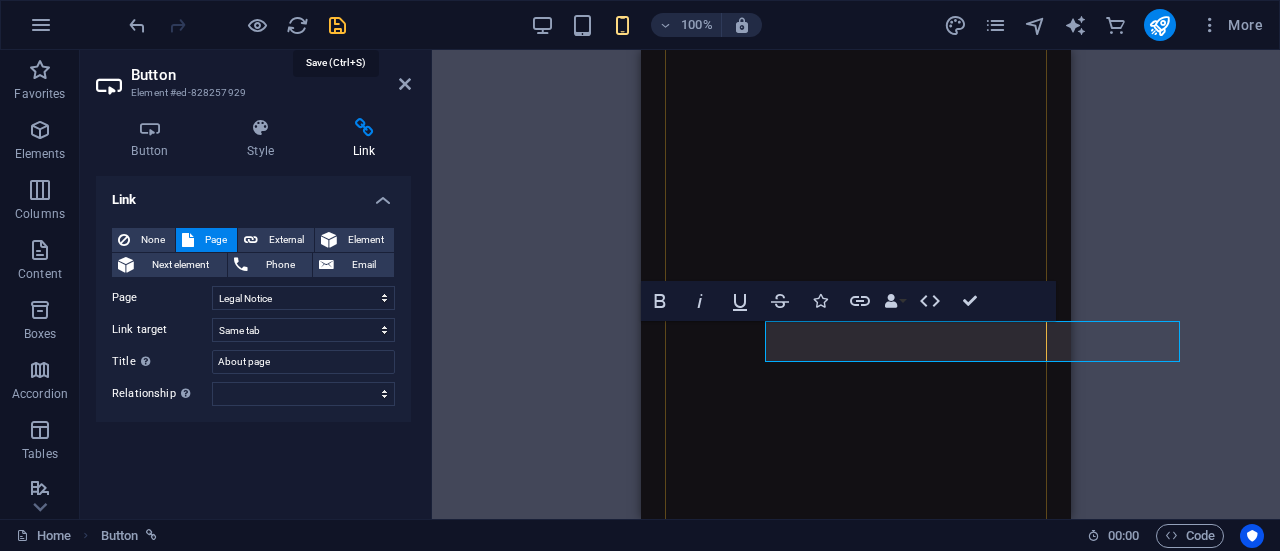 click at bounding box center [337, 25] 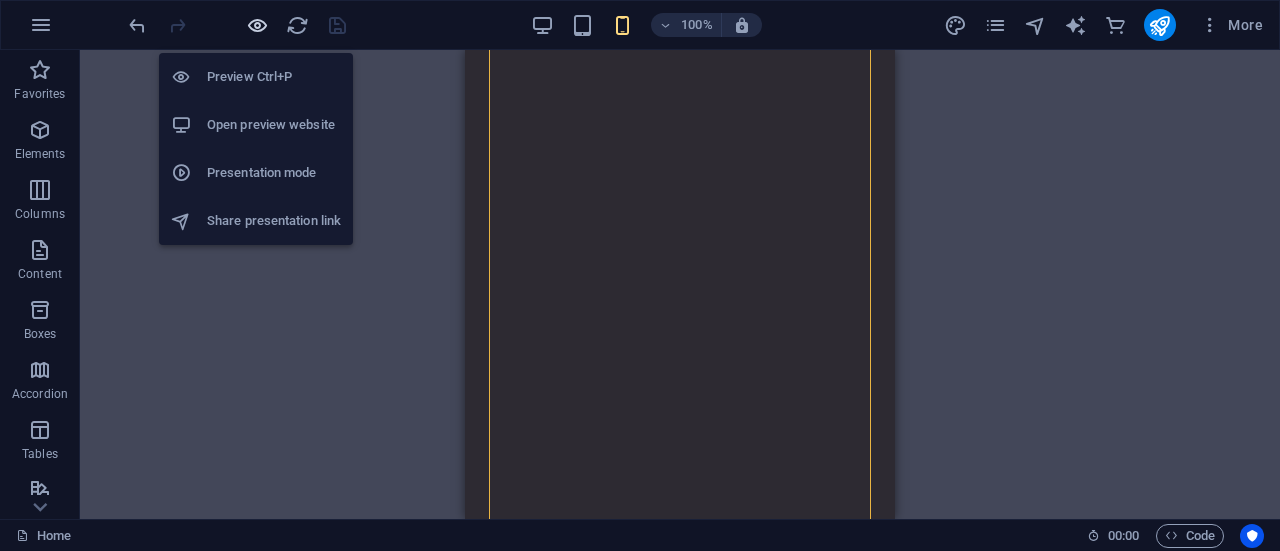 click at bounding box center (257, 25) 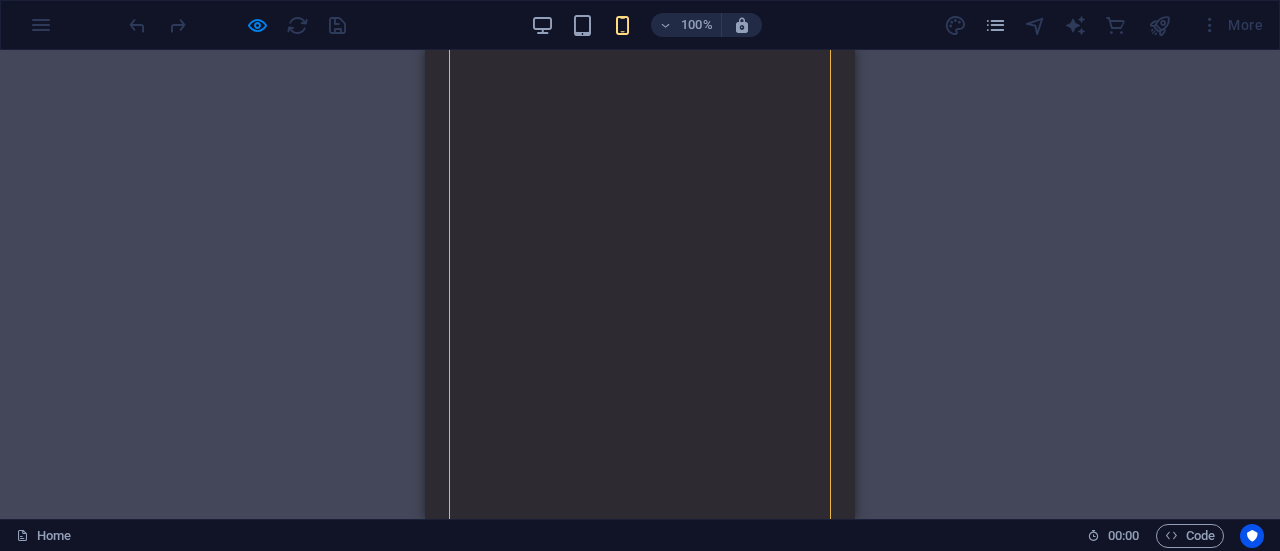 click on "About DevMint" at bounding box center [643, 4474] 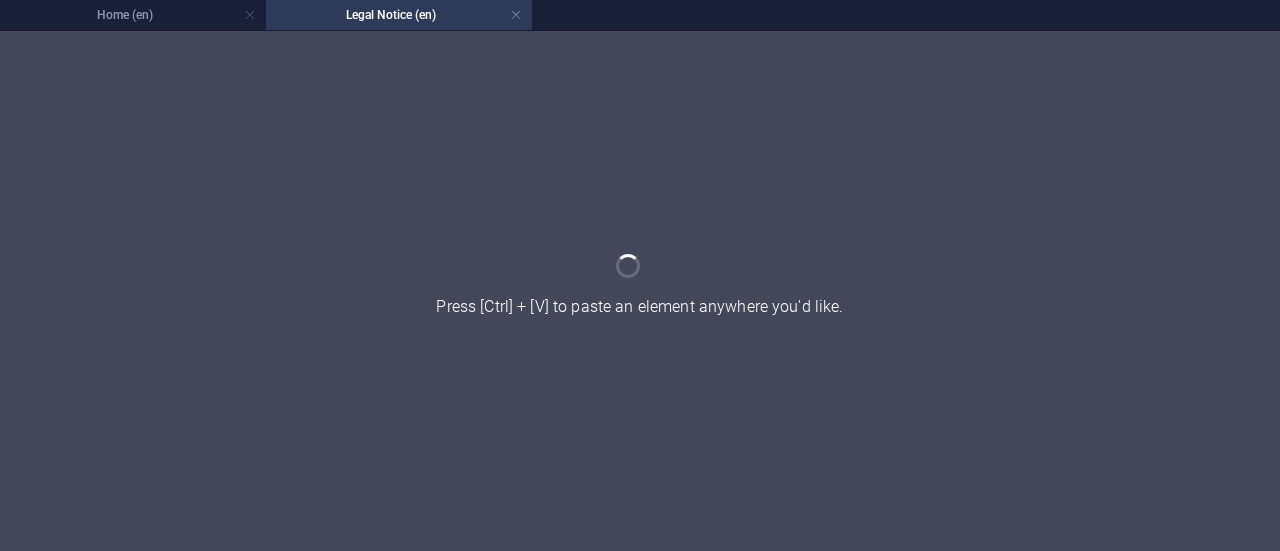 scroll, scrollTop: 0, scrollLeft: 0, axis: both 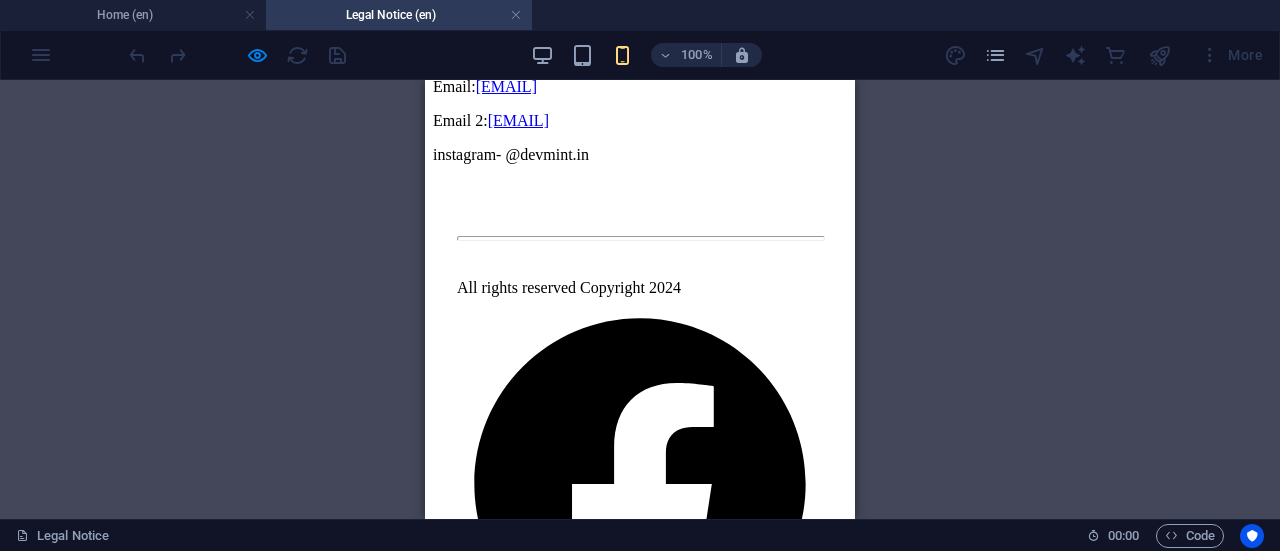 click on "Devmint Devmint  At Devmint, we turn bold ideas into powerful results. From crafting data-driven strategies to  delivering creative and technical solutions, we are your one-stop partner for growth. Whether  you’re a startup, brand, or enterprise — we’re here to help you scale faster, smarter, and  stronger. What We Do  We bring together expertise, innovation, and speed to deliver solutions that make an impact.  Our services include:   • Data Analysis & Insights – Unlock trends, spot opportunities, and make smarter  decisions.   • Social Media Management – Build your brand presence with engaging, results-driven  campaigns.   • Web Development & Bug Fixing – From websites to apps, we design, build, and refine.   • Manufacturing & Vendor Solutions – From branded merchandise like play buttons,  bottles, T-shirts, bags, and printing to custom product manufacturing.   • Operations & Company Management – Helping businesses run smoother and scale  faster.  Where We Work  Phone.:  Email:" at bounding box center [640, -347] 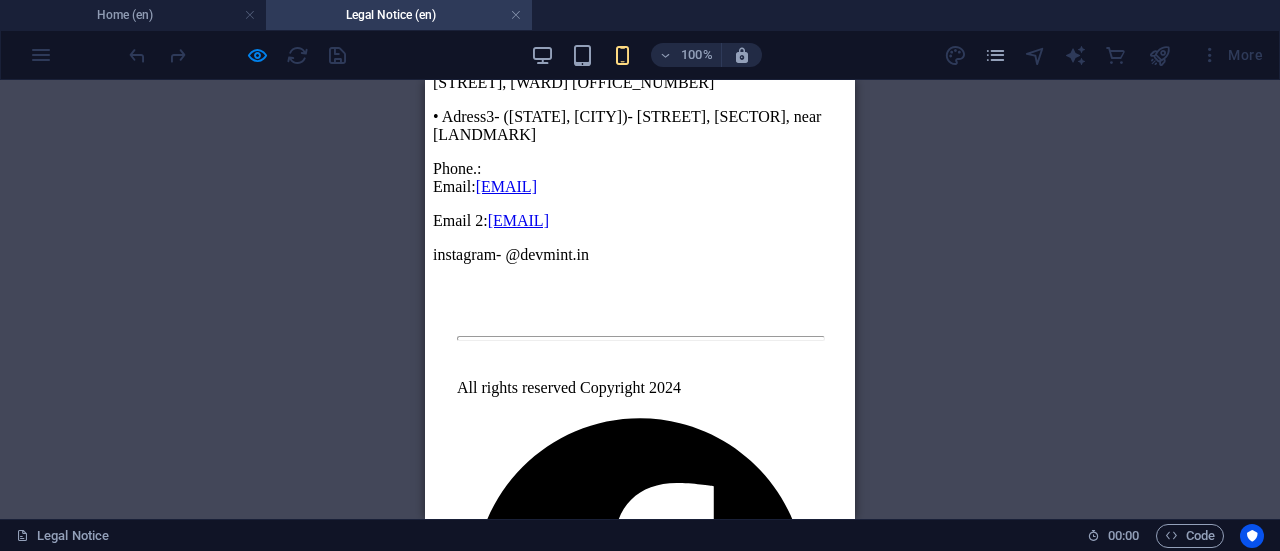 scroll, scrollTop: 969, scrollLeft: 0, axis: vertical 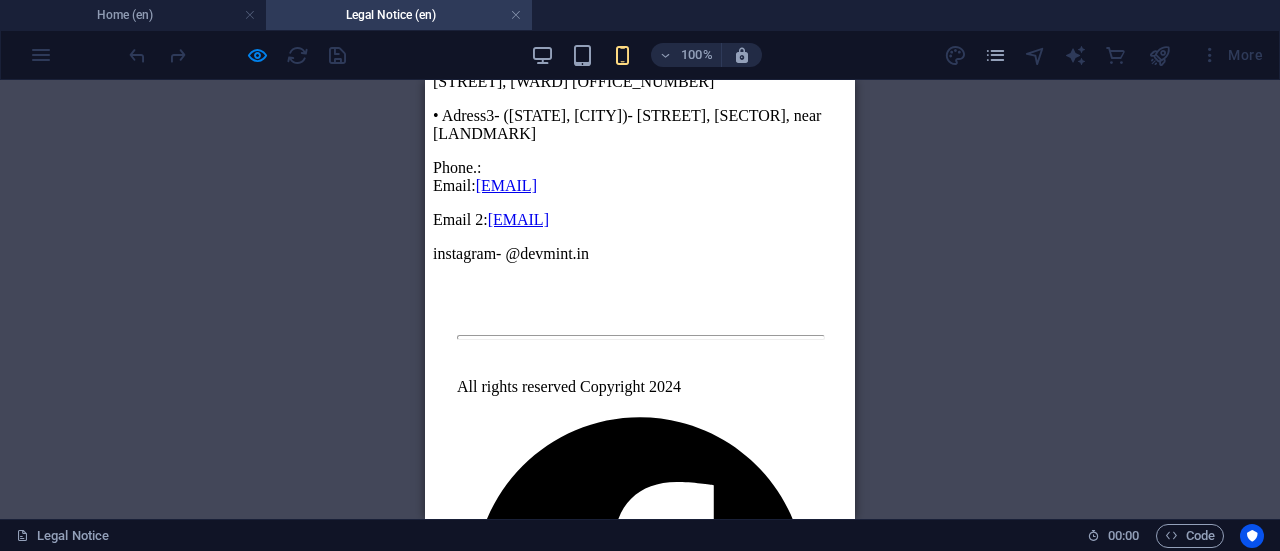 click on "Devmint Devmint  At Devmint, we turn bold ideas into powerful results. From crafting data-driven strategies to  delivering creative and technical solutions, we are your one-stop partner for growth. Whether  you’re a startup, brand, or enterprise — we’re here to help you scale faster, smarter, and  stronger. What We Do  We bring together expertise, innovation, and speed to deliver solutions that make an impact.  Our services include:   • Data Analysis & Insights – Unlock trends, spot opportunities, and make smarter  decisions.   • Social Media Management – Build your brand presence with engaging, results-driven  campaigns.   • Web Development & Bug Fixing – From websites to apps, we design, build, and refine.   • Manufacturing & Vendor Solutions – From branded merchandise like play buttons,  bottles, T-shirts, bags, and printing to custom product manufacturing.   • Operations & Company Management – Helping businesses run smoother and scale  faster.  Where We Work  Phone.:  Email:" at bounding box center (640, -248) 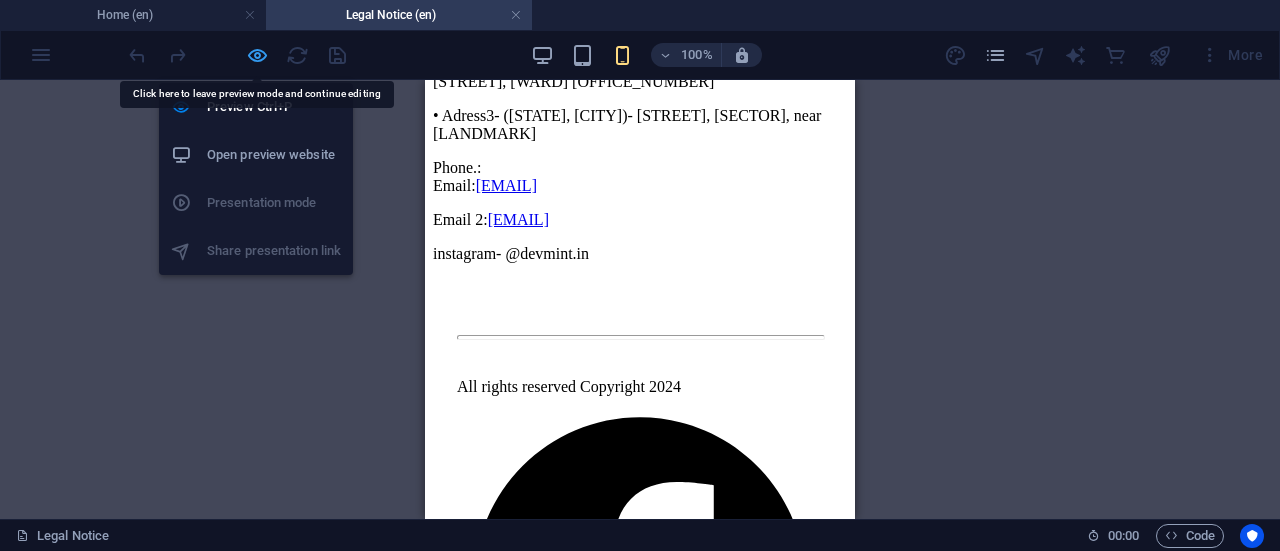click at bounding box center (257, 55) 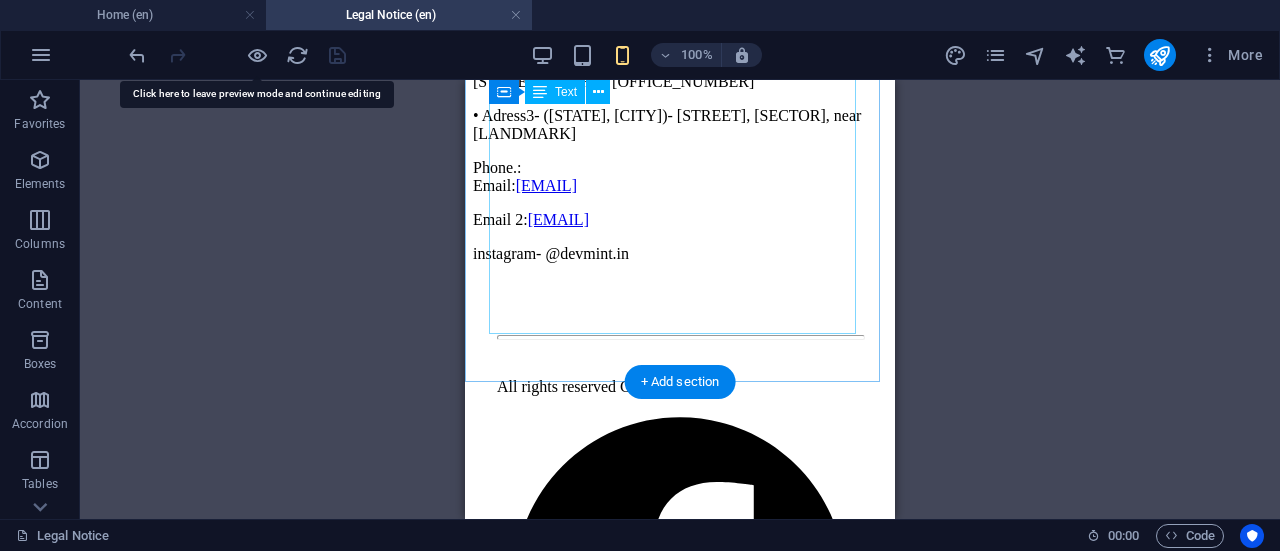 click on "Devmint Devmint  At Devmint, we turn bold ideas into powerful results. From crafting data-driven strategies to  delivering creative and technical solutions, we are your one-stop partner for growth. Whether  you’re a startup, brand, or enterprise — we’re here to help you scale faster, smarter, and  stronger. What We Do  We bring together expertise, innovation, and speed to deliver solutions that make an impact.  Our services include:   • Data Analysis & Insights – Unlock trends, spot opportunities, and make smarter  decisions.   • Social Media Management – Build your brand presence with engaging, results-driven  campaigns.   • Web Development & Bug Fixing – From websites to apps, we design, build, and refine.   • Manufacturing & Vendor Solutions – From branded merchandise like play buttons,  bottles, T-shirts, bags, and printing to custom product manufacturing.   • Operations & Company Management – Helping businesses run smoother and scale  faster.  Where We Work  Phone.:  Email:" at bounding box center (680, -248) 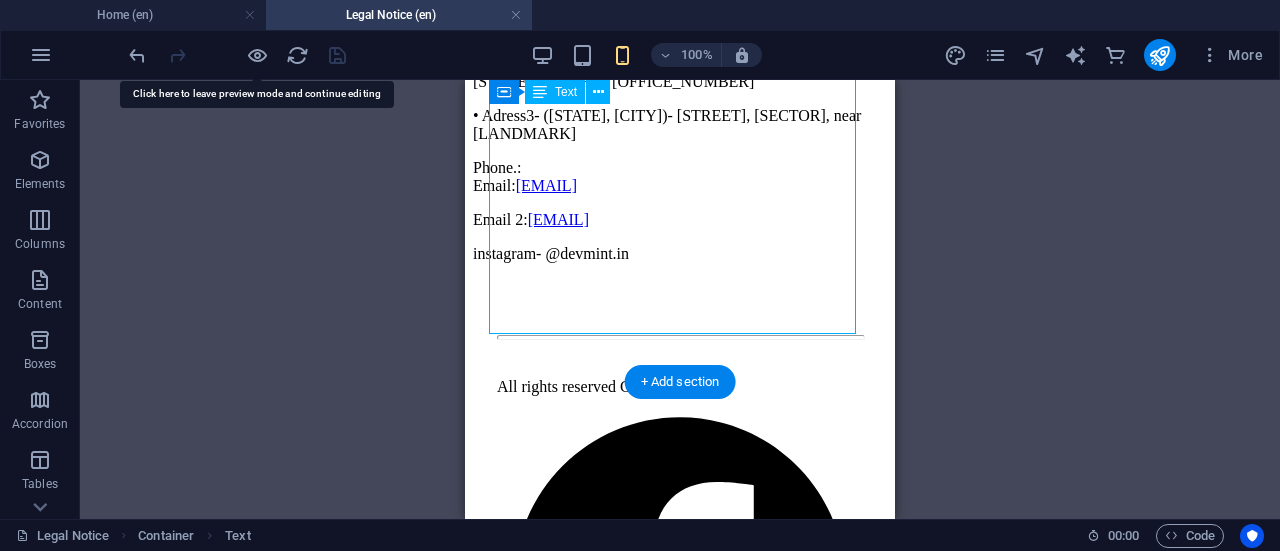 click on "Devmint Devmint  At Devmint, we turn bold ideas into powerful results. From crafting data-driven strategies to  delivering creative and technical solutions, we are your one-stop partner for growth. Whether  you’re a startup, brand, or enterprise — we’re here to help you scale faster, smarter, and  stronger. What We Do  We bring together expertise, innovation, and speed to deliver solutions that make an impact.  Our services include:   • Data Analysis & Insights – Unlock trends, spot opportunities, and make smarter  decisions.   • Social Media Management – Build your brand presence with engaging, results-driven  campaigns.   • Web Development & Bug Fixing – From websites to apps, we design, build, and refine.   • Manufacturing & Vendor Solutions – From branded merchandise like play buttons,  bottles, T-shirts, bags, and printing to custom product manufacturing.   • Operations & Company Management – Helping businesses run smoother and scale  faster.  Where We Work  Phone.:  Email:" at bounding box center [680, -248] 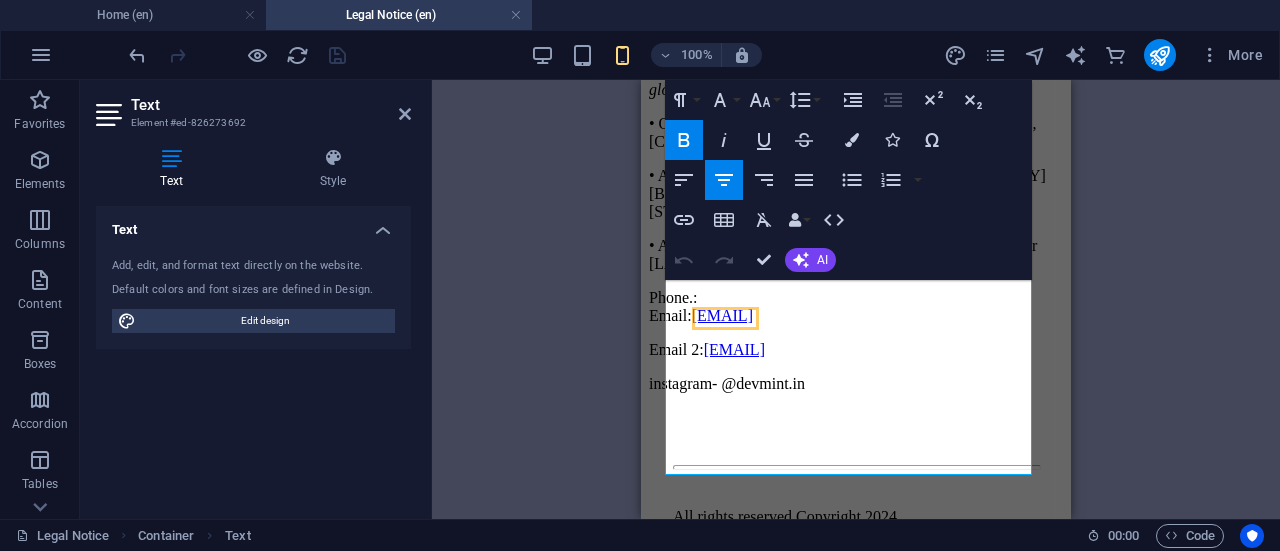 scroll, scrollTop: 1047, scrollLeft: 0, axis: vertical 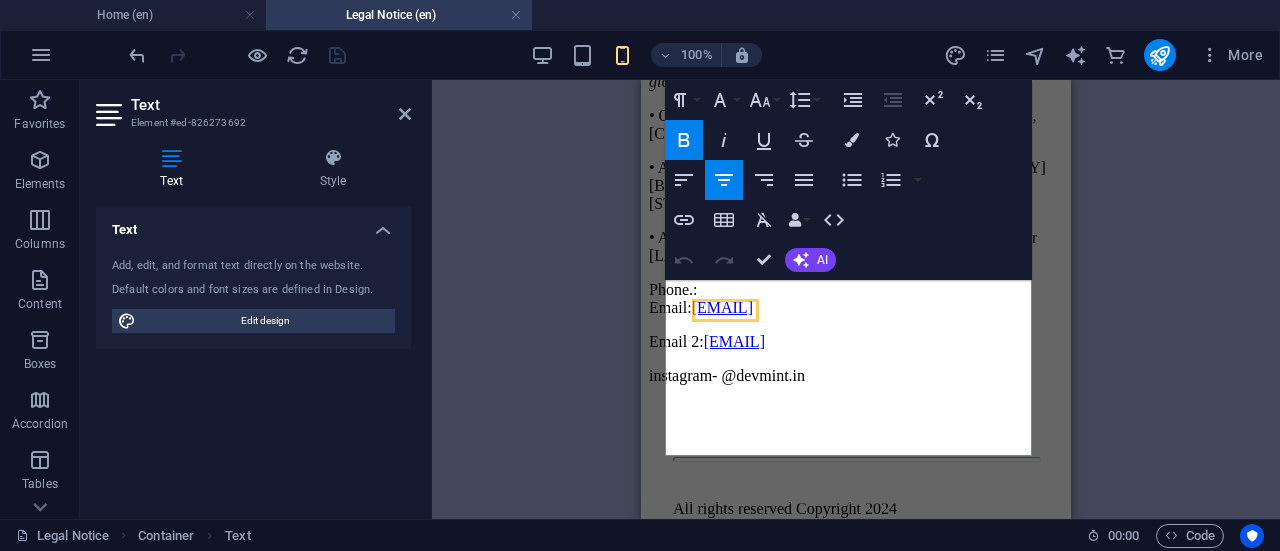 click on "instagram- @example.in" at bounding box center [856, 376] 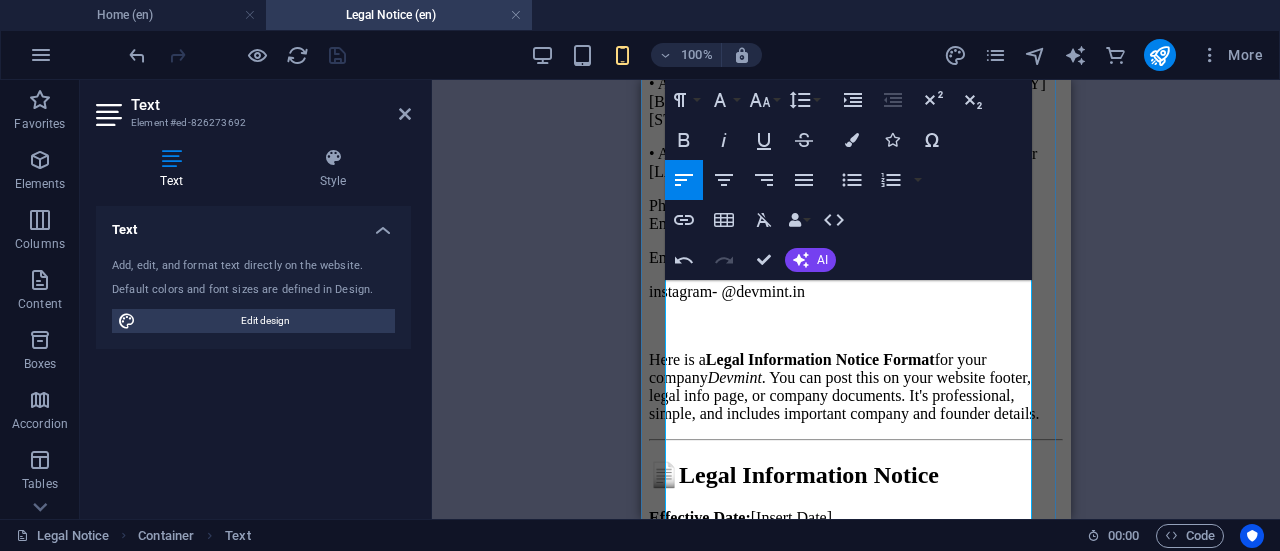 scroll, scrollTop: 1153, scrollLeft: 0, axis: vertical 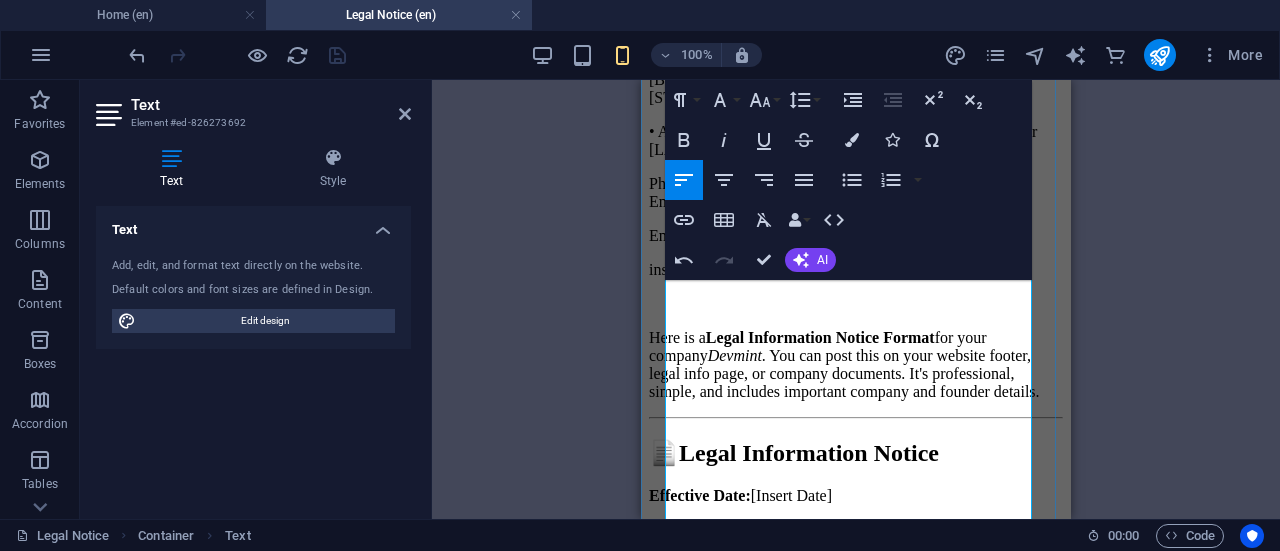 click on "Here is a  Legal Information Notice Format  for your company  Devmint . You can post this on your website footer, legal info page, or company documents. It's professional, simple, and includes important company and founder details." at bounding box center (856, 365) 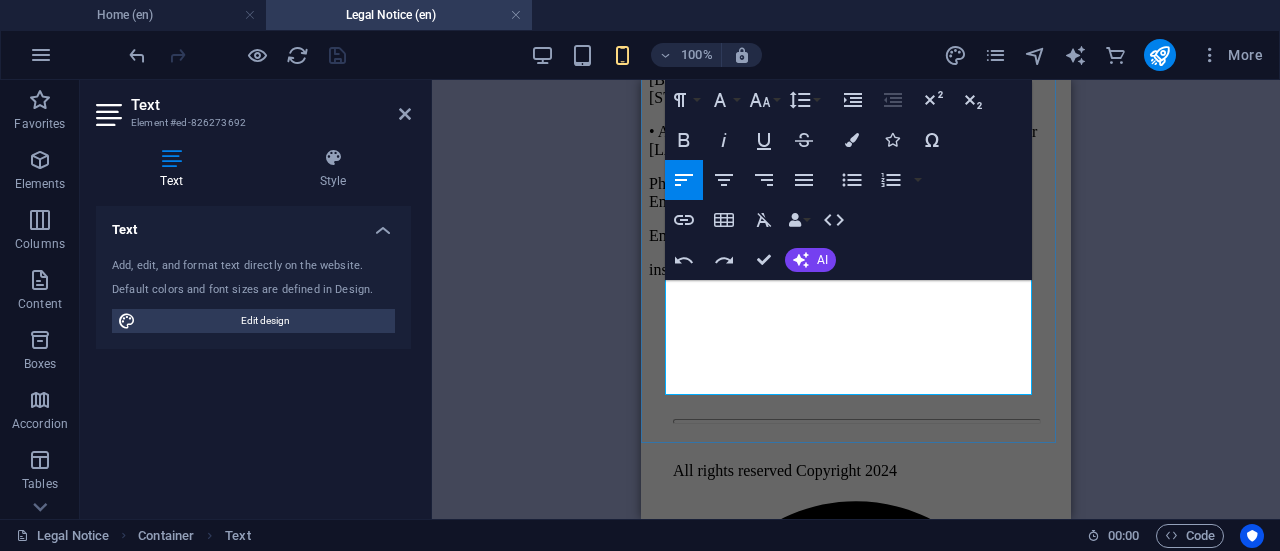 click at bounding box center (856, 338) 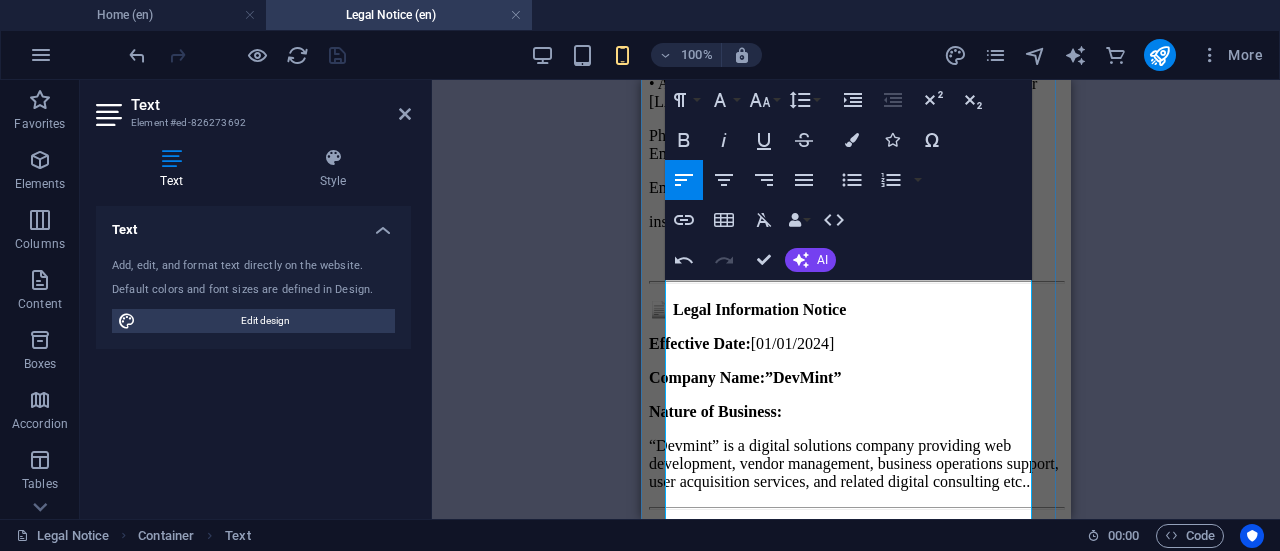 scroll, scrollTop: 1211, scrollLeft: 0, axis: vertical 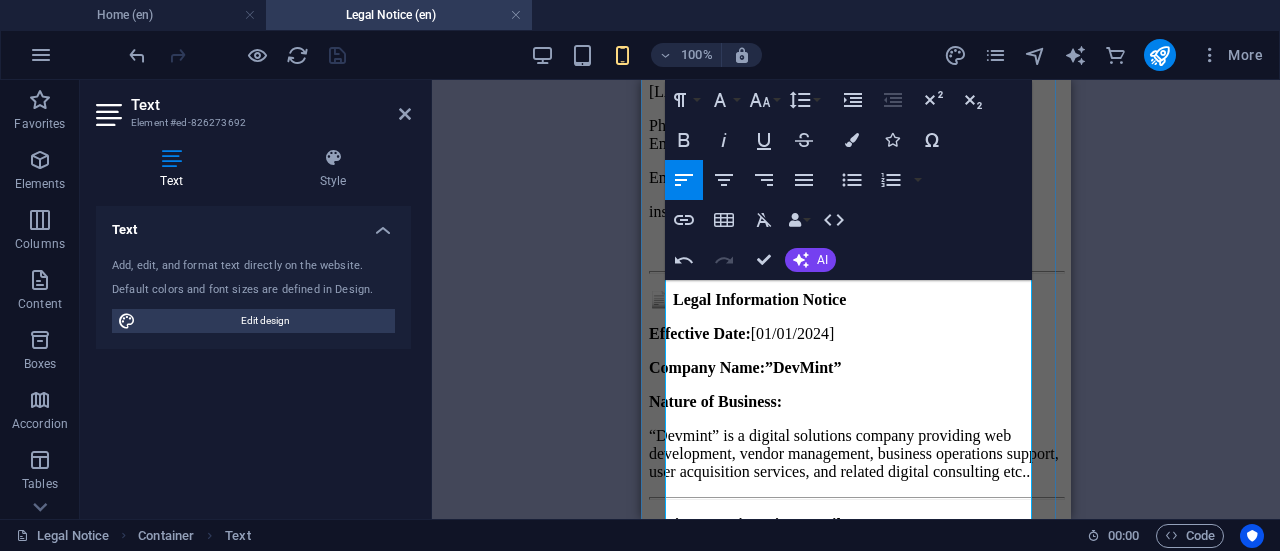 click on "📄 Legal Information Notice" at bounding box center [747, 299] 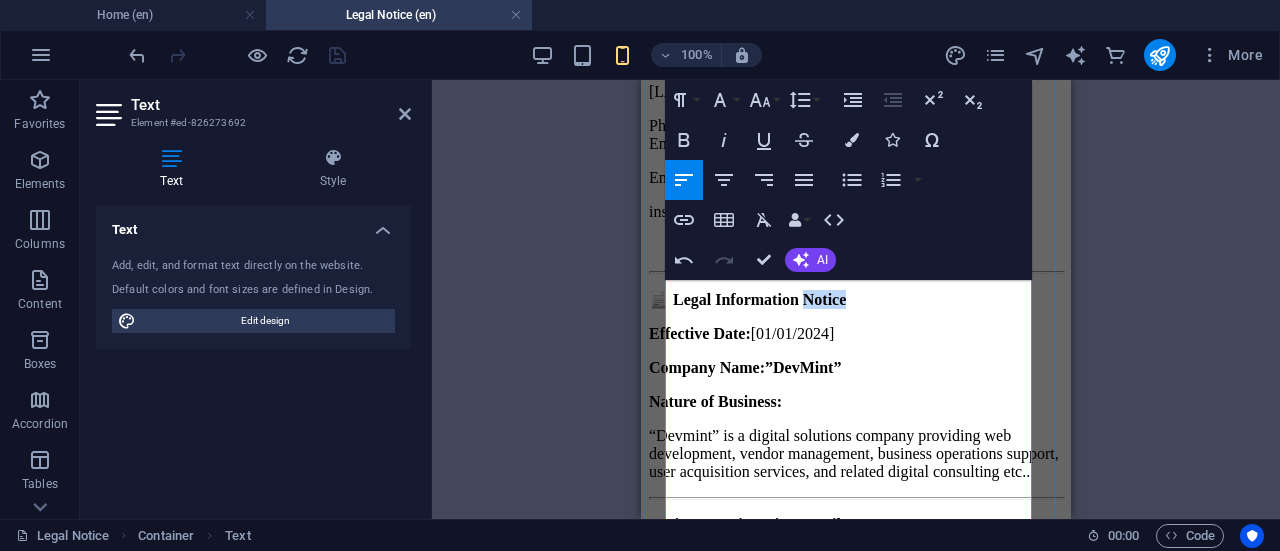 click on "📄 Legal Information Notice" at bounding box center [747, 299] 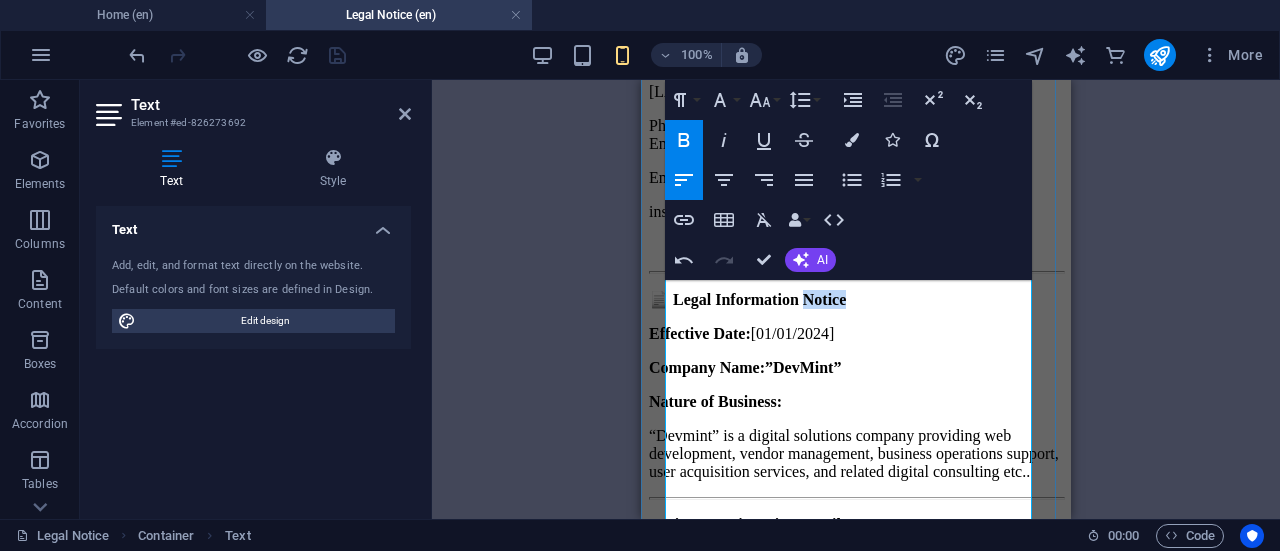 click on "📄 Legal Information Notice" at bounding box center (747, 299) 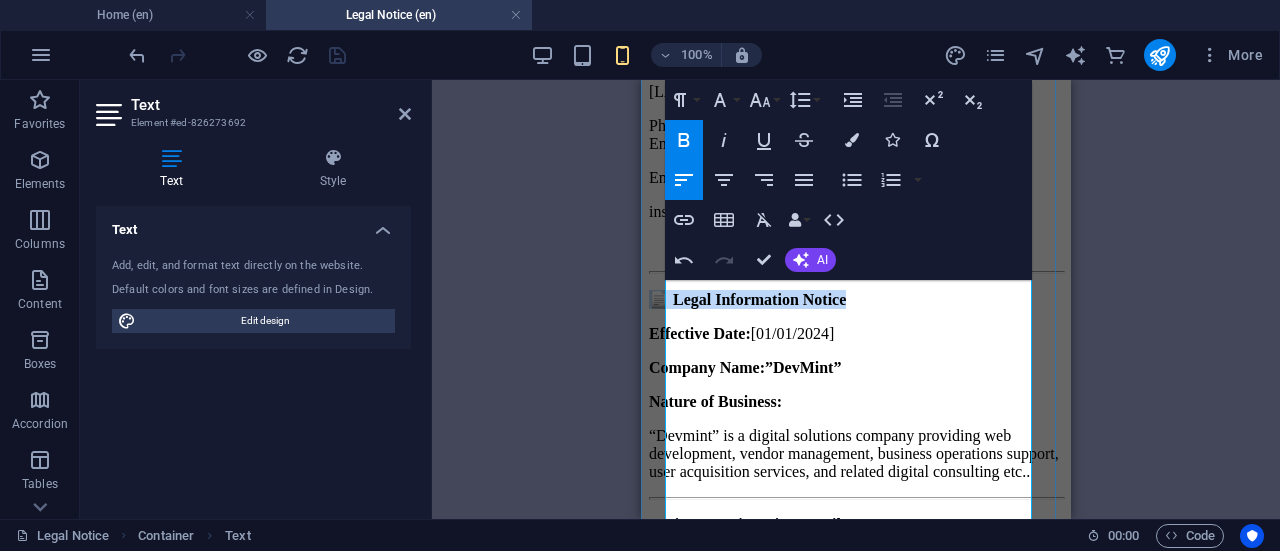 click on "📄 Legal Information Notice" at bounding box center [747, 299] 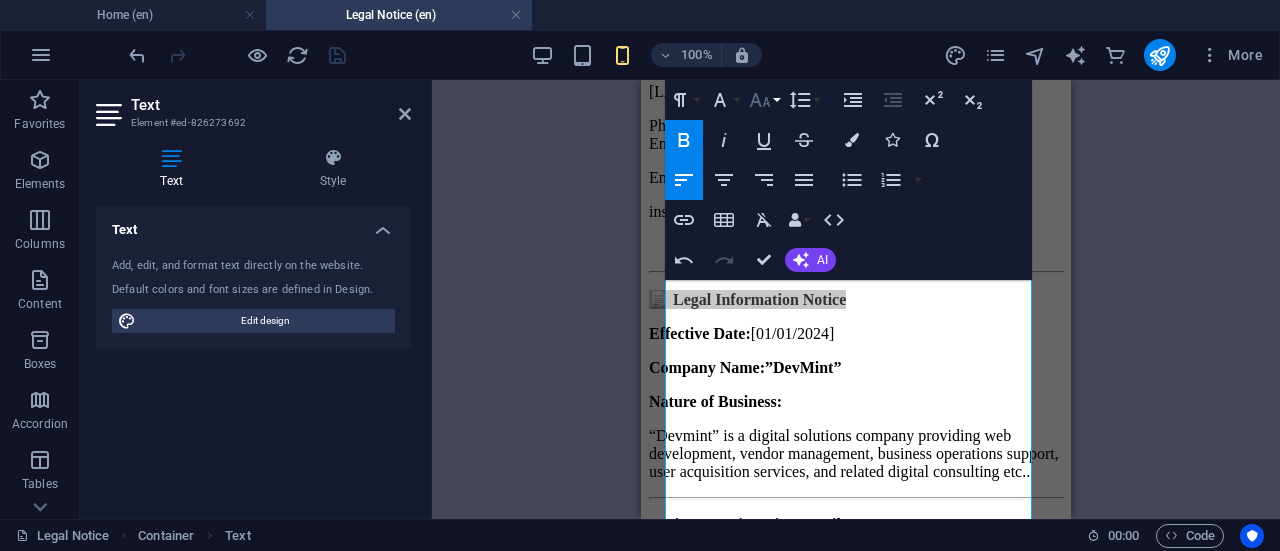 click 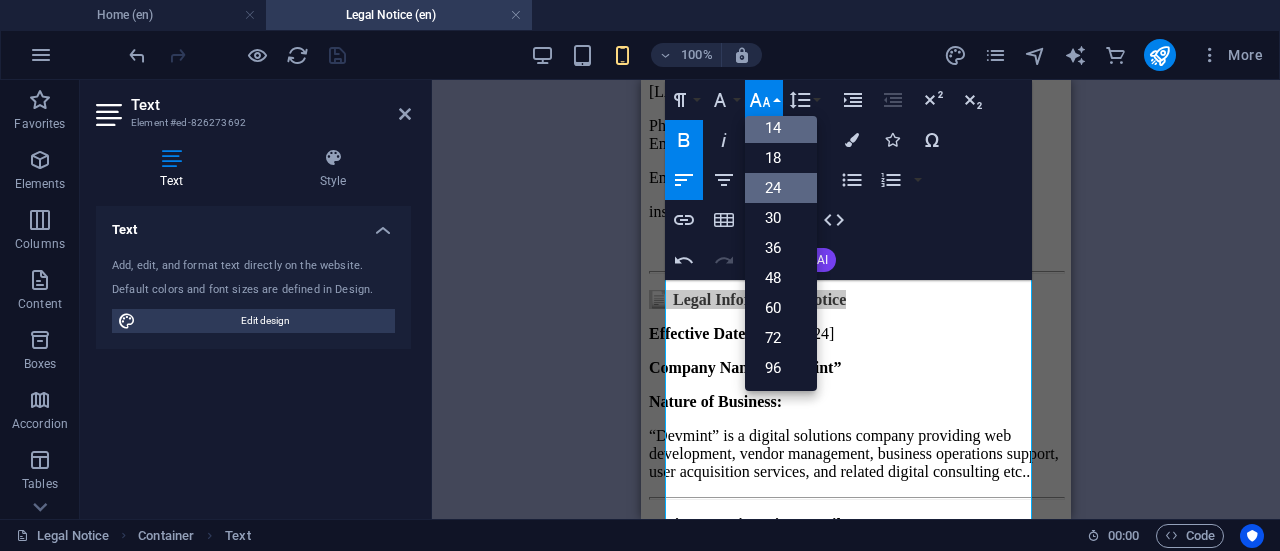 scroll, scrollTop: 160, scrollLeft: 0, axis: vertical 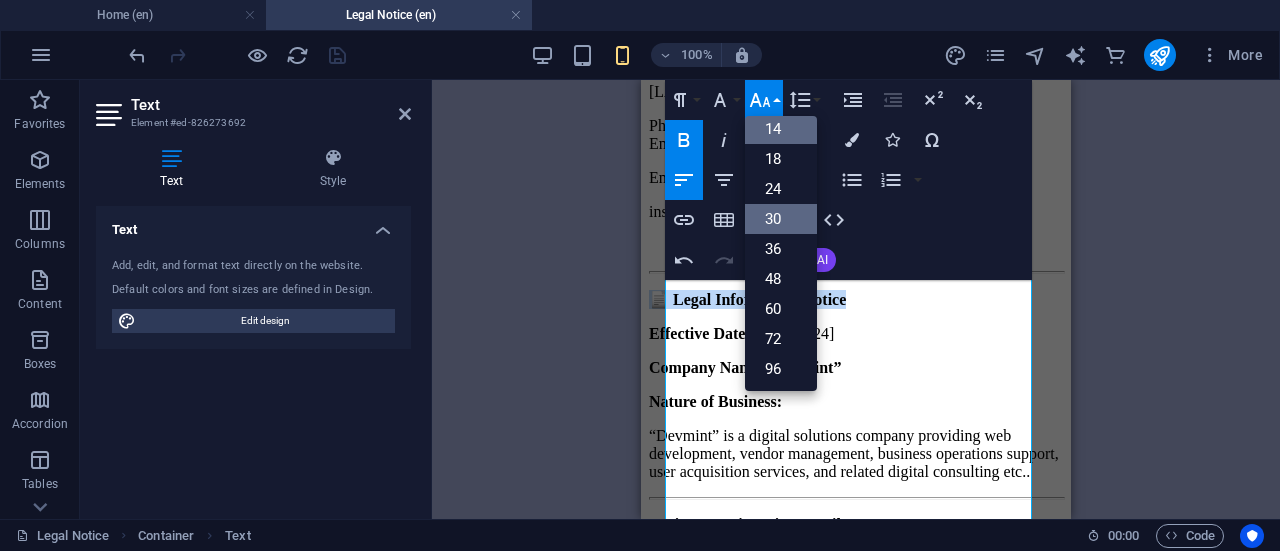 click on "30" at bounding box center (781, 219) 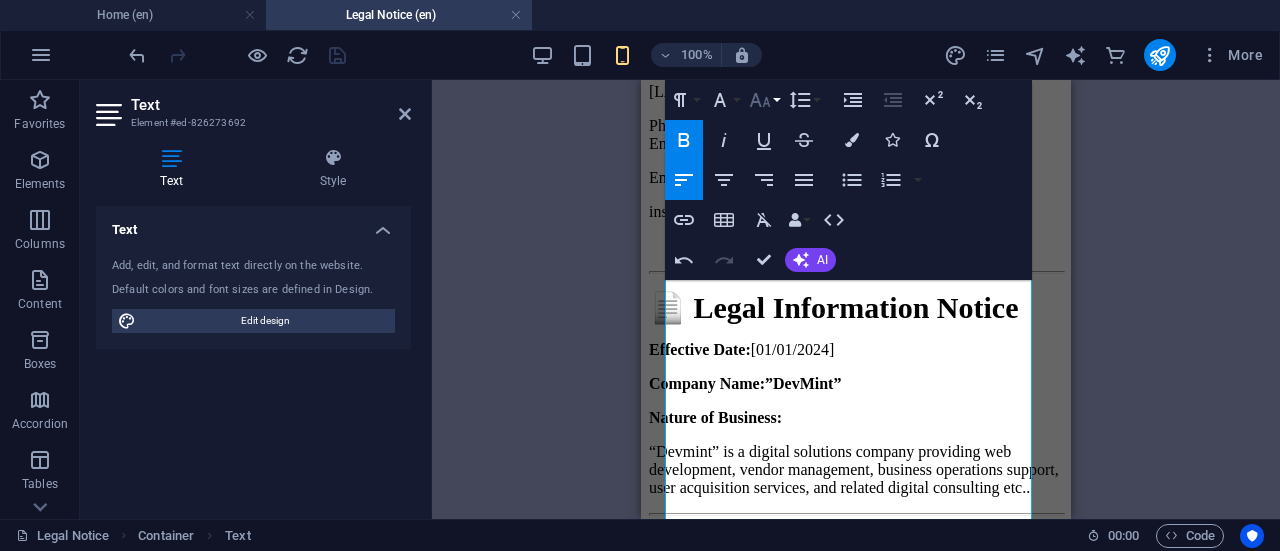 click 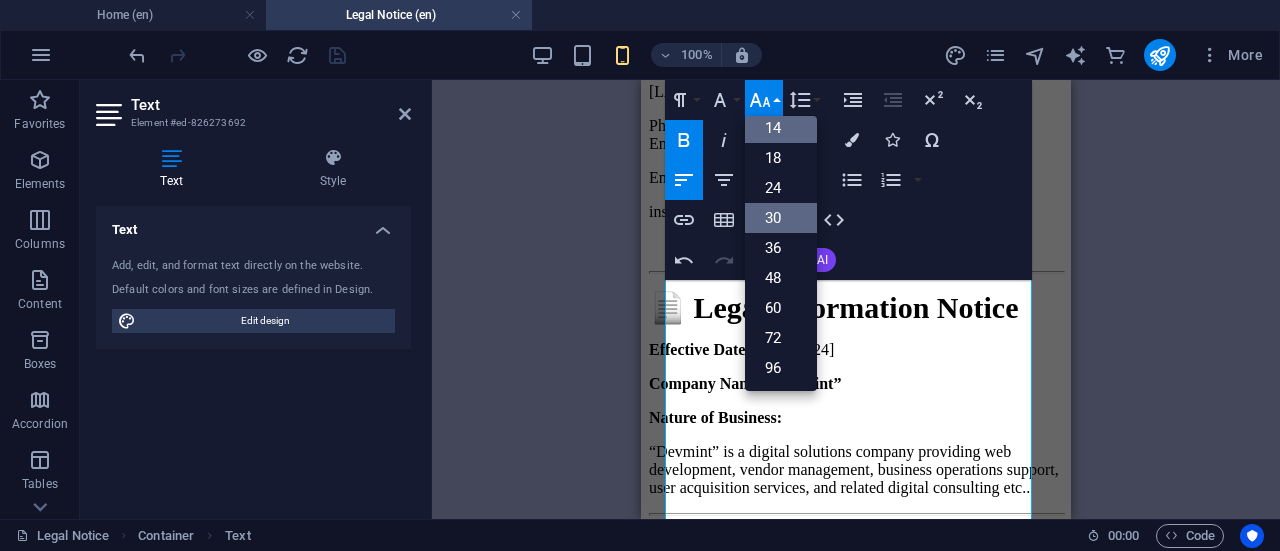 scroll, scrollTop: 160, scrollLeft: 0, axis: vertical 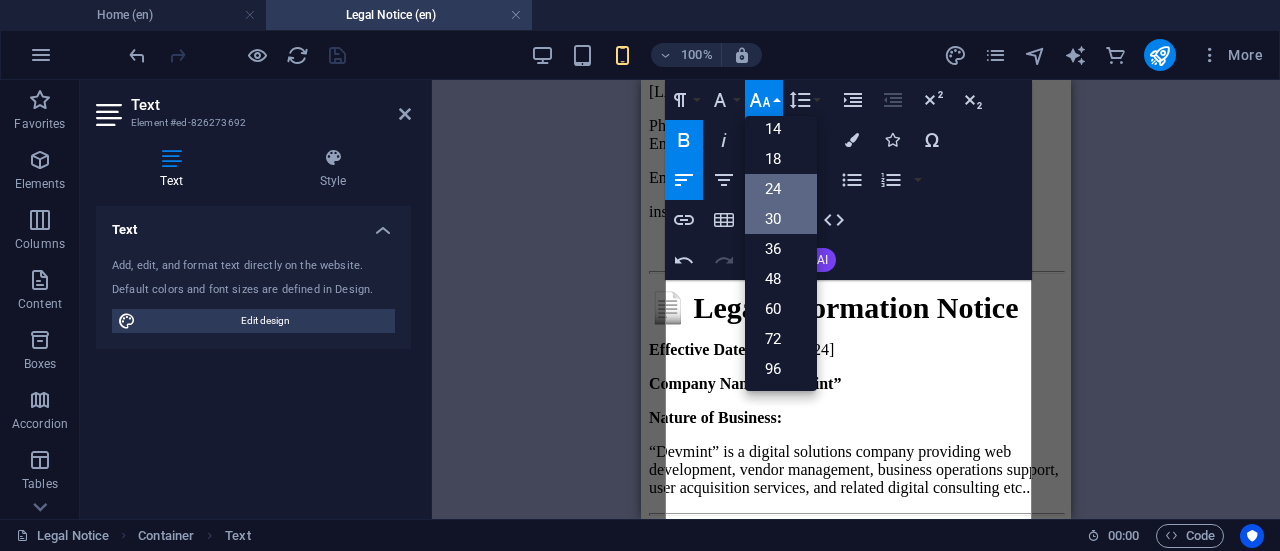 click on "24" at bounding box center [781, 189] 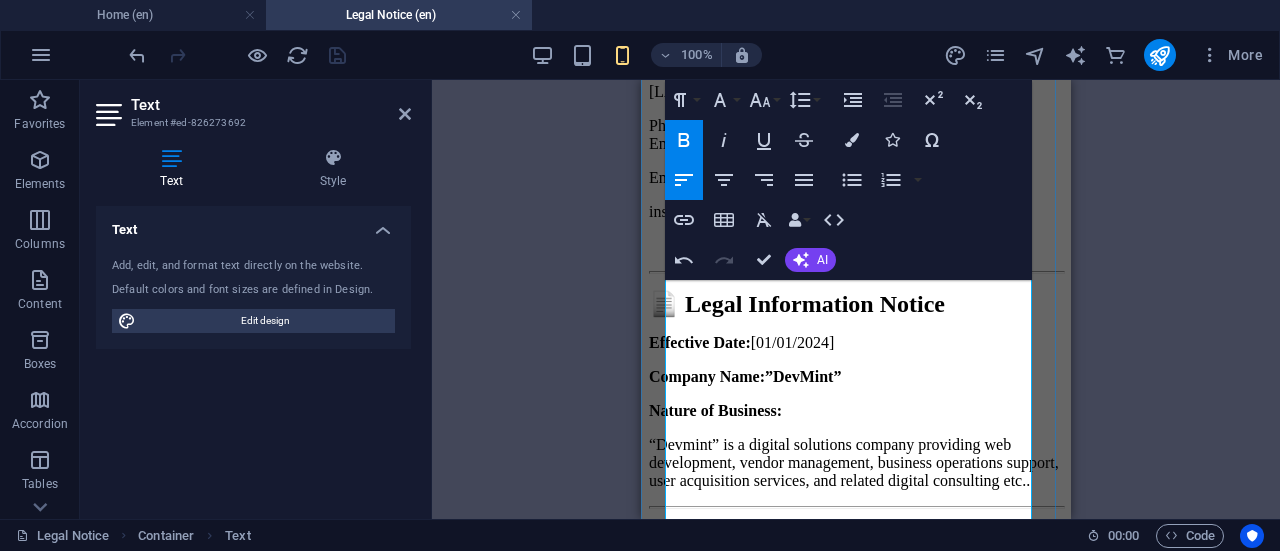 click on "Effective Date:  [01/01/2024]" at bounding box center (856, 343) 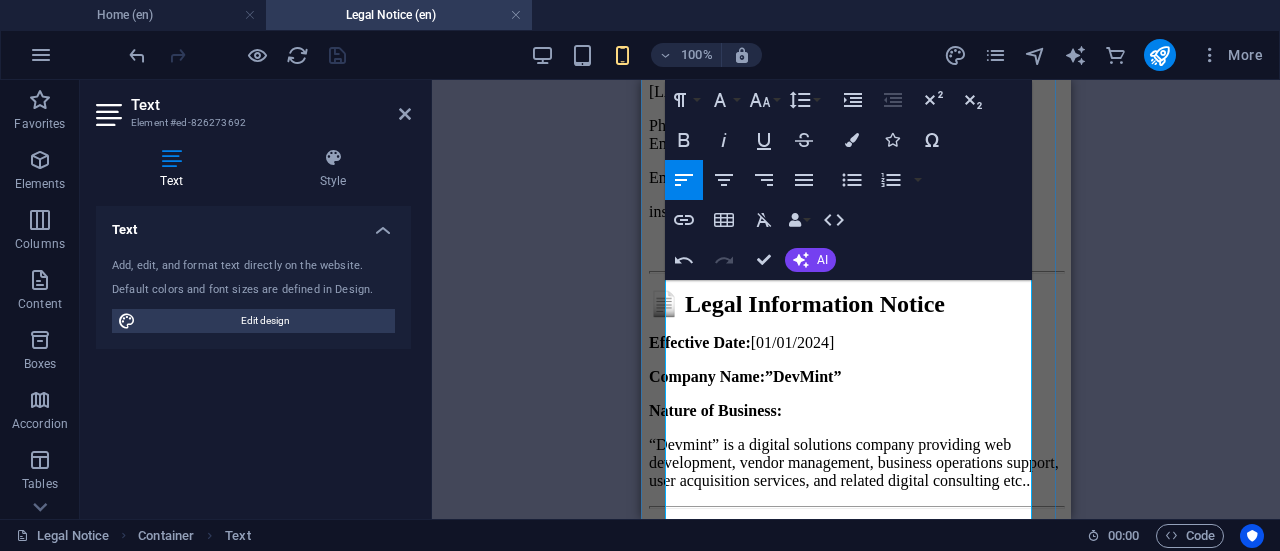 click on "📄 Legal Information Notice" at bounding box center (797, 304) 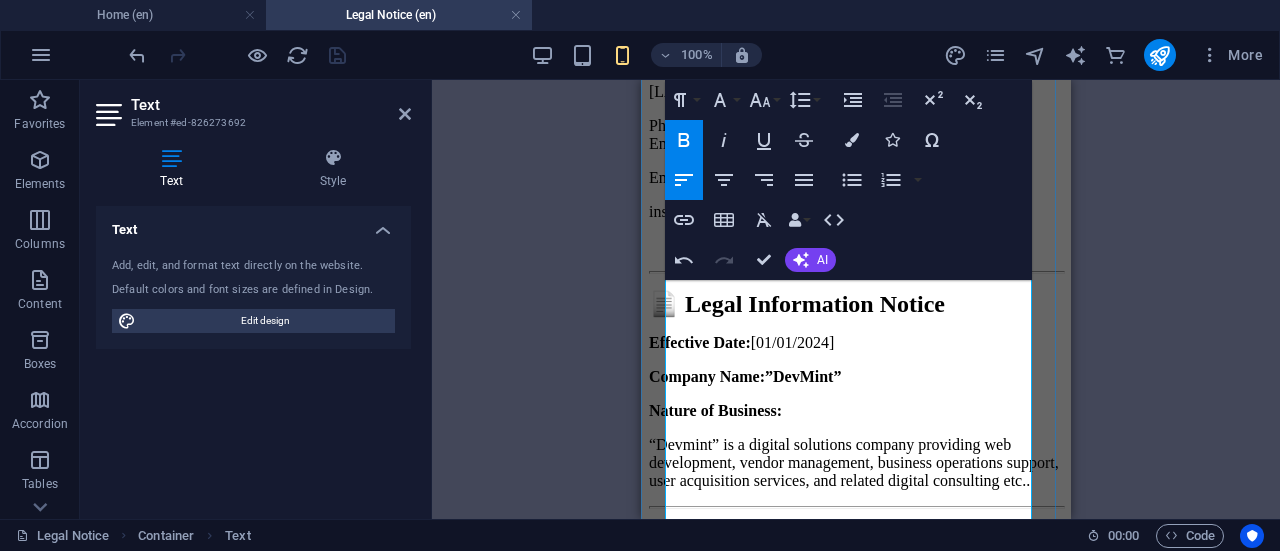 click on "📄 Legal Information Notice" at bounding box center (797, 304) 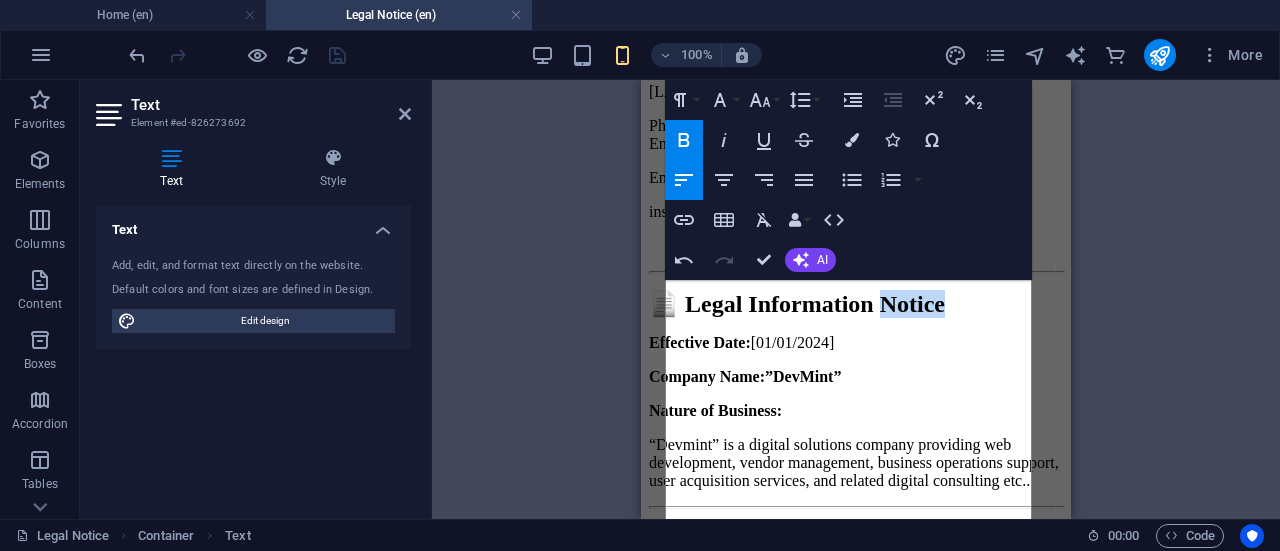 click on "📄 Legal Information Notice" at bounding box center [797, 304] 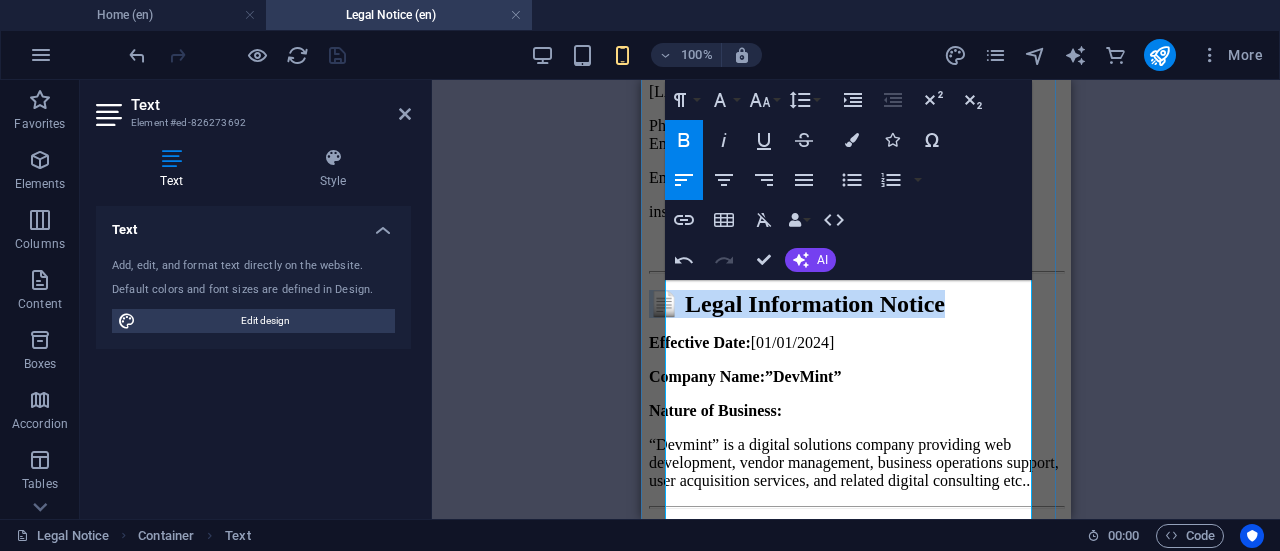 click on "📄 Legal Information Notice" at bounding box center [797, 304] 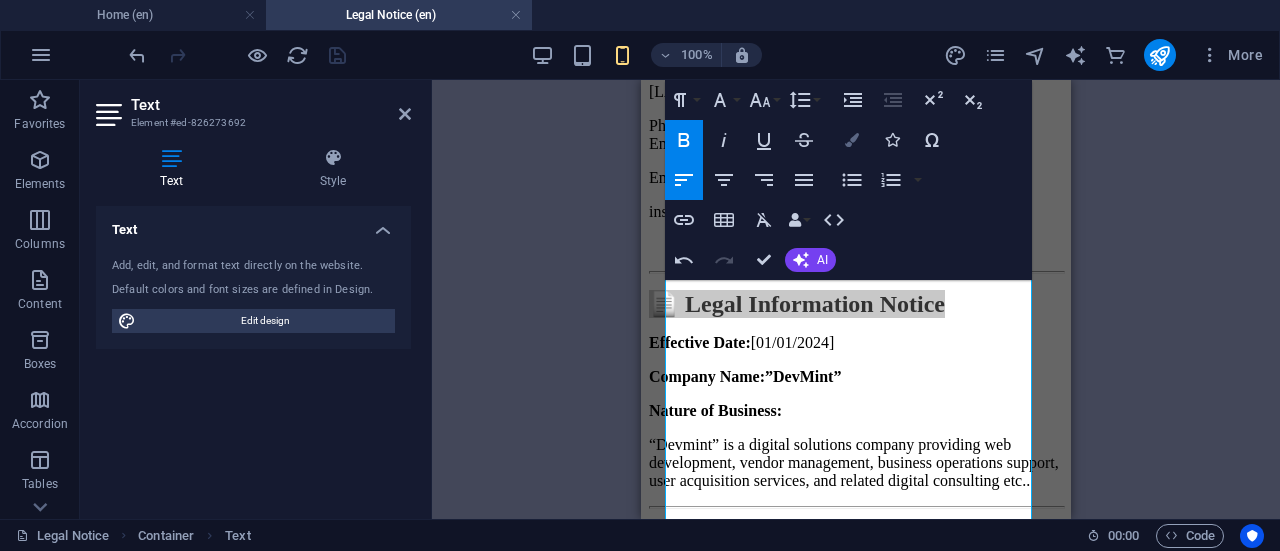 click on "Colors" at bounding box center [852, 140] 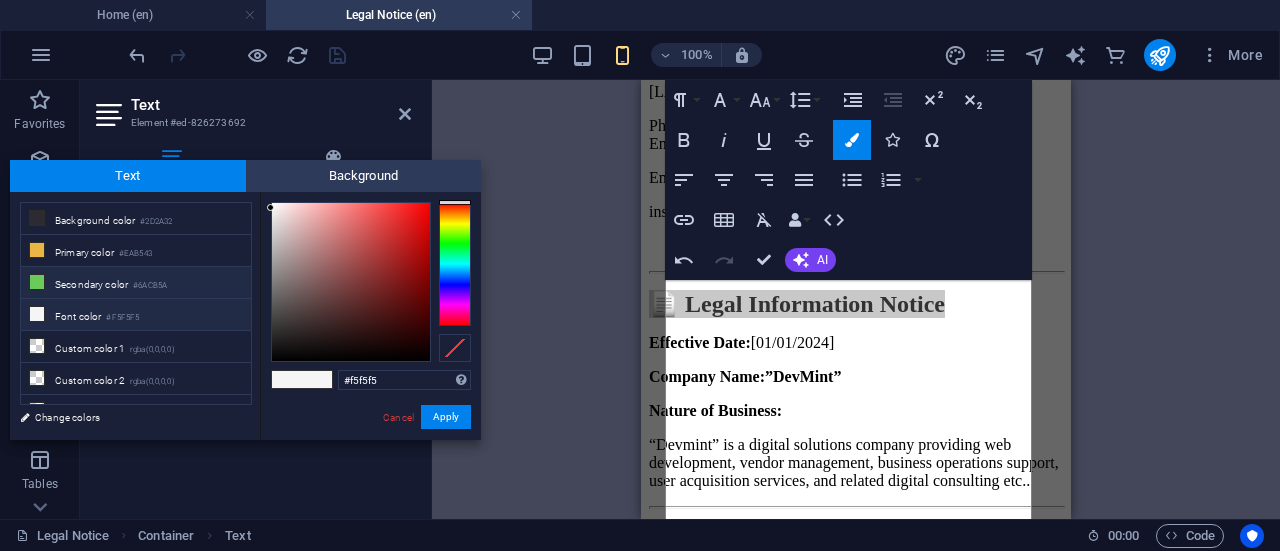 click on "Secondary color
#6ACB5A" at bounding box center (136, 283) 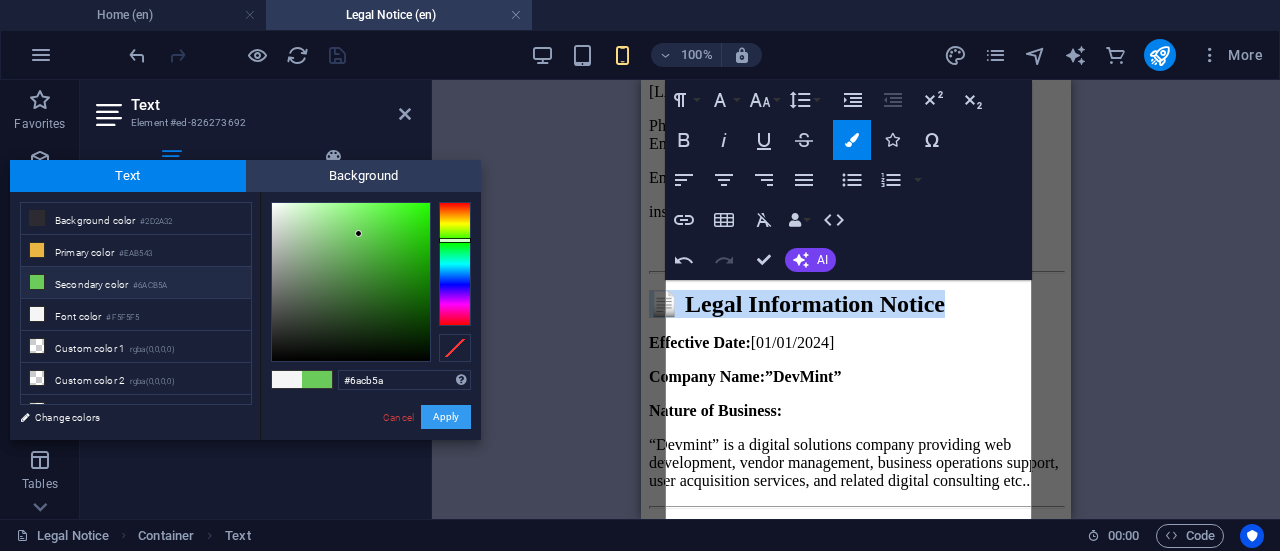 click on "Apply" at bounding box center [446, 417] 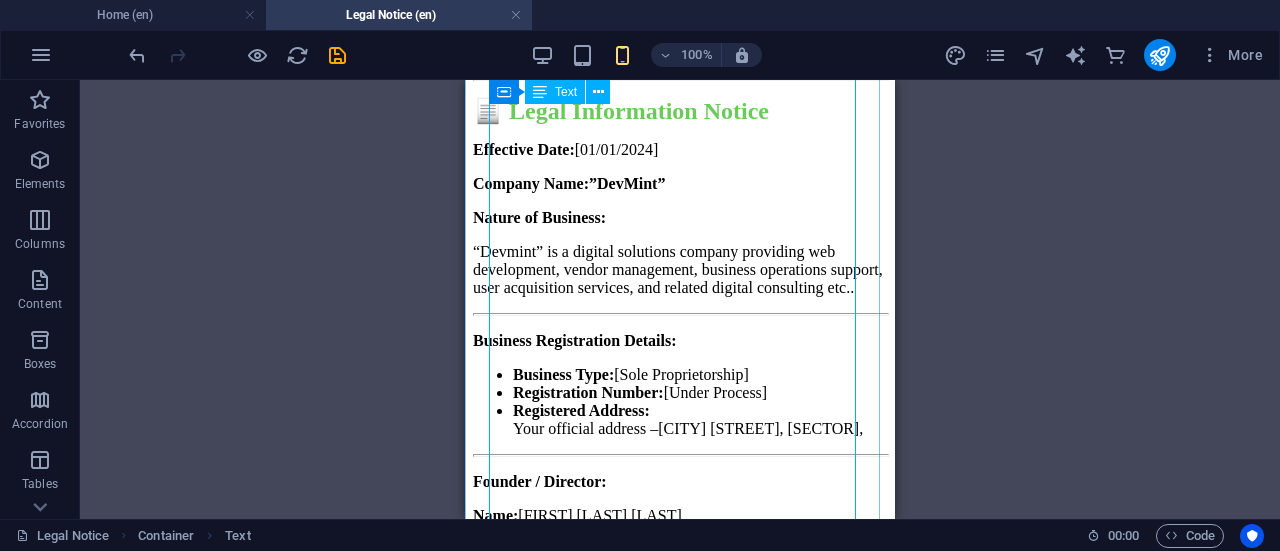 scroll, scrollTop: 1206, scrollLeft: 0, axis: vertical 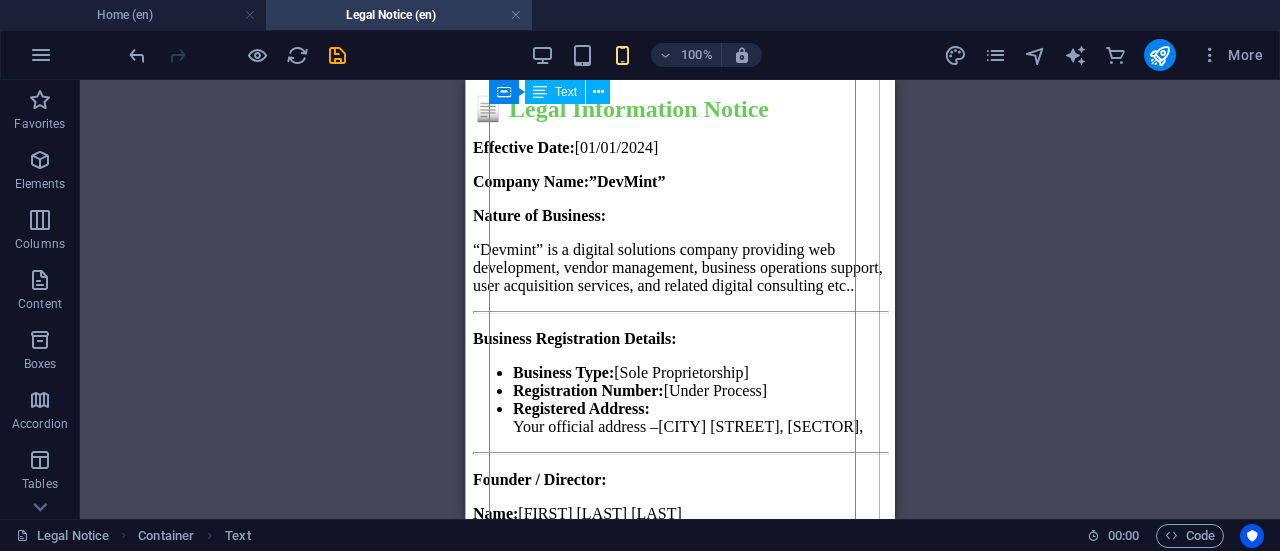click on "Devmint Devmint At Devmint, we turn bold ideas into powerful results. From crafting data-driven strategies to delivering creative and technical solutions, we are your one-stop partner for growth. Whether you’re a startup, brand, or enterprise — we’re here to help you scale faster, smarter, and stronger. What We Do We bring together expertise, innovation, and speed to deliver solutions that make an impact. Our services include: • Data Analysis Insights – Unlock trends, spot opportunities, and make smarter decisions. • Social Media Management – Build your brand presence with engaging, results-driven campaigns. • Web Development Bug Fixing – From websites to apps, we design, build, and refine. • Manufacturing Vendor Solutions – From branded merchandise like play buttons, bottles, T-shirts, bags, and printing to custom product manufacturing. • Operations Company Management – Helping businesses run smoother and scale faster. Where We Work Phone.: Email:" at bounding box center (680, 1) 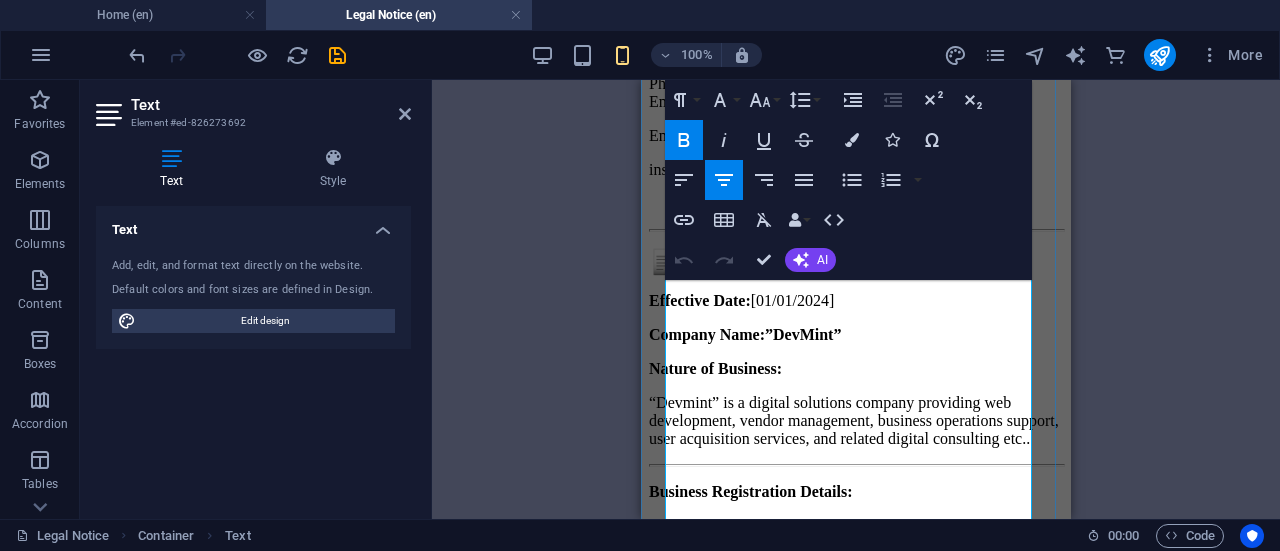 scroll, scrollTop: 1249, scrollLeft: 0, axis: vertical 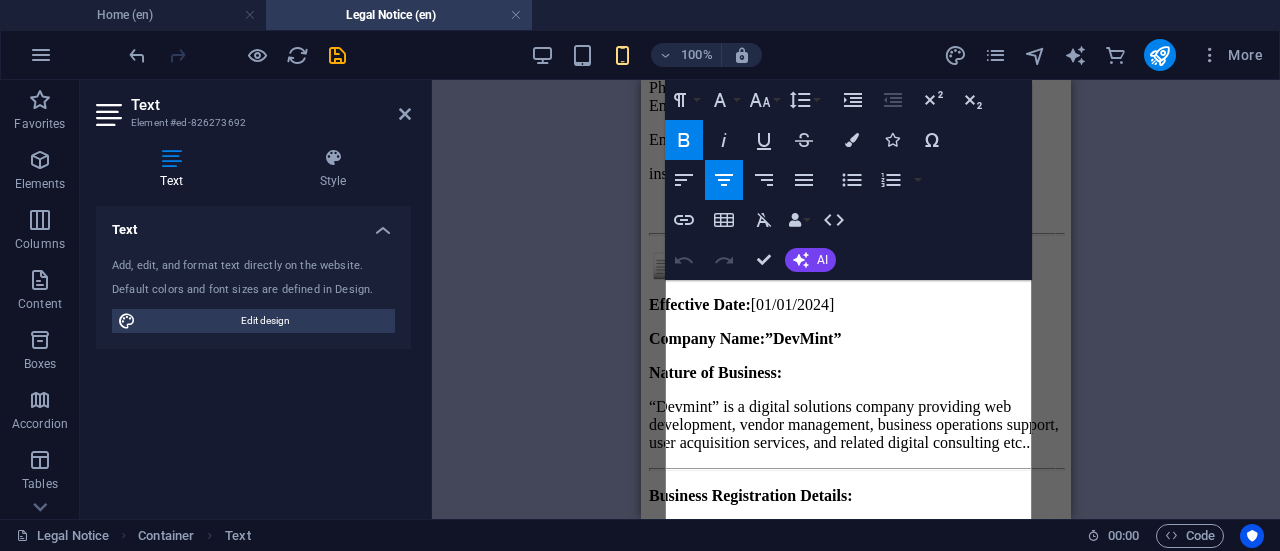 click on "“Devmint” is a digital solutions company providing web development, vendor management, business operations support, user acquisition services, and related digital consulting etc.." at bounding box center [856, 425] 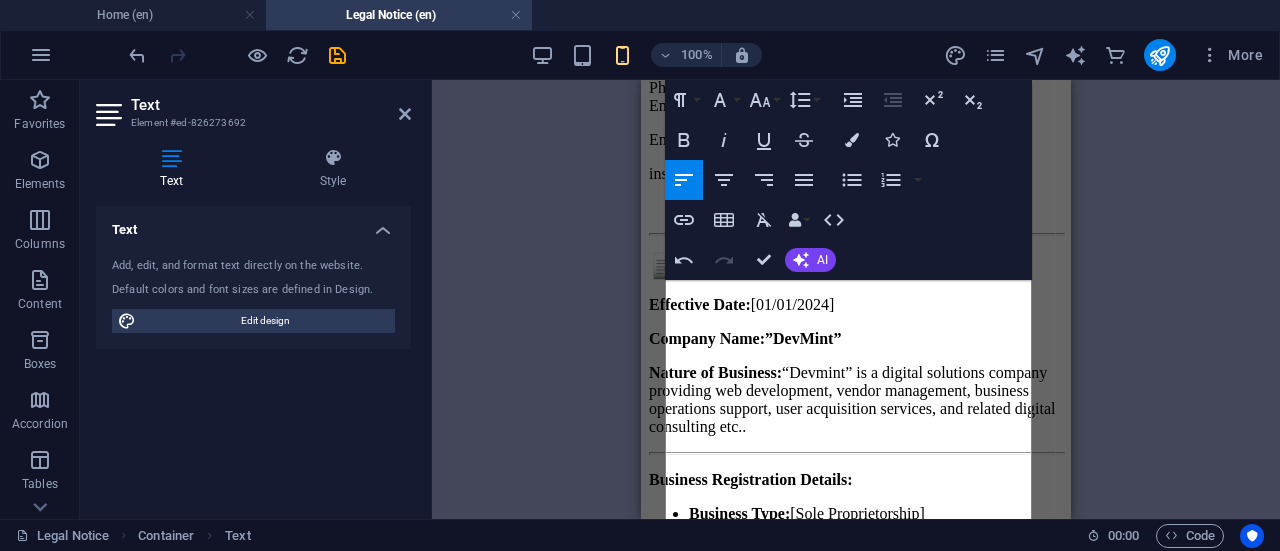 click on "Nature of Business: “Devmint” is a digital solutions company providing web development, vendor management, business operations support, user acquisition services, and related digital consulting etc.." at bounding box center (856, 400) 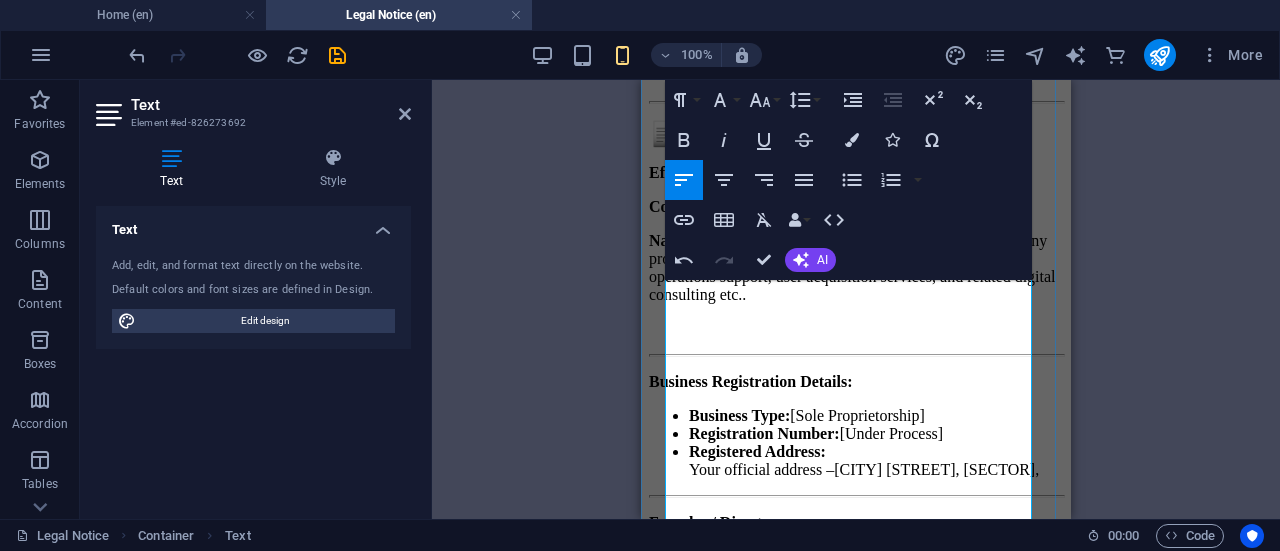scroll, scrollTop: 1382, scrollLeft: 0, axis: vertical 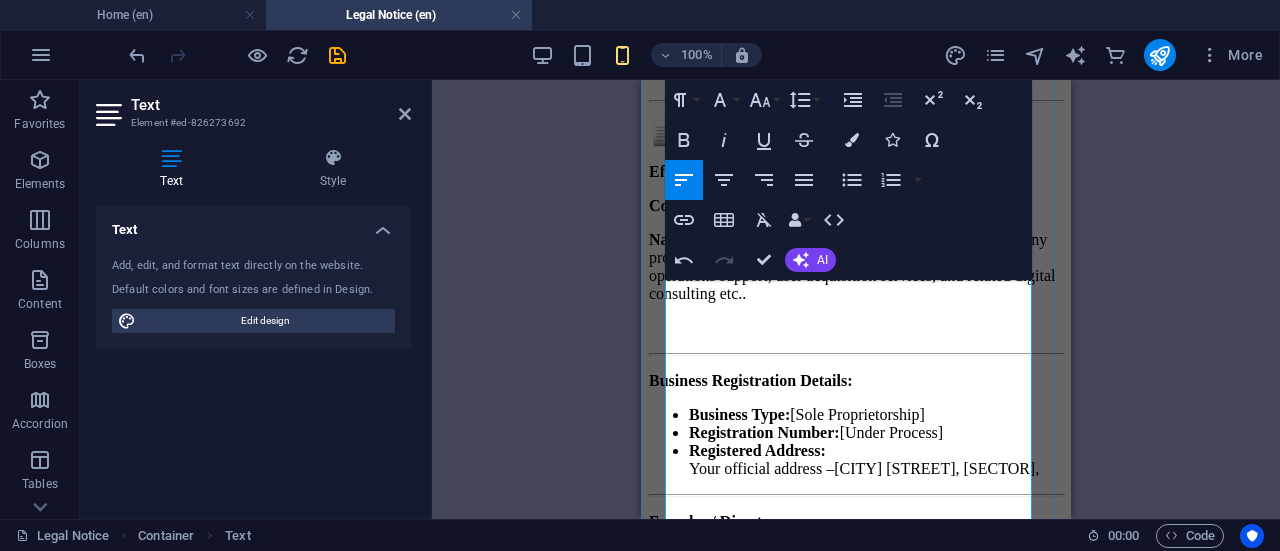 click on "Registered Address: [Your official address –Bangalore hsr layour, sector 2,]" at bounding box center [876, 460] 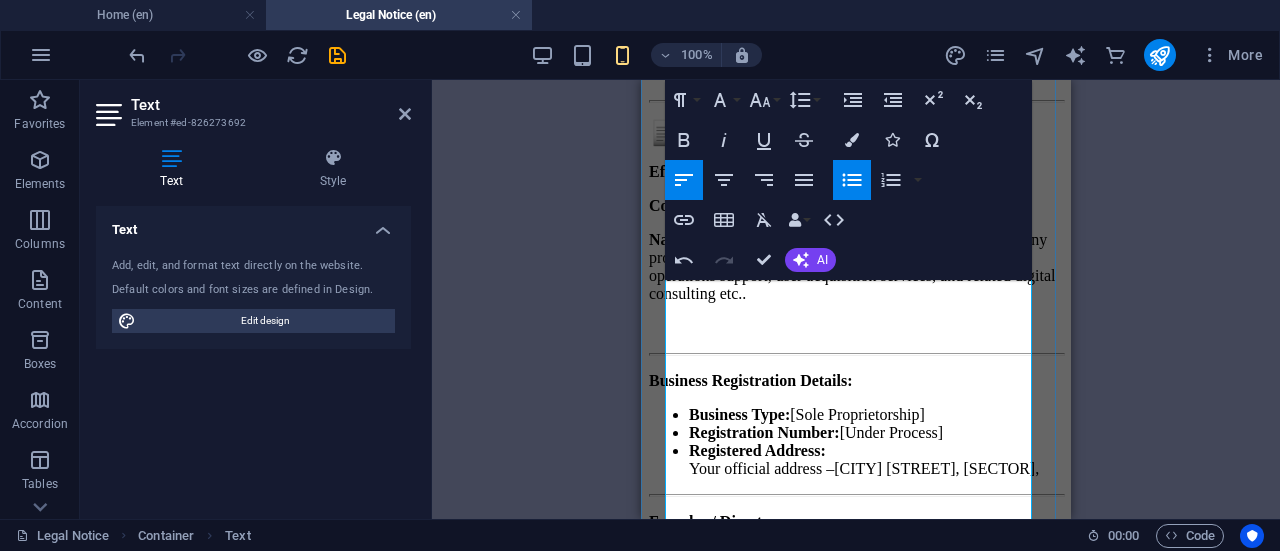 click on "Founder / Director:" at bounding box center (716, 521) 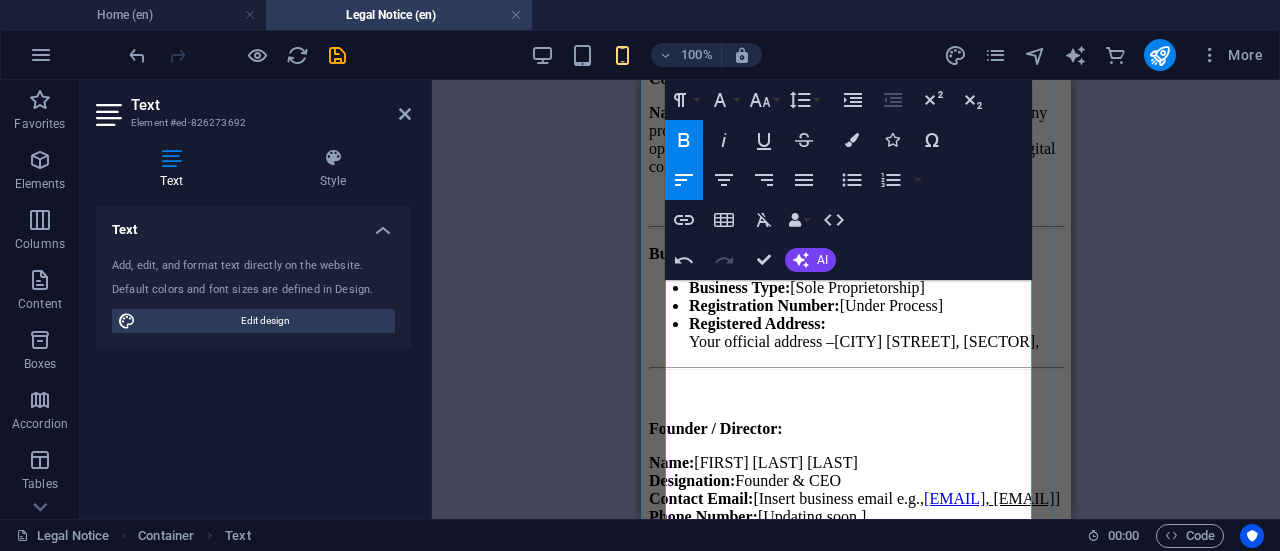 scroll, scrollTop: 1511, scrollLeft: 0, axis: vertical 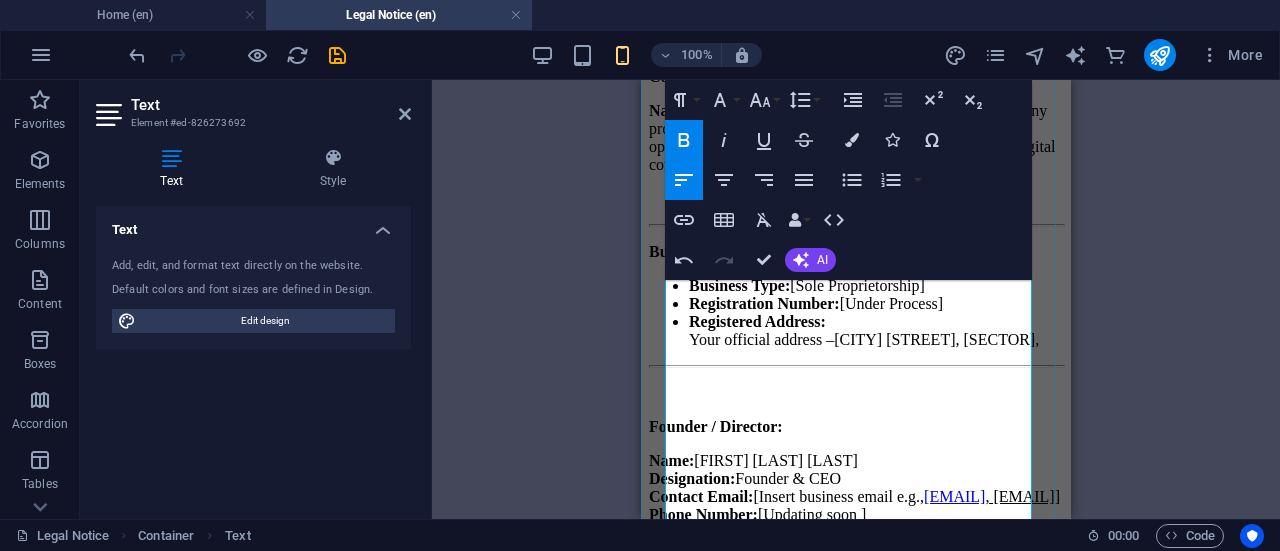 click on "Legal Disclaimer:" at bounding box center (709, 567) 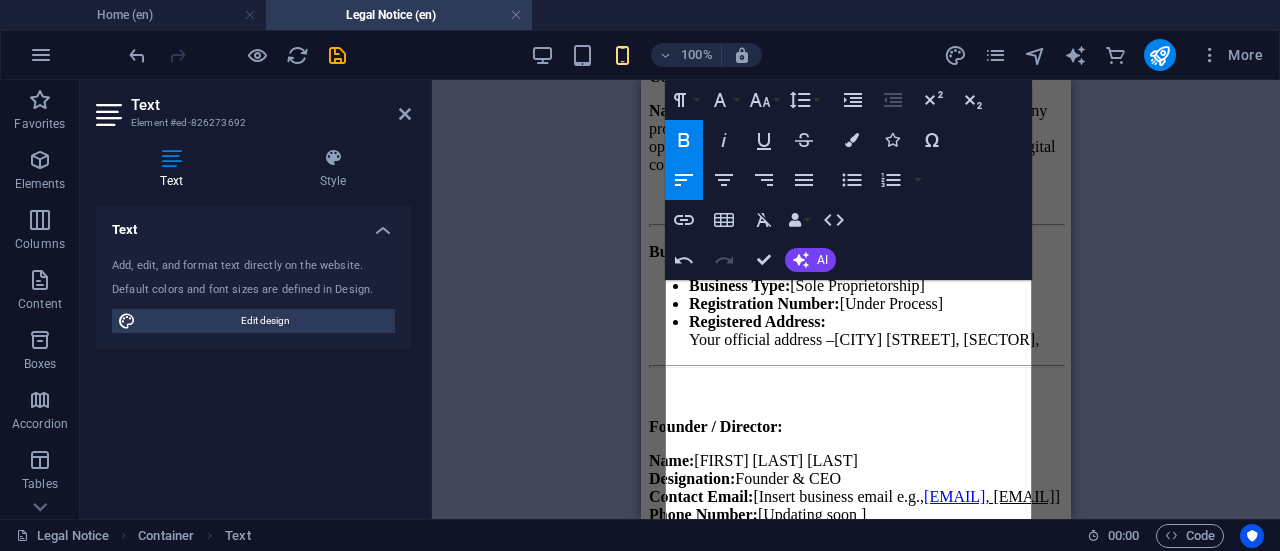 drag, startPoint x: 772, startPoint y: 419, endPoint x: 640, endPoint y: 407, distance: 132.54433 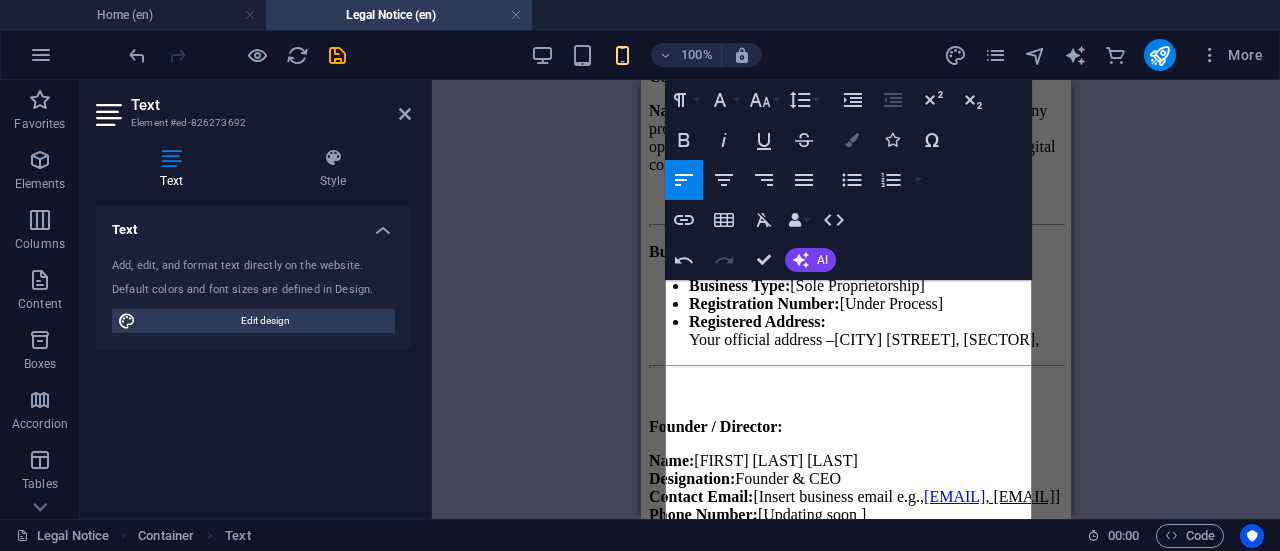 click at bounding box center [852, 140] 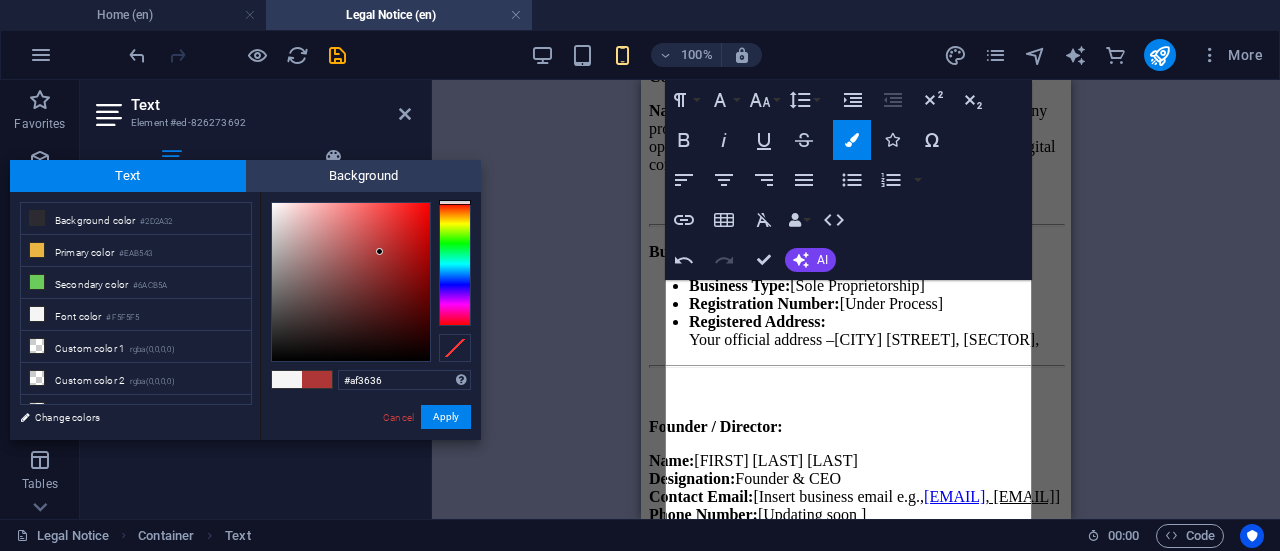 click at bounding box center [351, 282] 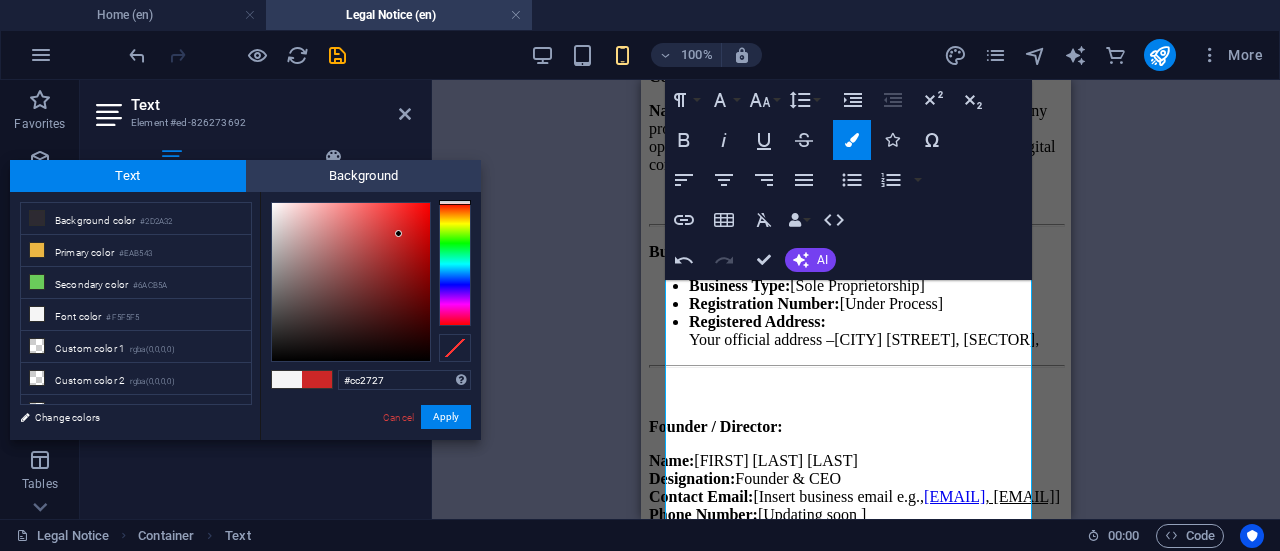 click at bounding box center [351, 282] 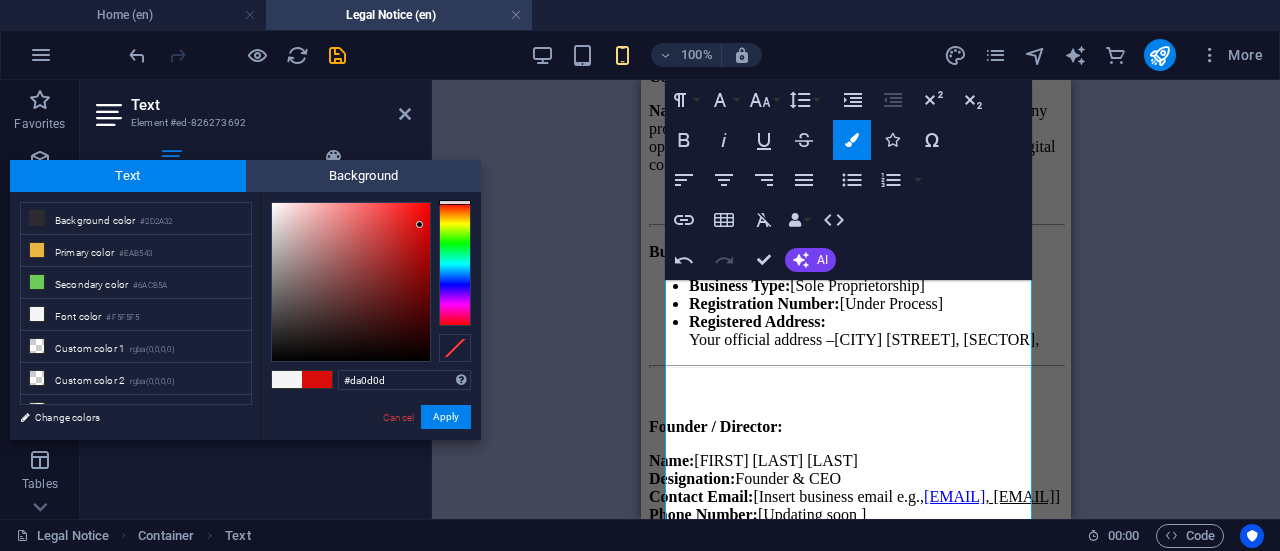 click at bounding box center (351, 282) 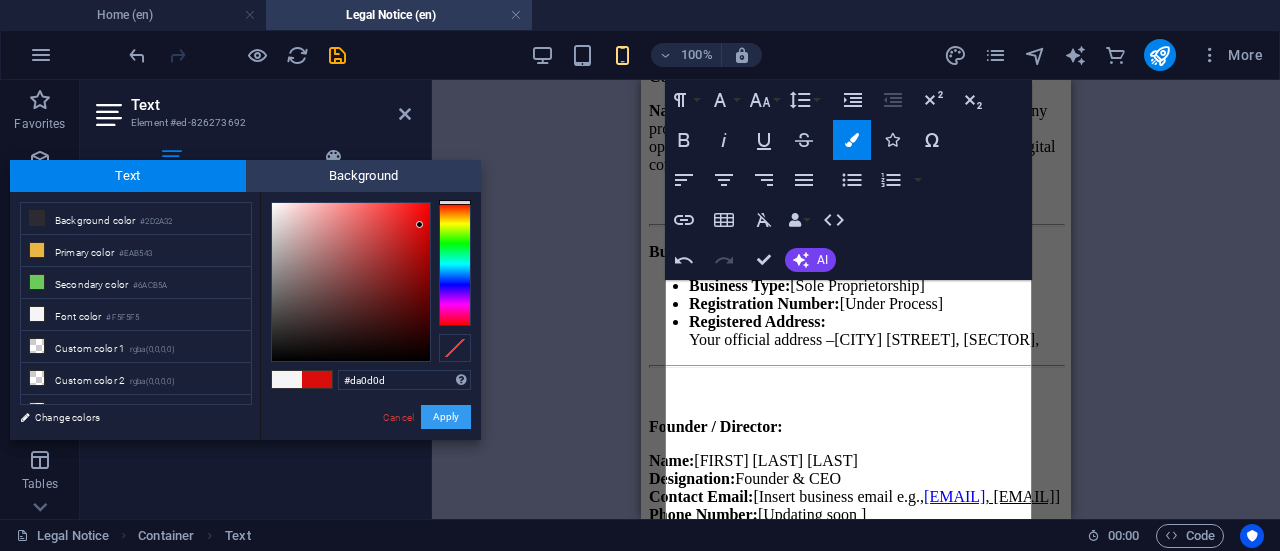 click on "Apply" at bounding box center [446, 417] 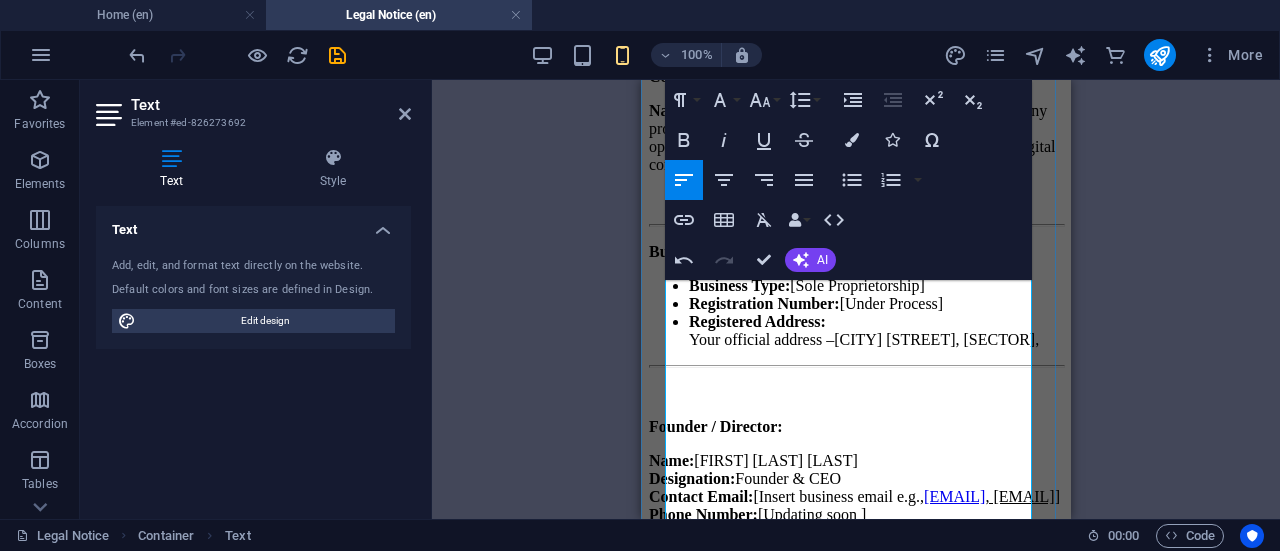 click at bounding box center (856, 568) 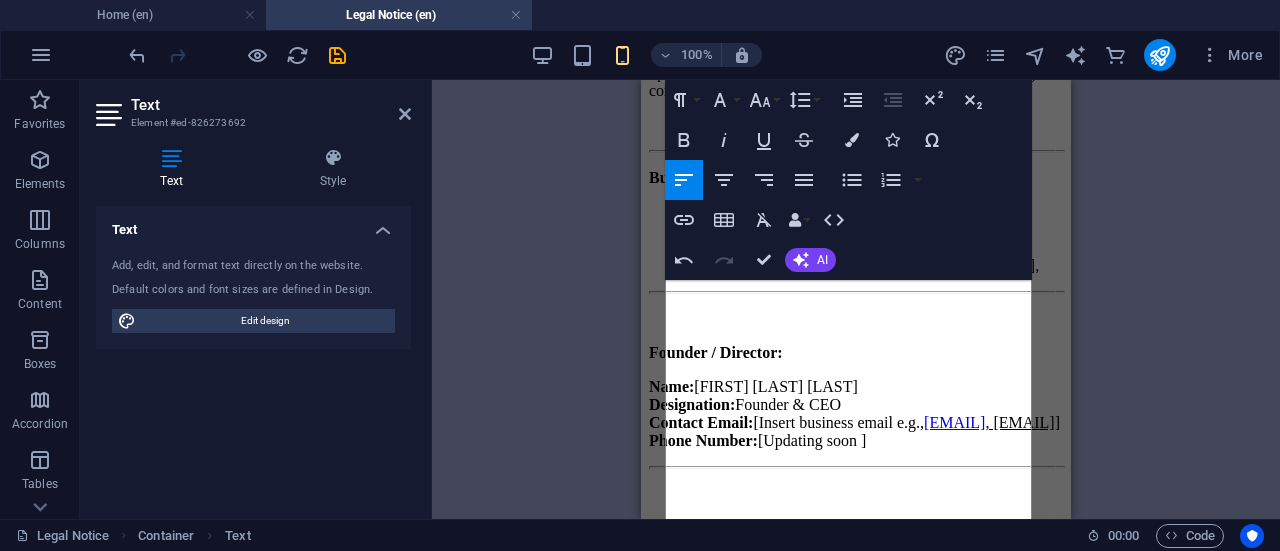 scroll, scrollTop: 1596, scrollLeft: 0, axis: vertical 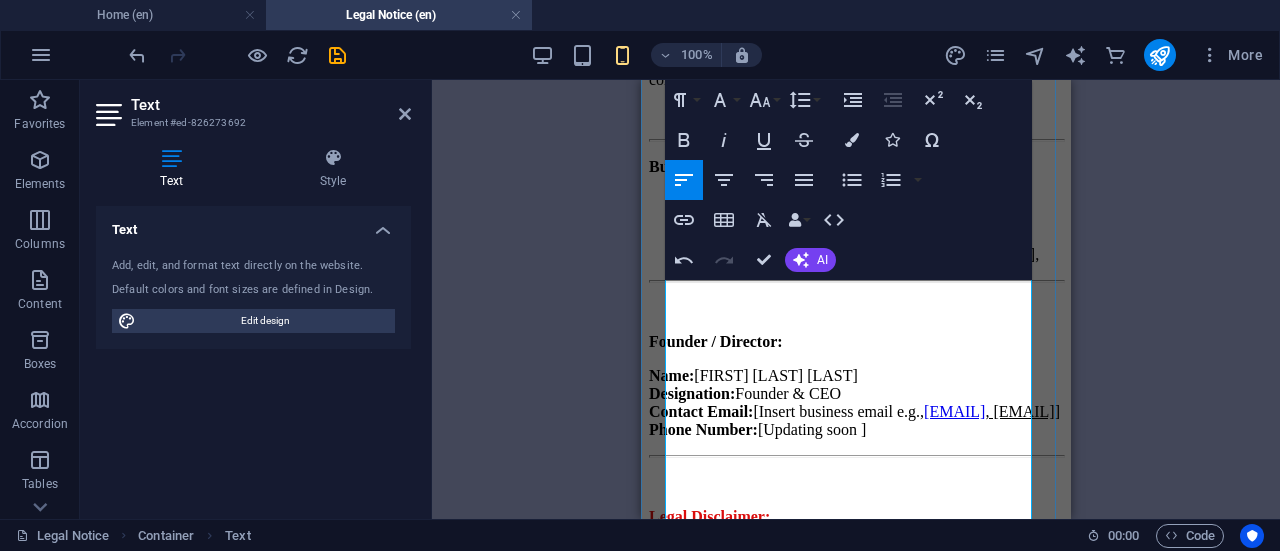 click on "All content, images, data, and services provided on this website are the intellectual property of Devmint unless otherwise stated. Unauthorized copying, distribution, or use is strictly prohibited and may result in legal action." at bounding box center [856, 578] 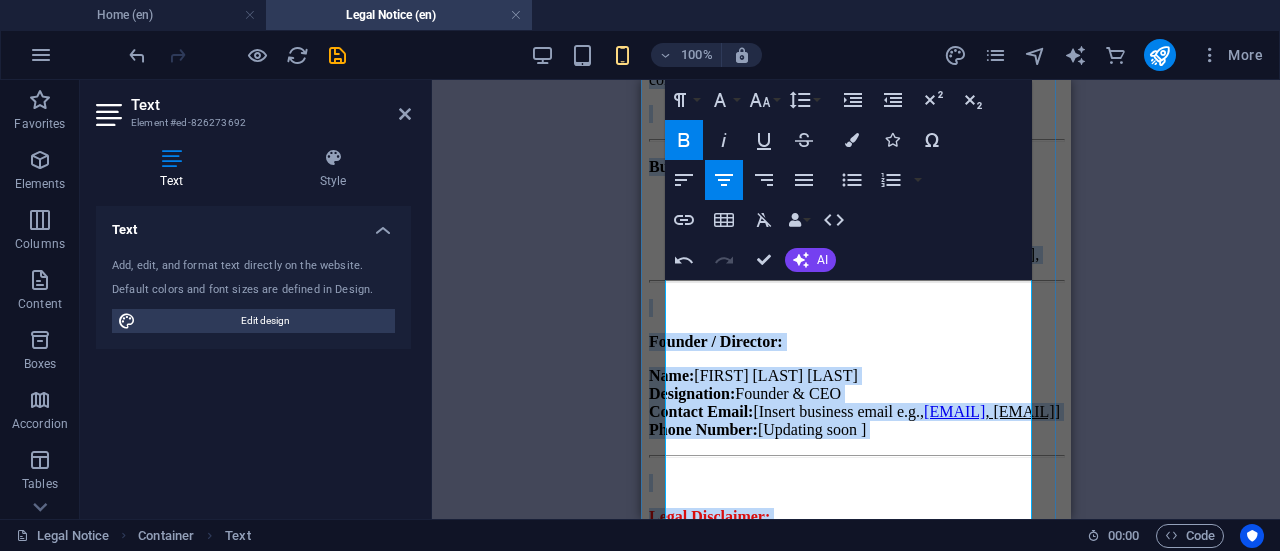 click on "All content, images, data, and services provided on this website are the intellectual property of Devmint unless otherwise stated. Unauthorized copying, distribution, or use is strictly prohibited and may result in legal action." at bounding box center [856, 578] 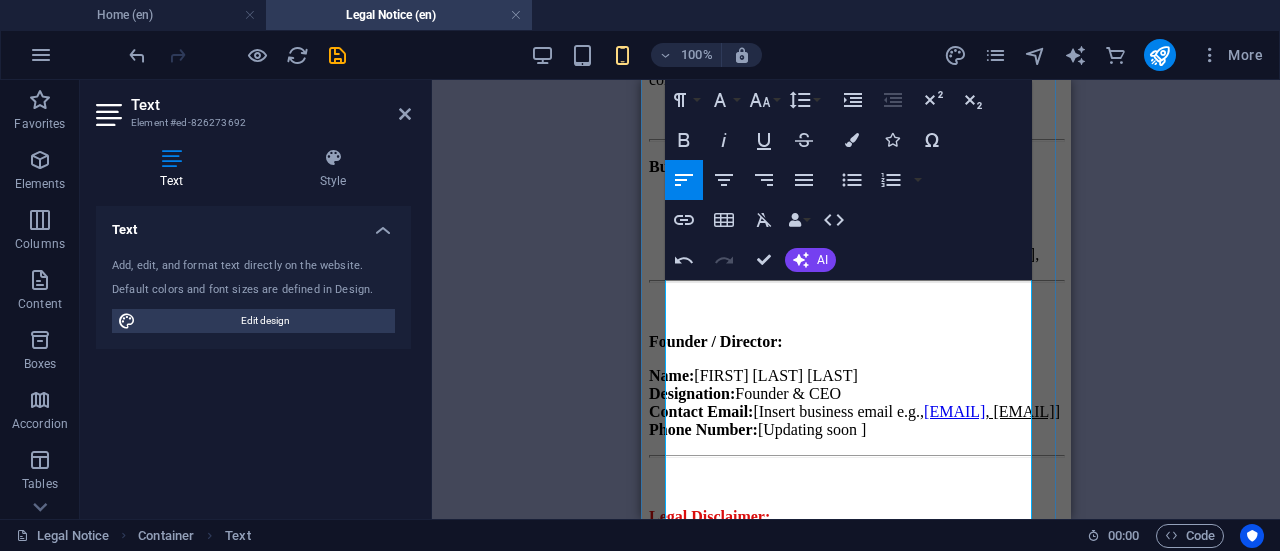 drag, startPoint x: 671, startPoint y: 349, endPoint x: 729, endPoint y: 373, distance: 62.76942 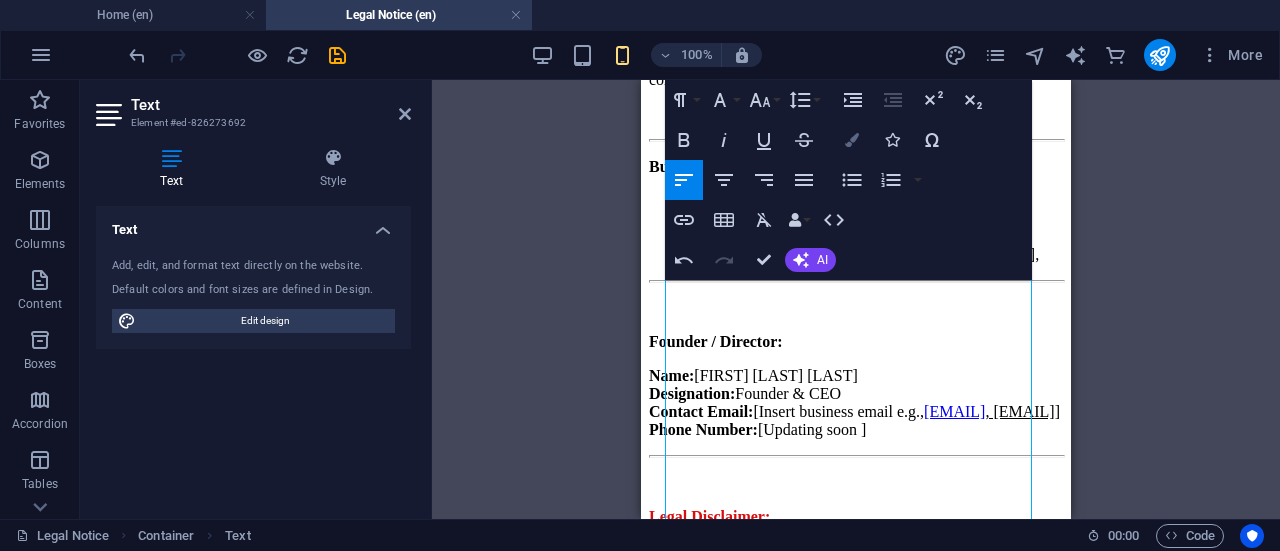 click on "Colors" at bounding box center (852, 140) 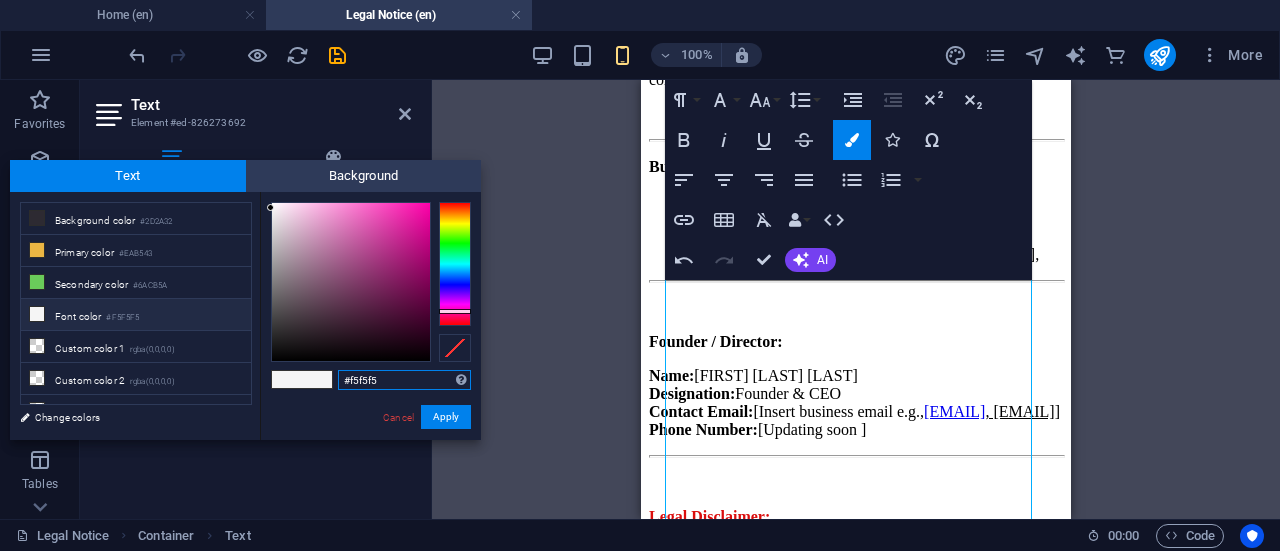 click at bounding box center [455, 264] 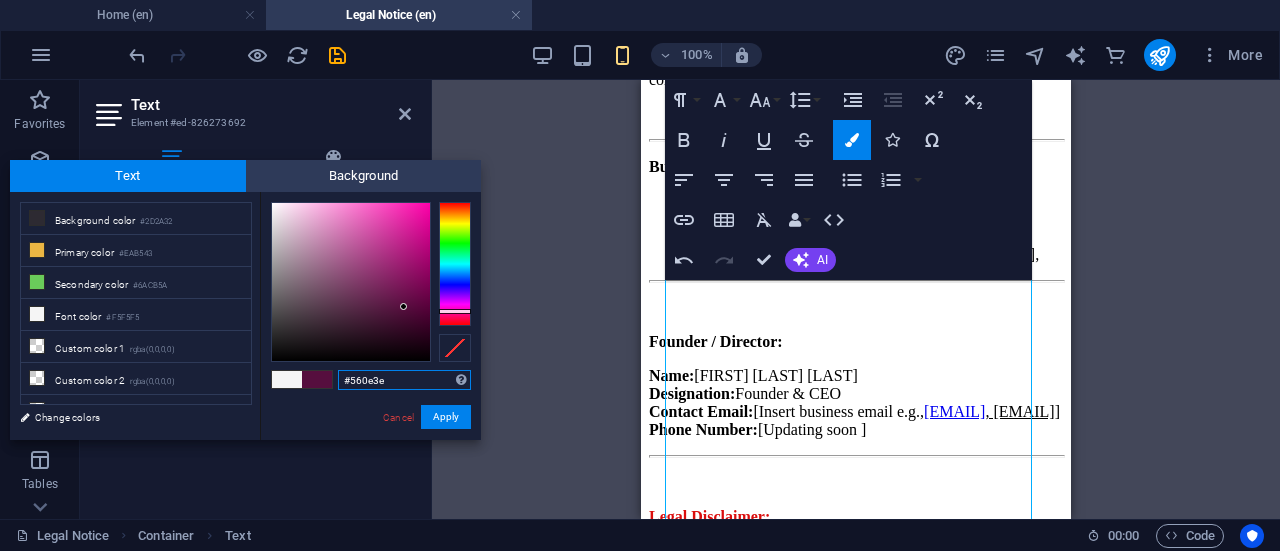 click at bounding box center [351, 282] 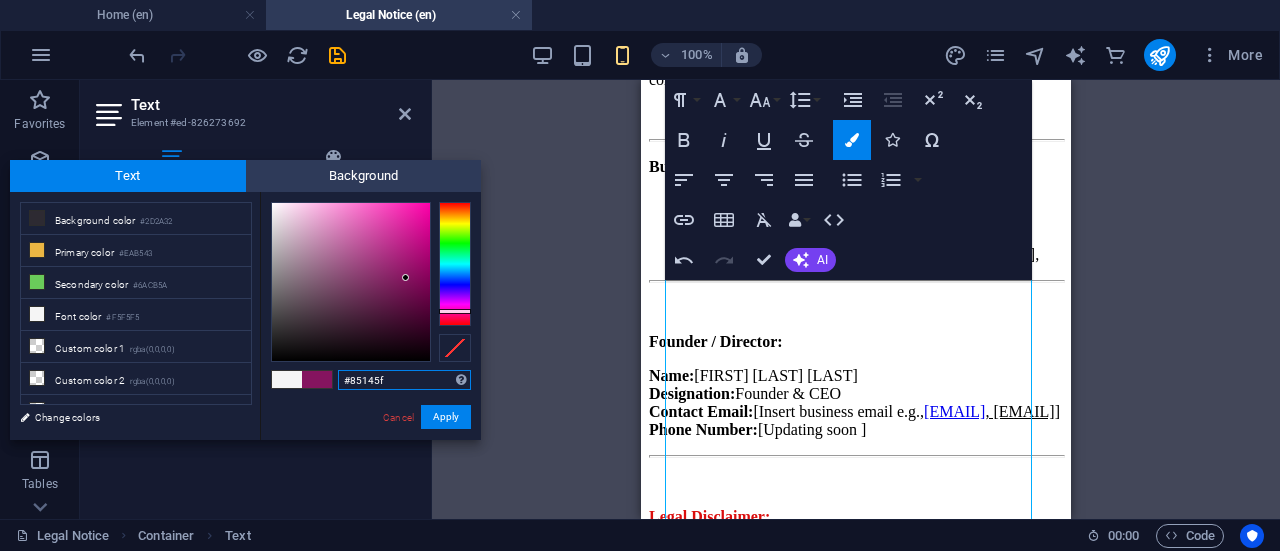 click at bounding box center [351, 282] 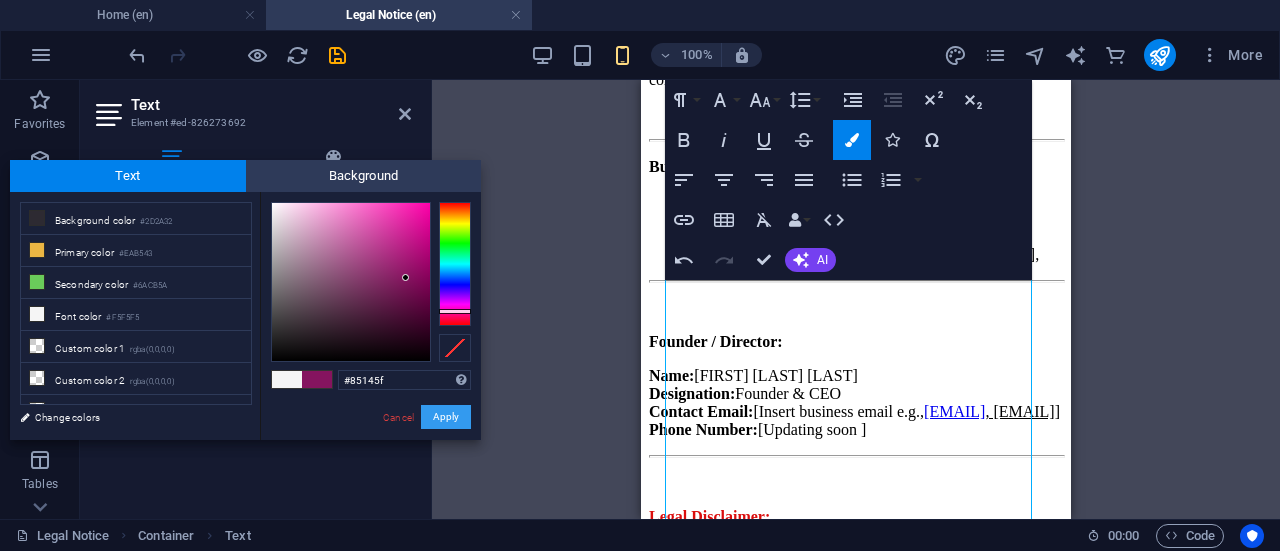 click on "Apply" at bounding box center (446, 417) 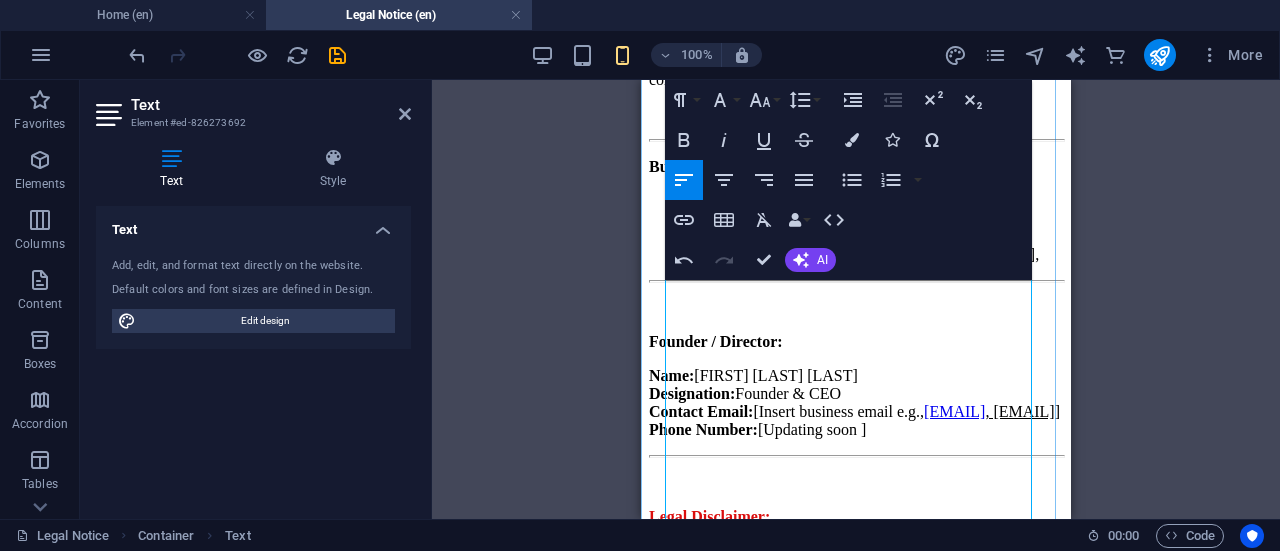 click at bounding box center [856, 483] 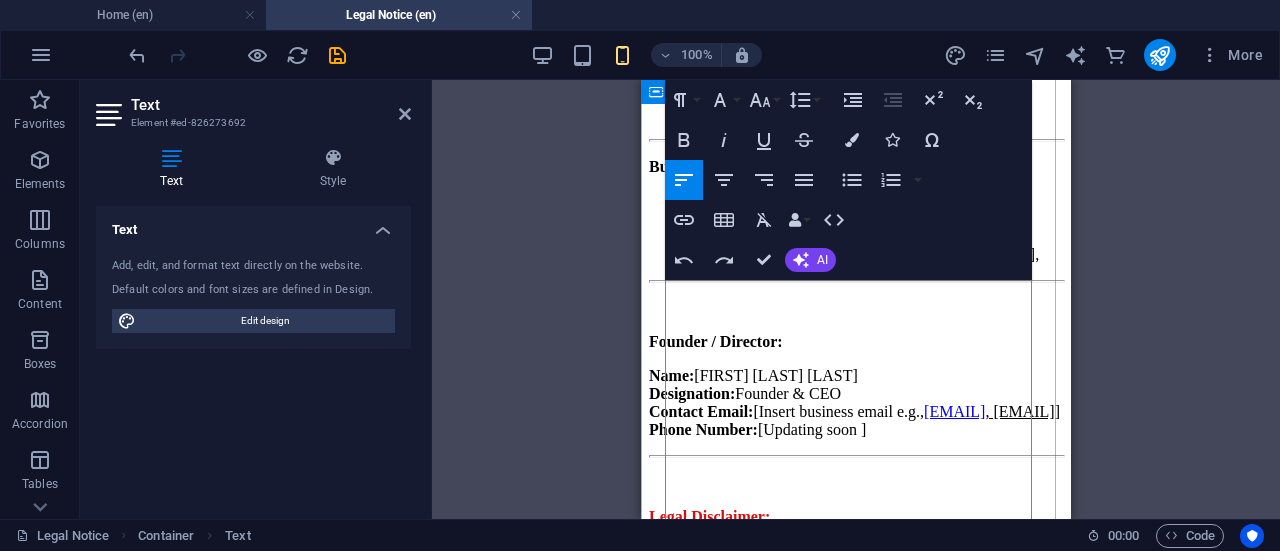 drag, startPoint x: 974, startPoint y: 404, endPoint x: 658, endPoint y: 354, distance: 319.93124 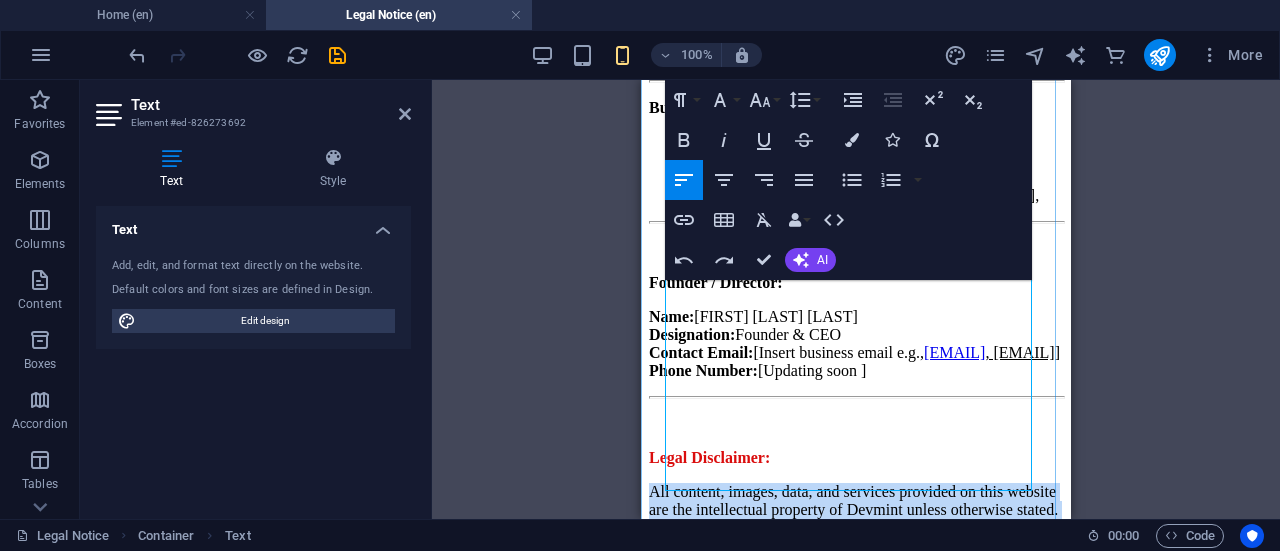 scroll, scrollTop: 1656, scrollLeft: 0, axis: vertical 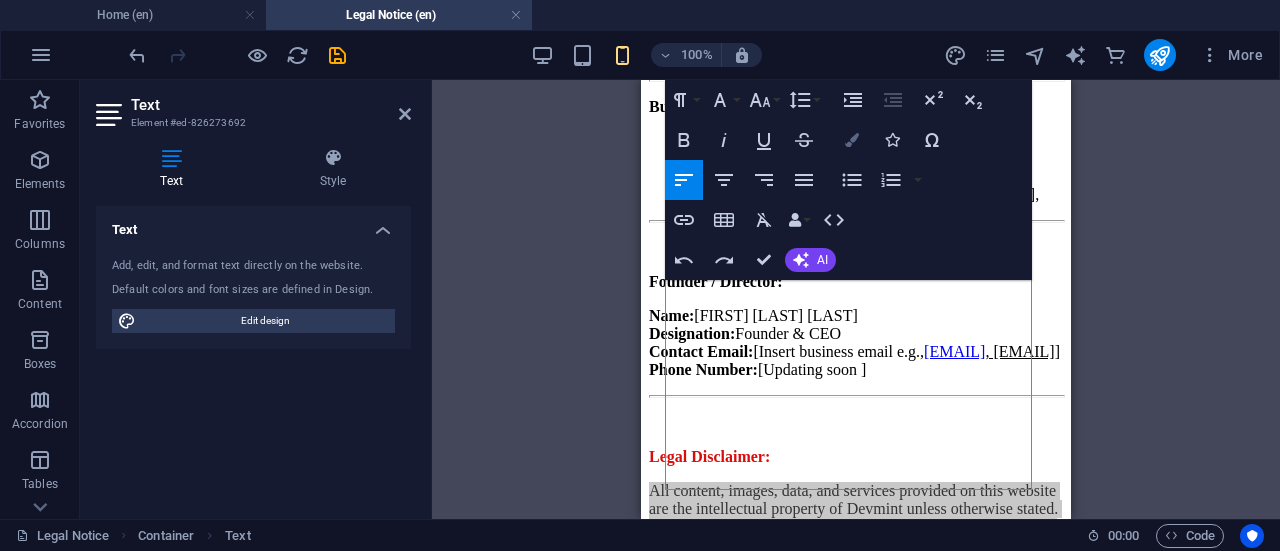 click on "Colors" at bounding box center (852, 140) 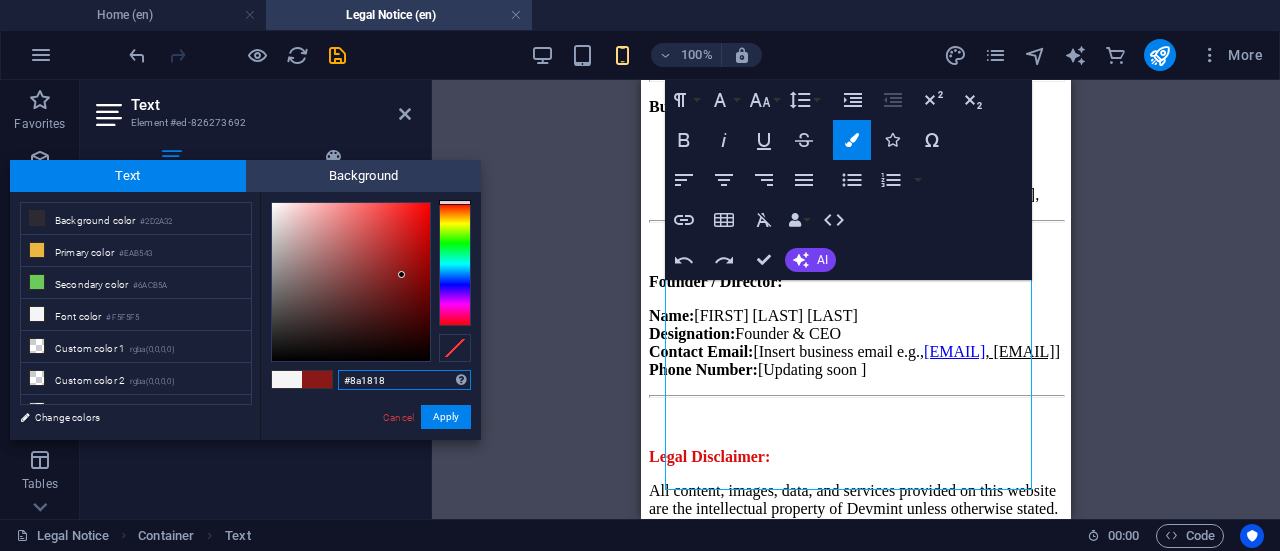 click at bounding box center (351, 282) 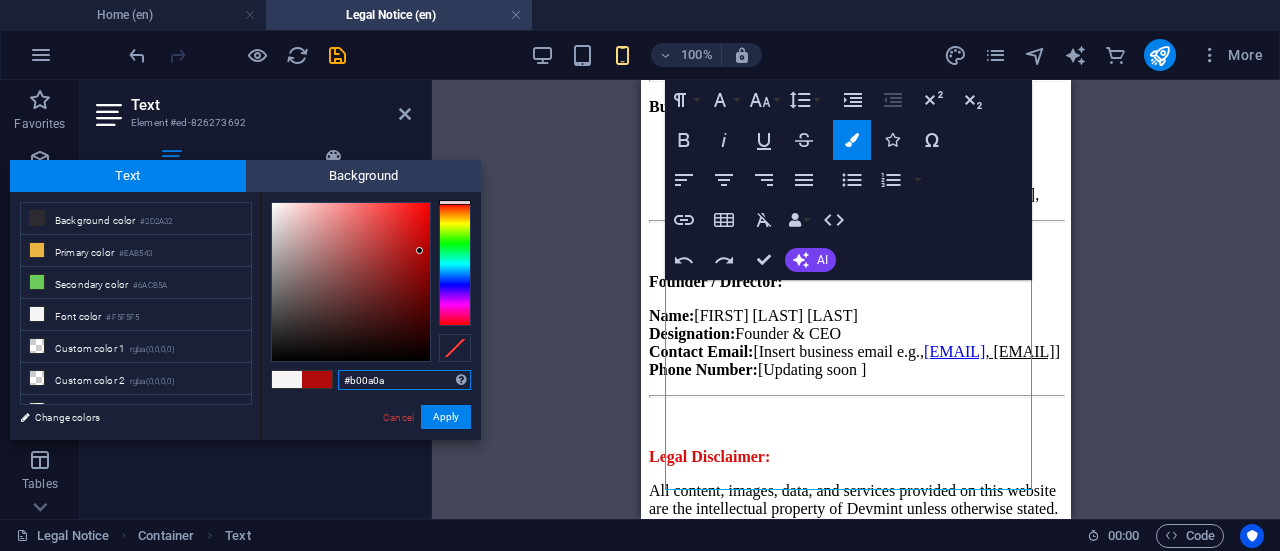 click at bounding box center [351, 282] 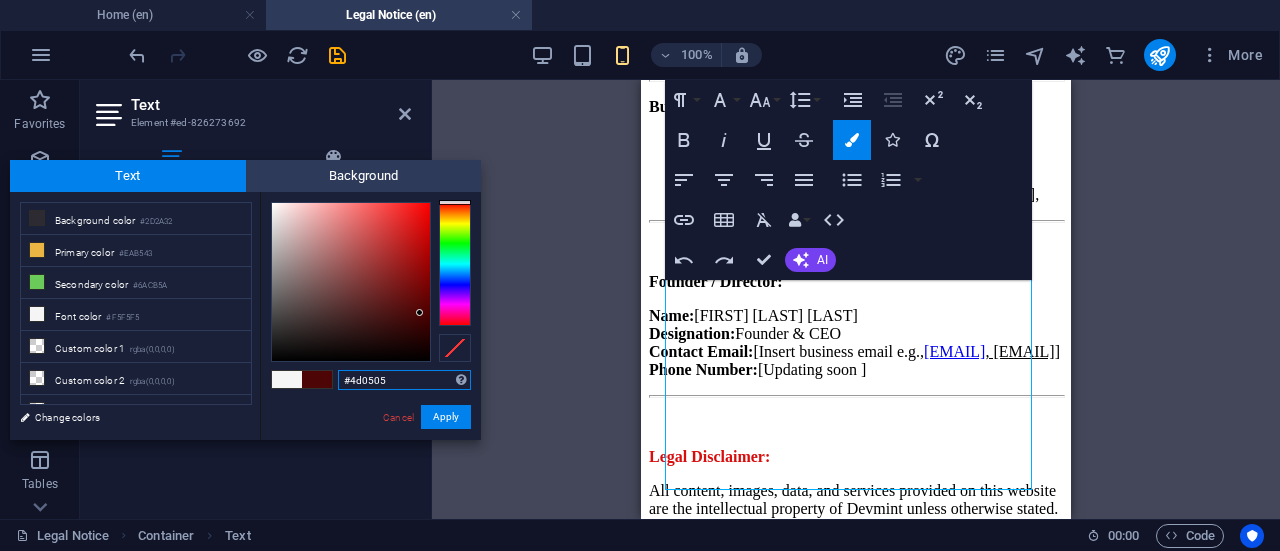 click at bounding box center [351, 282] 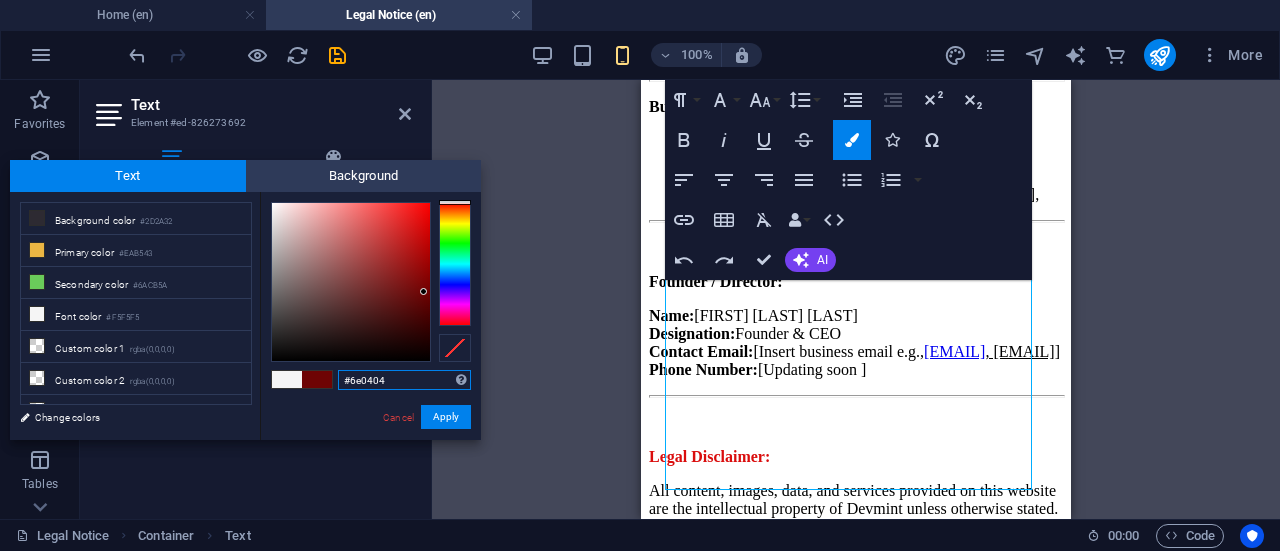 click at bounding box center (351, 282) 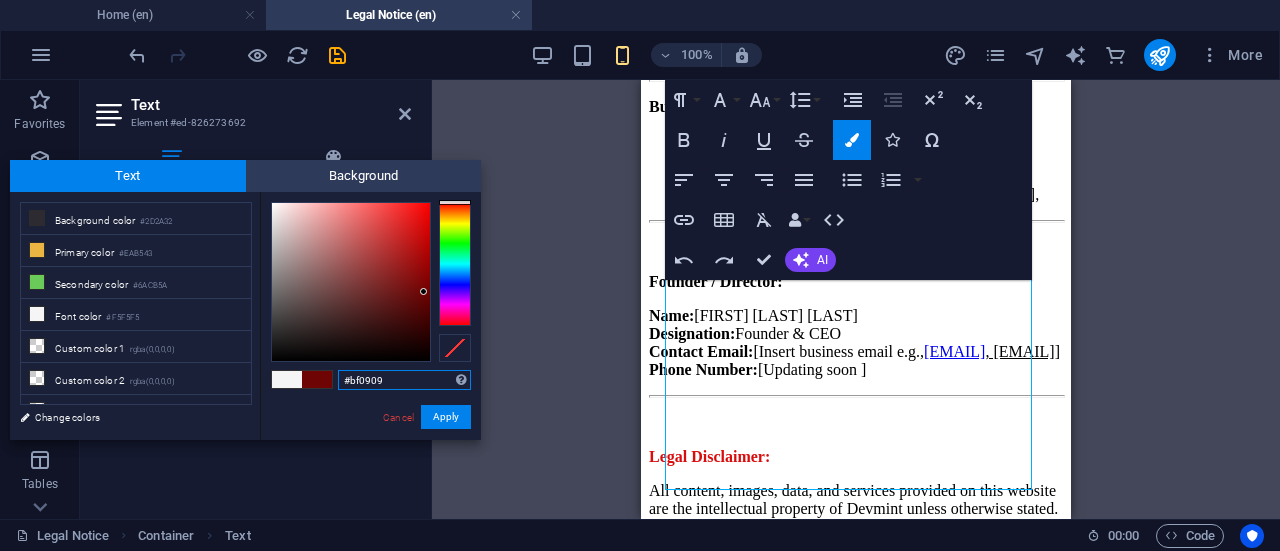 click at bounding box center [351, 282] 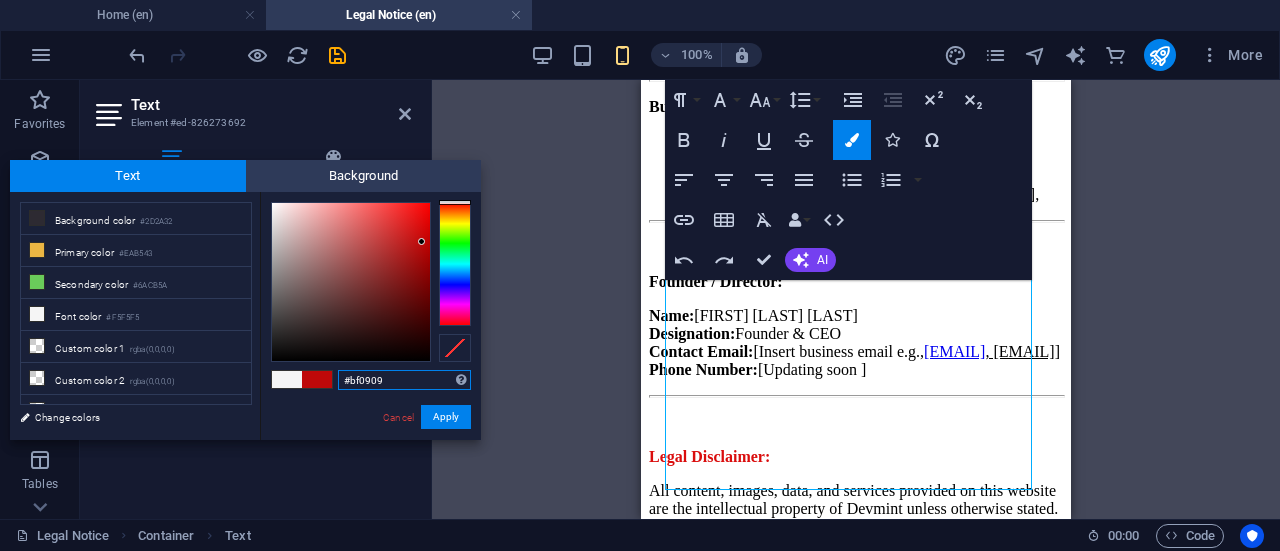 type on "#e20d0d" 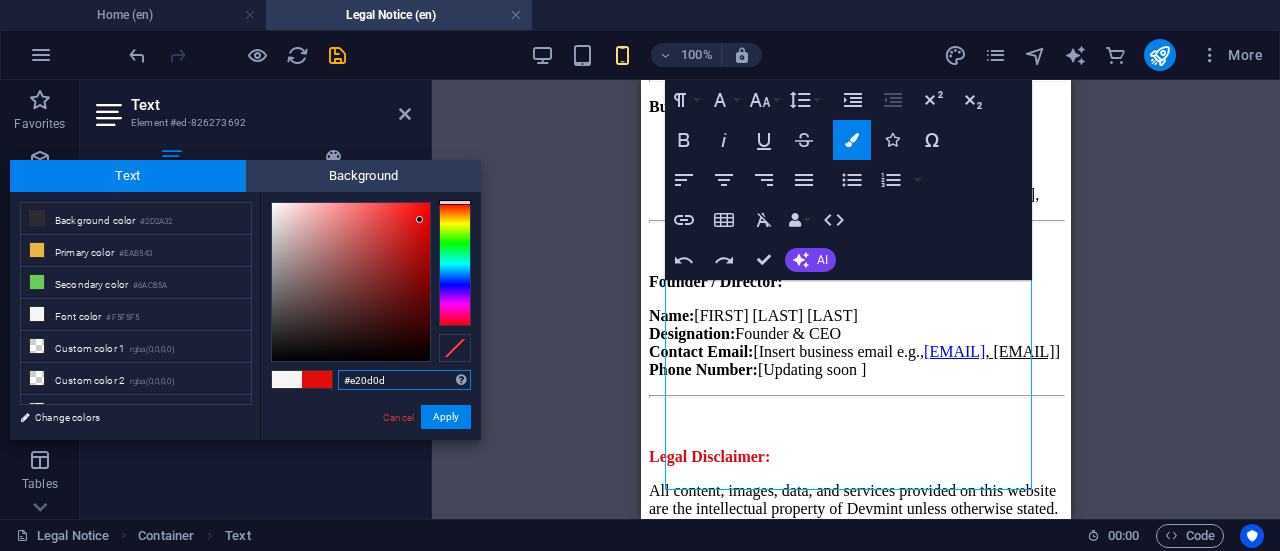 click at bounding box center [351, 282] 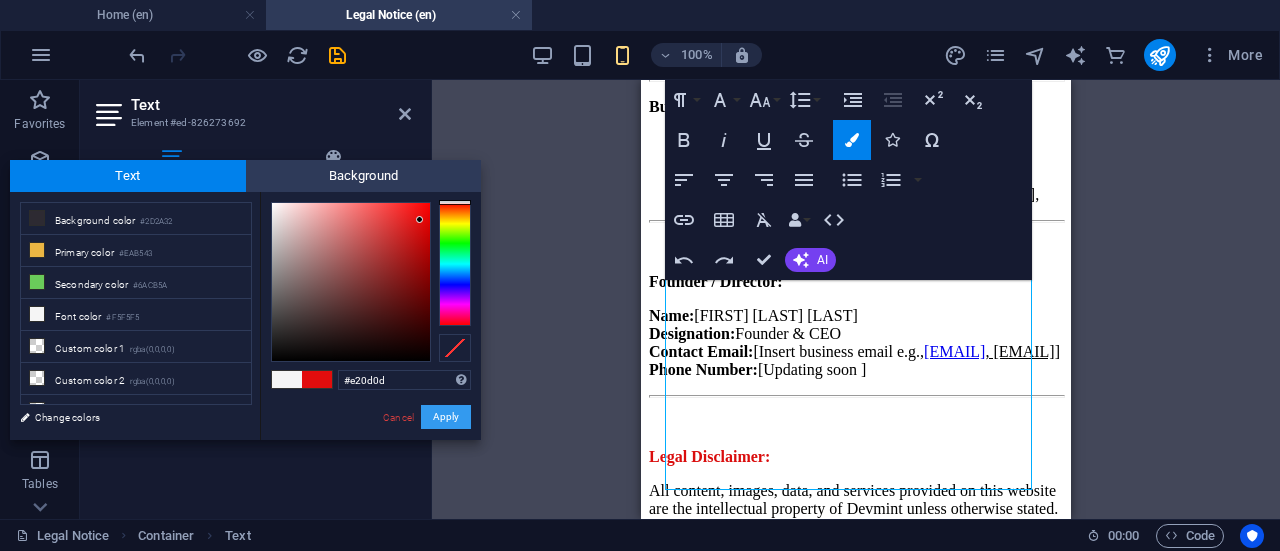 click on "Apply" at bounding box center [446, 417] 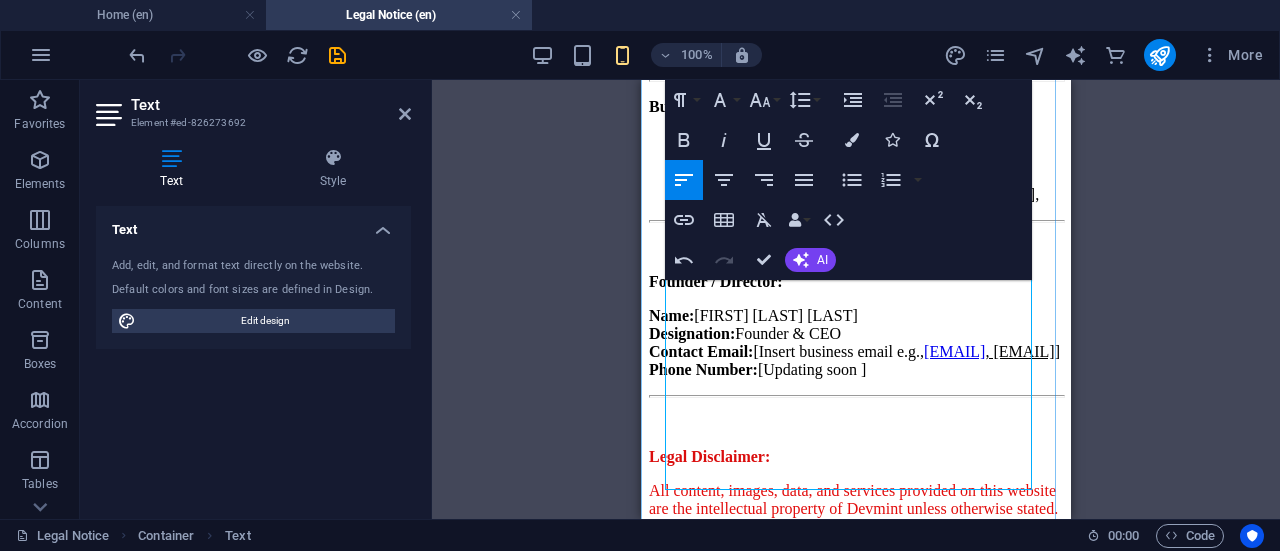 click on "Intellectual Property:" at bounding box center (856, 703) 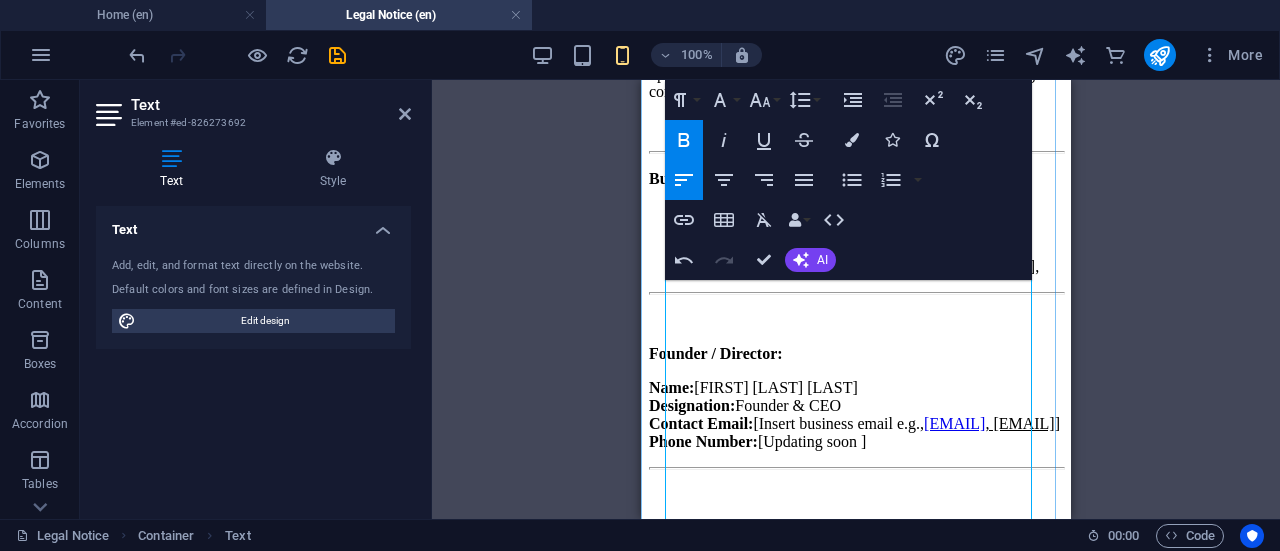 scroll, scrollTop: 1579, scrollLeft: 0, axis: vertical 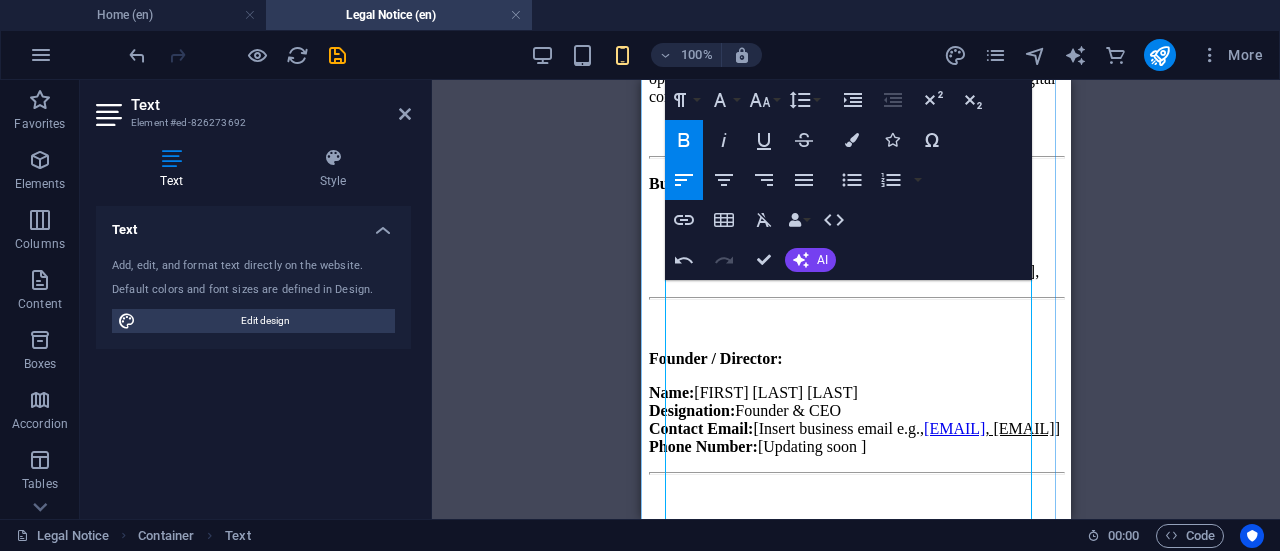 click on "Legal Disclaimer:" at bounding box center [856, 534] 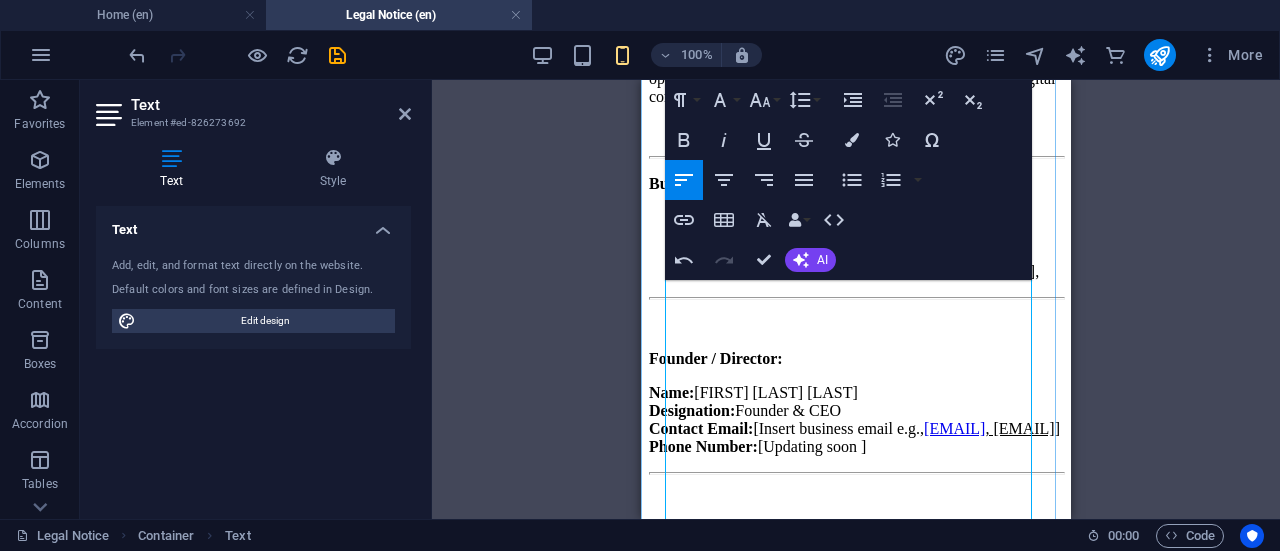 click on "Legal Disclaimer:" at bounding box center (709, 551) 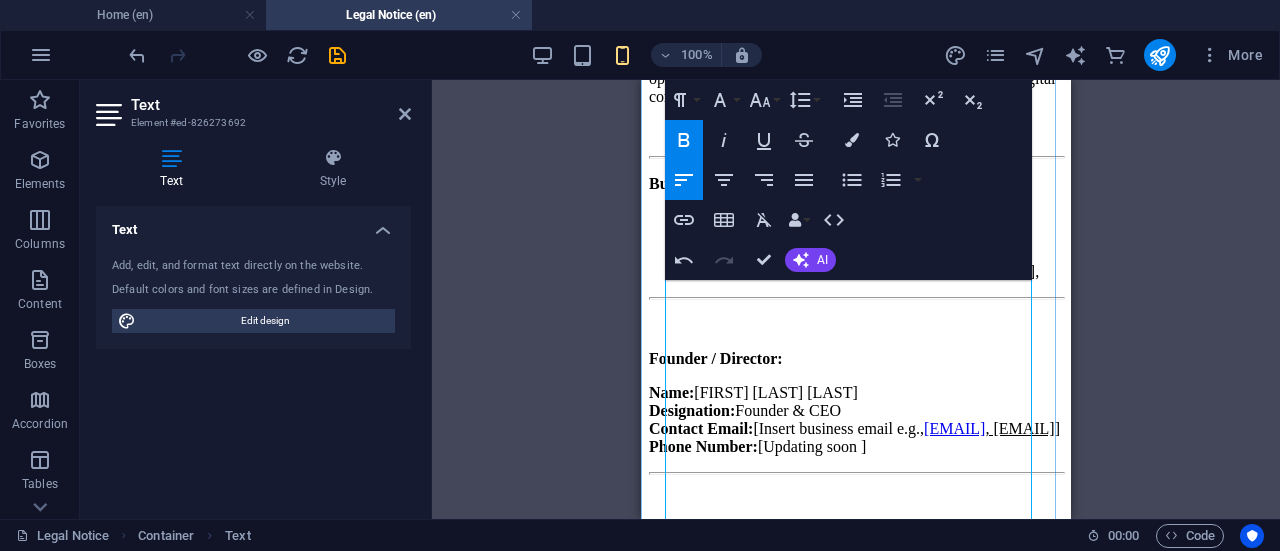 click on "Legal Disclaimer:" at bounding box center [709, 551] 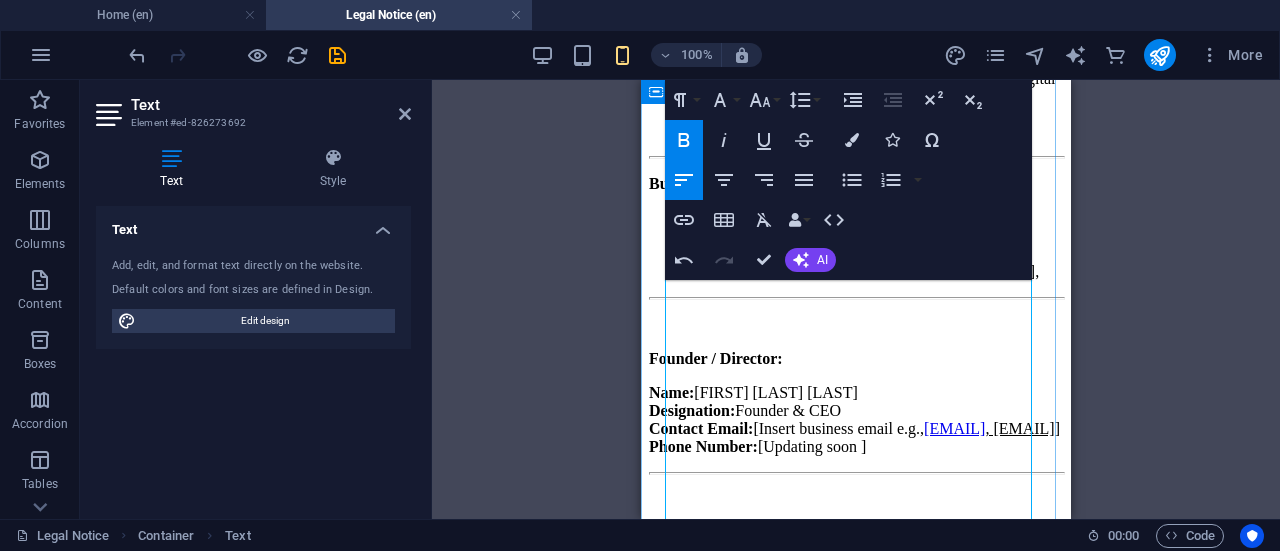 drag, startPoint x: 778, startPoint y: 365, endPoint x: 664, endPoint y: 357, distance: 114.28036 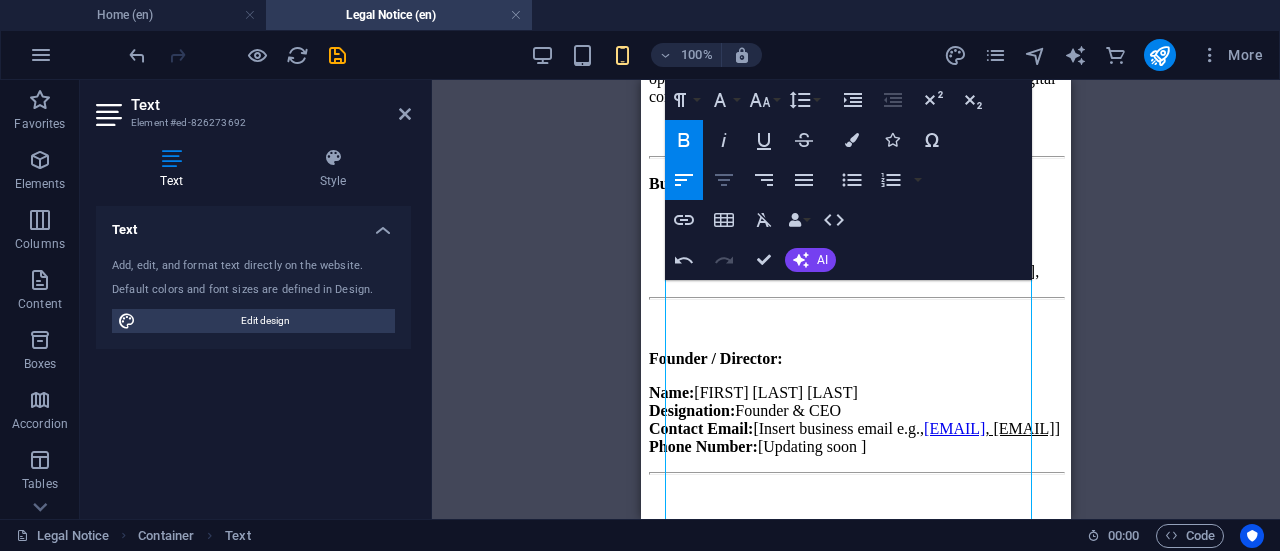 click 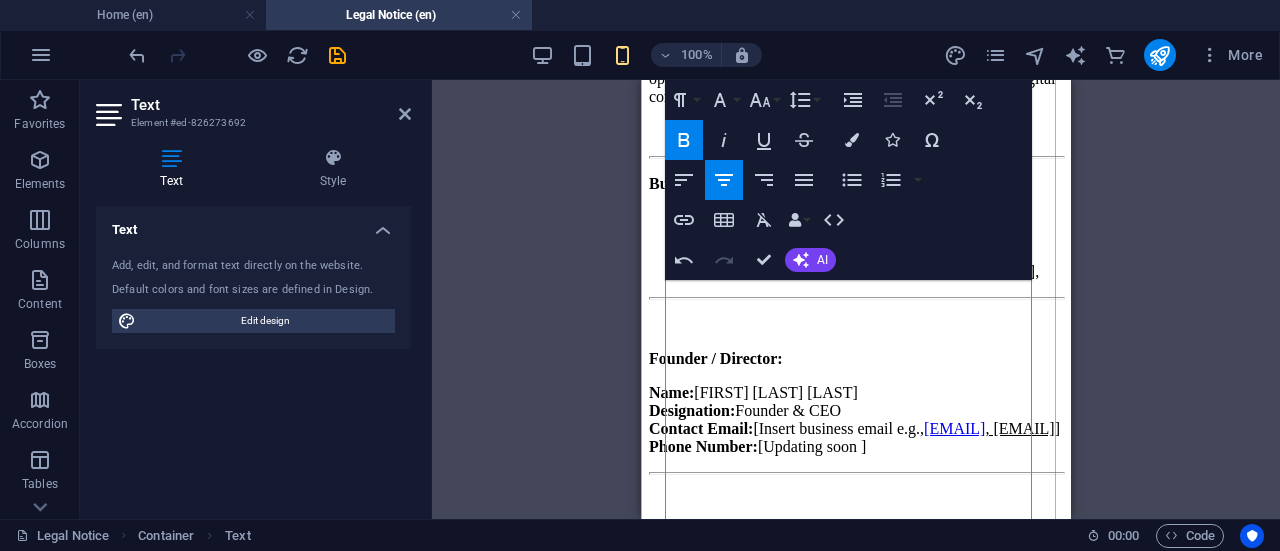 click on "Legal Disclaimer:" at bounding box center [856, 552] 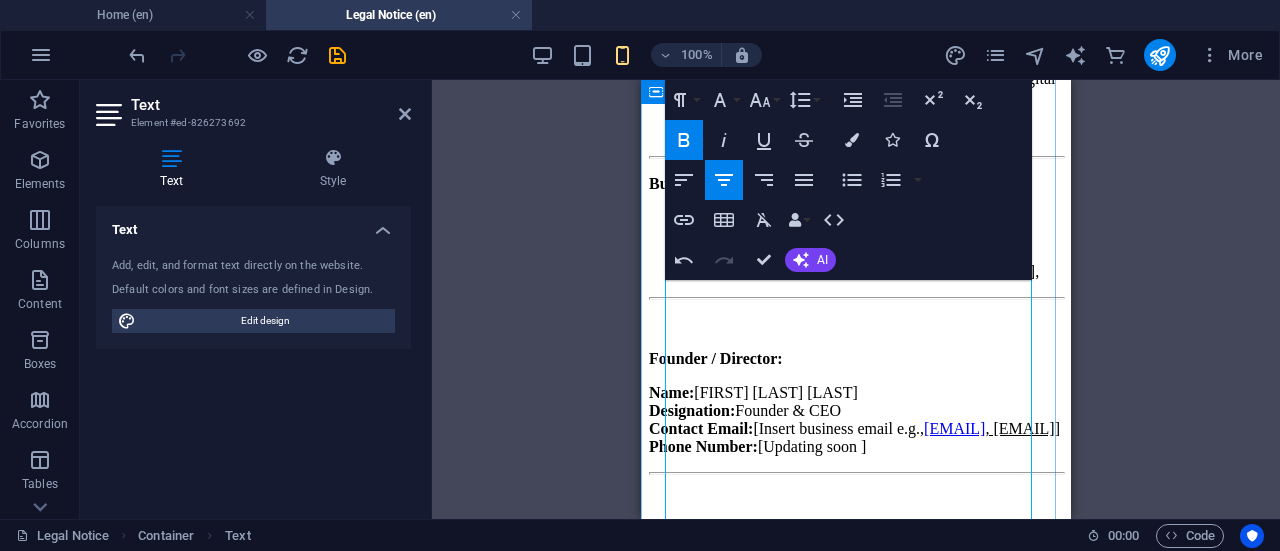 drag, startPoint x: 980, startPoint y: 433, endPoint x: 664, endPoint y: 381, distance: 320.2499 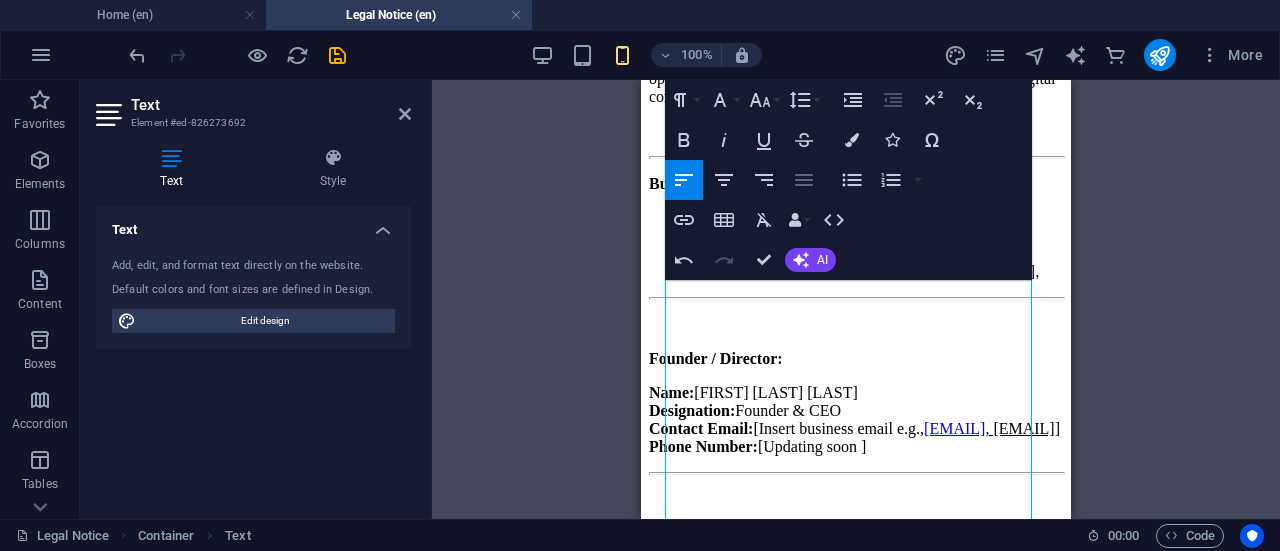 click 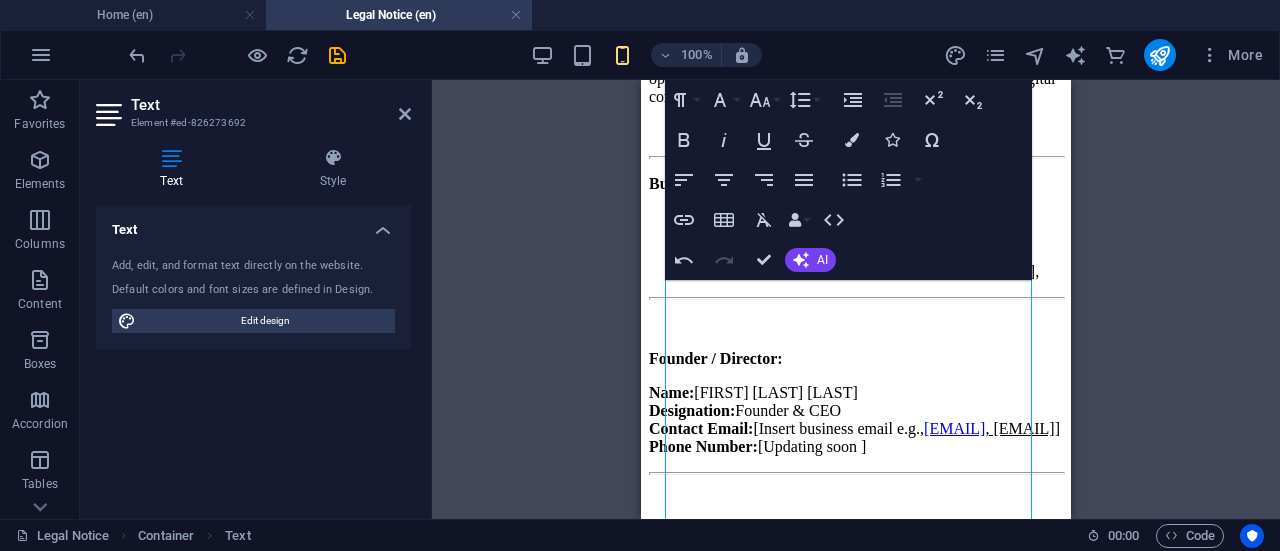 click on "Drag here to replace the existing content. Press “Ctrl” if you want to create a new element.
H1   Container   Text   Reference Paragraph Format Normal Heading 1 Heading 2 Heading 3 Heading 4 Heading 5 Heading 6 Code Font Family Arial Georgia Impact Tahoma Times New Roman Verdana Lato Poppins Font Size 8 9 10 11 12 14 18 24 30 36 48 60 72 96 Line Height Default Single 1.15 1.5 Double Increase Indent Decrease Indent Superscript Subscript Bold Italic Underline Strikethrough Colors Icons Special Characters Align Left Align Center Align Right Align Justify Unordered List   Default Circle Disc Square    Ordered List   Default Lower Alpha Lower Greek Lower Roman Upper Alpha Upper Roman    Insert Link Insert Table Clear Formatting Data Bindings Company First name Last name Street ZIP code City Email Phone Mobile Fax Custom field 1 Custom field 2 Custom field 3 Custom field 4 Custom field 5 Custom field 6 HTML Undo Redo Confirm (Ctrl+⏎) AI Improve Make shorter Make longer Translate to English" at bounding box center (856, 299) 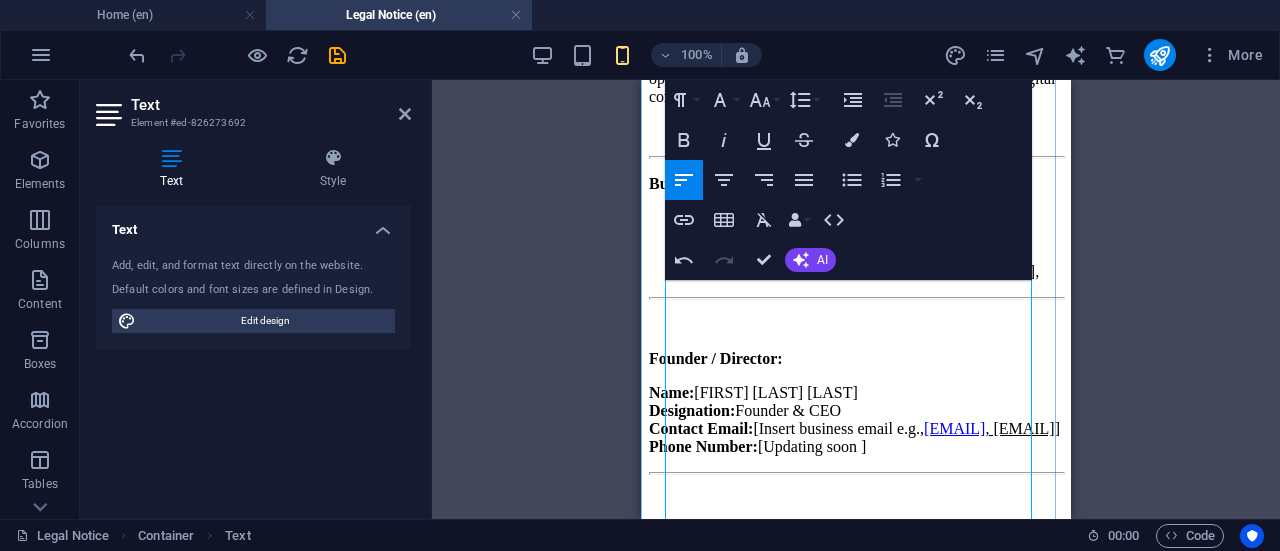 click at bounding box center (856, 509) 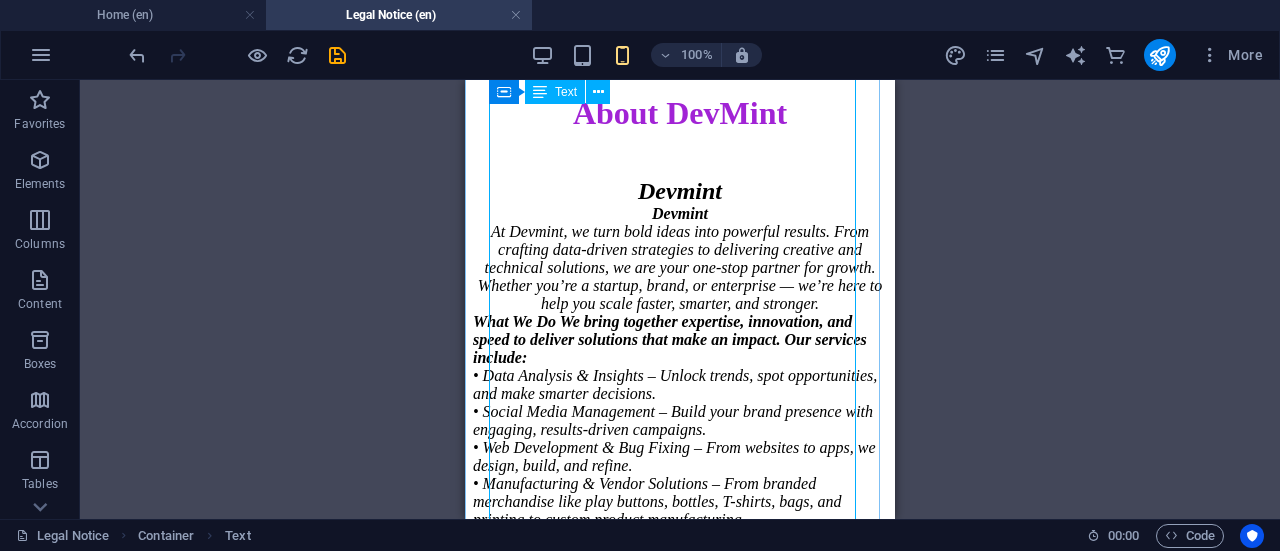 scroll, scrollTop: 0, scrollLeft: 0, axis: both 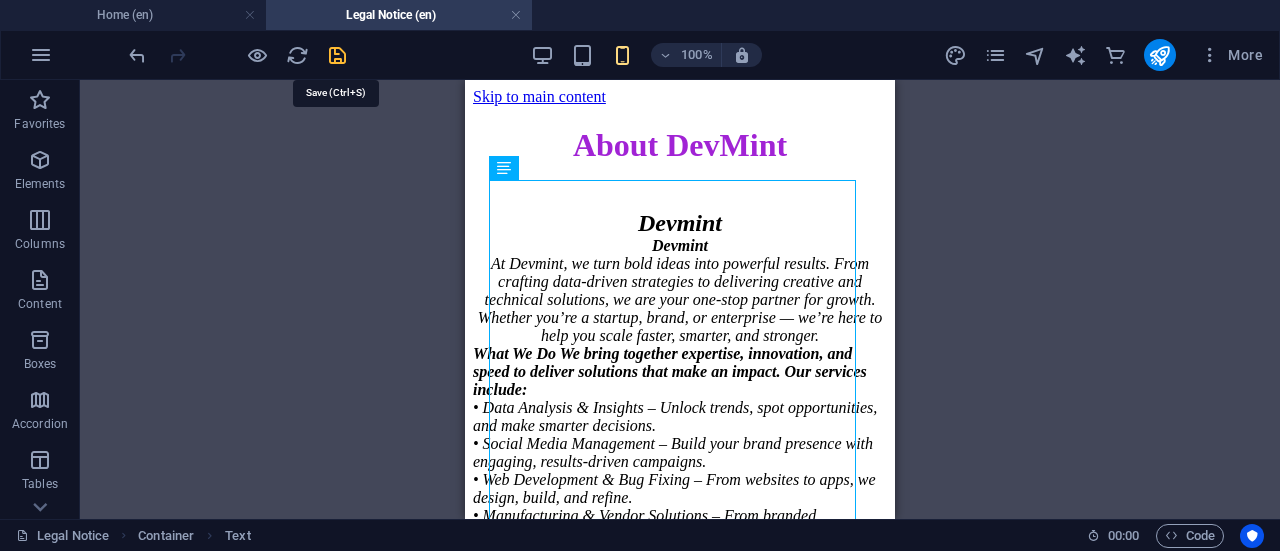 click at bounding box center [337, 55] 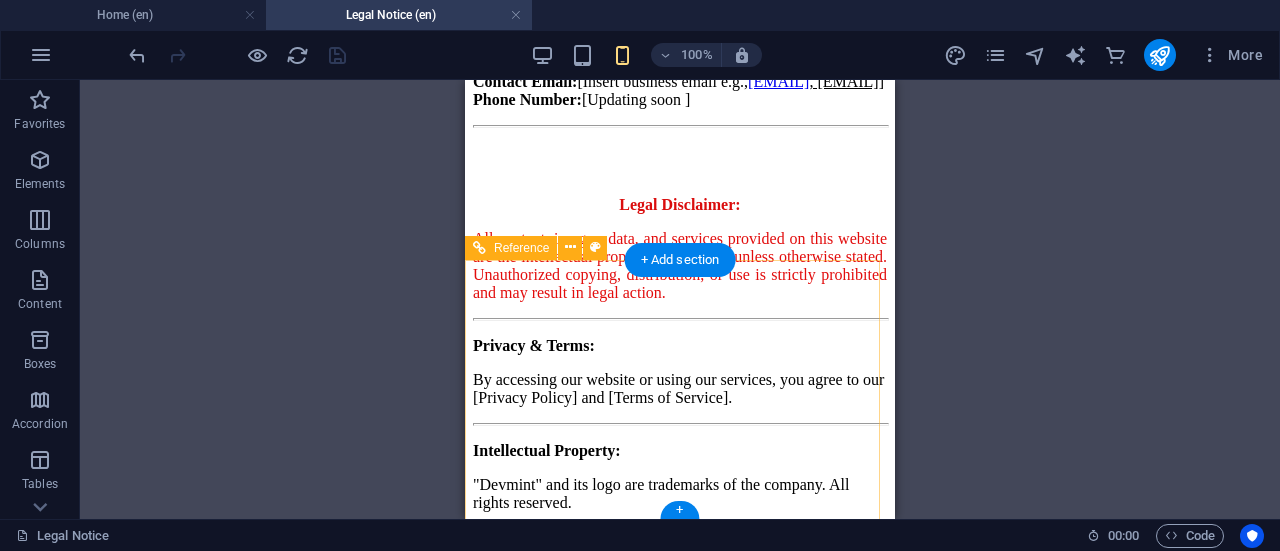 scroll, scrollTop: 1750, scrollLeft: 0, axis: vertical 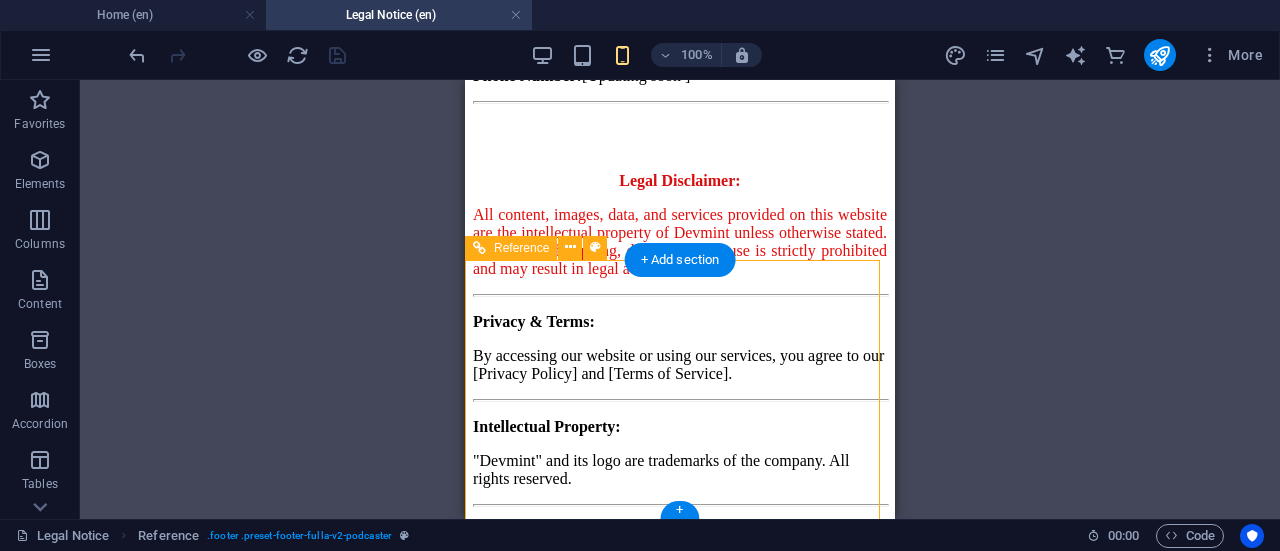 drag, startPoint x: 806, startPoint y: 349, endPoint x: 710, endPoint y: 353, distance: 96.0833 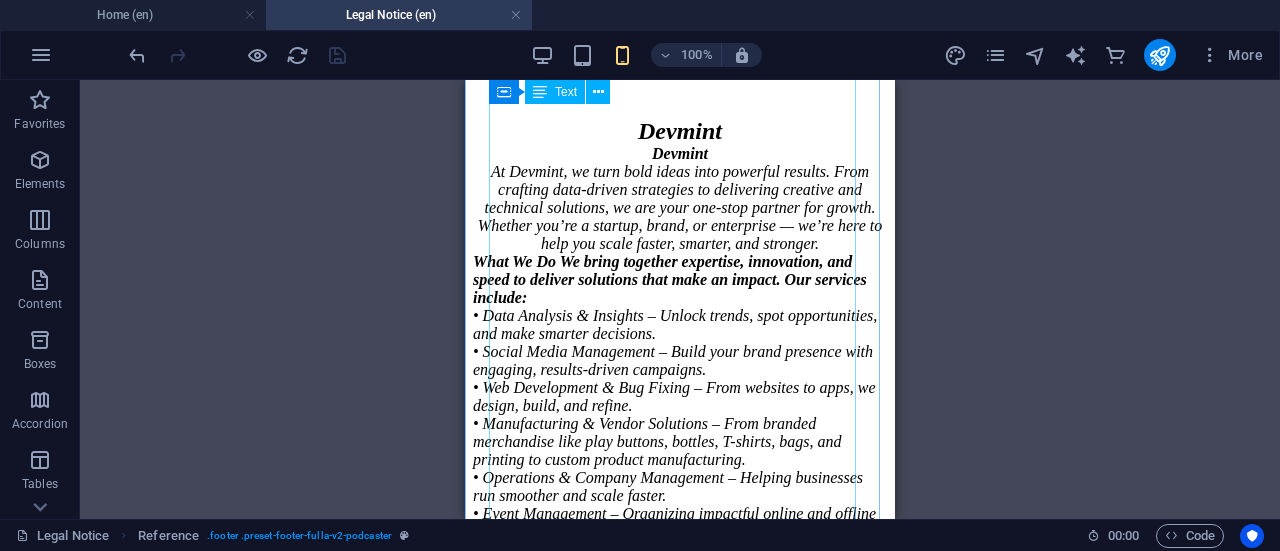 scroll, scrollTop: 0, scrollLeft: 0, axis: both 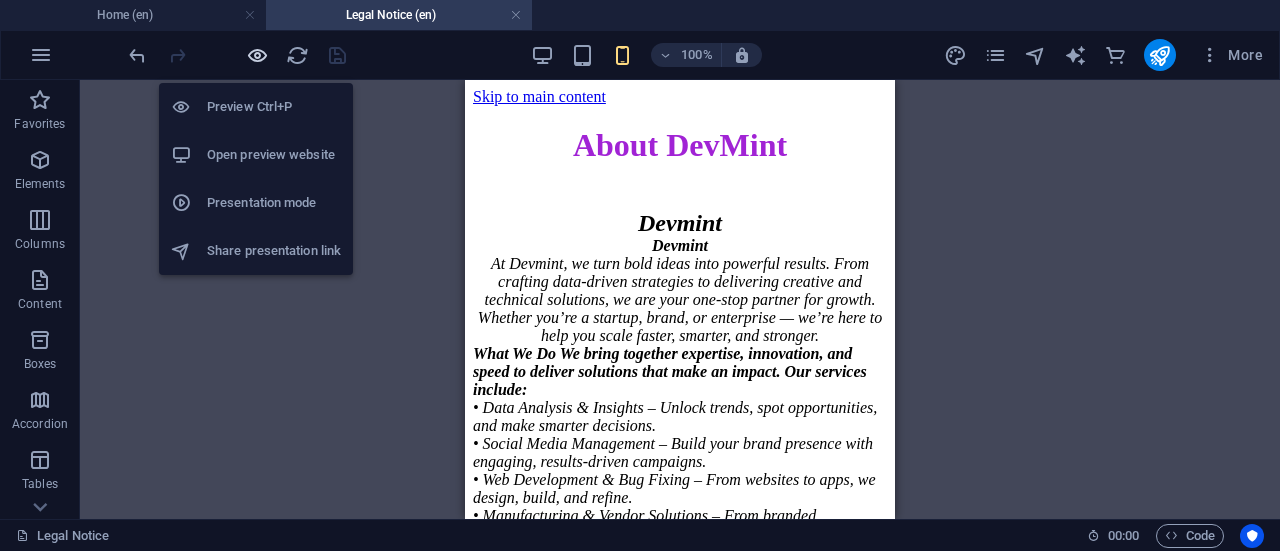 click at bounding box center [257, 55] 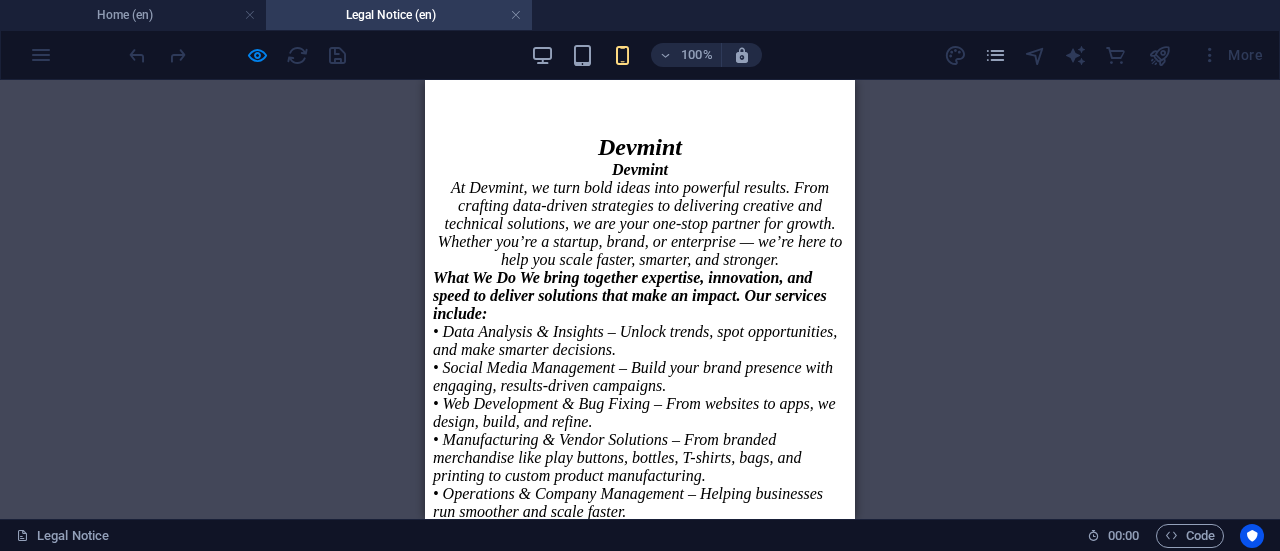scroll, scrollTop: 69, scrollLeft: 0, axis: vertical 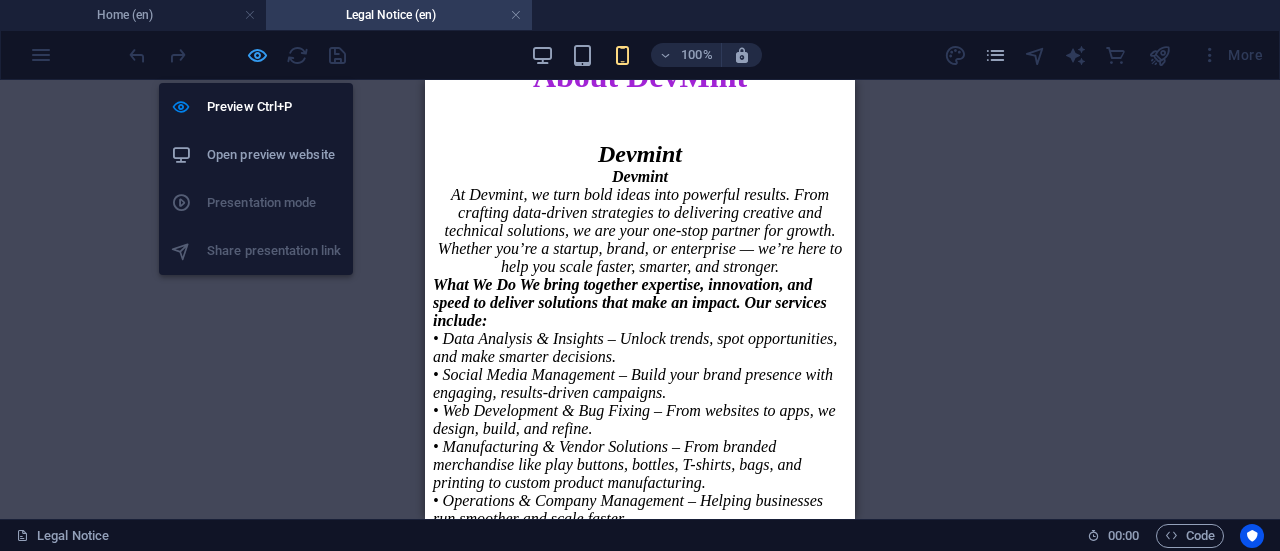 click at bounding box center [257, 55] 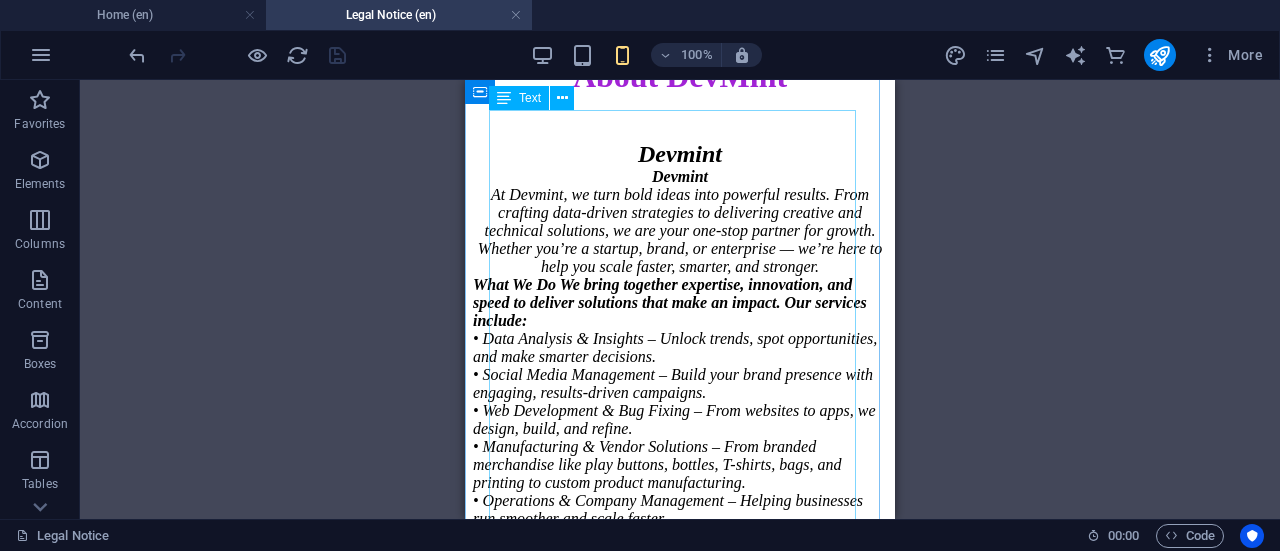 click on "Devmint Devmint At Devmint, we turn bold ideas into powerful results. From crafting data-driven strategies to delivering creative and technical solutions, we are your one-stop partner for growth. Whether you’re a startup, brand, or enterprise — we’re here to help you scale faster, smarter, and stronger. What We Do We bring together expertise, innovation, and speed to deliver solutions that make an impact. Our services include: • Data Analysis Insights – Unlock trends, spot opportunities, and make smarter decisions. • Social Media Management – Build your brand presence with engaging, results-driven campaigns. • Web Development Bug Fixing – From websites to apps, we design, build, and refine. • Manufacturing Vendor Solutions – From branded merchandise like play buttons, bottles, T-shirts, bags, and printing to custom product manufacturing. • Operations Company Management – Helping businesses run smoother and scale faster. Where We Work Phone.: Email:" at bounding box center (680, 1190) 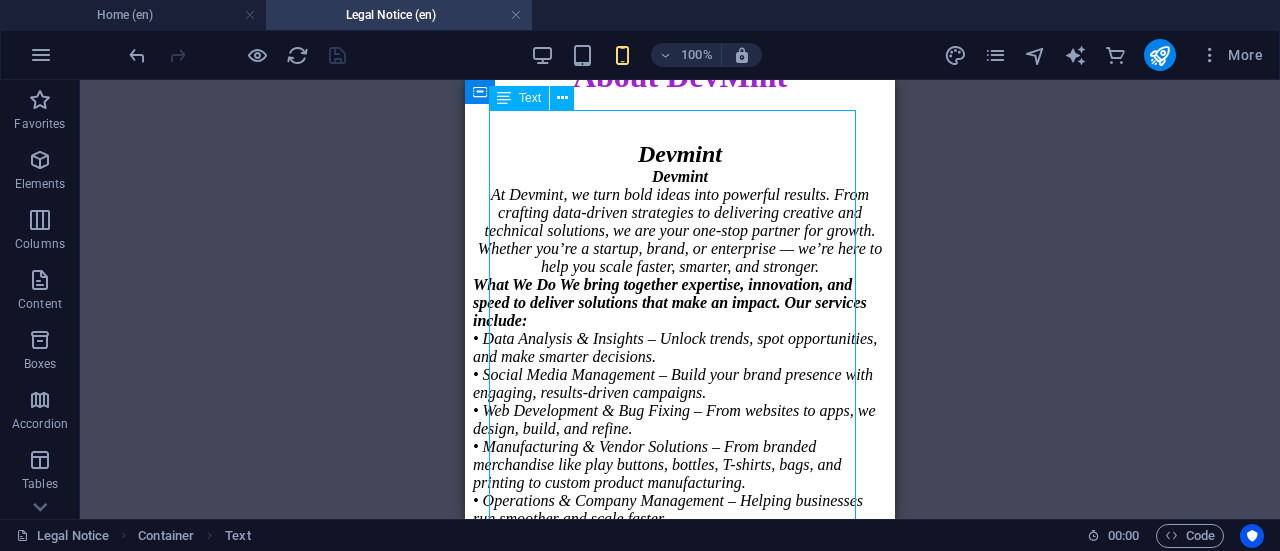 click on "Devmint Devmint At Devmint, we turn bold ideas into powerful results. From crafting data-driven strategies to delivering creative and technical solutions, we are your one-stop partner for growth. Whether you’re a startup, brand, or enterprise — we’re here to help you scale faster, smarter, and stronger. What We Do We bring together expertise, innovation, and speed to deliver solutions that make an impact. Our services include: • Data Analysis Insights – Unlock trends, spot opportunities, and make smarter decisions. • Social Media Management – Build your brand presence with engaging, results-driven campaigns. • Web Development Bug Fixing – From websites to apps, we design, build, and refine. • Manufacturing Vendor Solutions – From branded merchandise like play buttons, bottles, T-shirts, bags, and printing to custom product manufacturing. • Operations Company Management – Helping businesses run smoother and scale faster. Where We Work Phone.: Email:" at bounding box center [680, 1190] 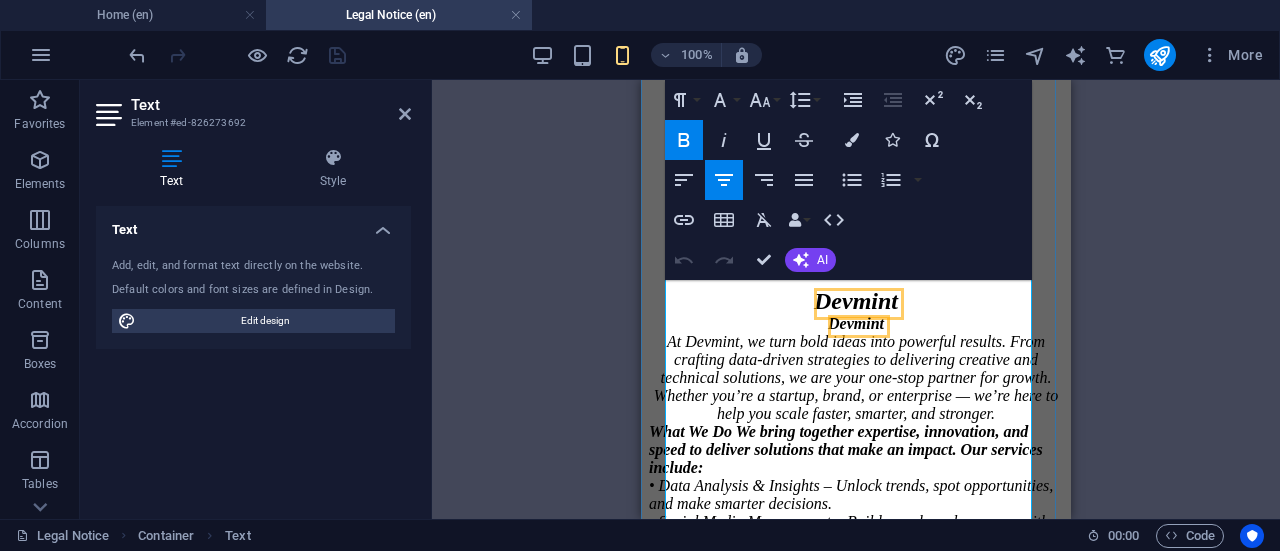 scroll, scrollTop: 136, scrollLeft: 0, axis: vertical 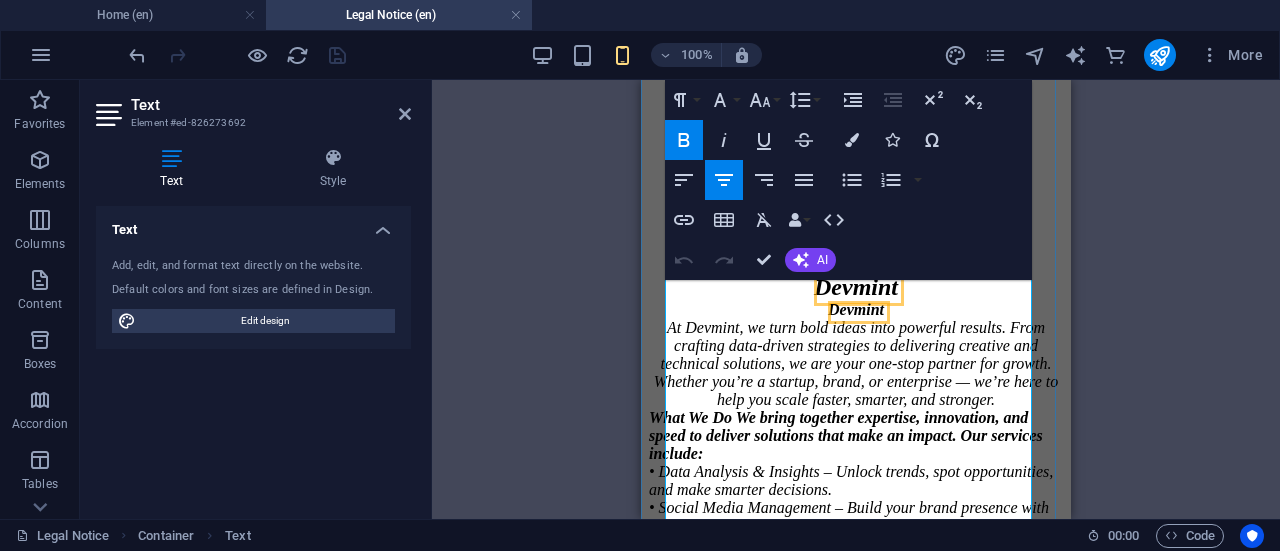 click on "Devmint  At Devmint, we turn bold ideas into powerful results. From crafting data-driven strategies to  delivering creative and technical solutions, we are your one-stop partner for growth. Whether  you’re a startup, brand, or enterprise — we’re here to help you scale faster, smarter, and  stronger." at bounding box center [856, 355] 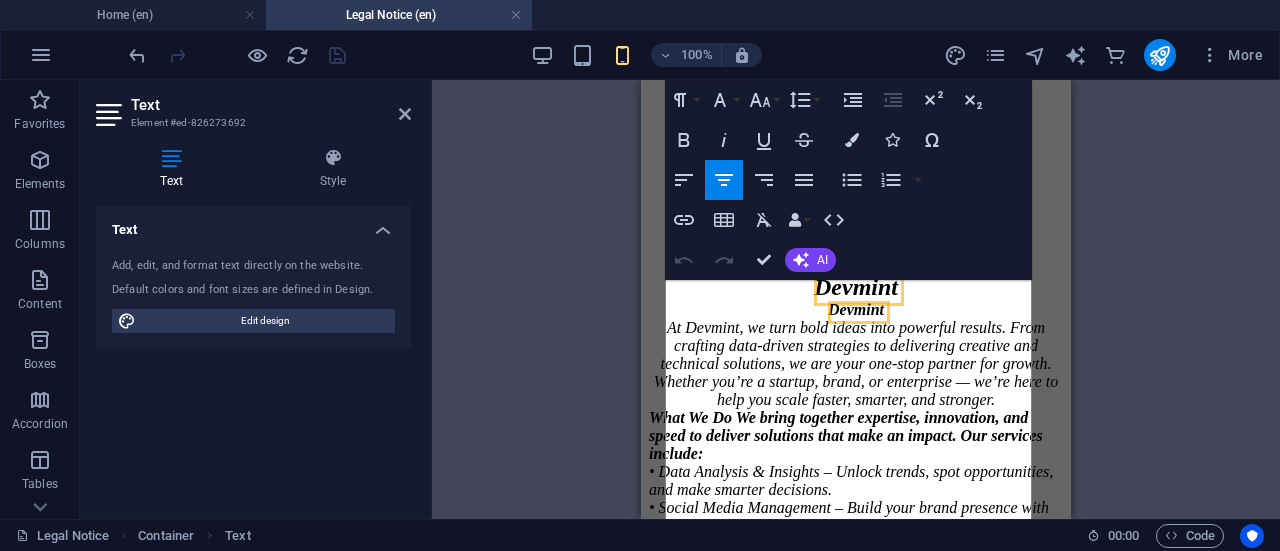 click on "Devmint  At Devmint, we turn bold ideas into powerful results. From crafting data-driven strategies to  delivering creative and technical solutions, we are your one-stop partner for growth. Whether  you’re a startup, brand, or enterprise — we’re here to help you scale faster, smarter, and  stronger." at bounding box center (856, 355) 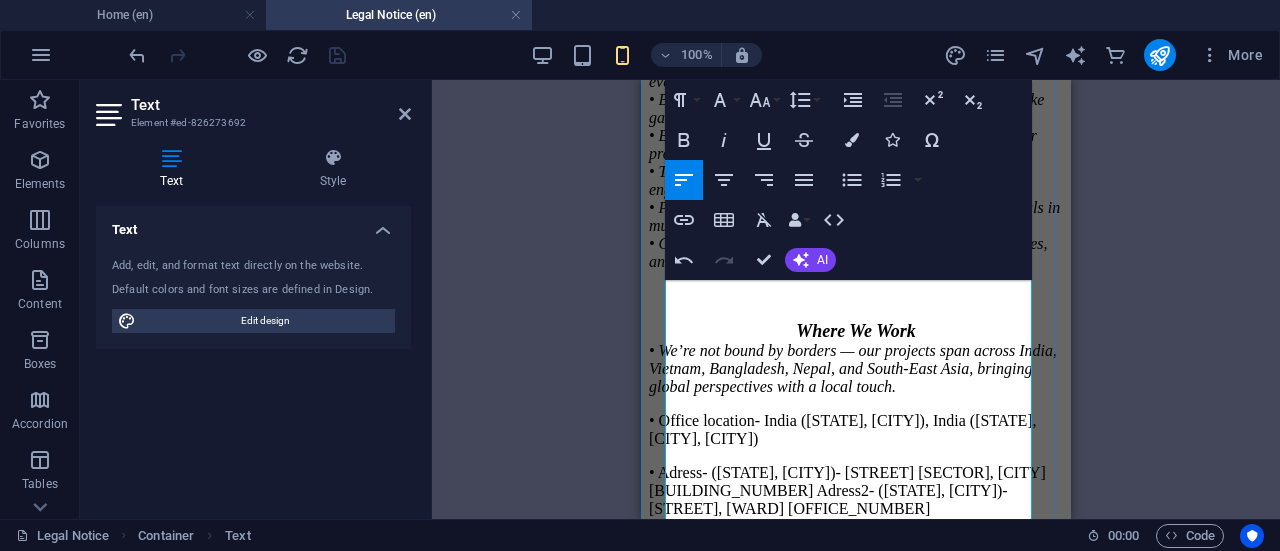 scroll, scrollTop: 793, scrollLeft: 0, axis: vertical 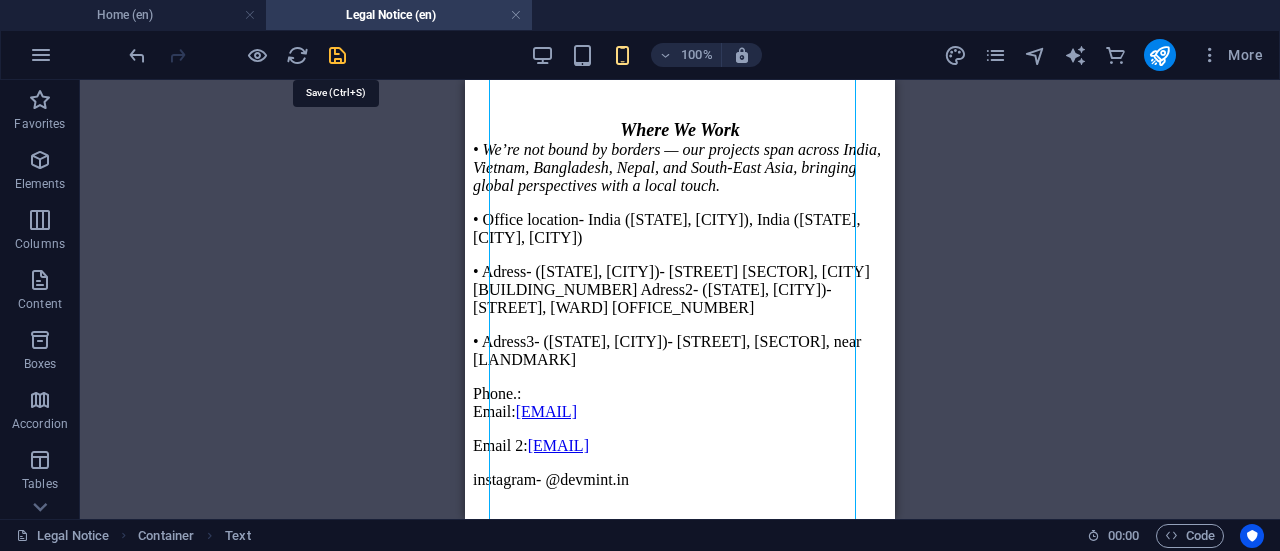 click at bounding box center (337, 55) 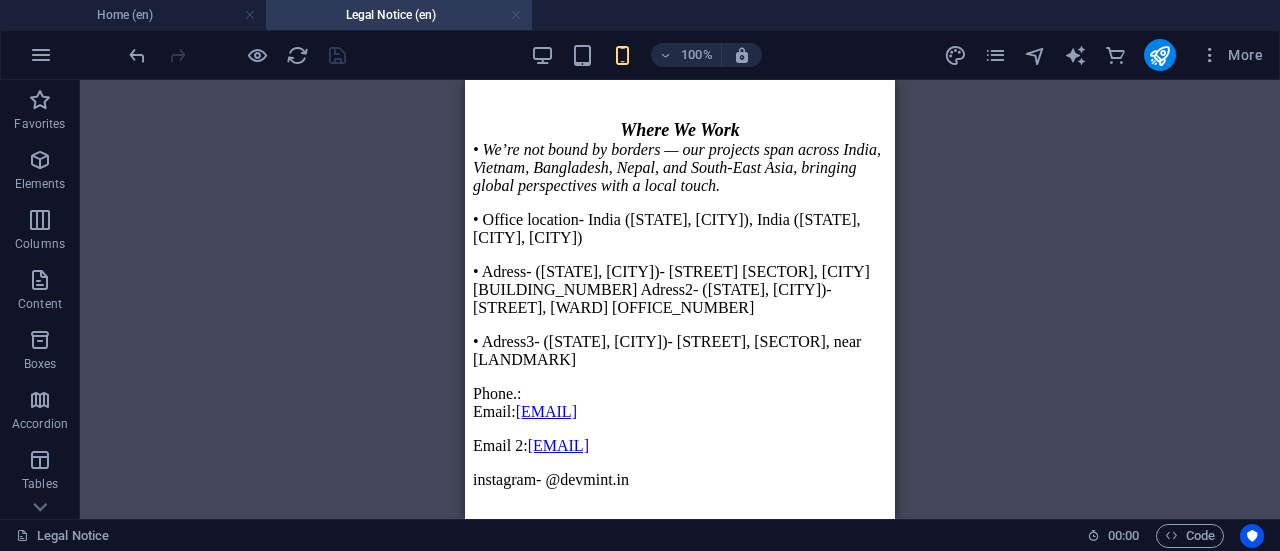 click at bounding box center (516, 15) 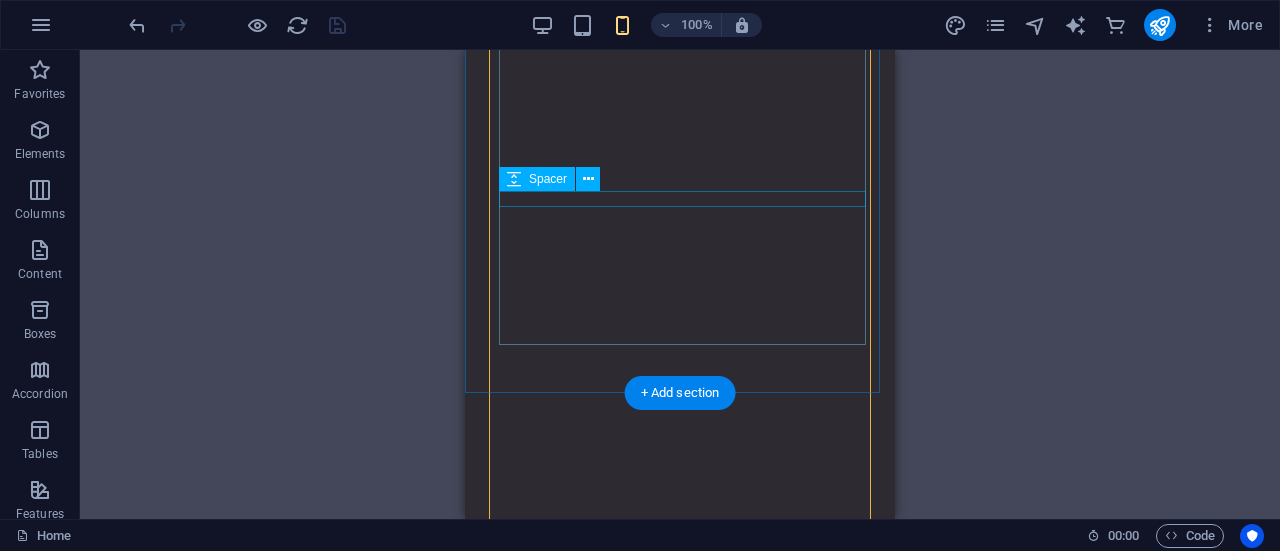 scroll, scrollTop: 2176, scrollLeft: 0, axis: vertical 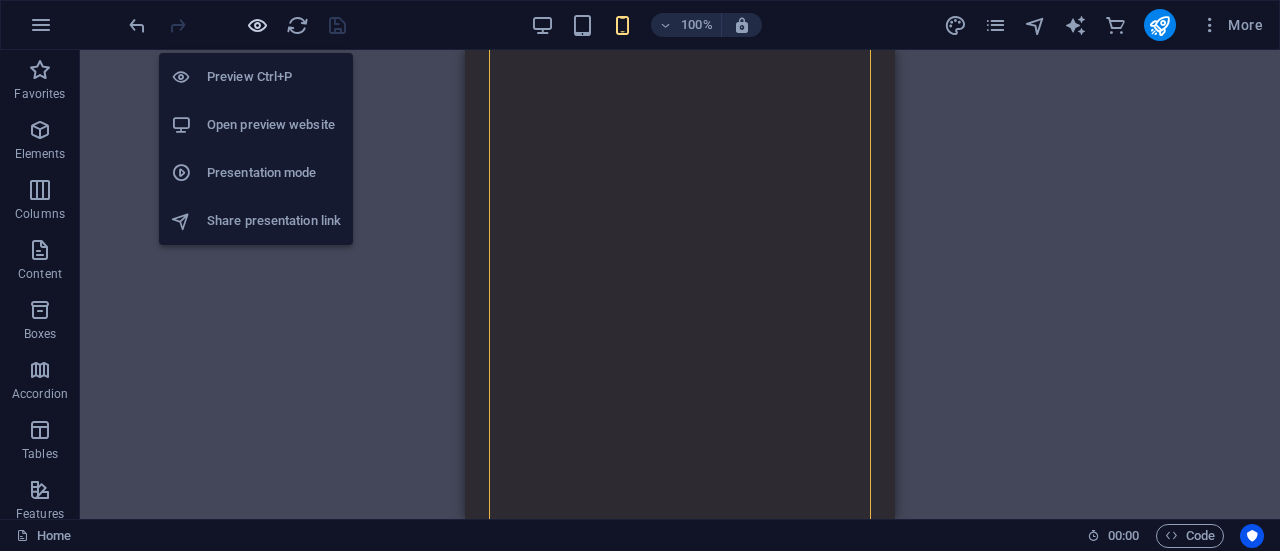 click at bounding box center (257, 25) 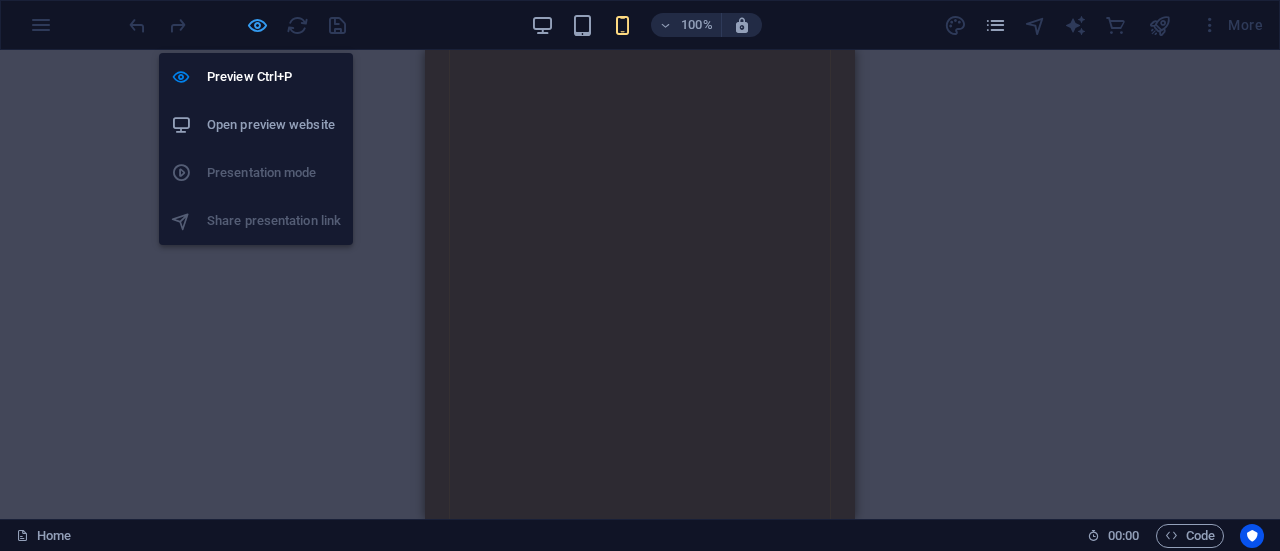 scroll, scrollTop: 2175, scrollLeft: 0, axis: vertical 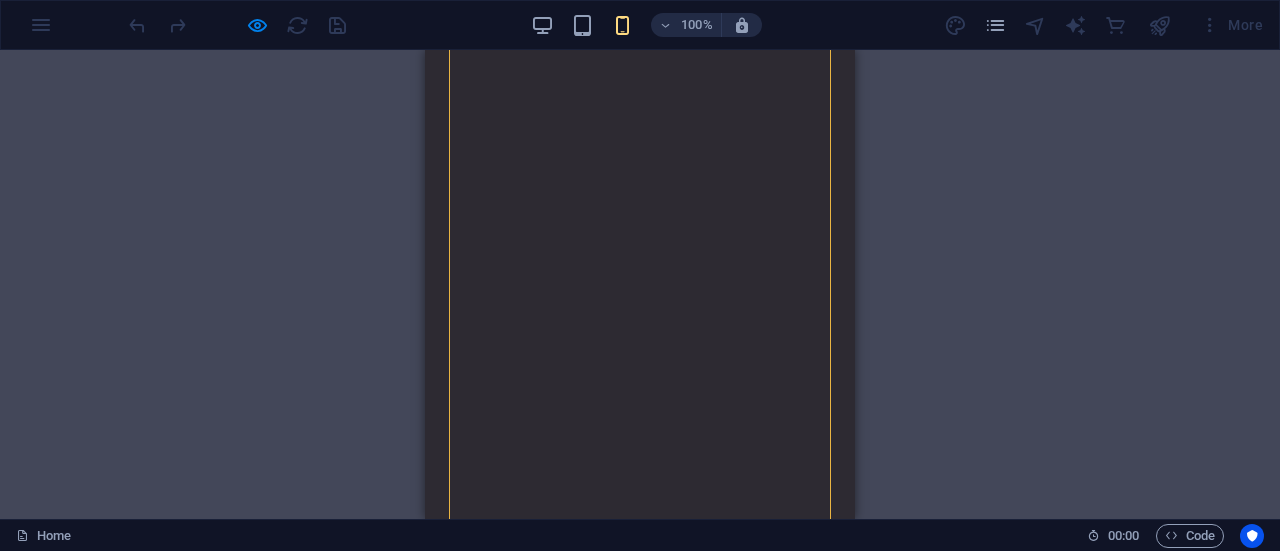 click on "About DevMint" at bounding box center (643, 4501) 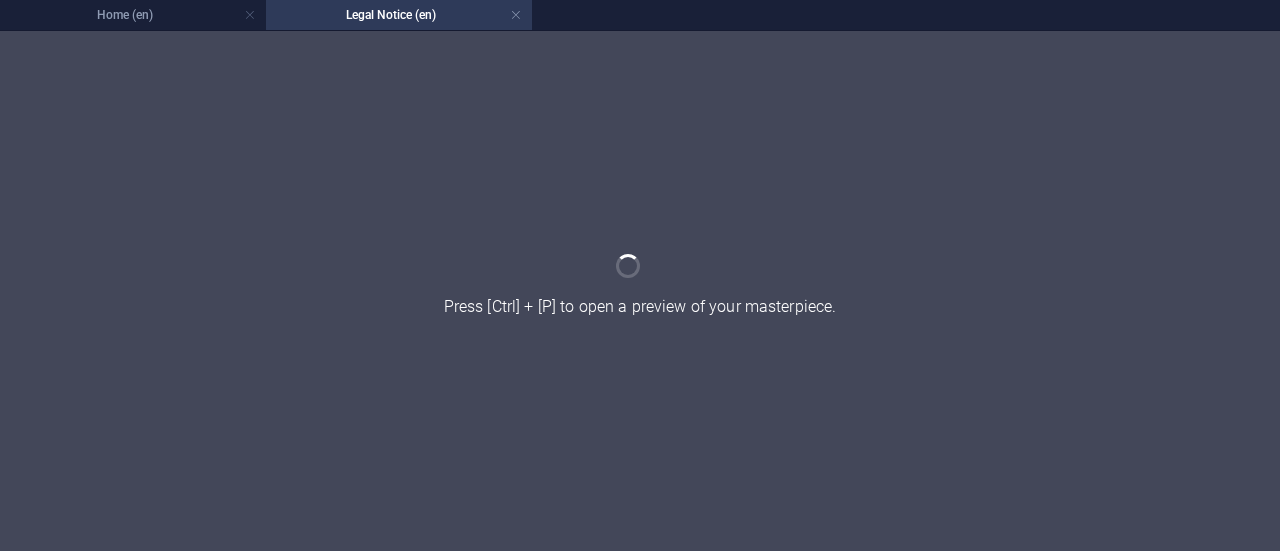 scroll, scrollTop: 0, scrollLeft: 0, axis: both 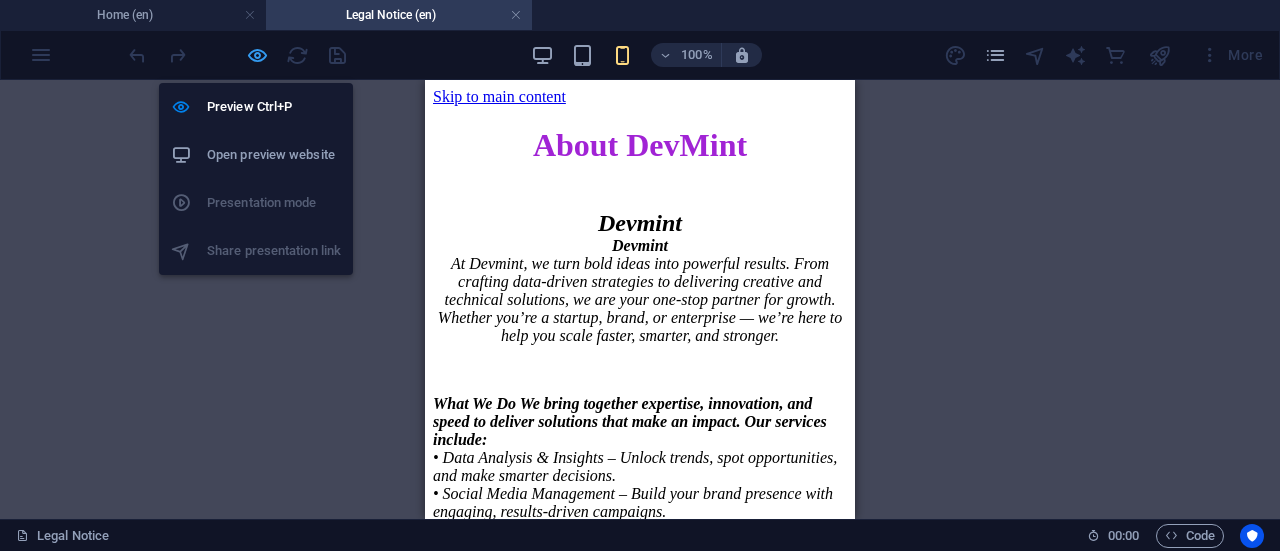 click at bounding box center [257, 55] 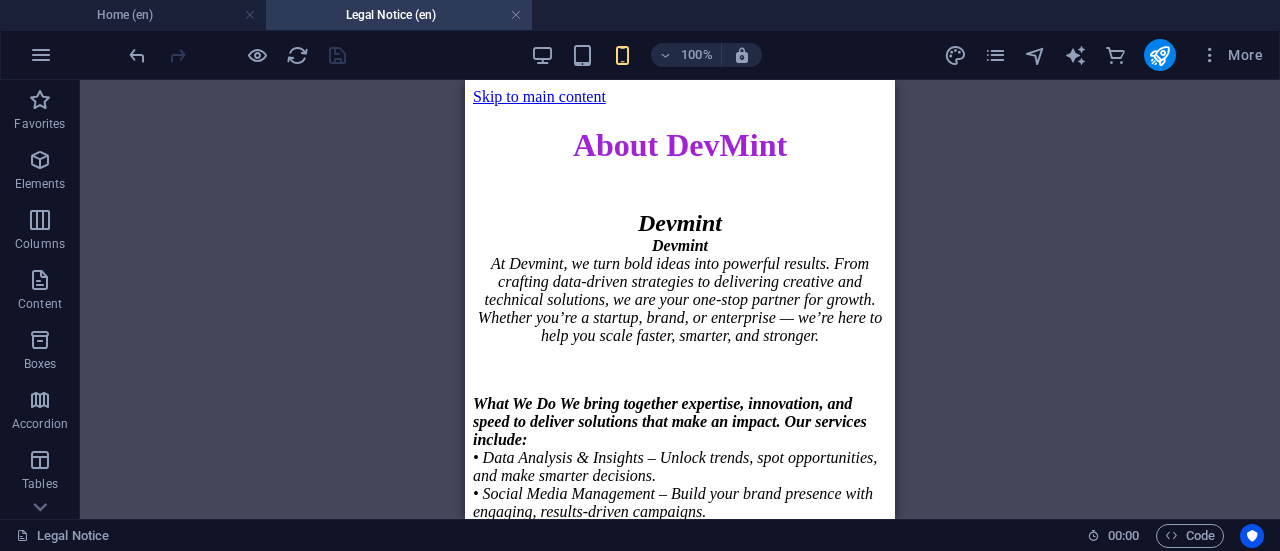 click on "Legal Notice (en)" at bounding box center [399, 15] 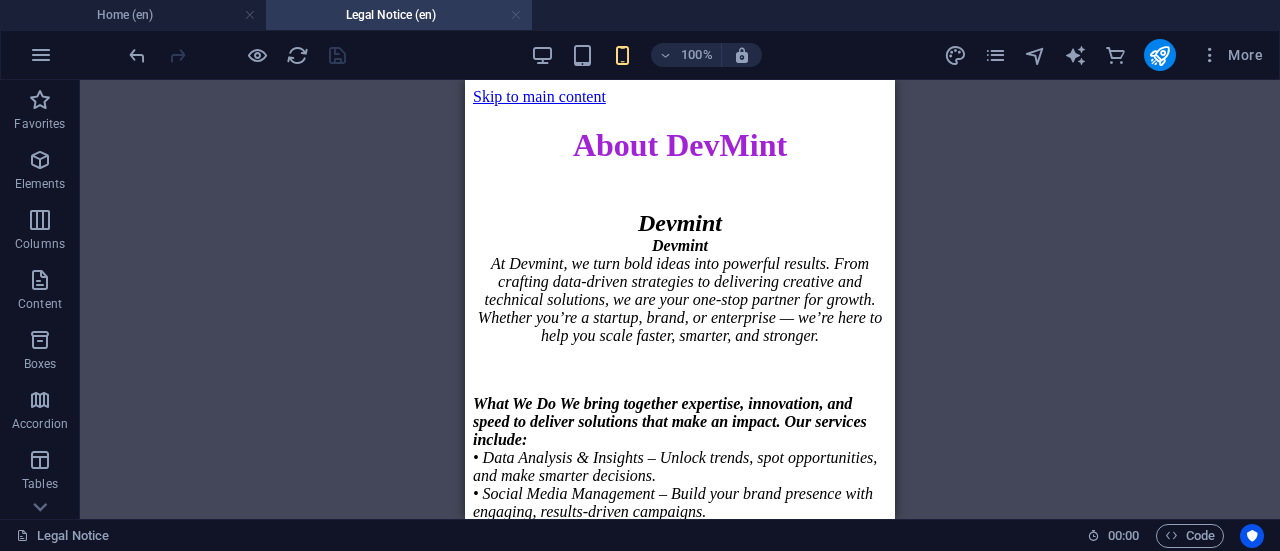 click at bounding box center [516, 15] 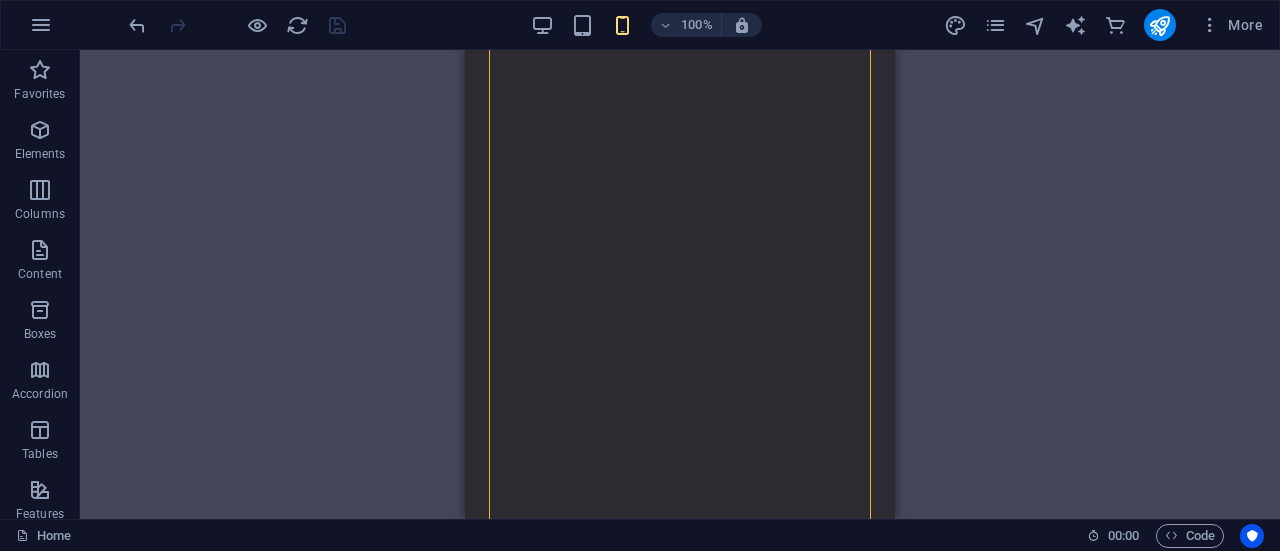 click on "Container   H3   Preset   Container   Unequal Columns   Container   Text   Container   Text   Container   Image slider   Spacer   Spacer   Container   Container   Unequal Columns   Container   Text   Unequal Columns   Container   Spacer   Text   Spacer   Text   Container   H2   Container   Spacer   Cards   Button   Text   Container   Social Media Icons   Cards   Container   Image   Icon   H5   Container   Unequal Columns   Container   Container   Container   Image   Spacer   Social Media Icons   Icon   Icon   Icon   H1   Image   Container   Image   Container   Text   Container   H2   Spacer   Text   Spacer   Horizontal Form   Form   Input   Horizontal Form   Horizontal Form   Form   Footer Fulla   Container   Spacer   Container   Captcha   Checkbox   Form button   Spacer   Menu   Menu Bar   Logo   Container   Image   Text   Container   Email   Container   Separator   Social Media Icons   Container   Icon   Container   Placeholder   Container   Text   Container   Image   Icon   Container" at bounding box center (680, 284) 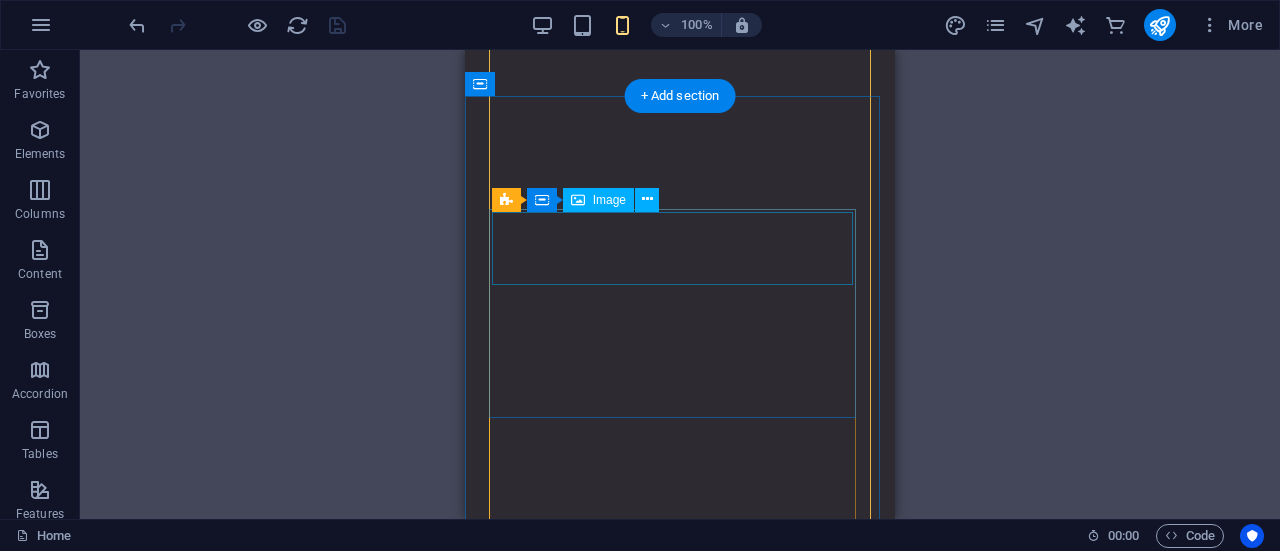 scroll, scrollTop: 2480, scrollLeft: 0, axis: vertical 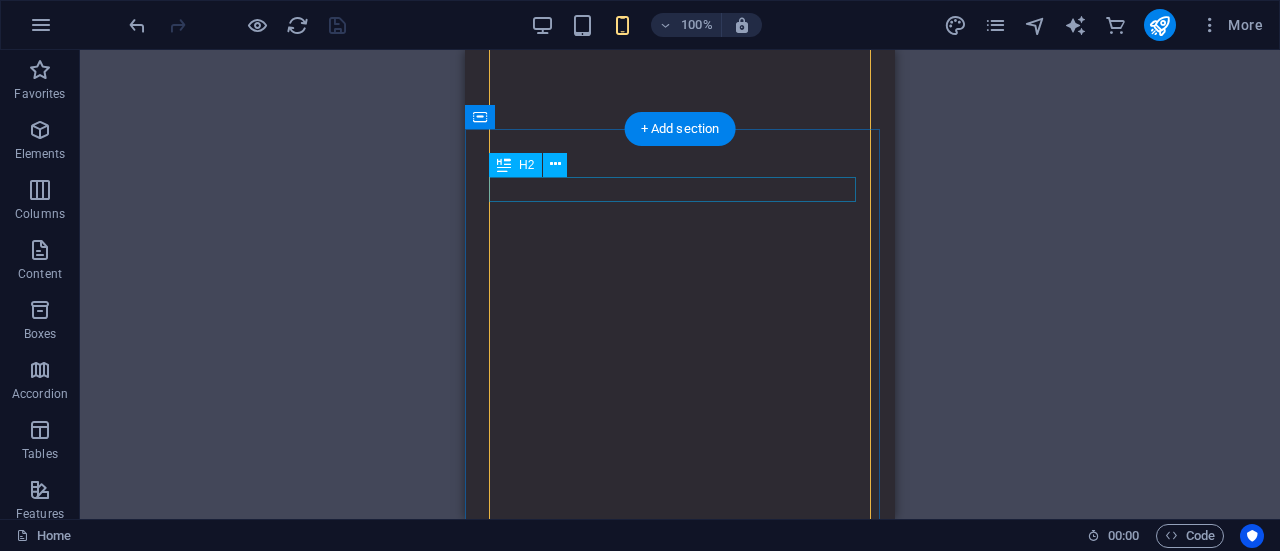 click on "Sponsored by" at bounding box center [680, 4322] 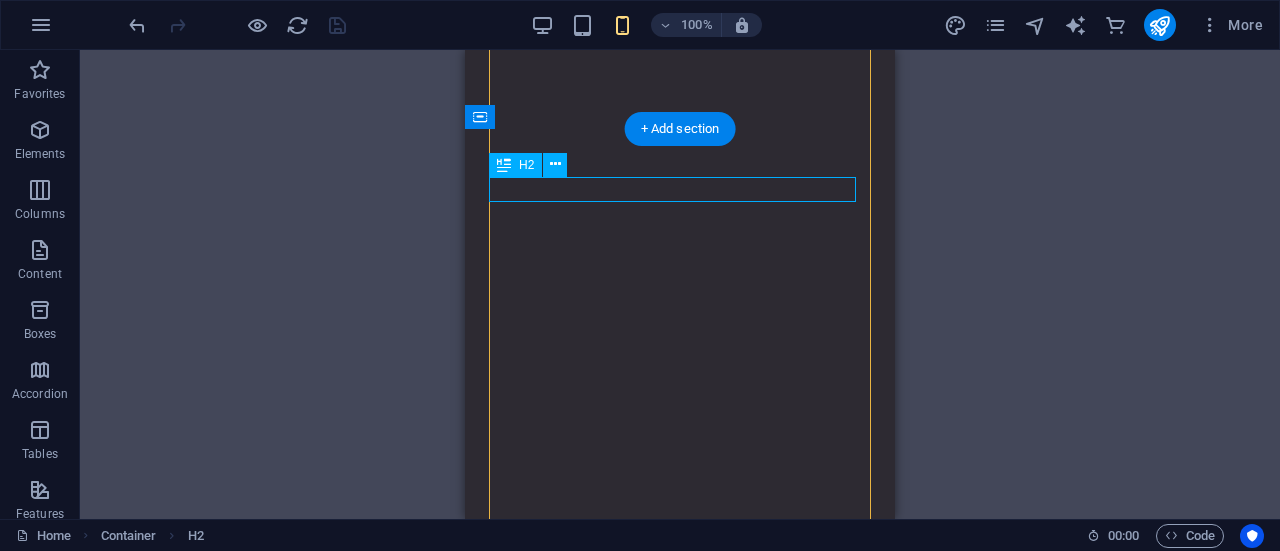 click on "Sponsored by" at bounding box center [680, 4322] 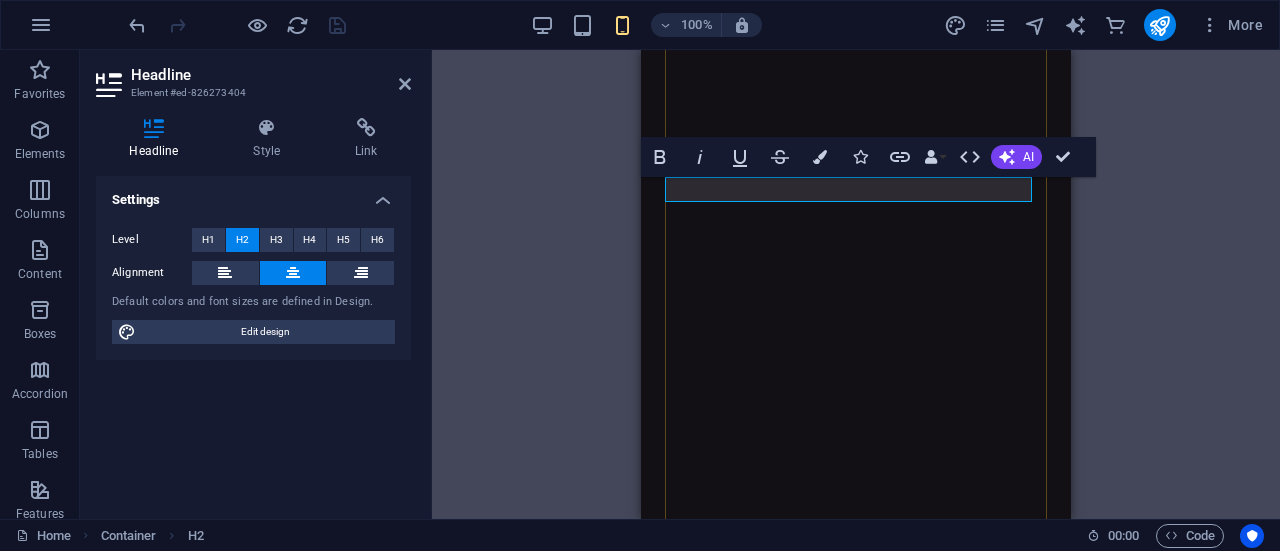 click on "Container   H3   Preset   Container   Unequal Columns   Container   Text   Container   Text   Container   Image slider   Spacer   Spacer   Container   Container   Unequal Columns   Text   Container   Unequal Columns   Container   Spacer   Text   Spacer   Text   Container   H2   Spacer   Cards   Button   Text   Cards   Container   Social Media Icons   Cards   Container   Image   Icon   H5   Container   Unequal Columns   Container   Container   Container   Image   Spacer   Icon   Icon   Icon   H1   Image   Container   Image   Container   Text   Container   H2   Spacer   Text   Spacer   Horizontal Form   Form   Input   Horizontal Form   Horizontal Form   Form   Footer Fulla   Container   Spacer   Container   Captcha   Checkbox   Form button   Spacer   Menu   Menu Bar   Logo   Container   Image   Text   Container   Email   Container   Separator   Social Media Icons   Container   Icon   Container   Placeholder   Container   Text   Container   Image   Icon   Container   Text   Icon   HTML   Icon" at bounding box center (856, 284) 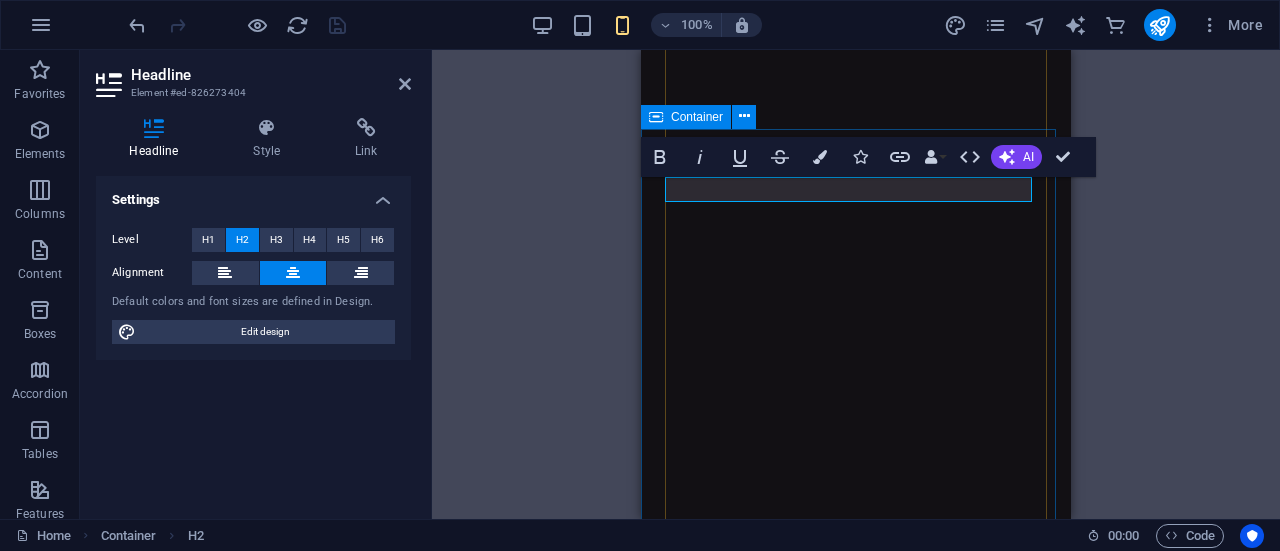 click on "Sponsored by Quis dictum cursus faucibus mattis dignisim. Pellentes que purus in sed sodales in mauris molestie. Eleifend estco sctetur interdum eu in auctor. Quis dictum cursus faucibus mattis dignisim. Pellentes que purus in sed sodales in mauris molestie. Eleifend estco sctetur interdum eu in auctor. Quis dictum cursus faucibus mattis dignisim. Pellentes que purus in sed sodales in mauris molestie. Eleifend estco sctetur interdum eu in auctor. Quis dictum cursus faucibus mattis dignisim. Pellentes que purus in sed sodales in mauris molestie. Eleifend estco sctetur interdum eu in auctor." at bounding box center [856, 4745] 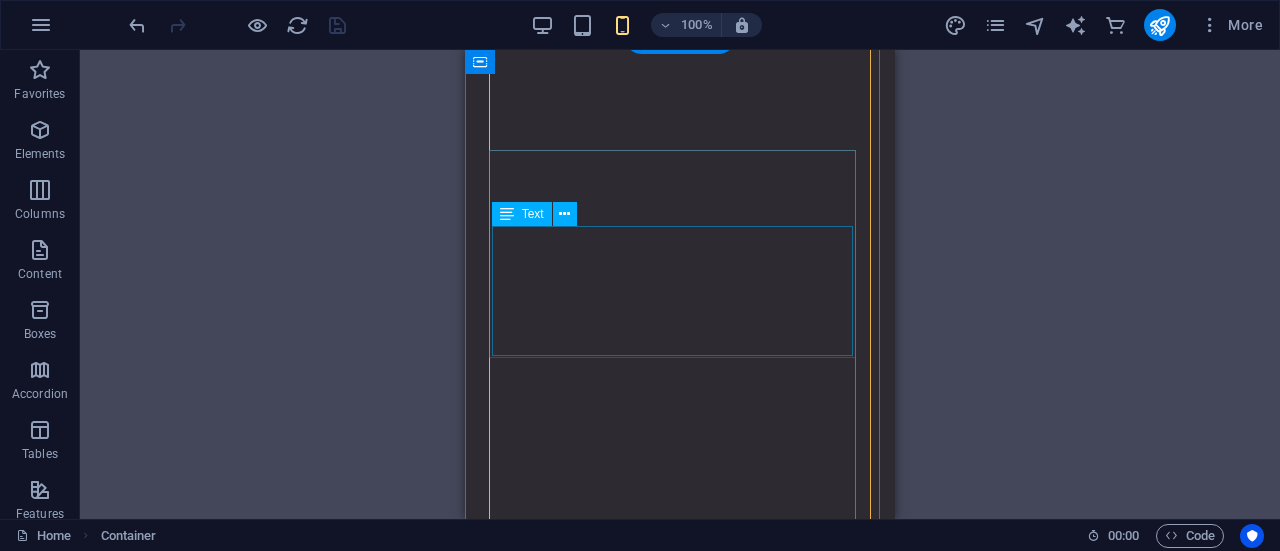 scroll, scrollTop: 2457, scrollLeft: 0, axis: vertical 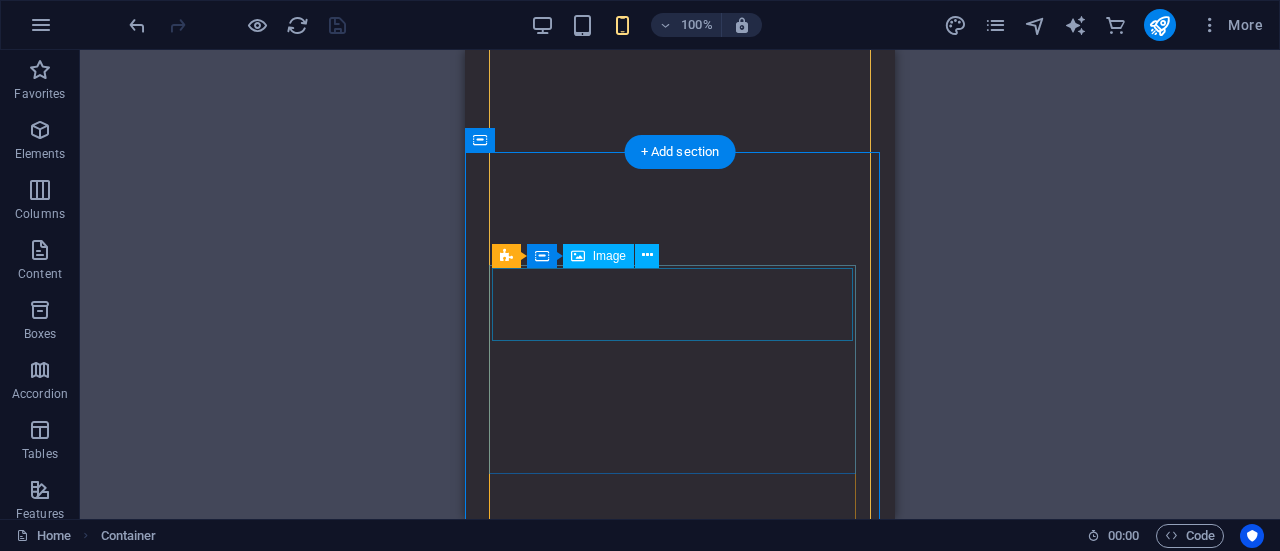 click at bounding box center (680, 4439) 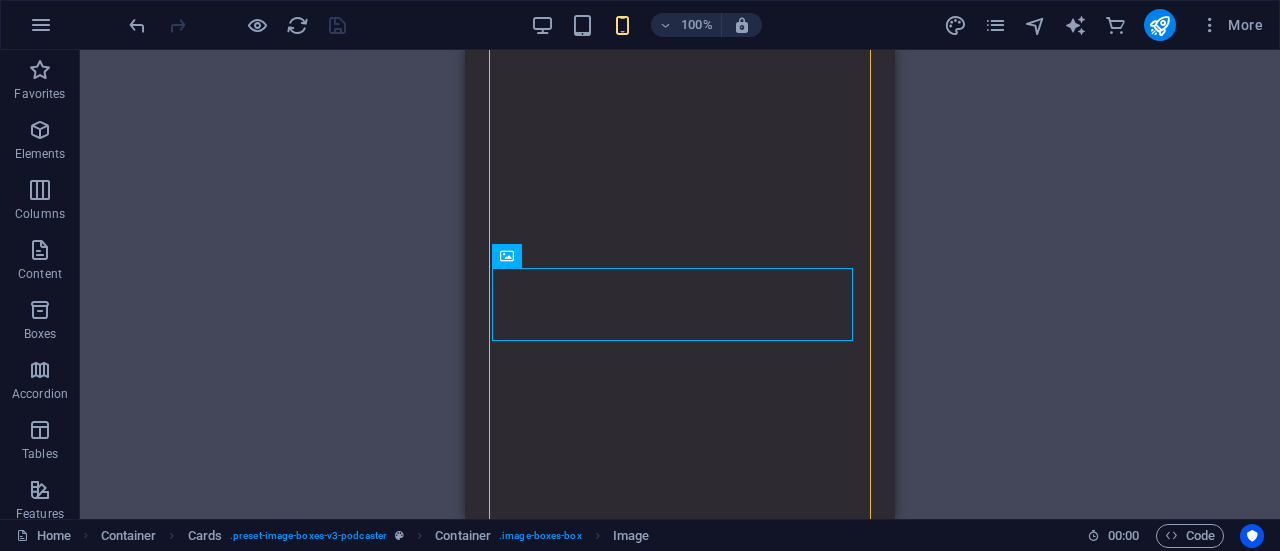 click on "Container   H3   Preset   Container   Unequal Columns   Container   Text   Container   Text   Container   Image slider   Spacer   Spacer   Container   Container   Unequal Columns   Text   Container   Unequal Columns   Container   Spacer   Text   Spacer   Text   Container   H2   Spacer   Cards   Button   Text   Cards   Container   Social Media Icons   Cards   Container   Image   Icon   H5   Container   Unequal Columns   Container   Container   Container   Image   Spacer   Icon   Icon   Icon   H1   Image   Container   Image   Container   Text   Container   H2   Spacer   Text   Spacer   Horizontal Form   Form   Input   Horizontal Form   Horizontal Form   Form   Footer Fulla   Container   Spacer   Container   Captcha   Checkbox   Form button   Spacer   Menu   Menu Bar   Logo   Container   Container   Image   Text   Container   Email   Container   Separator   Social Media Icons   Container   Icon   Container   Placeholder   Container   Text   Container   Image   Icon   Container   Text   Icon" at bounding box center [680, 284] 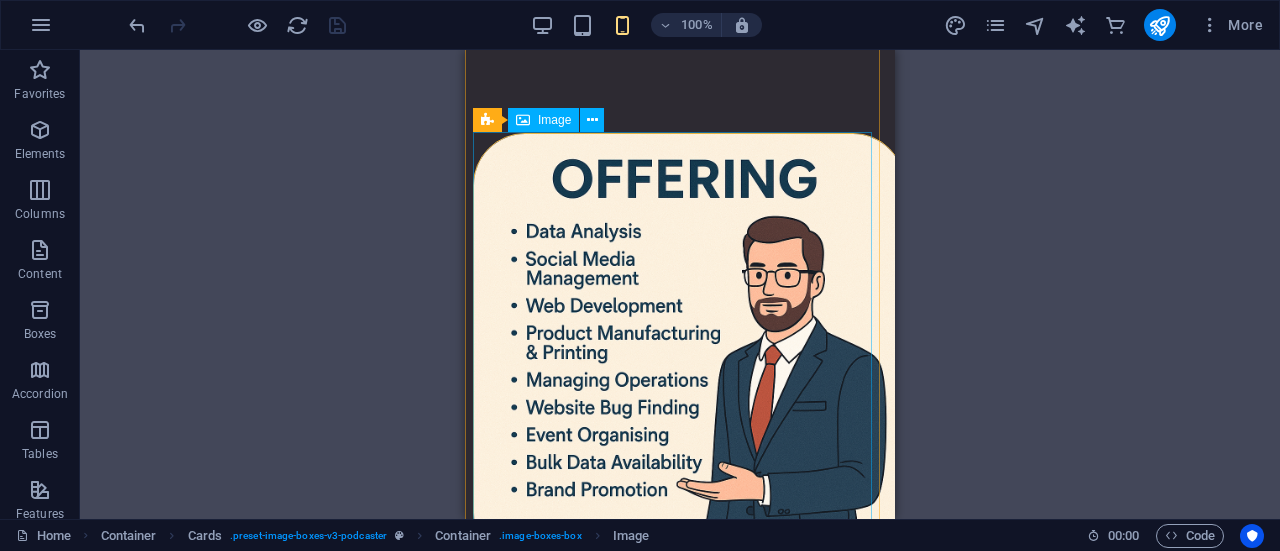 scroll, scrollTop: 0, scrollLeft: 0, axis: both 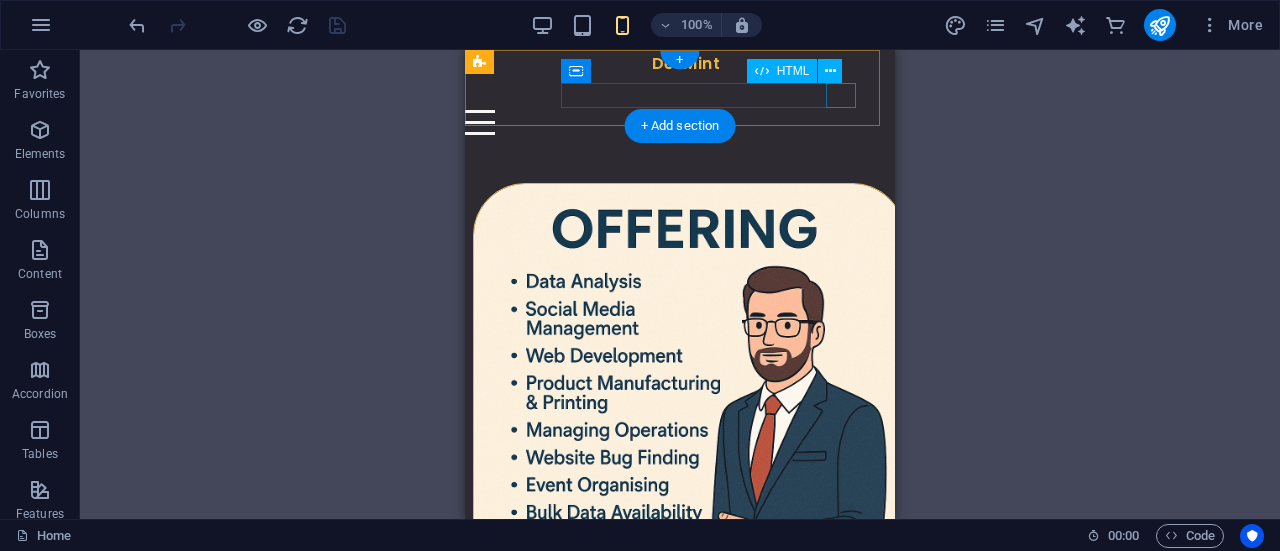 click at bounding box center [668, 122] 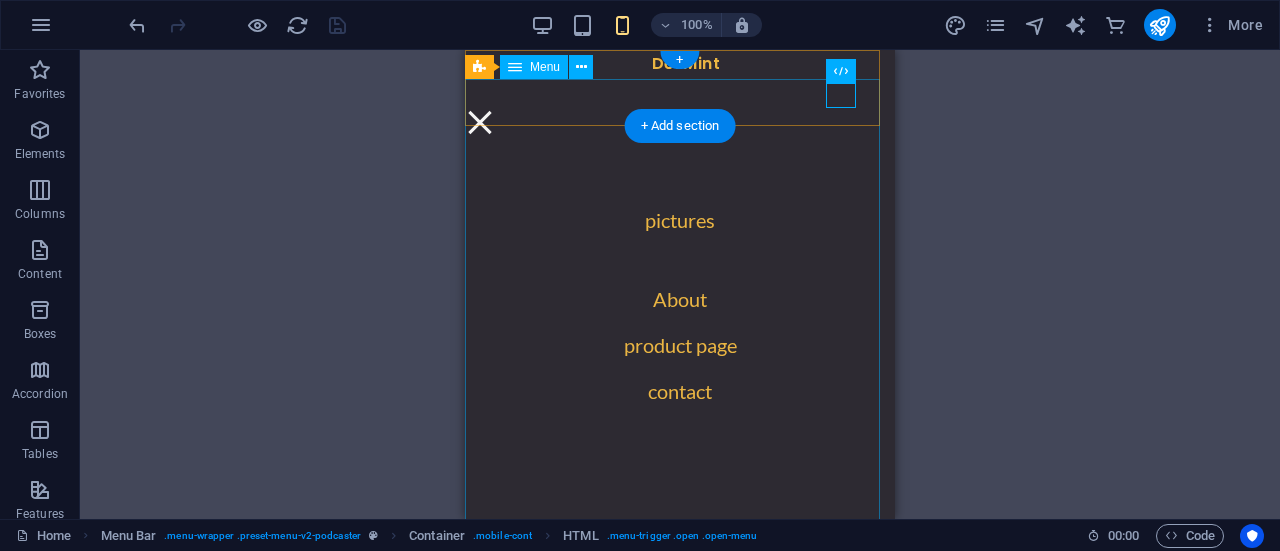 click on "pictures About product page contact" at bounding box center (680, 313) 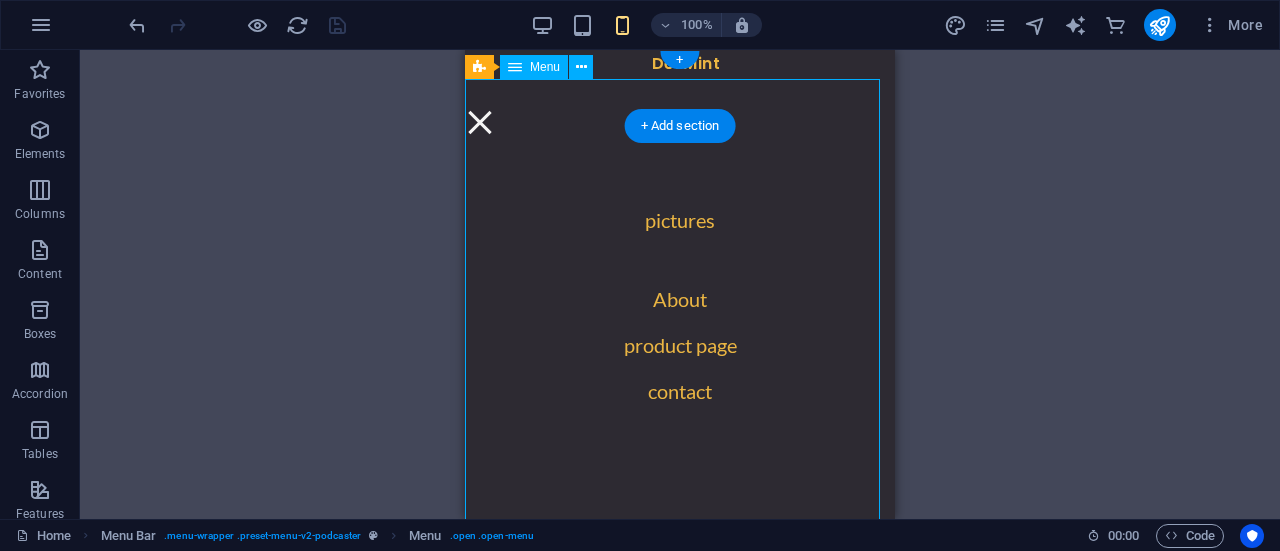click on "pictures About product page contact" at bounding box center (680, 313) 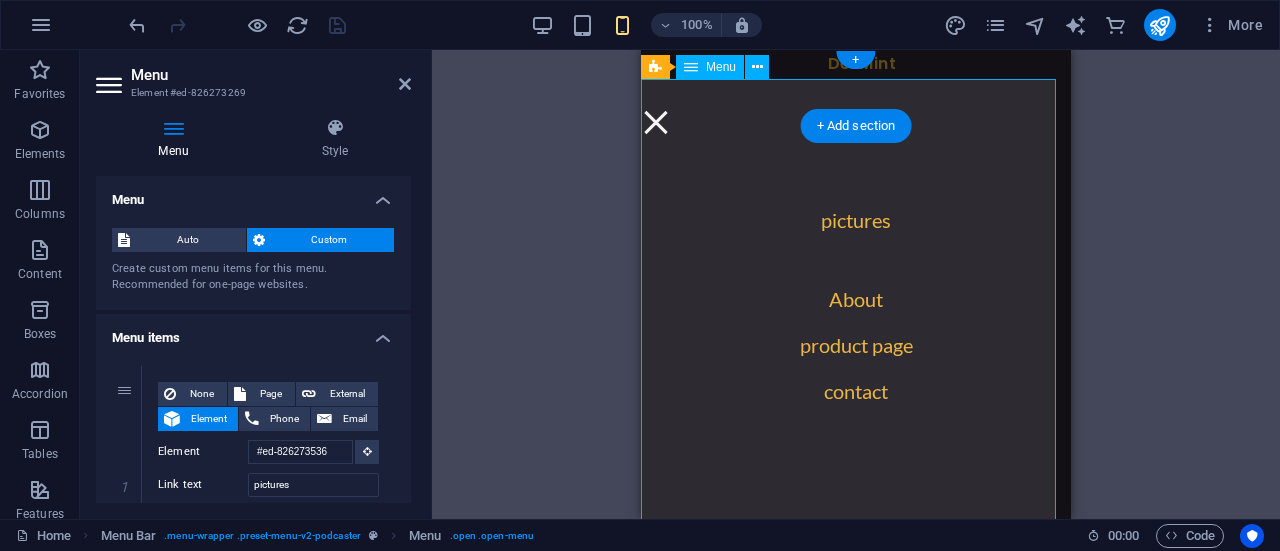 click on "pictures About product page contact" at bounding box center [856, 313] 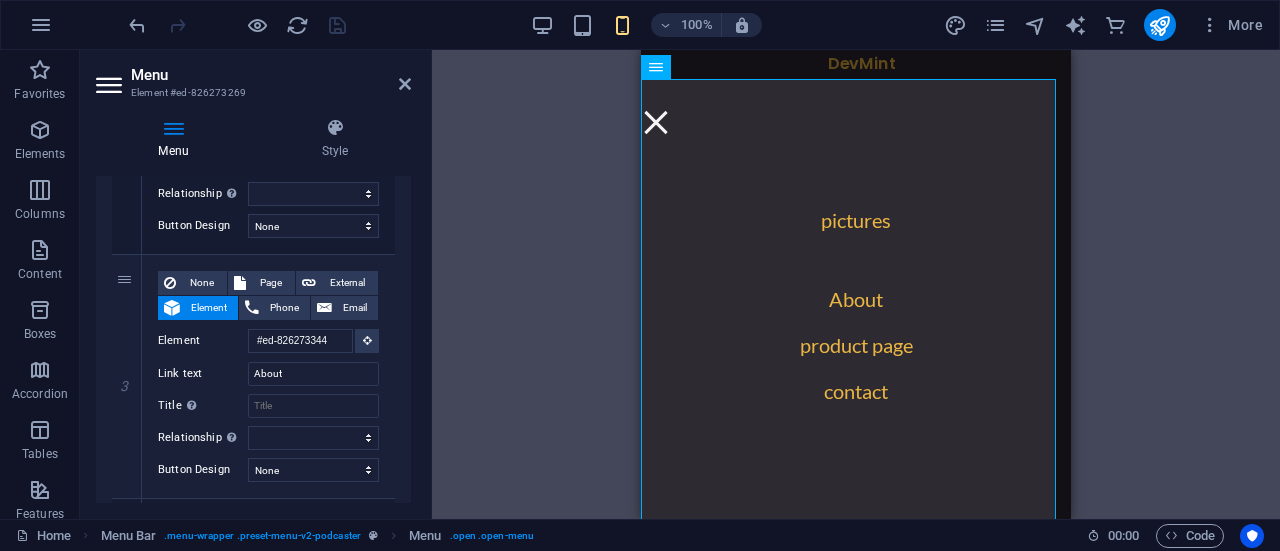scroll, scrollTop: 631, scrollLeft: 0, axis: vertical 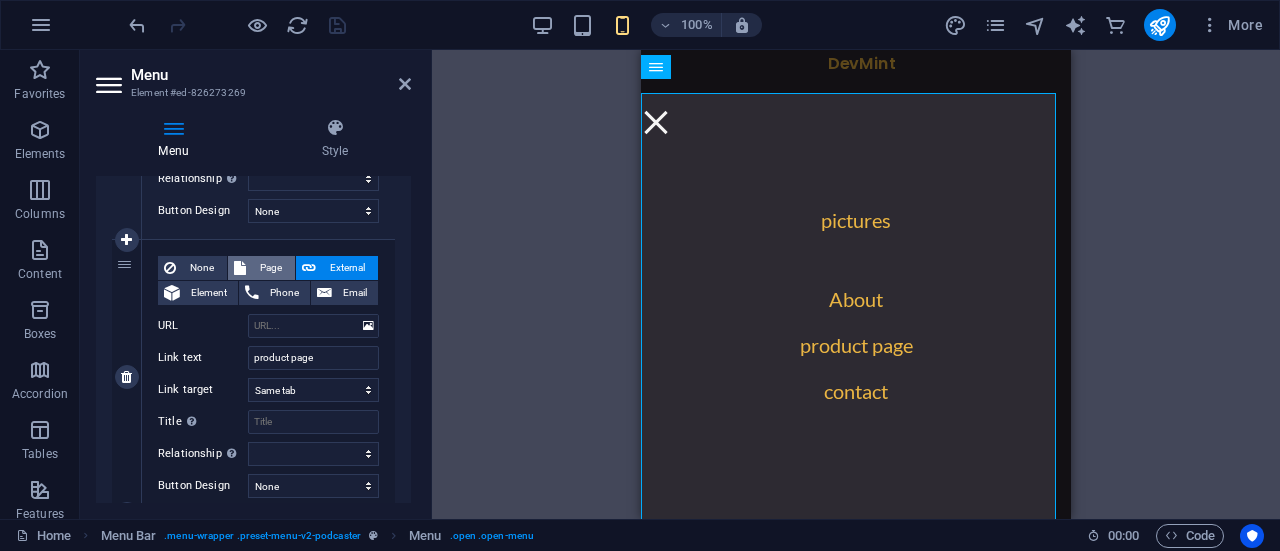 click on "Page" at bounding box center [270, 268] 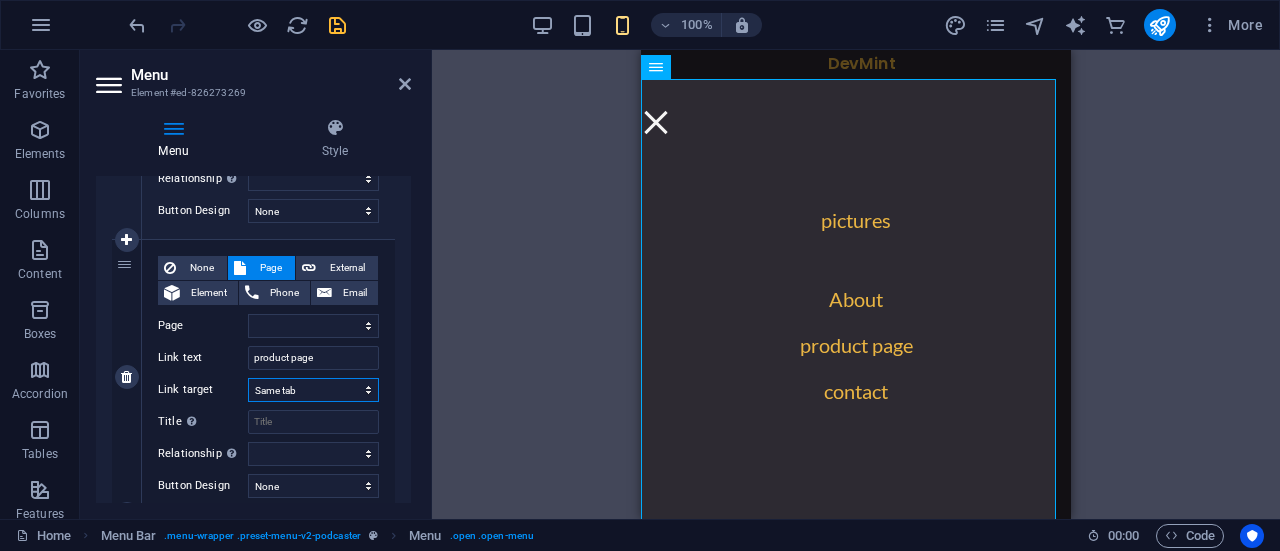 click on "New tab Same tab Overlay" at bounding box center [313, 390] 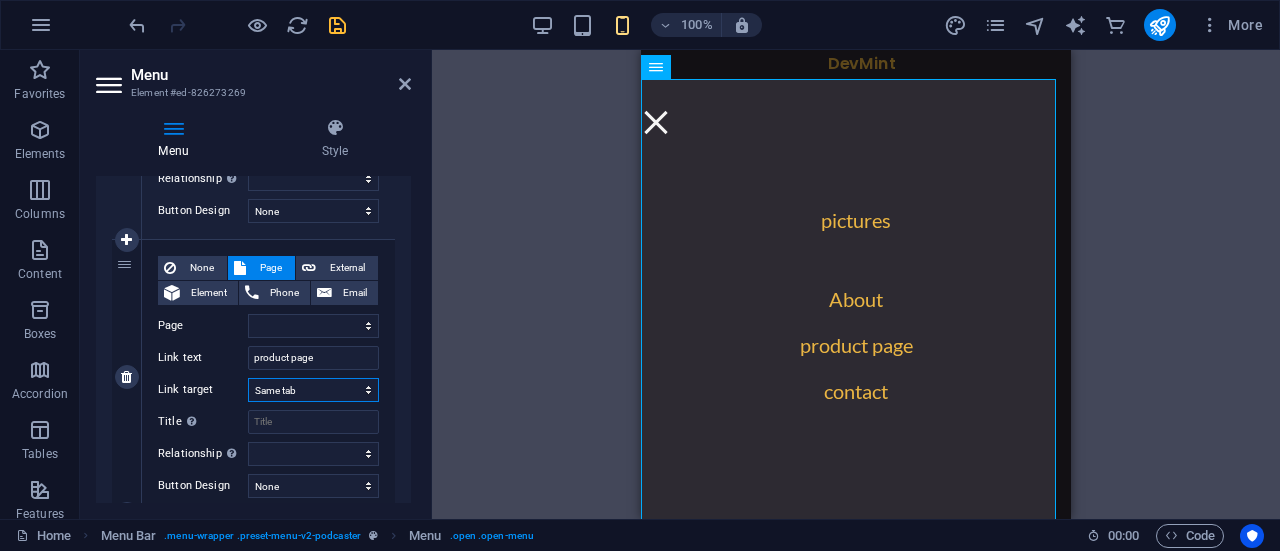 click on "New tab Same tab Overlay" at bounding box center (313, 390) 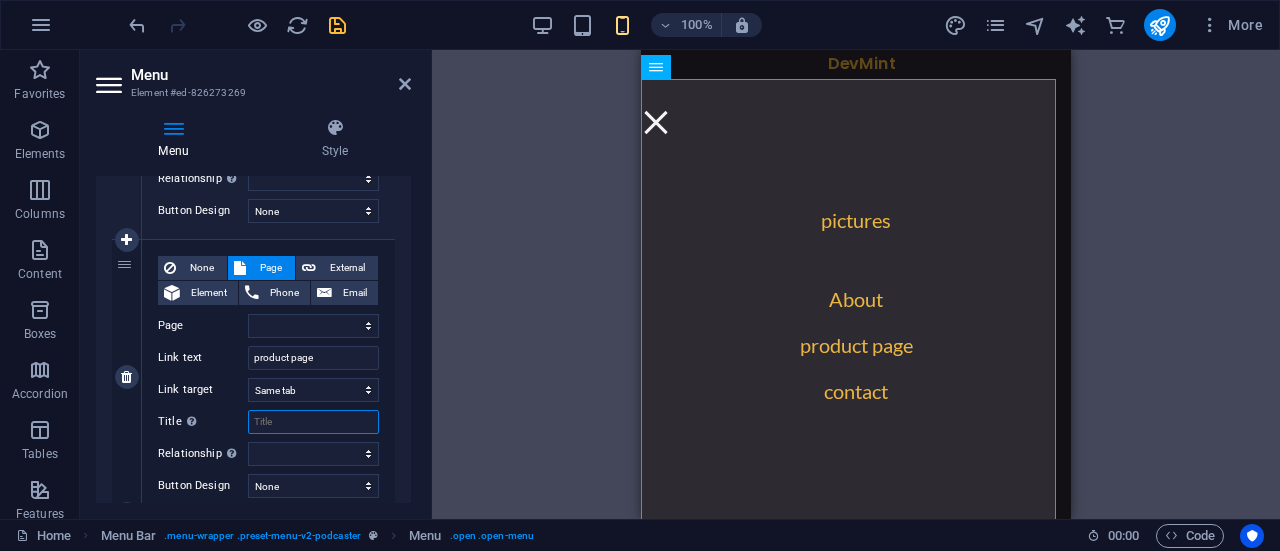 click on "Title Additional link description, should not be the same as the link text. The title is most often shown as a tooltip text when the mouse moves over the element. Leave empty if uncertain." at bounding box center (313, 422) 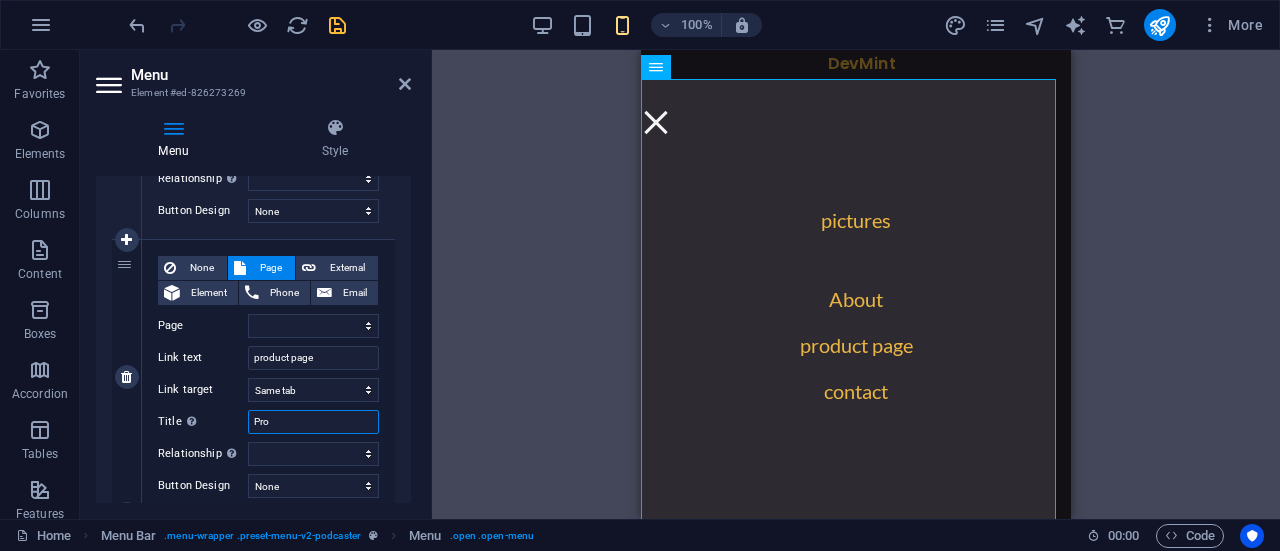 type on "Prod" 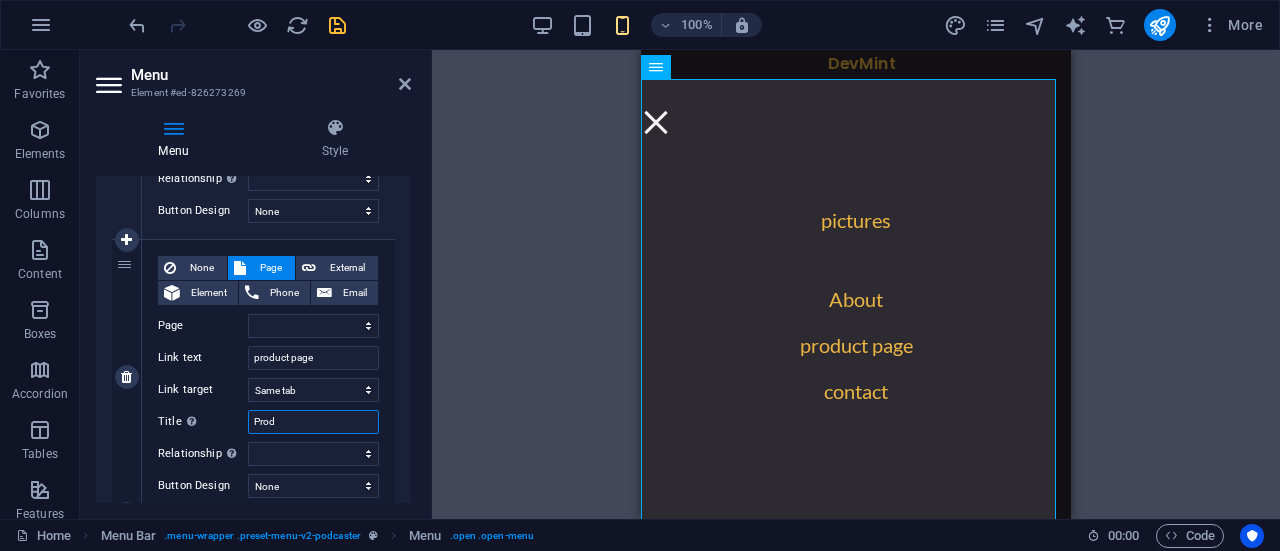 select 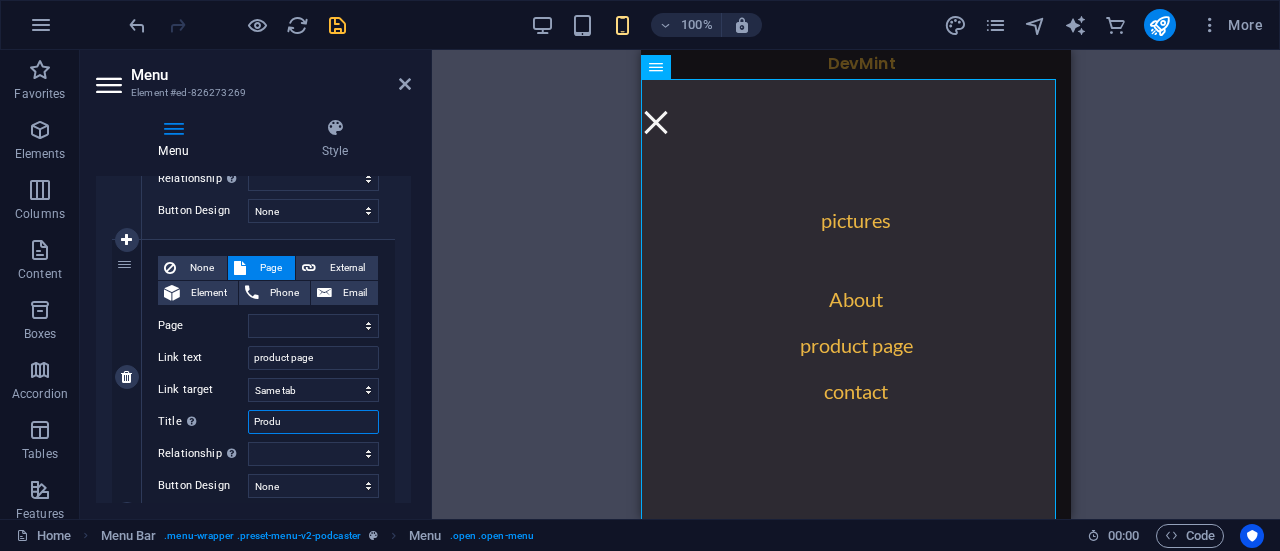 select 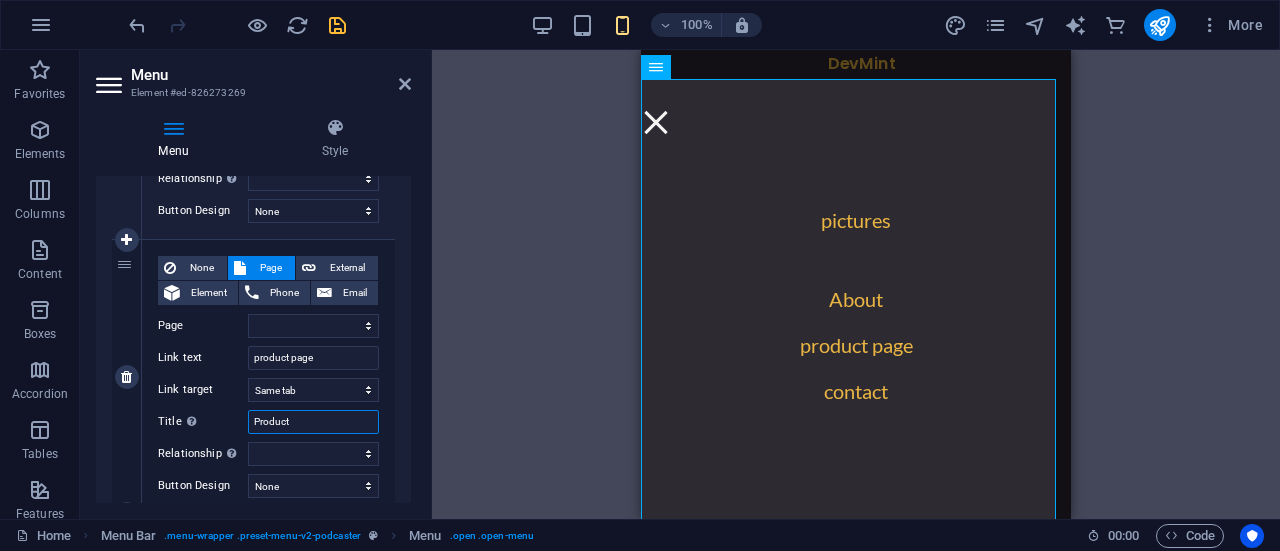 type on "Products" 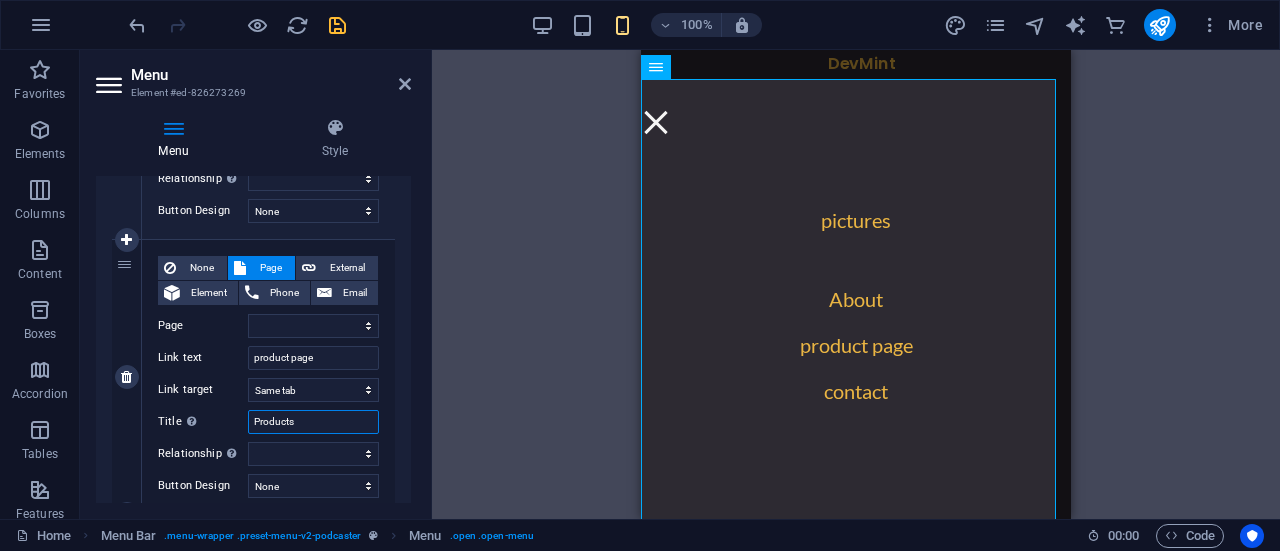 select 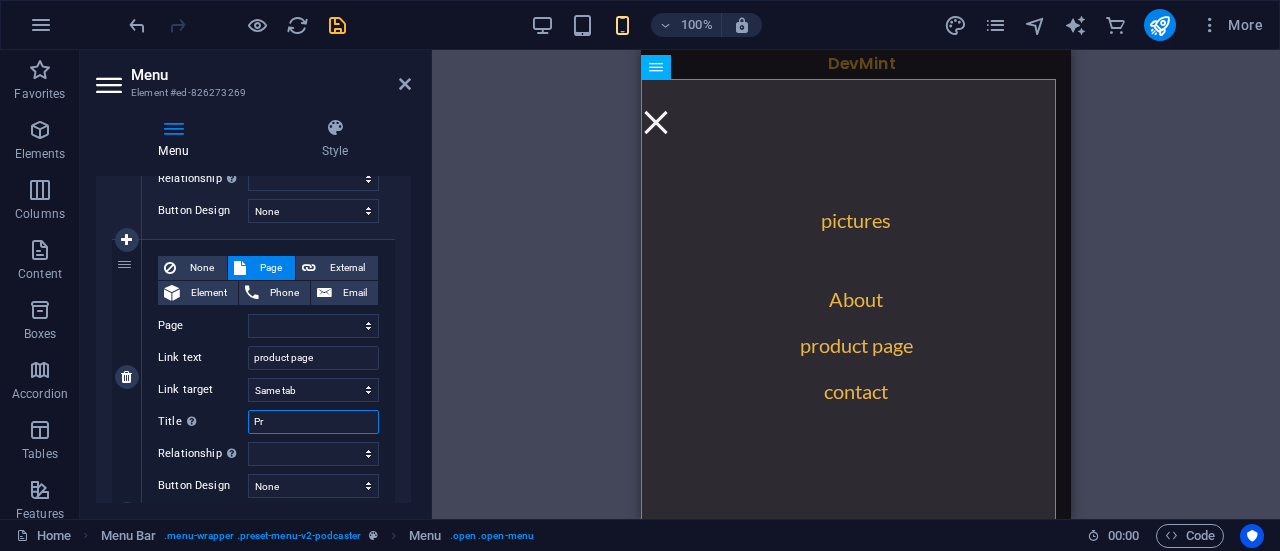 type on "P" 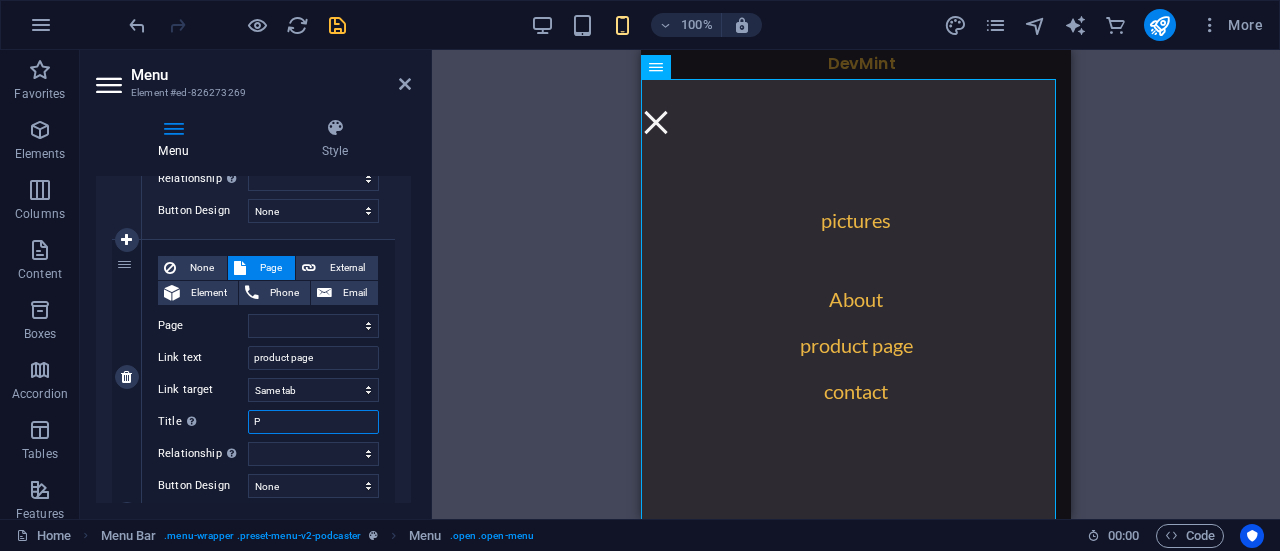 type 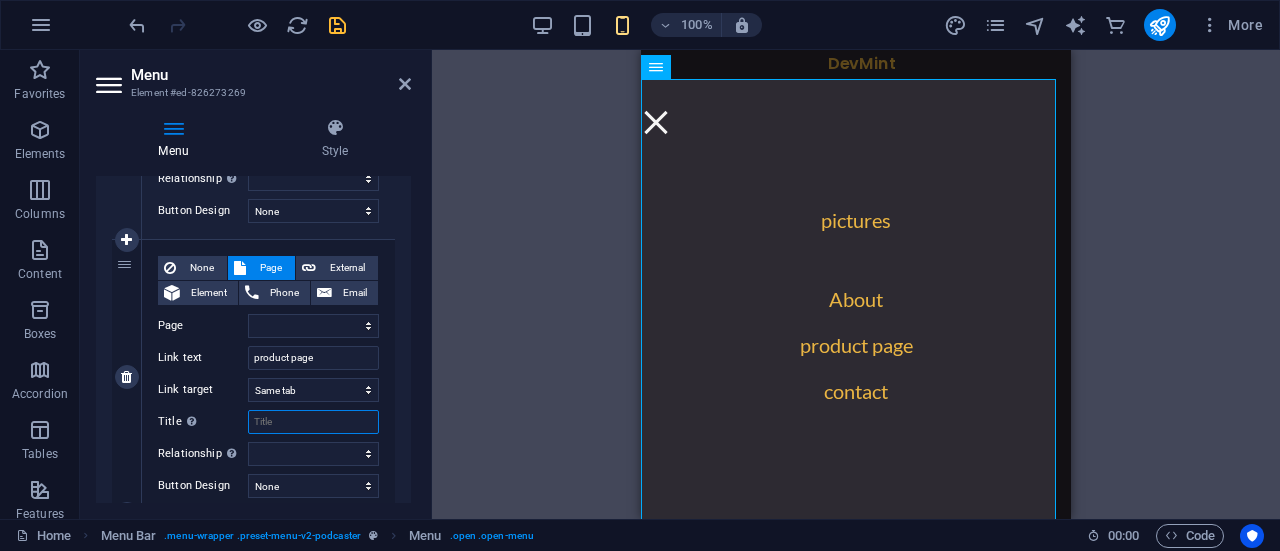 select 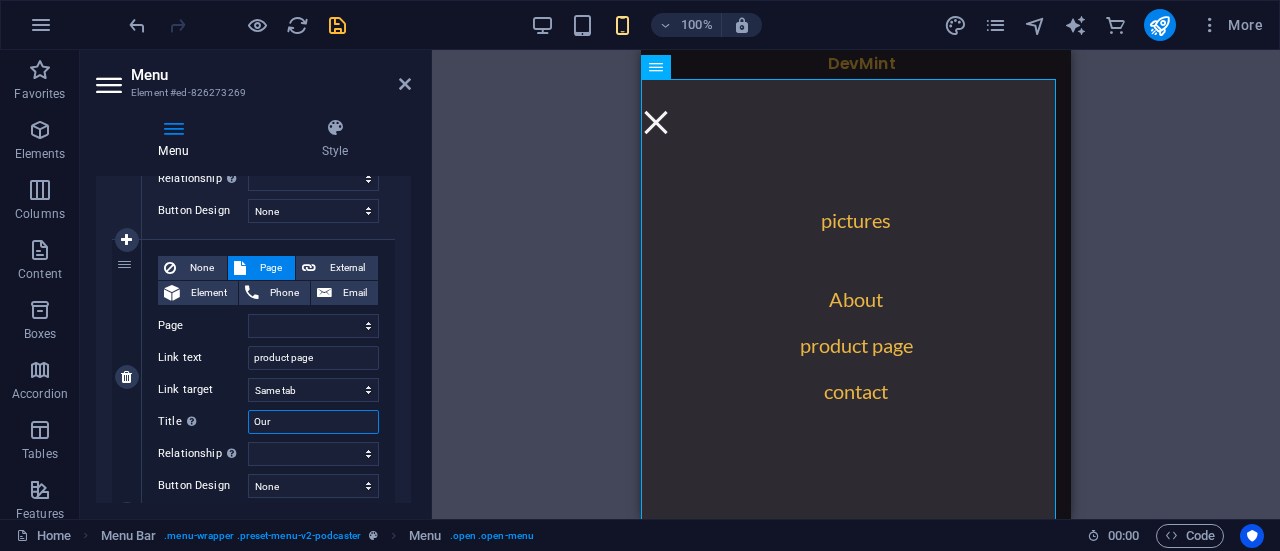 type on "Our" 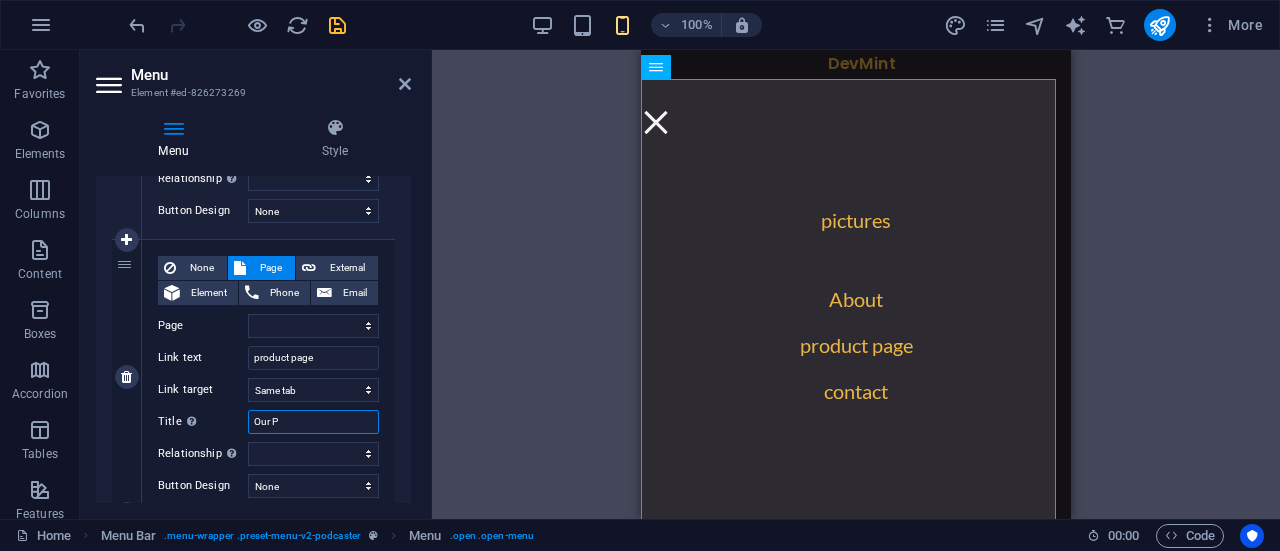 select 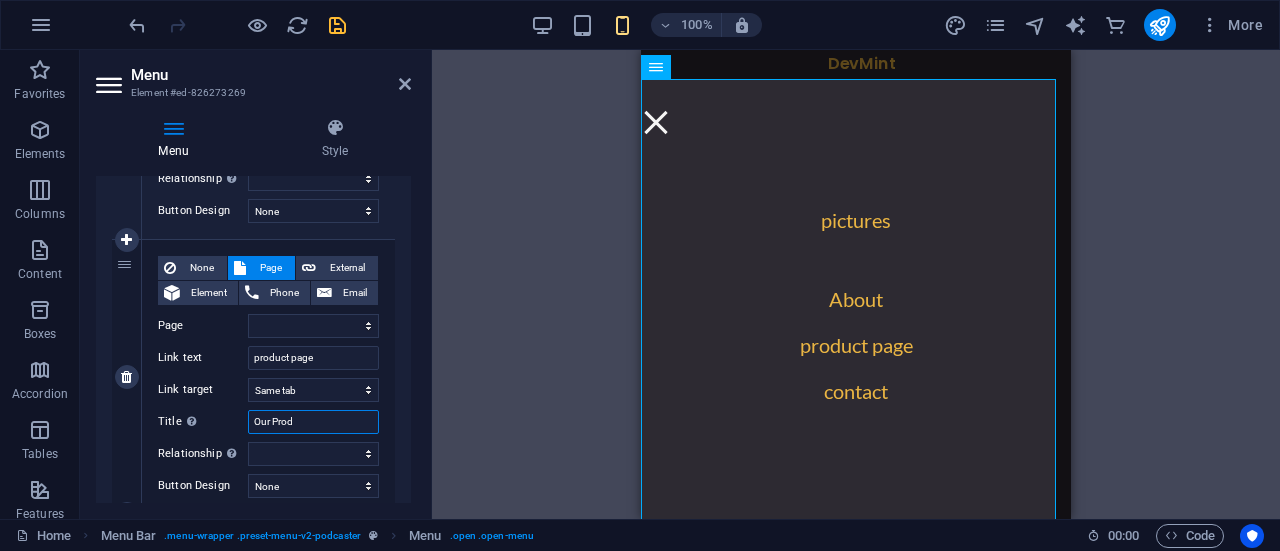 type on "Our Produ" 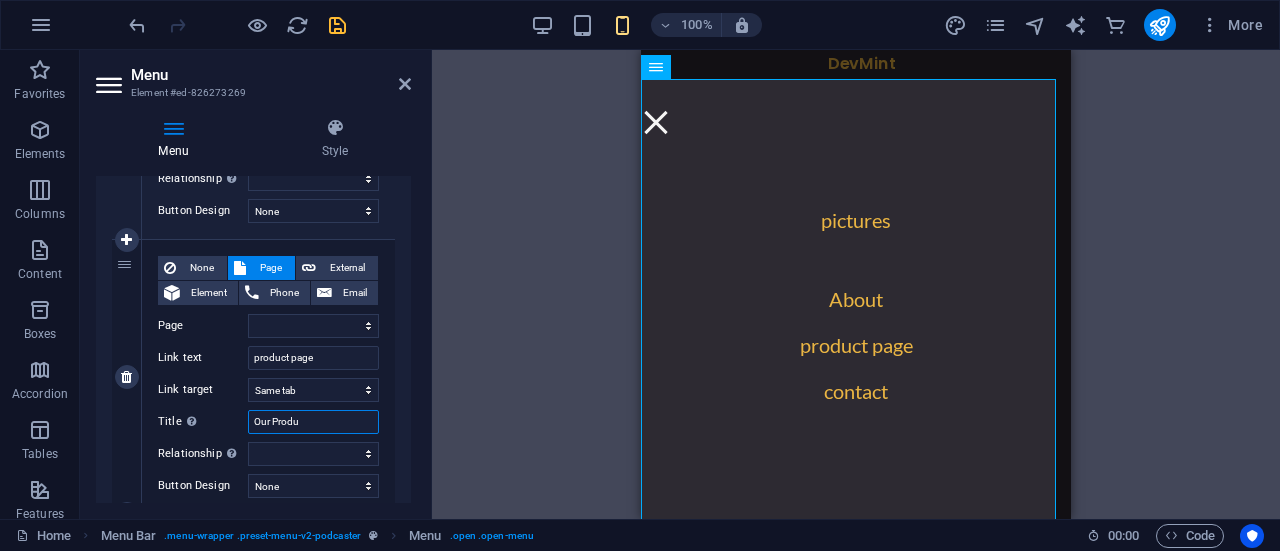 select 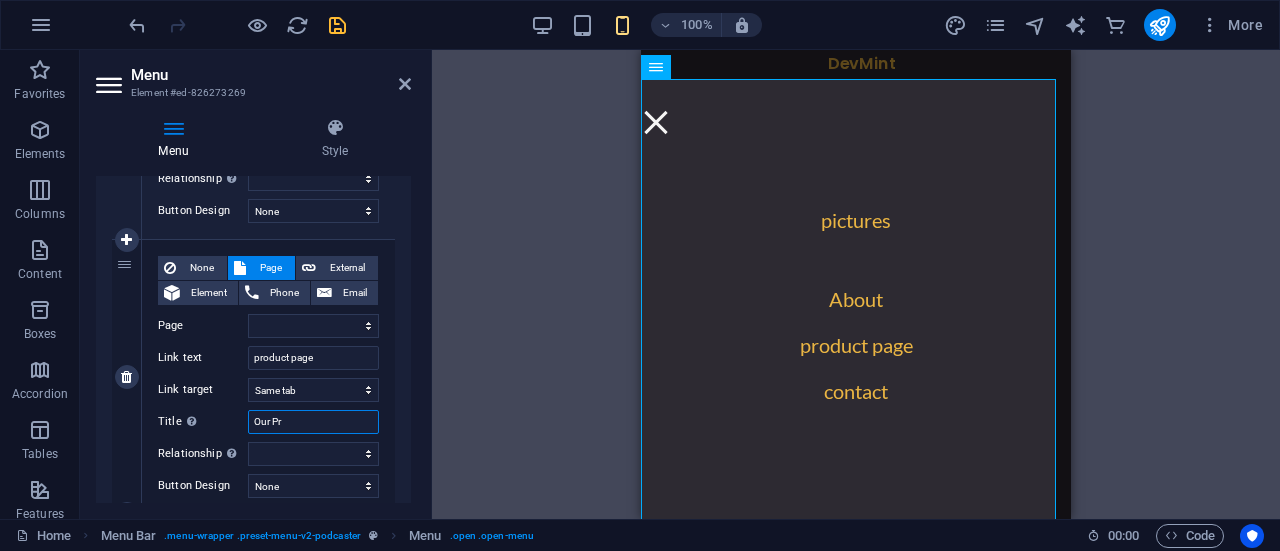 type on "Our P" 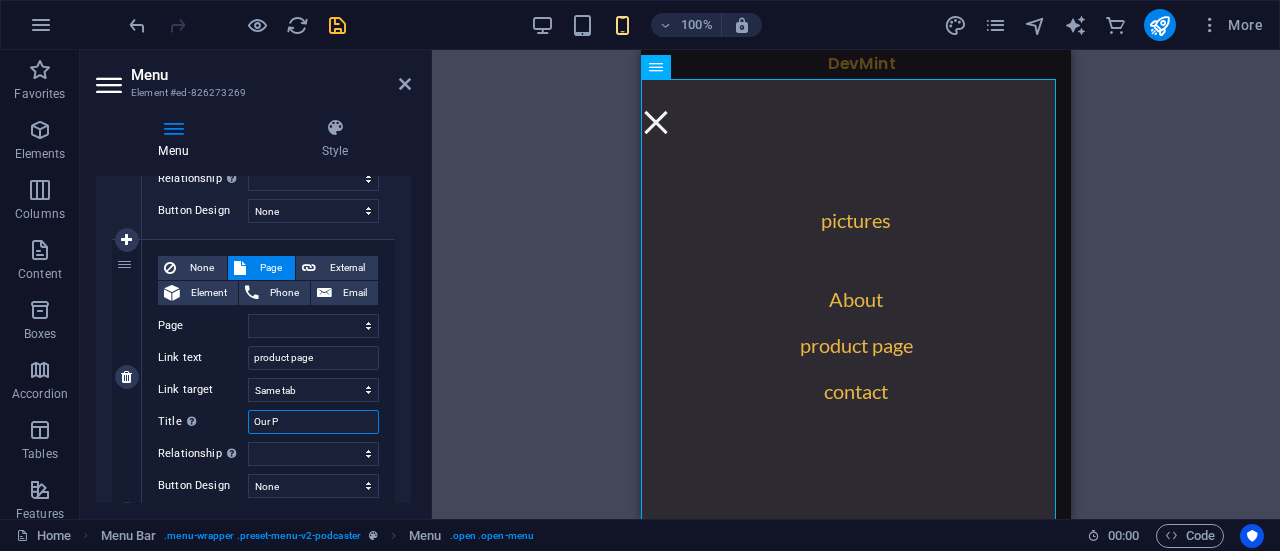 select 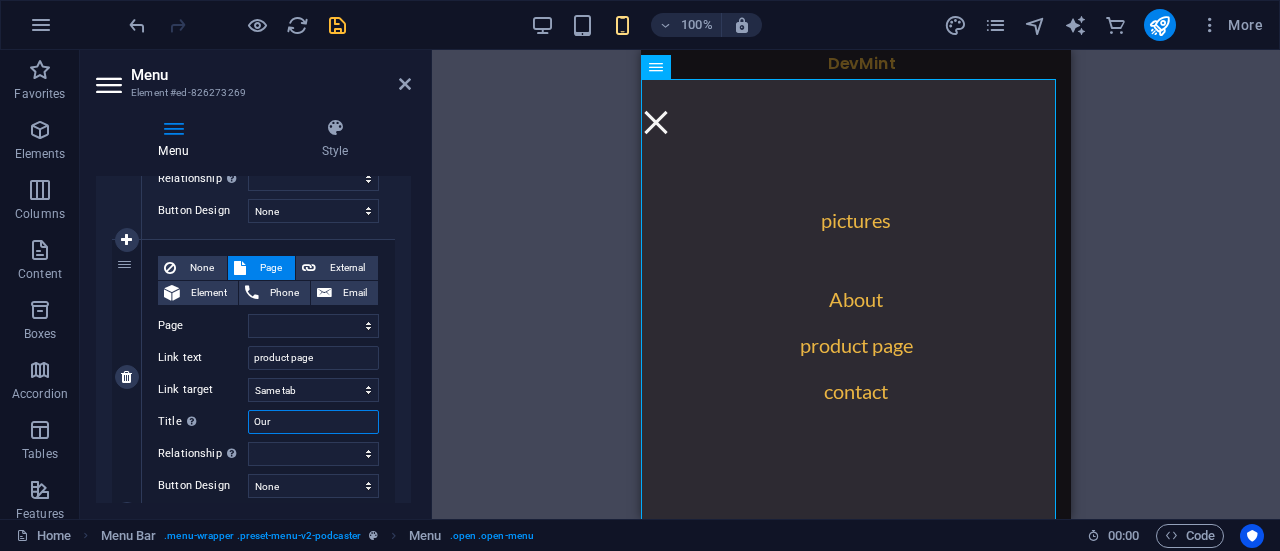 select 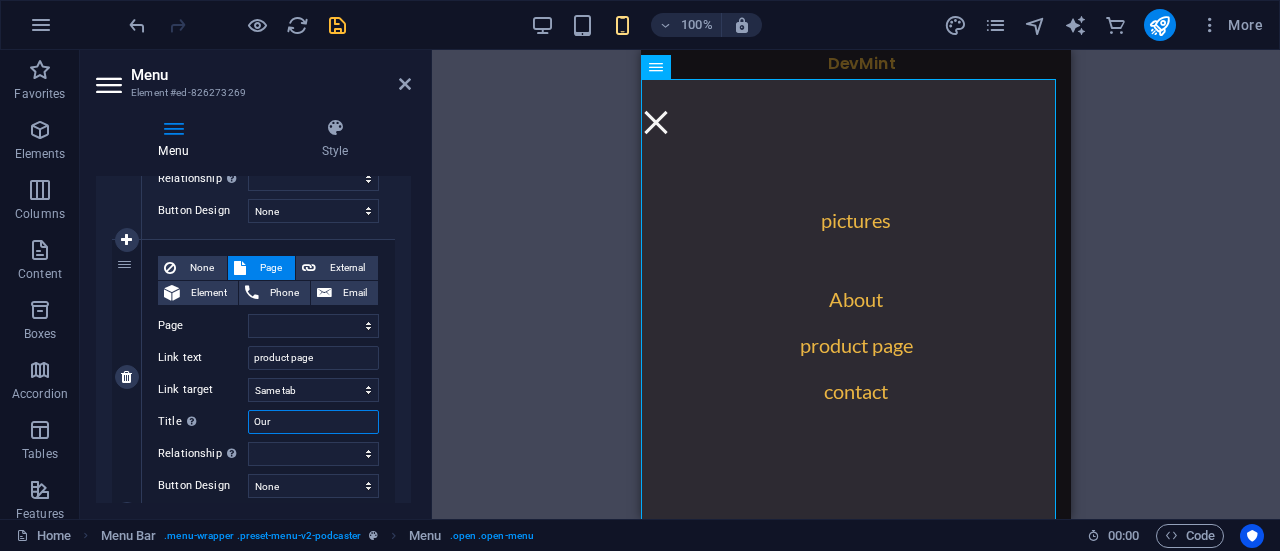 type on "Our O" 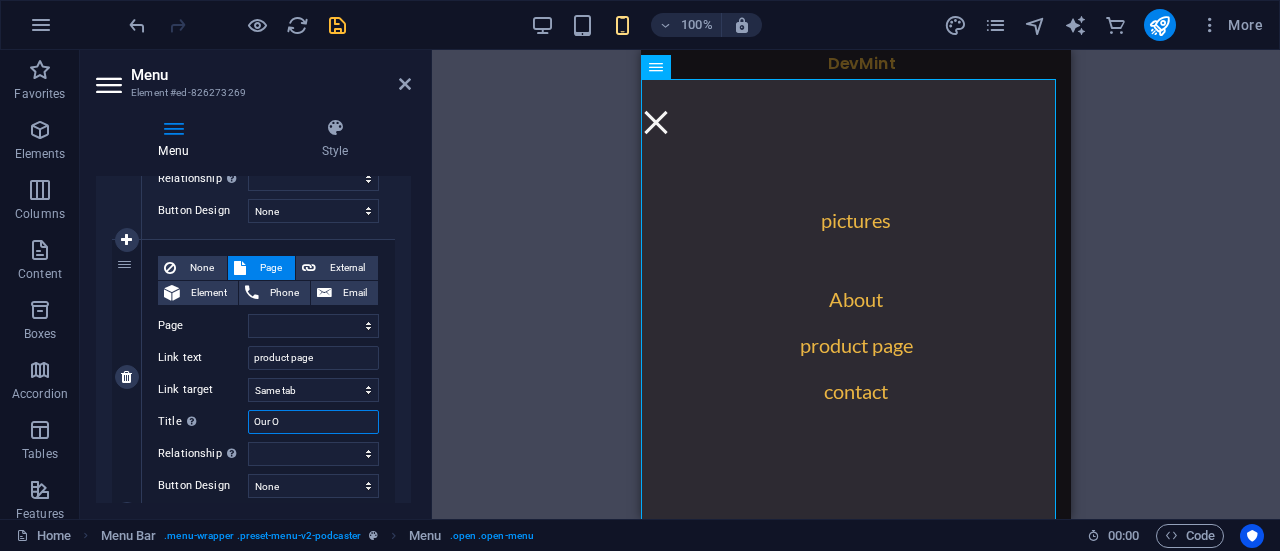 select 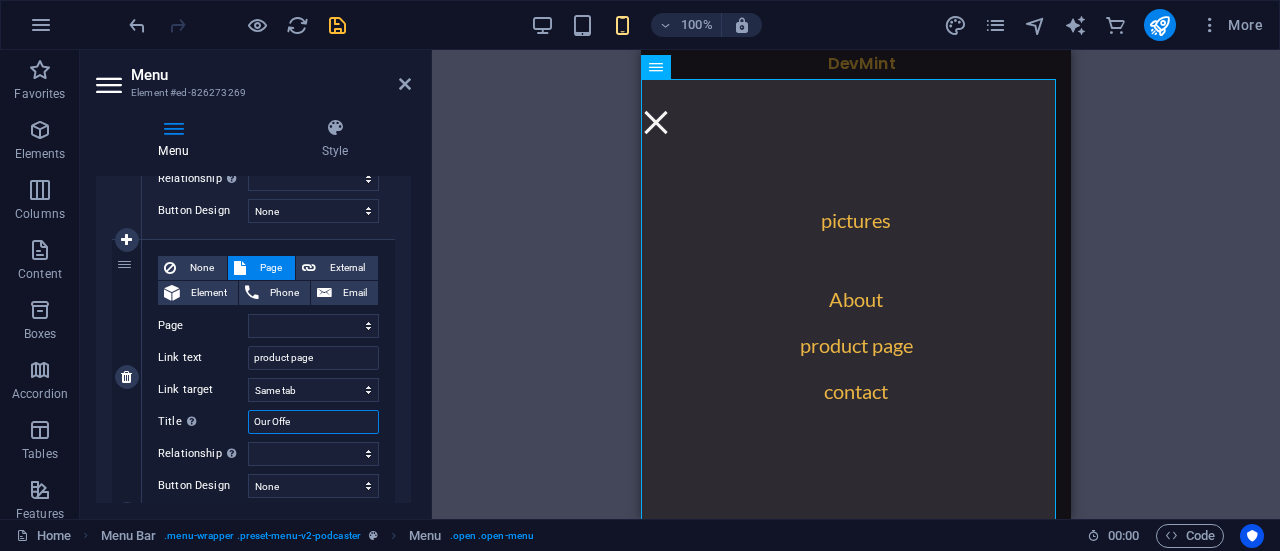 type on "Our Offer" 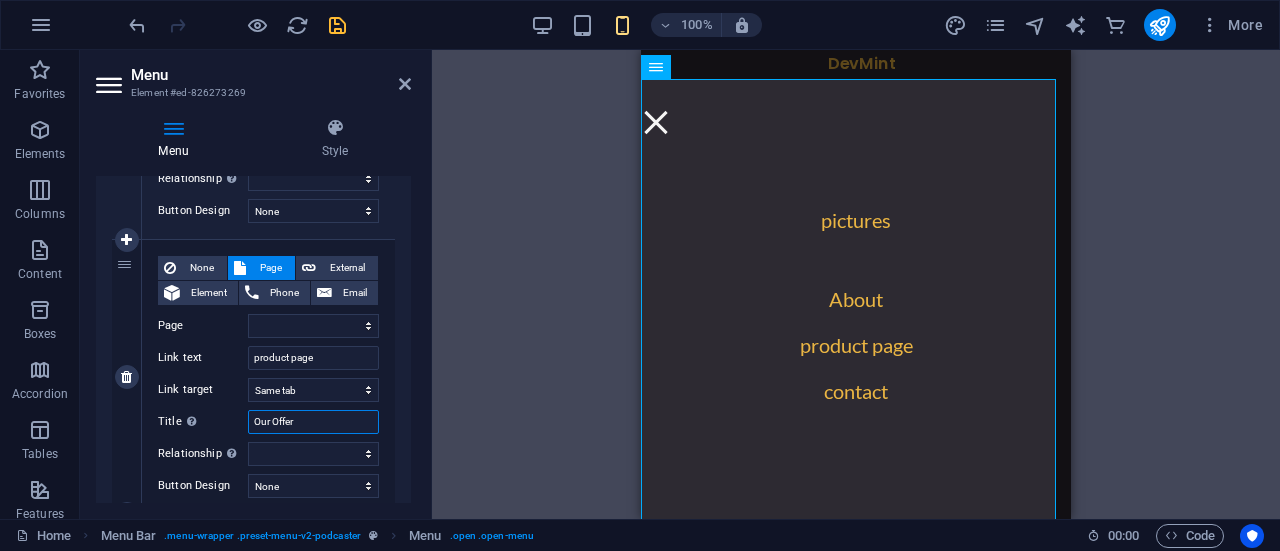 select 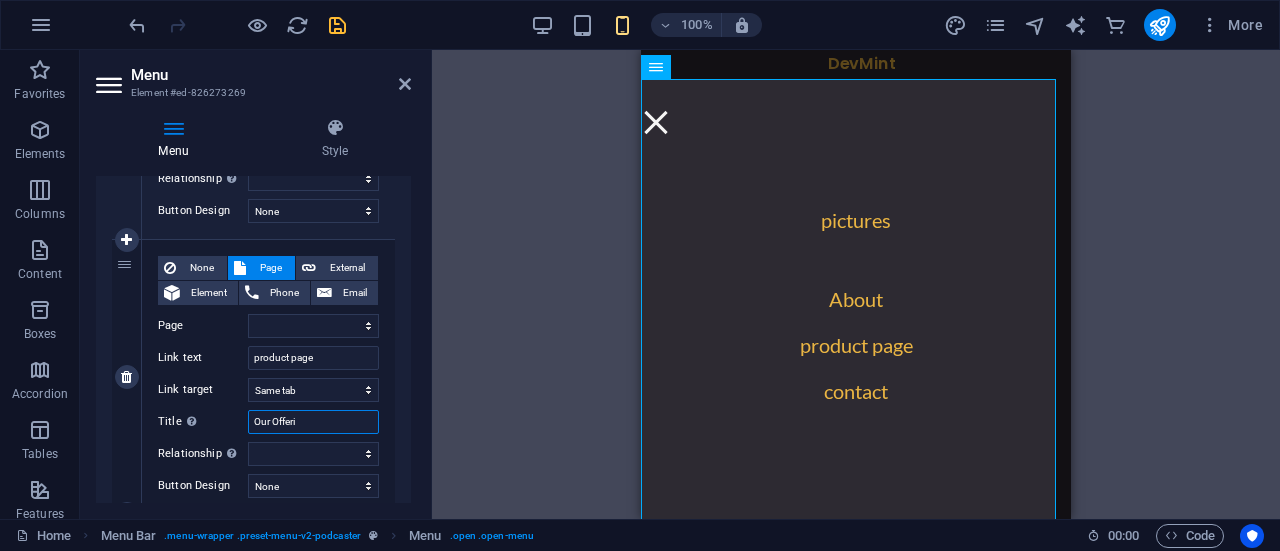 type on "Our Offerin" 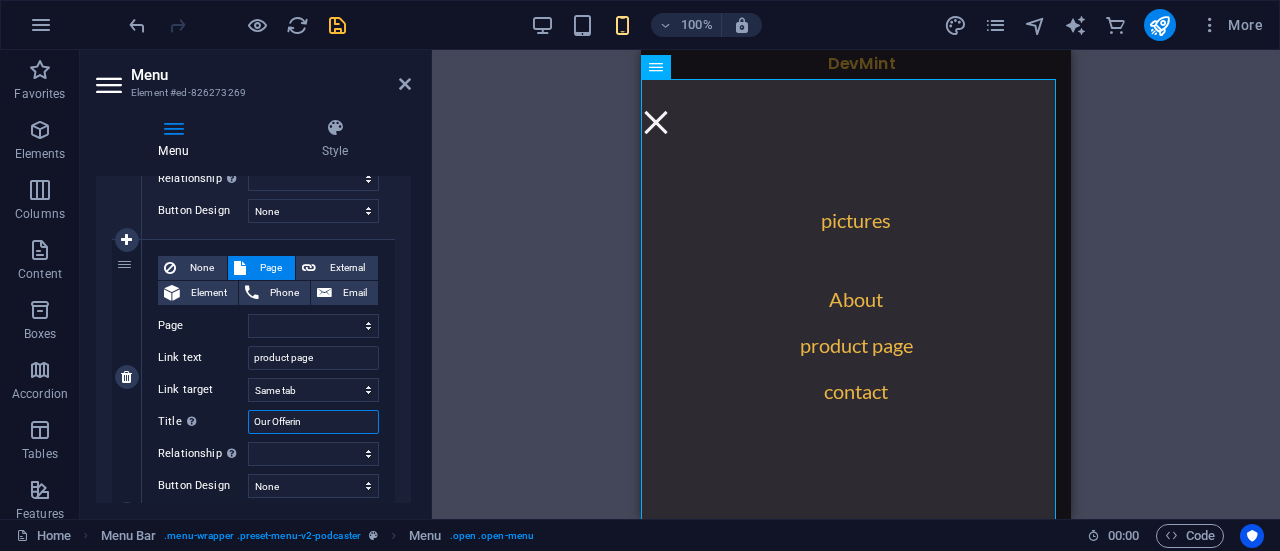 select 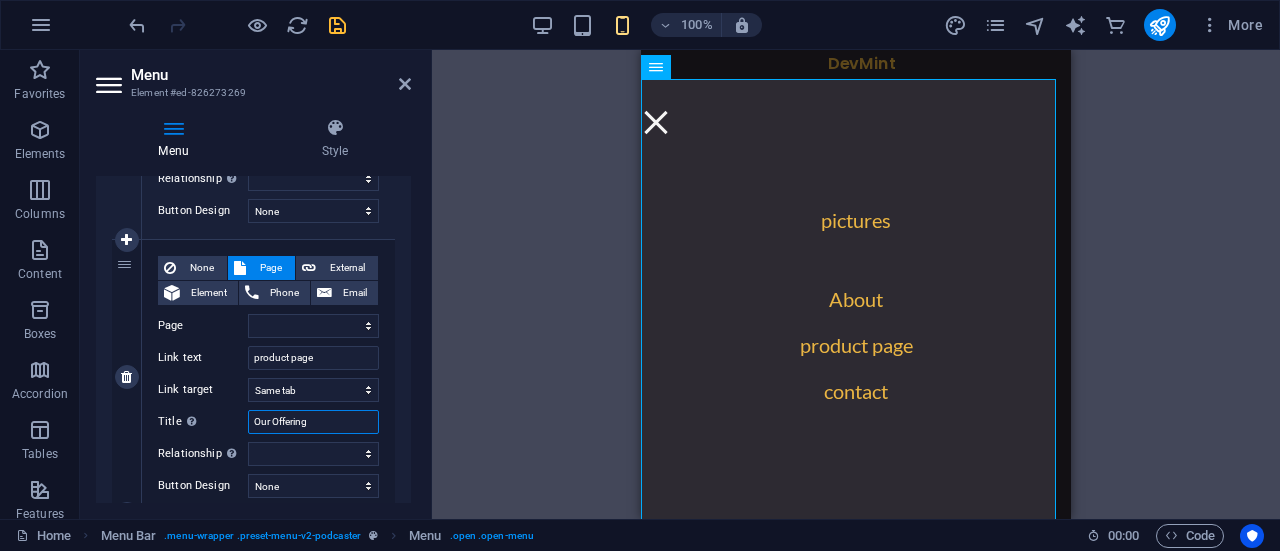 type on "Our Offerings" 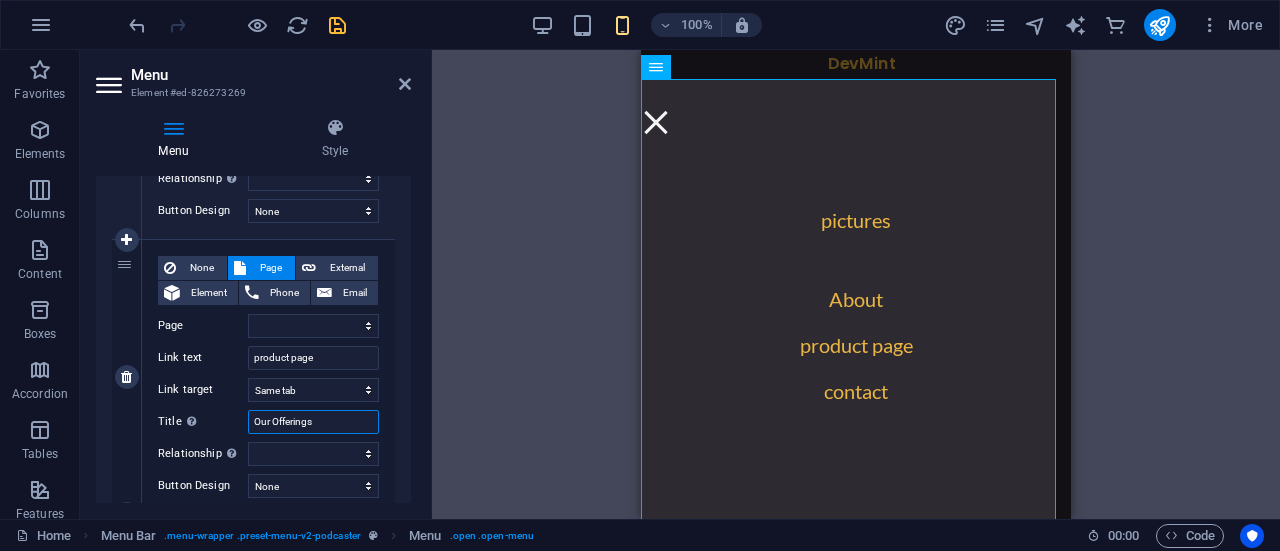 select 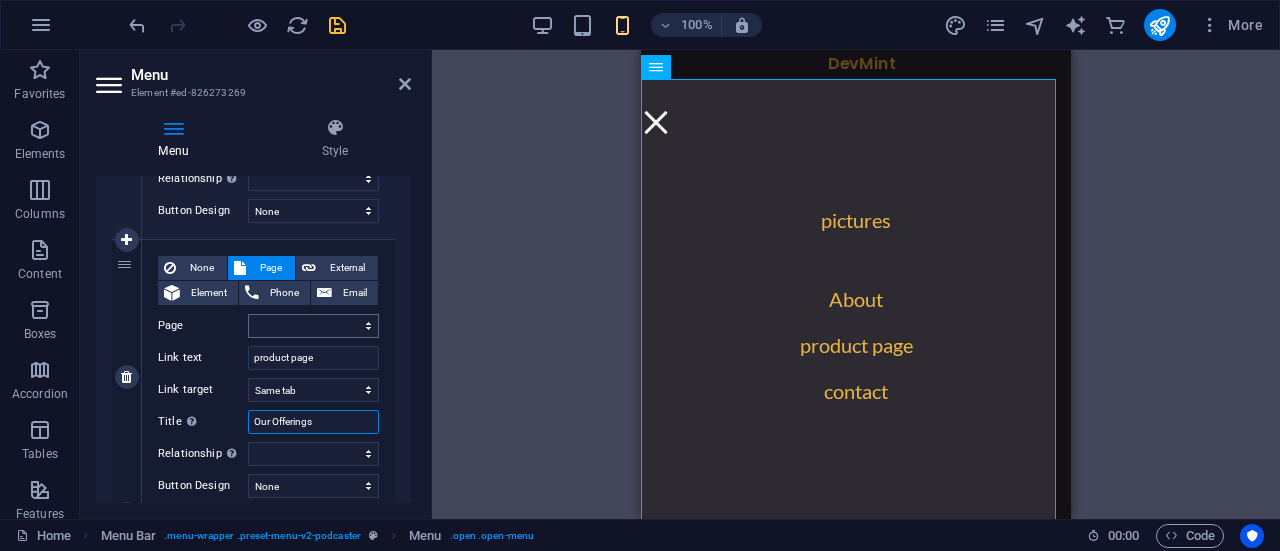 type on "Our Offerings" 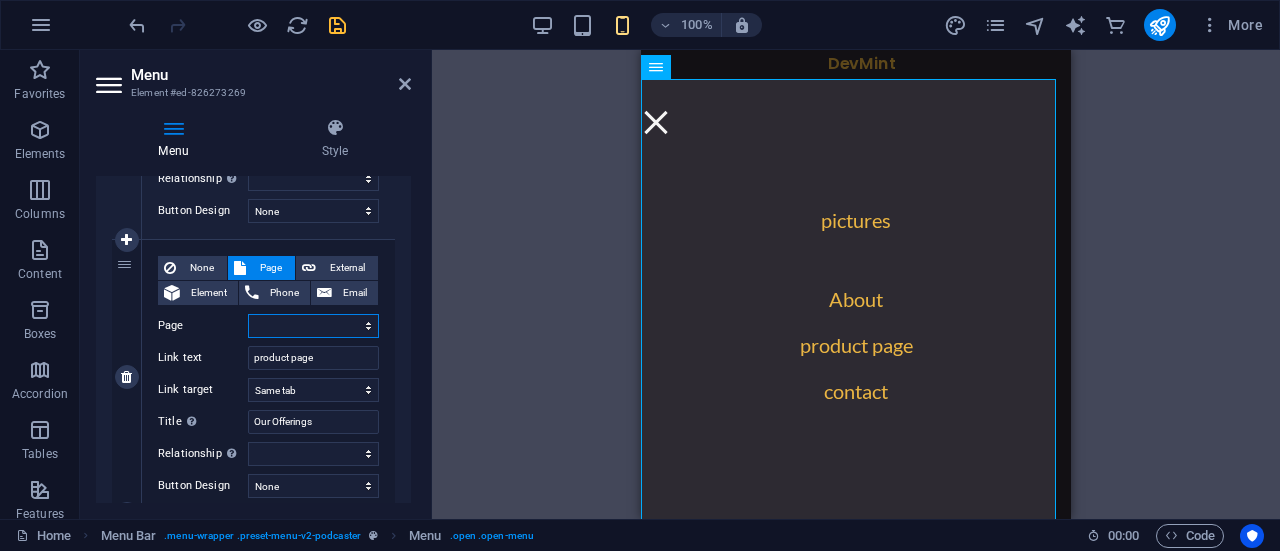 click on "Home Legal Notice Privacy Subpage Home Home" at bounding box center [313, 326] 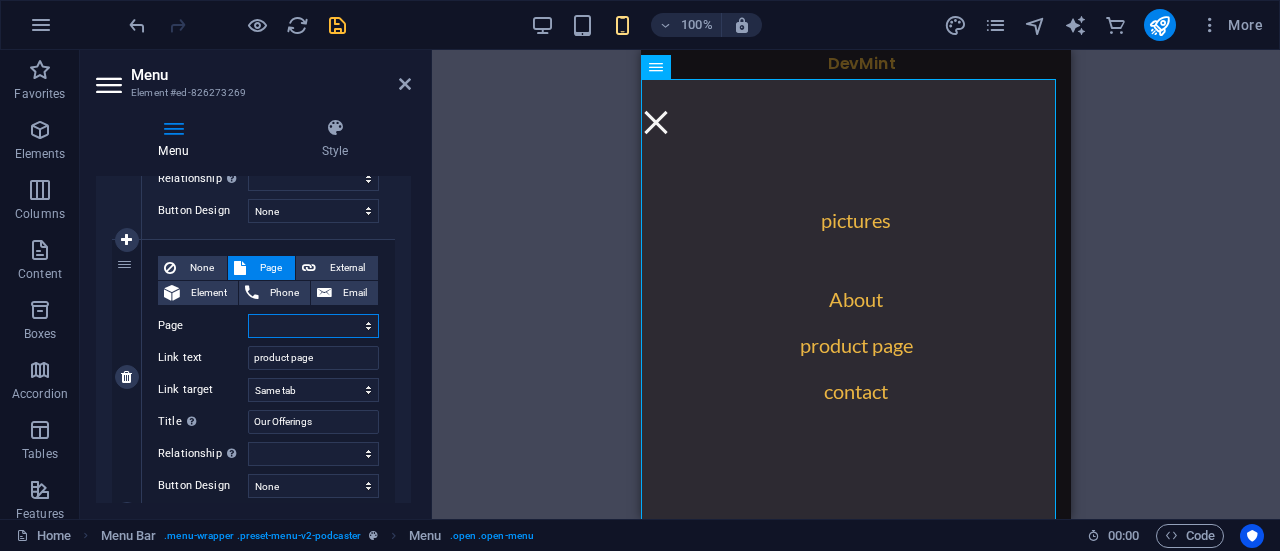 select on "3" 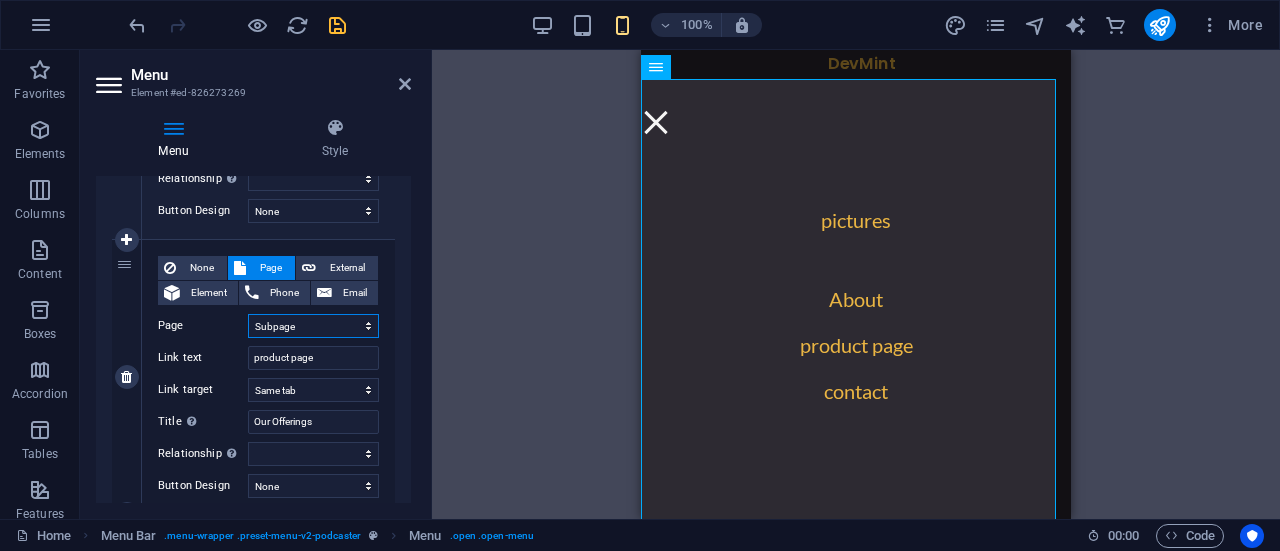 click on "Home Legal Notice Privacy Subpage Home Home" at bounding box center (313, 326) 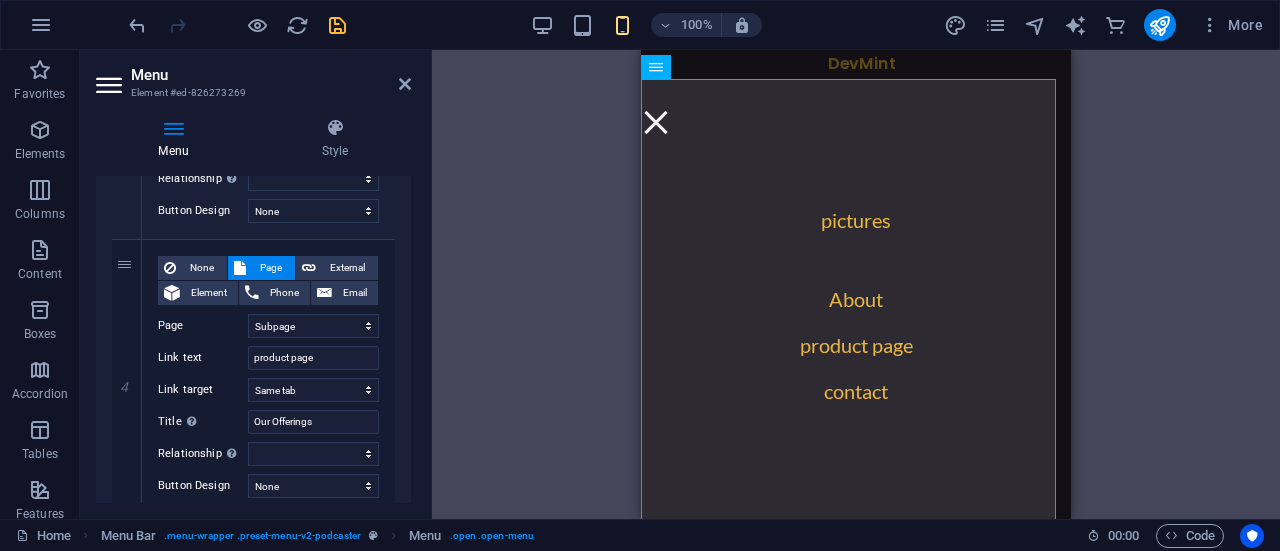 click on "Container   H3   Preset   Container   Unequal Columns   Container   Text   Container   Text   Container   Image slider   Spacer   Spacer   Container   Unequal Columns   Container   Text   Container   Spacer   Text   Spacer   Text   Container   H2   Spacer   Cards   Button   Text   Cards   Container   Social Media Icons   Image   Icon   H5   Unequal Columns   Container   Container   Unequal Columns   Image   Spacer   Icon   Icon   Icon   H1   Image   Container   Image   Container   Text   Container   H2   Spacer   Text   Spacer   Horizontal Form   Form   Input   Horizontal Form   Horizontal Form   Form   Footer Fulla   Container   Spacer   Container   Captcha   Checkbox   Form button   Spacer   Menu Bar   Menu   Menu Bar   Logo   Container   Container   Image   Text   Container   Email   Container   Separator   Social Media Icons   Container   Icon   Container   Placeholder   Container   Text   Container   Image   Icon   Container   Text   Icon   HTML   Icon   Container   Text   Container" at bounding box center [856, 284] 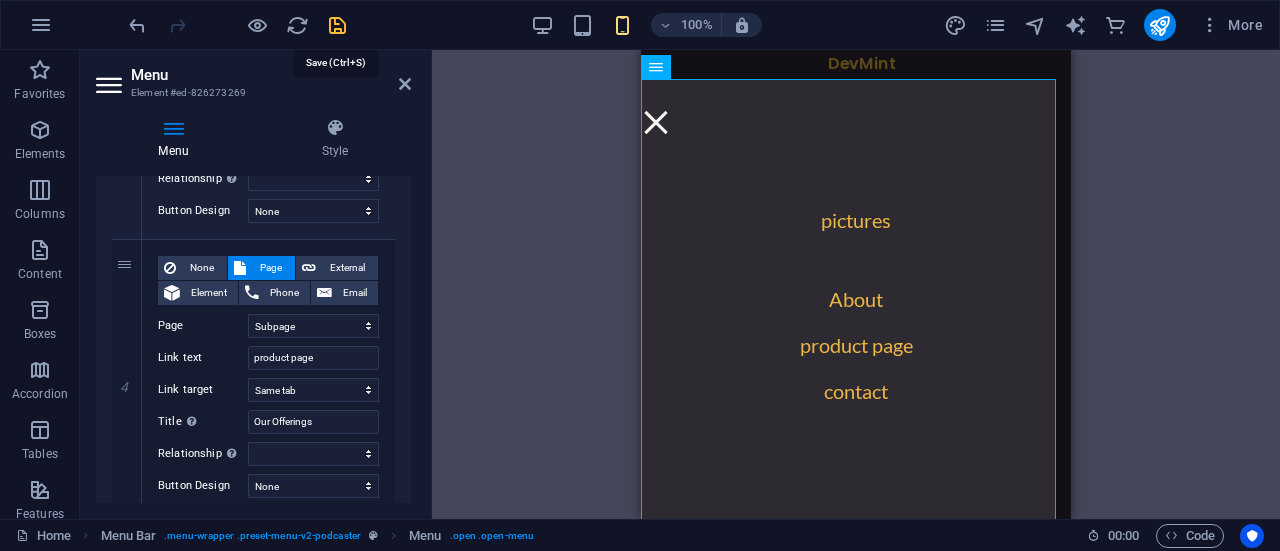 click at bounding box center (337, 25) 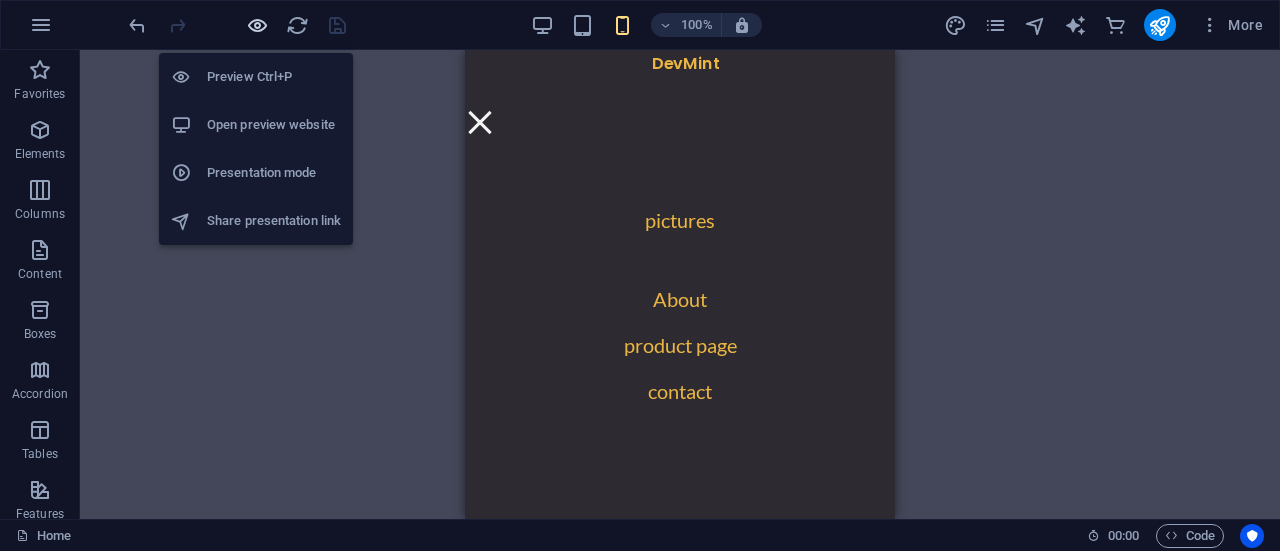 click at bounding box center (257, 25) 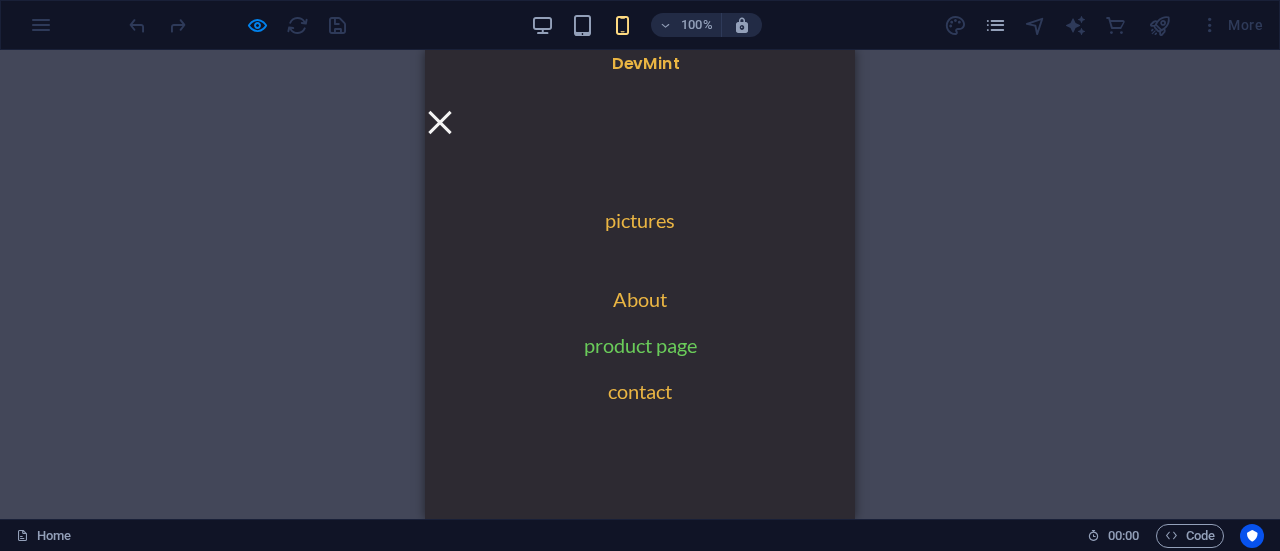 click on "product page" at bounding box center [640, 353] 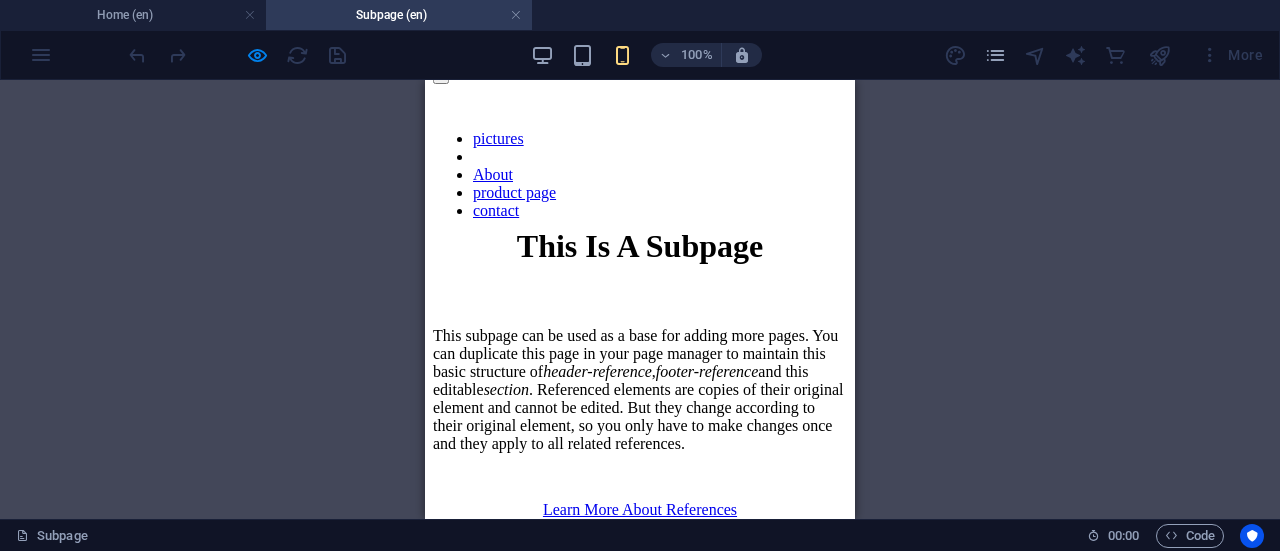 scroll, scrollTop: 0, scrollLeft: 0, axis: both 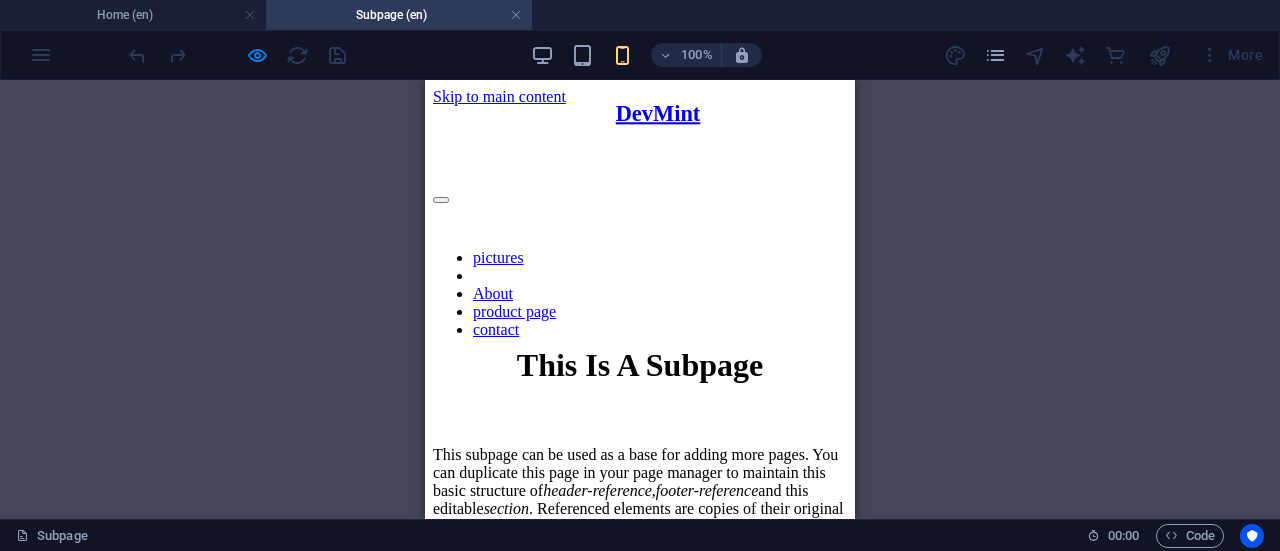 click on "DevMint" at bounding box center (658, 114) 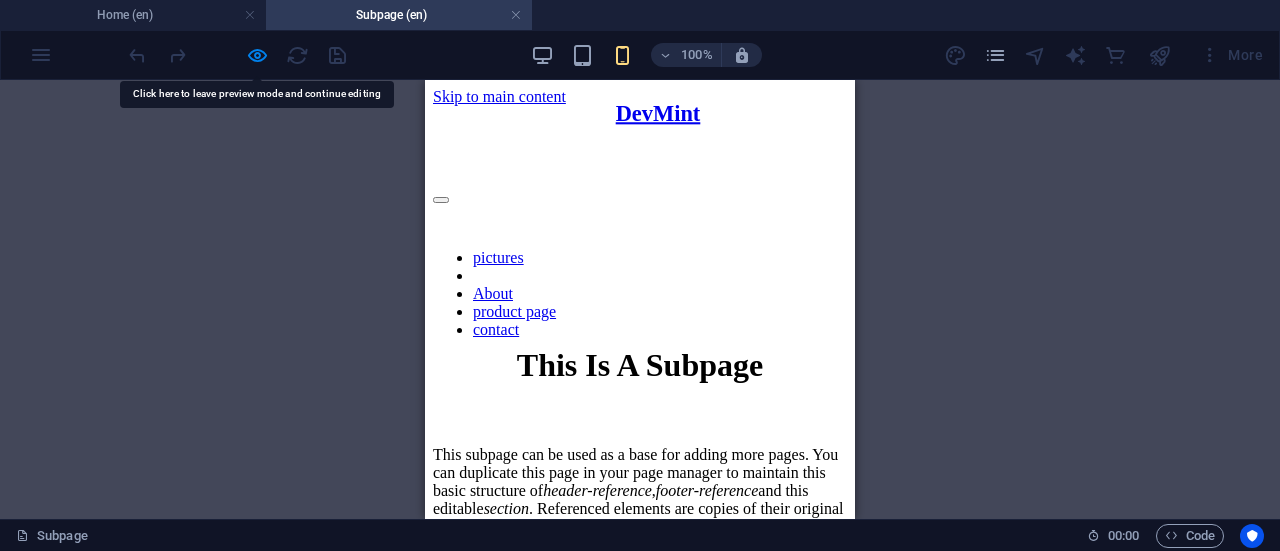 drag, startPoint x: 650, startPoint y: 320, endPoint x: 644, endPoint y: 369, distance: 49.365982 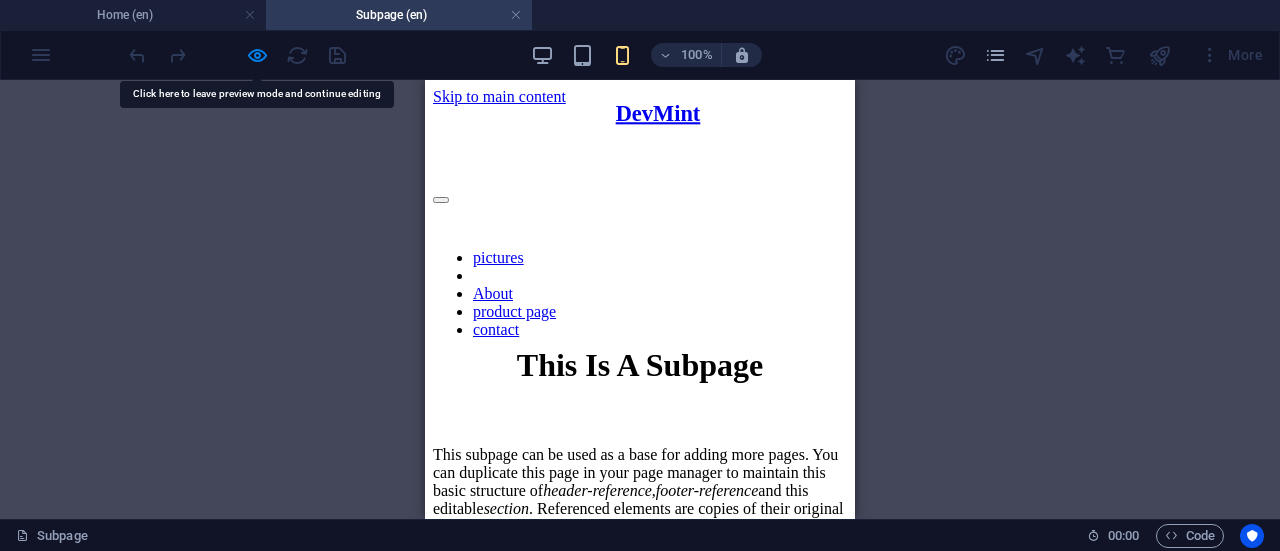 drag, startPoint x: 644, startPoint y: 369, endPoint x: 632, endPoint y: 319, distance: 51.41984 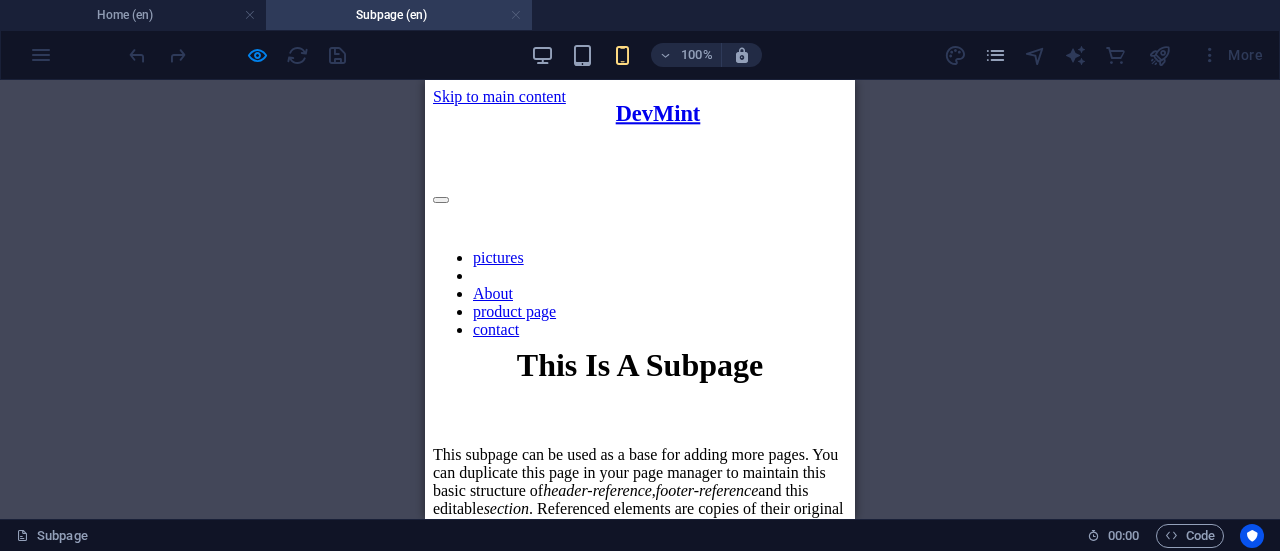 click at bounding box center [516, 15] 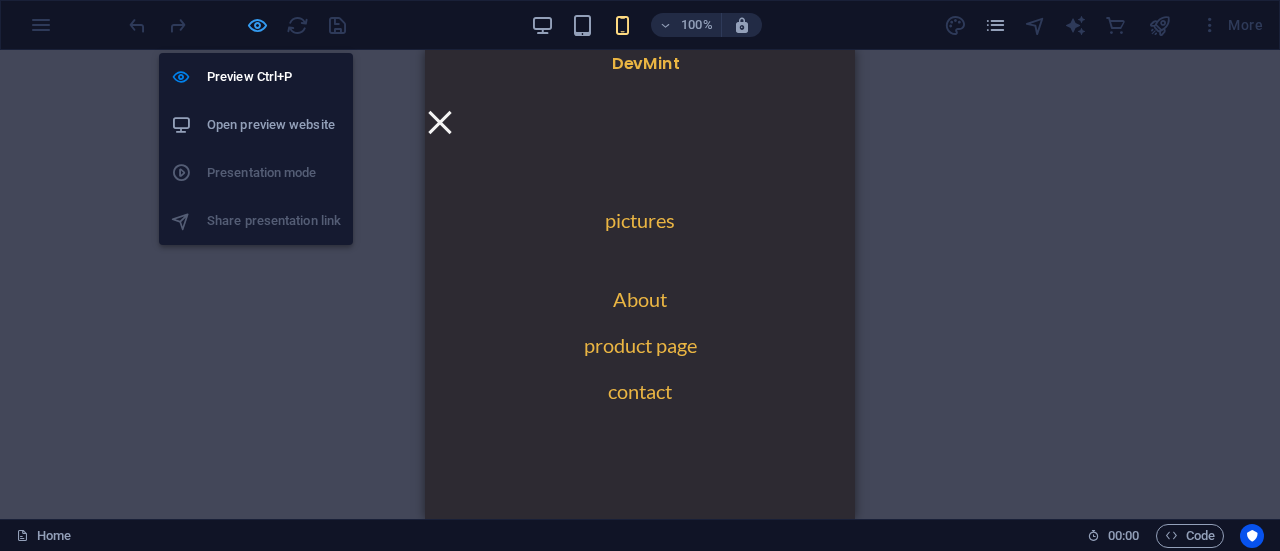 click at bounding box center (257, 25) 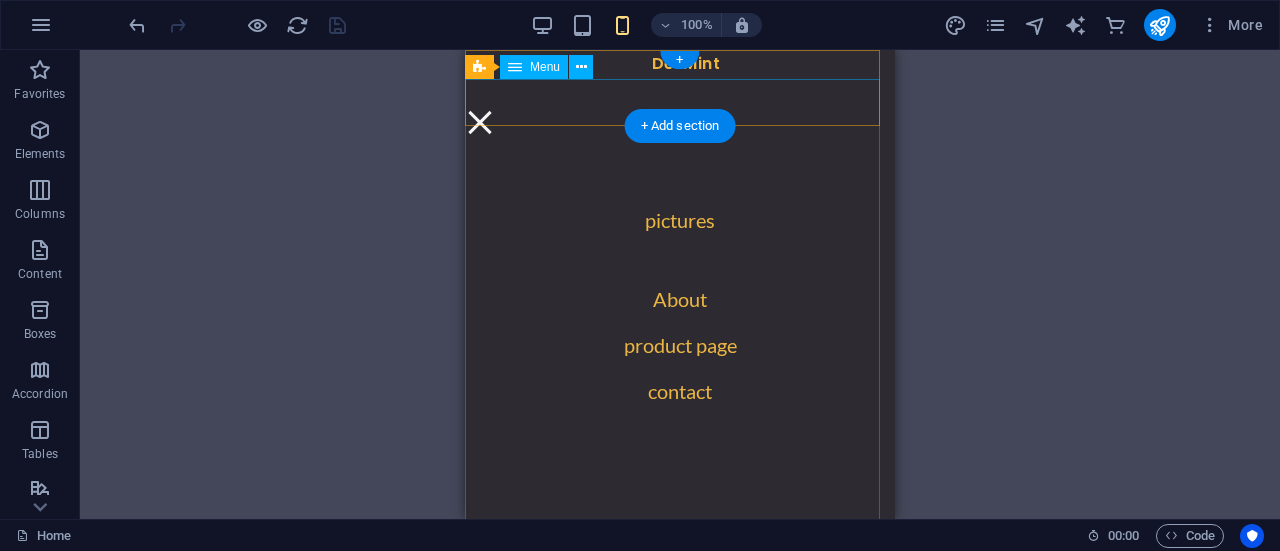 click on "pictures About product page contact" at bounding box center (680, 313) 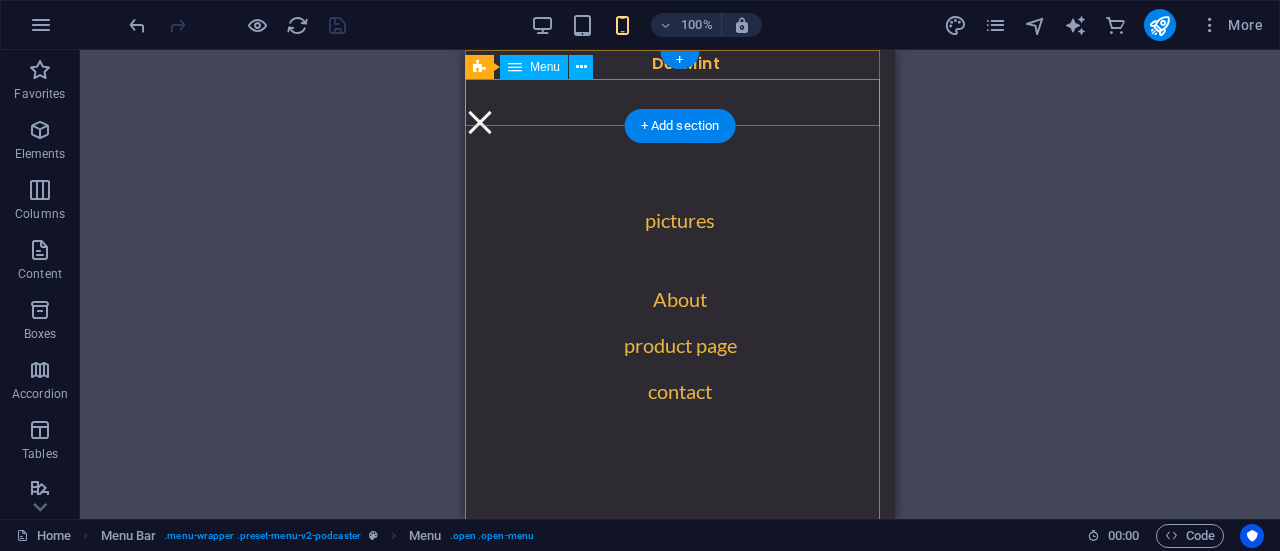 click on "pictures About product page contact" at bounding box center [680, 313] 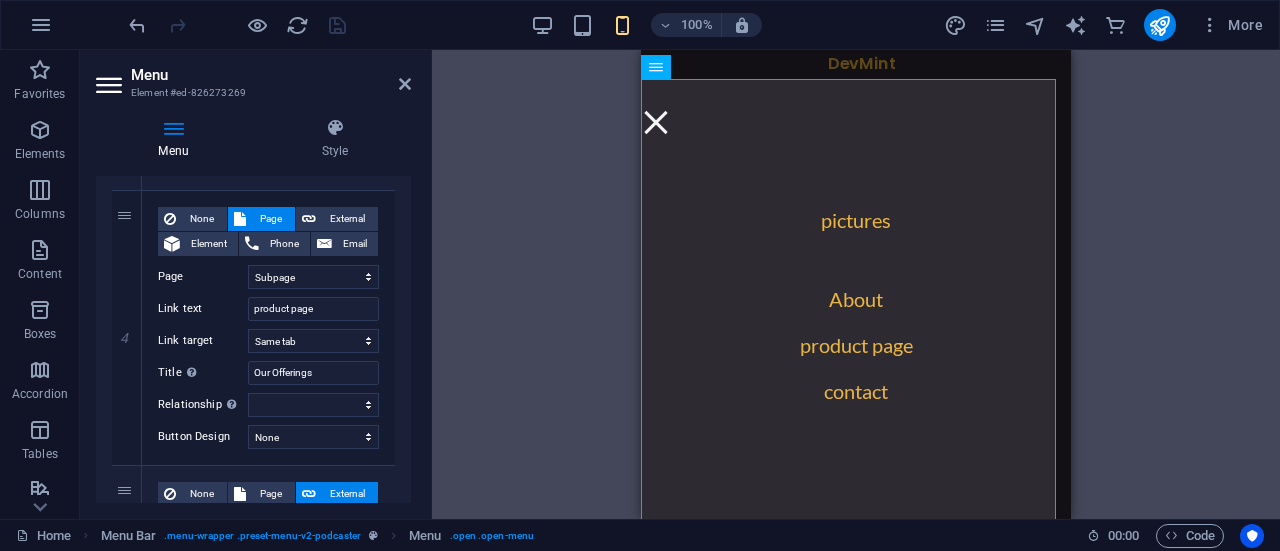 scroll, scrollTop: 939, scrollLeft: 0, axis: vertical 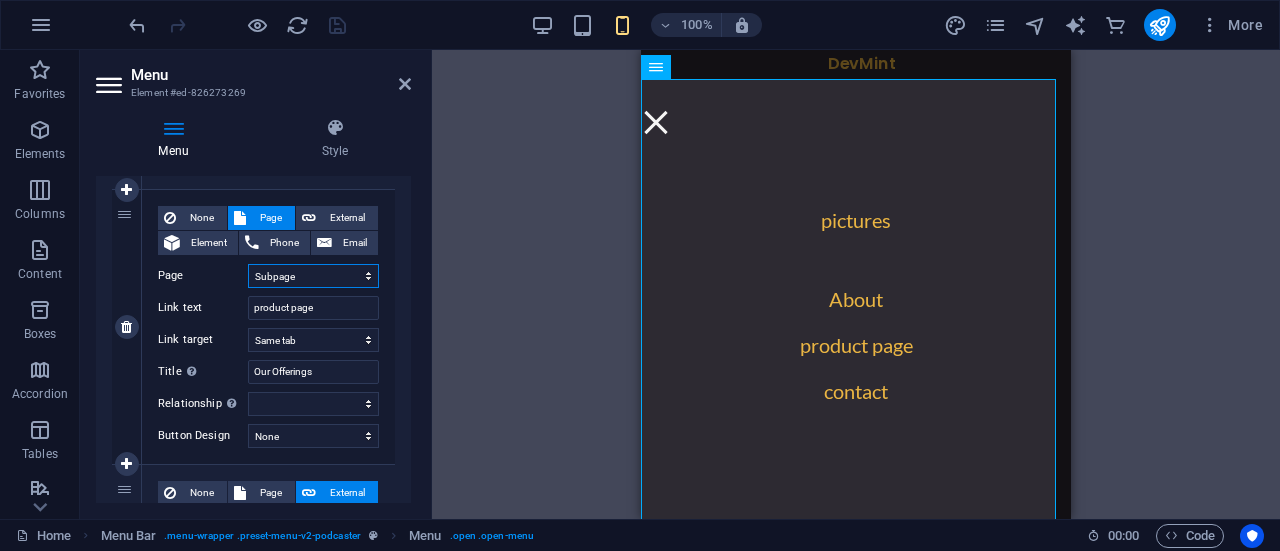 click on "Home Legal Notice Privacy Subpage Home Home" at bounding box center [313, 276] 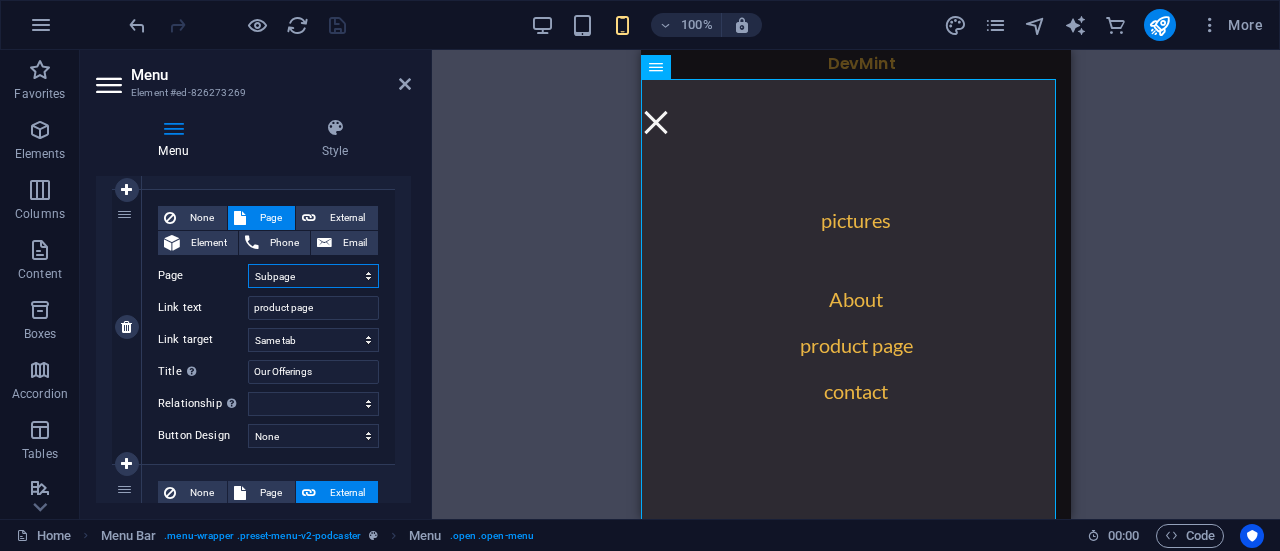 select on "0" 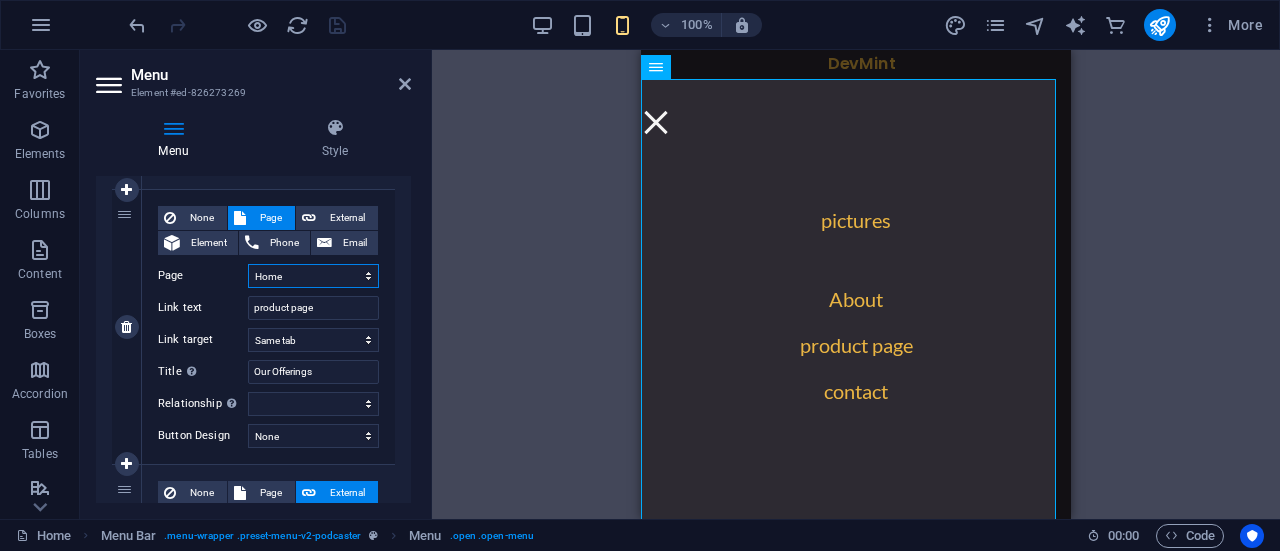 click on "Home Legal Notice Privacy Subpage Home Home" at bounding box center [313, 276] 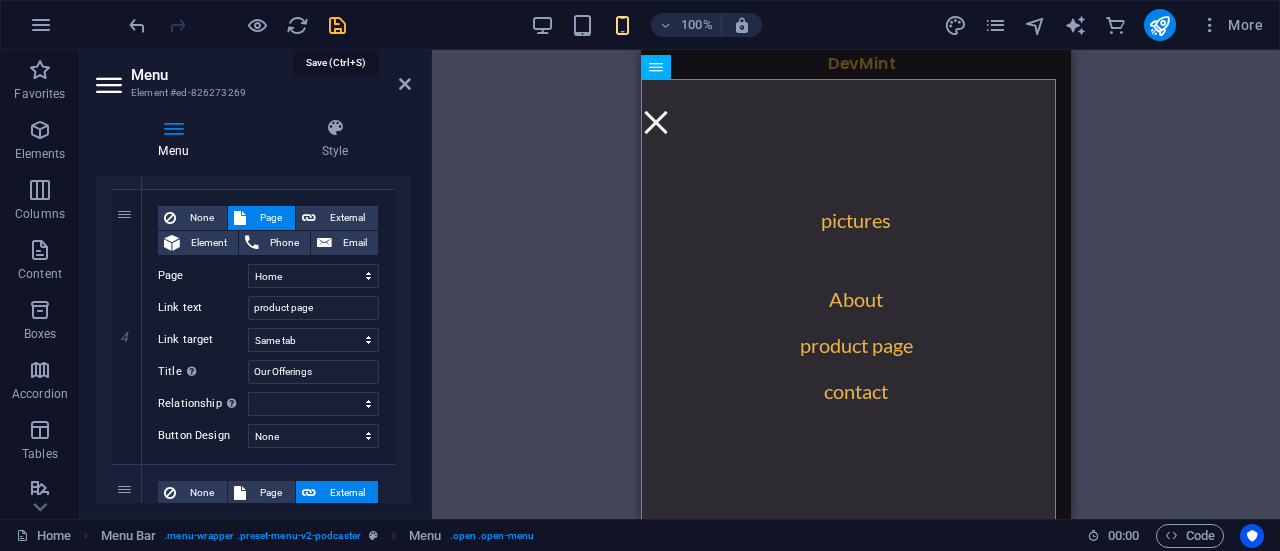 click at bounding box center [337, 25] 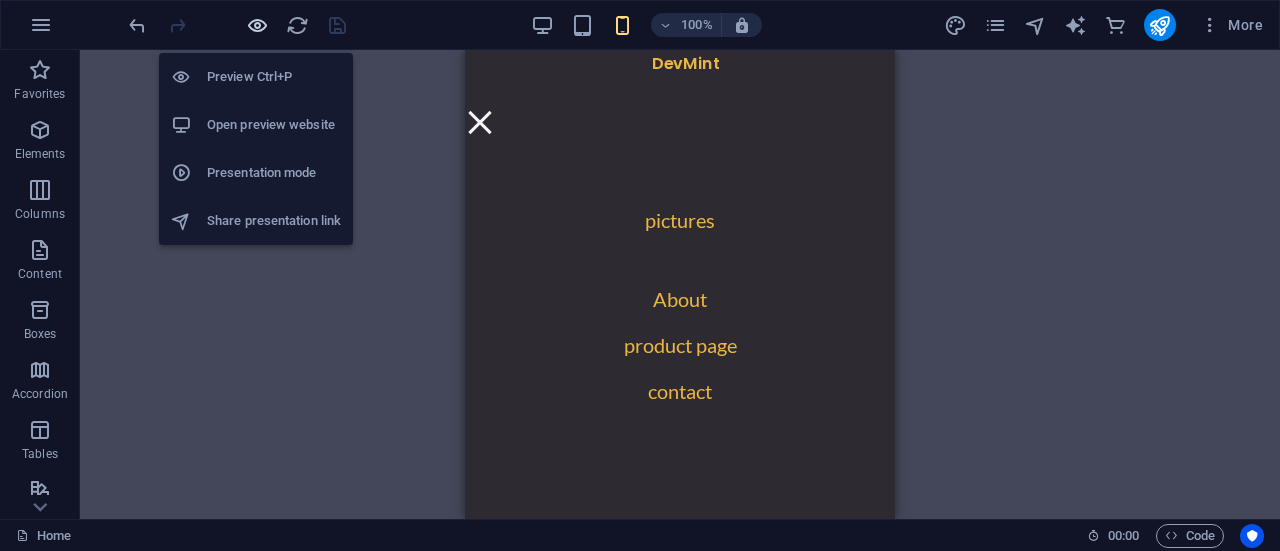 click at bounding box center (257, 25) 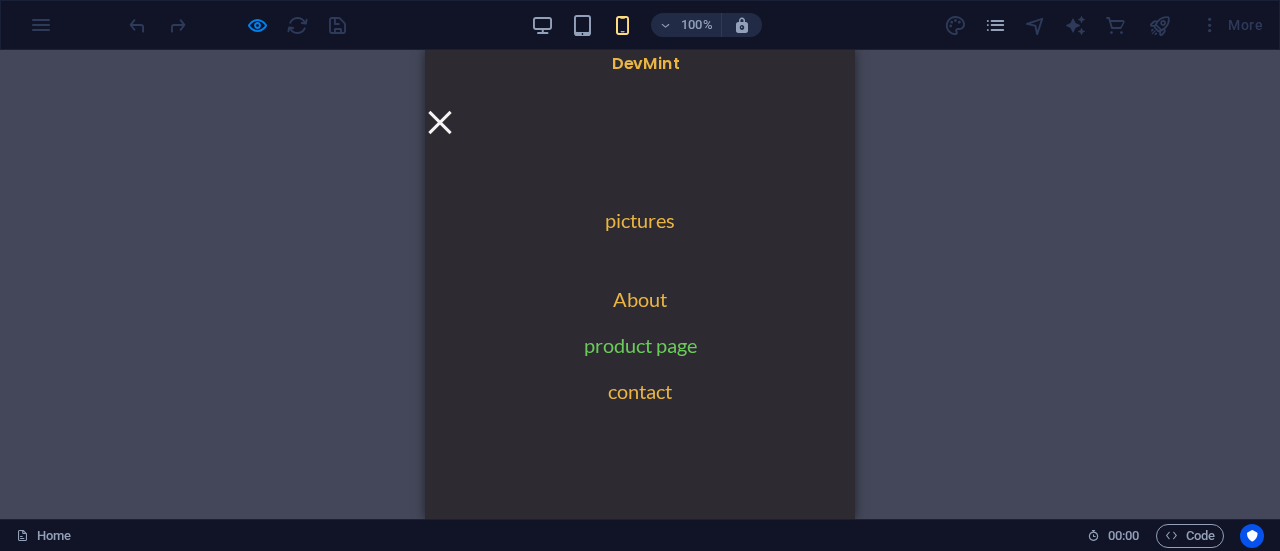 click on "product page" at bounding box center (640, 353) 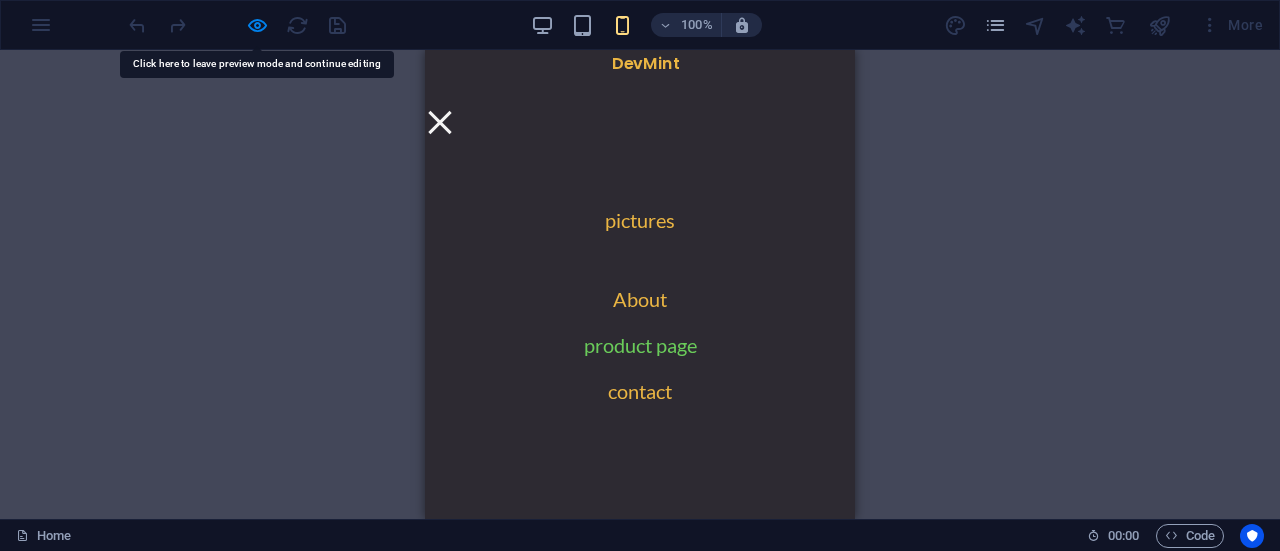 click on "product page" at bounding box center [640, 353] 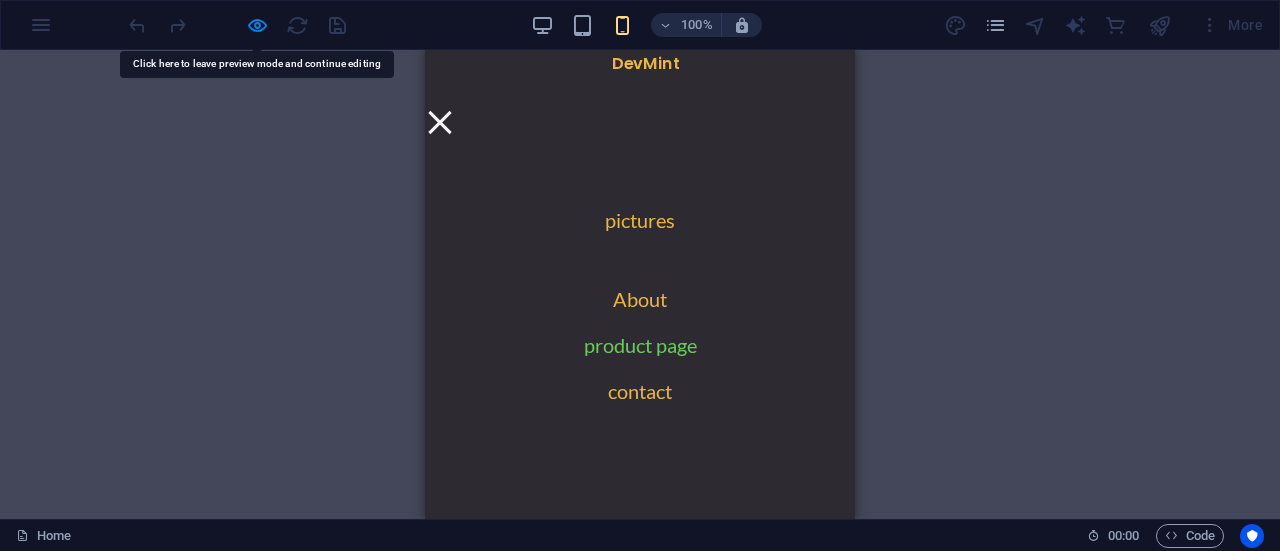 click on "product page" at bounding box center (640, 353) 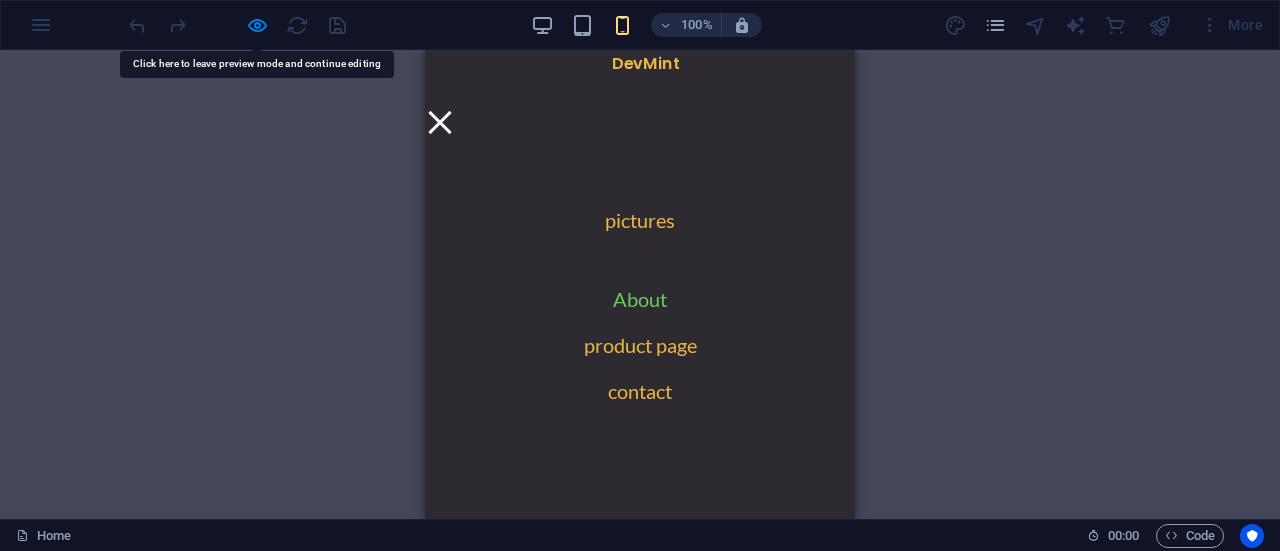 click on "About" at bounding box center [640, 307] 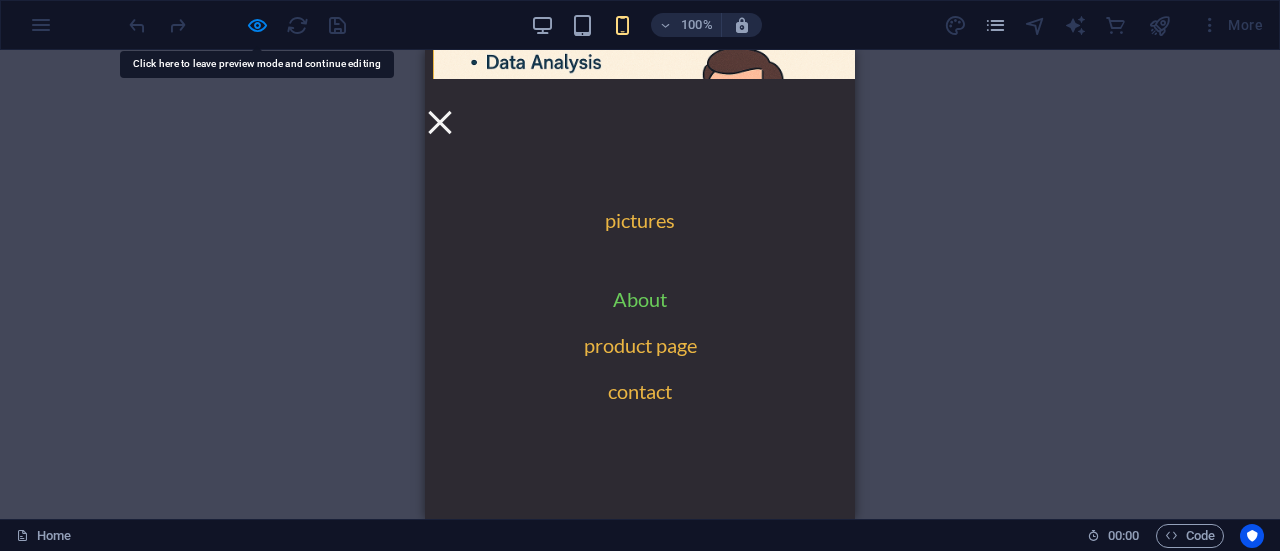 click on "About" at bounding box center (640, 307) 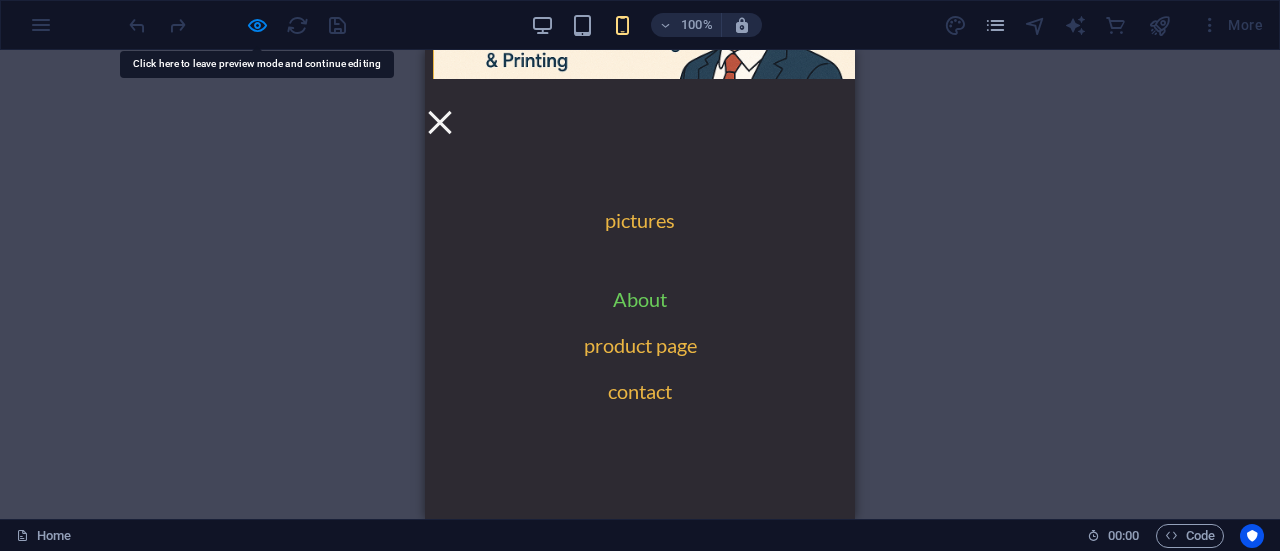 click on "About" at bounding box center [640, 307] 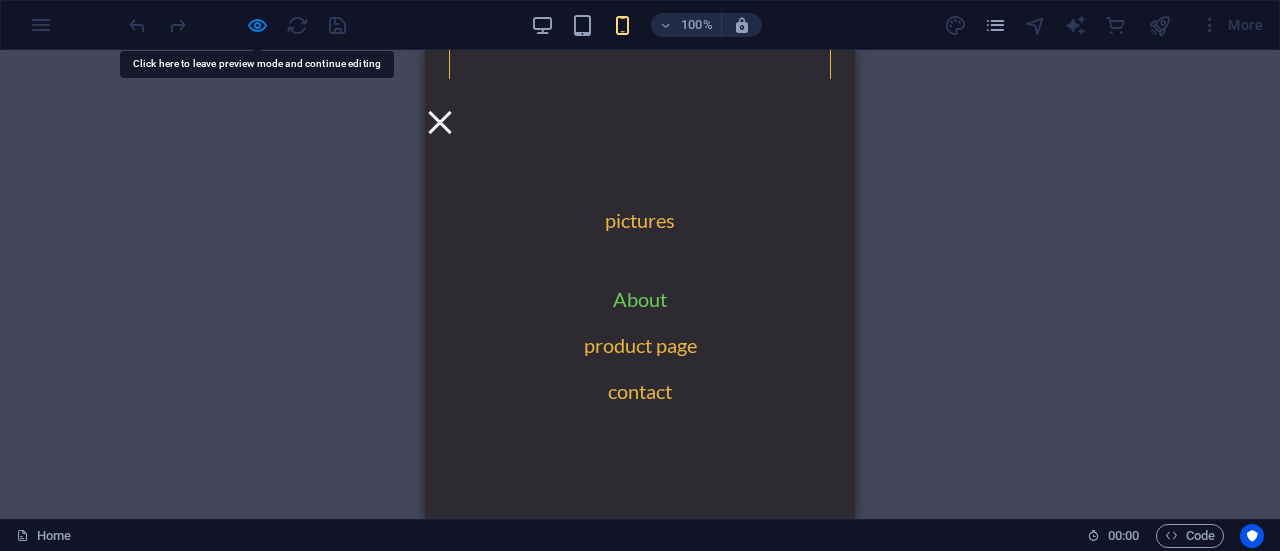 scroll, scrollTop: 1646, scrollLeft: 0, axis: vertical 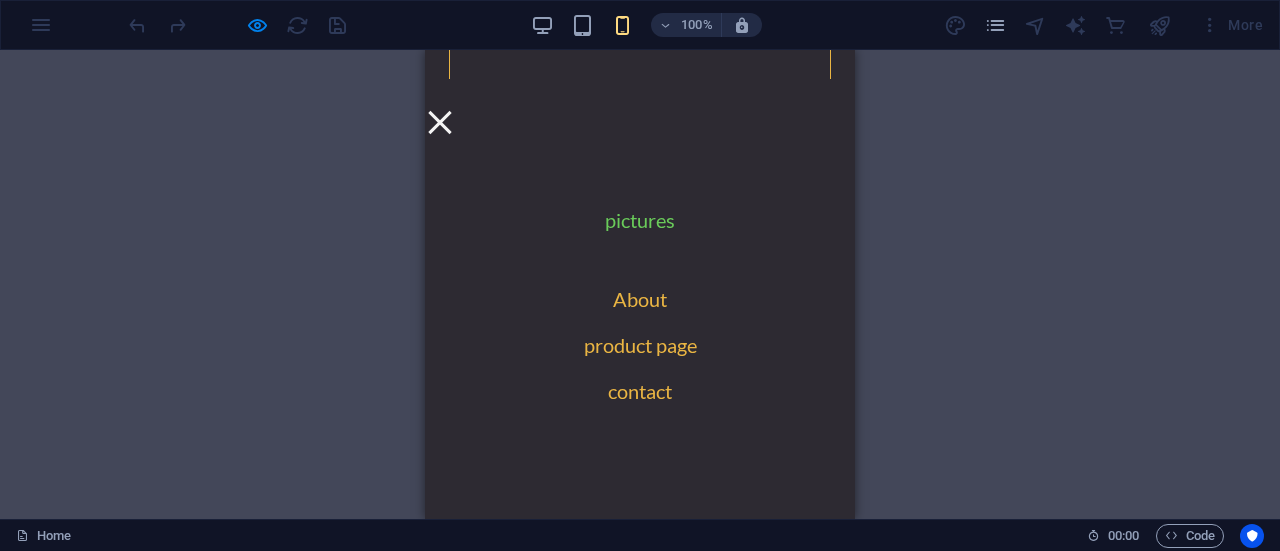 click on "pictures" at bounding box center (640, 228) 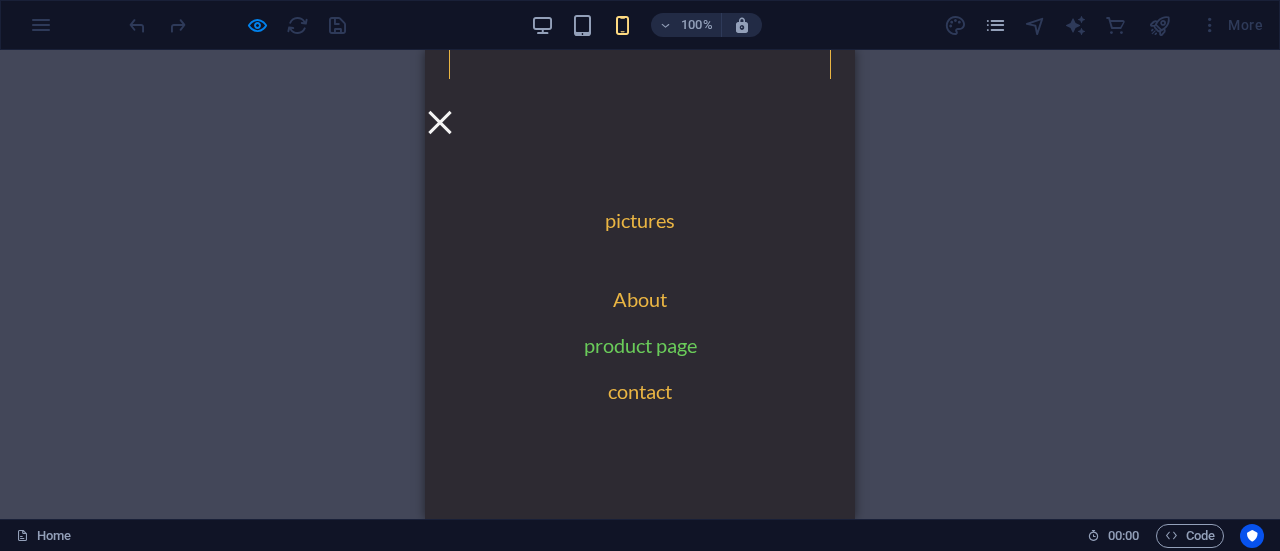 scroll, scrollTop: 1138, scrollLeft: 0, axis: vertical 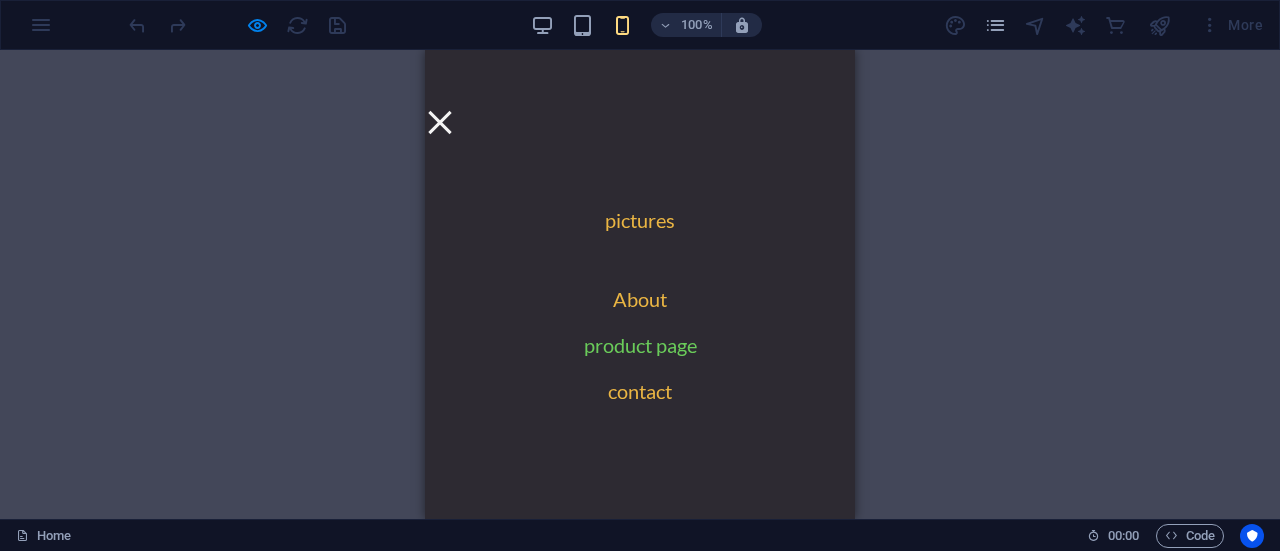 click on "product page" at bounding box center [640, 353] 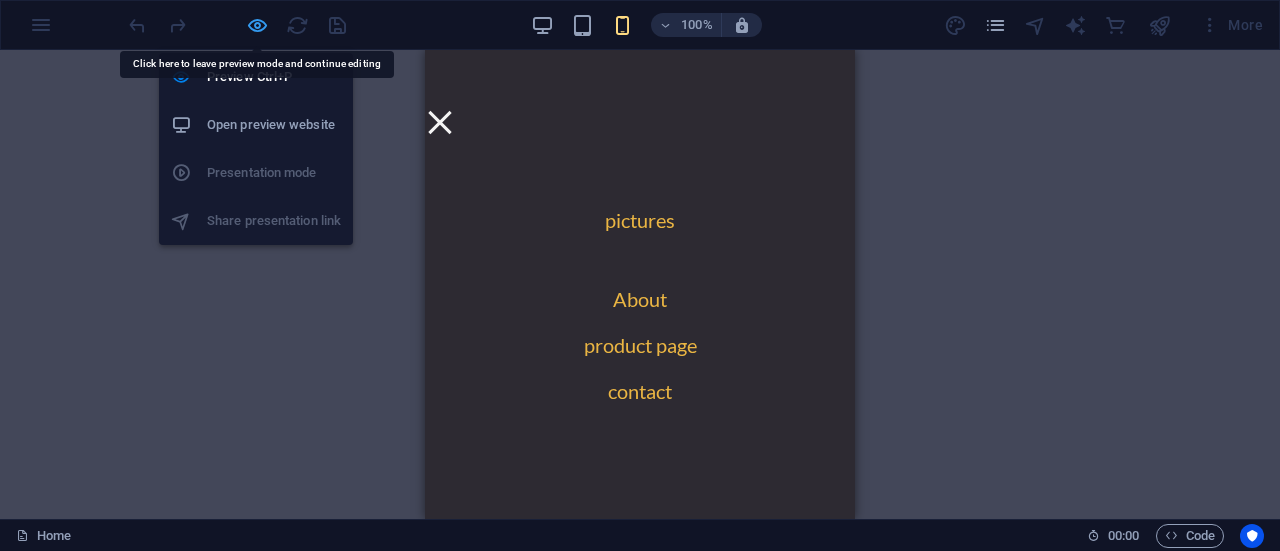 click at bounding box center [257, 25] 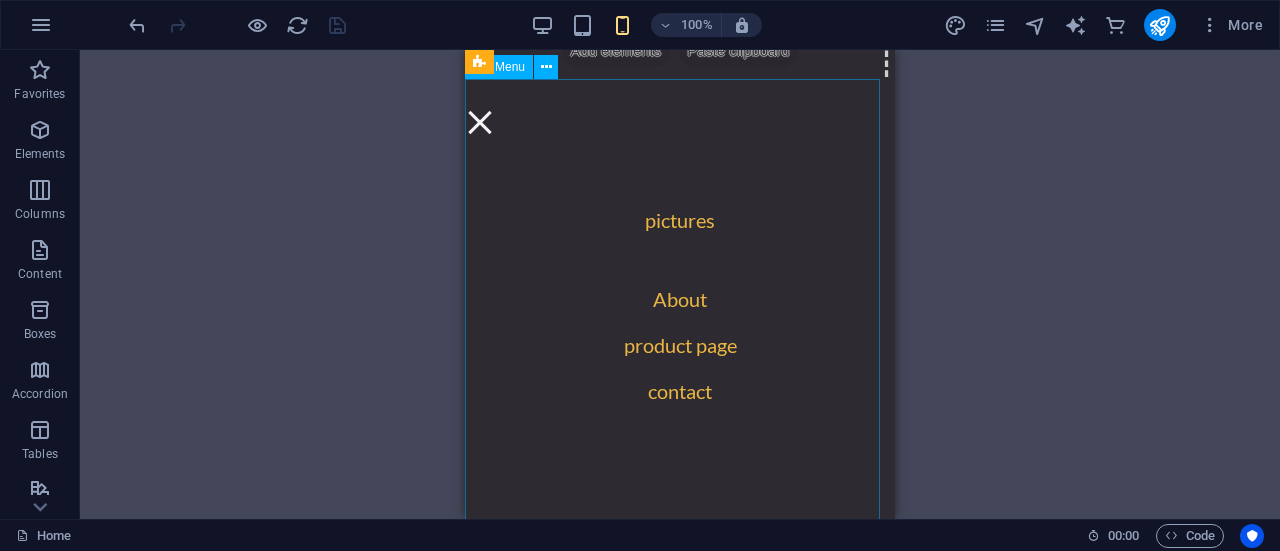 click on "pictures About product page contact" at bounding box center (680, 313) 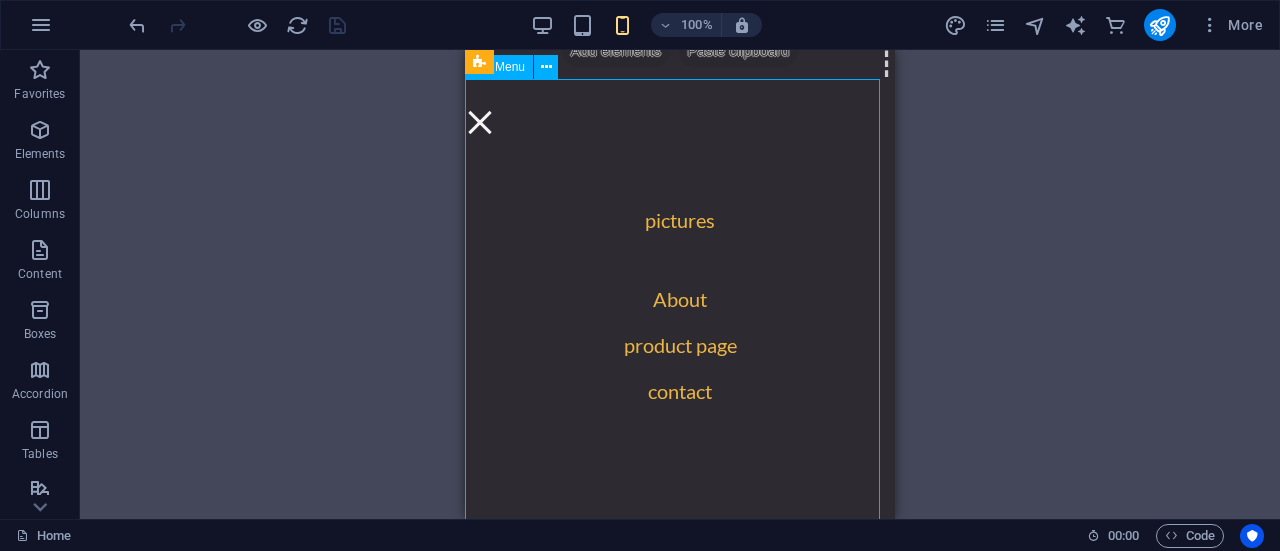 click on "pictures About product page contact" at bounding box center [680, 313] 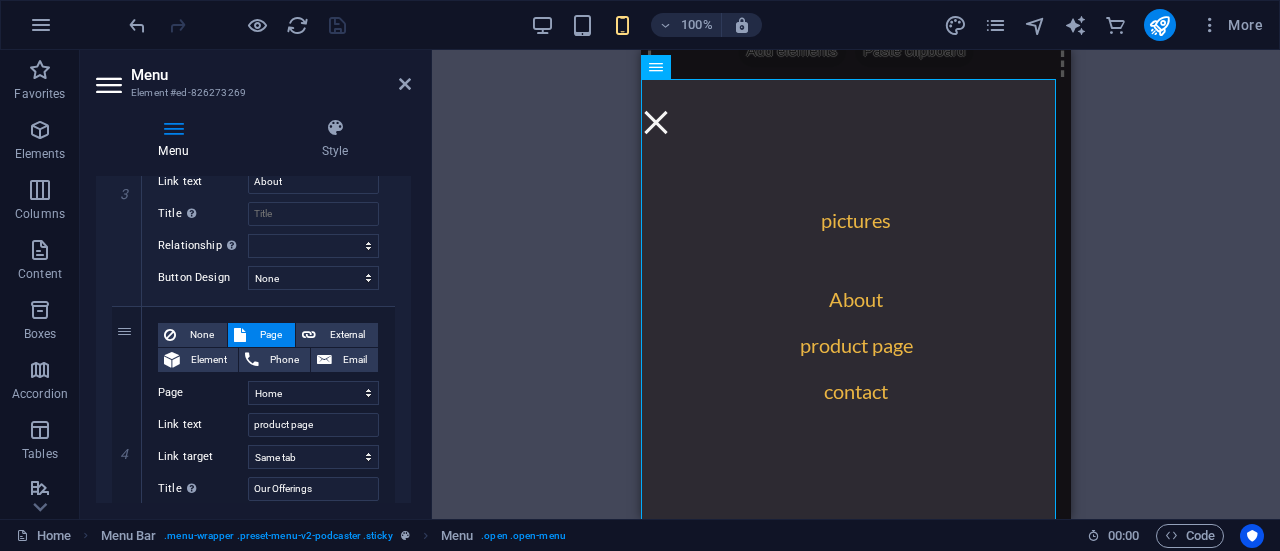 scroll, scrollTop: 917, scrollLeft: 0, axis: vertical 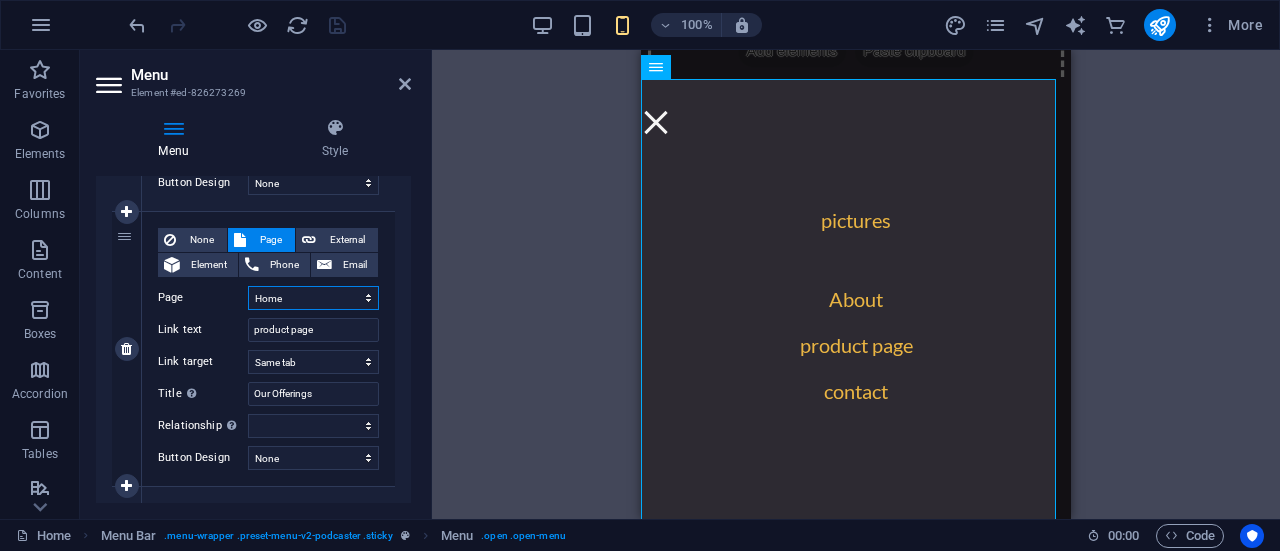 click on "Home Legal Notice Privacy Subpage Home Home" at bounding box center [313, 298] 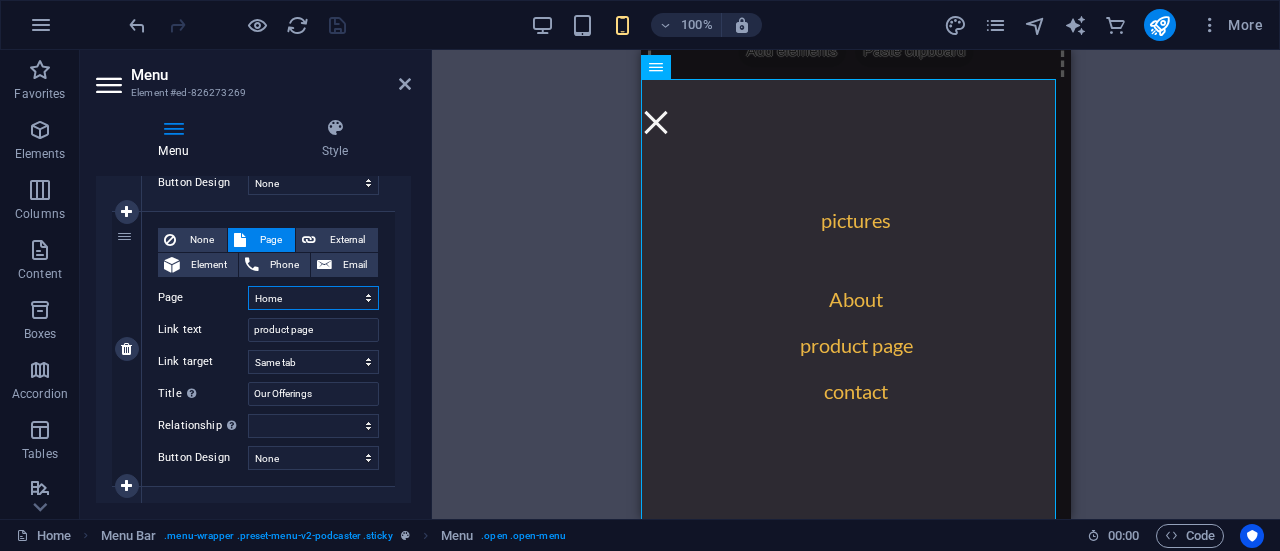 select on "3" 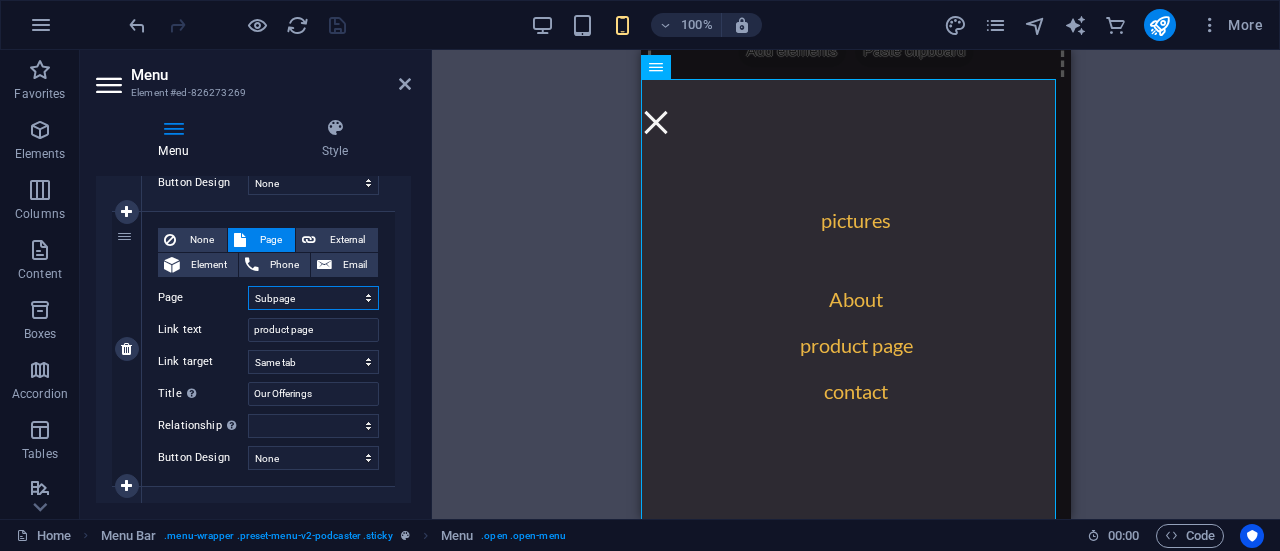 click on "Home Legal Notice Privacy Subpage Home Home" at bounding box center (313, 298) 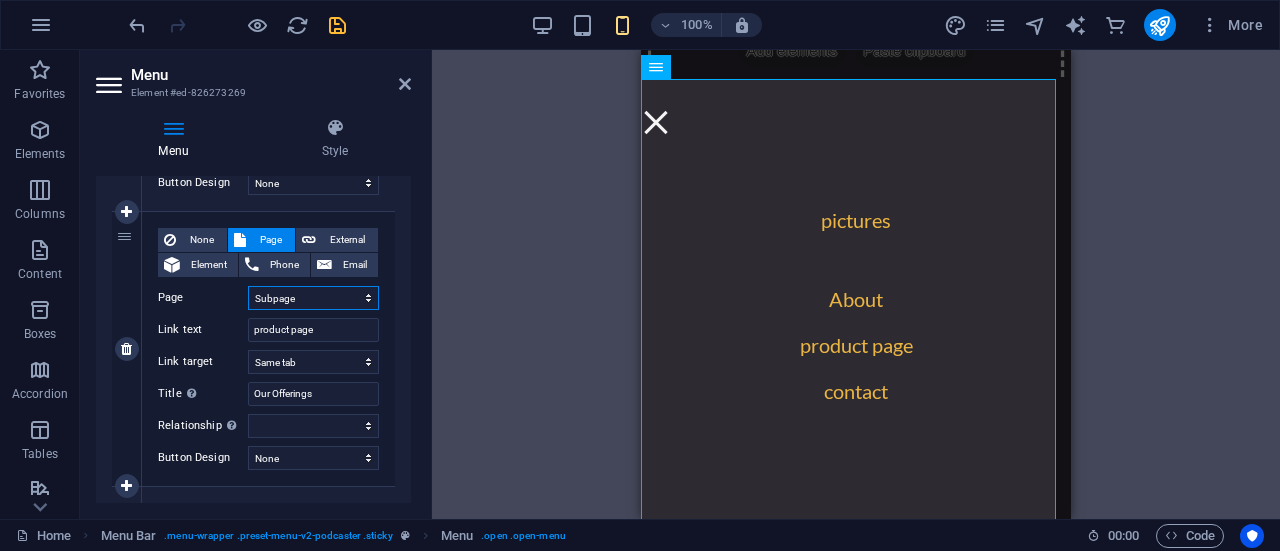 click on "Home Legal Notice Privacy Subpage Home Home" at bounding box center (313, 298) 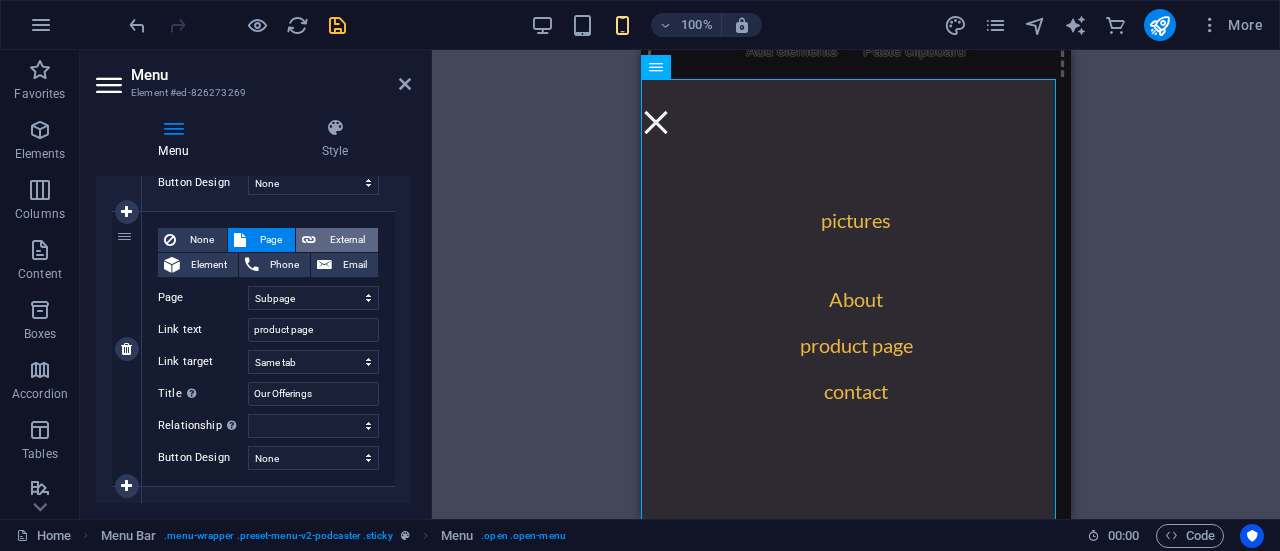 click on "External" at bounding box center (347, 240) 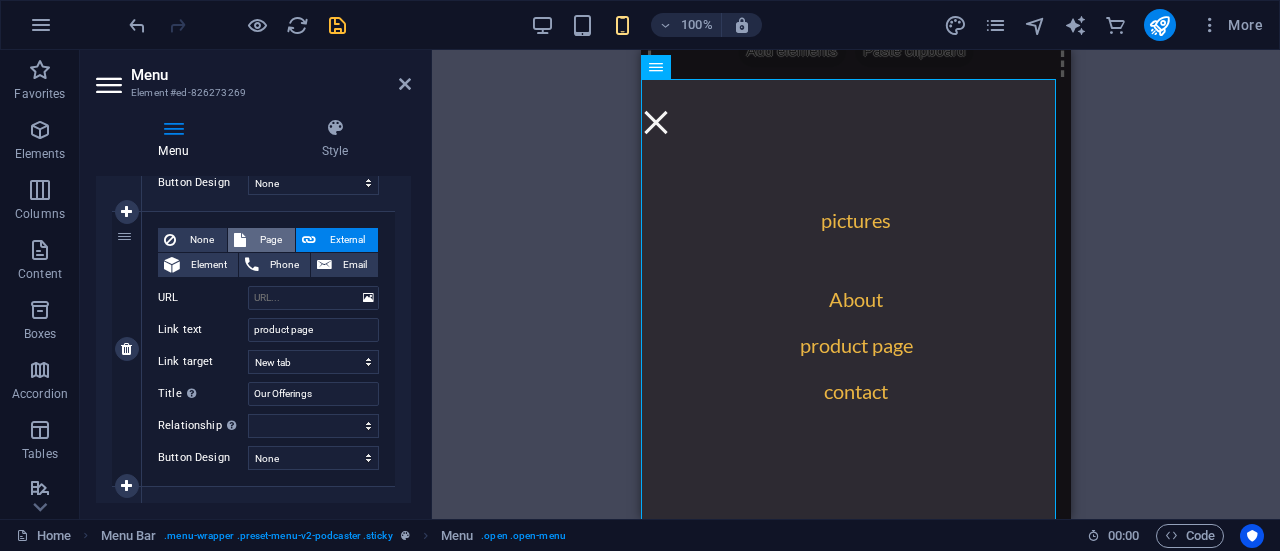 click on "Page" at bounding box center (270, 240) 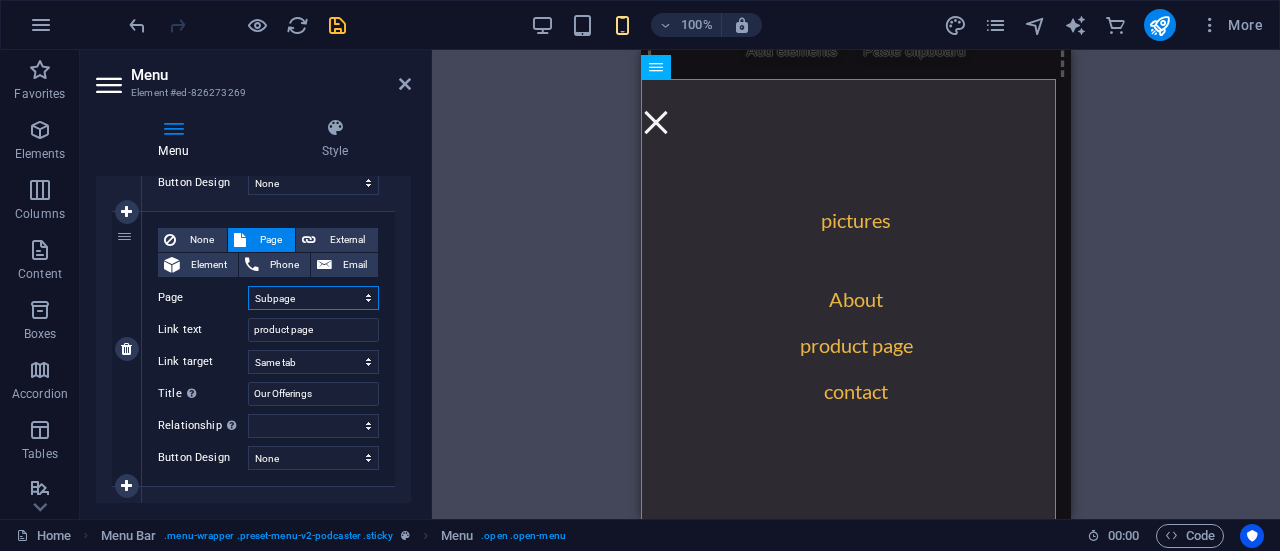 click on "Home Legal Notice Privacy Subpage Home Home" at bounding box center (313, 298) 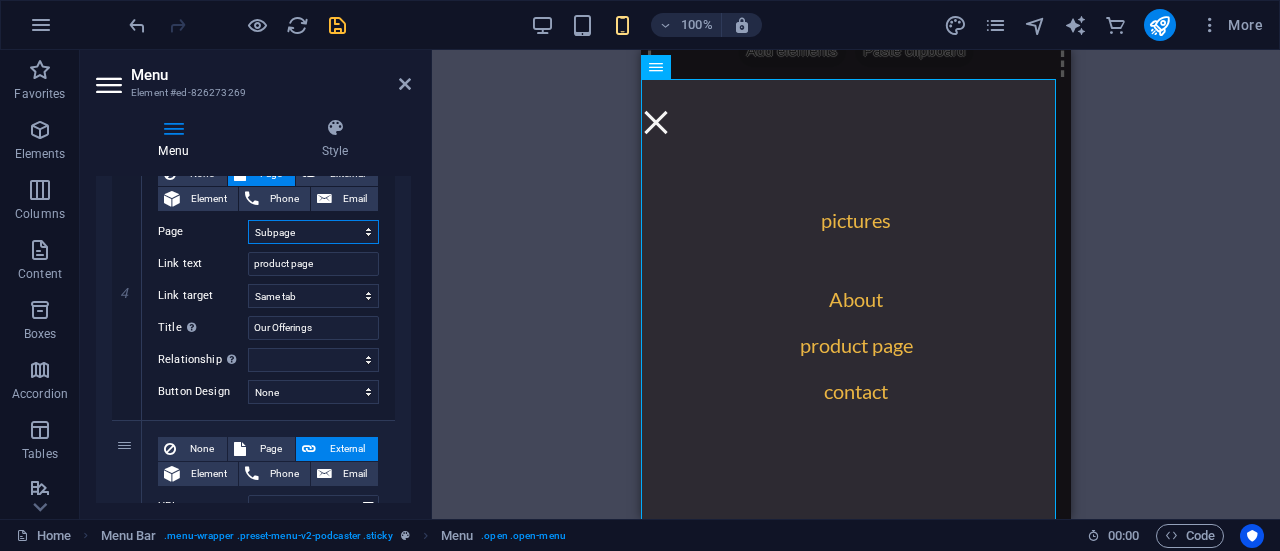scroll, scrollTop: 1009, scrollLeft: 0, axis: vertical 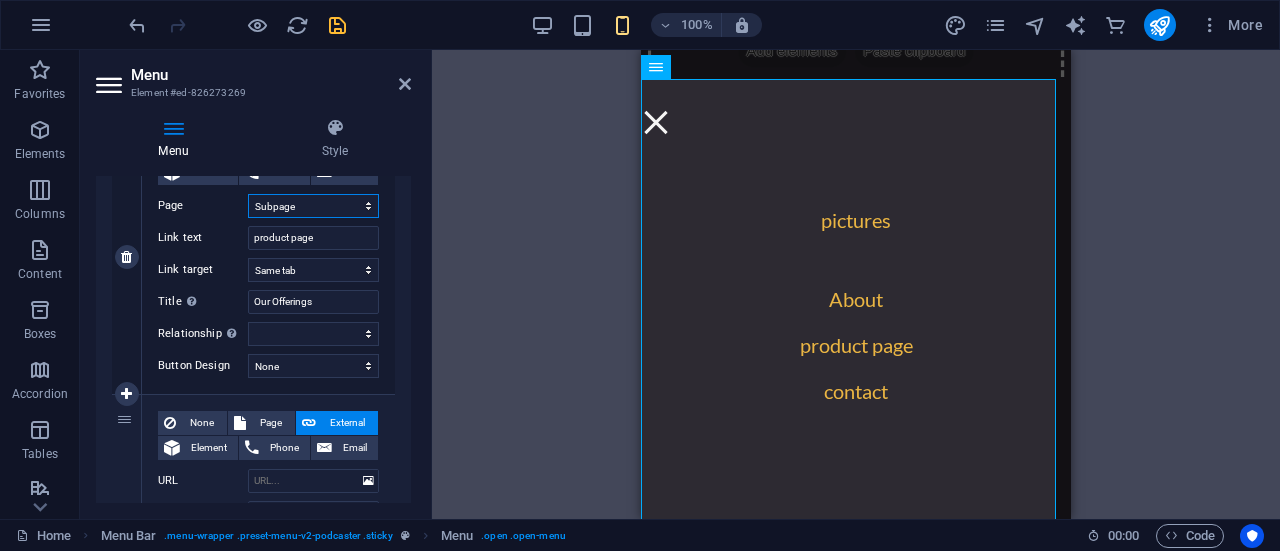 click on "Home Legal Notice Privacy Subpage Home Home" at bounding box center (313, 206) 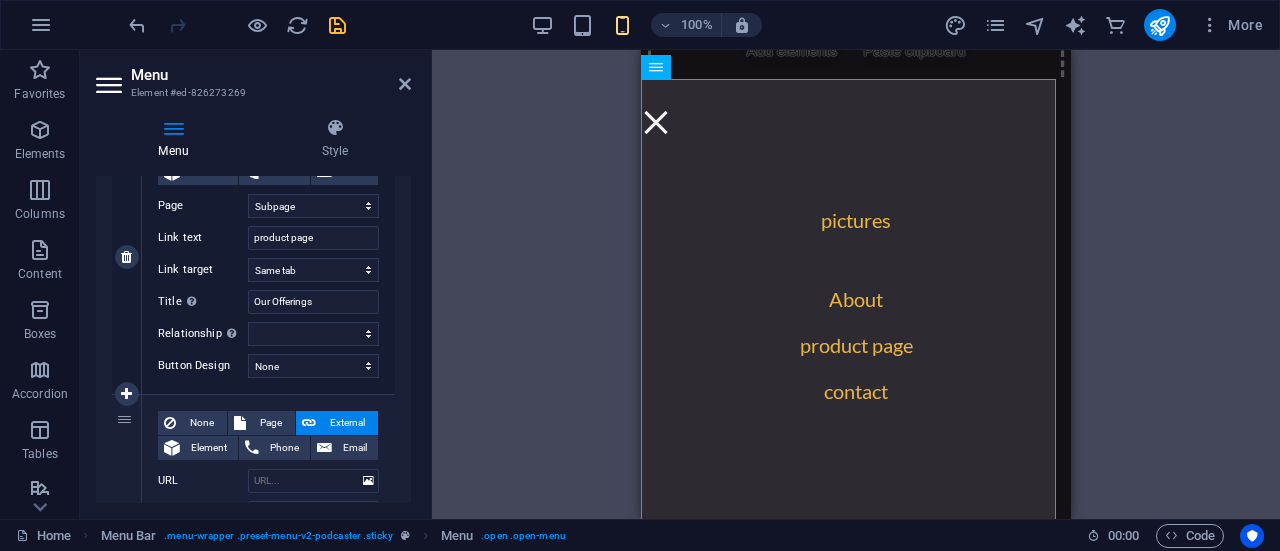 click on "Page" at bounding box center [203, 206] 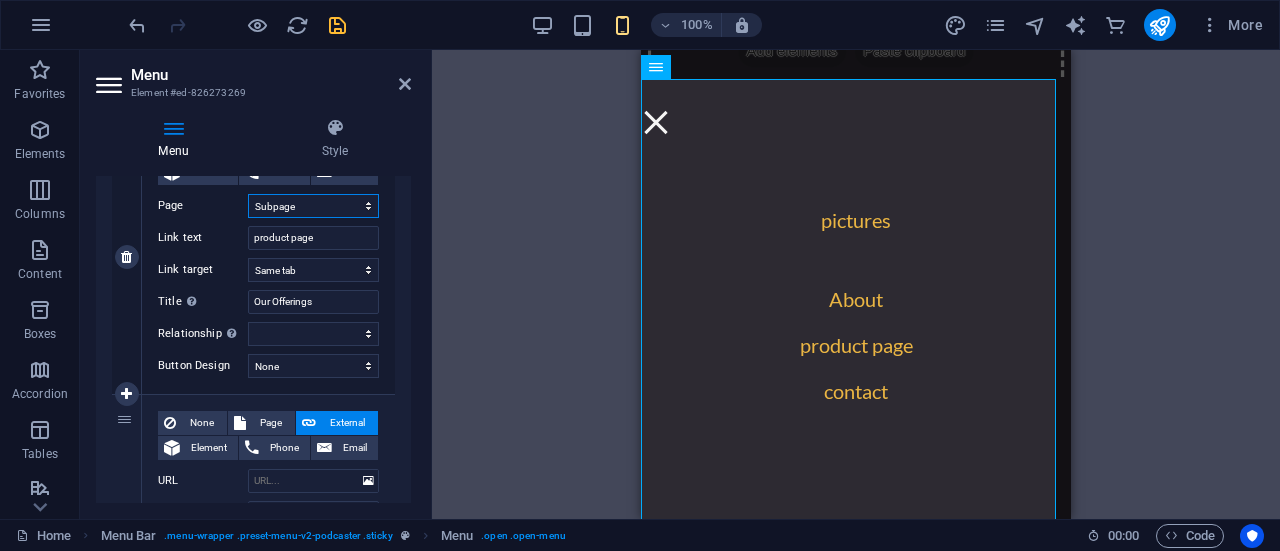 click on "Home Legal Notice Privacy Subpage Home Home" at bounding box center (313, 206) 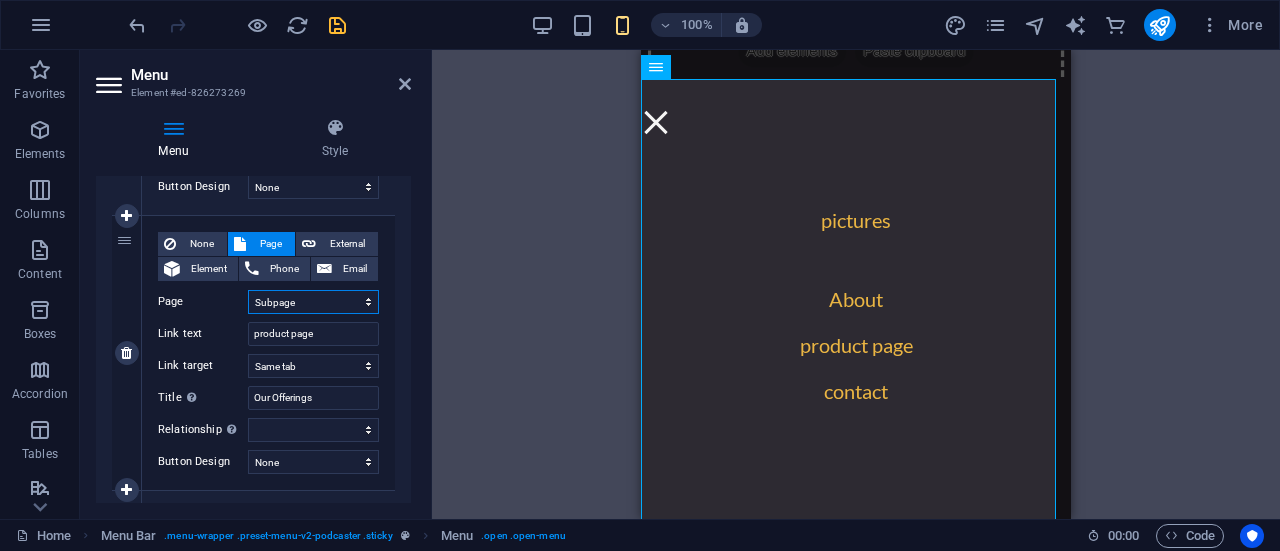 scroll, scrollTop: 897, scrollLeft: 0, axis: vertical 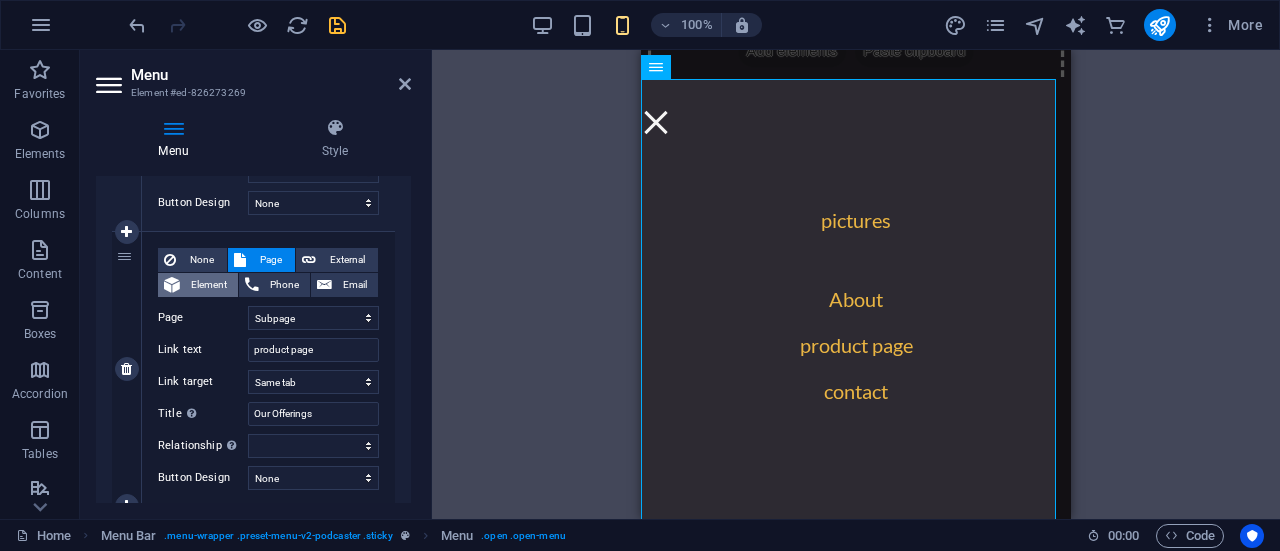 click on "Element" at bounding box center (209, 285) 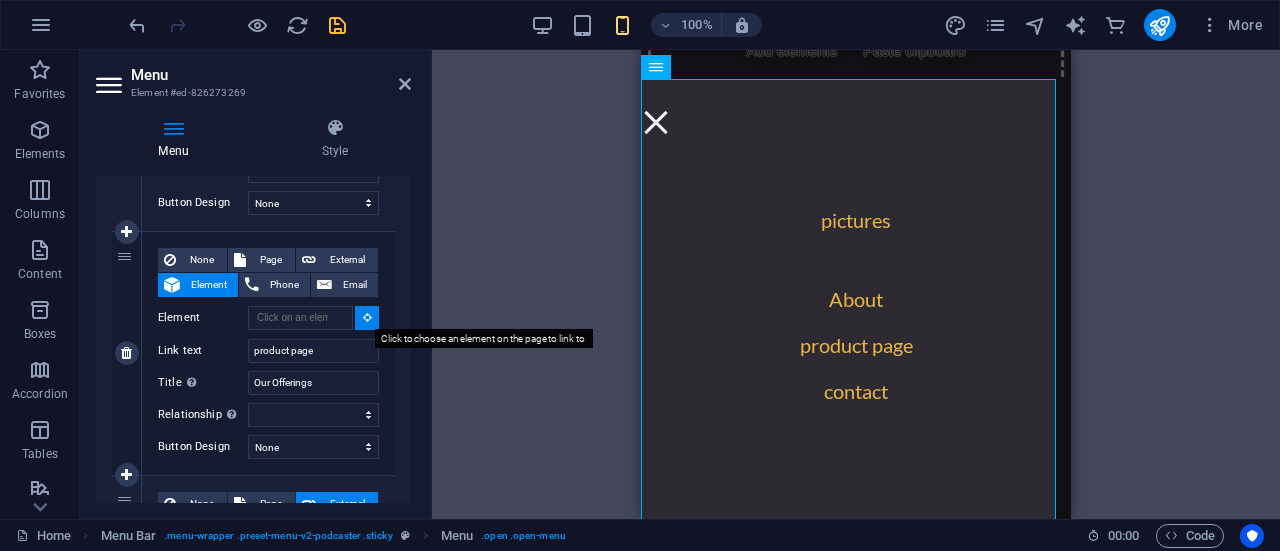 click at bounding box center [367, 318] 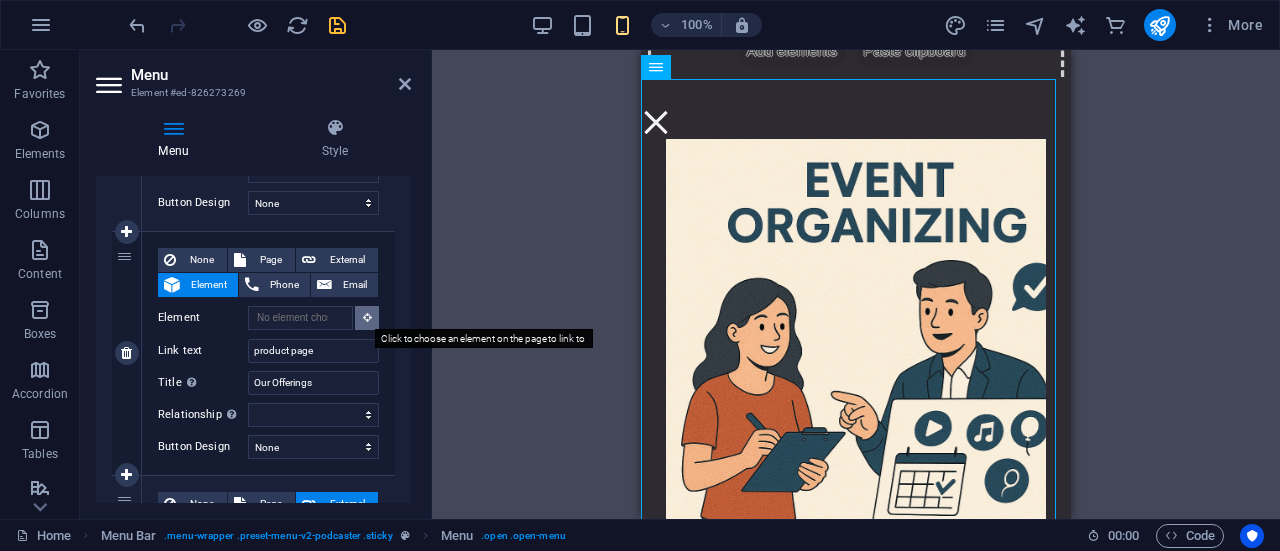 click at bounding box center [367, 317] 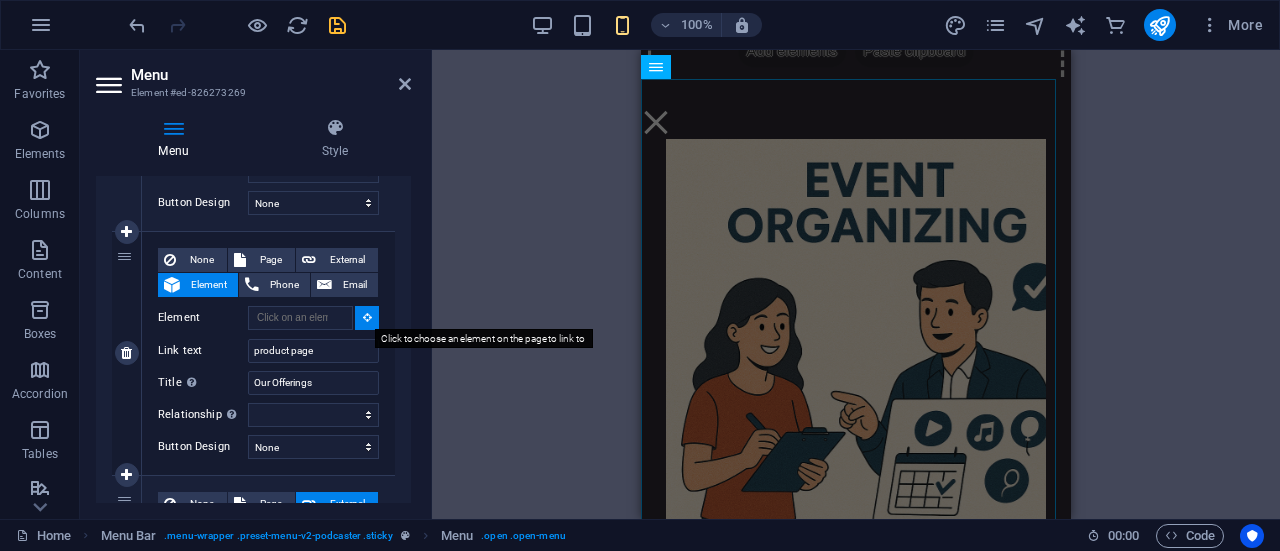 click at bounding box center (367, 317) 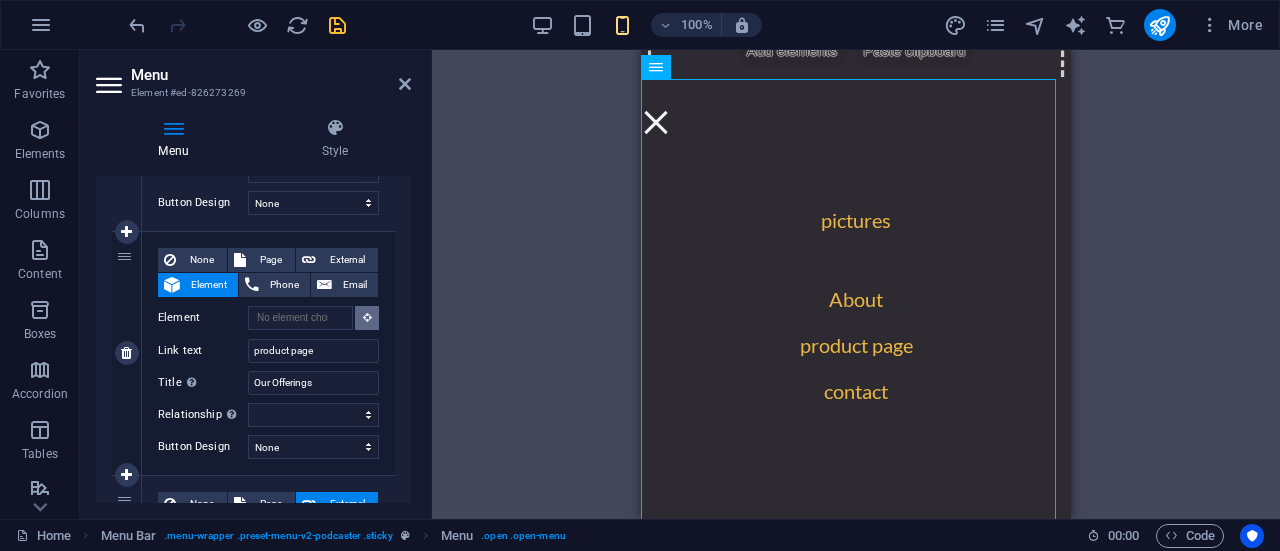 click at bounding box center [367, 317] 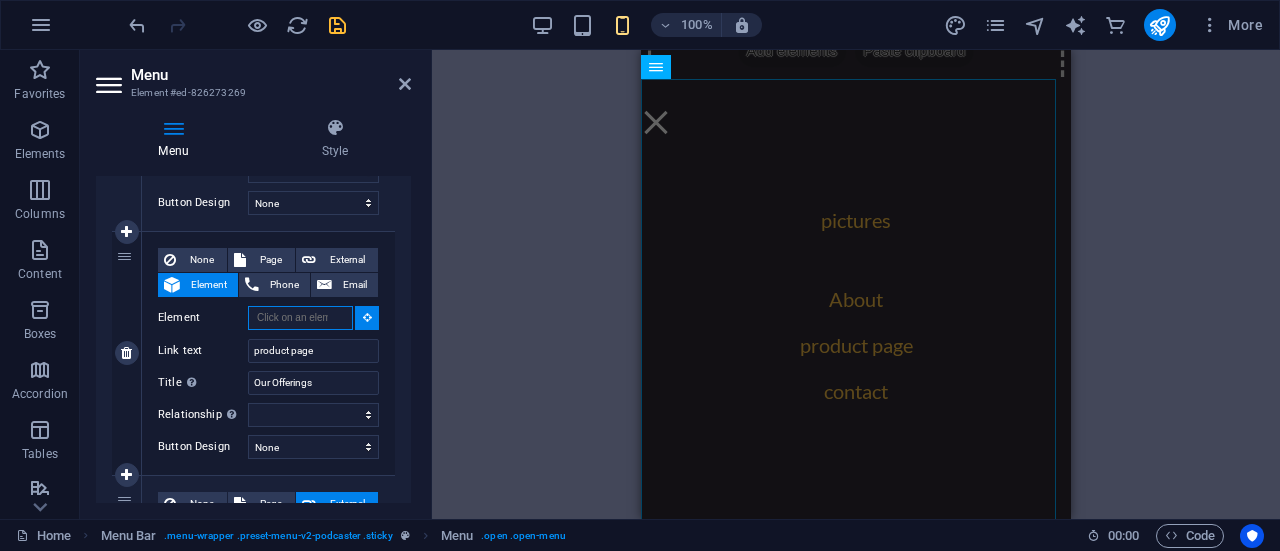 click on "Element" at bounding box center [300, 318] 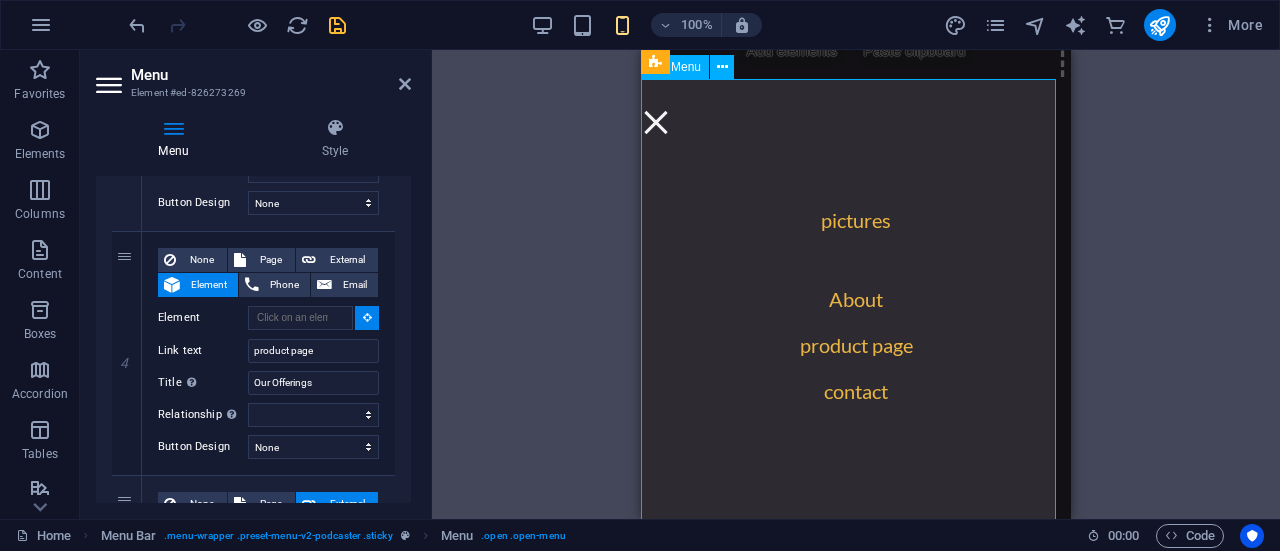 click on "pictures About product page contact" at bounding box center (856, 313) 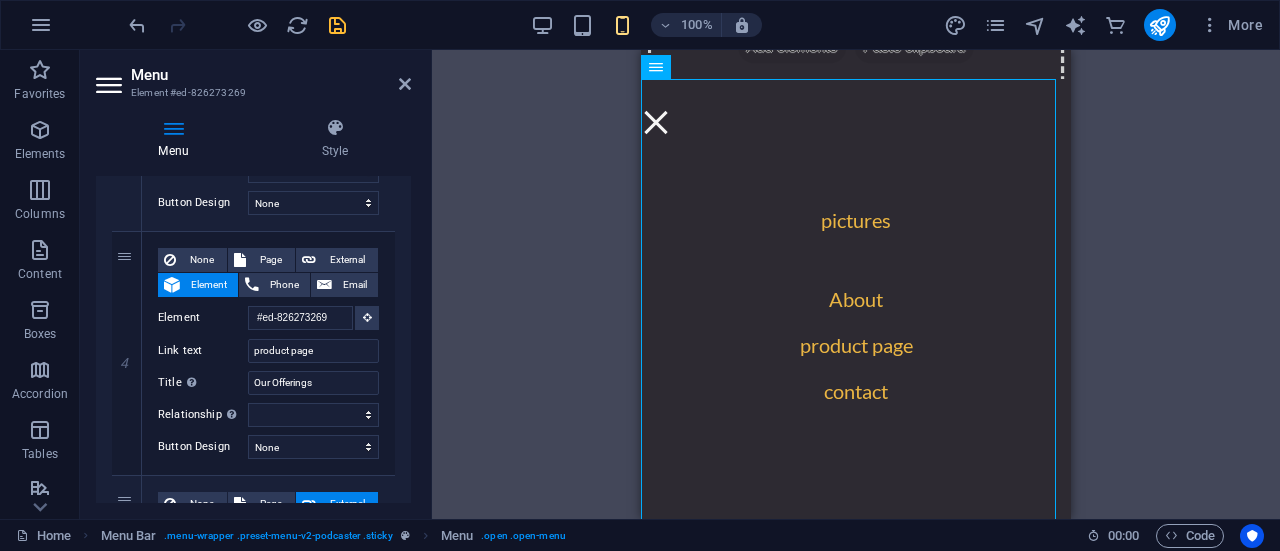 scroll, scrollTop: 1138, scrollLeft: 0, axis: vertical 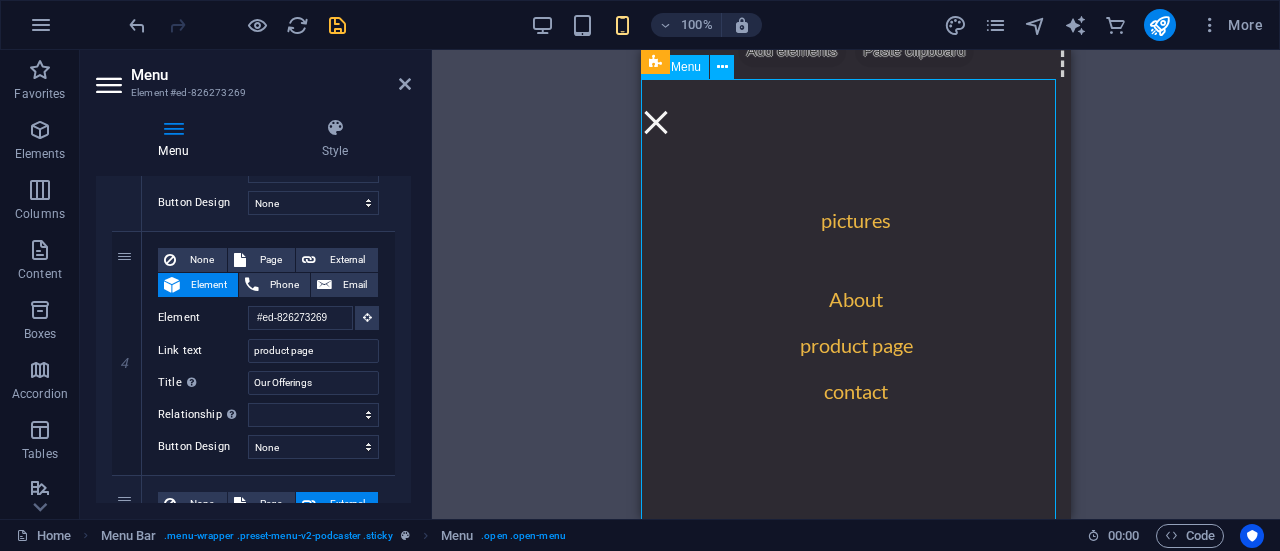 click on "pictures About product page contact" at bounding box center [856, 313] 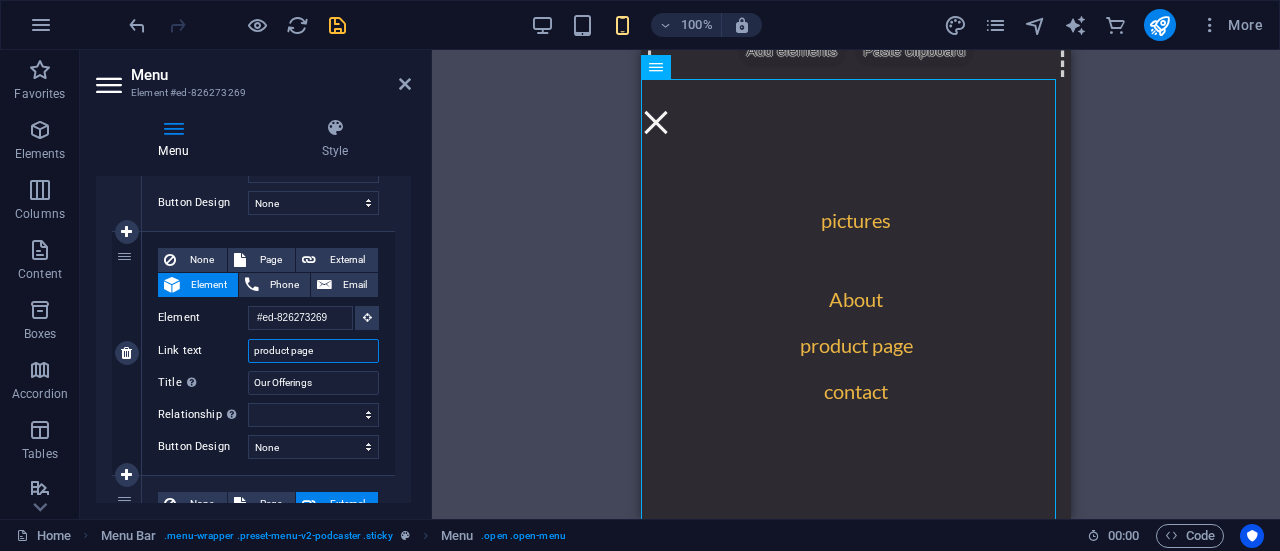 click on "product page" at bounding box center (313, 351) 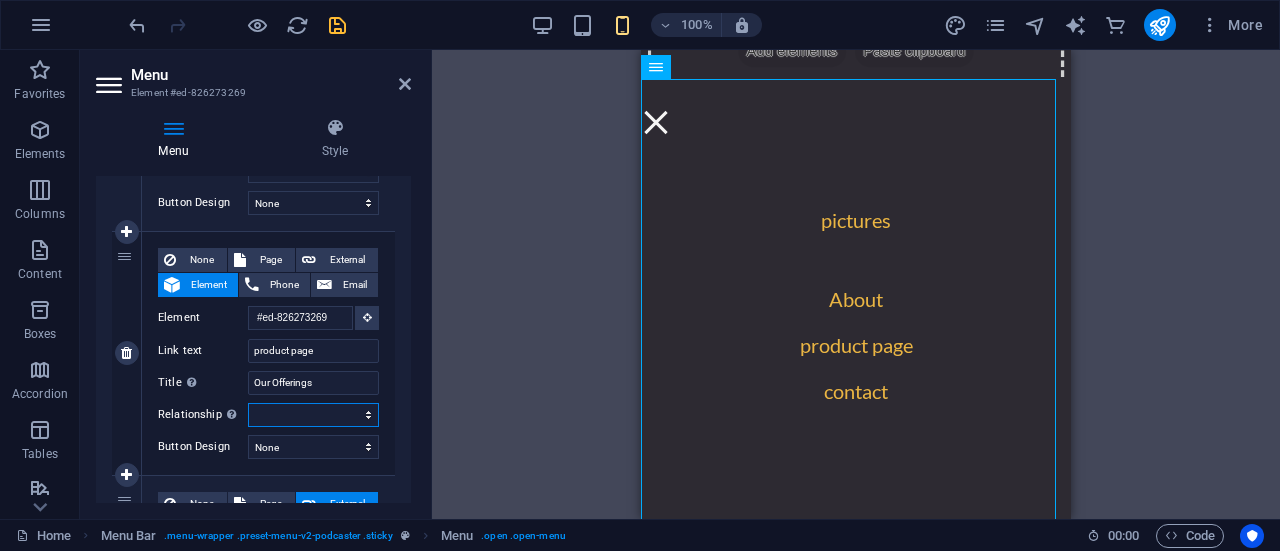 click on "alternate author bookmark external help license next nofollow noreferrer noopener prev search tag" at bounding box center [313, 415] 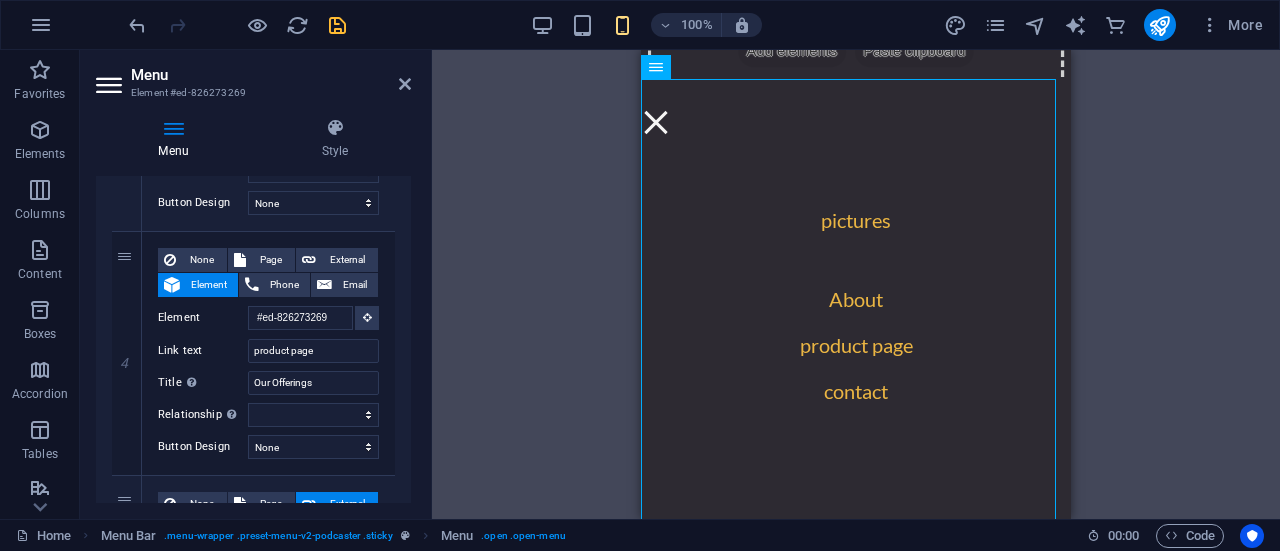 click on "Container   H3   Preset   Container   Unequal Columns   Container   Text   Container   Text   Container   Image slider   Spacer   Spacer   Container   Unequal Columns   Container   Text   Container   Spacer   Text   Spacer   Text   Container   H2   Spacer   Cards   Button   Text   Cards   Container   Social Media Icons   Image   Icon   H5   Unequal Columns   Container   Container   Unequal Columns   Image   Spacer   Icon   Icon   Icon   H1   Image   Container   Image   Container   Text   Container   H2   Spacer   Text   Spacer   Horizontal Form   Form   Input   Horizontal Form   Horizontal Form   Form   Footer Fulla   Container   Spacer   Container   Captcha   Checkbox   Form button   Spacer   Menu   Menu Bar   Logo   Container   Container   Image   Text   Container   Email   Container   Separator   Social Media Icons   Container   Icon   Container   Placeholder   Container   Text   Container   Image   Icon   Container   Text   Icon   HTML   Icon   Container   Text   Container   Container" at bounding box center [856, 284] 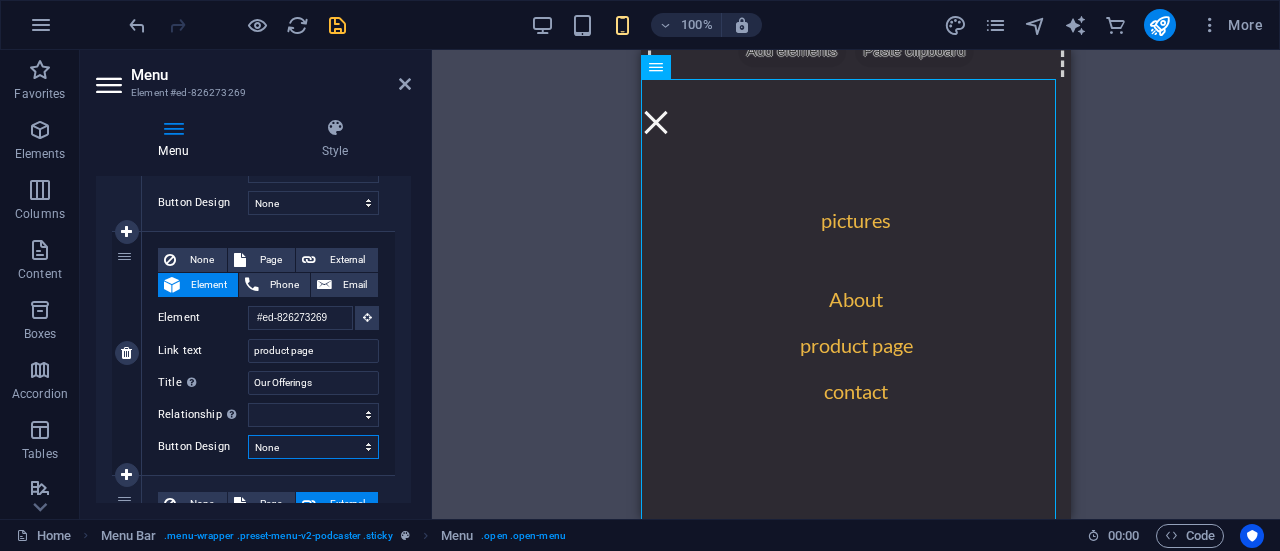 click on "None Default Primary Secondary" at bounding box center [313, 447] 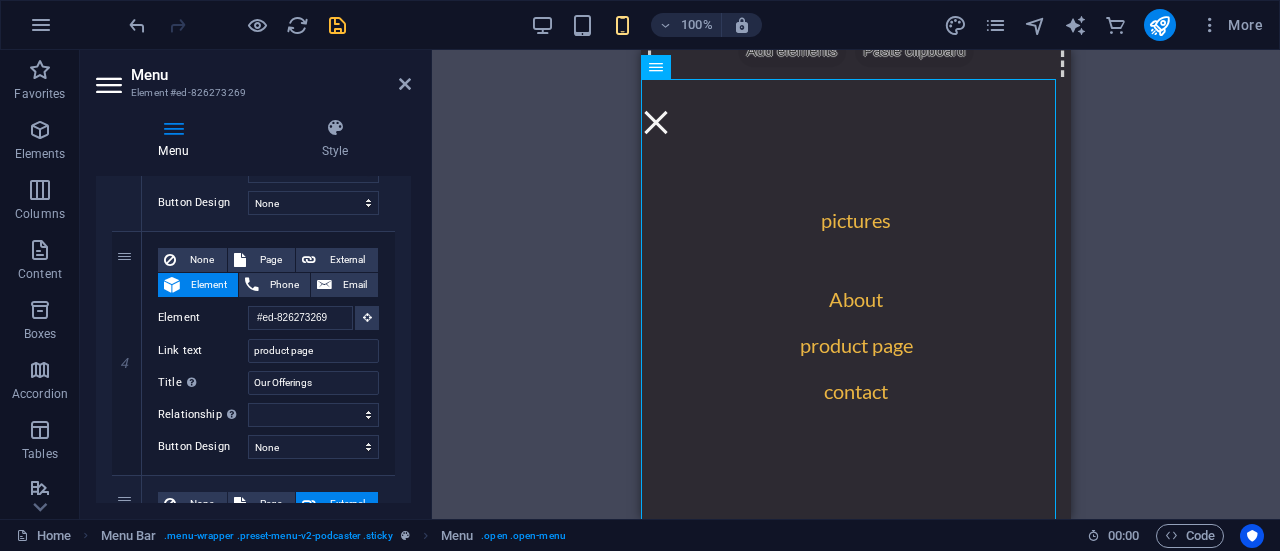 click on "Container   H3   Preset   Container   Unequal Columns   Container   Text   Container   Text   Container   Image slider   Spacer   Spacer   Container   Unequal Columns   Container   Text   Container   Spacer   Text   Spacer   Text   Container   H2   Spacer   Cards   Button   Text   Cards   Container   Social Media Icons   Image   Icon   H5   Unequal Columns   Container   Container   Unequal Columns   Image   Spacer   Icon   Icon   Icon   H1   Image   Container   Image   Container   Text   Container   H2   Spacer   Text   Spacer   Horizontal Form   Form   Input   Horizontal Form   Horizontal Form   Form   Footer Fulla   Container   Spacer   Container   Captcha   Checkbox   Form button   Spacer   Menu   Menu Bar   Logo   Container   Container   Image   Text   Container   Email   Container   Separator   Social Media Icons   Container   Icon   Container   Placeholder   Container   Text   Container   Image   Icon   Container   Text   Icon   HTML   Icon   Container   Text   Container   Container" at bounding box center [856, 284] 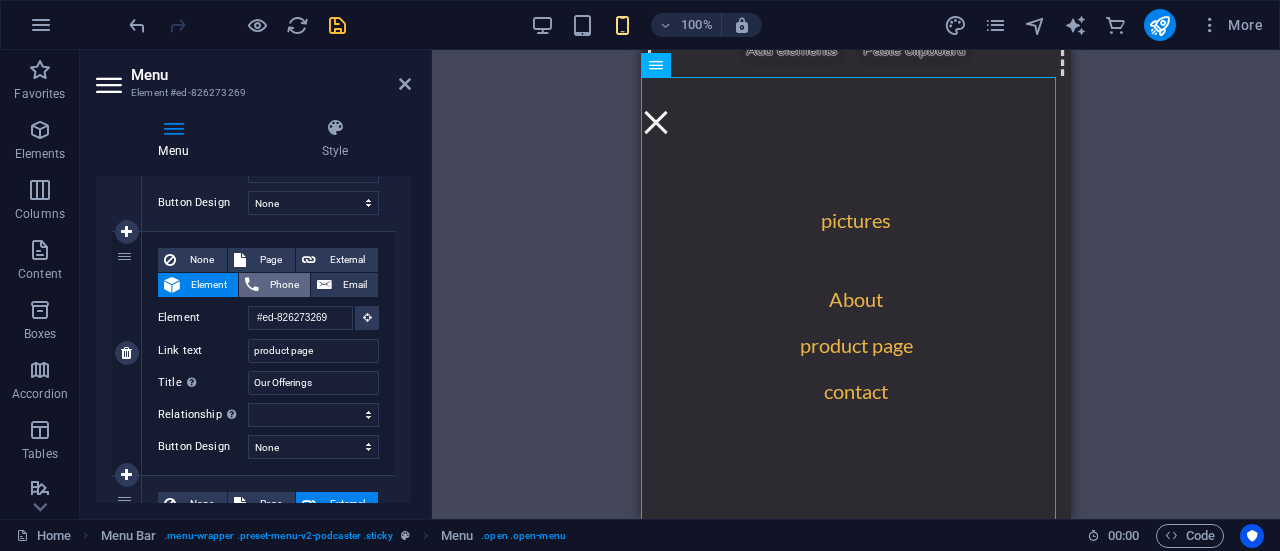 scroll, scrollTop: 1138, scrollLeft: 0, axis: vertical 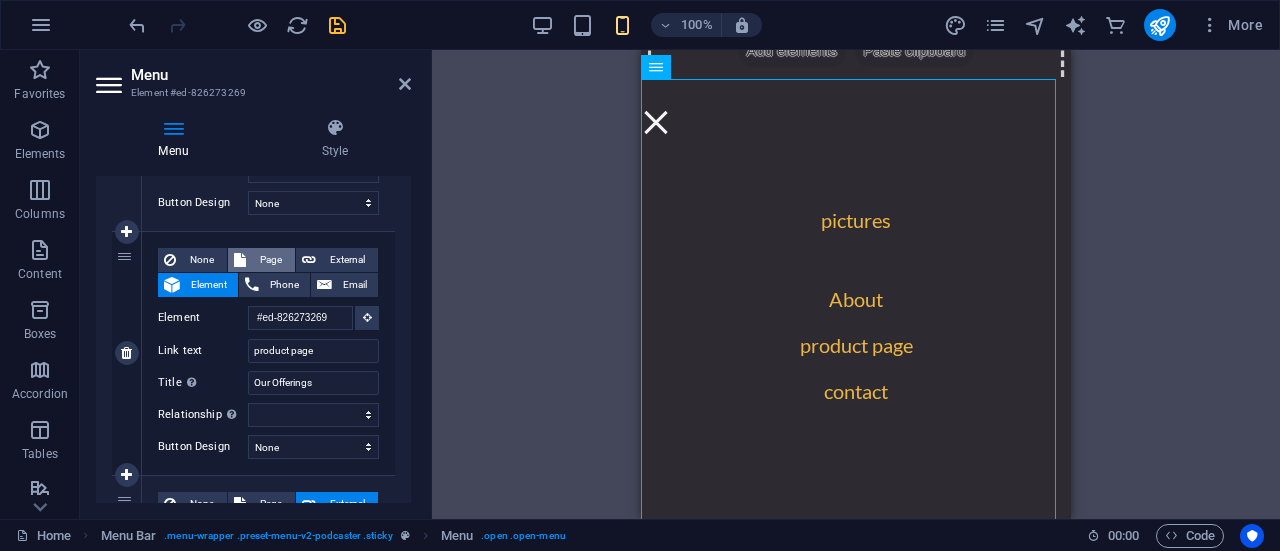 click on "Page" at bounding box center (270, 260) 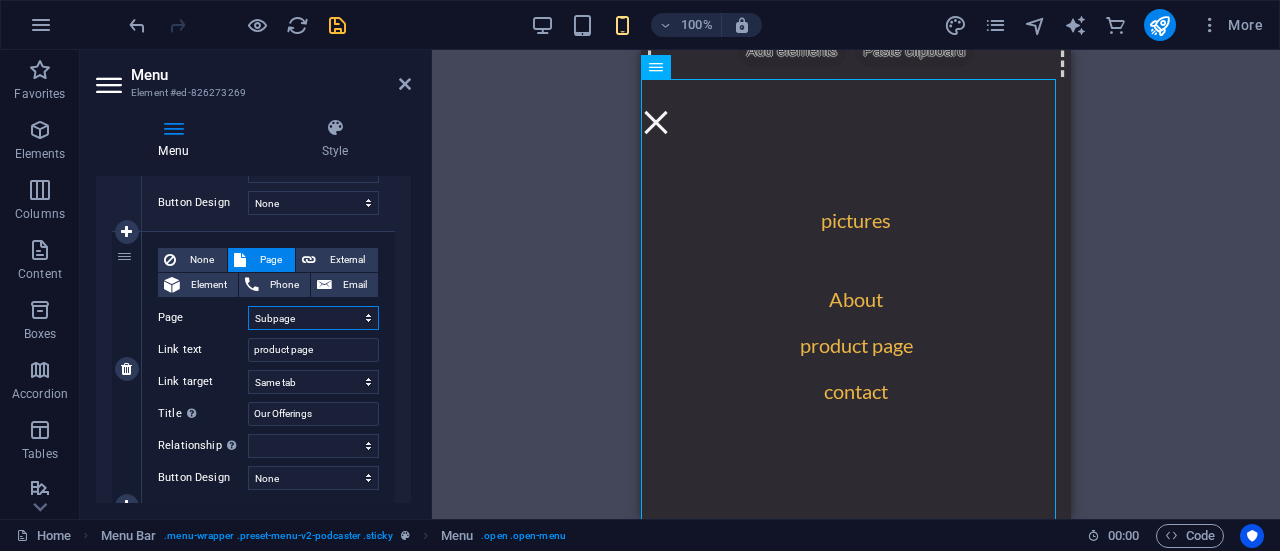 click on "Home Legal Notice Privacy Subpage Home Home" at bounding box center [313, 318] 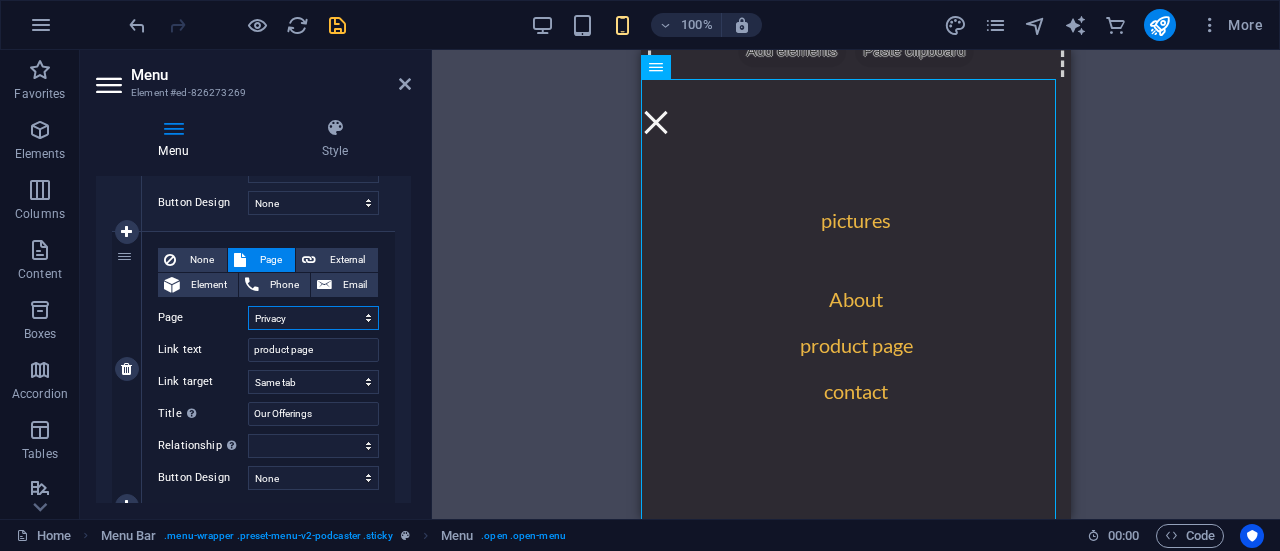 click on "Home Legal Notice Privacy Subpage Home Home" at bounding box center (313, 318) 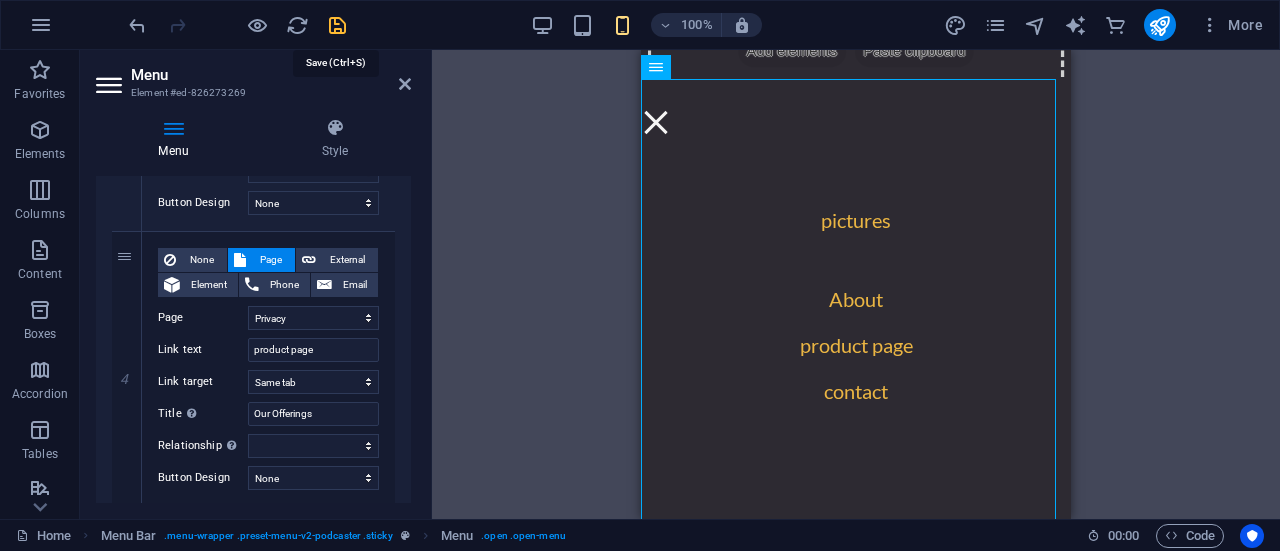 click at bounding box center (337, 25) 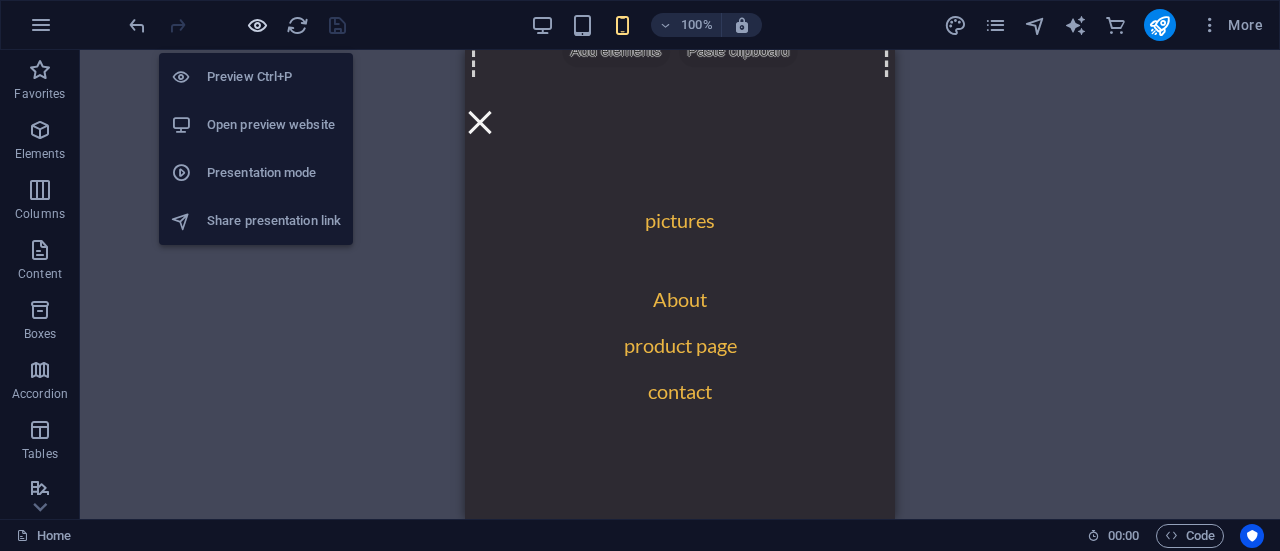 click at bounding box center (257, 25) 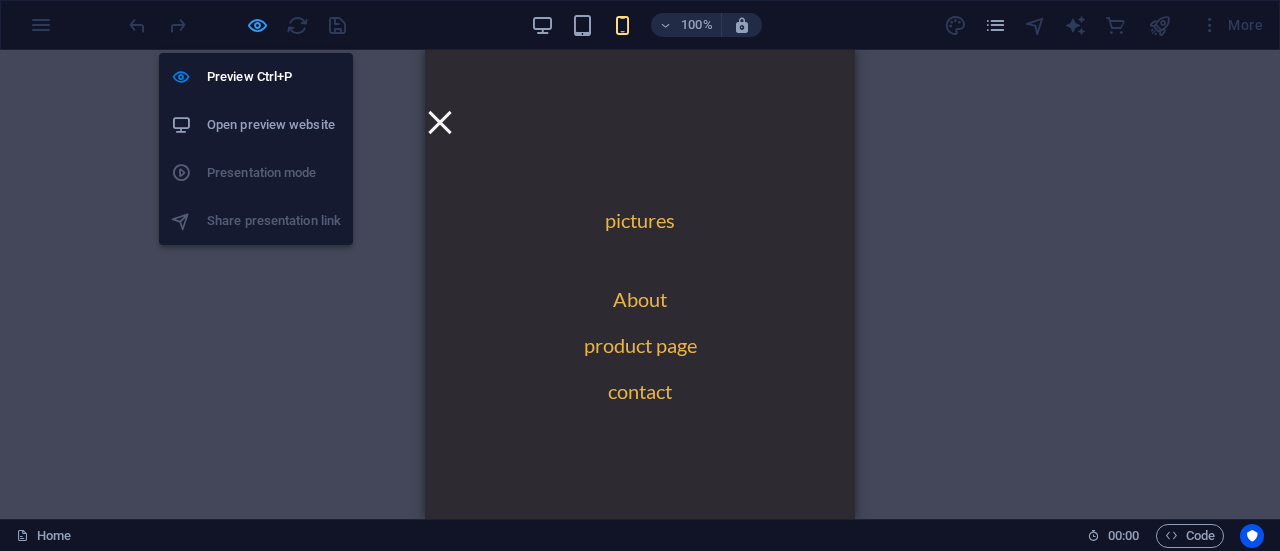 click at bounding box center (257, 25) 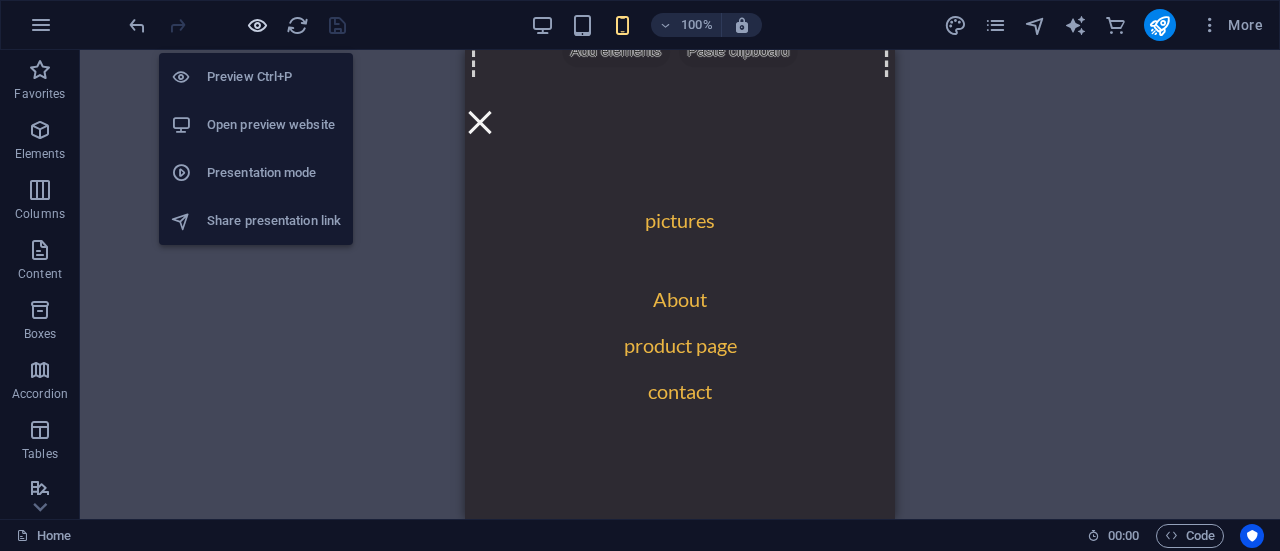 click at bounding box center (257, 25) 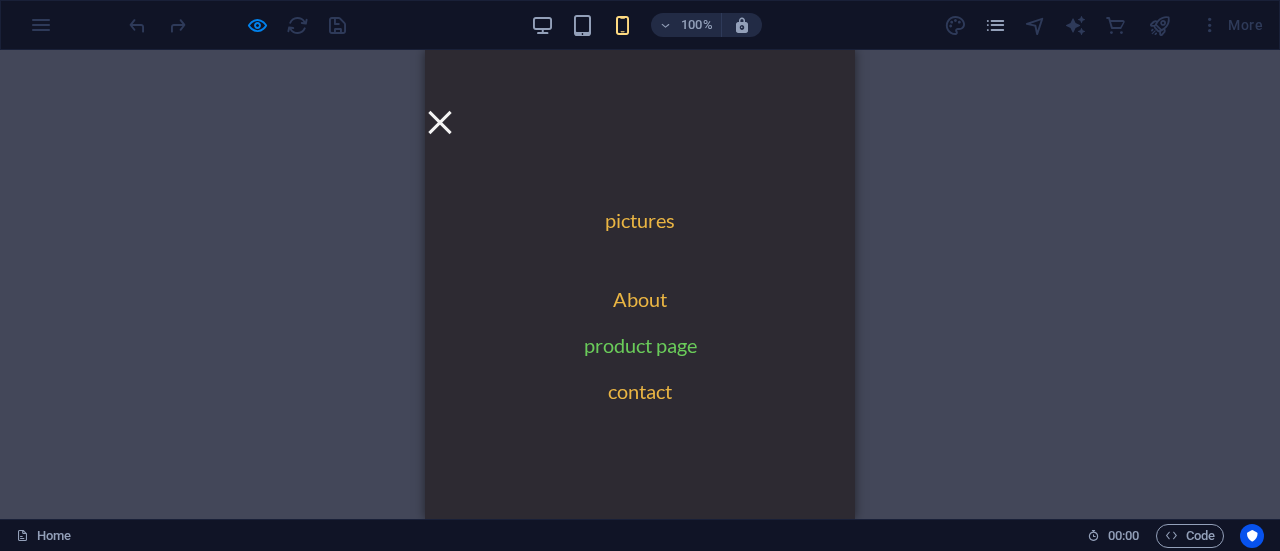 click on "product page" at bounding box center [640, 353] 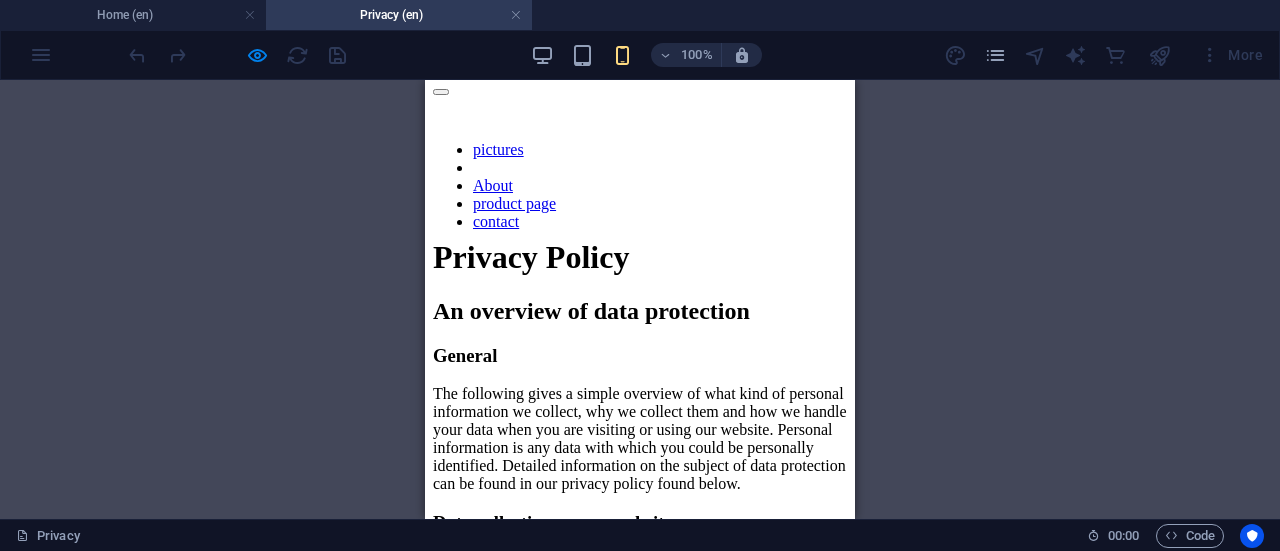 scroll, scrollTop: 0, scrollLeft: 0, axis: both 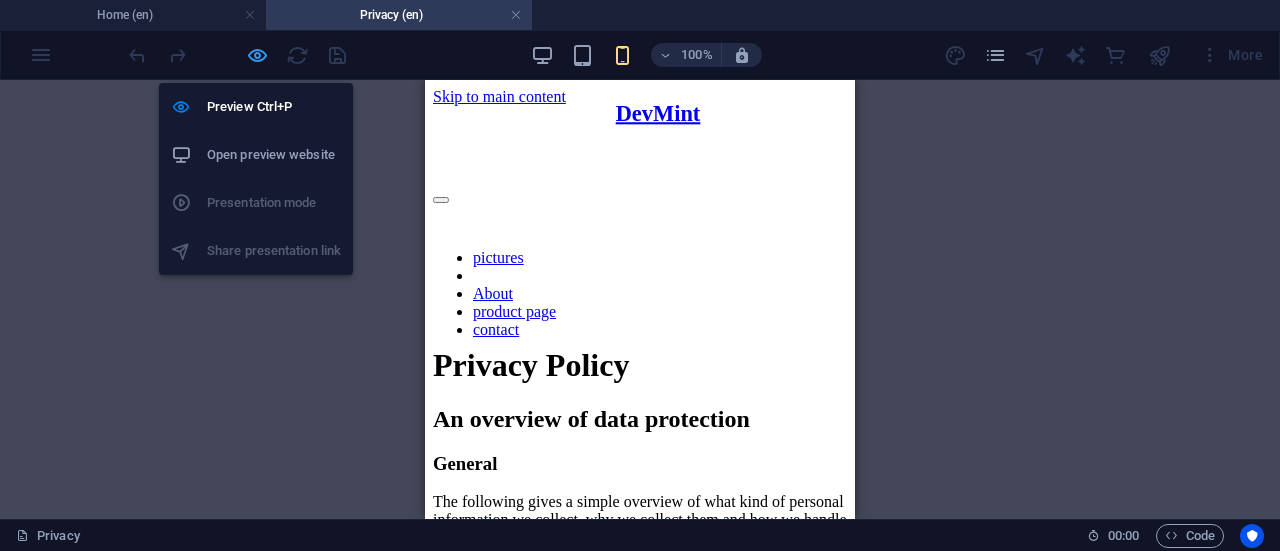 click at bounding box center (257, 55) 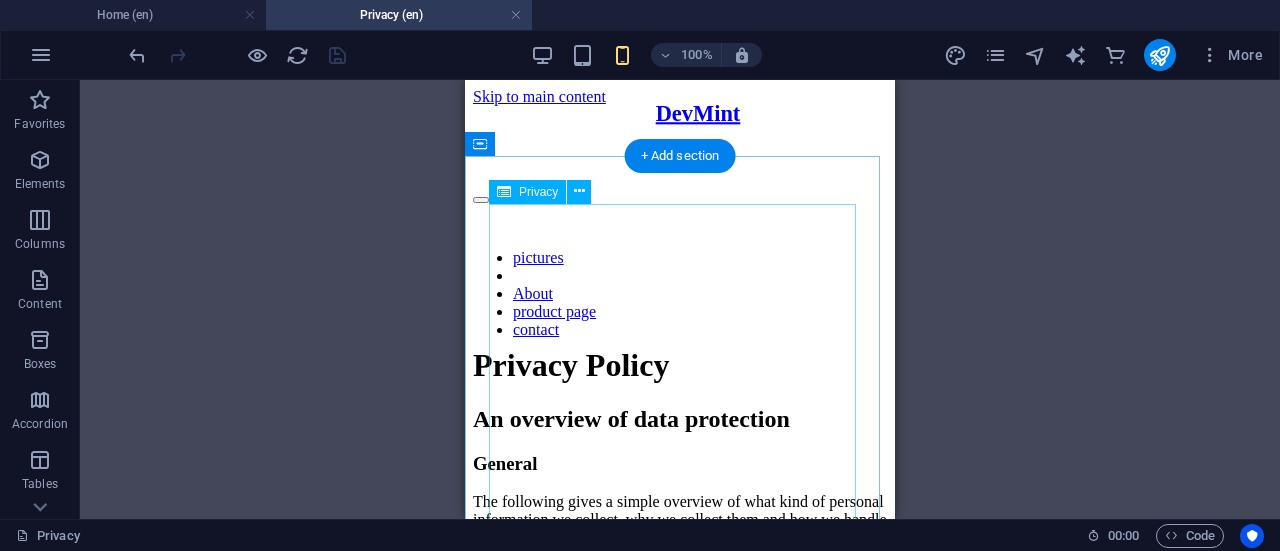 click on "Privacy Policy
An overview of data protection
General
The following gives a simple overview of what kind of personal information we collect, why we collect them and how we handle your data when you are visiting or using our website. Personal information is any data with which you could be personally identified. Detailed information on the subject of data protection can be found in our privacy policy found below.
Data collection on our website
Who is responsible for the data collection on this website?
The data collected on this website are processed by the website operator. The operator's contact details can be found in the website's required legal notice.
How do we collect your data?
Some data are collected when you provide them to us. This could, for example, be data you enter in a contact form.
What do we use your data for?
Part of the data is collected to ensure the proper functioning of the website. Other data can be used to analyze how visitors use the site." at bounding box center (680, 3461) 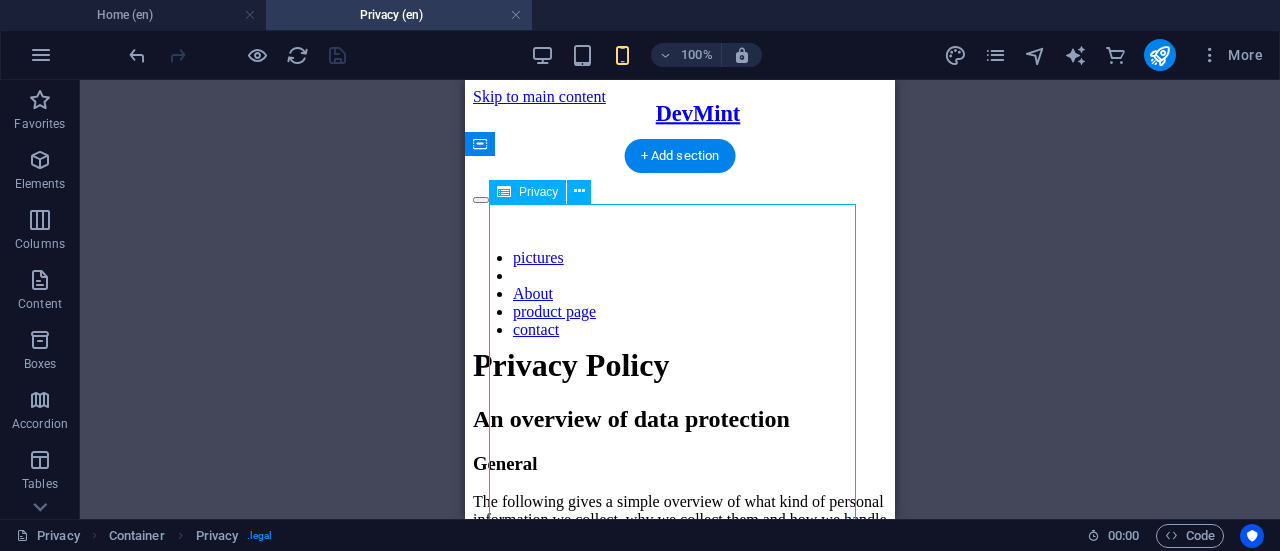 click on "Privacy Policy
An overview of data protection
General
The following gives a simple overview of what kind of personal information we collect, why we collect them and how we handle your data when you are visiting or using our website. Personal information is any data with which you could be personally identified. Detailed information on the subject of data protection can be found in our privacy policy found below.
Data collection on our website
Who is responsible for the data collection on this website?
The data collected on this website are processed by the website operator. The operator's contact details can be found in the website's required legal notice.
How do we collect your data?
Some data are collected when you provide them to us. This could, for example, be data you enter in a contact form.
What do we use your data for?
Part of the data is collected to ensure the proper functioning of the website. Other data can be used to analyze how visitors use the site." at bounding box center (680, 3461) 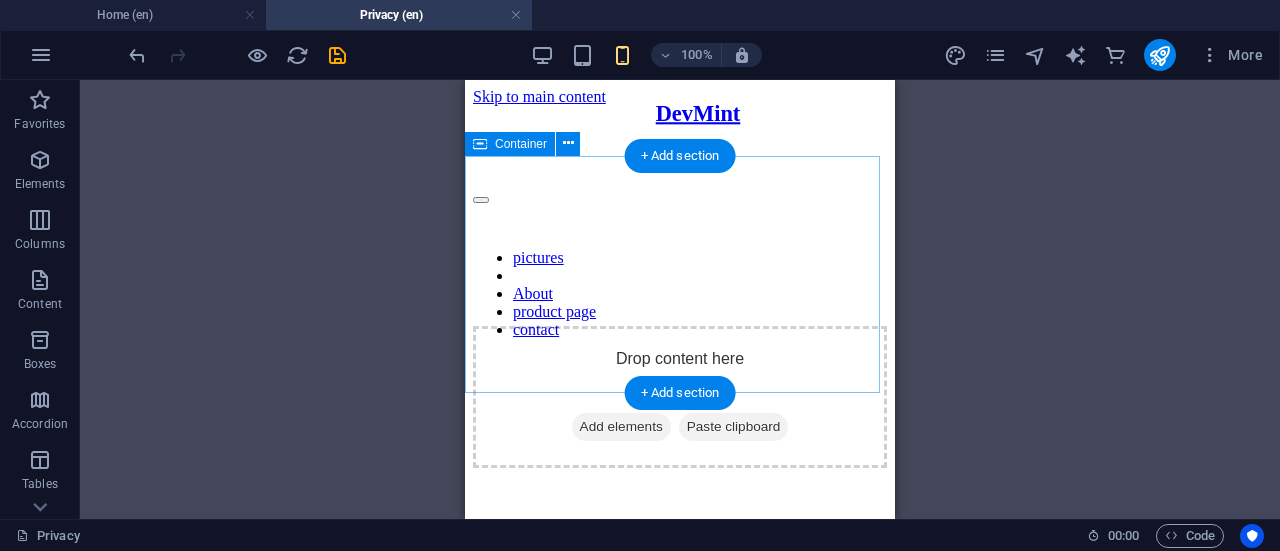 click on "Add elements" at bounding box center (621, 427) 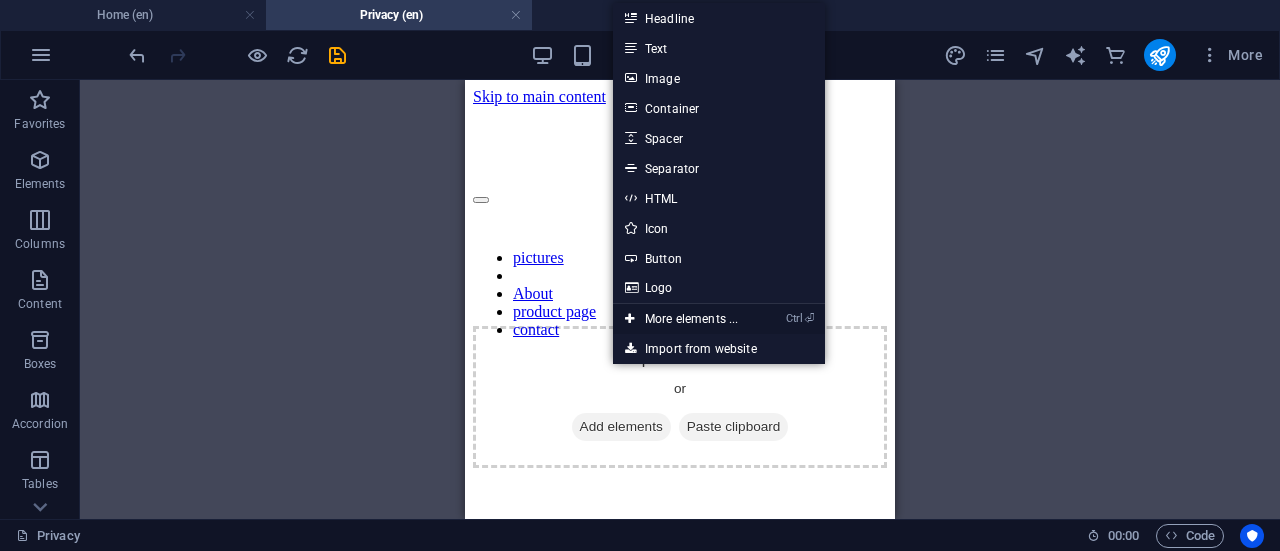 click on "Ctrl ⏎  More elements ..." at bounding box center [681, 319] 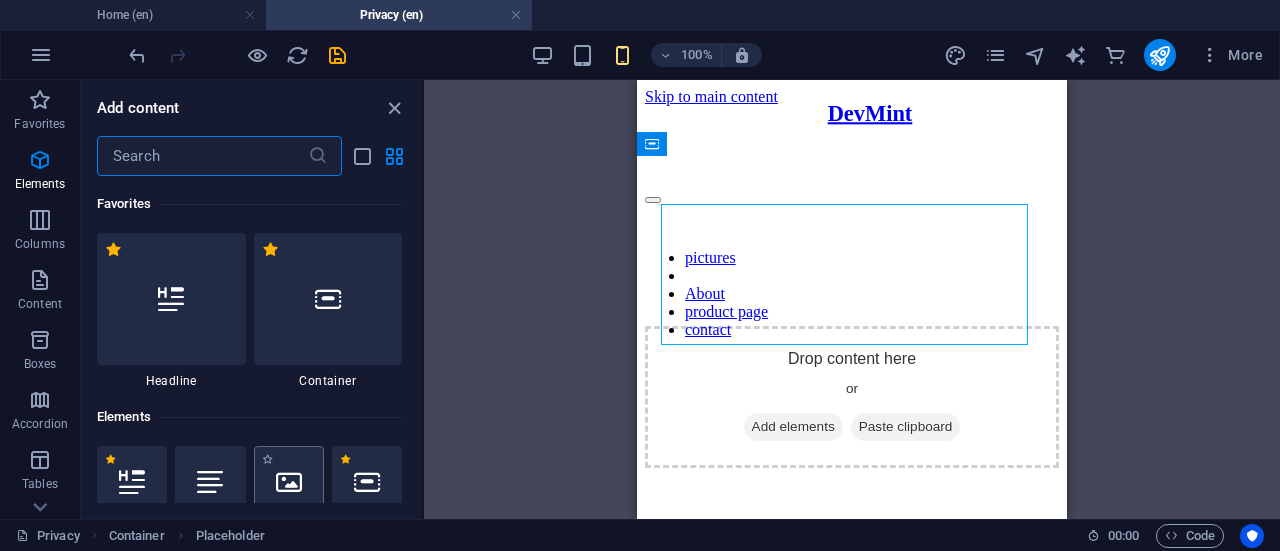 scroll, scrollTop: 213, scrollLeft: 0, axis: vertical 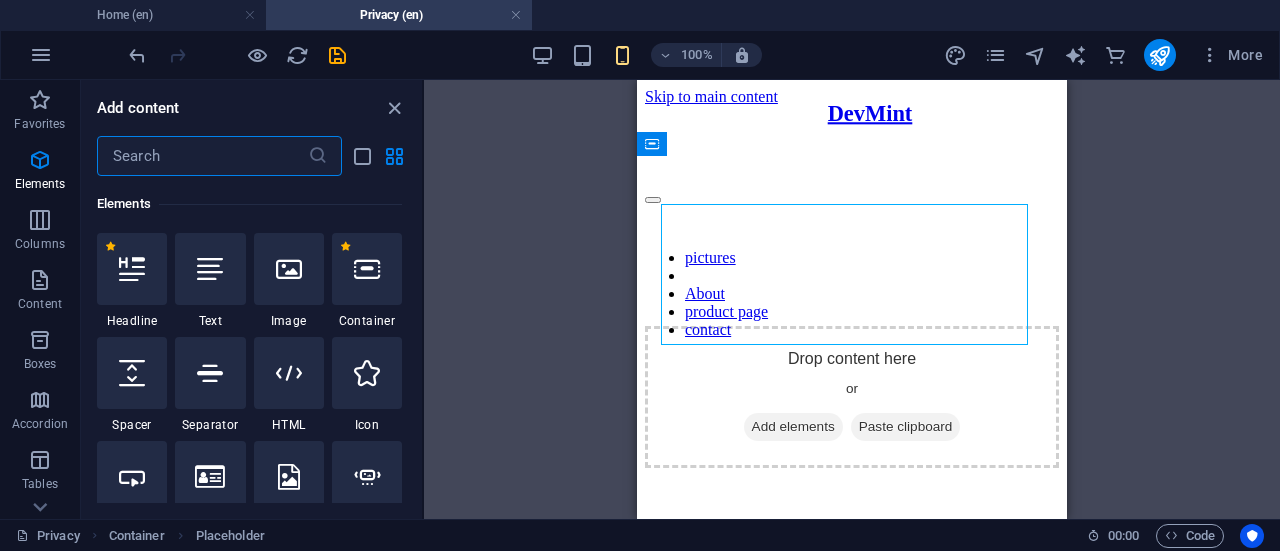 click at bounding box center (202, 156) 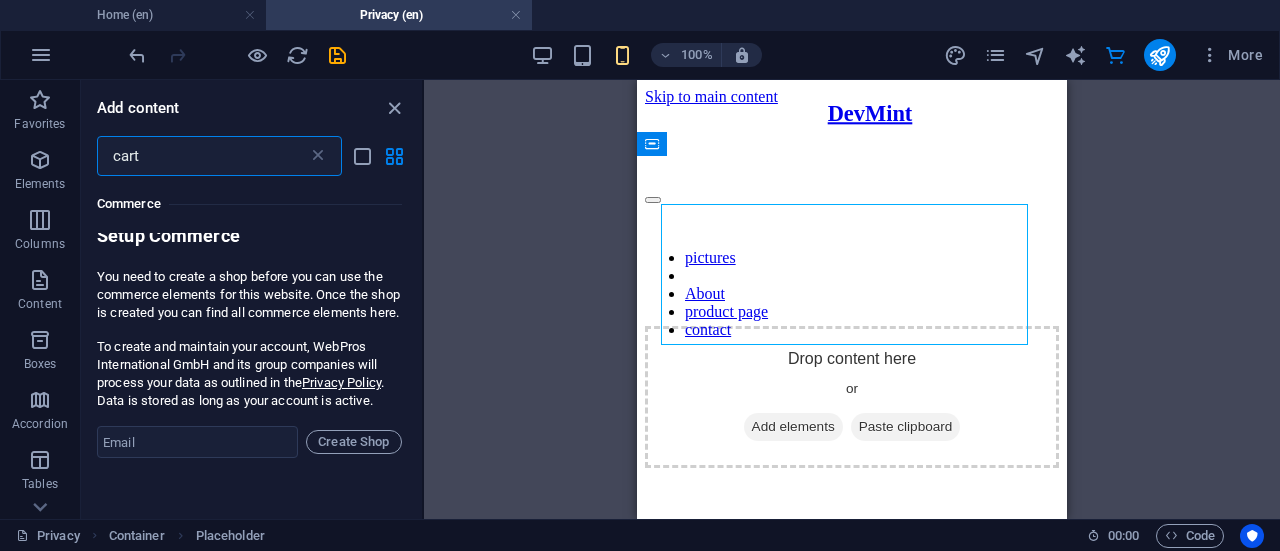 scroll, scrollTop: 0, scrollLeft: 0, axis: both 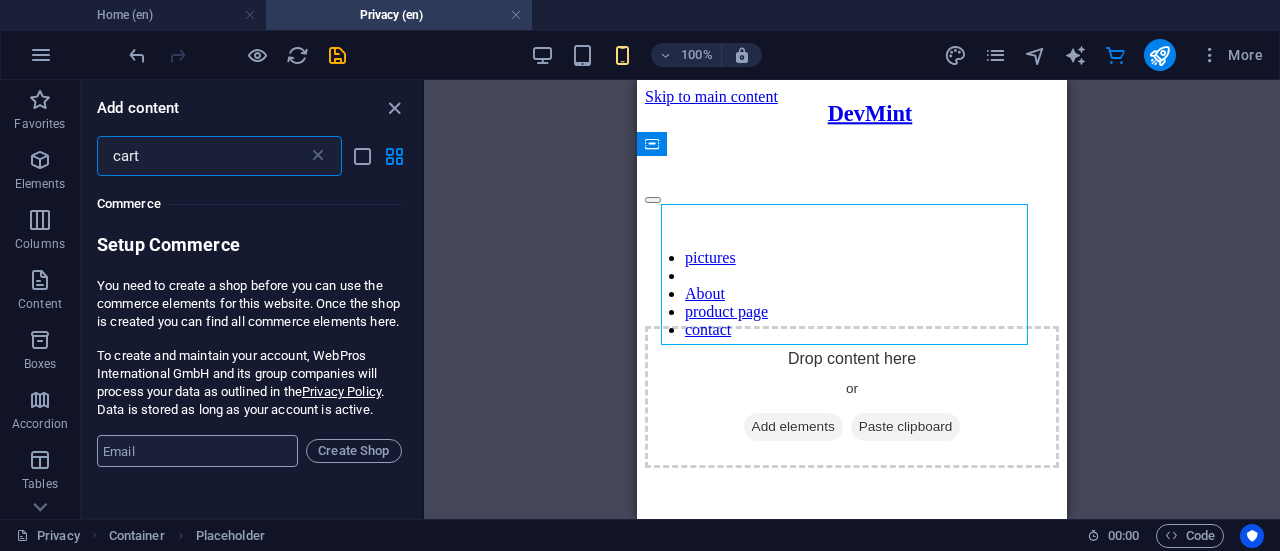 type on "cart" 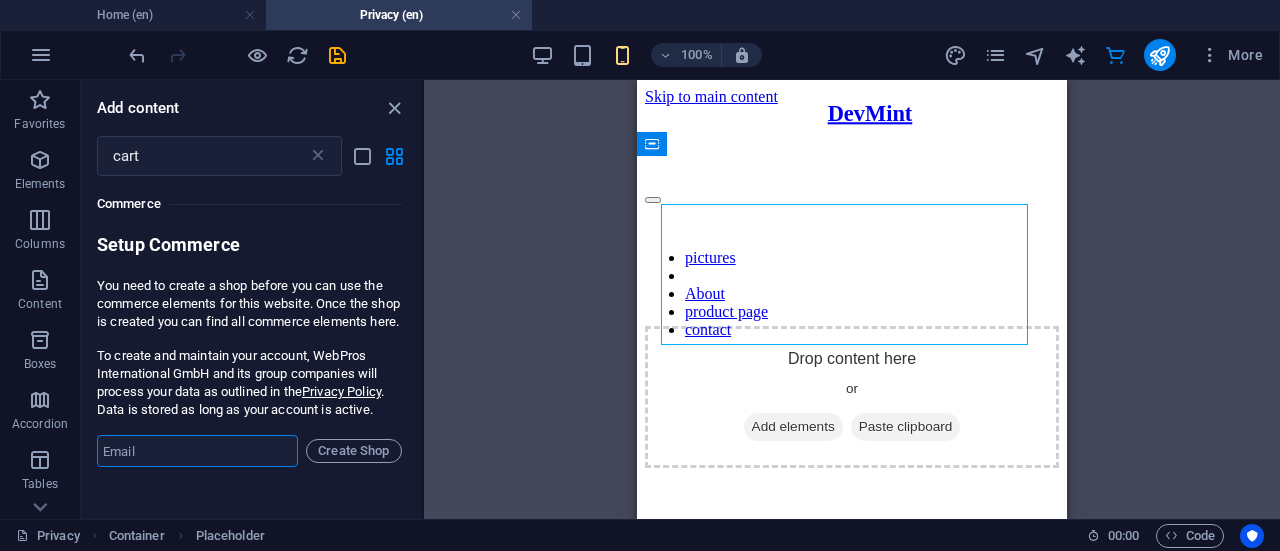 click at bounding box center [197, 451] 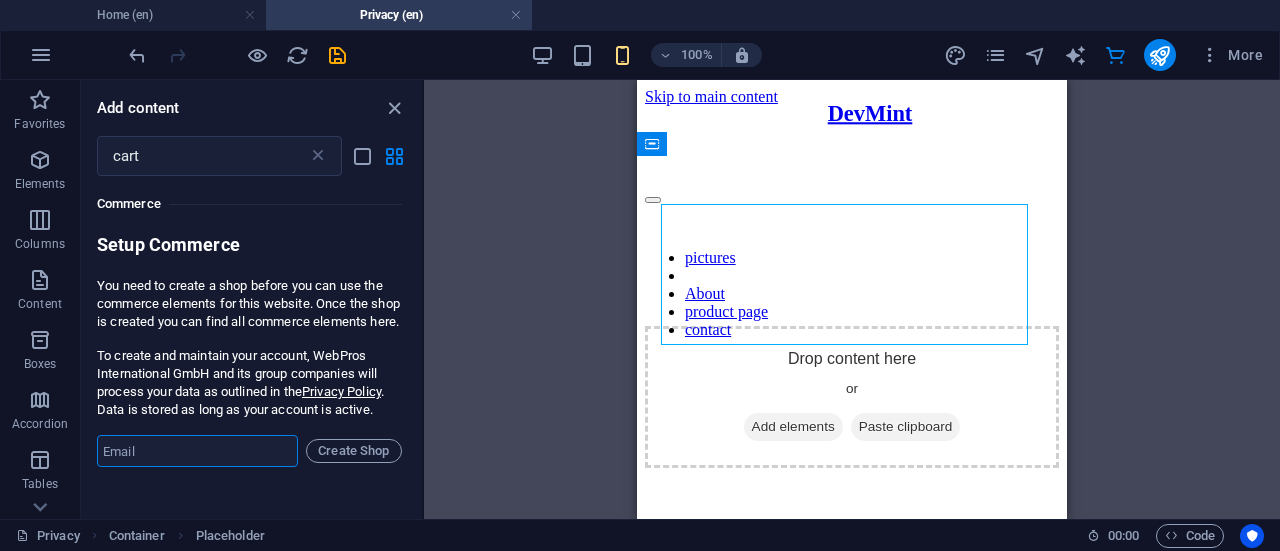 type on "yashkumar202104@gmail.com" 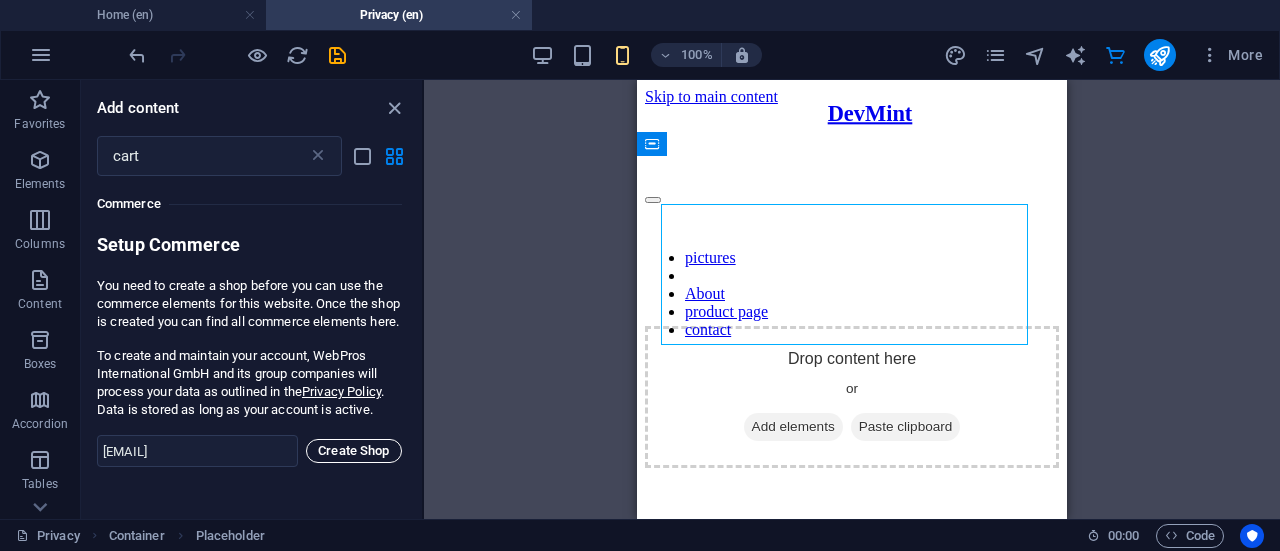 click on "Create Shop" at bounding box center [354, 451] 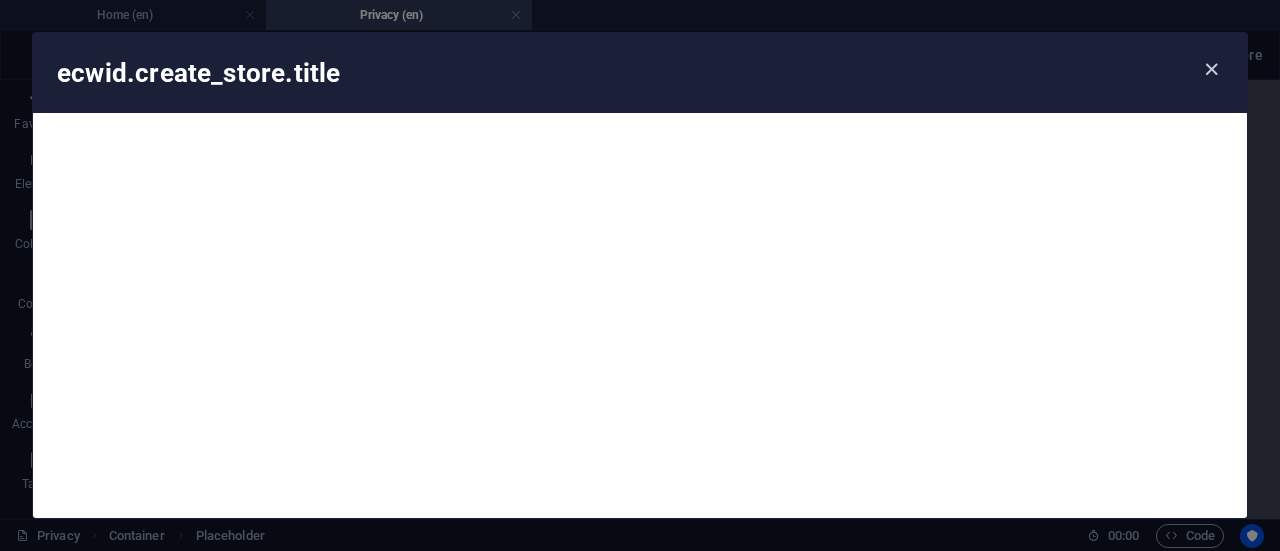 click at bounding box center (1211, 69) 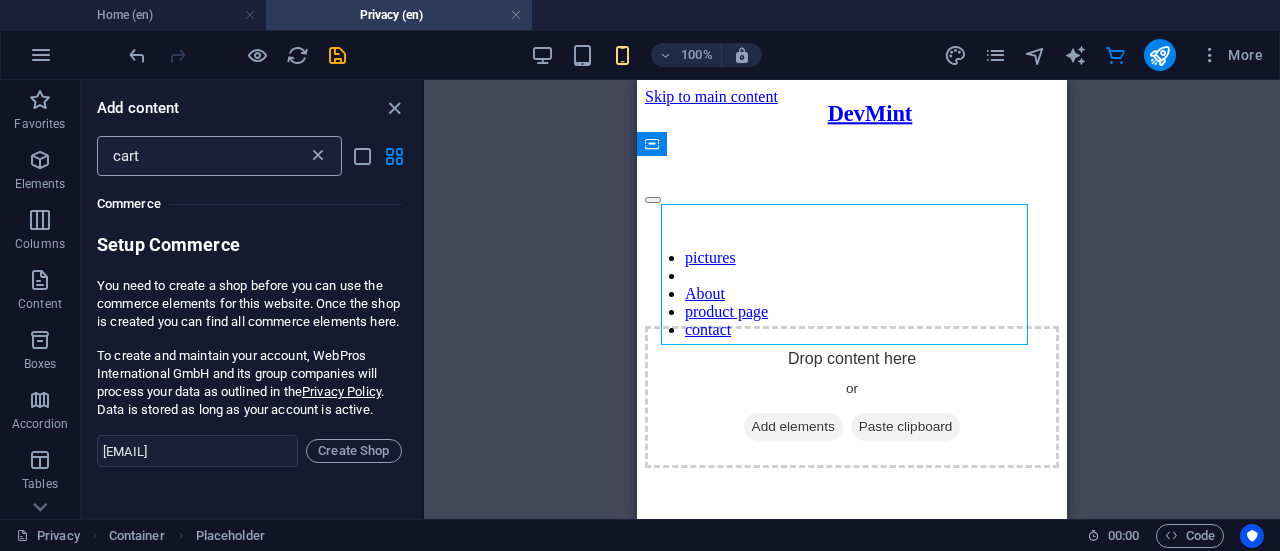 click at bounding box center (318, 156) 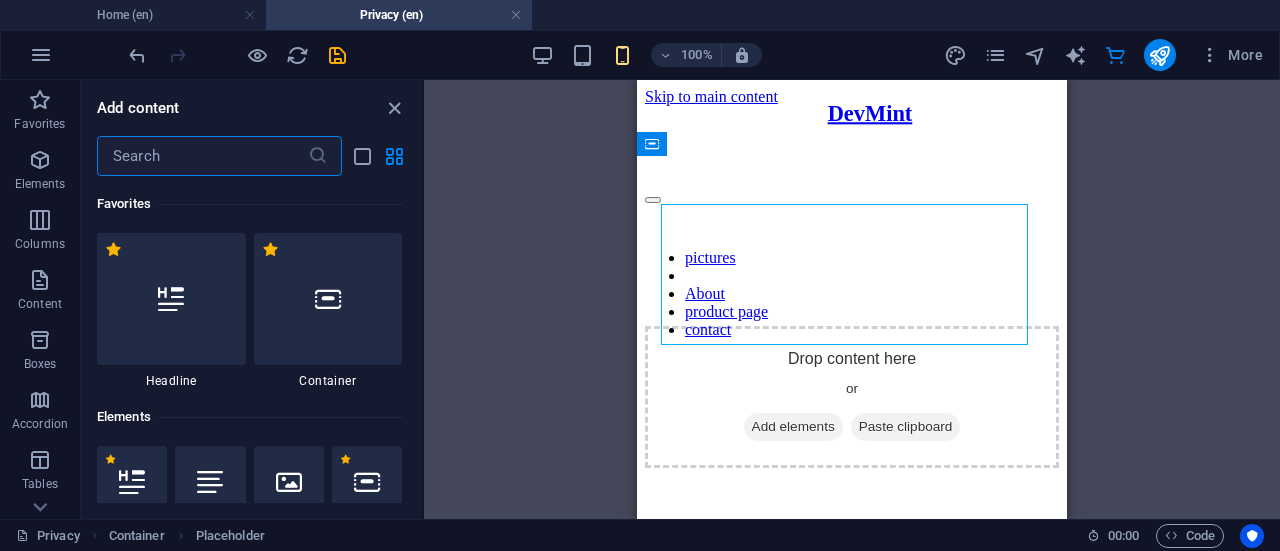 click at bounding box center (202, 156) 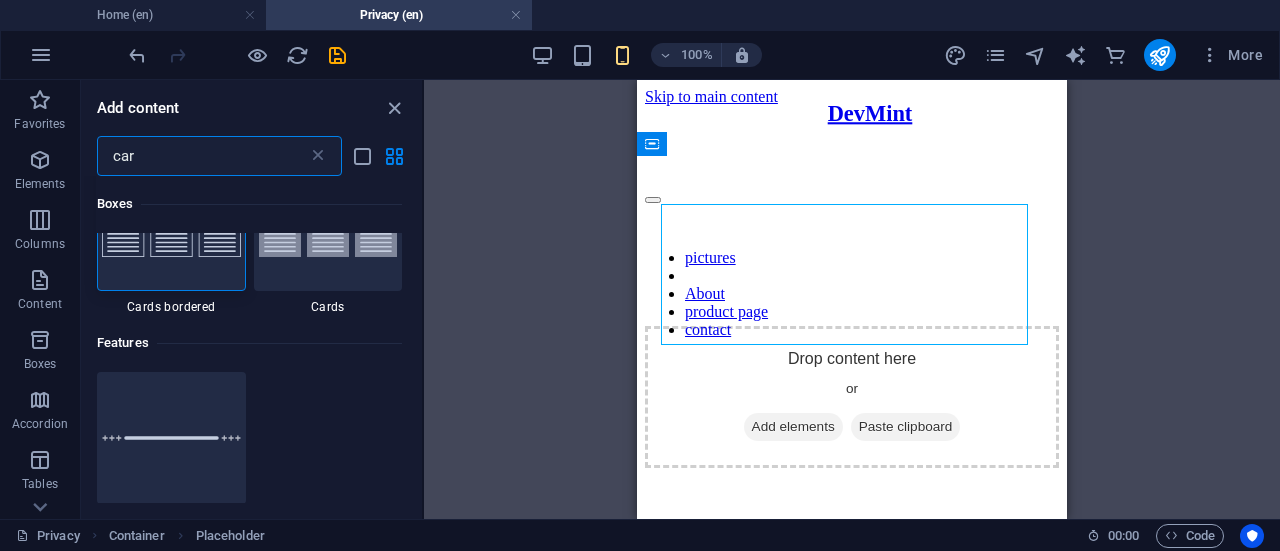 scroll, scrollTop: 0, scrollLeft: 0, axis: both 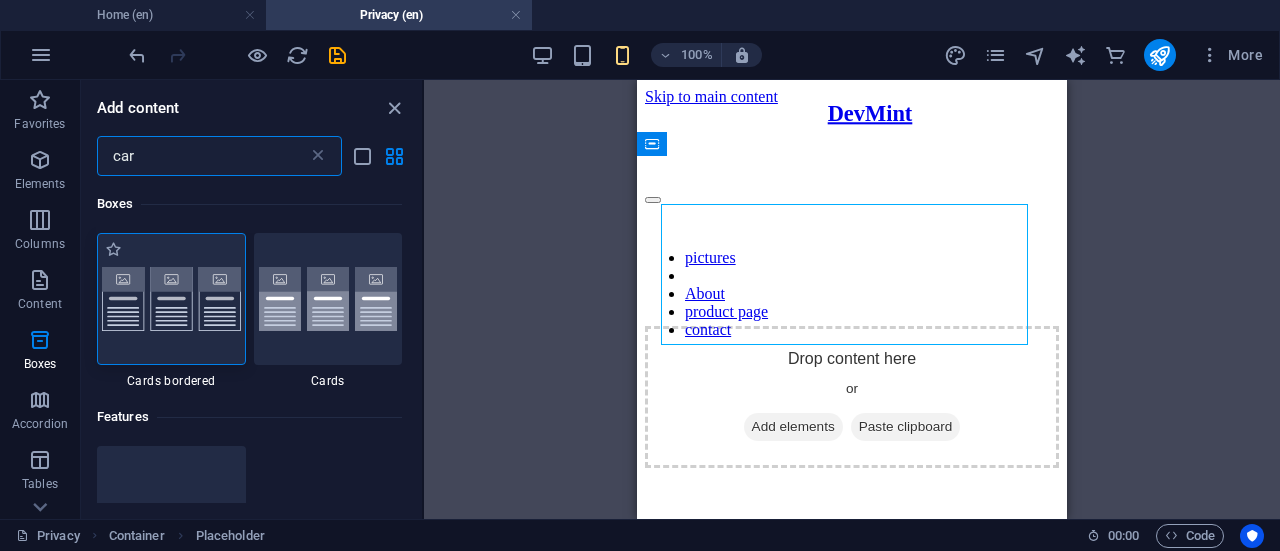 type on "car" 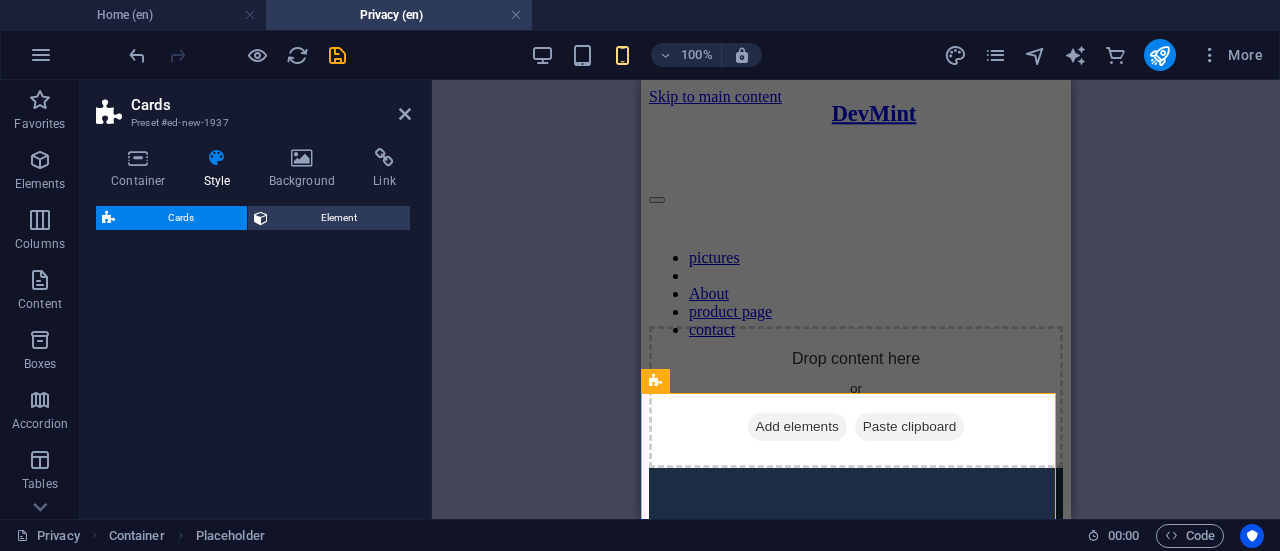 select on "rem" 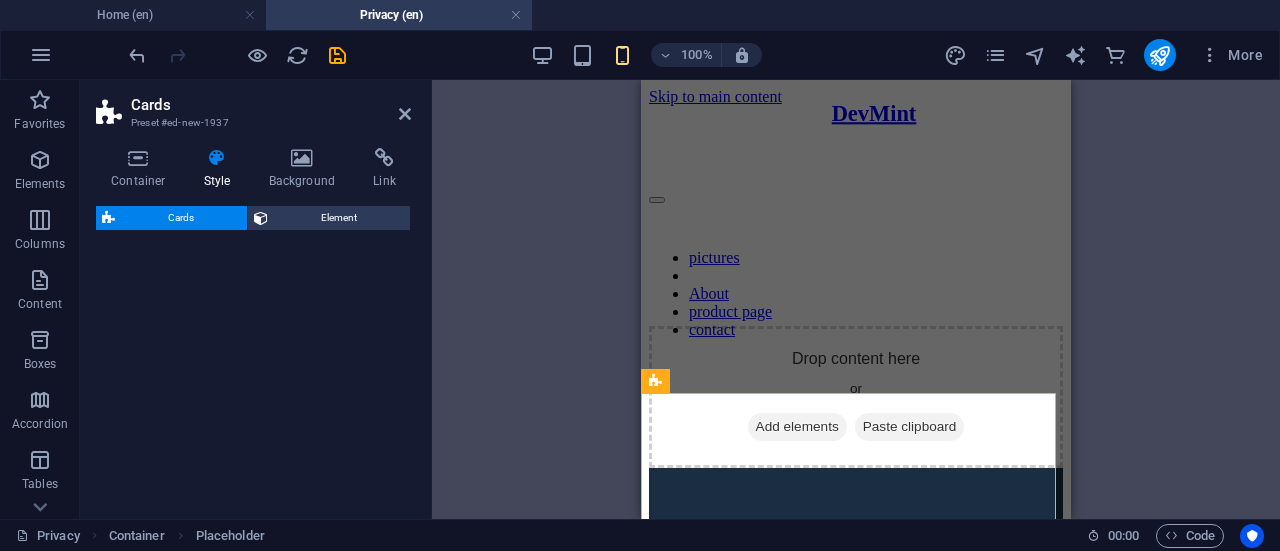select on "preset-image-boxes-v3-border" 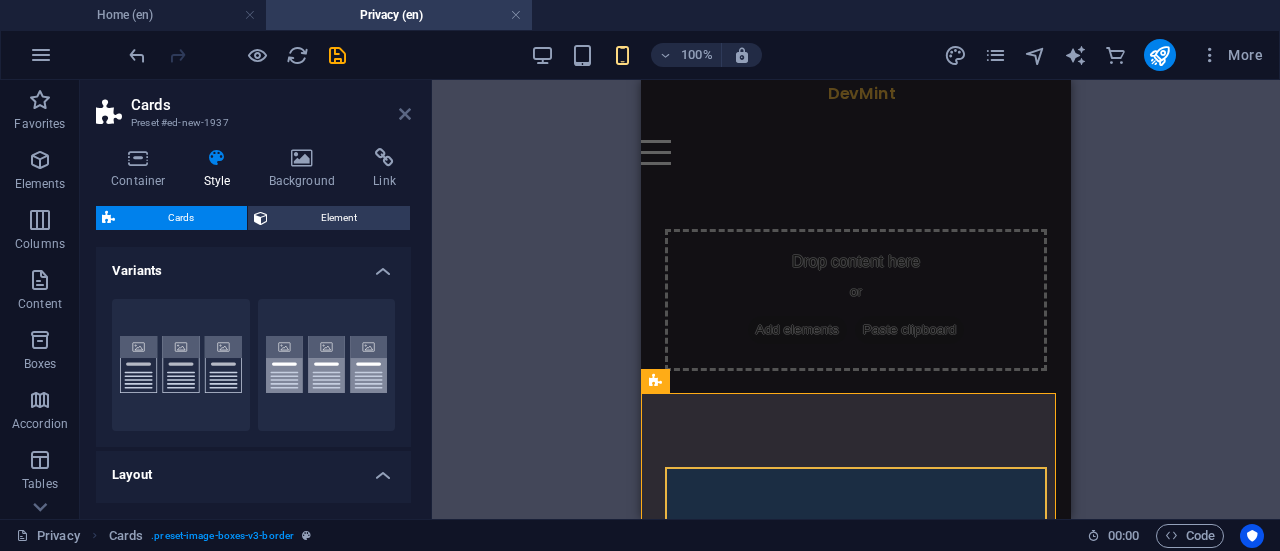 click at bounding box center [405, 114] 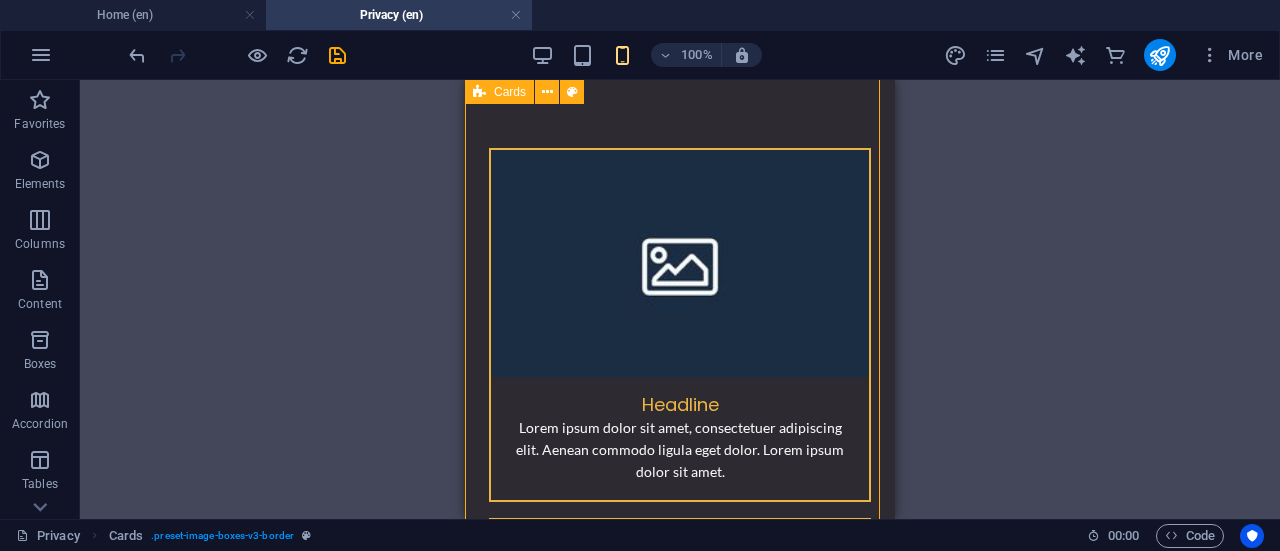 scroll, scrollTop: 391, scrollLeft: 0, axis: vertical 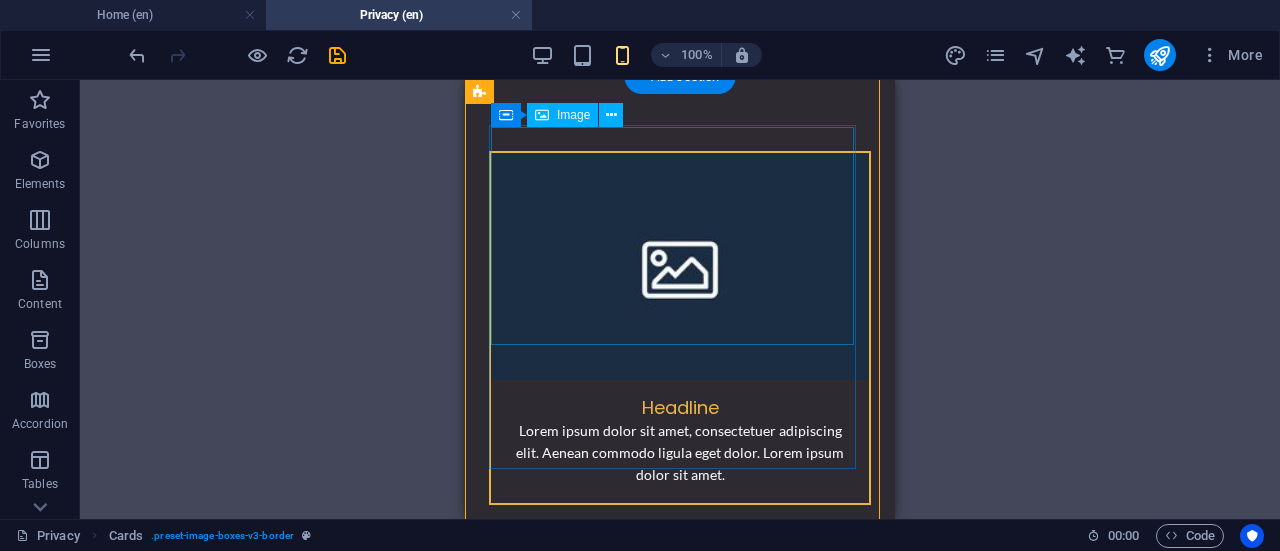 click at bounding box center [680, 266] 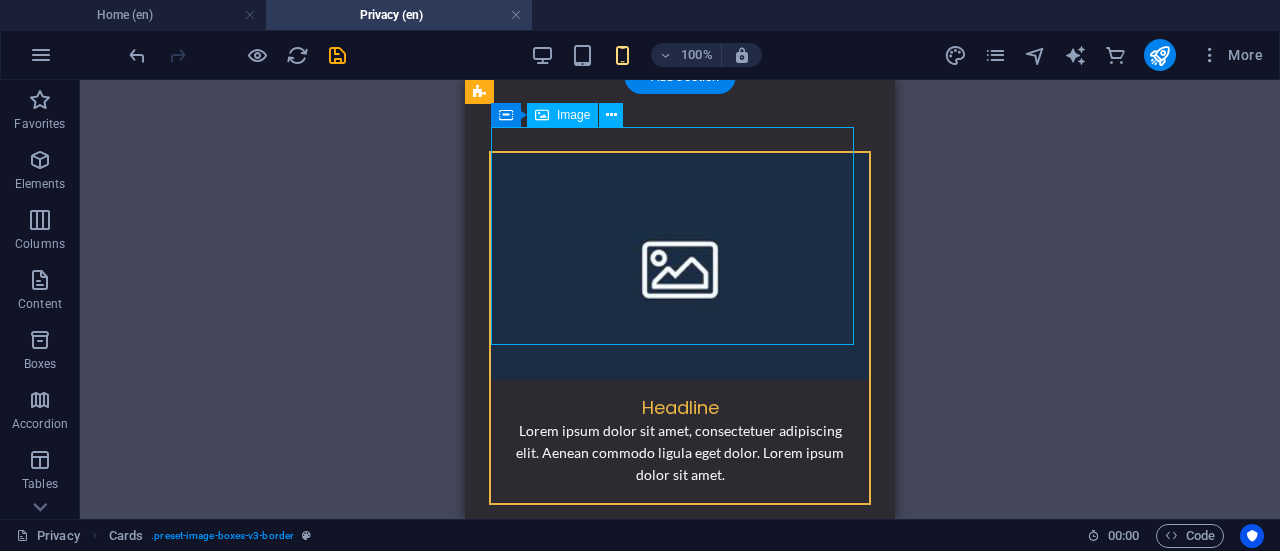 click at bounding box center [680, 266] 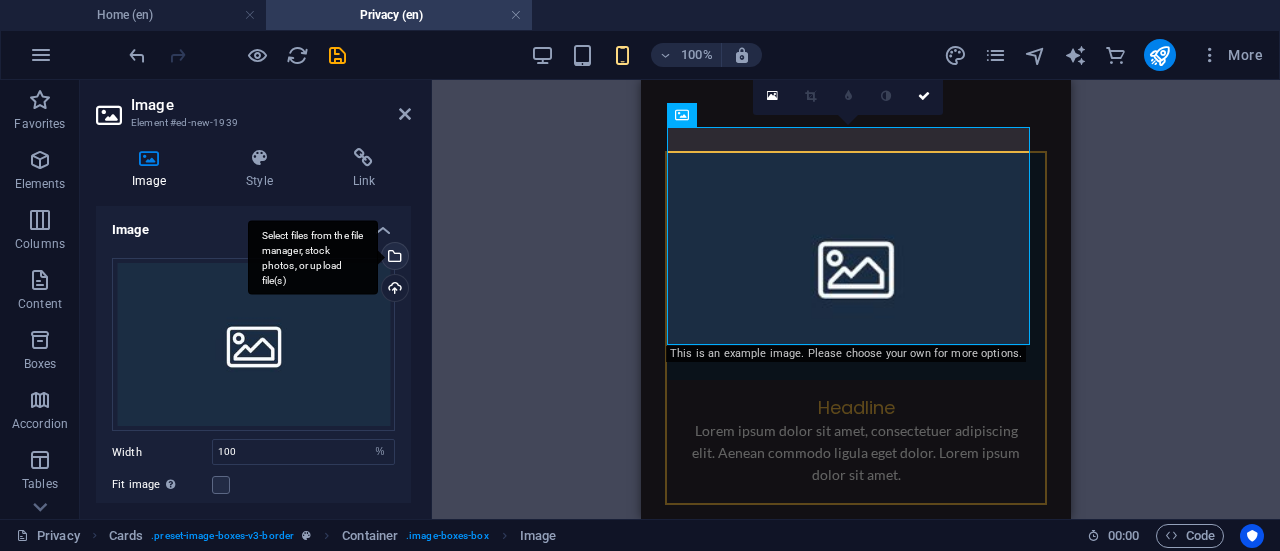 click on "Select files from the file manager, stock photos, or upload file(s)" at bounding box center [393, 258] 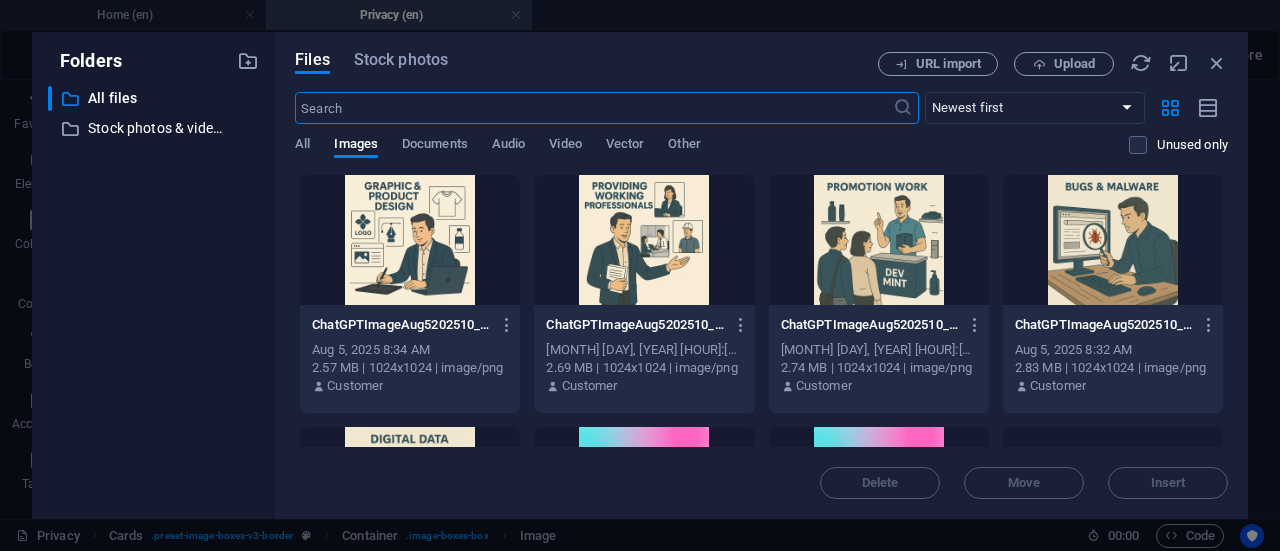 scroll, scrollTop: 427, scrollLeft: 0, axis: vertical 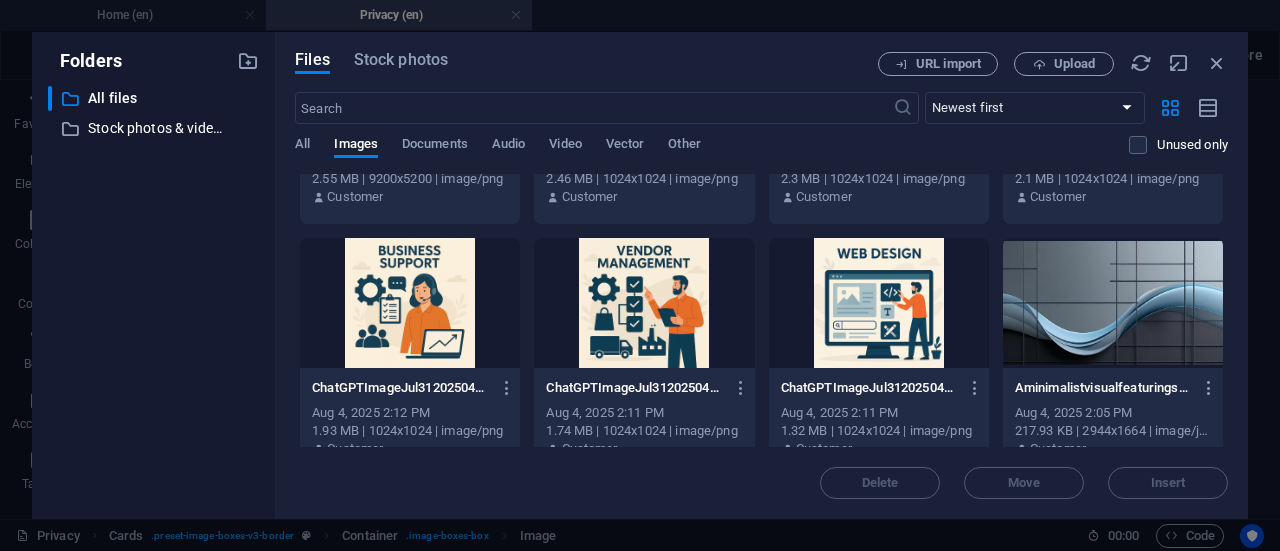 click at bounding box center [879, 303] 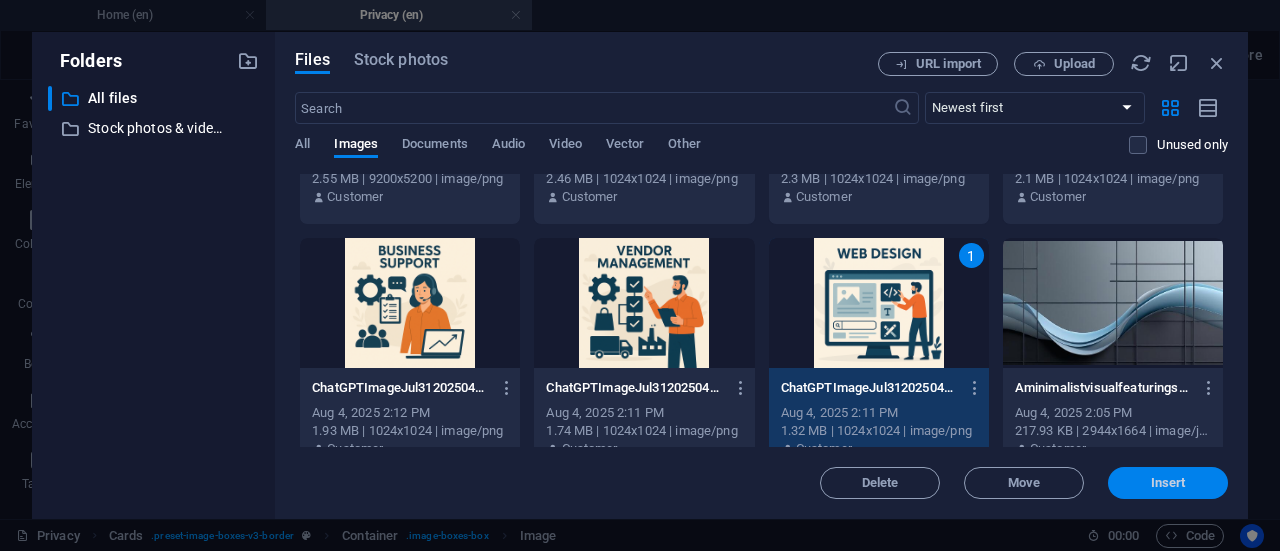click on "Insert" at bounding box center (1168, 483) 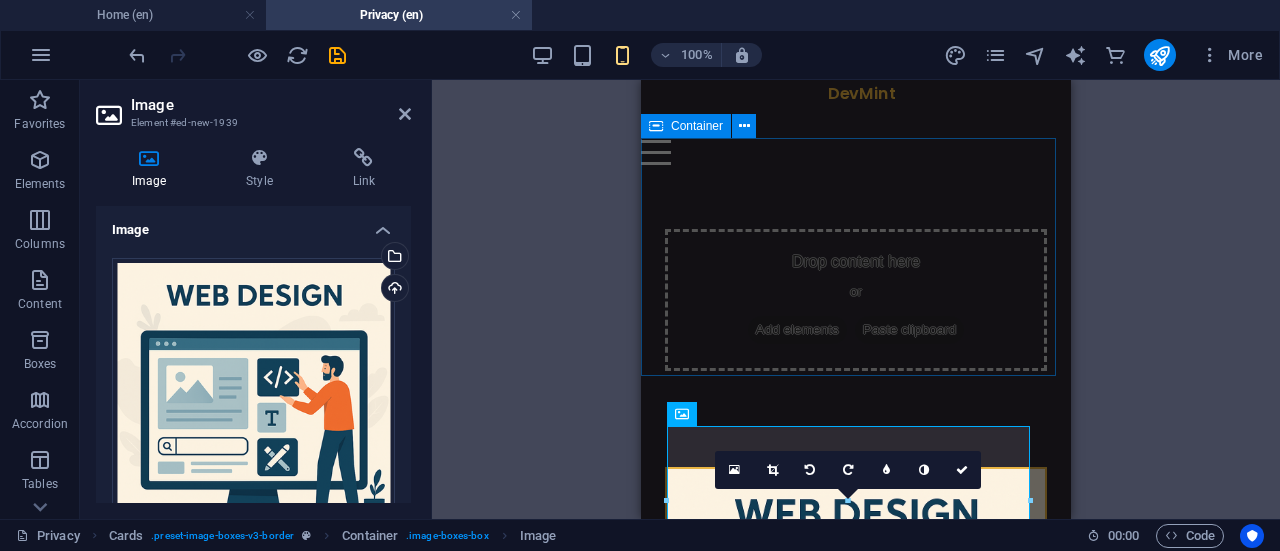 scroll, scrollTop: 37, scrollLeft: 0, axis: vertical 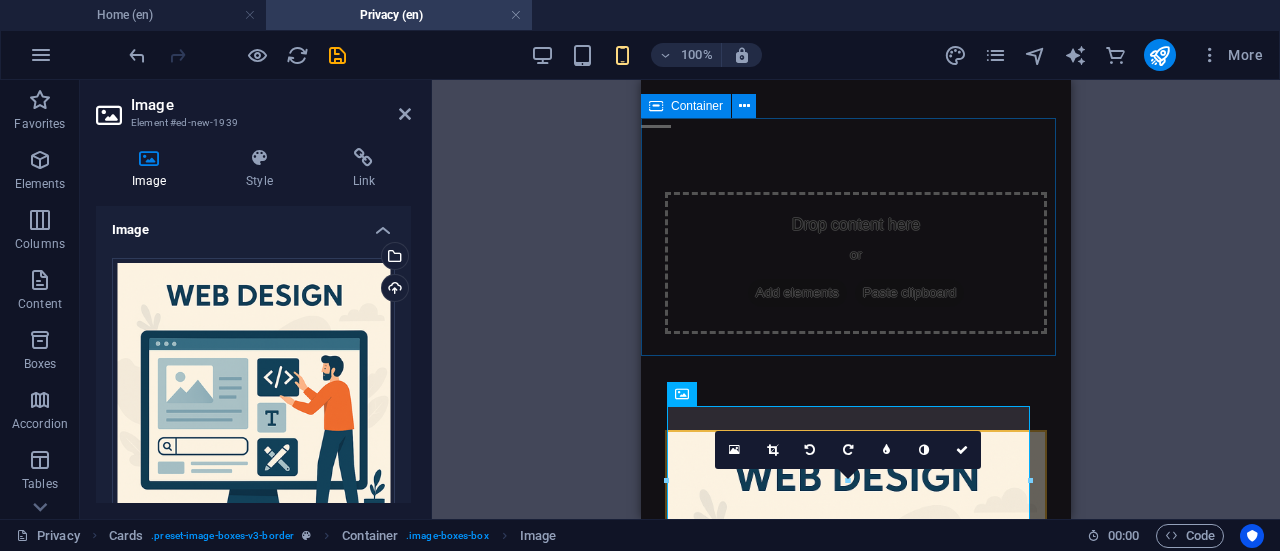 click on "Drop content here or  Add elements  Paste clipboard" at bounding box center [856, 263] 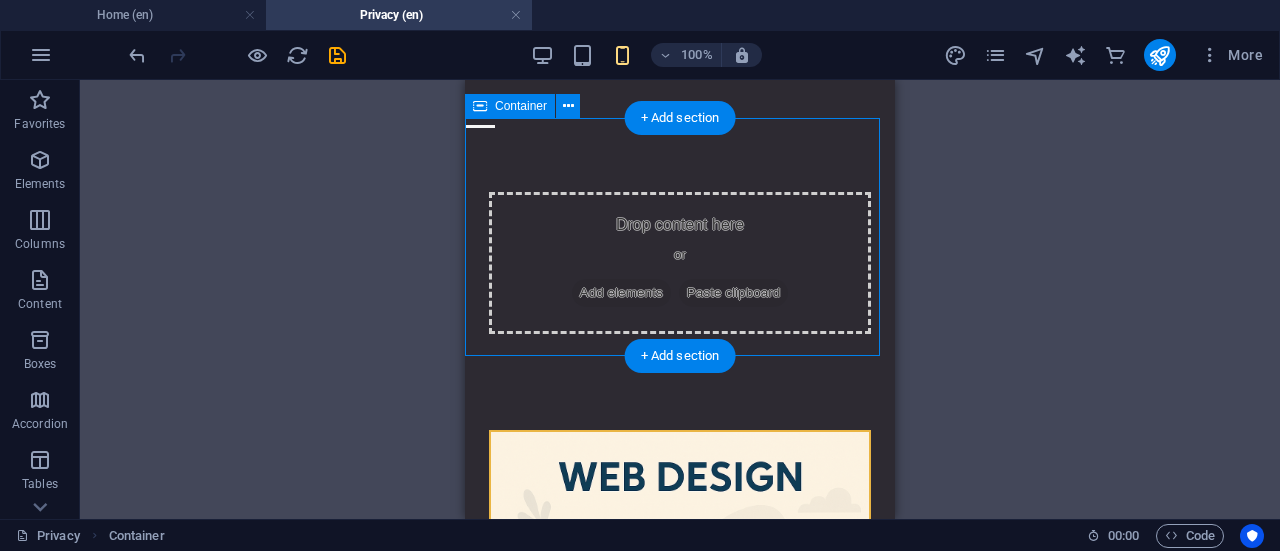 click on "Drop content here or  Add elements  Paste clipboard" at bounding box center [680, 263] 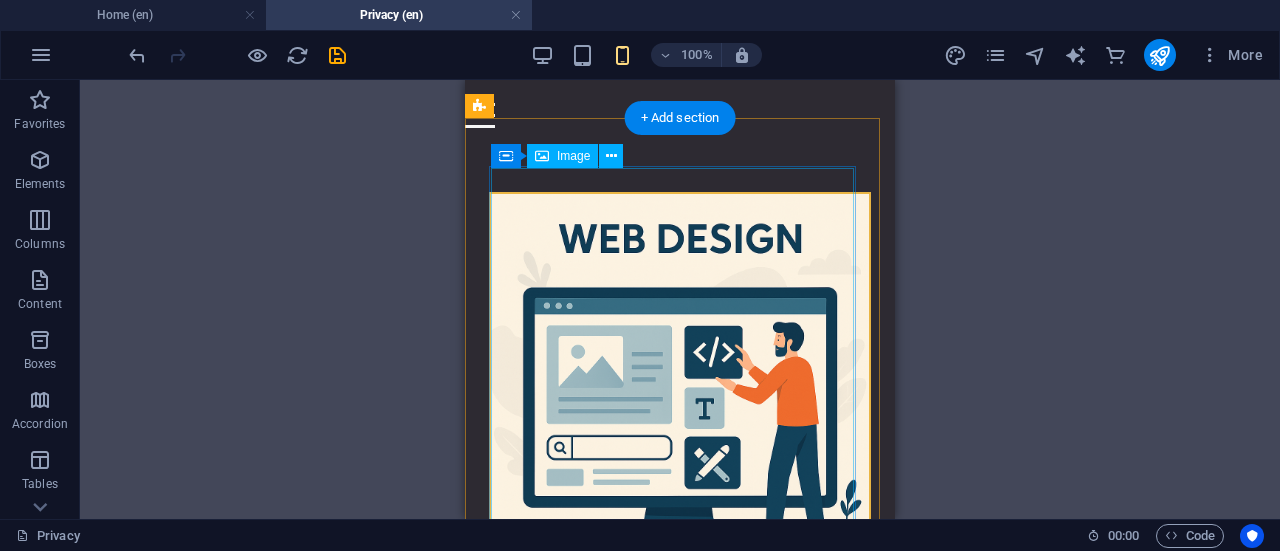 click at bounding box center [680, 383] 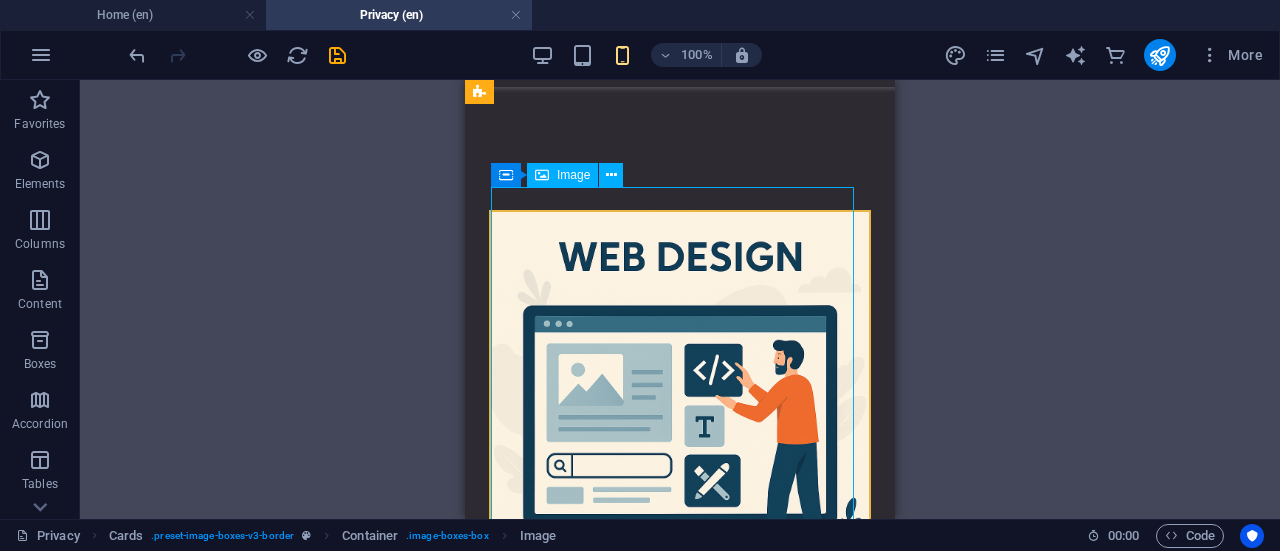 scroll, scrollTop: 95, scrollLeft: 0, axis: vertical 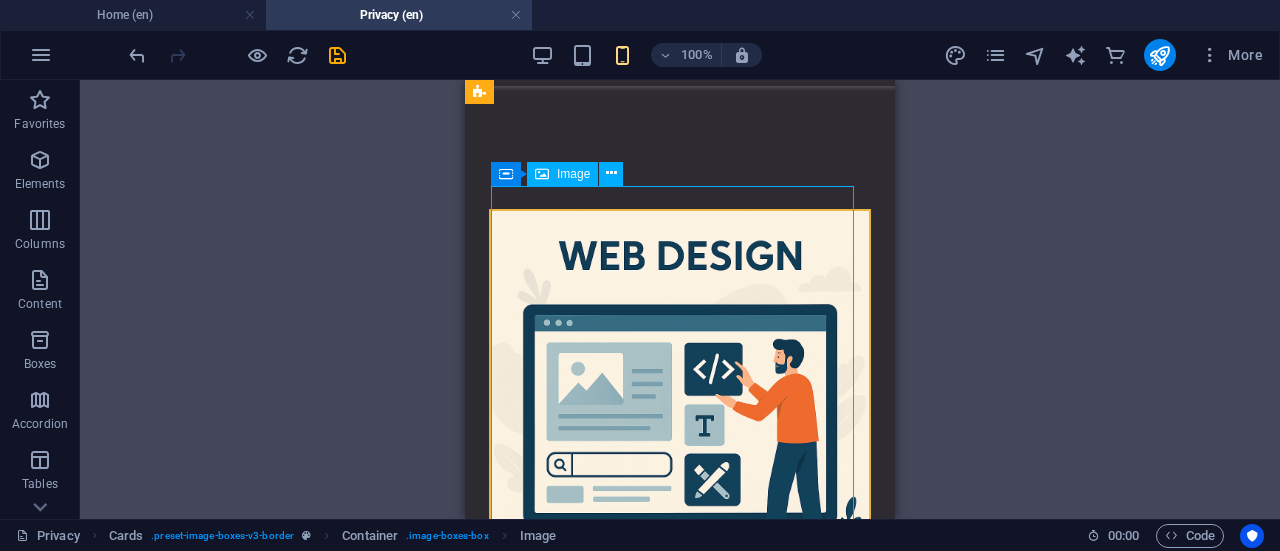 click at bounding box center [680, 400] 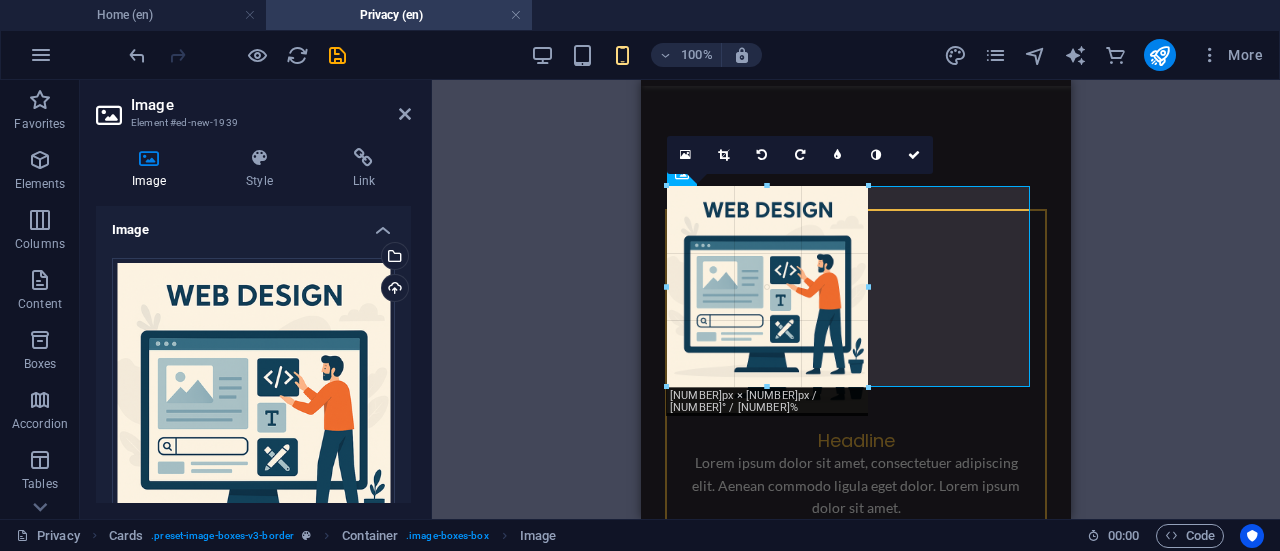 drag, startPoint x: 671, startPoint y: 185, endPoint x: 251, endPoint y: 265, distance: 427.55118 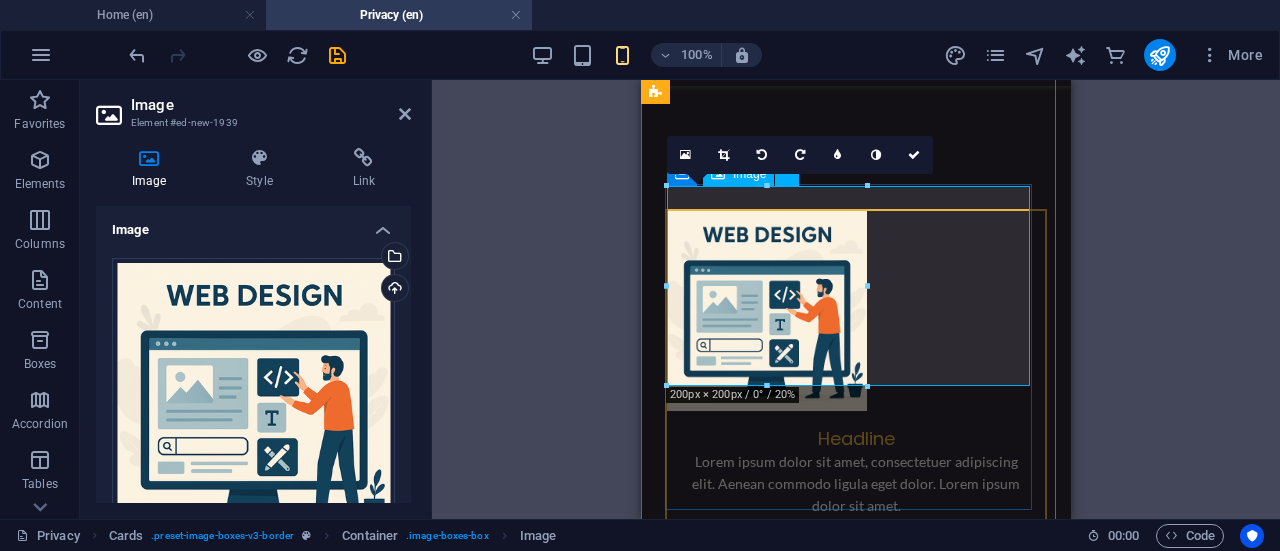 click at bounding box center (856, 311) 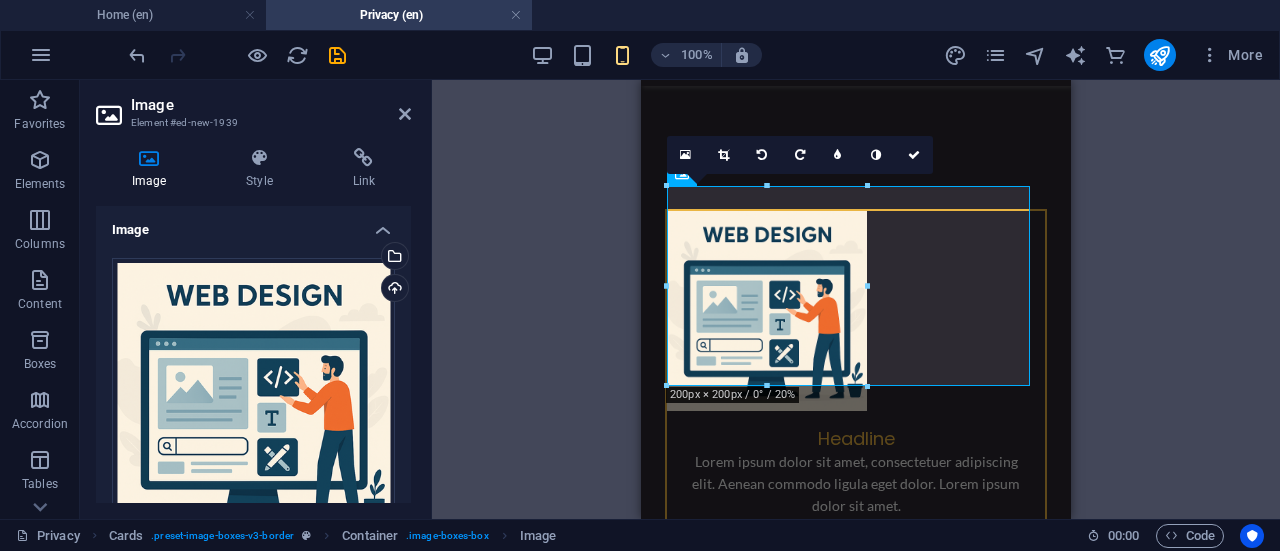 click on "Image Style Link Image Drag files here, click to choose files or select files from Files or our free stock photos & videos Select files from the file manager, stock photos, or upload file(s) Upload Width 200 Default auto px rem % em vh vw Fit image Automatically fit image to a fixed width and height Height Default auto px Alignment Lazyload Loading images after the page loads improves page speed. Responsive Automatically load retina image and smartphone optimized sizes. Lightbox Use as headline The image will be wrapped in an H1 headline tag. Useful for giving alternative text the weight of an H1 headline, e.g. for the logo. Leave unchecked if uncertain. Optimized Images are compressed to improve page speed. Position Direction Custom X offset 50 px rem % vh vw Y offset 50 px rem % vh vw Text Float No float Image left Image right Determine how text should behave around the image. Text Alternative text Image caption Paragraph Format Normal Heading 1 Heading 2 Heading 3 Heading 4 Heading 5 Heading 6 Code Arial 8" at bounding box center (253, 325) 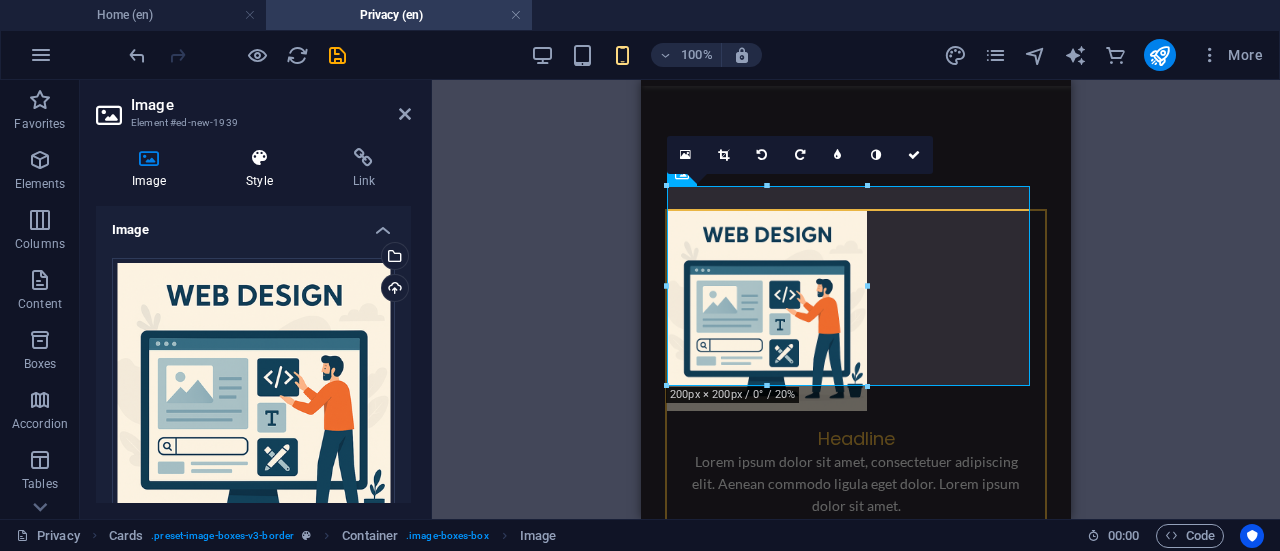 click at bounding box center (259, 158) 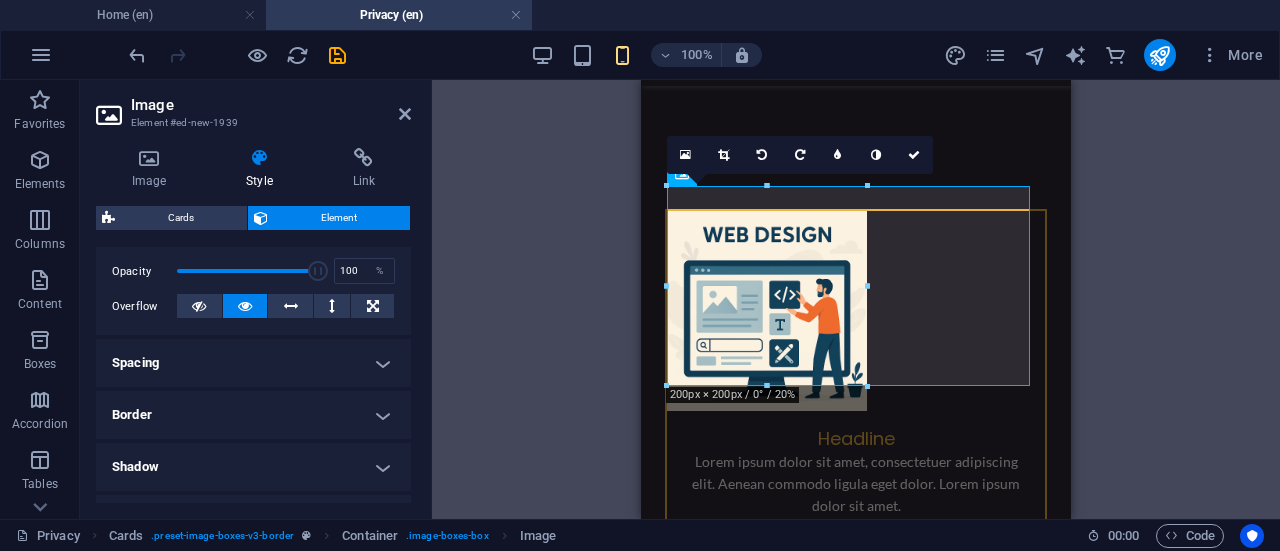 scroll, scrollTop: 283, scrollLeft: 0, axis: vertical 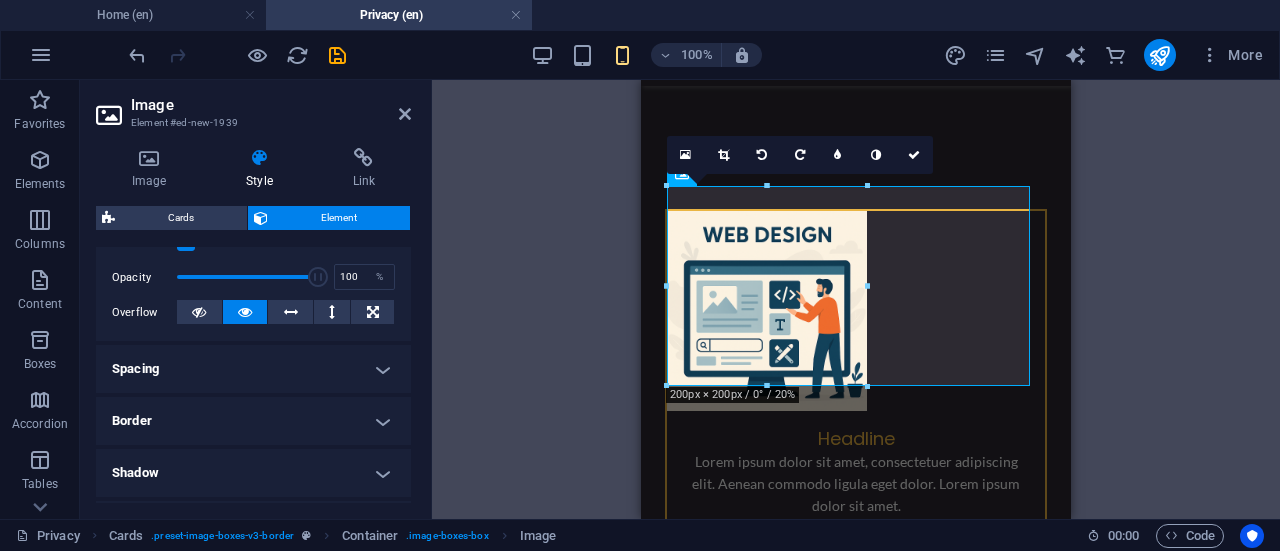 click on "Spacing" at bounding box center [253, 369] 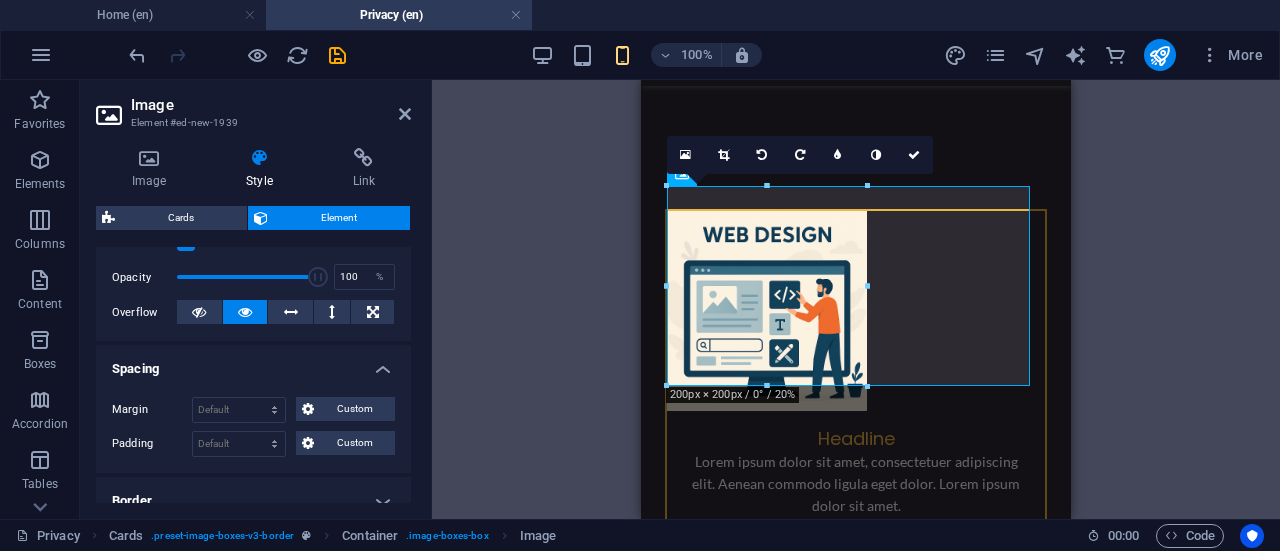 click on "Spacing" at bounding box center [253, 363] 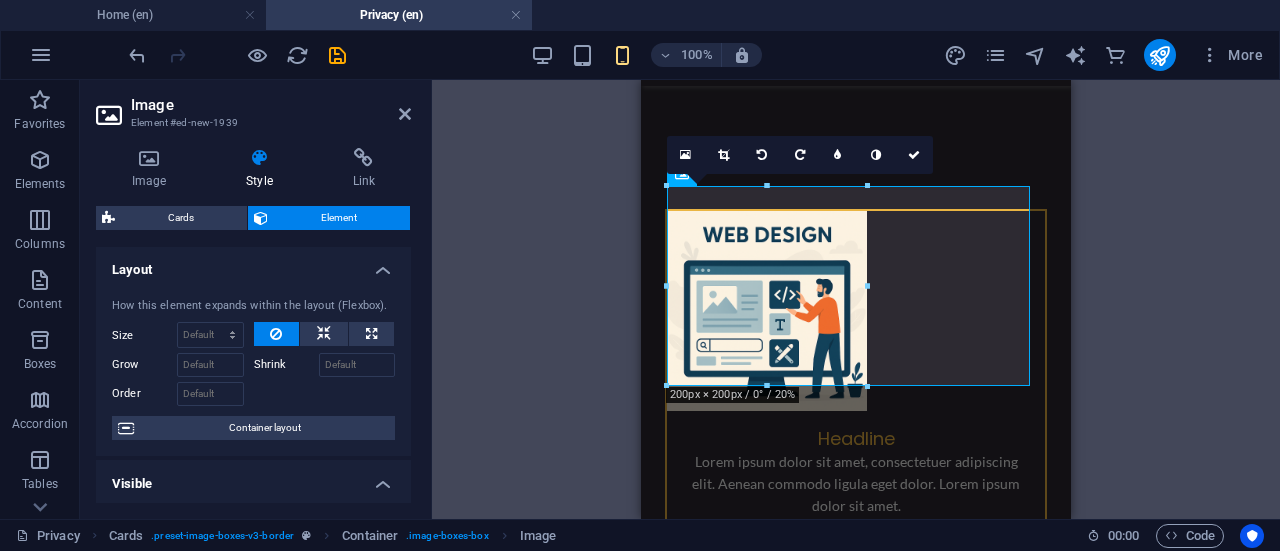 scroll, scrollTop: 0, scrollLeft: 0, axis: both 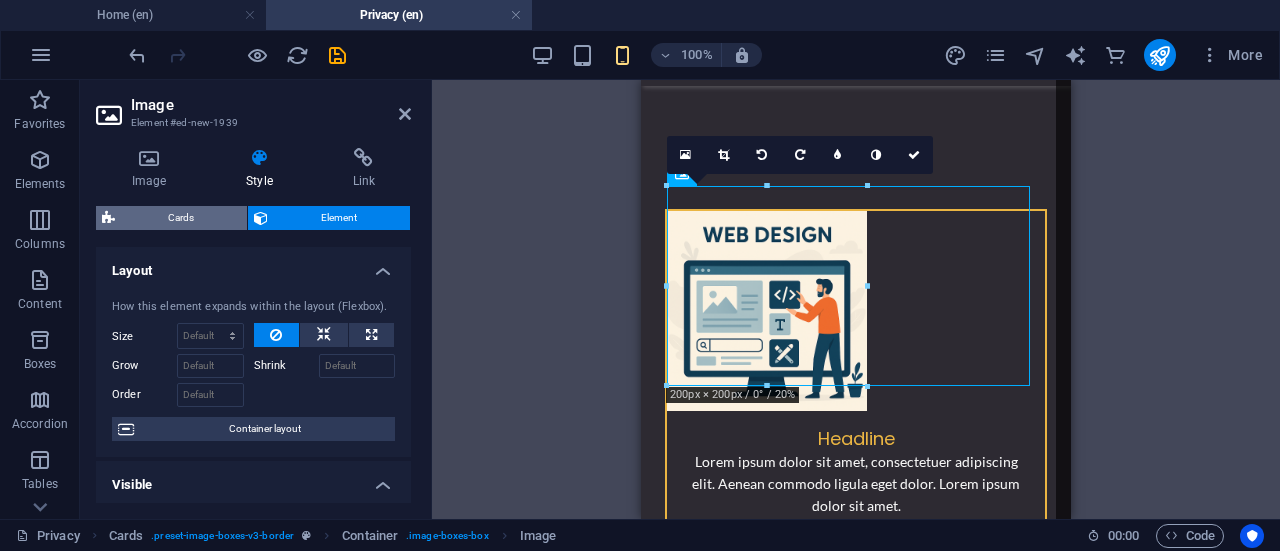 click on "Cards" at bounding box center [181, 218] 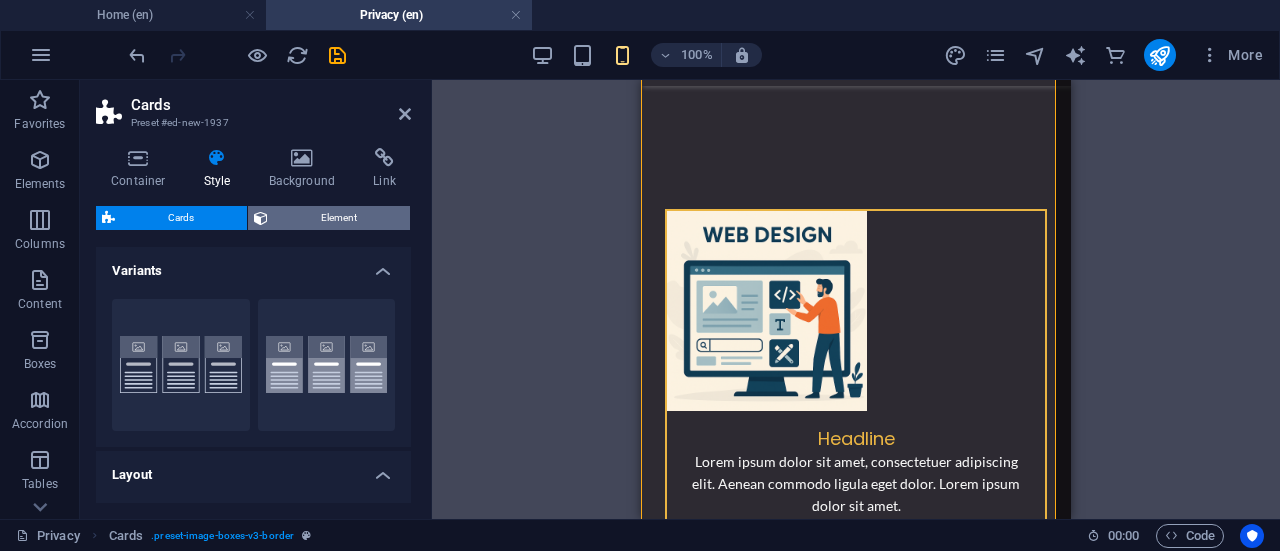 click on "Element" at bounding box center [339, 218] 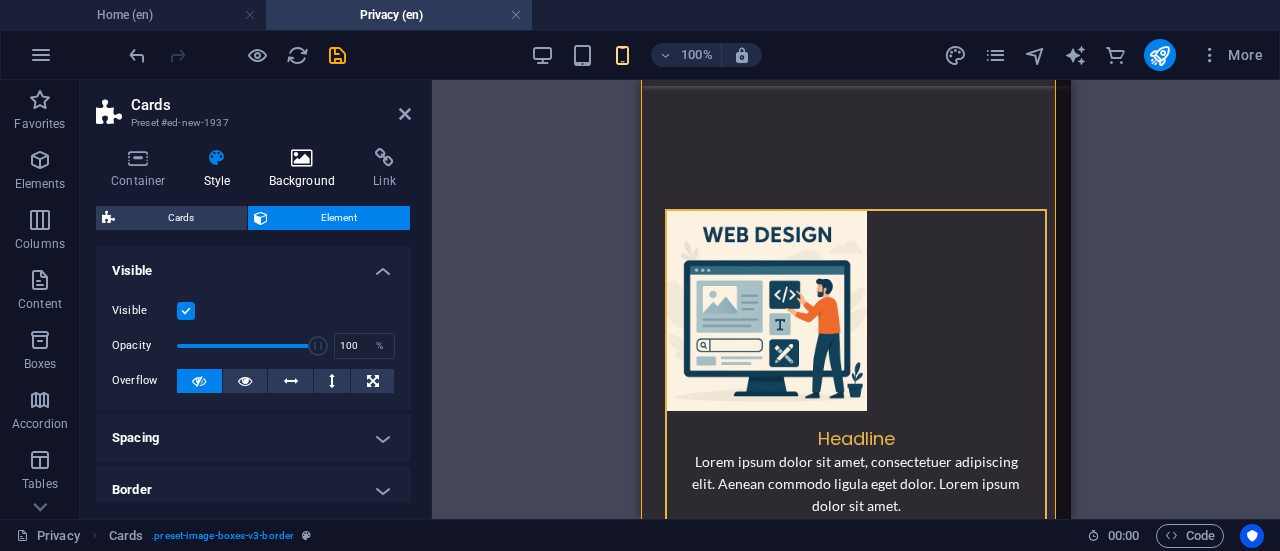 click at bounding box center [302, 158] 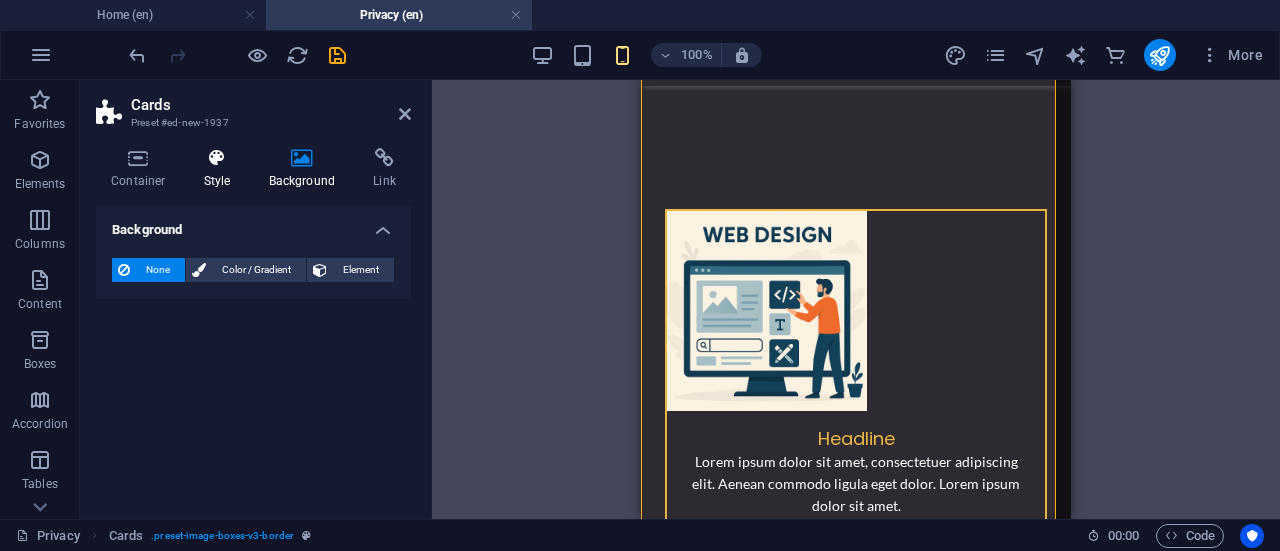 click at bounding box center (217, 158) 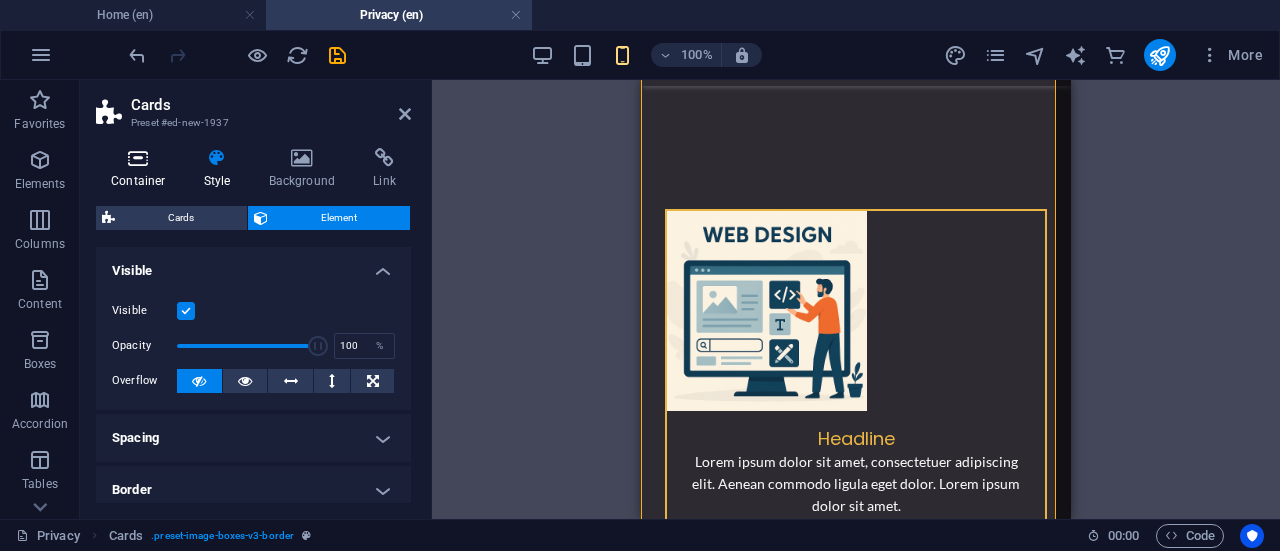 click at bounding box center [138, 158] 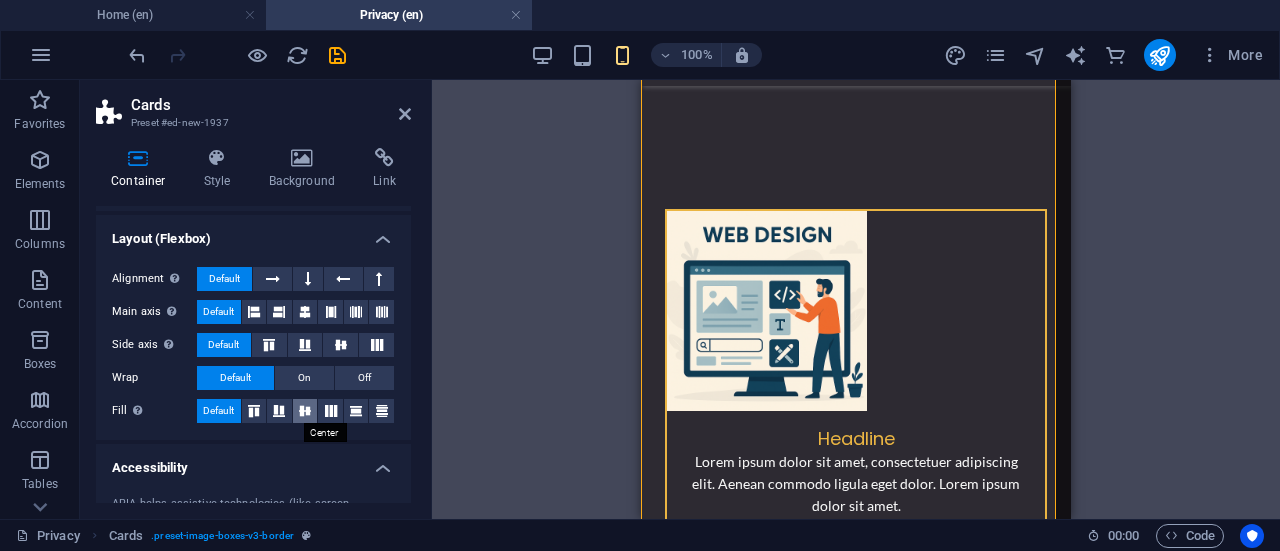 scroll, scrollTop: 258, scrollLeft: 0, axis: vertical 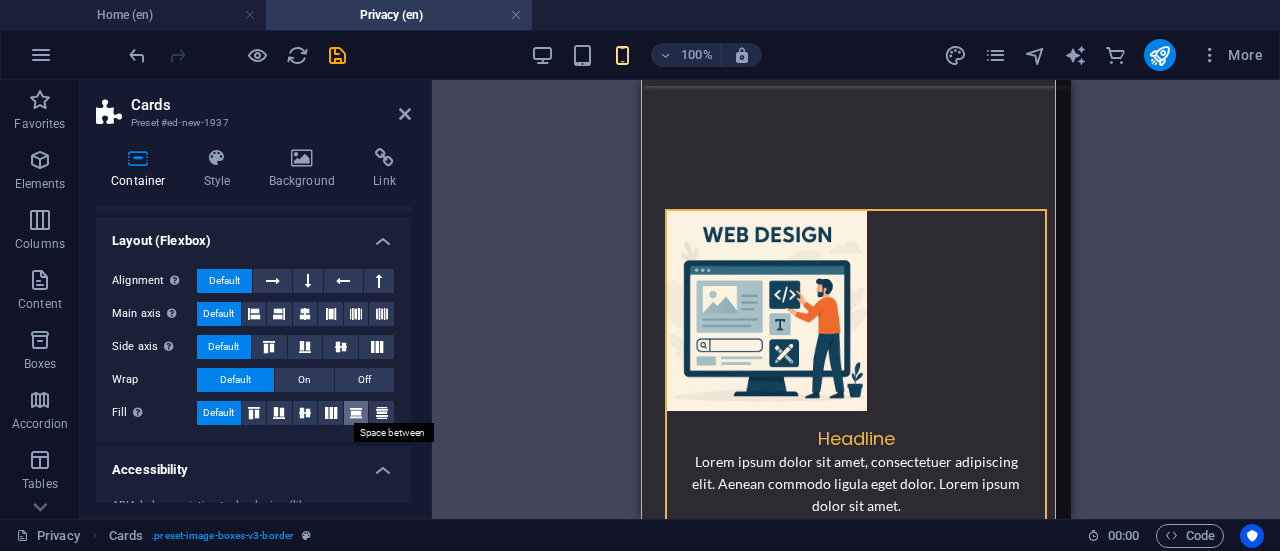 click at bounding box center [356, 413] 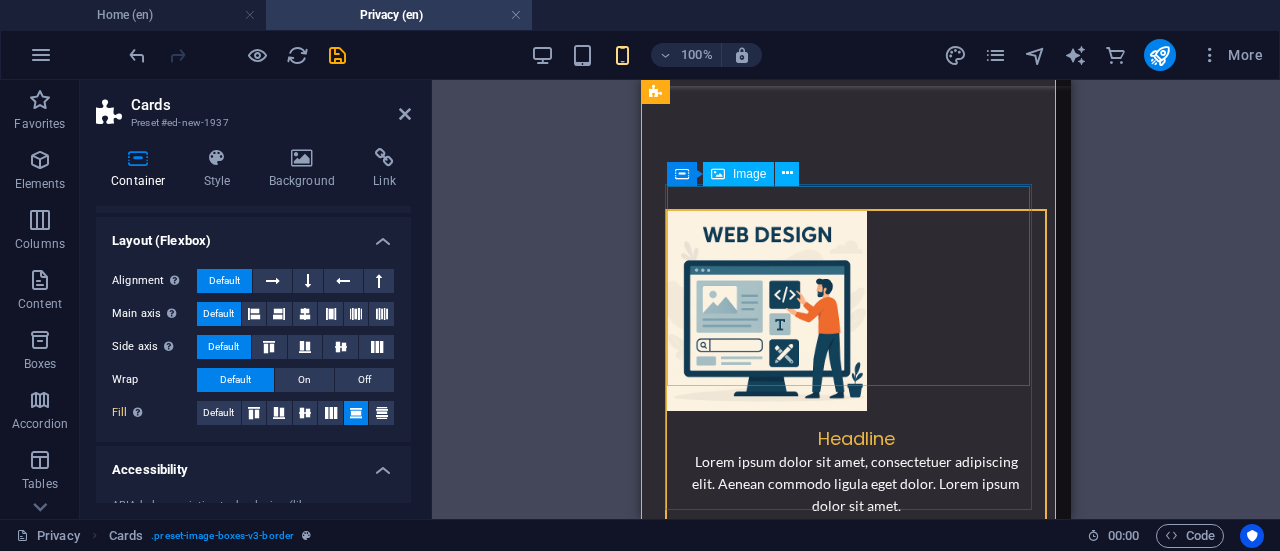 click at bounding box center [856, 311] 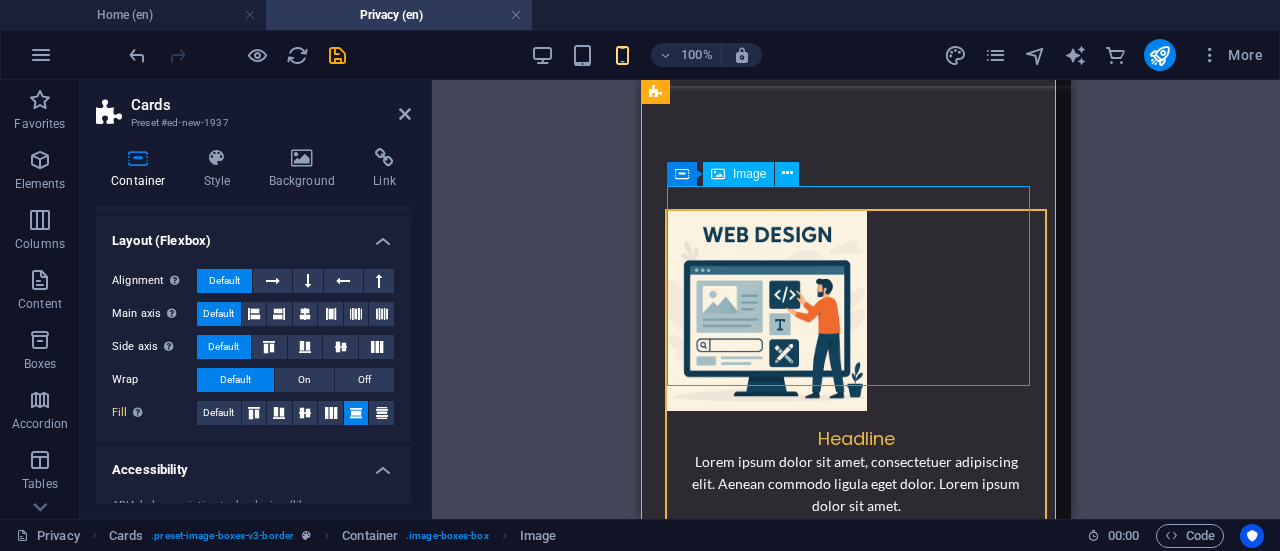click at bounding box center (856, 311) 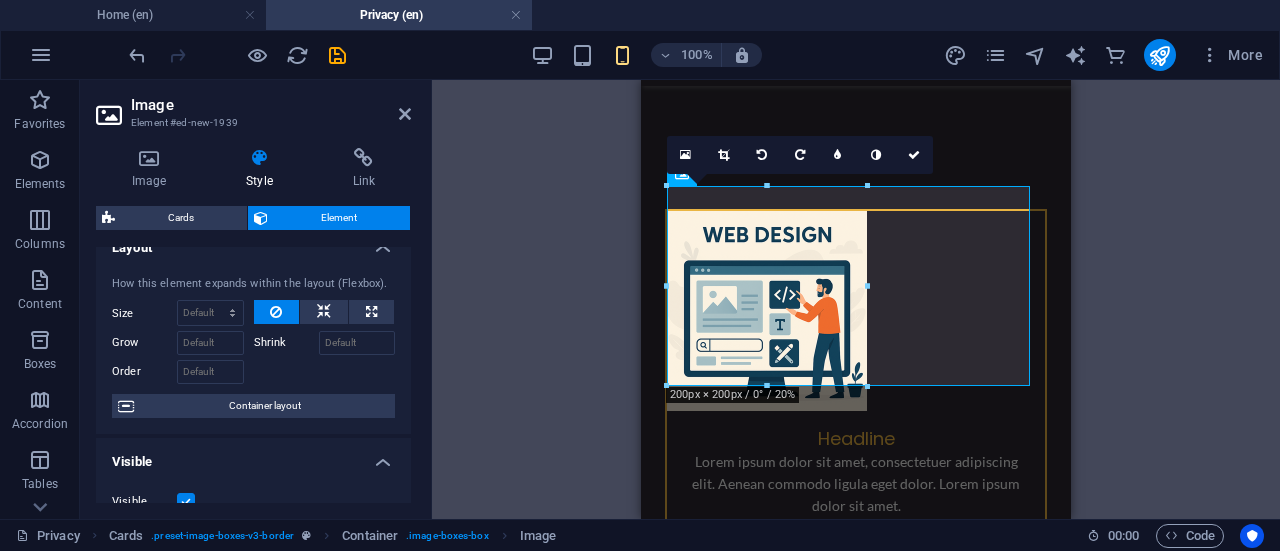 scroll, scrollTop: 0, scrollLeft: 0, axis: both 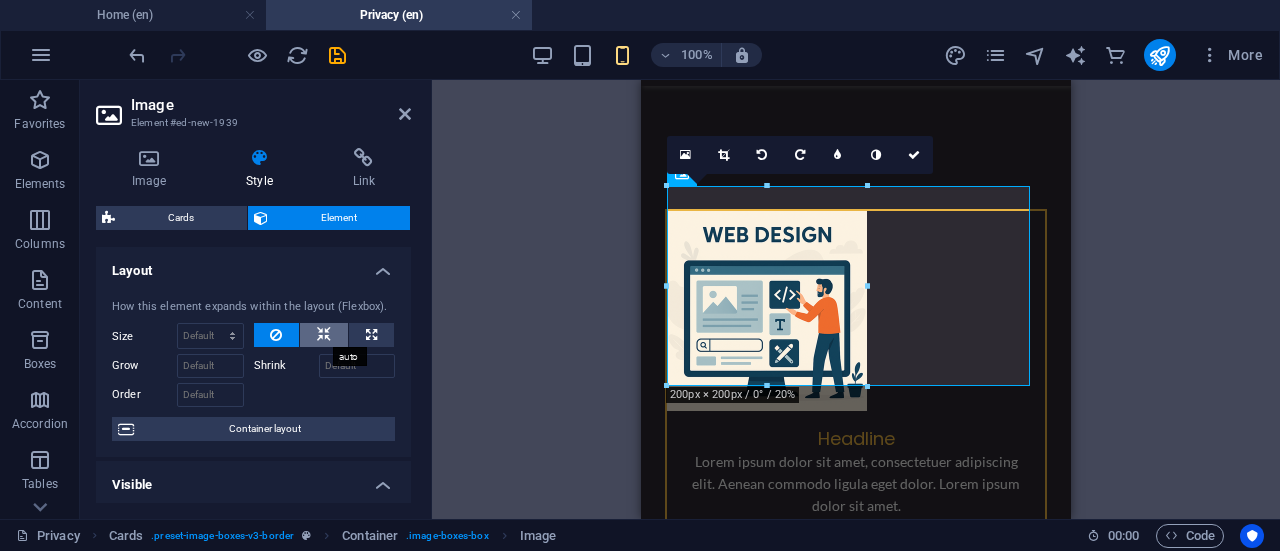 click at bounding box center (324, 335) 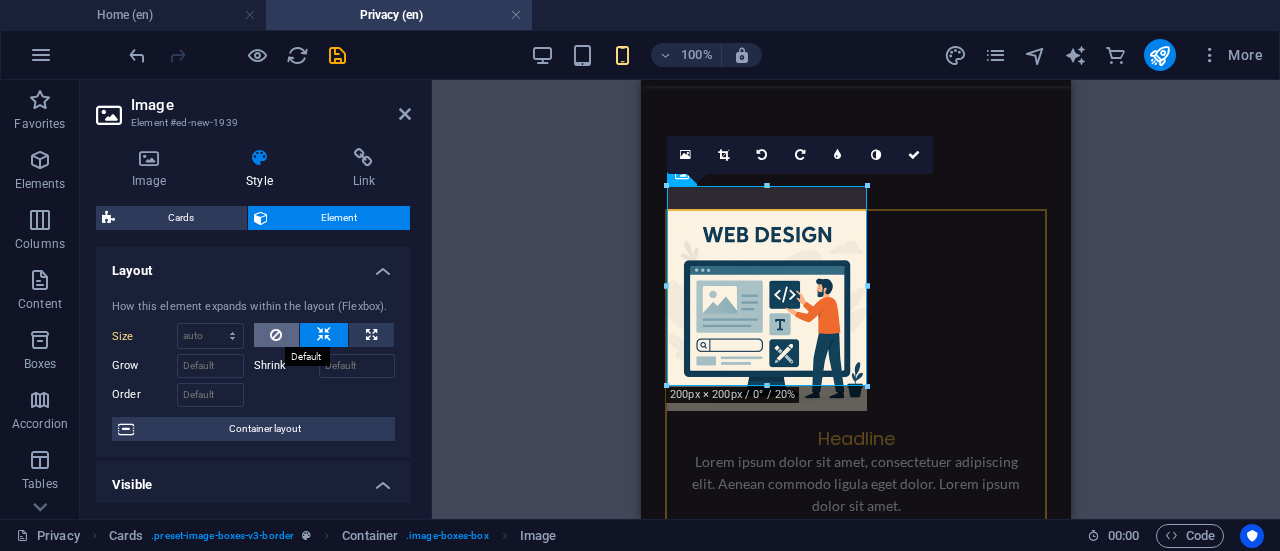 click at bounding box center (276, 335) 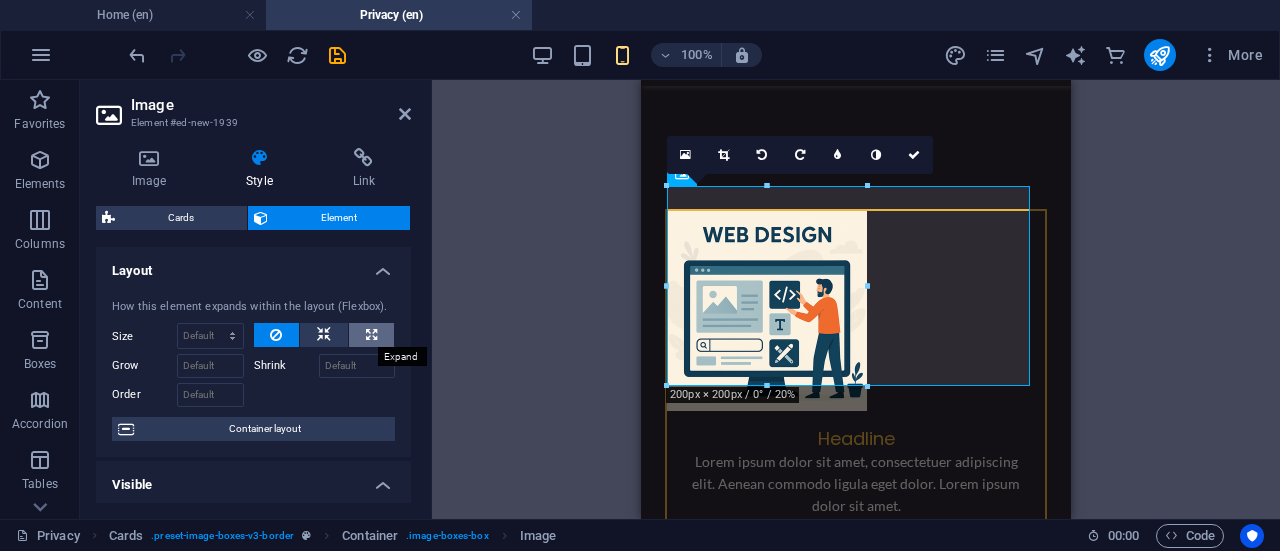 click at bounding box center (371, 335) 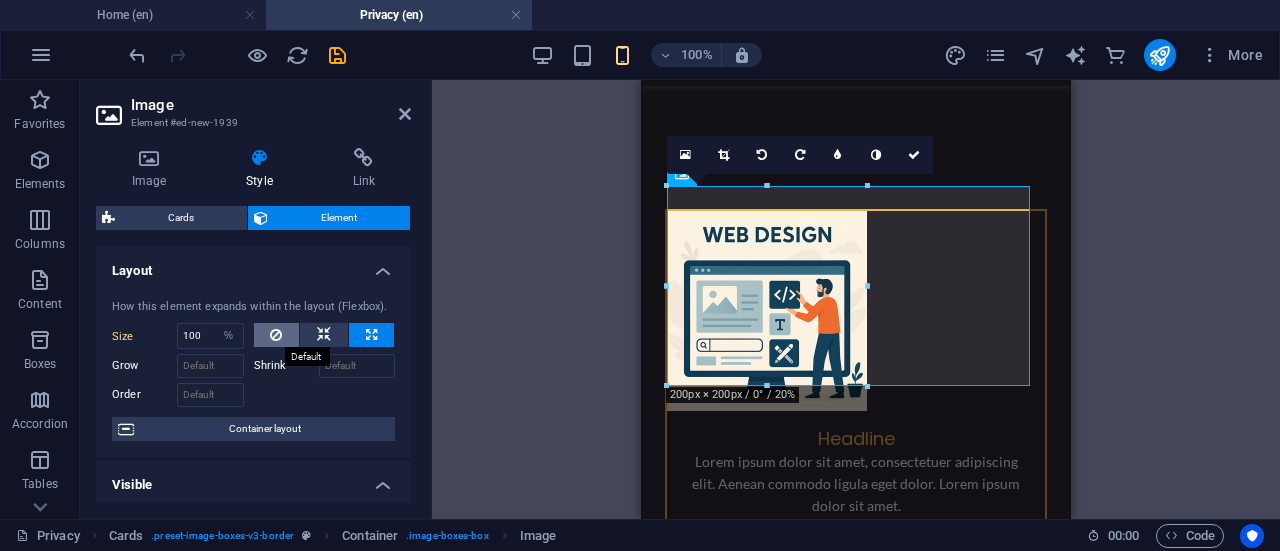 click at bounding box center (277, 335) 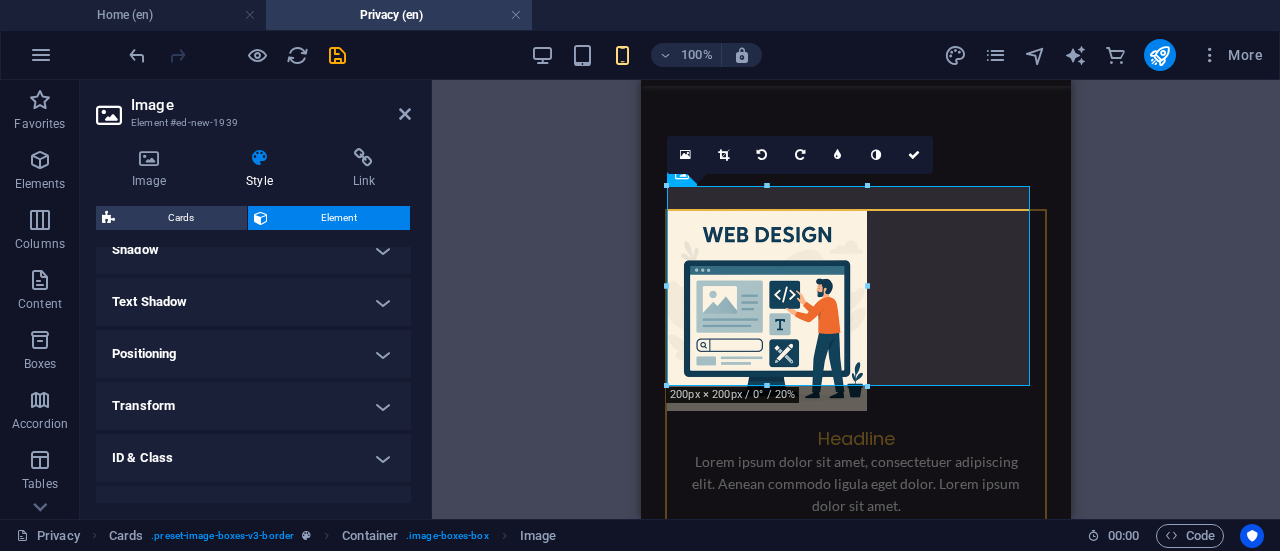 scroll, scrollTop: 542, scrollLeft: 0, axis: vertical 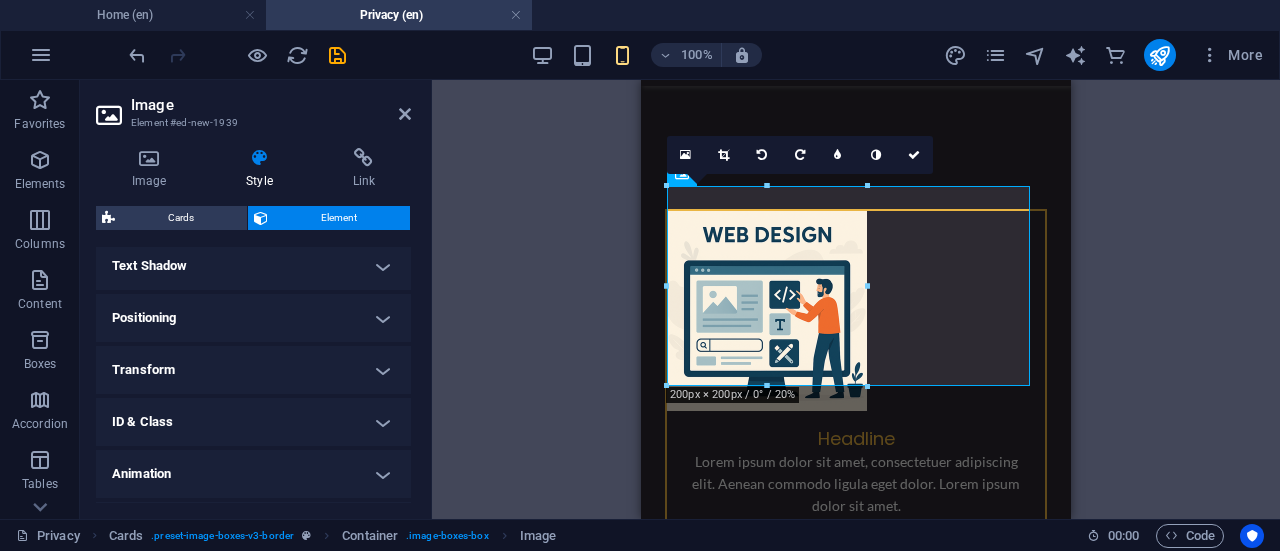 click on "Positioning" at bounding box center [253, 318] 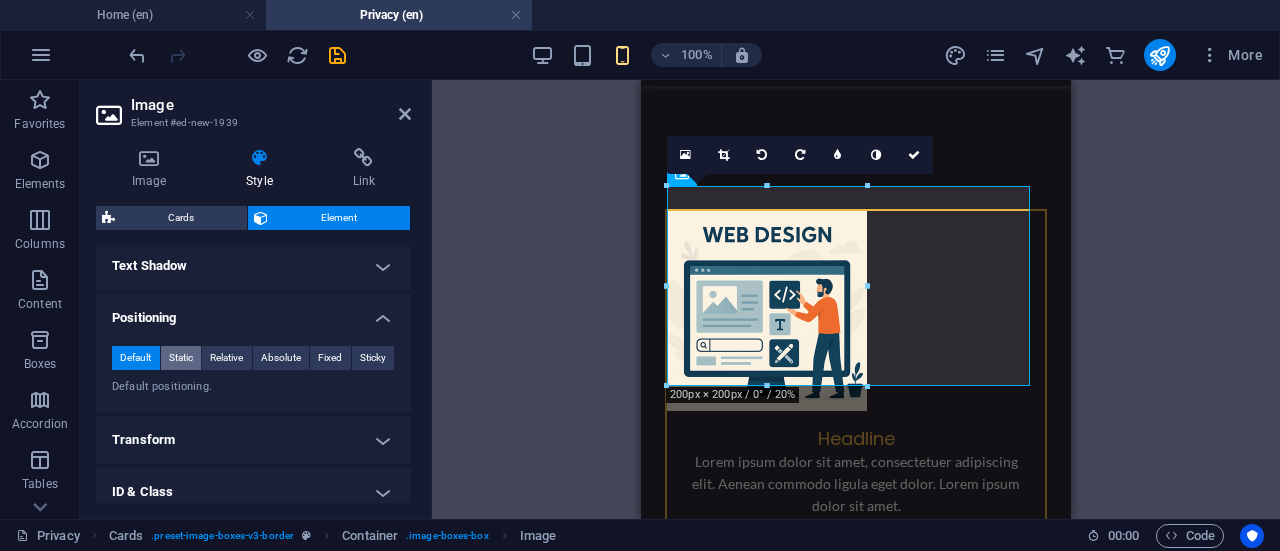 click on "Static" at bounding box center [181, 358] 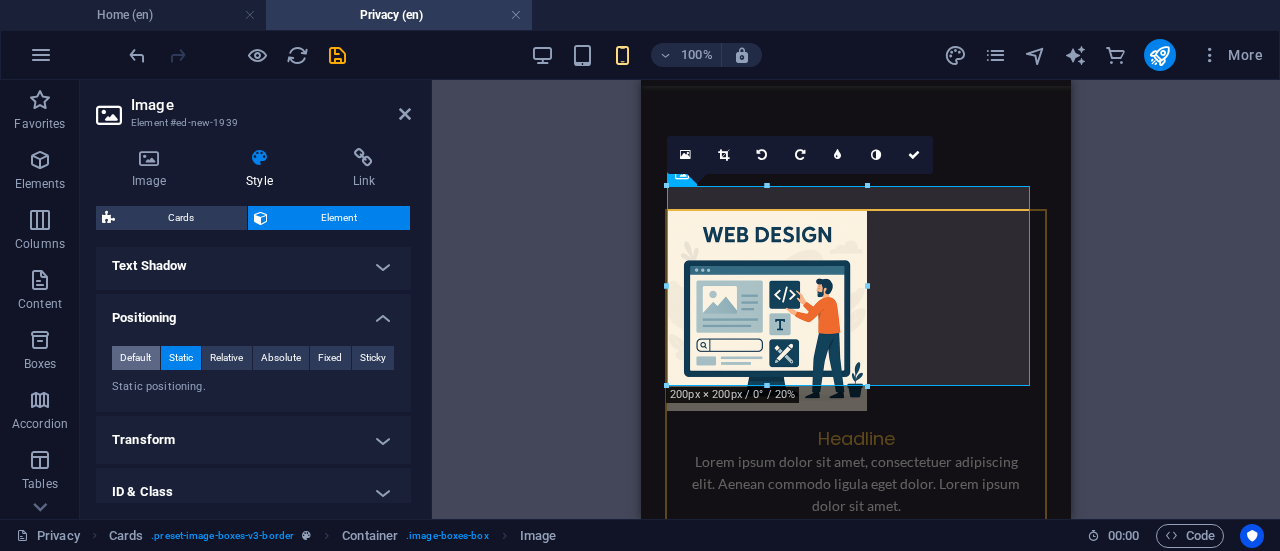 click on "Default" at bounding box center [135, 358] 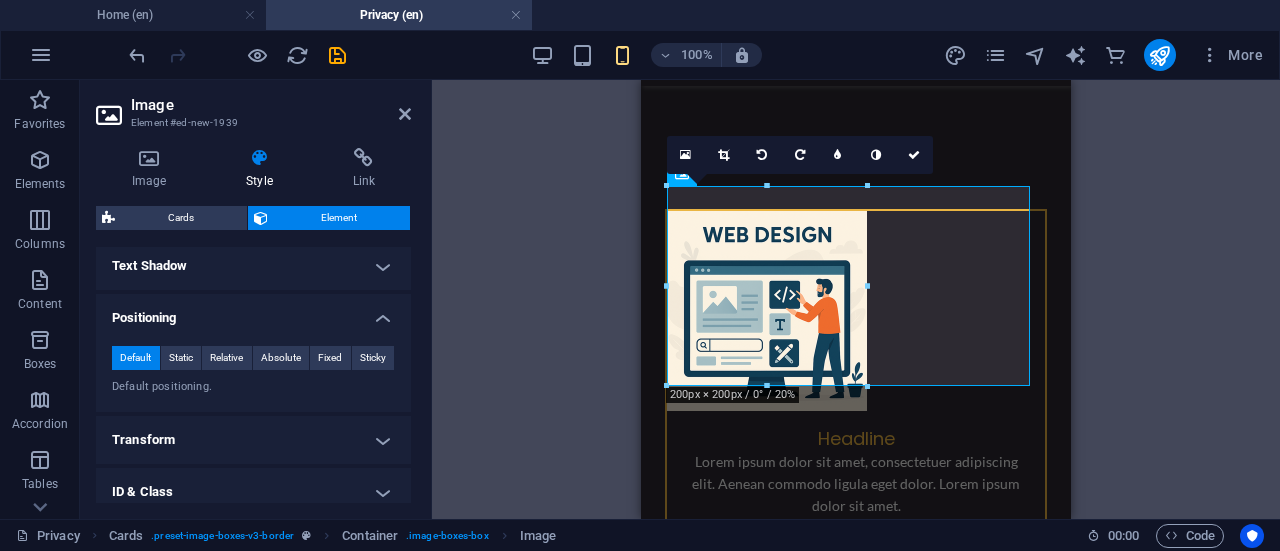 click on "Transform" at bounding box center [253, 440] 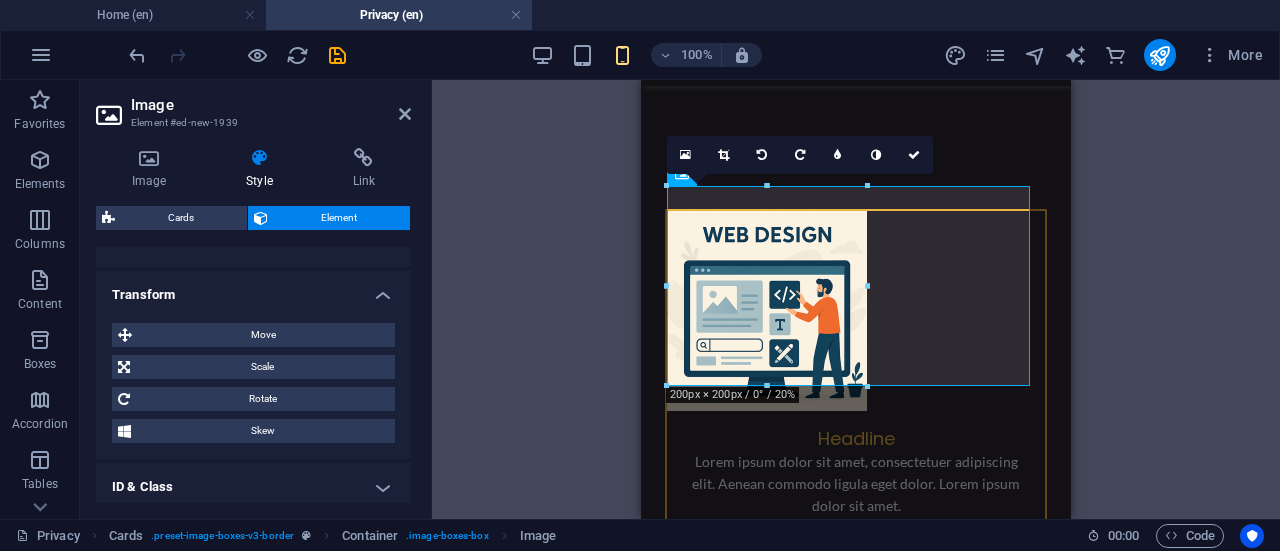 scroll, scrollTop: 688, scrollLeft: 0, axis: vertical 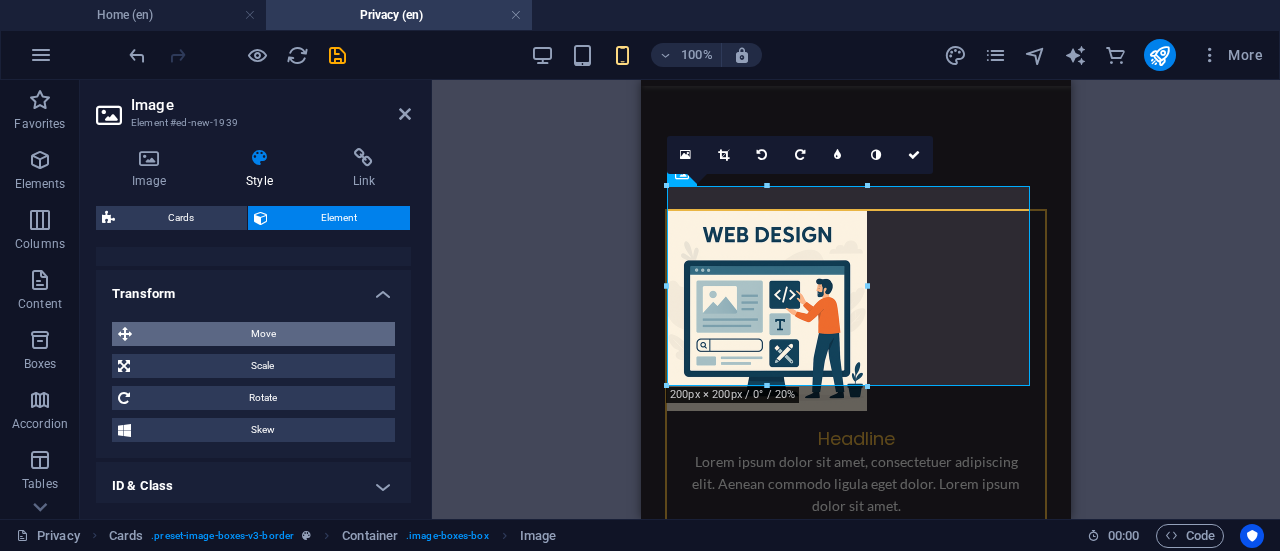 click on "Move" at bounding box center (263, 334) 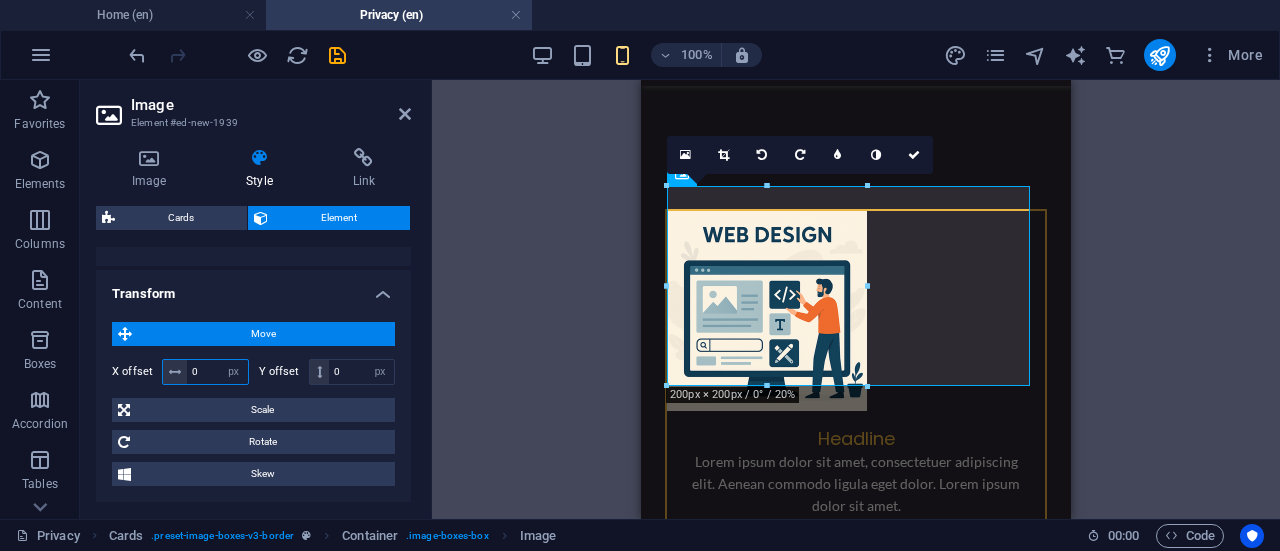 click on "0" at bounding box center [217, 372] 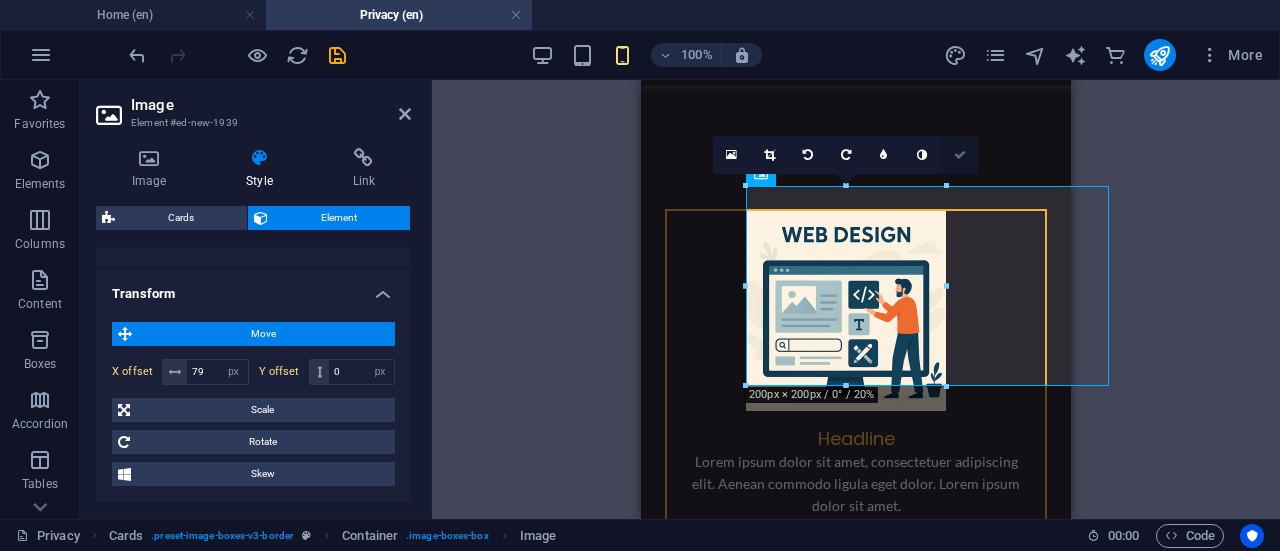 click at bounding box center [960, 155] 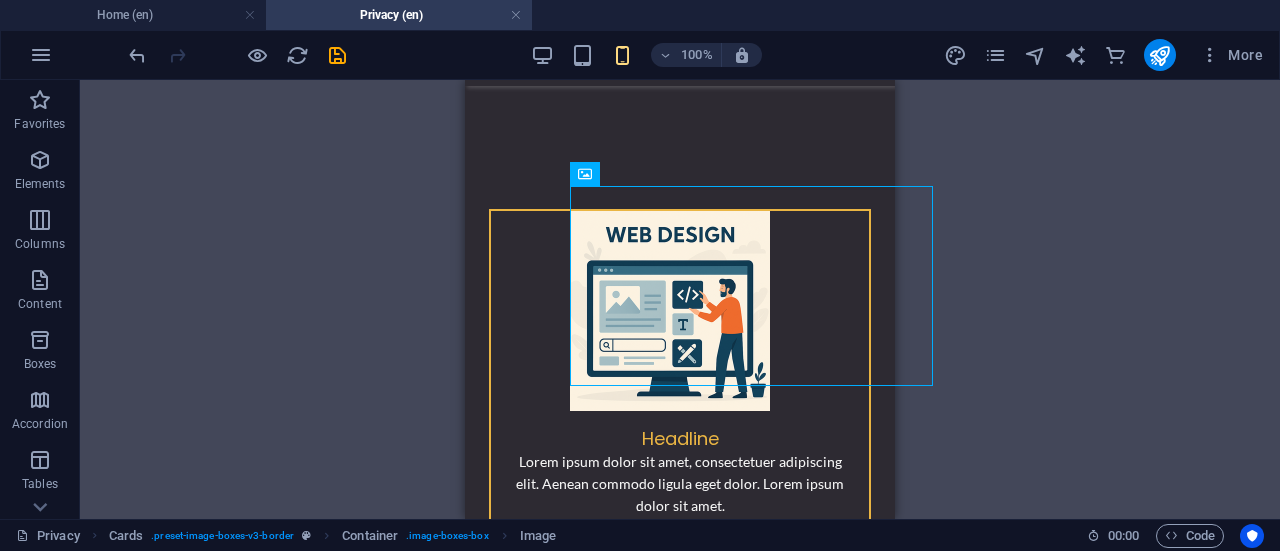 click on "Container   Privacy   Placeholder   Reference   Cards   Image   Container   H3   Text   Container   Image   Container   H3   Container   Image   Container   H3   Text   Reference   Text" at bounding box center [680, 299] 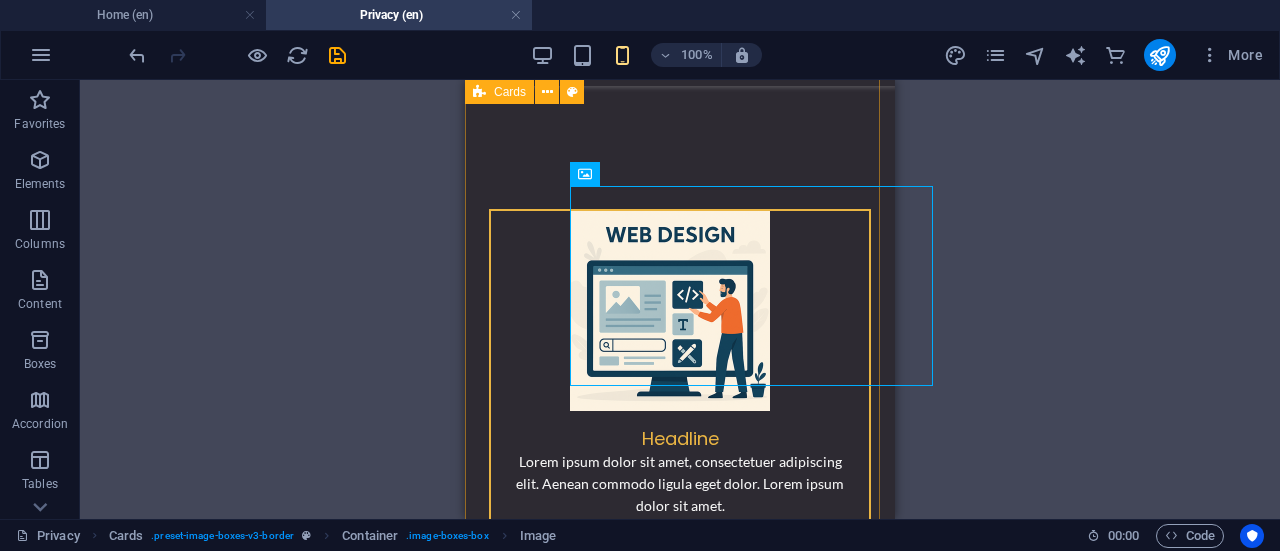 click on "Headline Lorem ipsum dolor sit amet, consectetuer adipiscing elit. Aenean commodo ligula eget dolor. Lorem ipsum dolor sit amet. Headline Lorem ipsum dolor sit amet, consectetuer adipiscing elit. Aenean commodo ligula eget dolor. Lorem ipsum dolor sit amet. Headline Lorem ipsum dolor sit amet, consectetuer adipiscing elit. Aenean commodo ligula eget dolor. Lorem ipsum dolor sit amet." at bounding box center [680, 704] 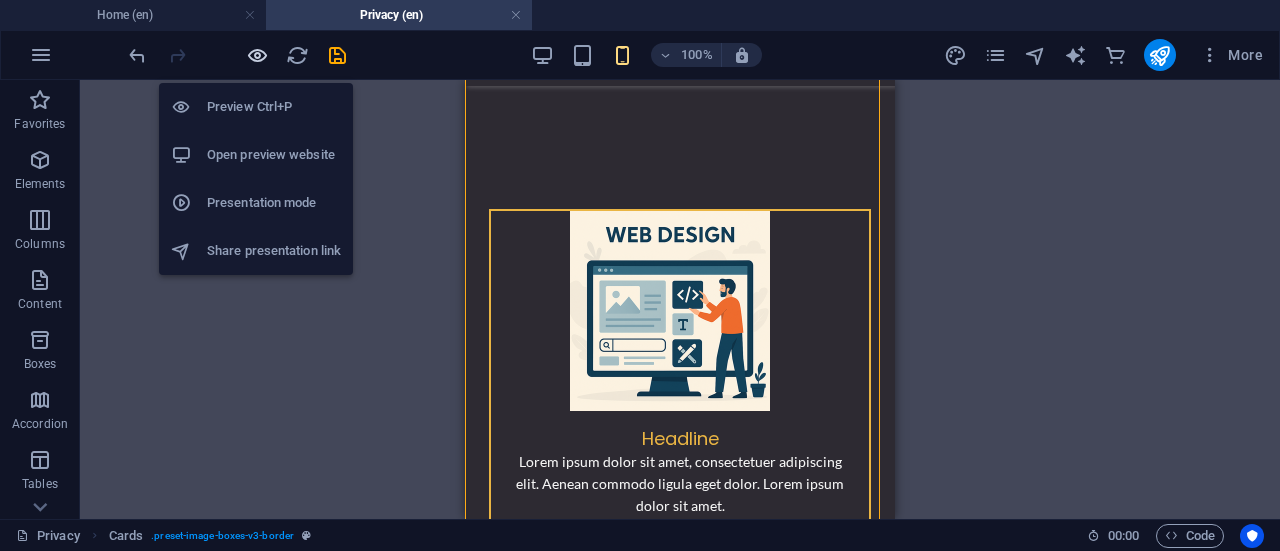 click at bounding box center (257, 55) 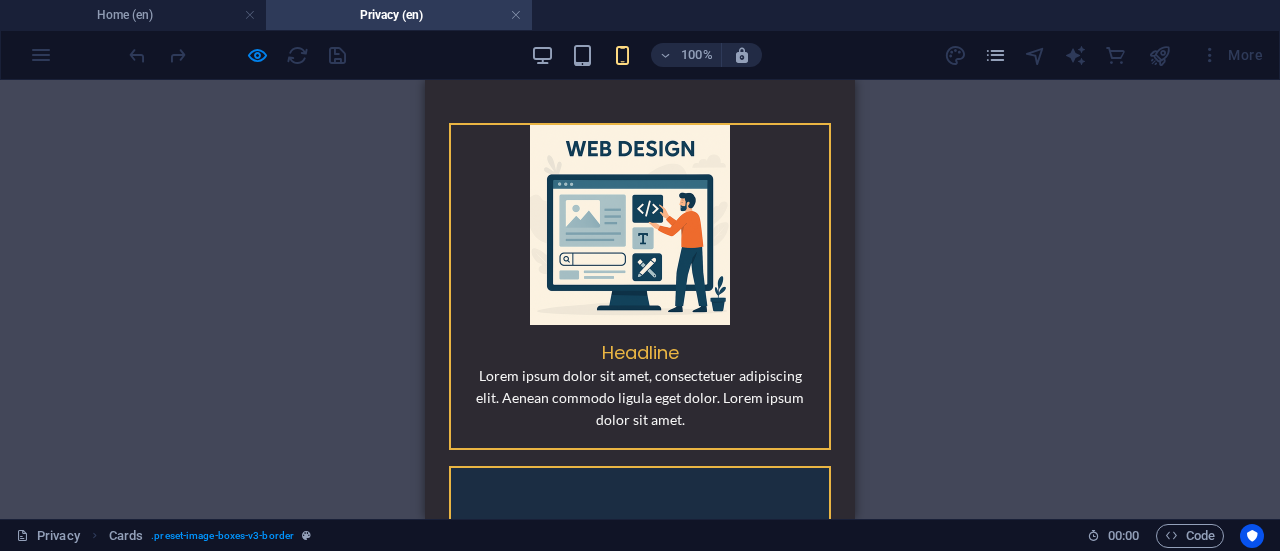 scroll, scrollTop: 185, scrollLeft: 0, axis: vertical 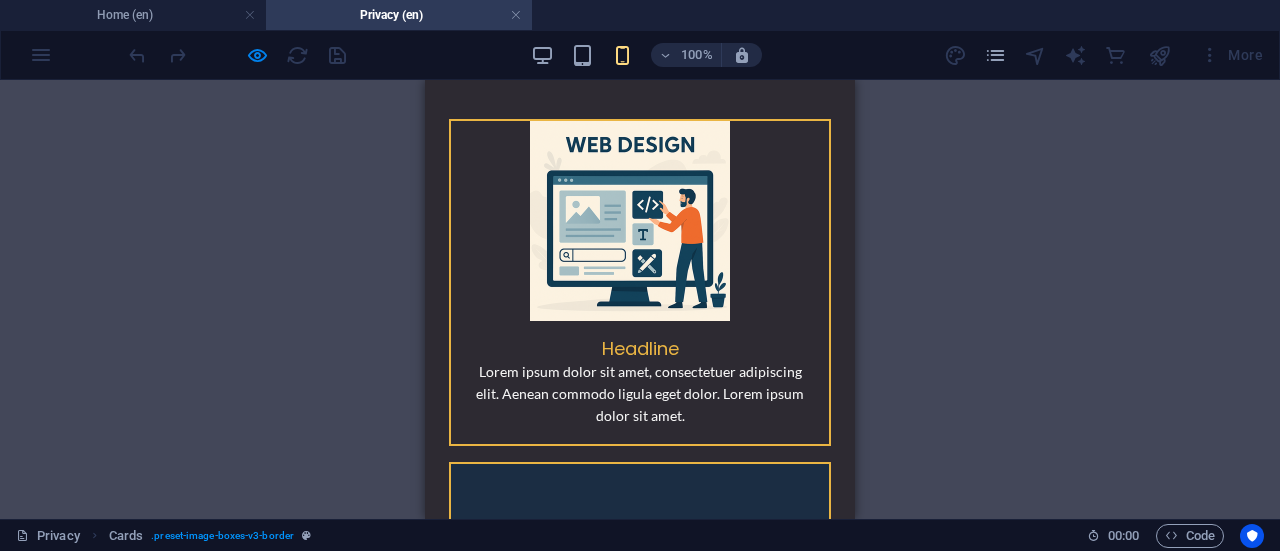 click at bounding box center [719, 221] 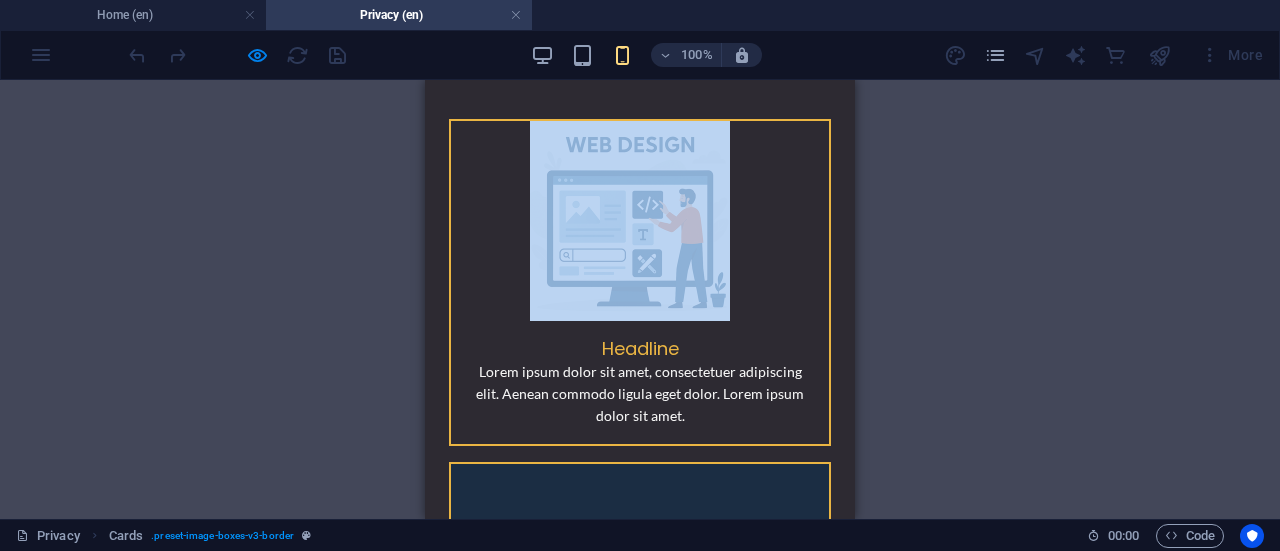 click at bounding box center [719, 221] 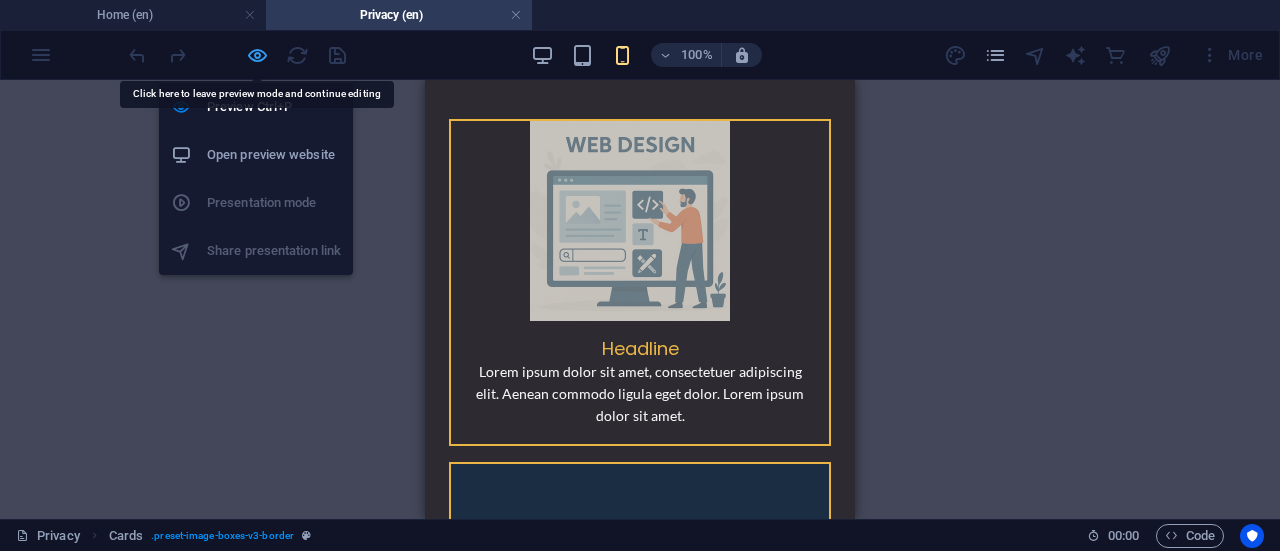 click at bounding box center [257, 55] 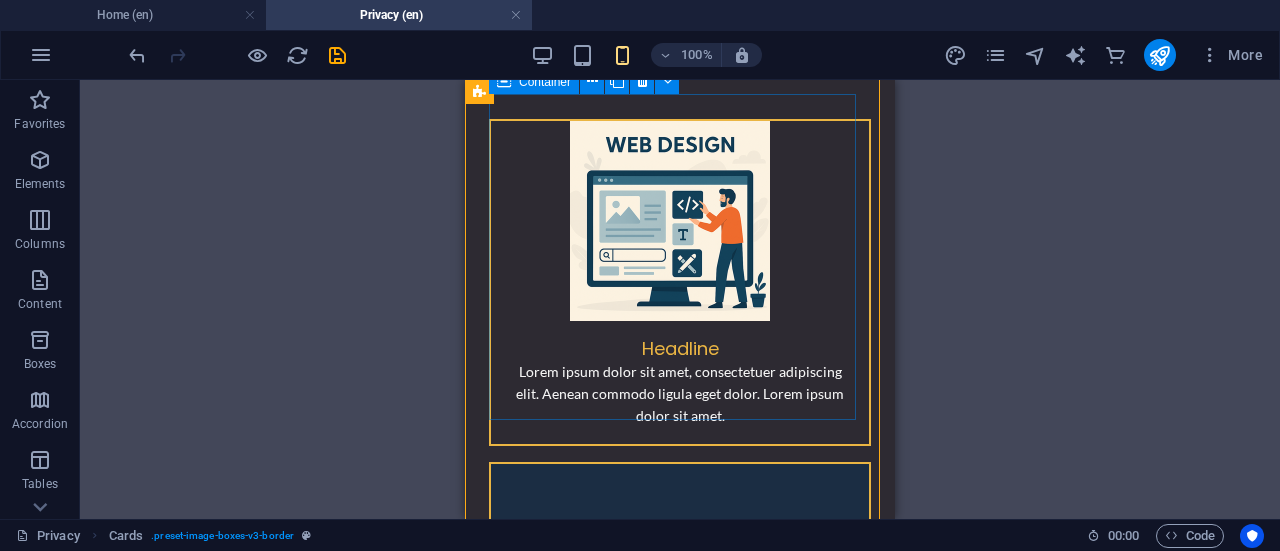click on "Headline Lorem ipsum dolor sit amet, consectetuer adipiscing elit. Aenean commodo ligula eget dolor. Lorem ipsum dolor sit amet." at bounding box center [680, 282] 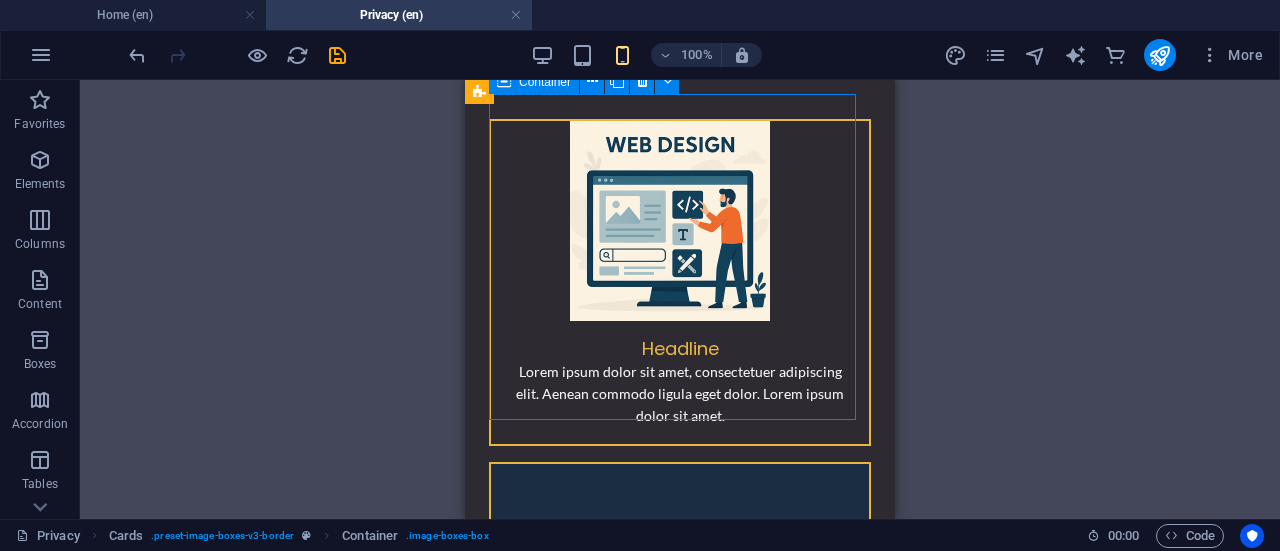 click on "Headline Lorem ipsum dolor sit amet, consectetuer adipiscing elit. Aenean commodo ligula eget dolor. Lorem ipsum dolor sit amet." at bounding box center (680, 282) 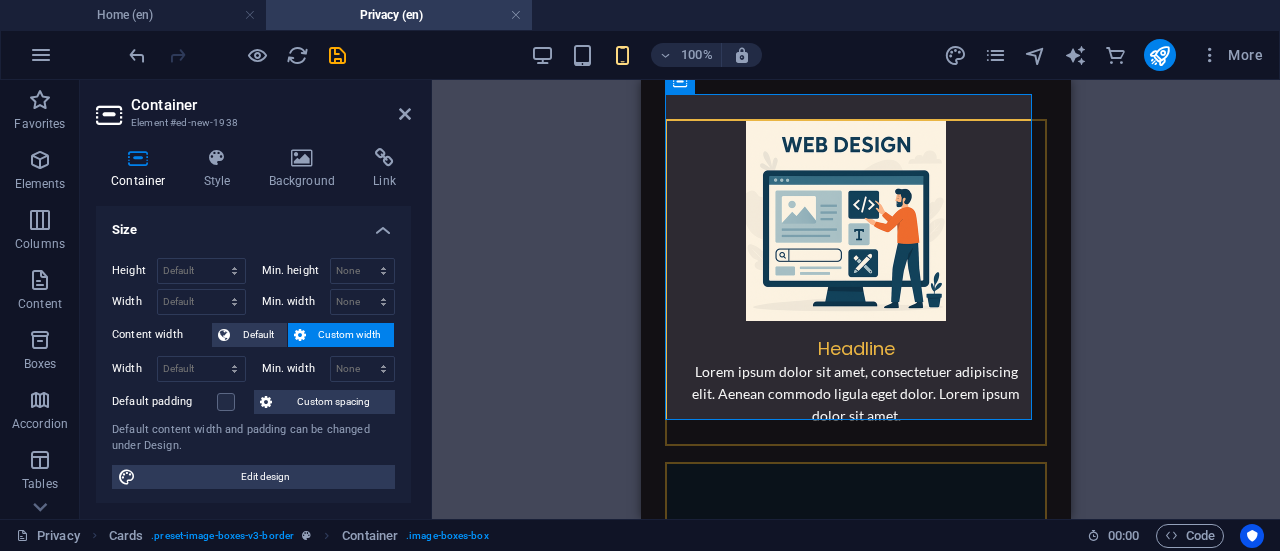 scroll, scrollTop: 75, scrollLeft: 0, axis: vertical 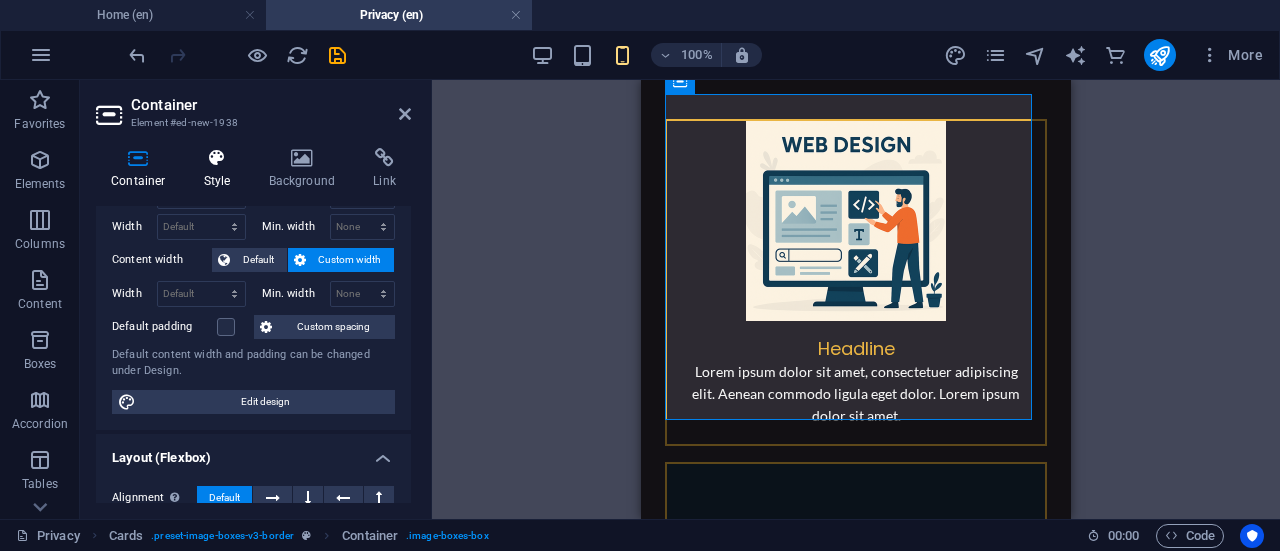 click at bounding box center (217, 158) 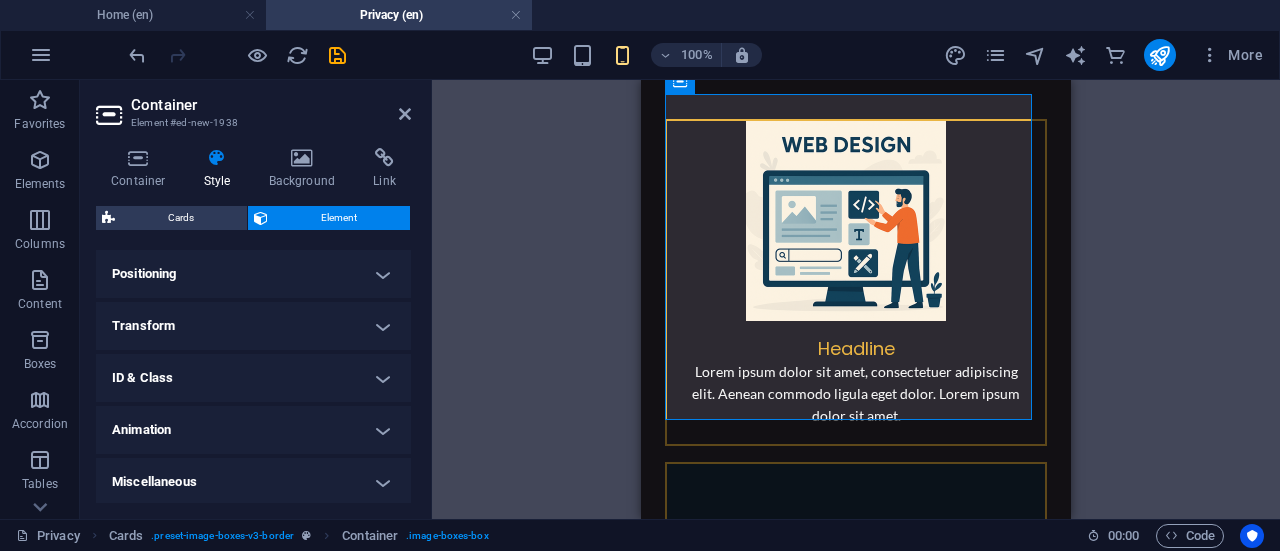 scroll, scrollTop: 588, scrollLeft: 0, axis: vertical 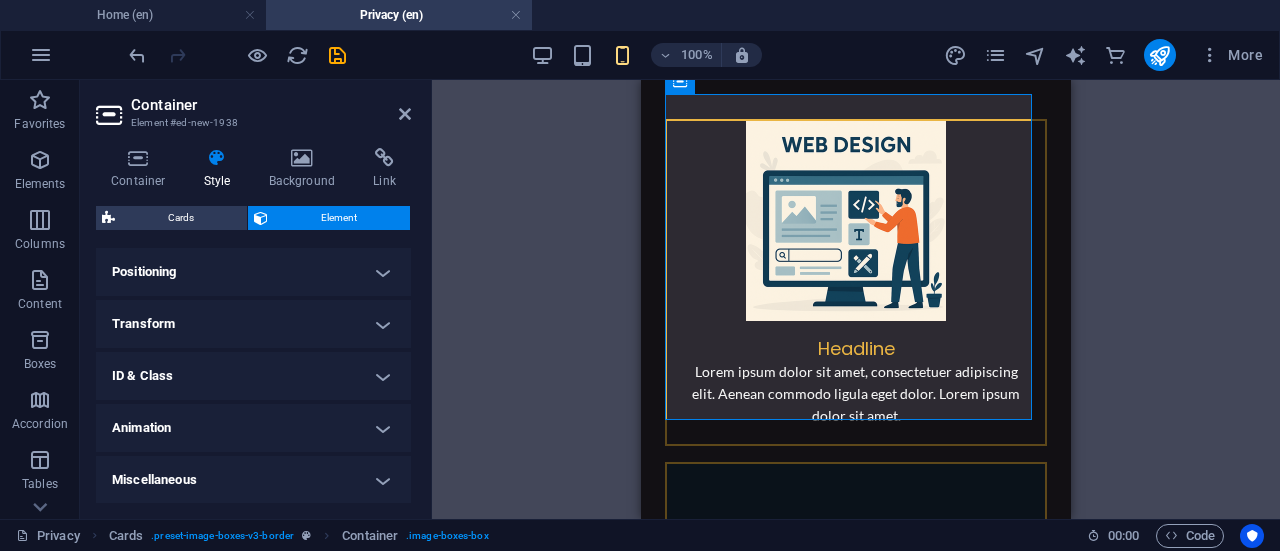 click on "Transform" at bounding box center (253, 324) 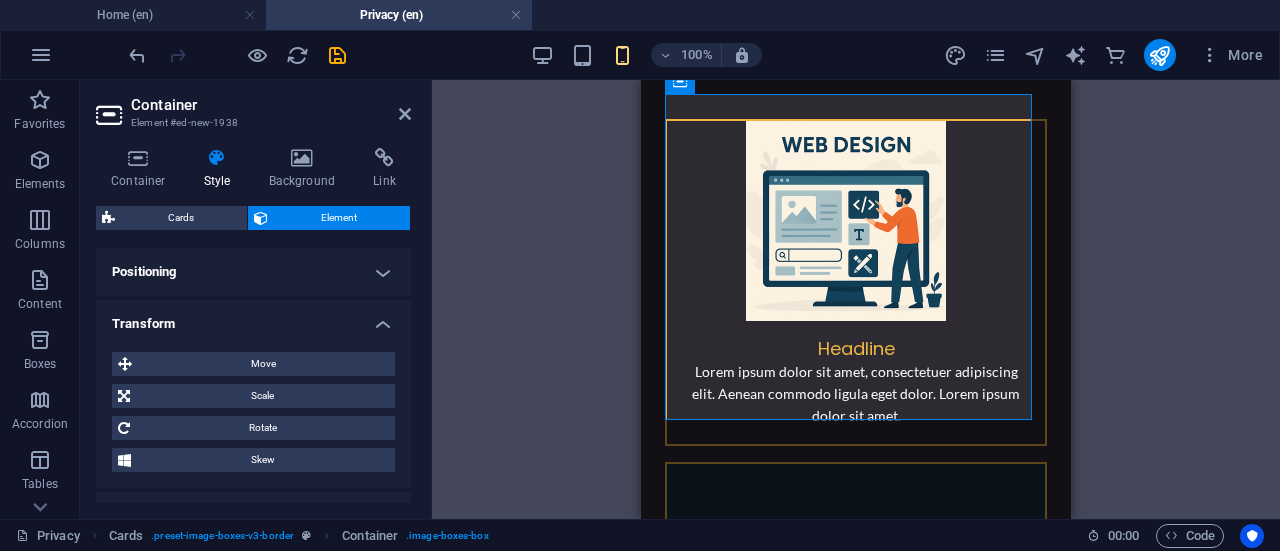 click on "Transform" at bounding box center [253, 318] 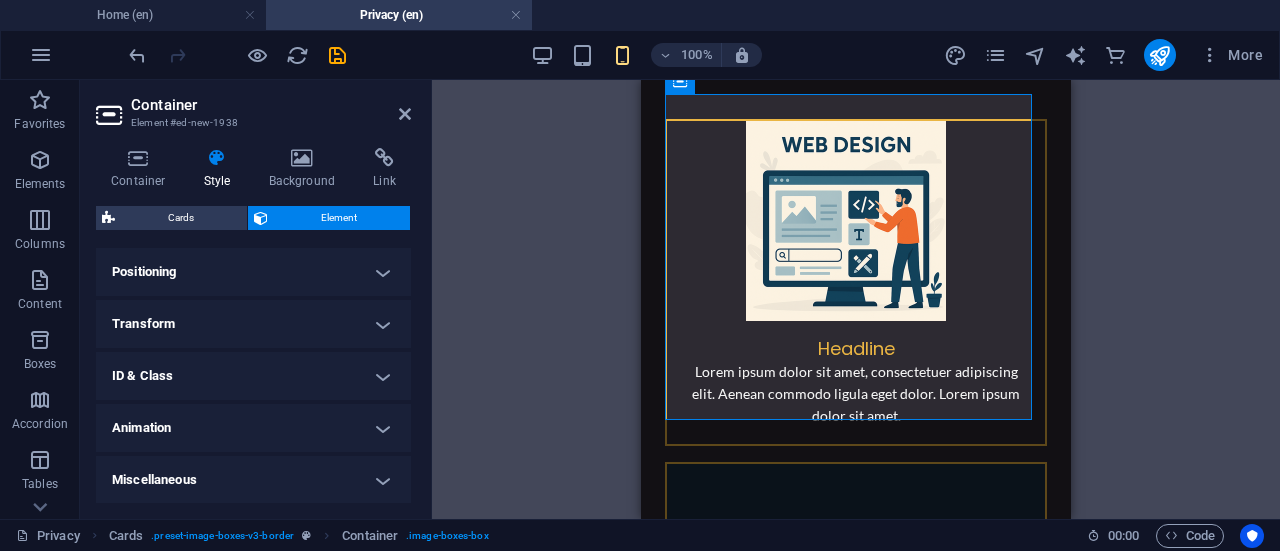click on "Transform" at bounding box center [253, 324] 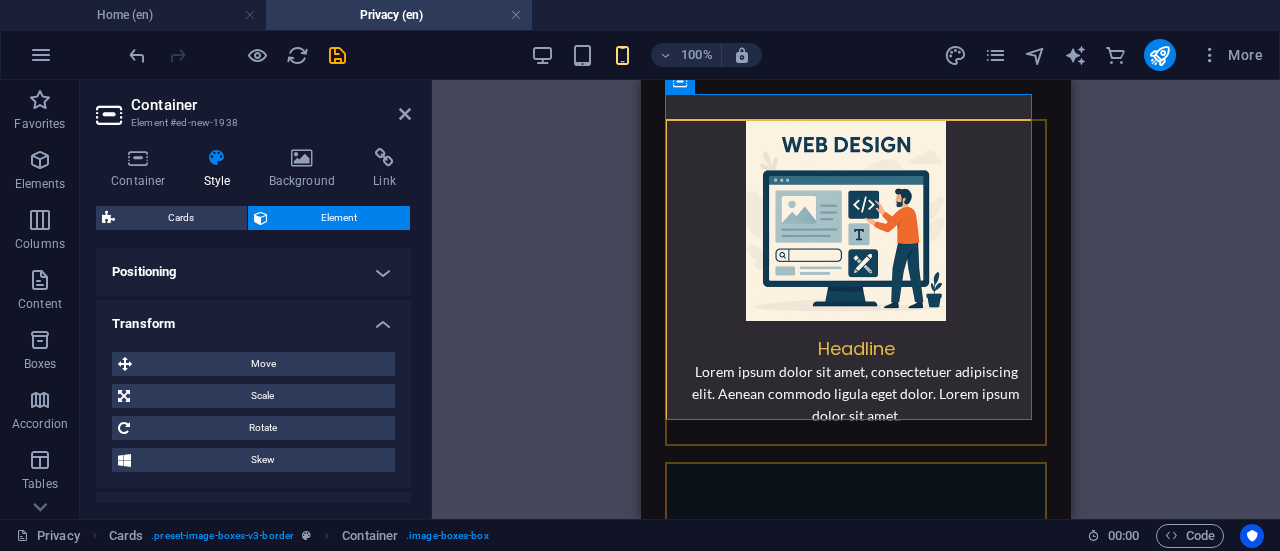 click on "Transform" at bounding box center [253, 318] 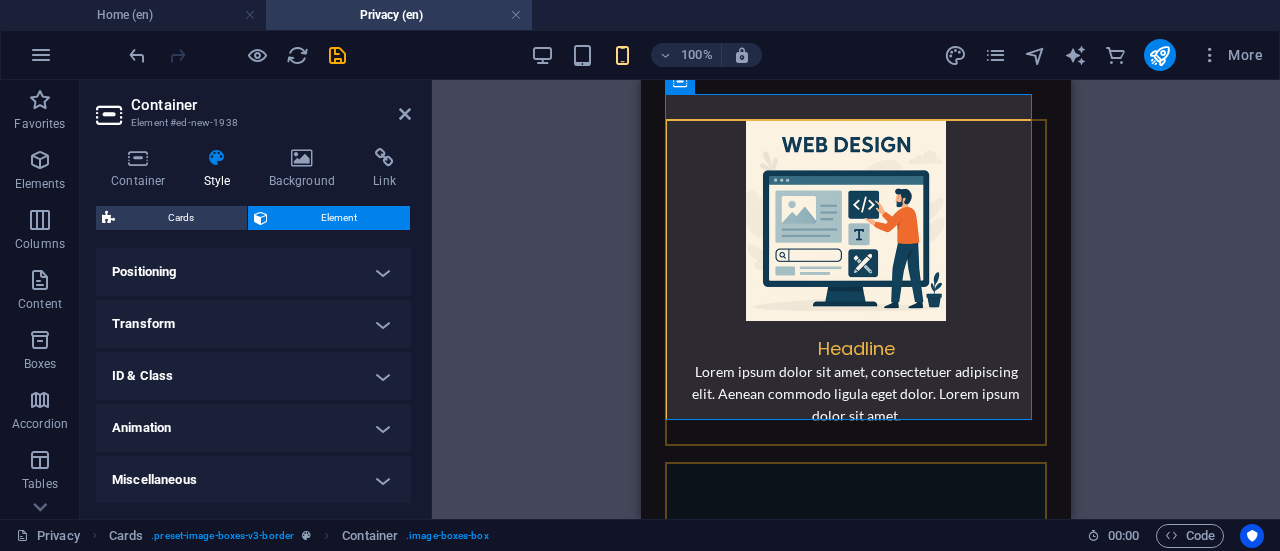 click on "Transform" at bounding box center (253, 324) 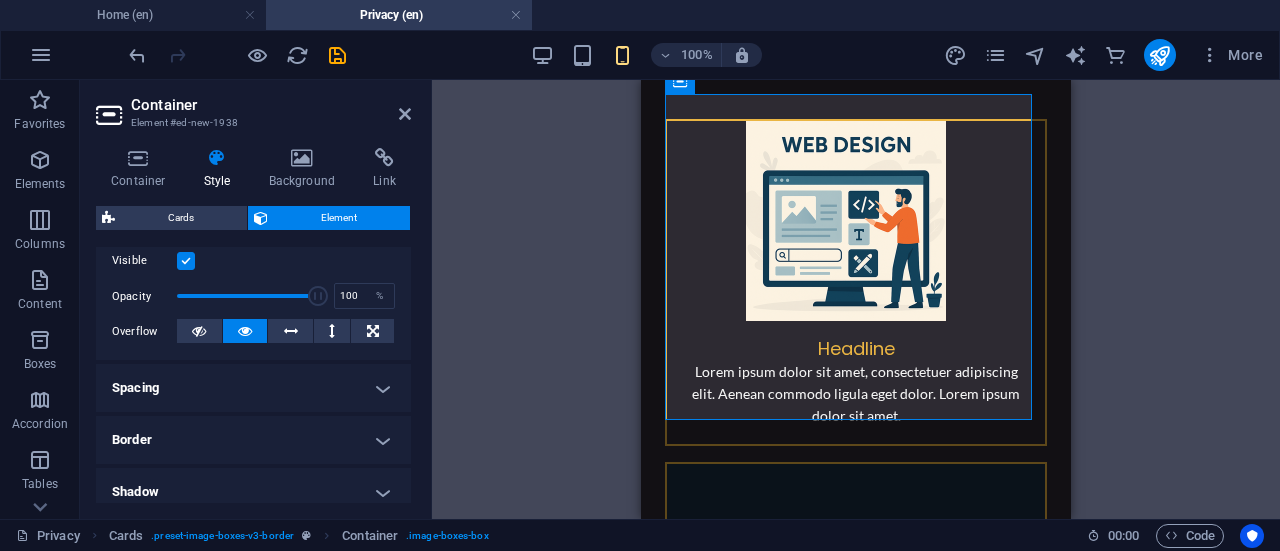 scroll, scrollTop: 262, scrollLeft: 0, axis: vertical 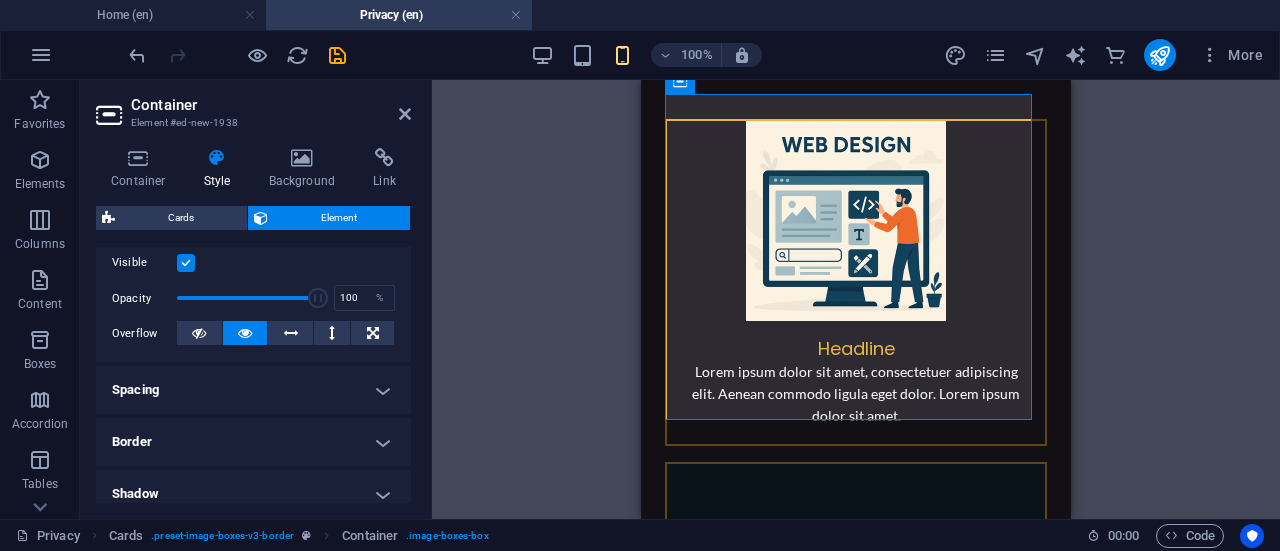 click on "Border" at bounding box center [253, 442] 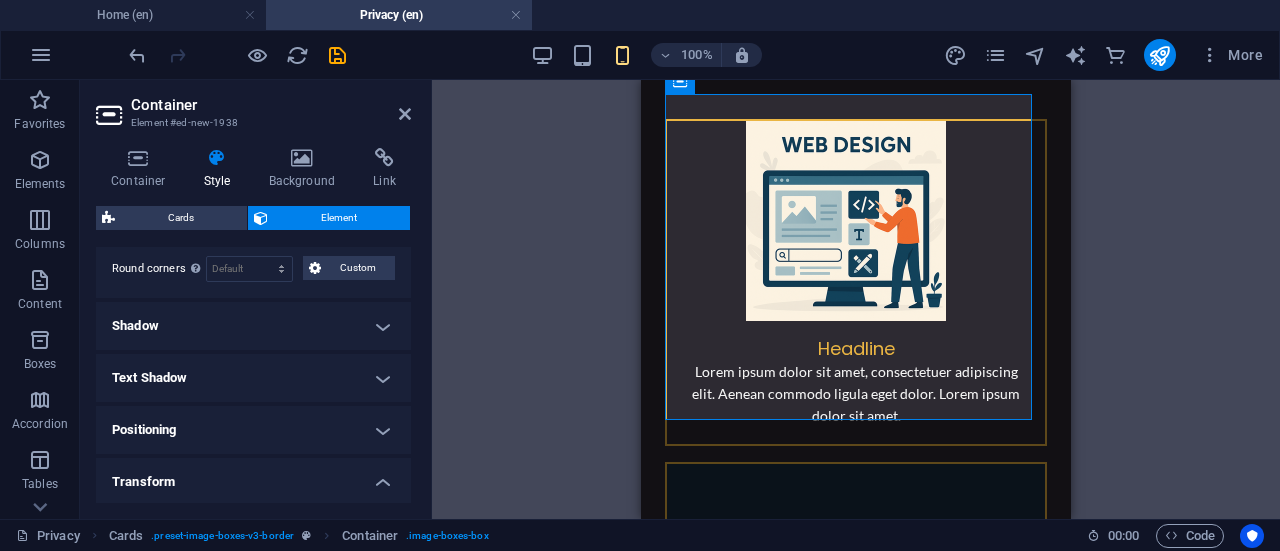 scroll, scrollTop: 512, scrollLeft: 0, axis: vertical 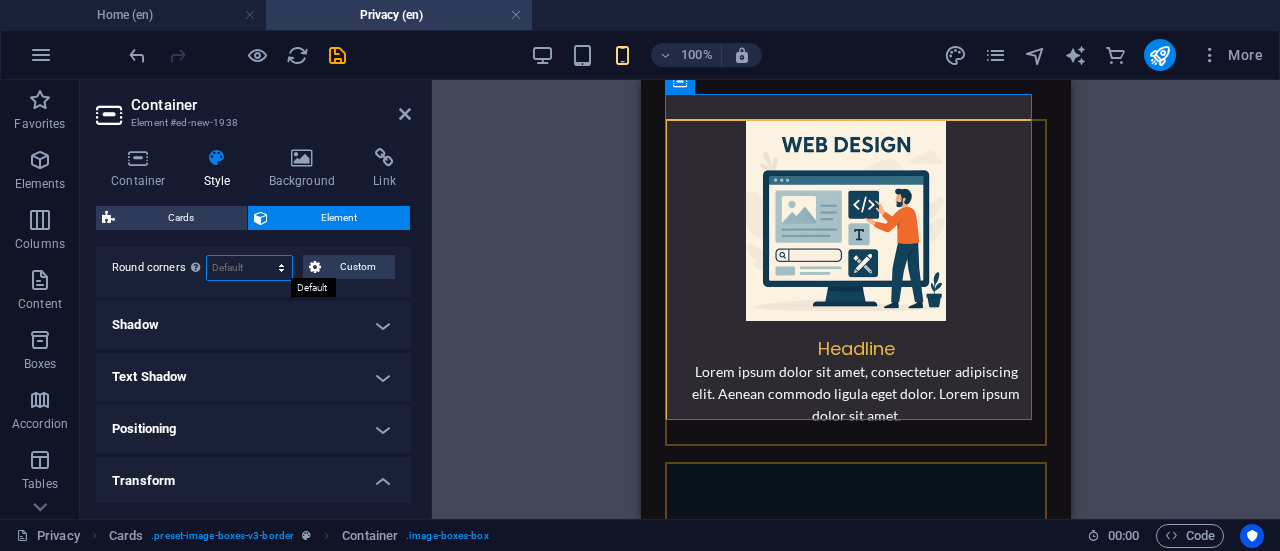 click on "Default px rem % vh vw Custom" at bounding box center (249, 268) 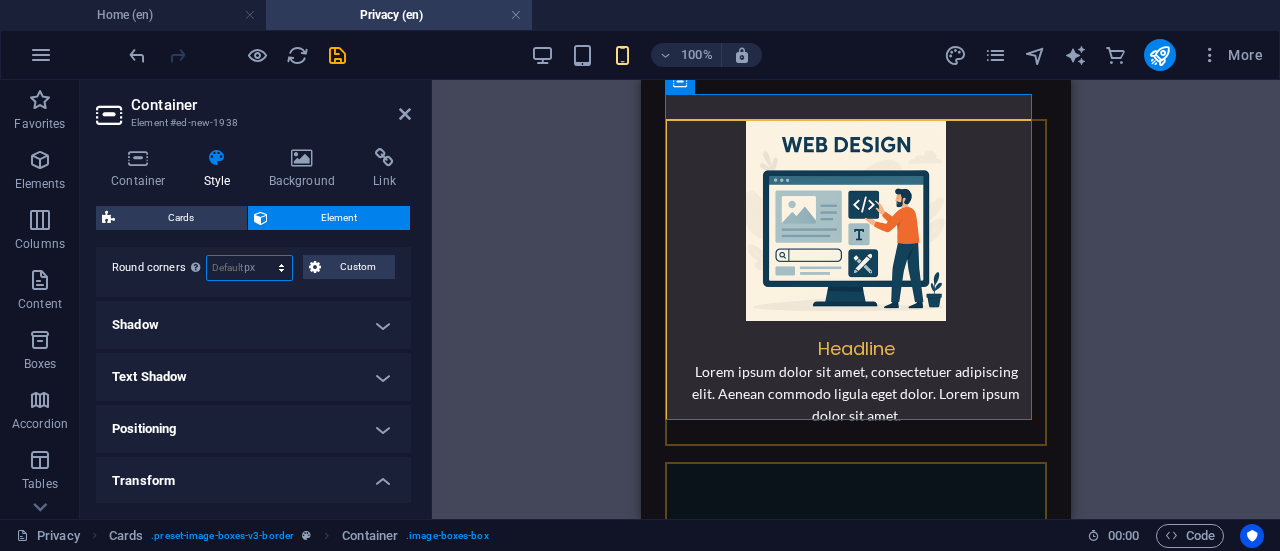 click on "Default px rem % vh vw Custom" at bounding box center (249, 268) 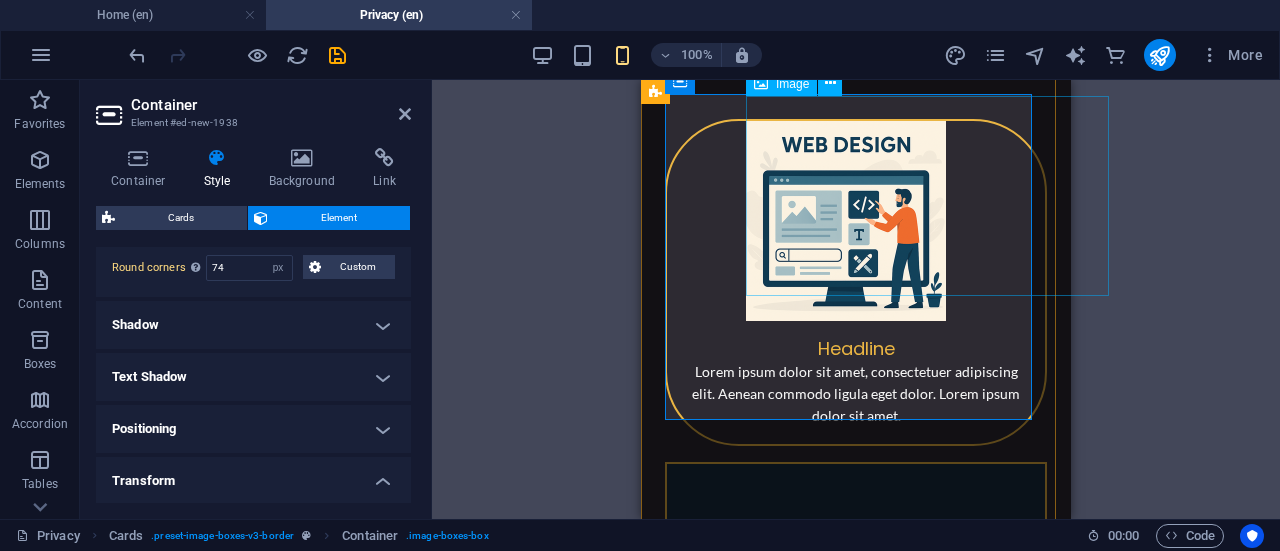 click at bounding box center [935, 221] 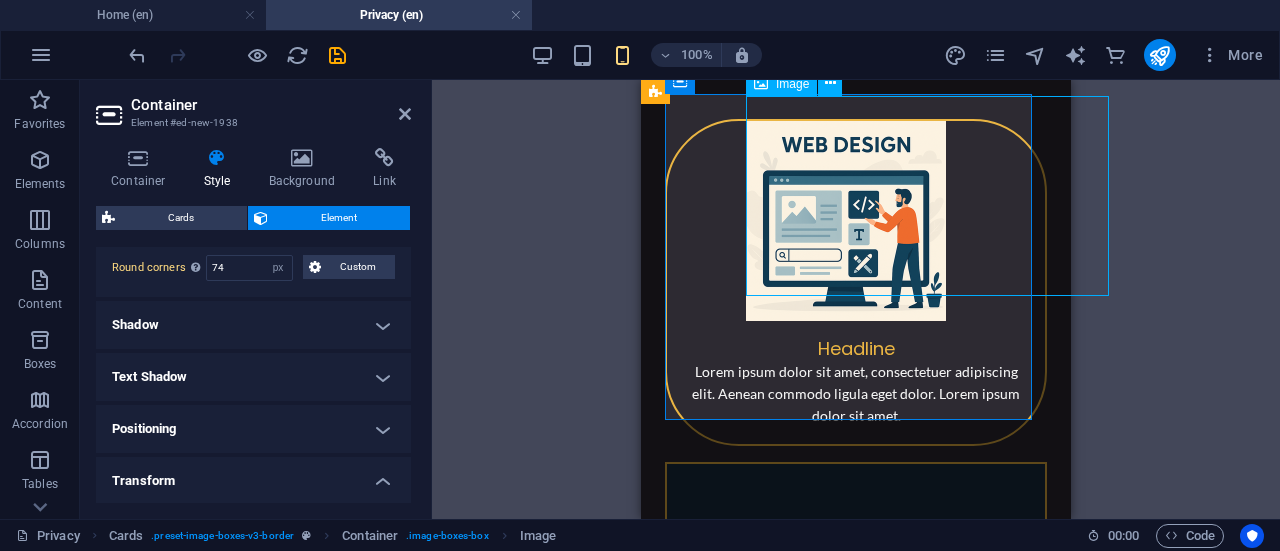 click at bounding box center [935, 221] 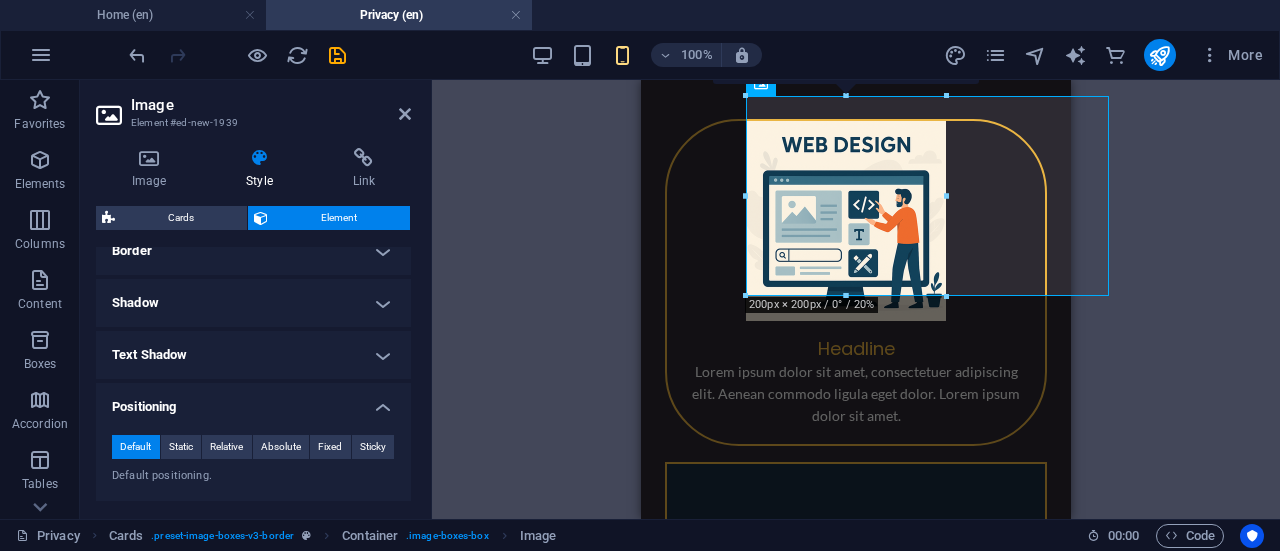 scroll, scrollTop: 335, scrollLeft: 0, axis: vertical 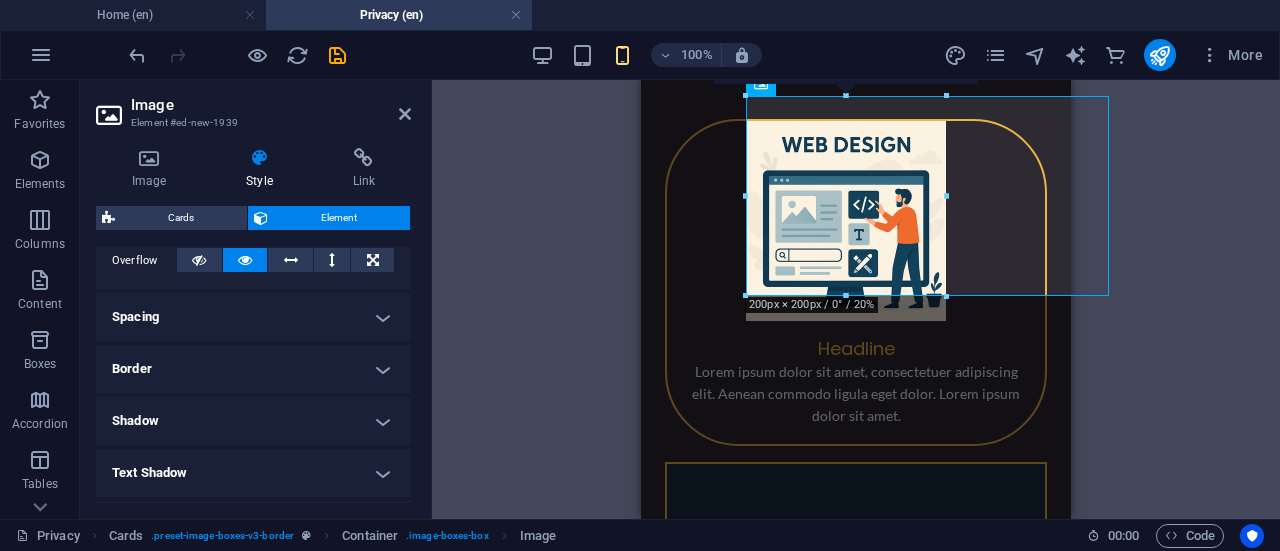 click on "Border" at bounding box center (253, 369) 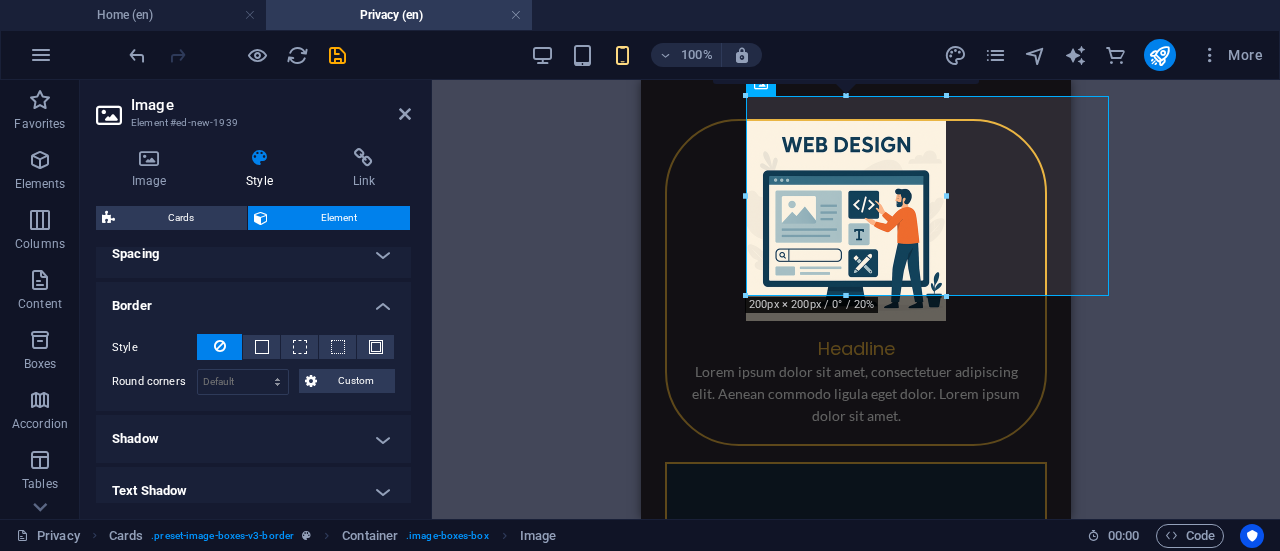 scroll, scrollTop: 400, scrollLeft: 0, axis: vertical 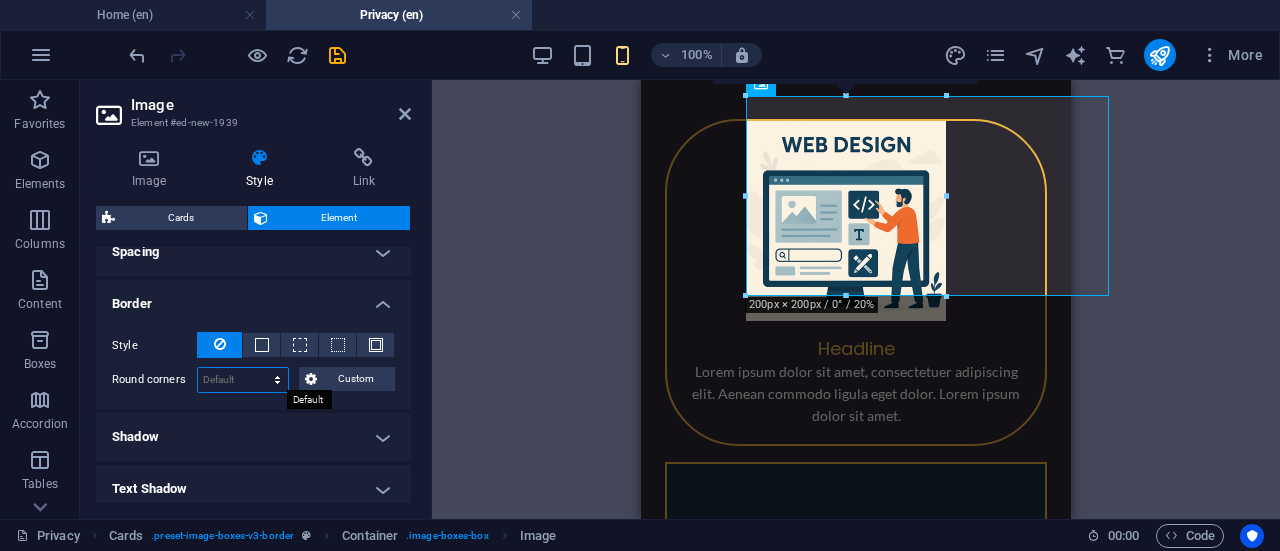 click on "Default px rem % vh vw Custom" at bounding box center (243, 380) 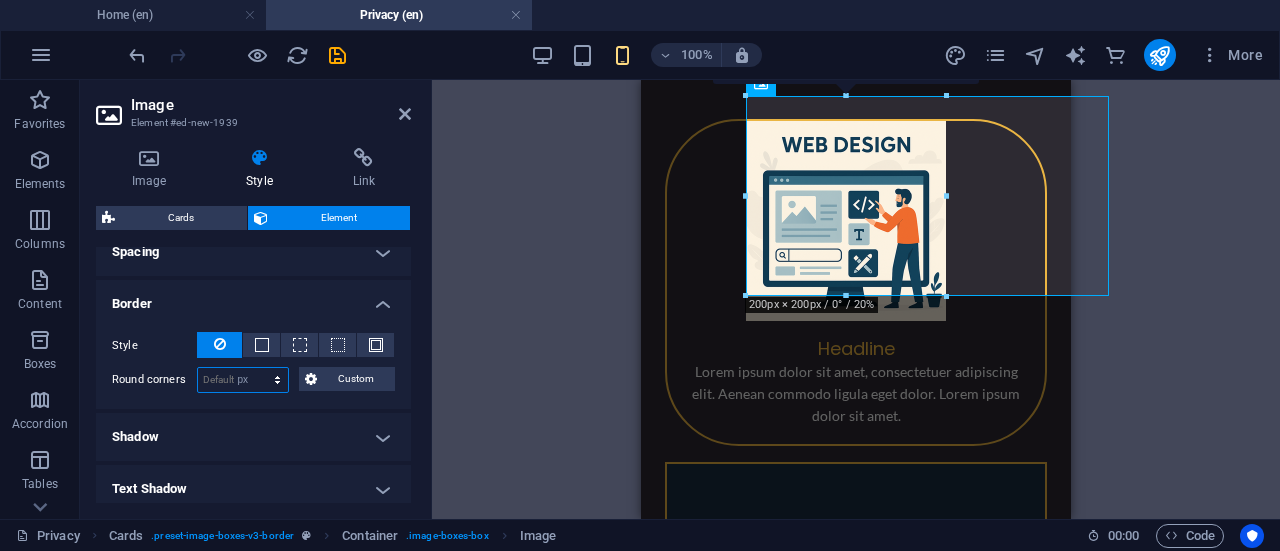 click on "Default px rem % vh vw Custom" at bounding box center [243, 380] 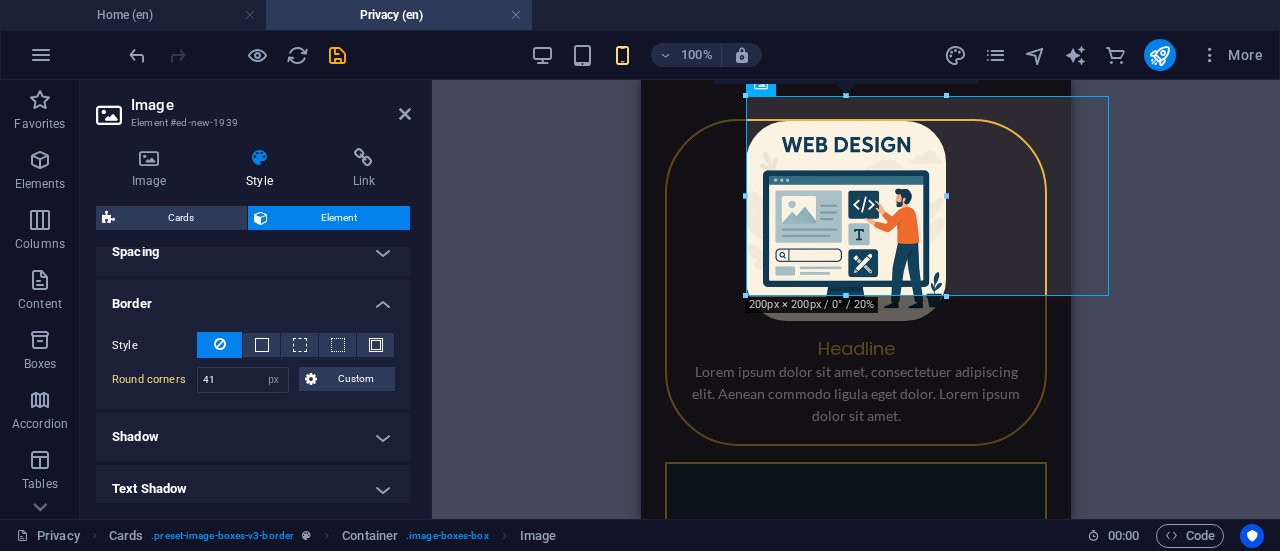 click on "Container   Privacy   Placeholder   Reference   Cards   Image   Container   H3   Text   Container   Image   Container   H3   Container   Image   Container   H3   Text   Reference   Text 180 170 160 150 140 130 120 110 100 90 80 70 60 50 40 30 20 10 0 -10 -20 -30 -40 -50 -60 -70 -80 -90 -100 -110 -120 -130 -140 -150 -160 -170 200px × 200px / 0° / 20% 16:10 16:9 4:3 1:1 1:2 0" at bounding box center [856, 299] 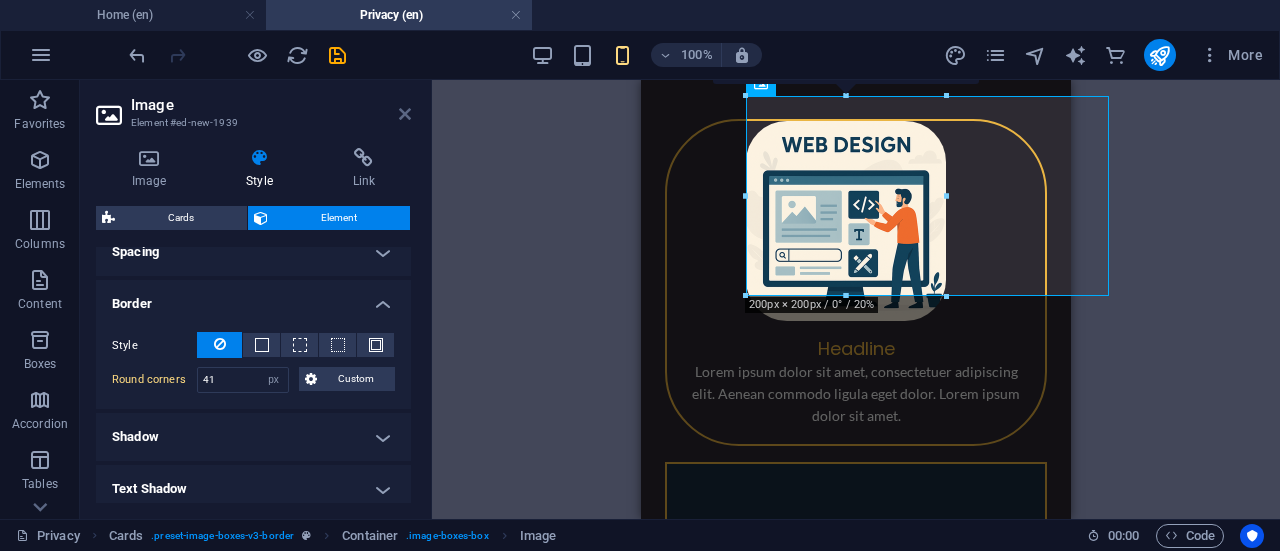 click at bounding box center [405, 114] 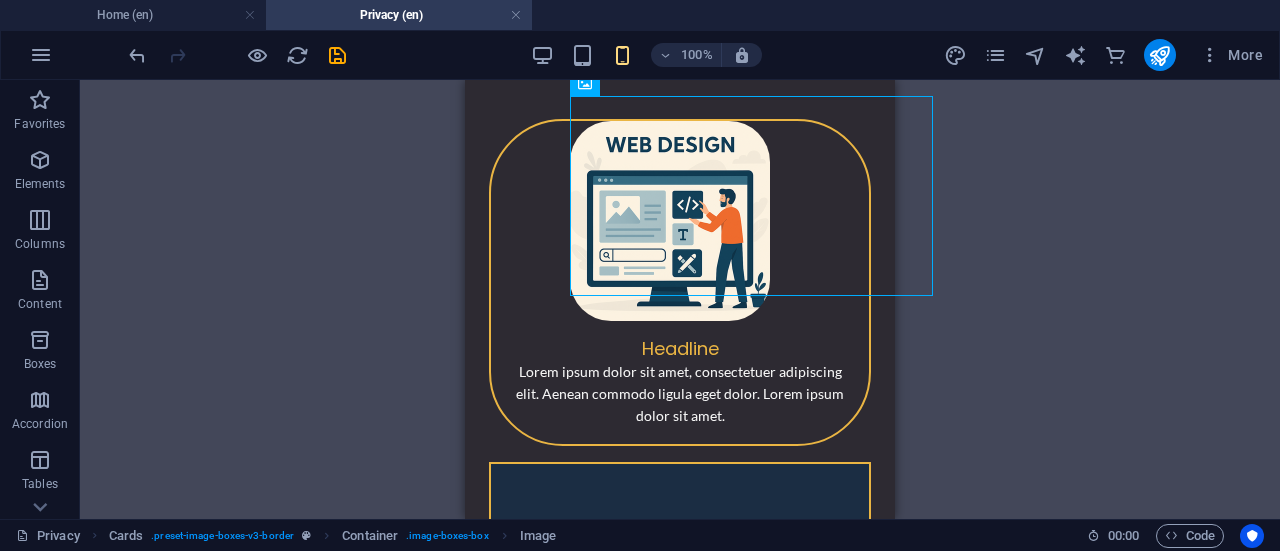 click on "Container   Privacy   Placeholder   Reference   Cards   Image   Container   H3   Text   Container   Image   Container   H3   Container   Image   Container   H3   Text   Reference   Text" at bounding box center [680, 299] 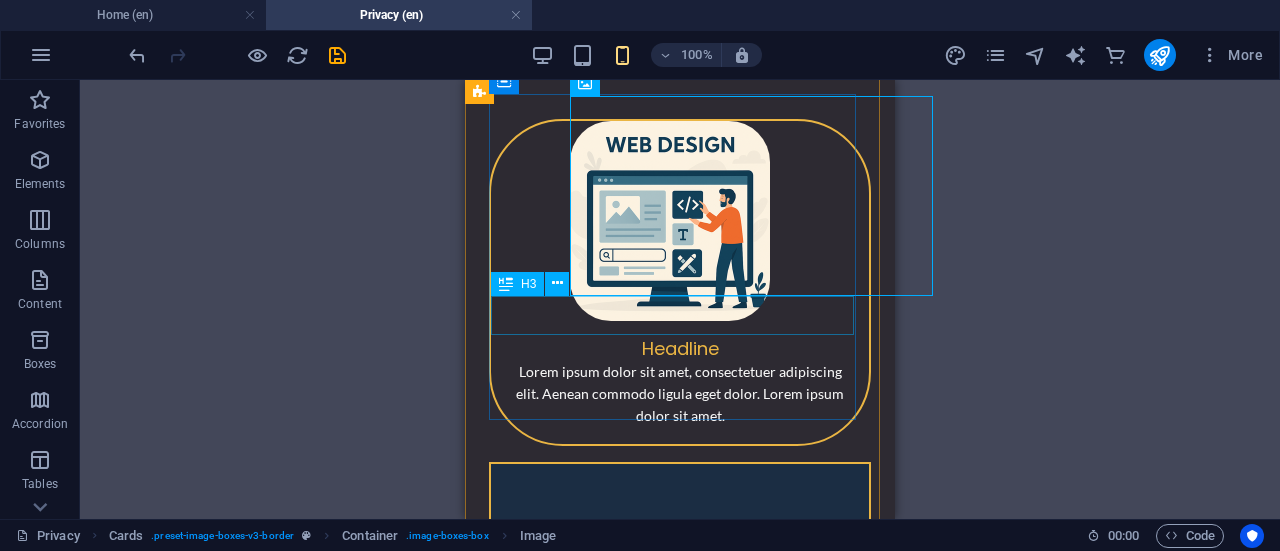 click on "Headline" at bounding box center (680, 340) 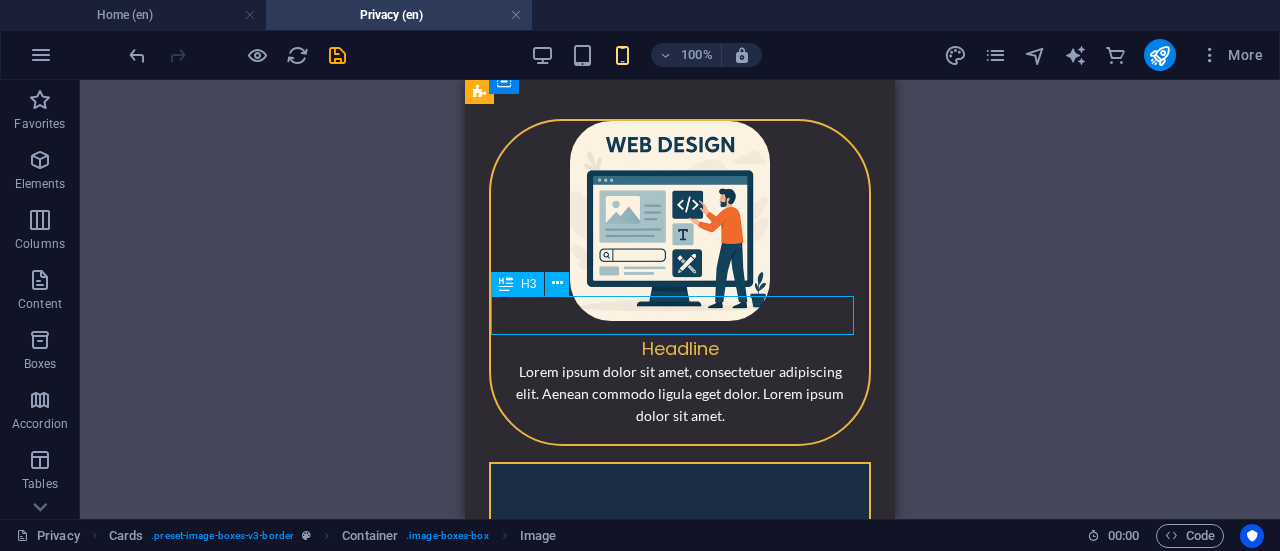 click on "Headline" at bounding box center (680, 340) 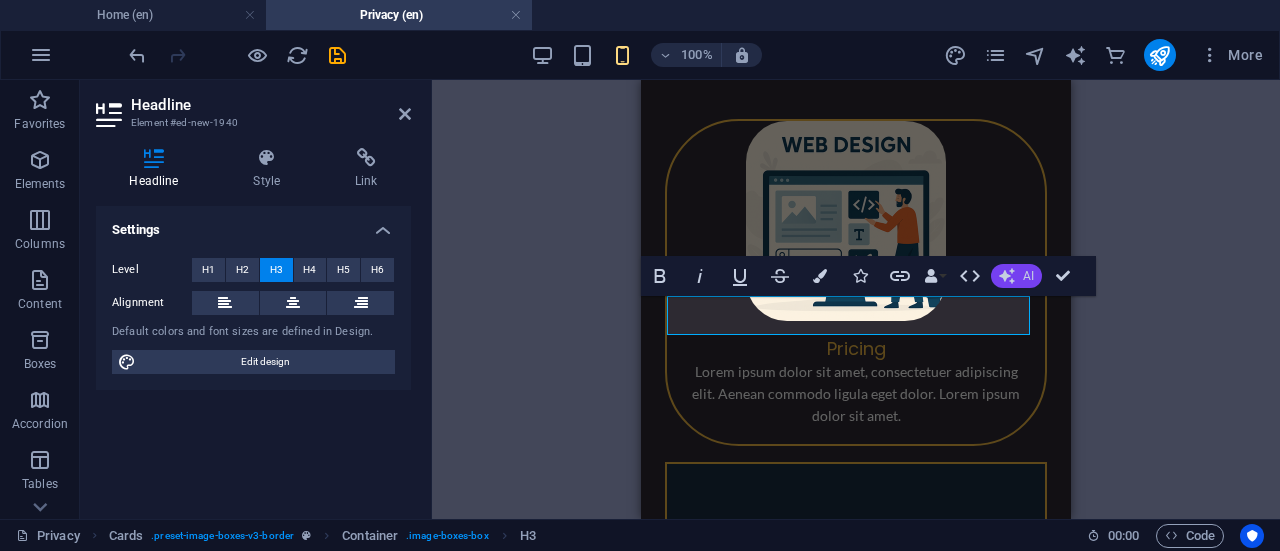 click on "AI" at bounding box center [1016, 276] 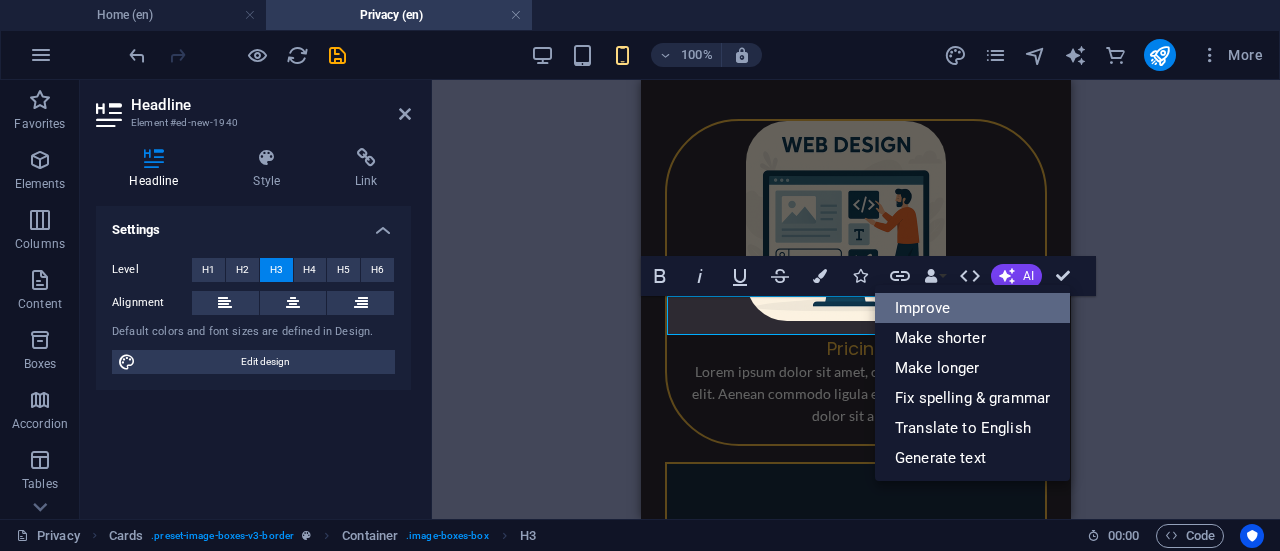 click on "Improve" at bounding box center (972, 308) 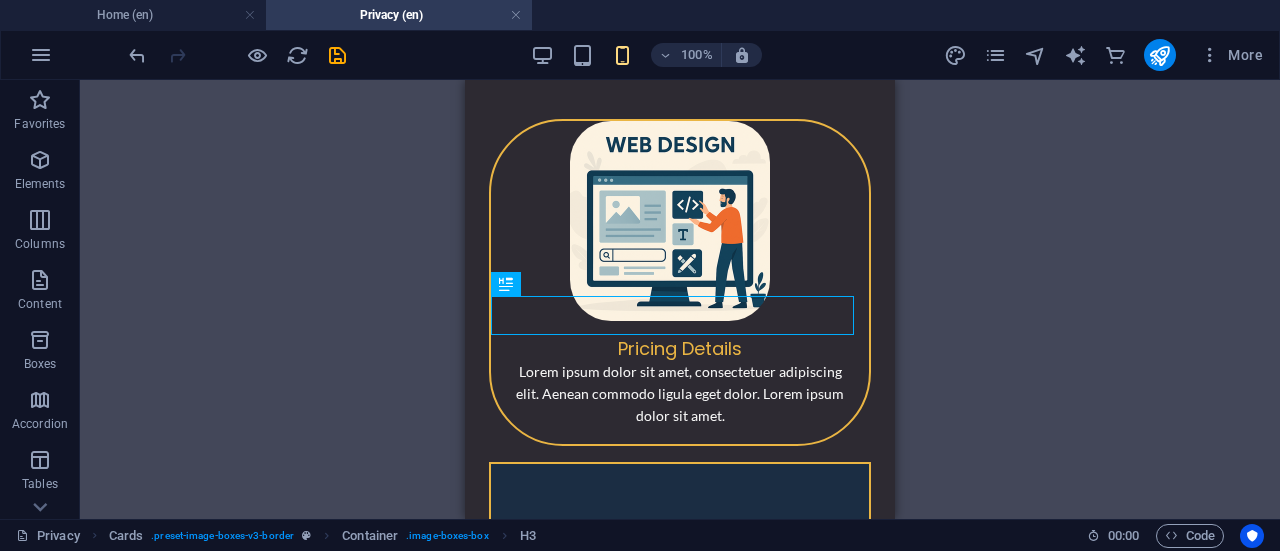 click on "Container   Privacy   Placeholder   Reference   Cards   Image   Container   H3   Text   Container   Image   Container   H3   Container   Image   Container   H3   Text   Reference   Text" at bounding box center [680, 299] 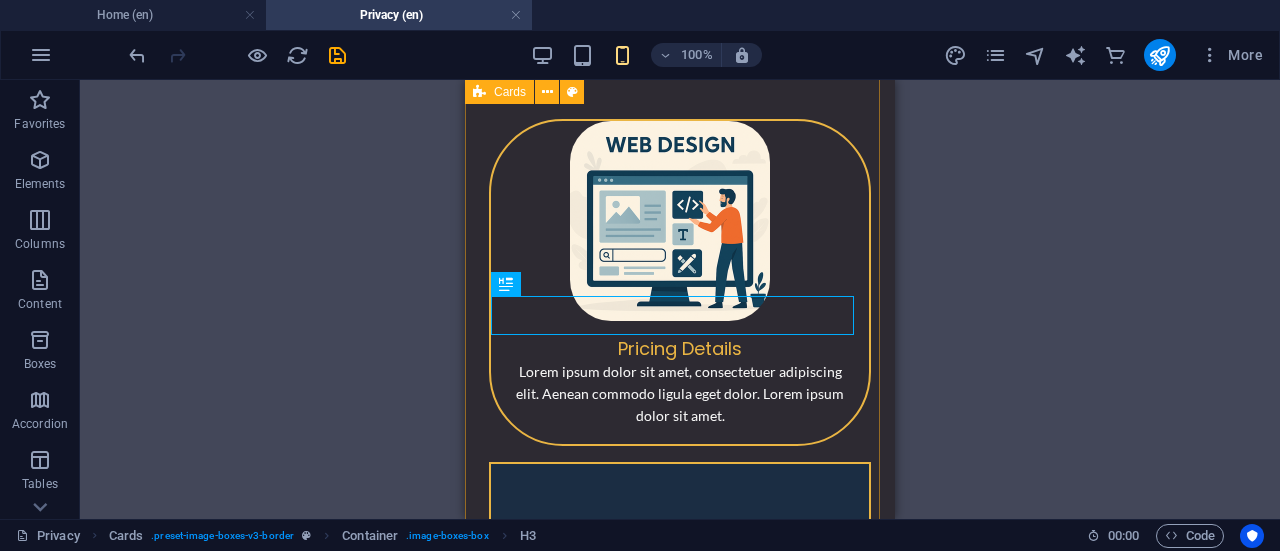 click on "Pricing Details Lorem ipsum dolor sit amet, consectetuer adipiscing elit. Aenean commodo ligula eget dolor. Lorem ipsum dolor sit amet. Headline Lorem ipsum dolor sit amet, consectetuer adipiscing elit. Aenean commodo ligula eget dolor. Lorem ipsum dolor sit amet. Headline Lorem ipsum dolor sit amet, consectetuer adipiscing elit. Aenean commodo ligula eget dolor. Lorem ipsum dolor sit amet." at bounding box center (680, 614) 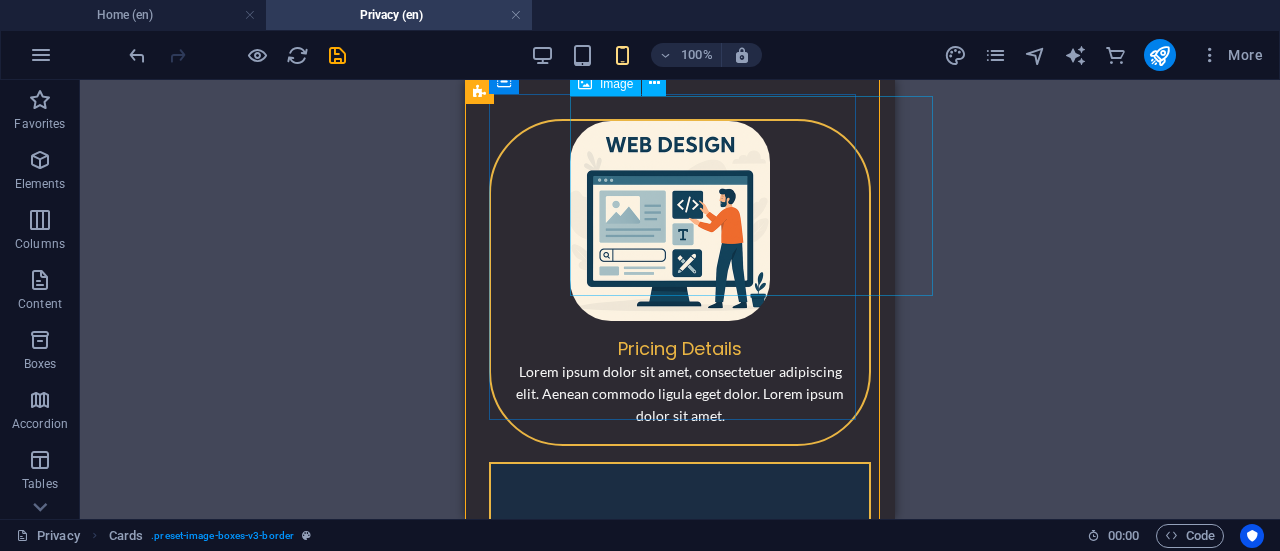click at bounding box center [759, 221] 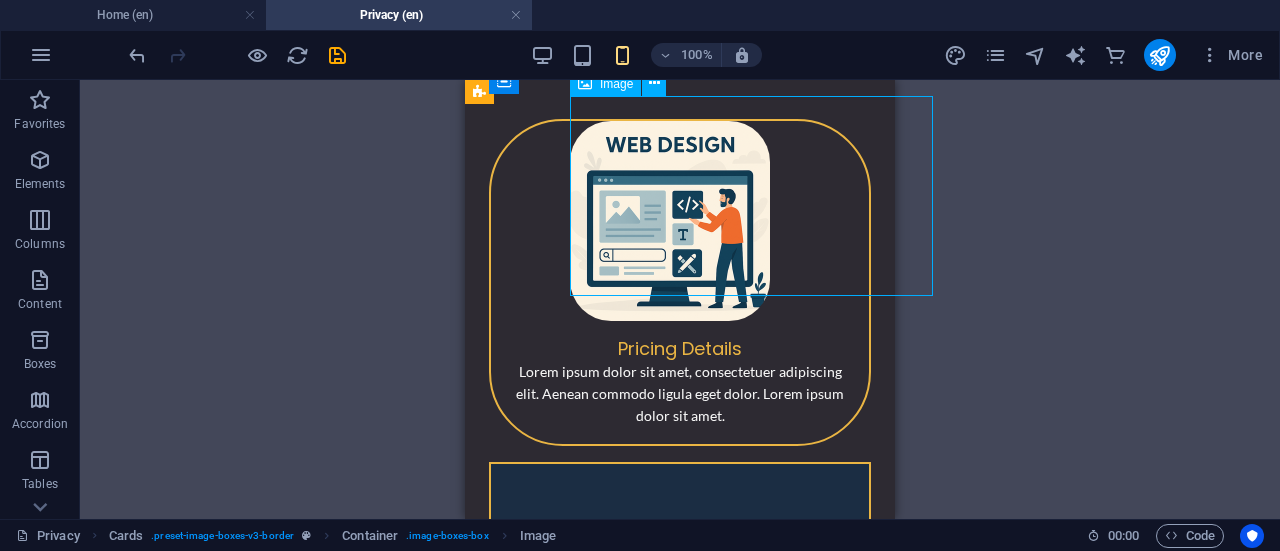 click at bounding box center [759, 221] 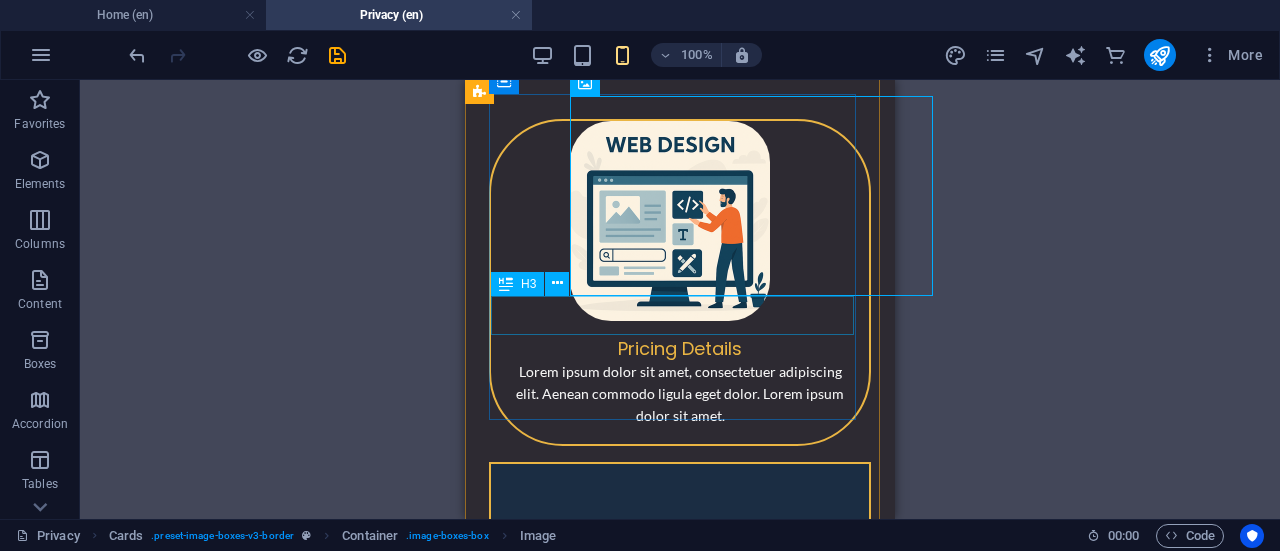 click on "Pricing Details" at bounding box center [680, 340] 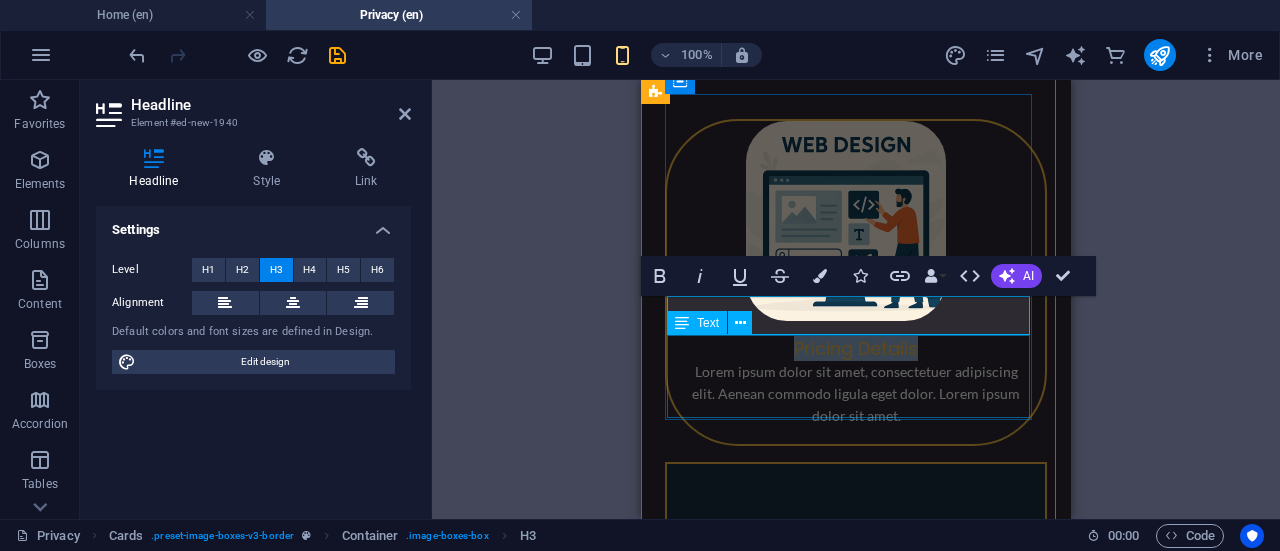 click on "Lorem ipsum dolor sit amet, consectetuer adipiscing elit. Aenean commodo ligula eget dolor. Lorem ipsum dolor sit amet." at bounding box center (856, 402) 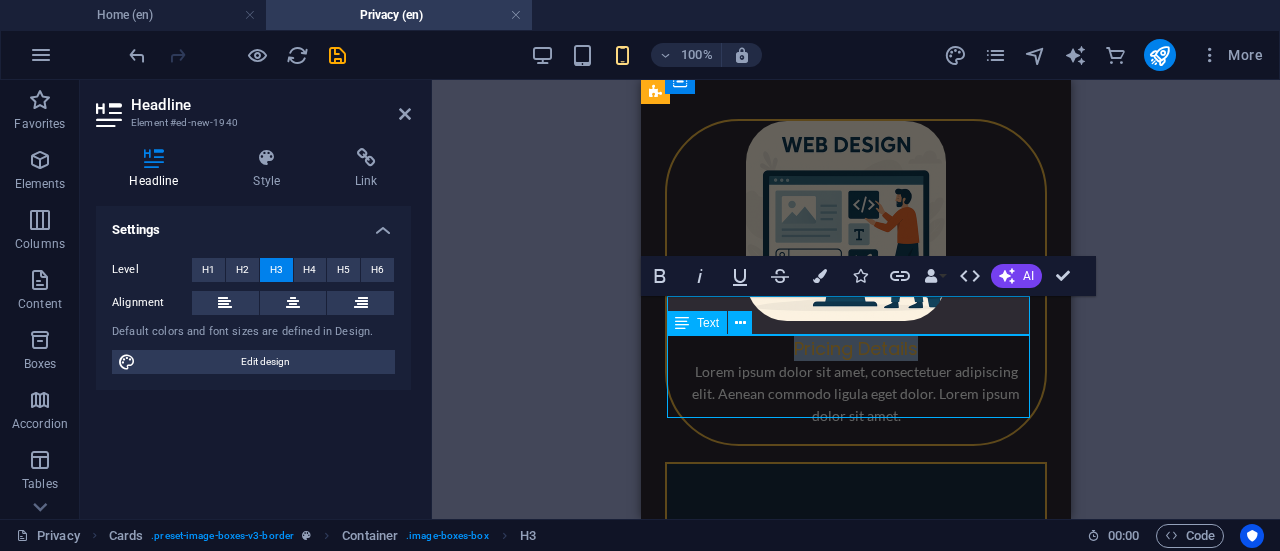 click on "Lorem ipsum dolor sit amet, consectetuer adipiscing elit. Aenean commodo ligula eget dolor. Lorem ipsum dolor sit amet." at bounding box center (856, 402) 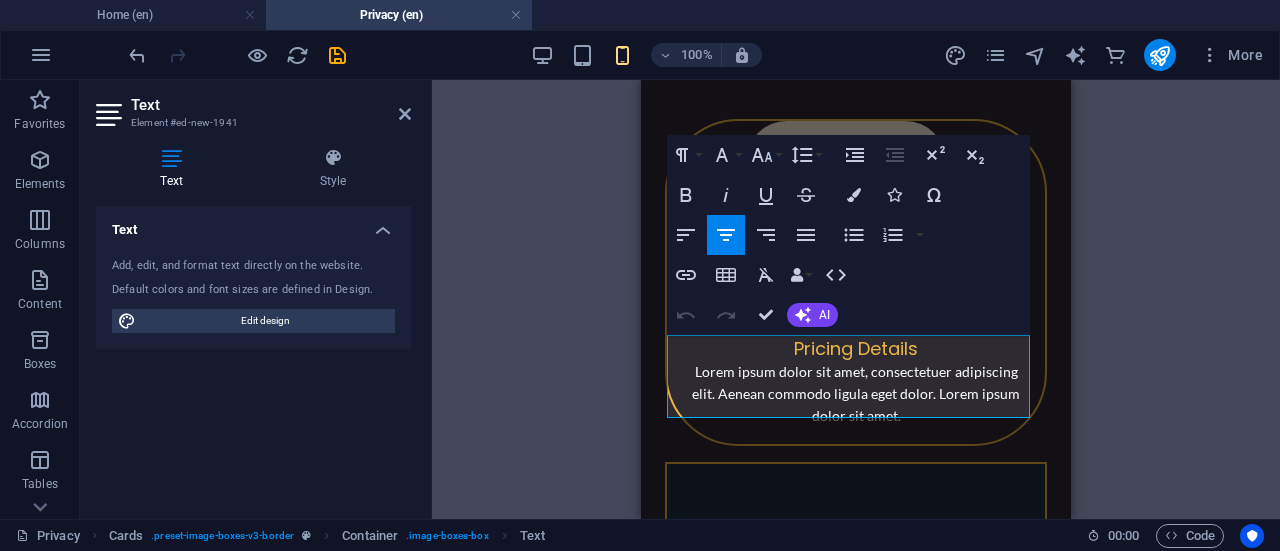 click on "Container   Privacy   Placeholder   Reference   Cards   Image   Container   H3   Text   Container   Image   Container   H3   Container   Image   Container   H3   Text   Reference   Text Paragraph Format Normal Heading 1 Heading 2 Heading 3 Heading 4 Heading 5 Heading 6 Code Font Family Arial Georgia Impact Tahoma Times New Roman Verdana Lato Poppins Font Size 8 9 10 11 12 14 18 24 30 36 48 60 72 96 Line Height Default Single 1.15 1.5 Double Increase Indent Decrease Indent Superscript Subscript Bold Italic Underline Strikethrough Colors Icons Special Characters Align Left Align Center Align Right Align Justify Unordered List   Default Circle Disc Square    Ordered List   Default Lower Alpha Lower Greek Lower Roman Upper Alpha Upper Roman    Insert Link Insert Table Clear Formatting Data Bindings Company First name Last name Street ZIP code City Email Phone Mobile Fax Custom field 1 Custom field 2 Custom field 3 Custom field 4 Custom field 5 Custom field 6 HTML Undo Redo Confirm (Ctrl+⏎)" at bounding box center [856, 299] 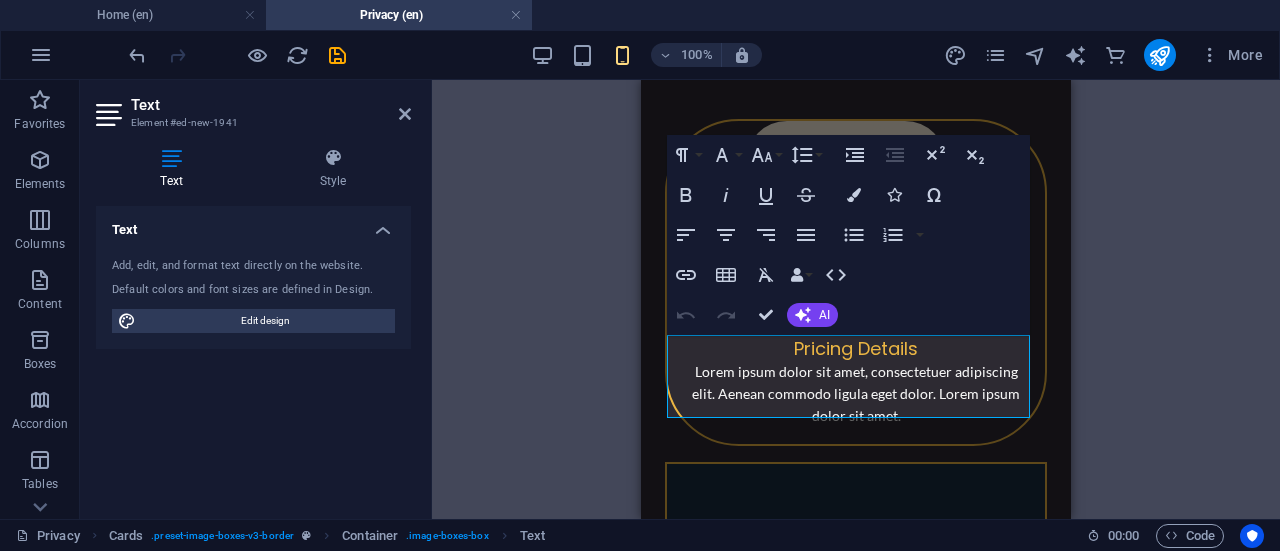 click on "Container   Privacy   Placeholder   Reference   Cards   Image   Container   H3   Text   Container   Image   Container   H3   Container   Image   Container   H3   Text   Reference   Text Paragraph Format Normal Heading 1 Heading 2 Heading 3 Heading 4 Heading 5 Heading 6 Code Font Family Arial Georgia Impact Tahoma Times New Roman Verdana Lato Poppins Font Size 8 9 10 11 12 14 18 24 30 36 48 60 72 96 Line Height Default Single 1.15 1.5 Double Increase Indent Decrease Indent Superscript Subscript Bold Italic Underline Strikethrough Colors Icons Special Characters Align Left Align Center Align Right Align Justify Unordered List   Default Circle Disc Square    Ordered List   Default Lower Alpha Lower Greek Lower Roman Upper Alpha Upper Roman    Insert Link Insert Table Clear Formatting Data Bindings Company First name Last name Street ZIP code City Email Phone Mobile Fax Custom field 1 Custom field 2 Custom field 3 Custom field 4 Custom field 5 Custom field 6 HTML Undo Redo Confirm (Ctrl+⏎)" at bounding box center [856, 299] 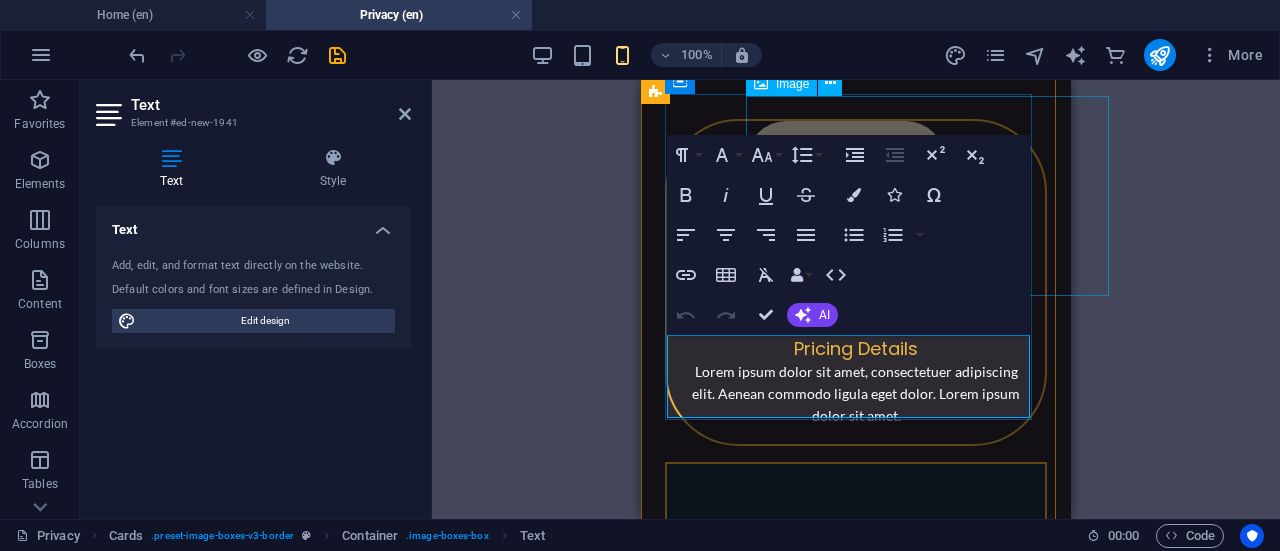click at bounding box center (935, 221) 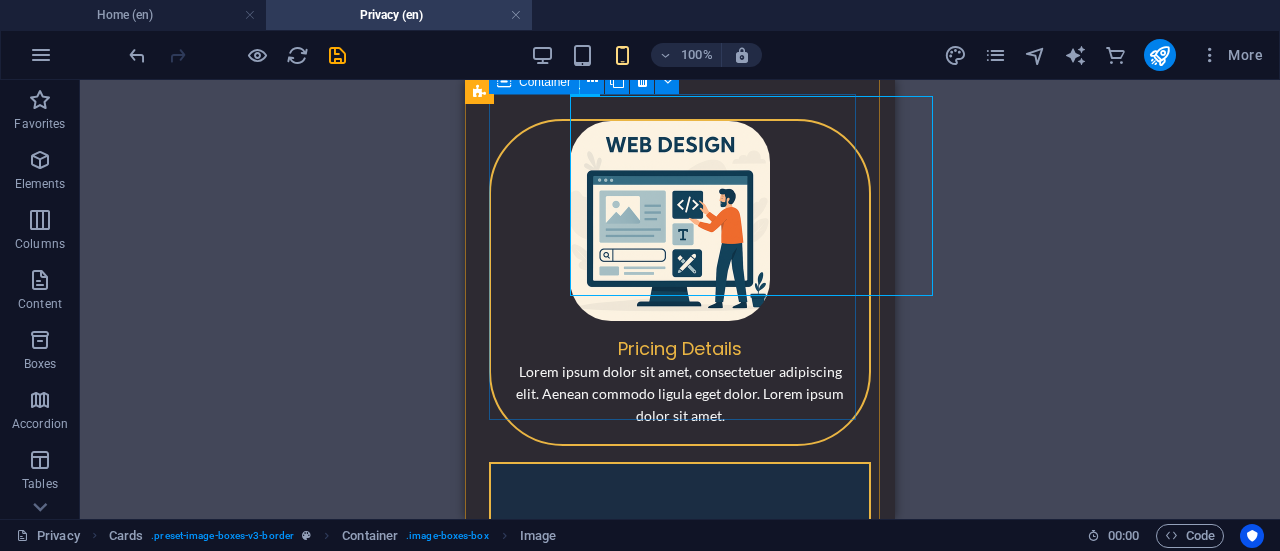 click on "Pricing Details Lorem ipsum dolor sit amet, consectetuer adipiscing elit. Aenean commodo ligula eget dolor. Lorem ipsum dolor sit amet." at bounding box center [680, 282] 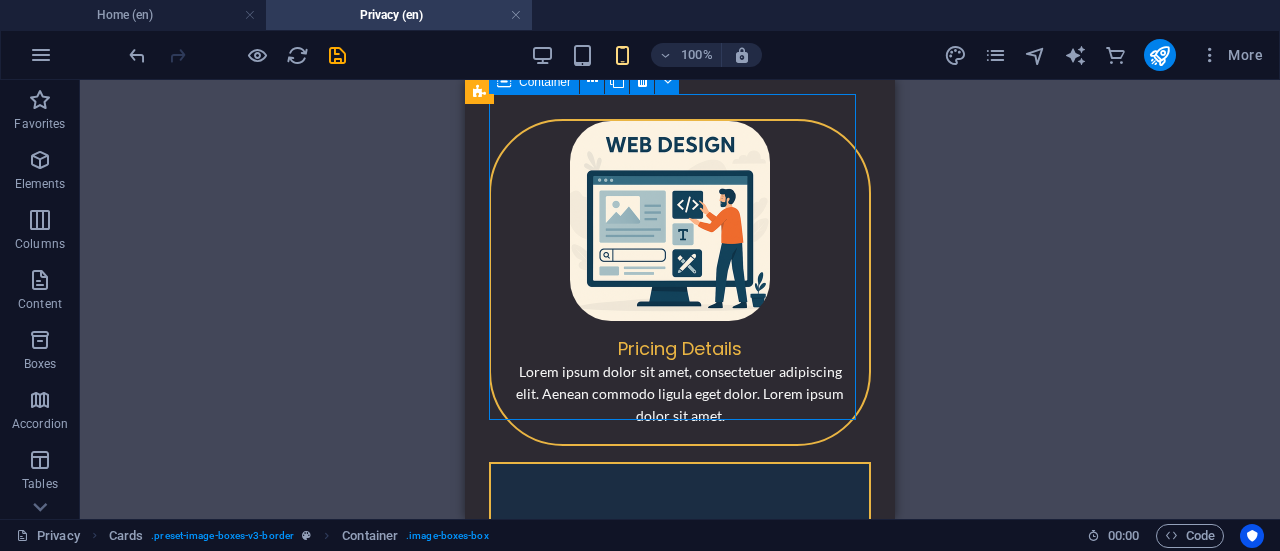 click on "Pricing Details Lorem ipsum dolor sit amet, consectetuer adipiscing elit. Aenean commodo ligula eget dolor. Lorem ipsum dolor sit amet." at bounding box center [680, 282] 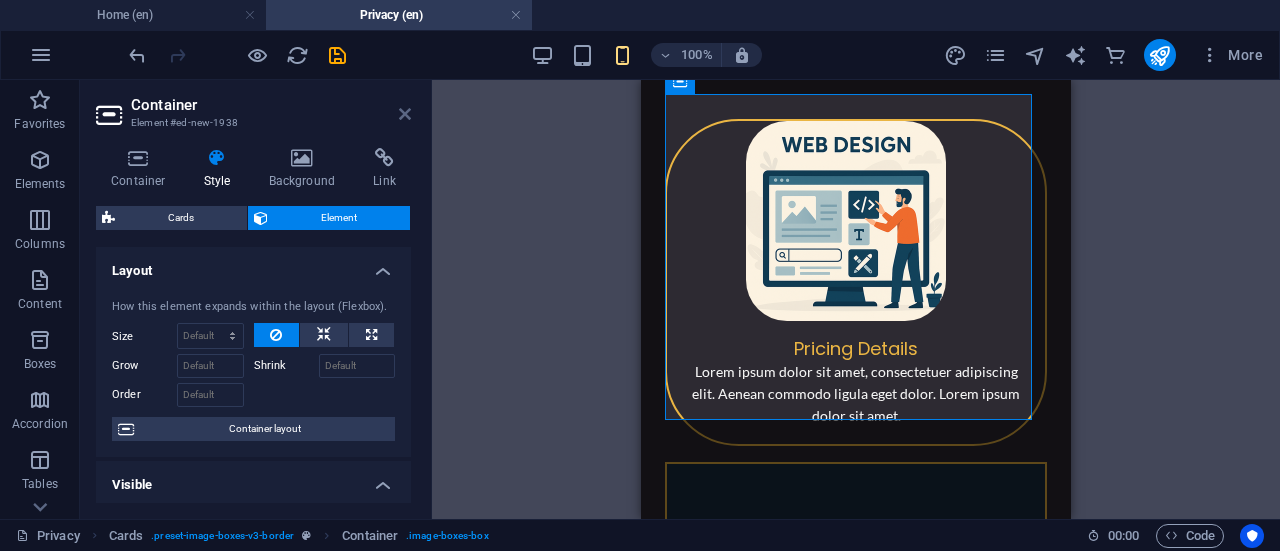 click at bounding box center (405, 114) 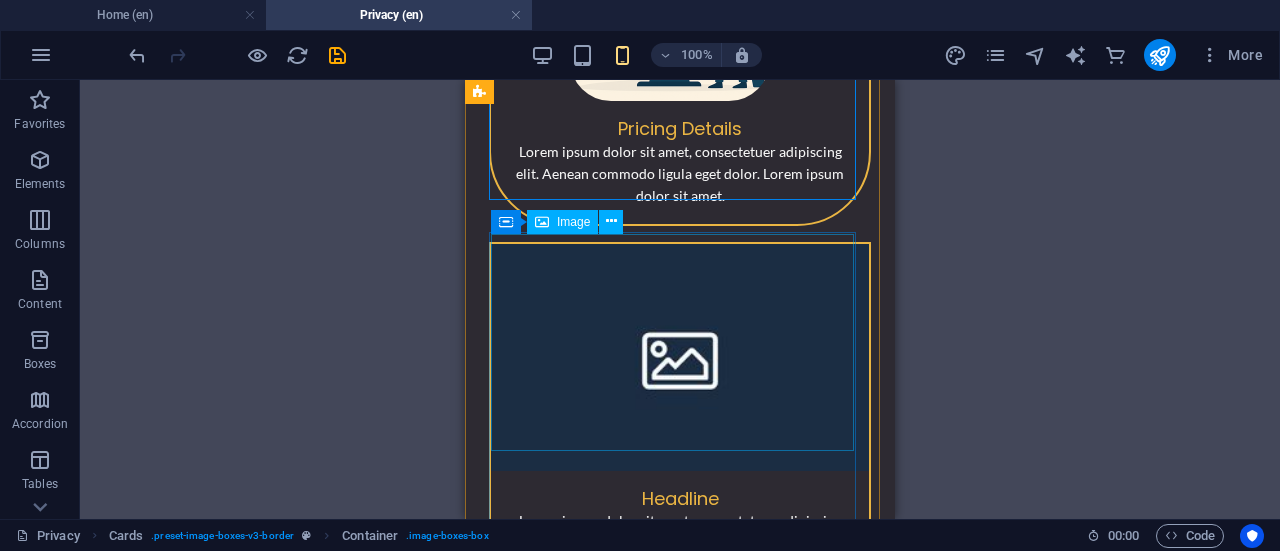 scroll, scrollTop: 406, scrollLeft: 0, axis: vertical 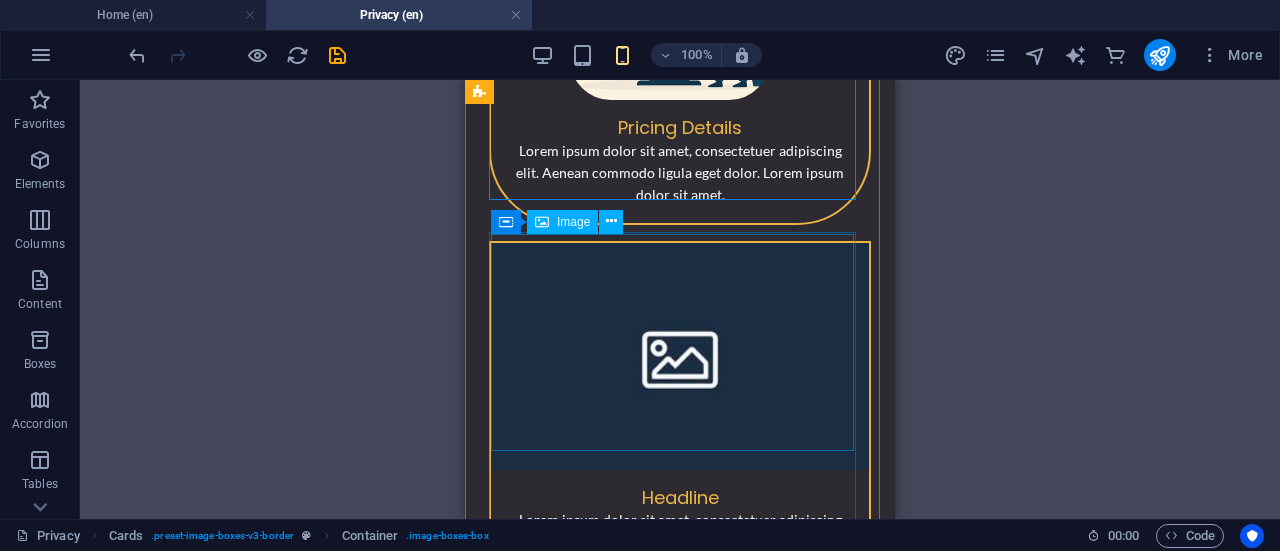 click at bounding box center (680, 356) 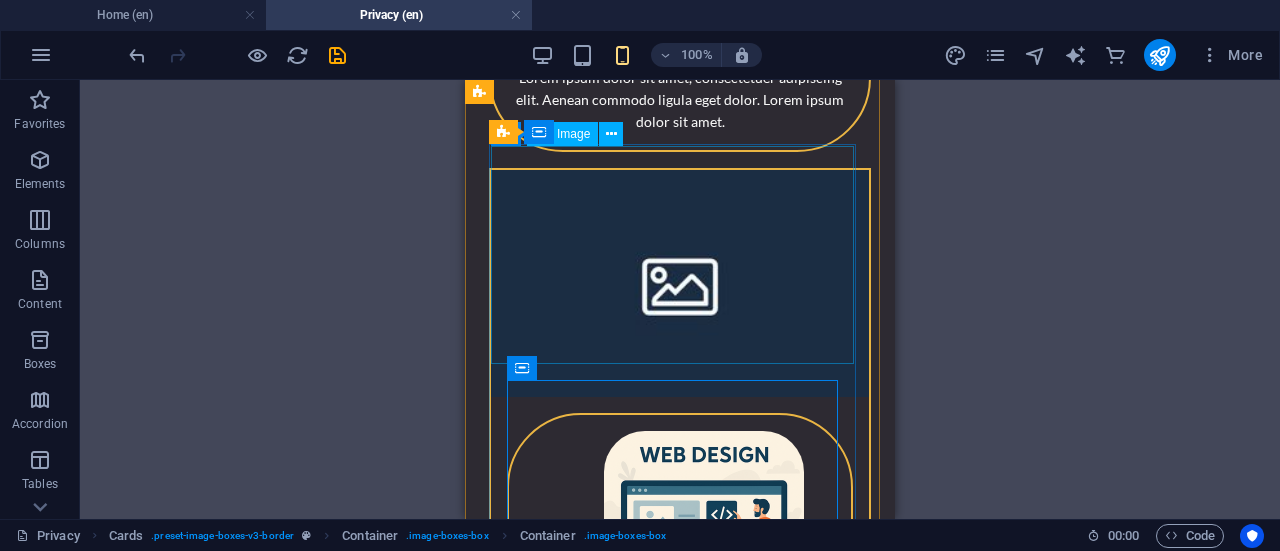 scroll, scrollTop: 475, scrollLeft: 0, axis: vertical 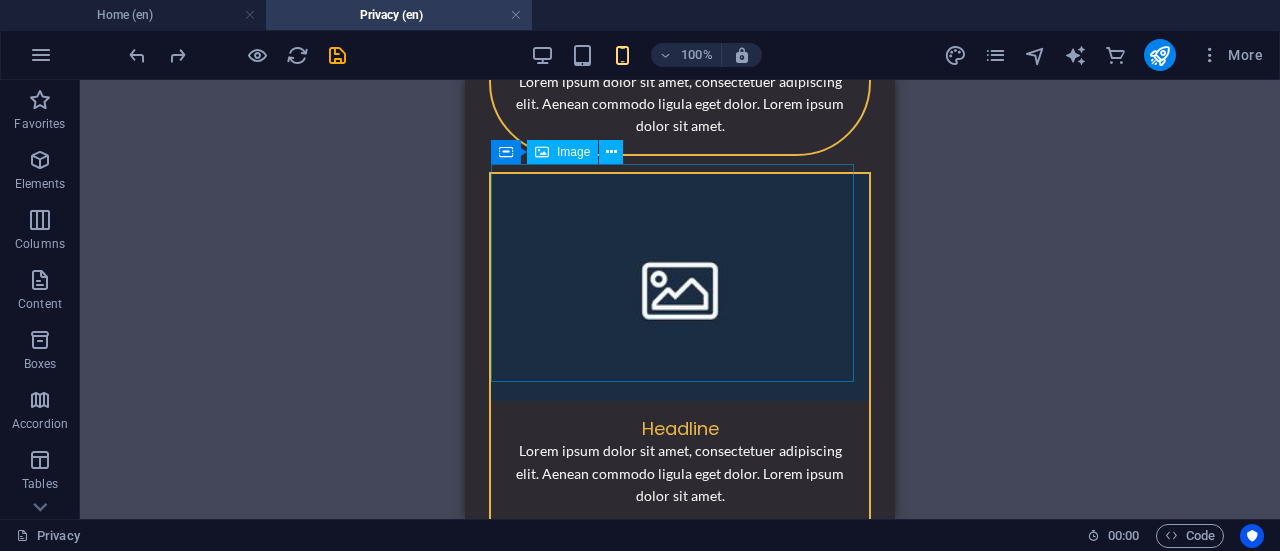 click at bounding box center (680, 287) 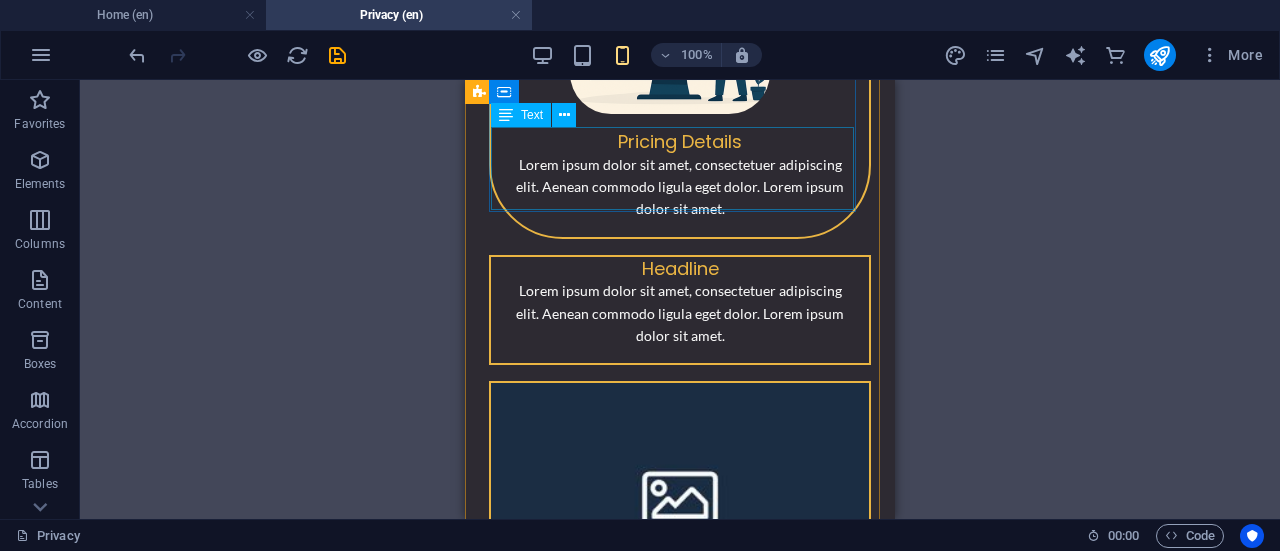scroll, scrollTop: 388, scrollLeft: 0, axis: vertical 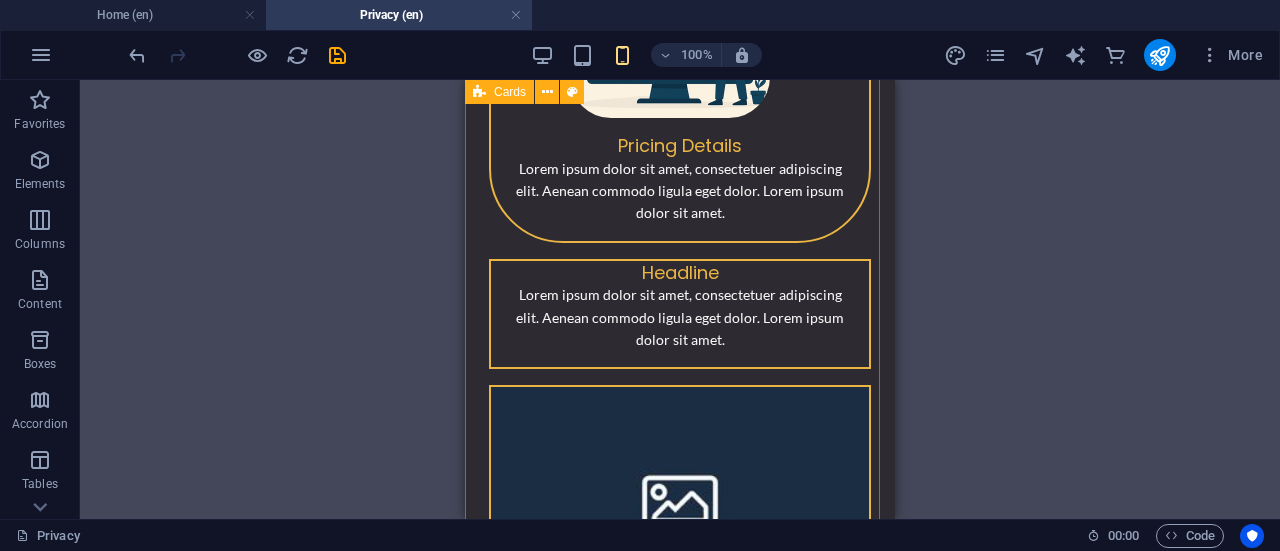 click on "Pricing Details Lorem ipsum dolor sit amet, consectetuer adipiscing elit. Aenean commodo ligula eget dolor. Lorem ipsum dolor sit amet. Headline Lorem ipsum dolor sit amet, consectetuer adipiscing elit. Aenean commodo ligula eget dolor. Lorem ipsum dolor sit amet. Headline Lorem ipsum dolor sit amet, consectetuer adipiscing elit. Aenean commodo ligula eget dolor. Lorem ipsum dolor sit amet." at bounding box center (680, 290) 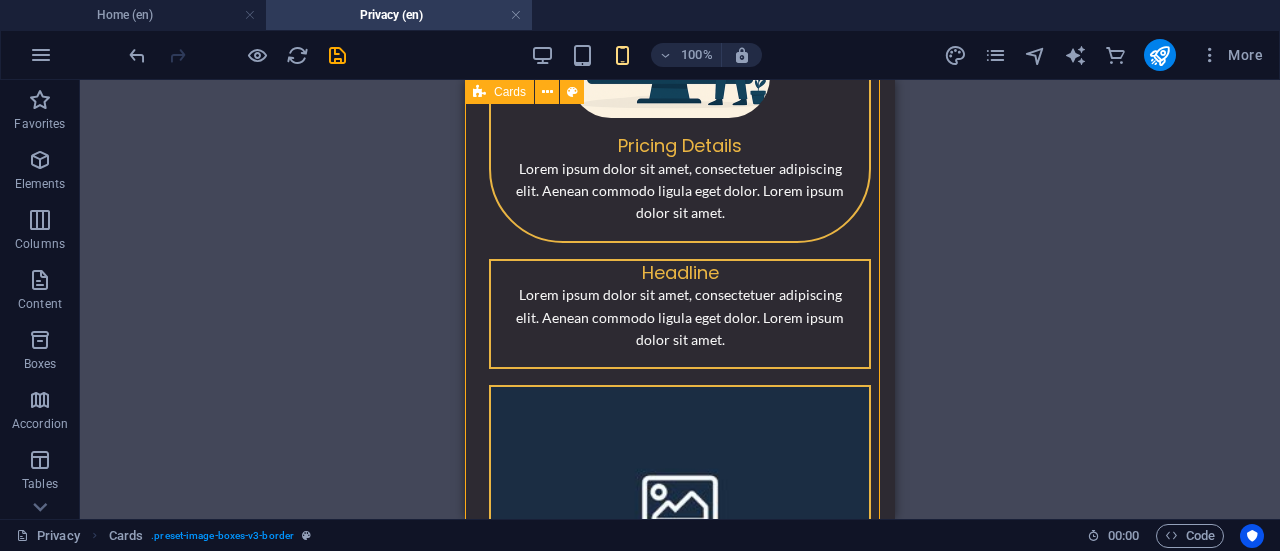 click on "Pricing Details Lorem ipsum dolor sit amet, consectetuer adipiscing elit. Aenean commodo ligula eget dolor. Lorem ipsum dolor sit amet. Headline Lorem ipsum dolor sit amet, consectetuer adipiscing elit. Aenean commodo ligula eget dolor. Lorem ipsum dolor sit amet. Headline Lorem ipsum dolor sit amet, consectetuer adipiscing elit. Aenean commodo ligula eget dolor. Lorem ipsum dolor sit amet." at bounding box center [680, 290] 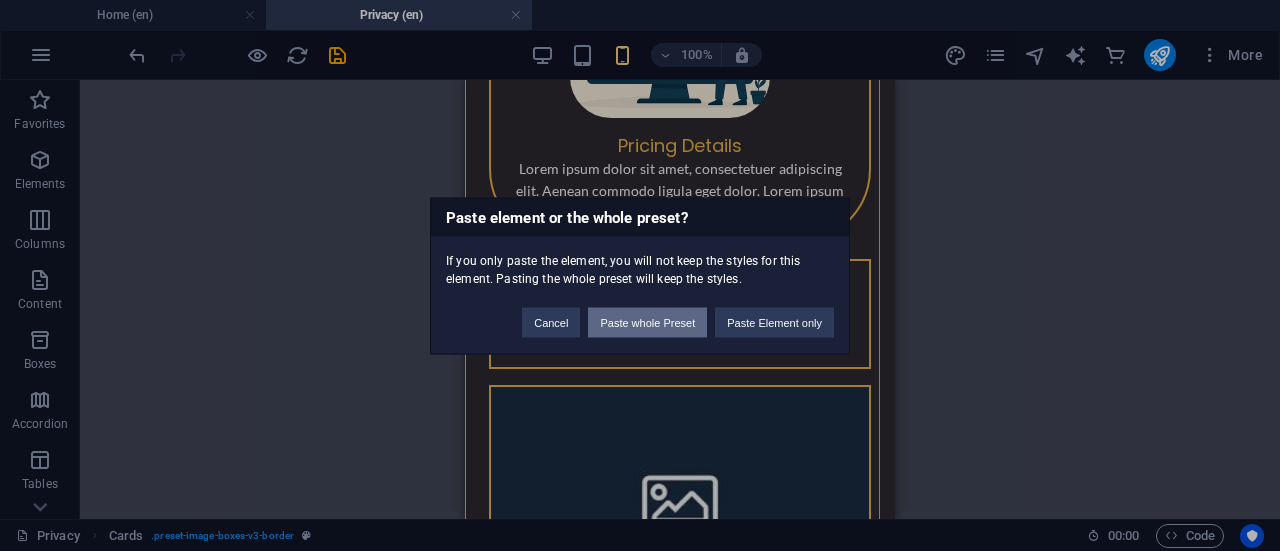 click on "Paste whole Preset" at bounding box center [647, 322] 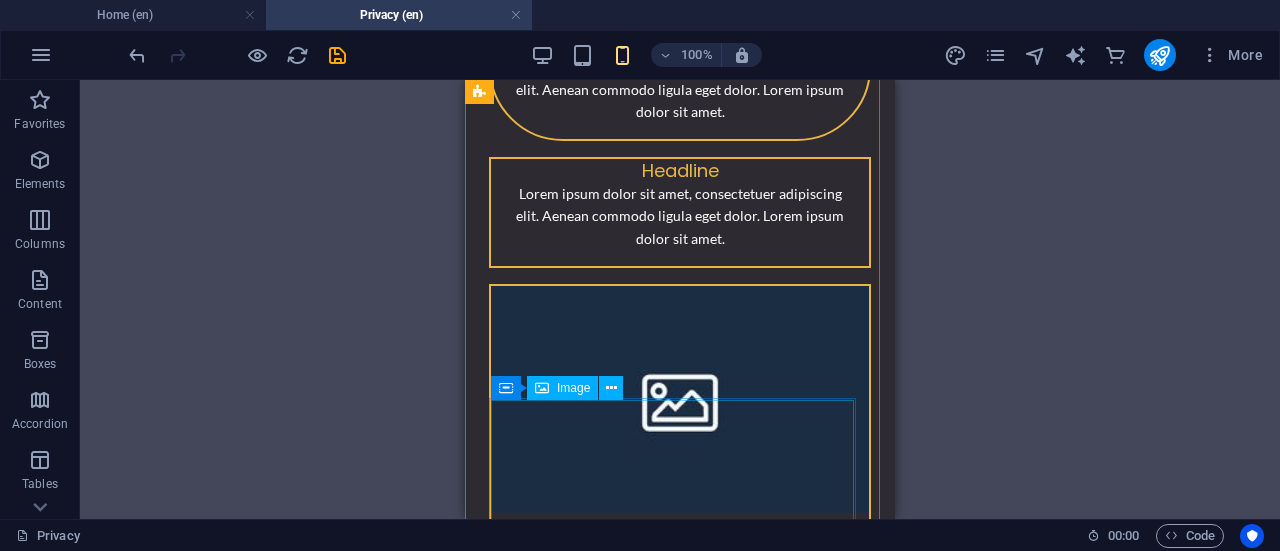 scroll, scrollTop: 1414, scrollLeft: 0, axis: vertical 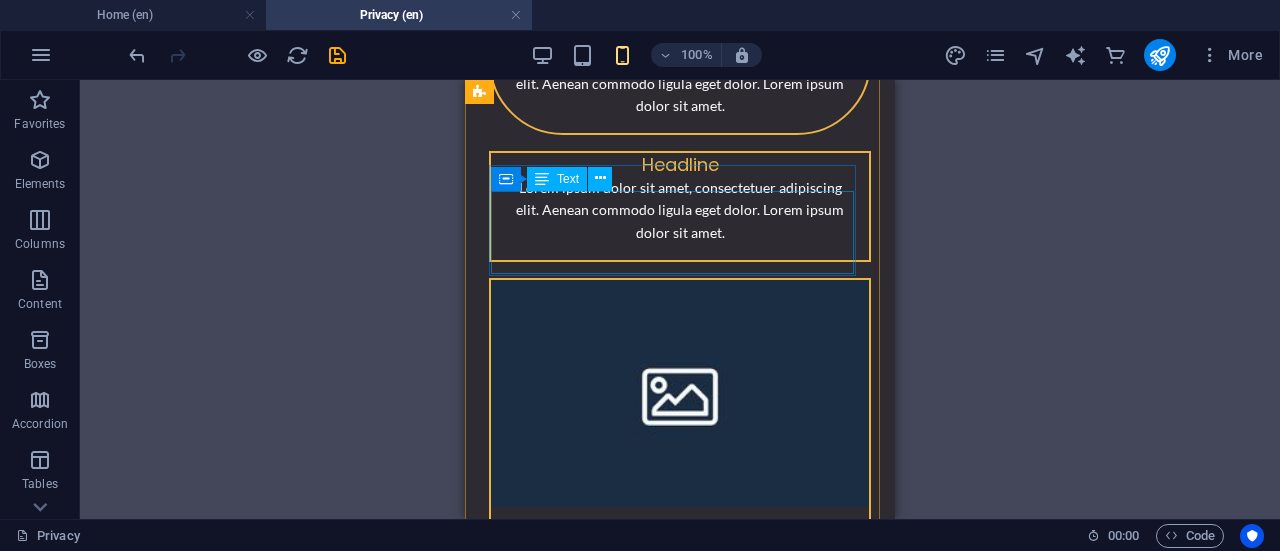 click on "Lorem ipsum dolor sit amet, consectetuer adipiscing elit. Aenean commodo ligula eget dolor. Lorem ipsum dolor sit amet." at bounding box center (680, 218) 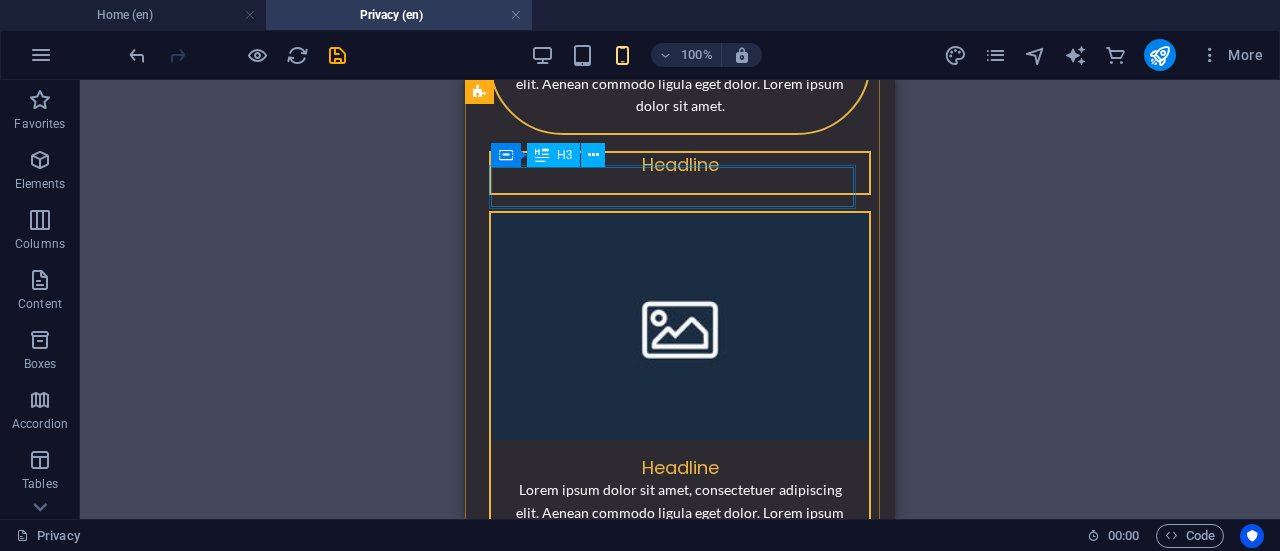 click on "Headline" at bounding box center [680, 172] 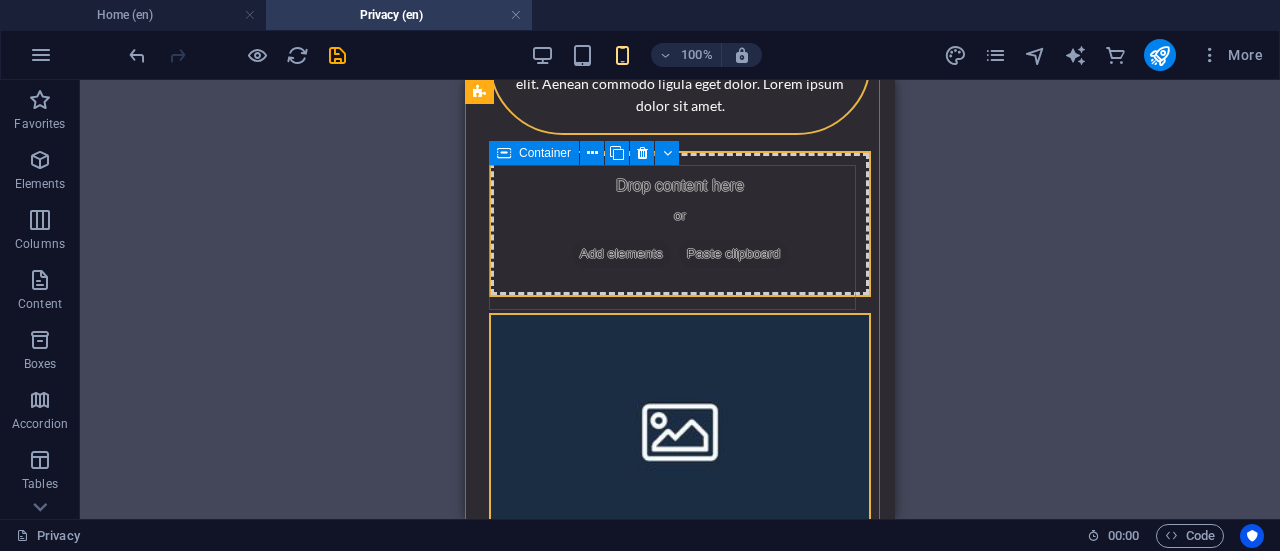 click on "Drop content here or  Add elements  Paste clipboard" at bounding box center (680, 224) 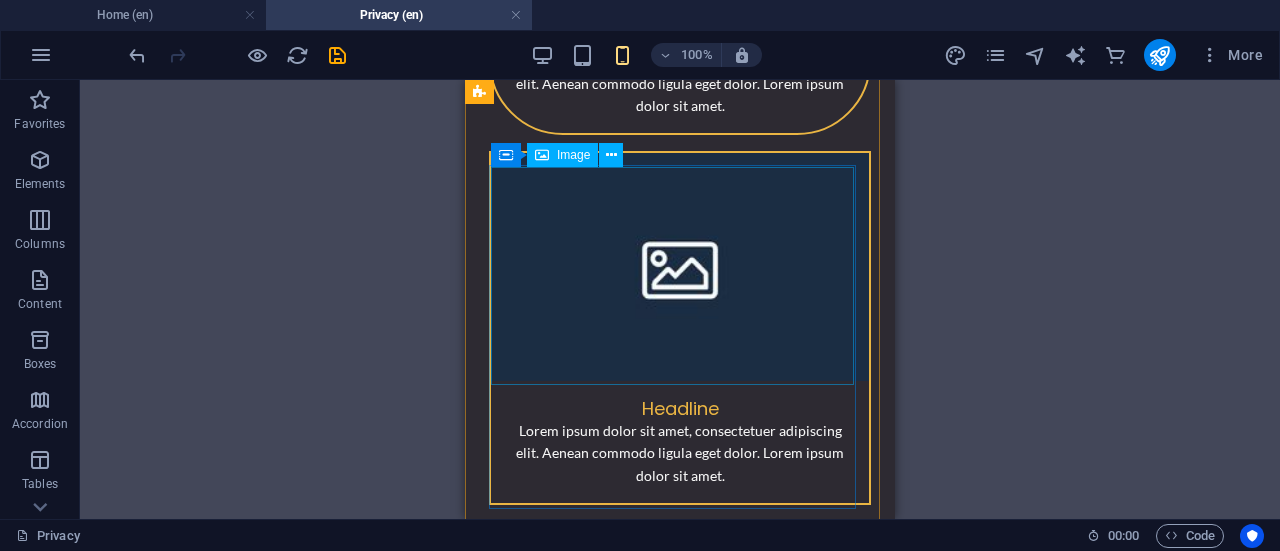 click at bounding box center (680, 266) 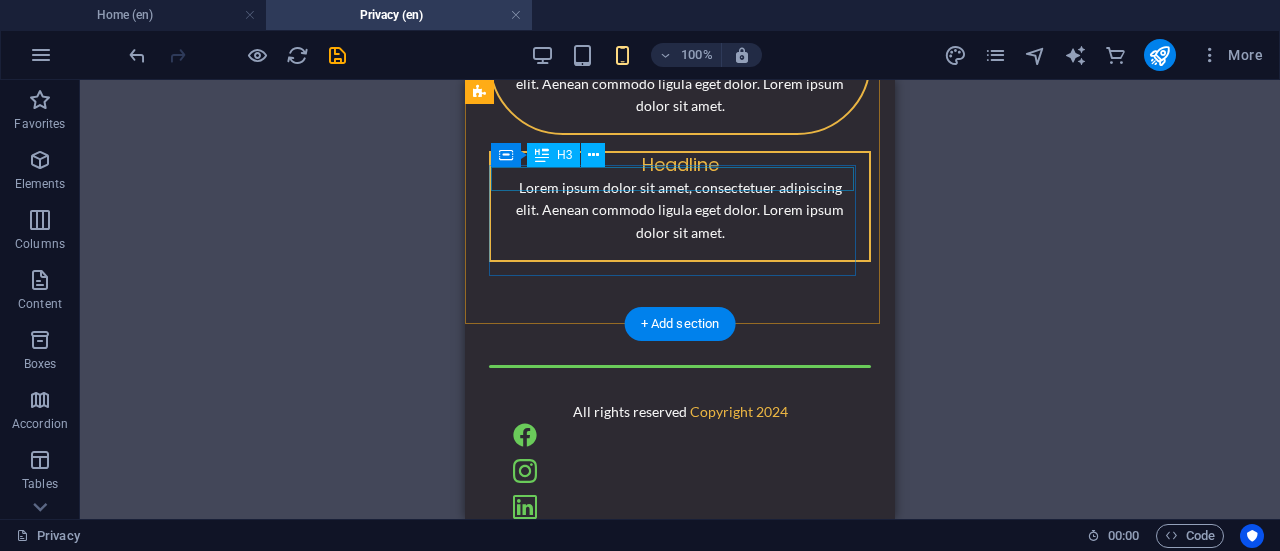 click on "Headline" at bounding box center [680, 164] 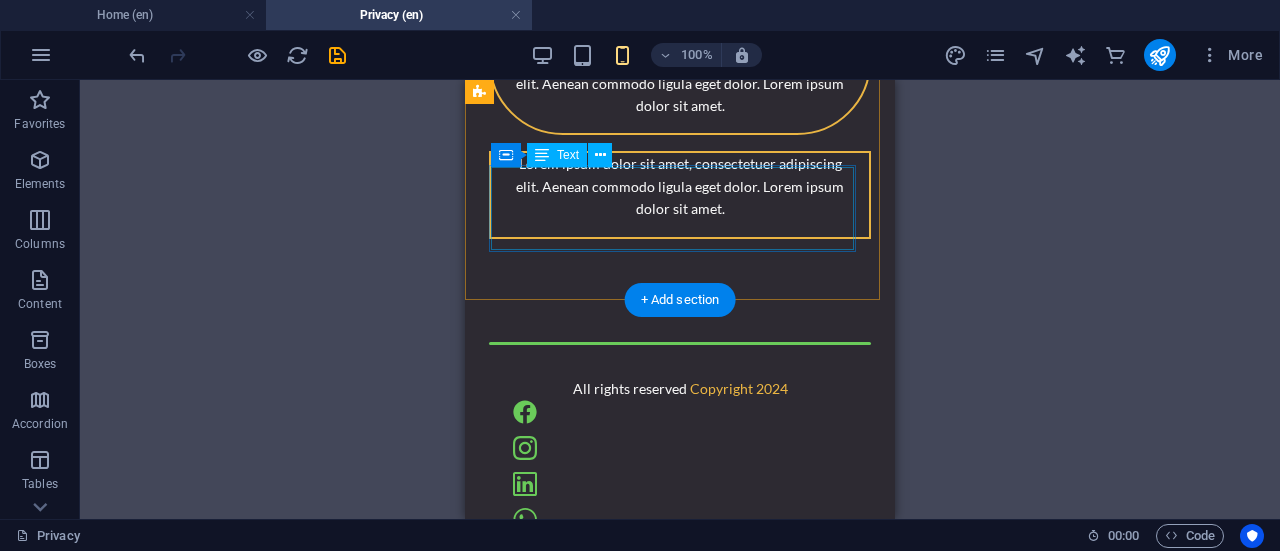 click on "Lorem ipsum dolor sit amet, consectetuer adipiscing elit. Aenean commodo ligula eget dolor. Lorem ipsum dolor sit amet." at bounding box center [680, 194] 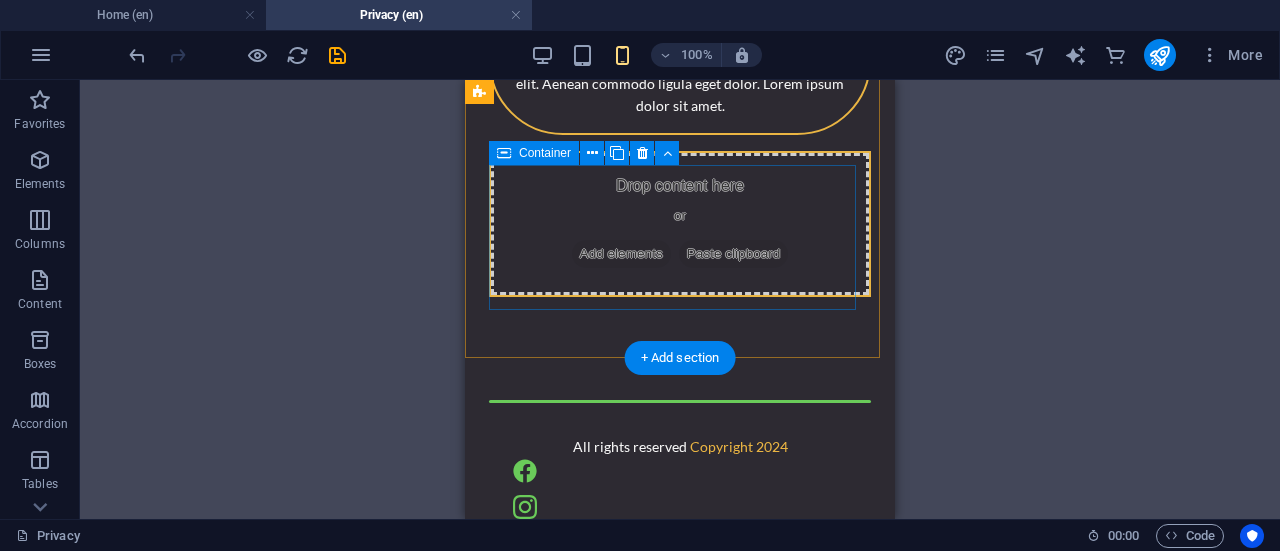 click on "Drop content here or  Add elements  Paste clipboard" at bounding box center [680, 224] 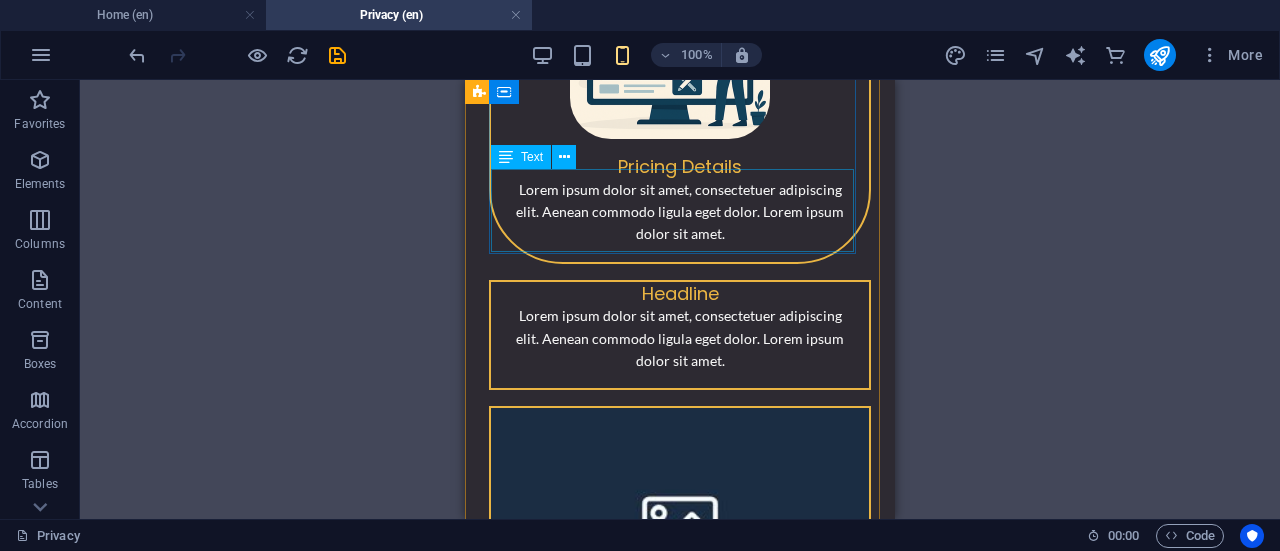 scroll, scrollTop: 389, scrollLeft: 0, axis: vertical 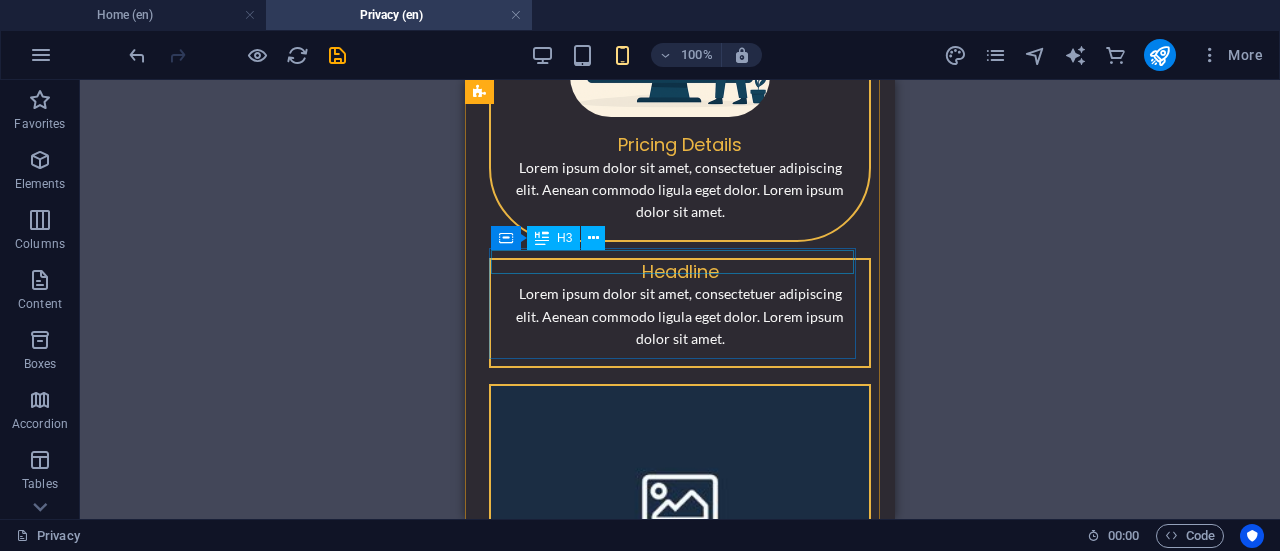 click on "Headline" at bounding box center (680, 271) 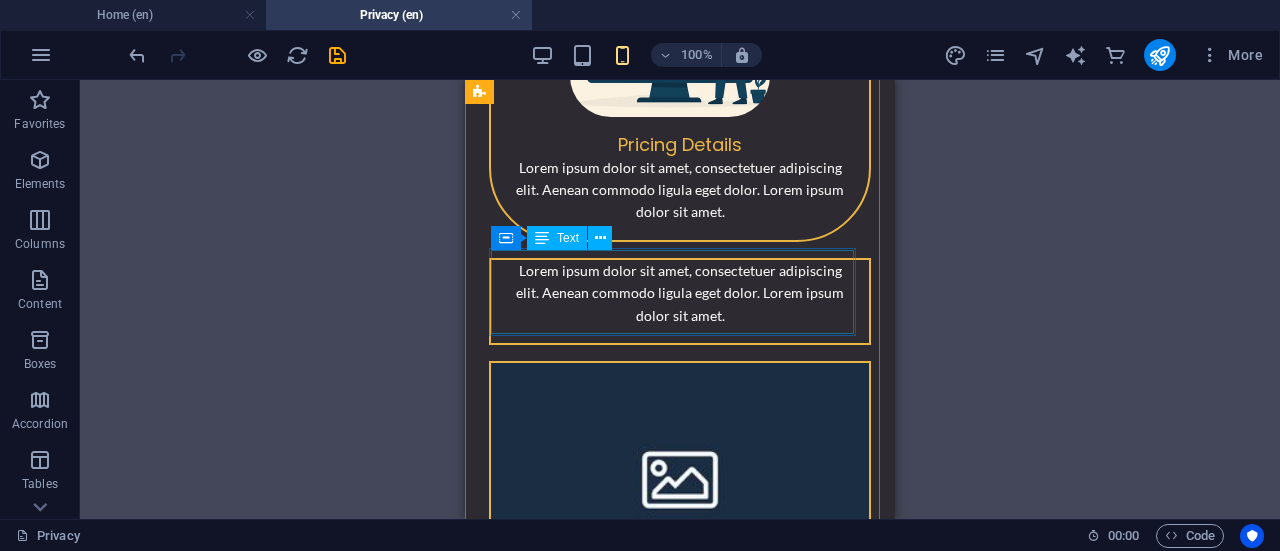 click on "Lorem ipsum dolor sit amet, consectetuer adipiscing elit. Aenean commodo ligula eget dolor. Lorem ipsum dolor sit amet." at bounding box center (680, 301) 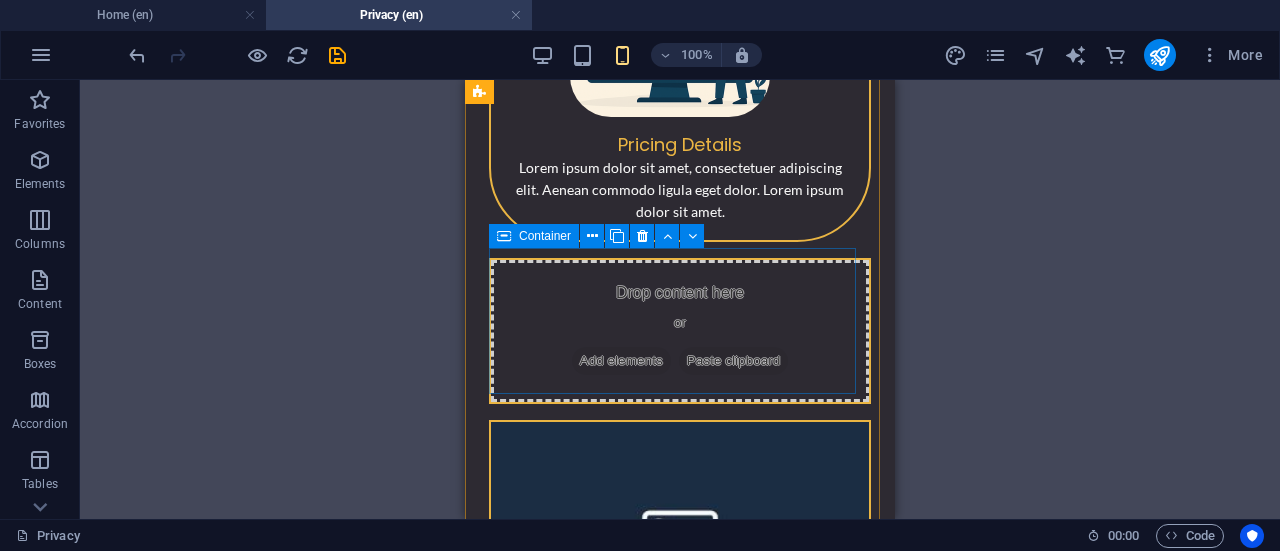click on "Drop content here or  Add elements  Paste clipboard" at bounding box center [680, 331] 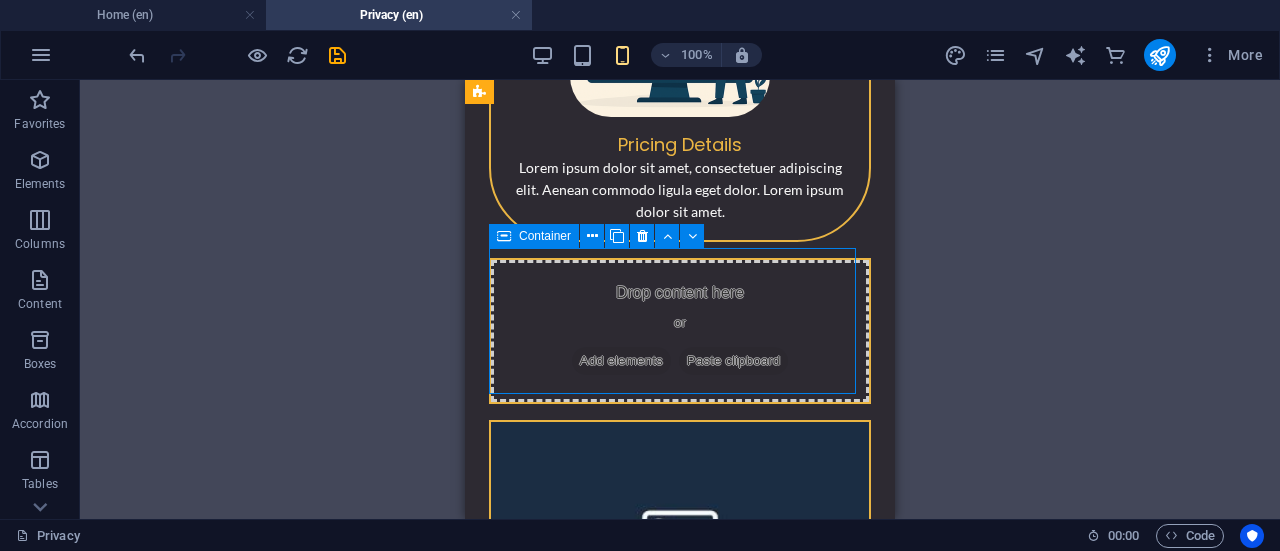 click on "Drop content here or  Add elements  Paste clipboard" at bounding box center (680, 331) 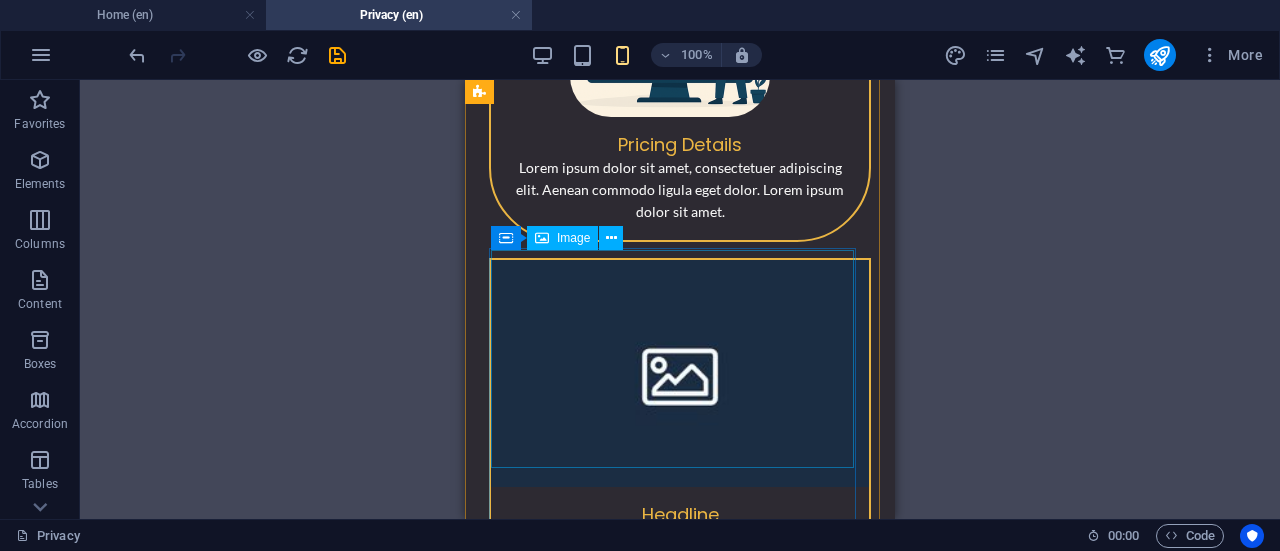 click at bounding box center [680, 373] 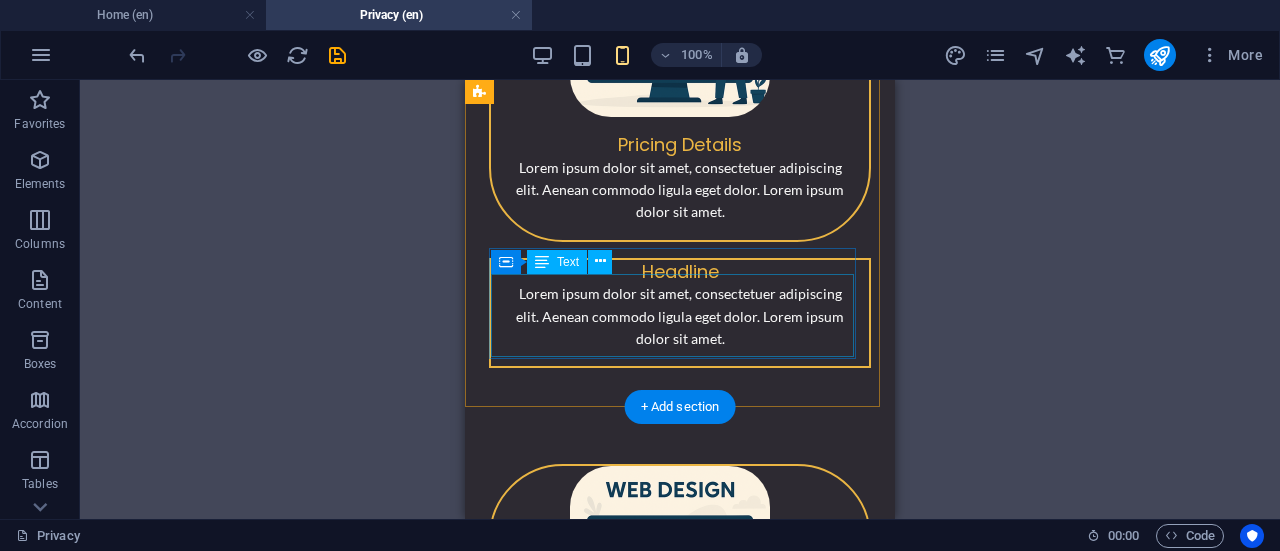 click on "Lorem ipsum dolor sit amet, consectetuer adipiscing elit. Aenean commodo ligula eget dolor. Lorem ipsum dolor sit amet." at bounding box center [680, 324] 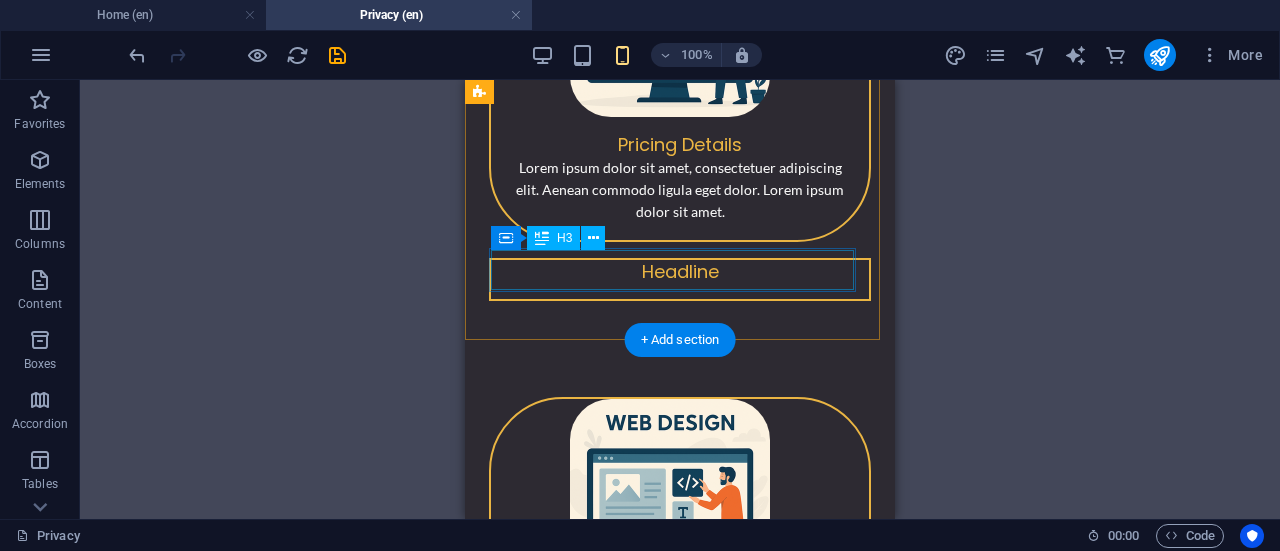 click on "Headline" at bounding box center (680, 279) 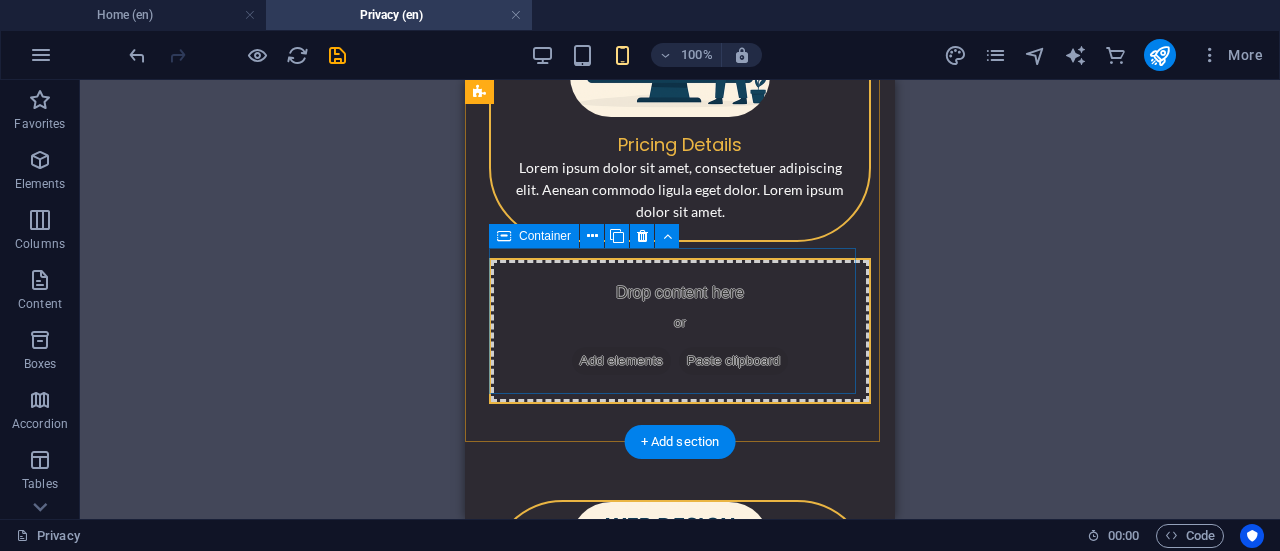 click on "Drop content here or  Add elements  Paste clipboard" at bounding box center (680, 331) 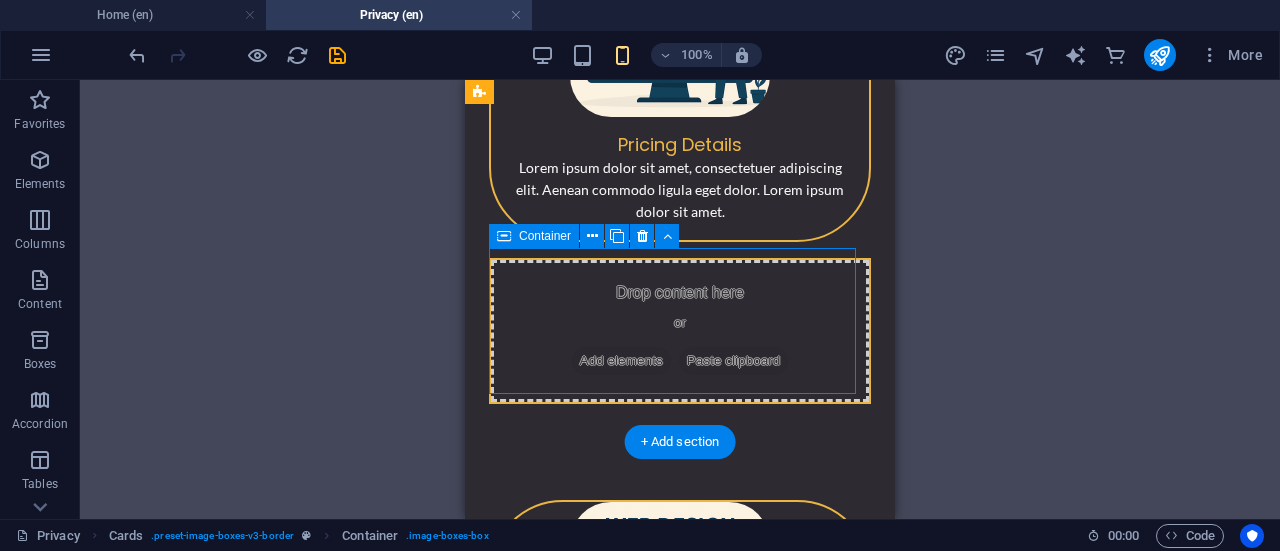 click on "Drop content here or  Add elements  Paste clipboard" at bounding box center [680, 331] 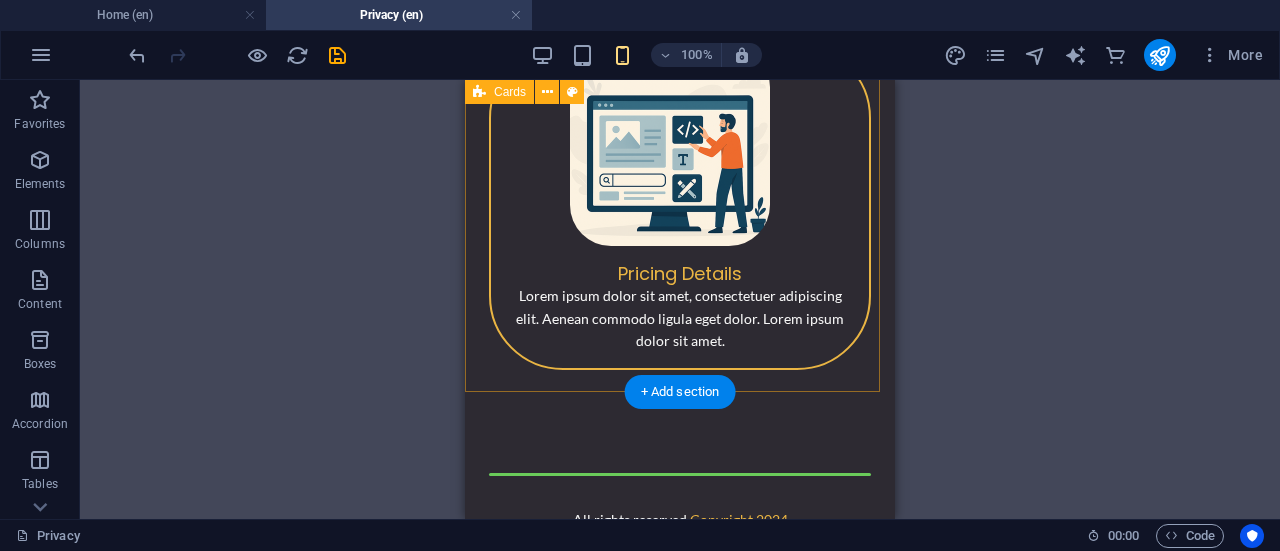 scroll, scrollTop: 684, scrollLeft: 0, axis: vertical 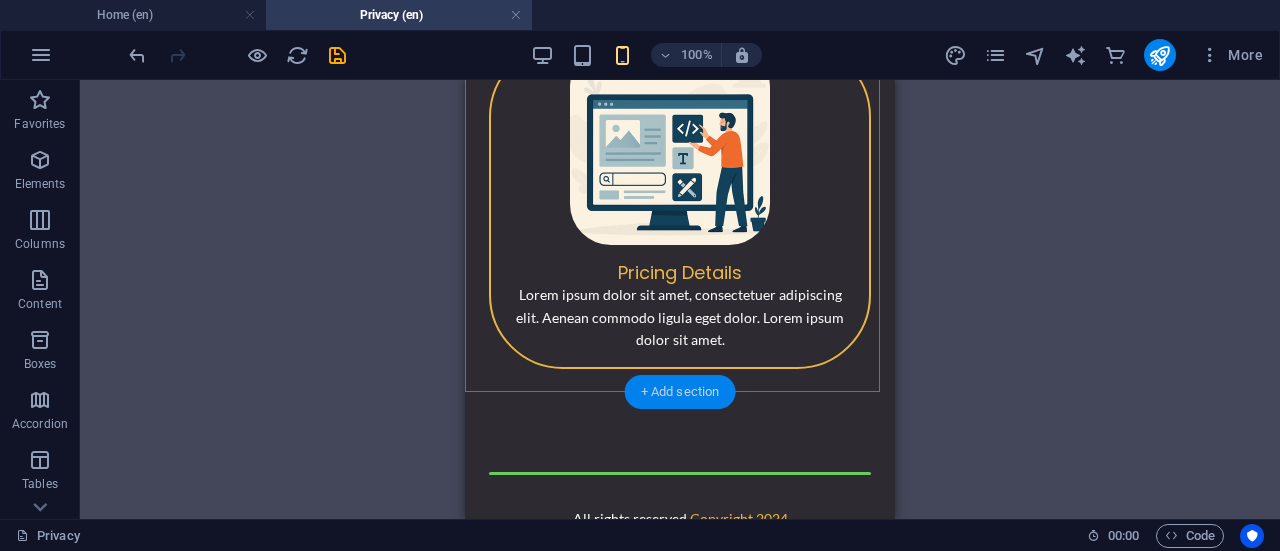 click on "+ Add section" at bounding box center [680, 392] 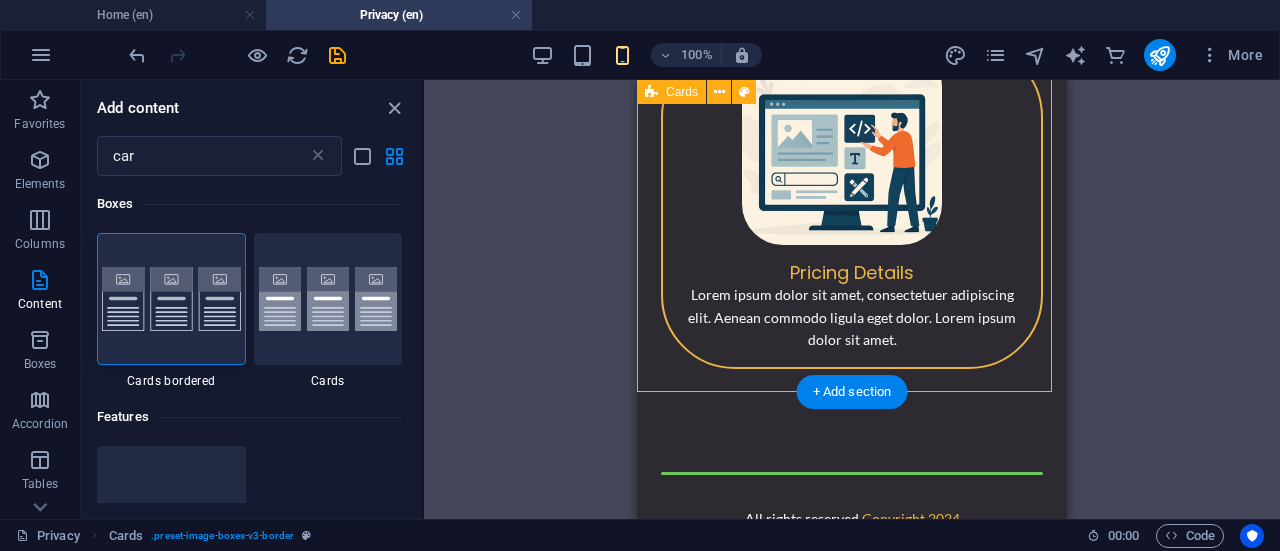 click on "Pricing Details Lorem ipsum dolor sit amet, consectetuer adipiscing elit. Aenean commodo ligula eget dolor. Lorem ipsum dolor sit amet." at bounding box center (852, 206) 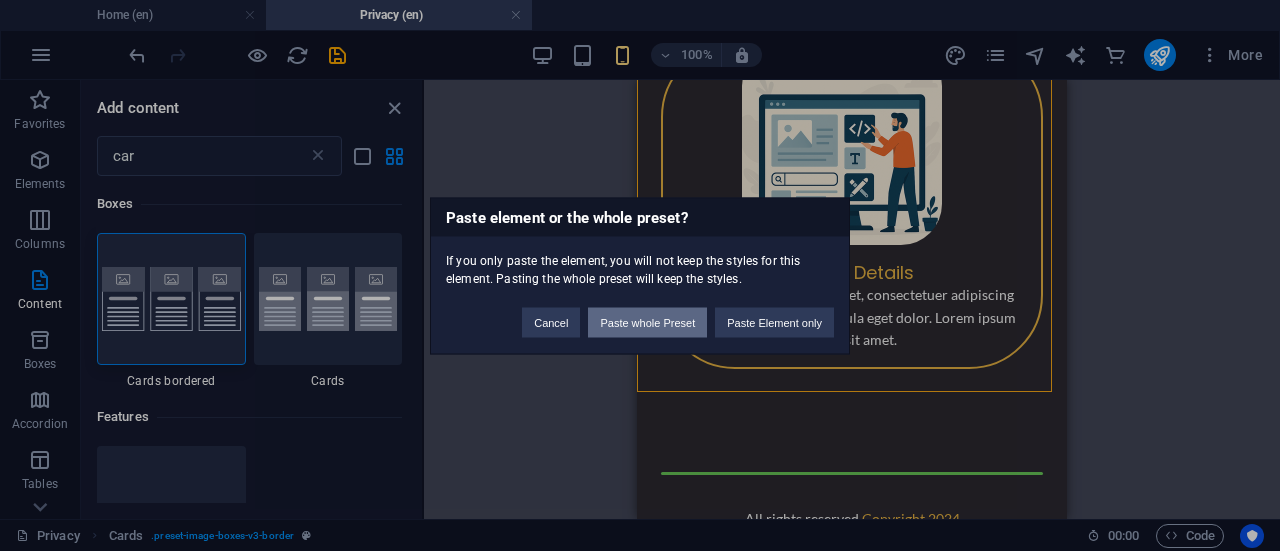 click on "Paste whole Preset" at bounding box center [647, 322] 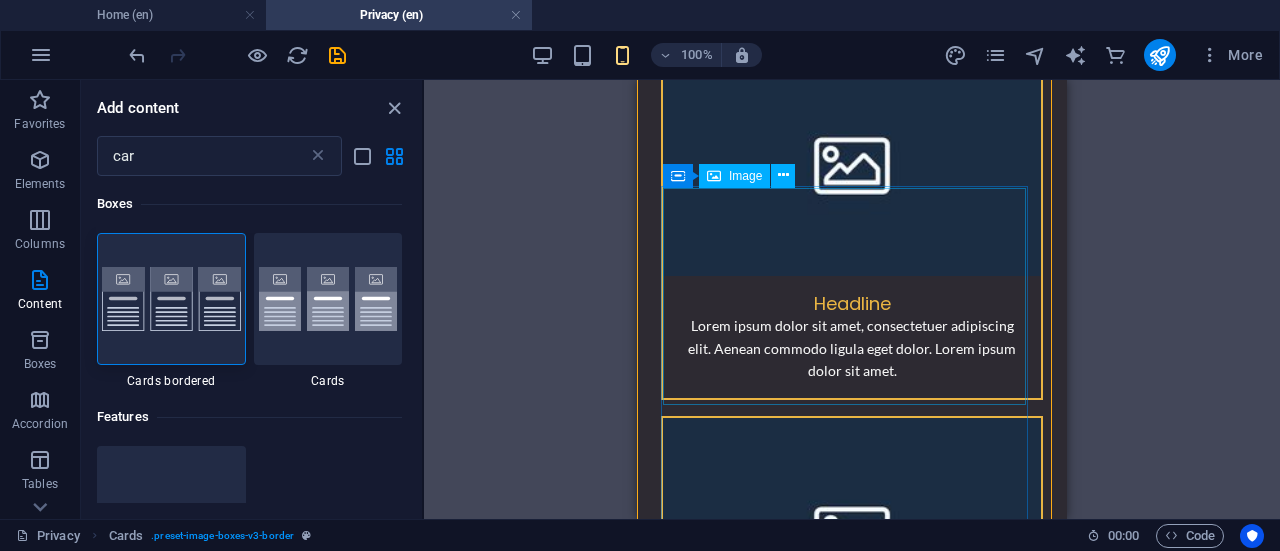 scroll, scrollTop: 1269, scrollLeft: 0, axis: vertical 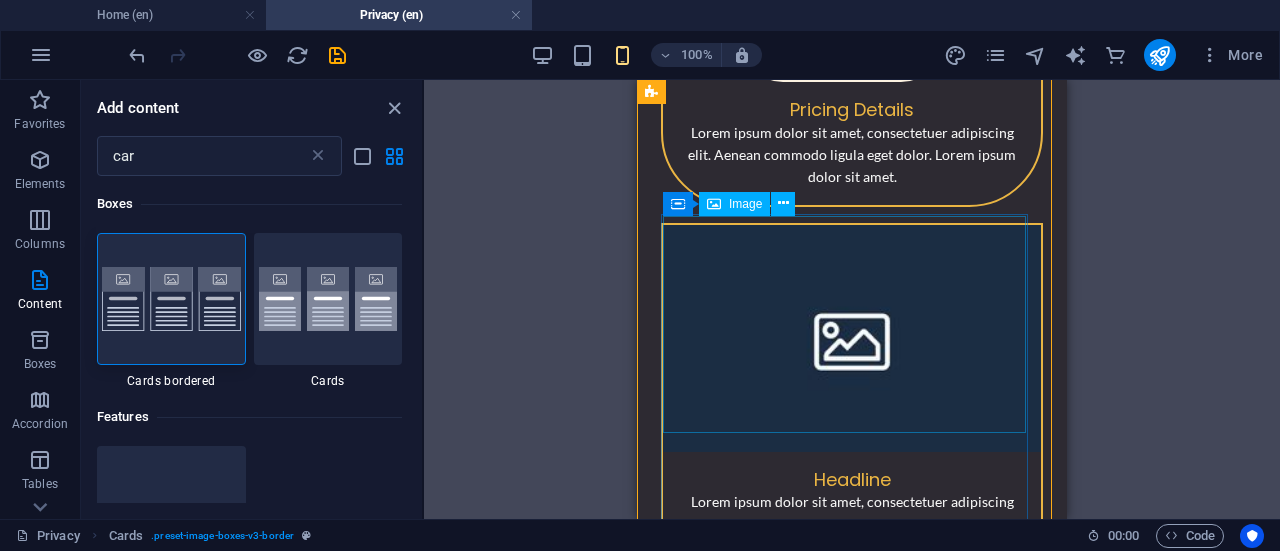 click at bounding box center [852, 338] 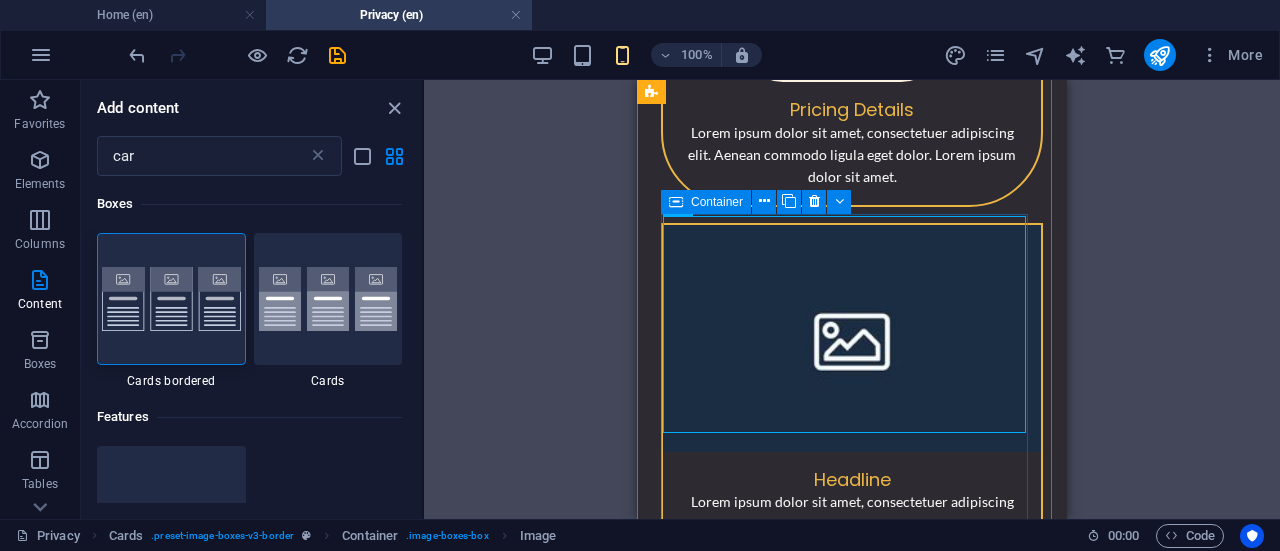click on "Headline Lorem ipsum dolor sit amet, consectetuer adipiscing elit. Aenean commodo ligula eget dolor. Lorem ipsum dolor sit amet." at bounding box center (852, 400) 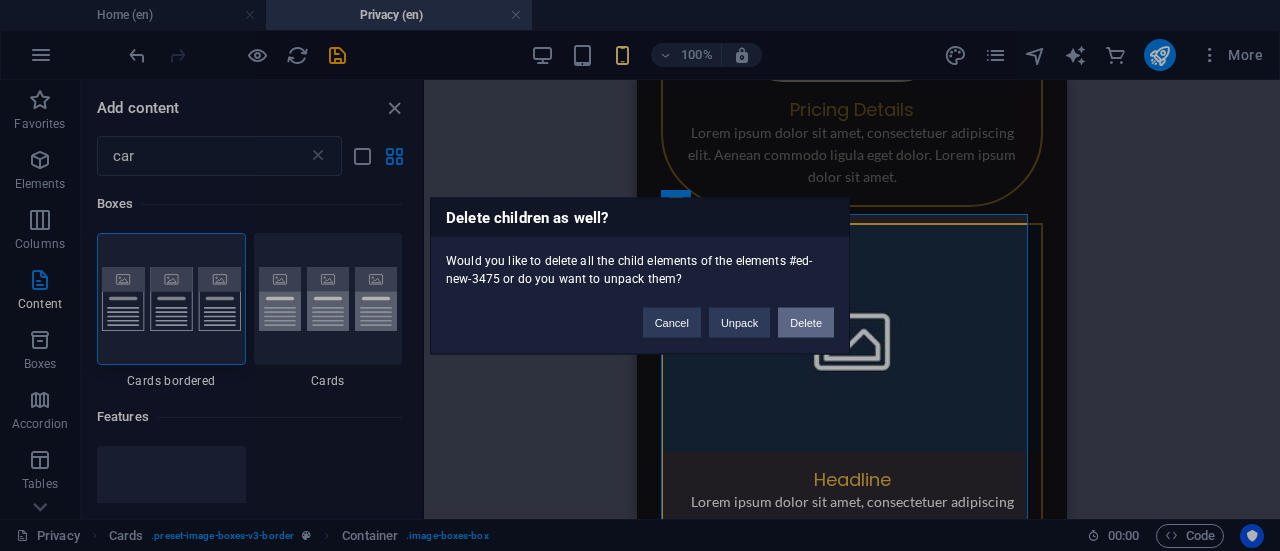 click on "Delete" at bounding box center [806, 322] 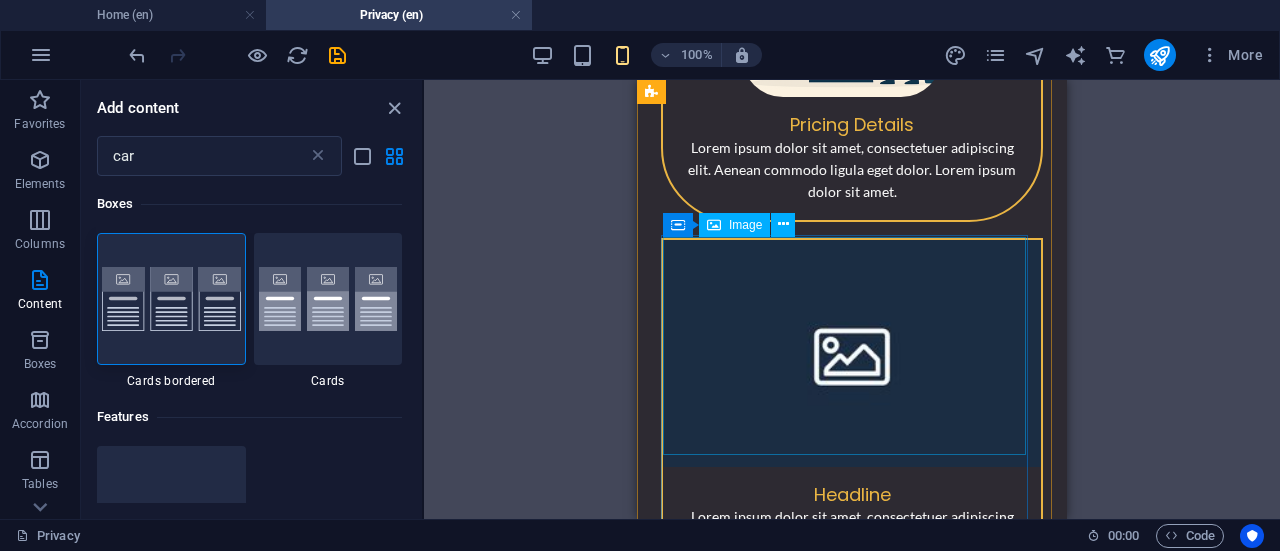 scroll, scrollTop: 1255, scrollLeft: 0, axis: vertical 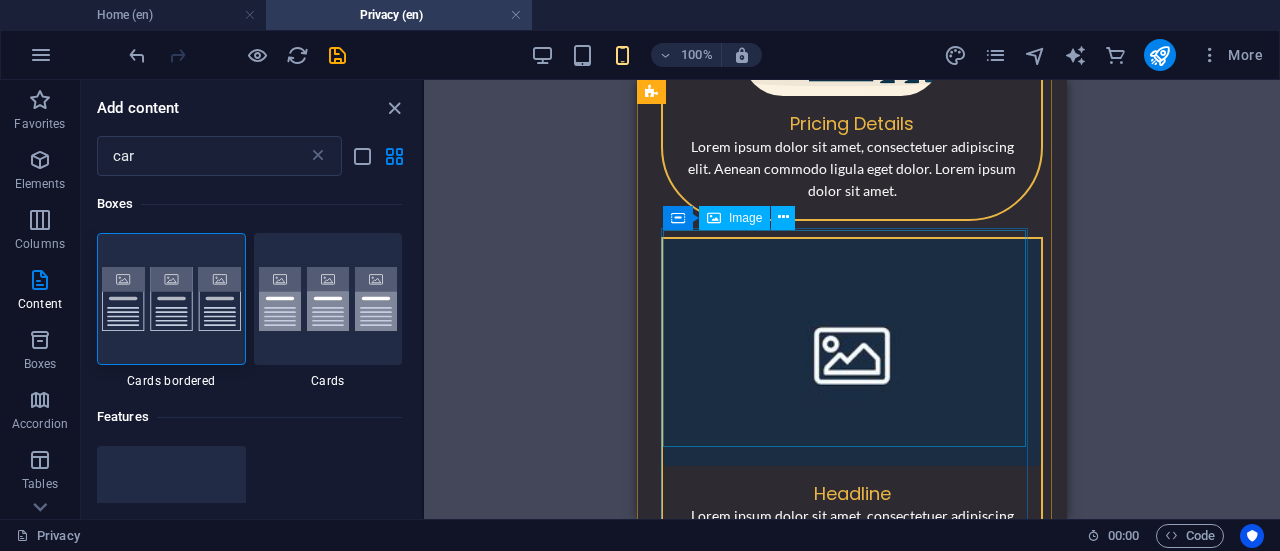 click at bounding box center [852, 352] 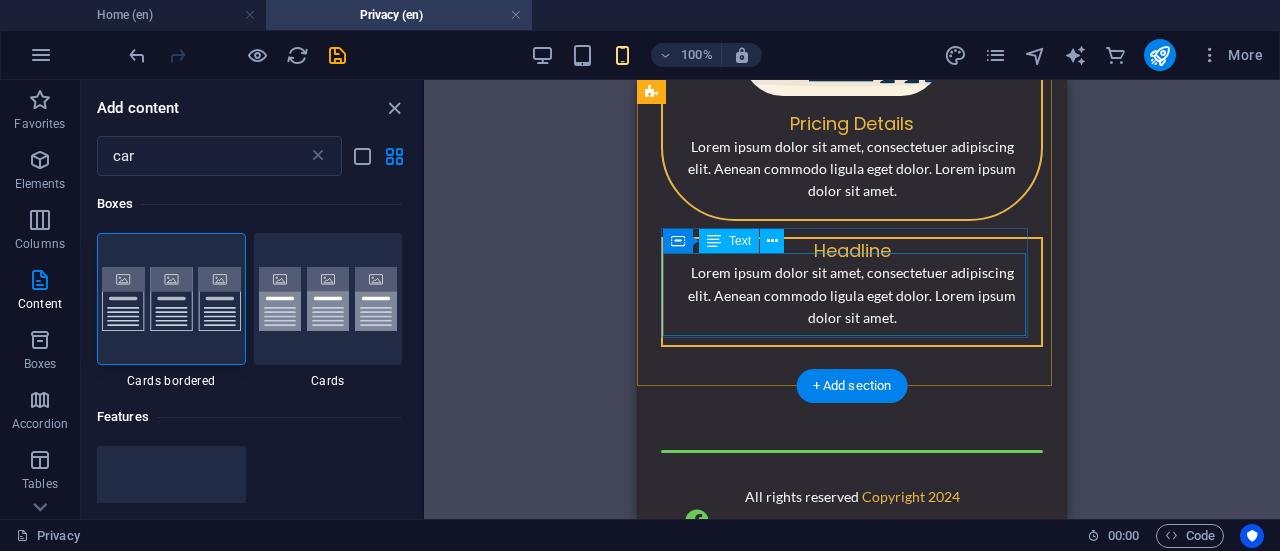 click on "Lorem ipsum dolor sit amet, consectetuer adipiscing elit. Aenean commodo ligula eget dolor. Lorem ipsum dolor sit amet." at bounding box center (852, 303) 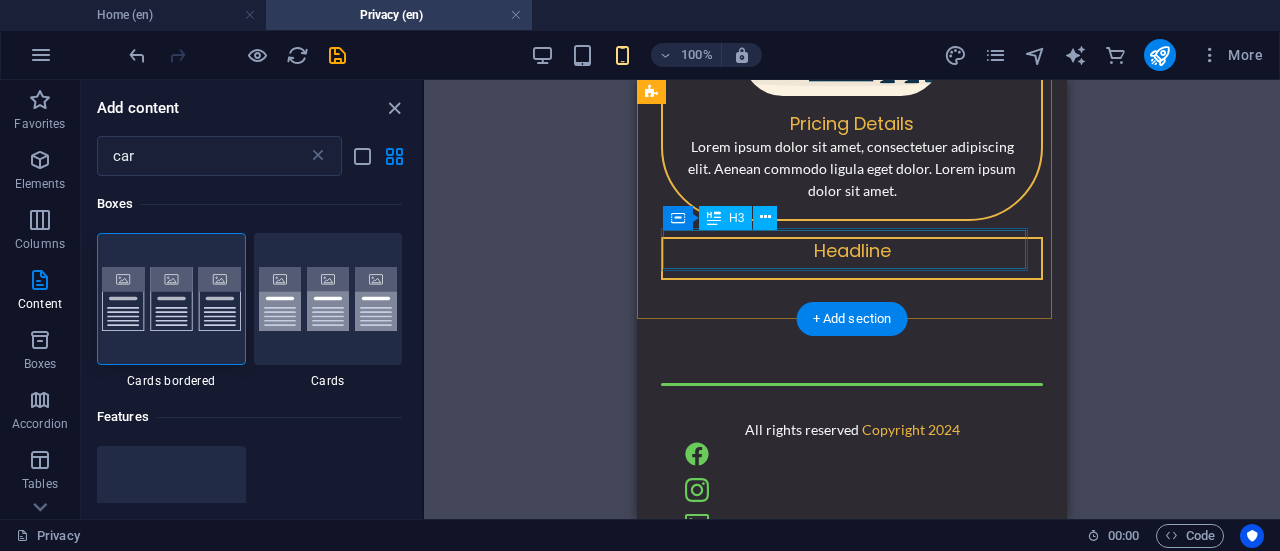 click on "Headline" at bounding box center (852, 258) 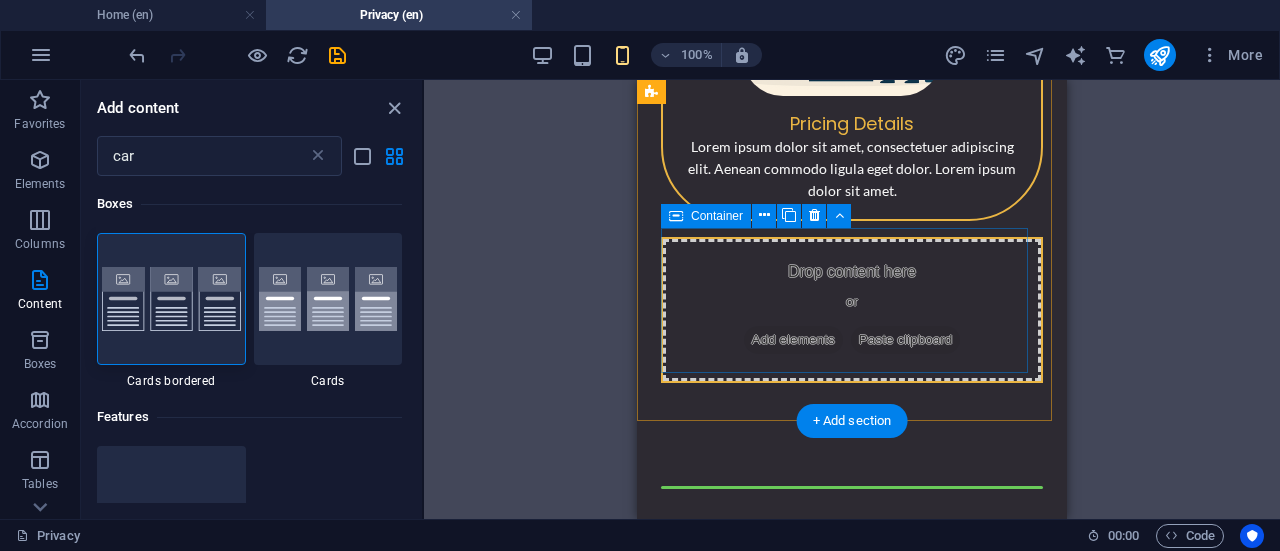 click on "Drop content here or  Add elements  Paste clipboard" at bounding box center [852, 310] 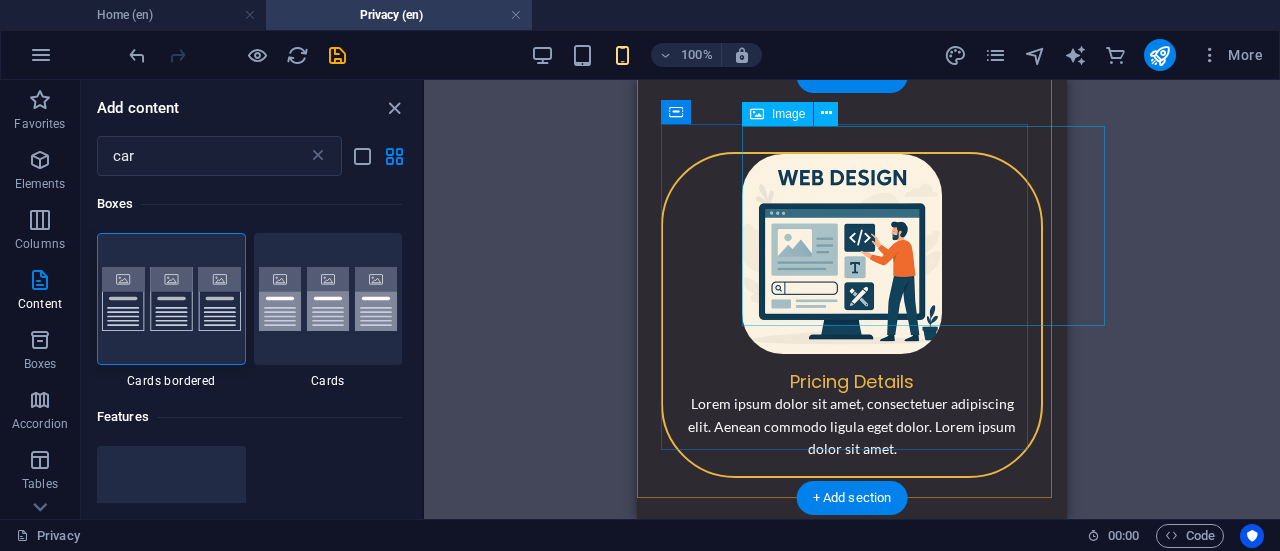 scroll, scrollTop: 579, scrollLeft: 0, axis: vertical 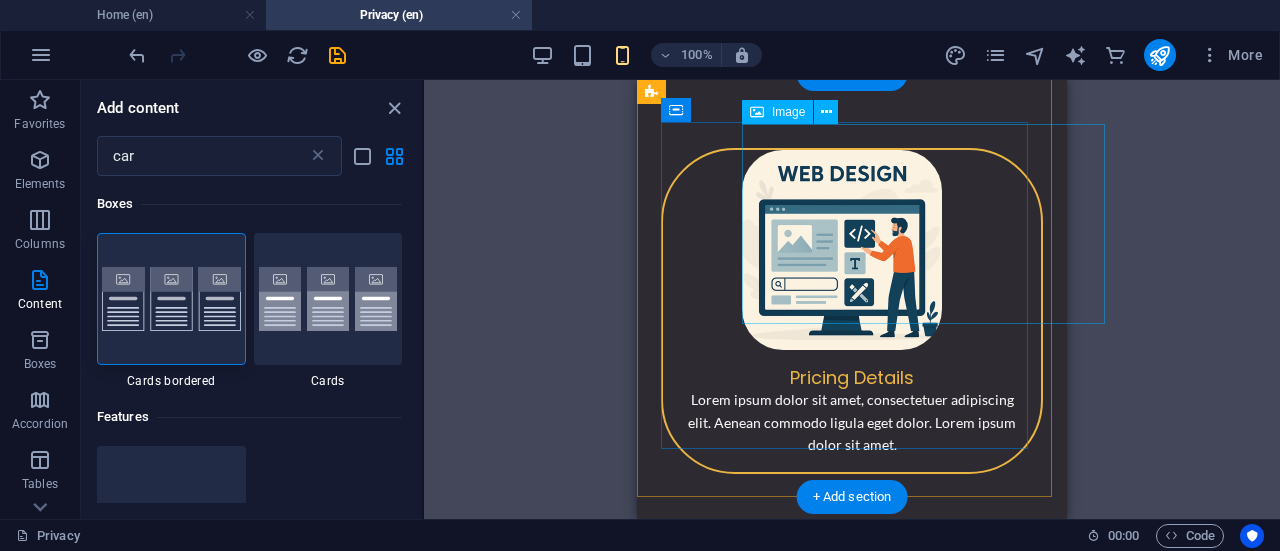 click at bounding box center [931, 250] 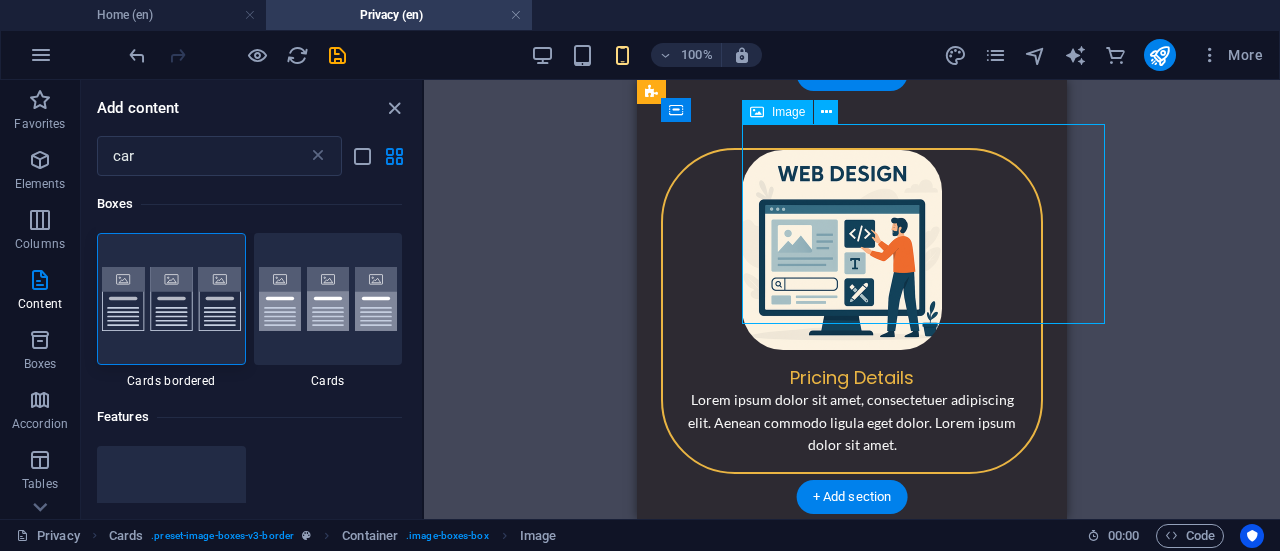click at bounding box center [931, 250] 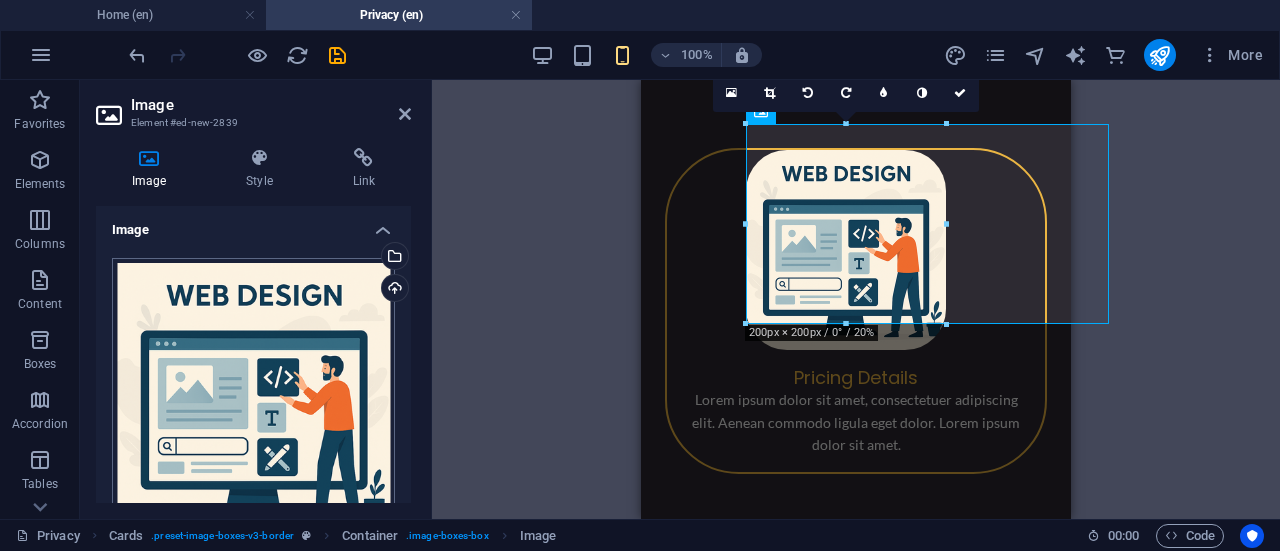 scroll, scrollTop: 12, scrollLeft: 0, axis: vertical 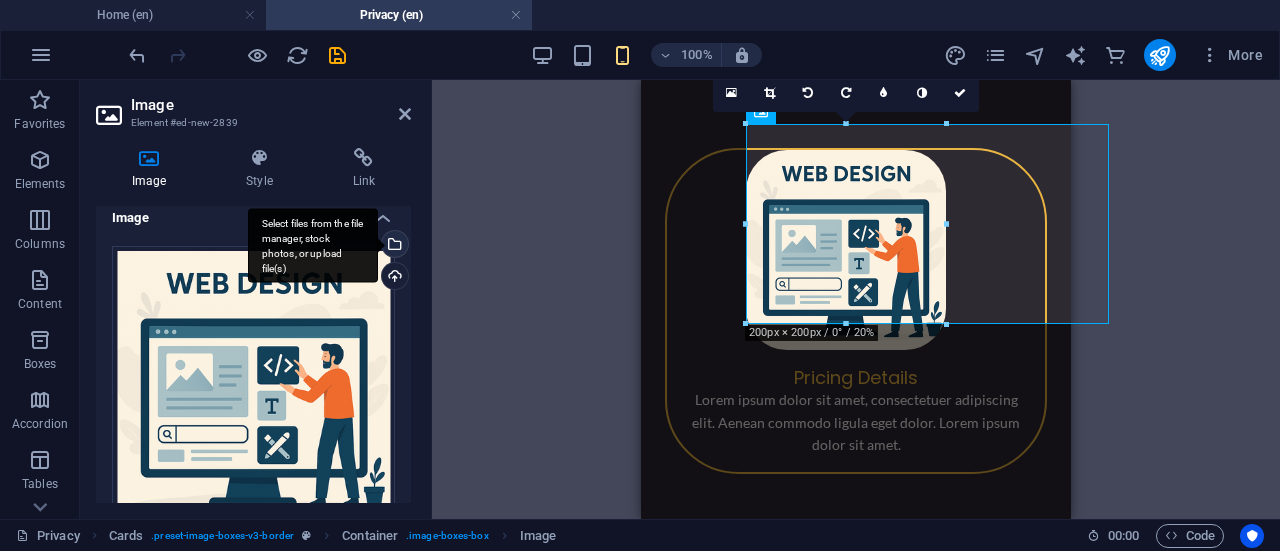 click on "Select files from the file manager, stock photos, or upload file(s)" at bounding box center [313, 245] 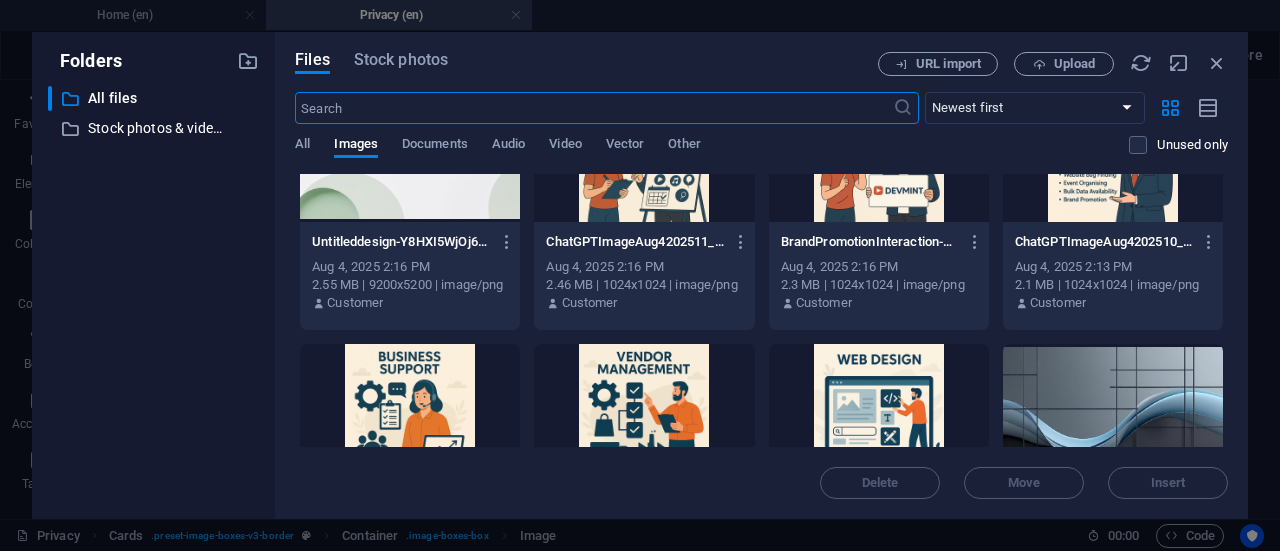scroll, scrollTop: 740, scrollLeft: 0, axis: vertical 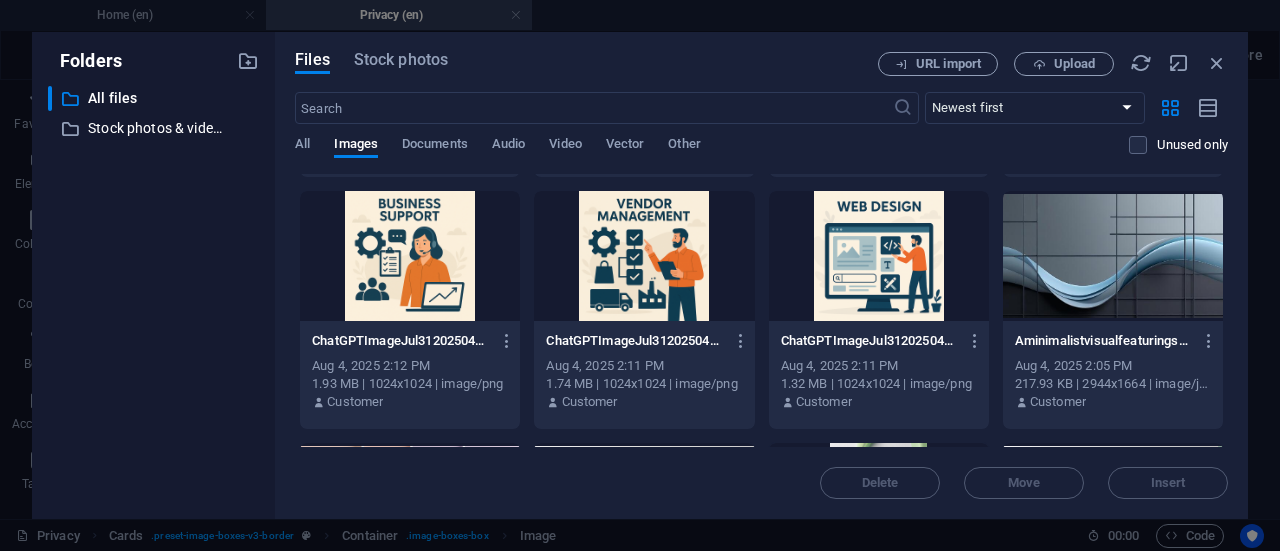 click at bounding box center [644, 256] 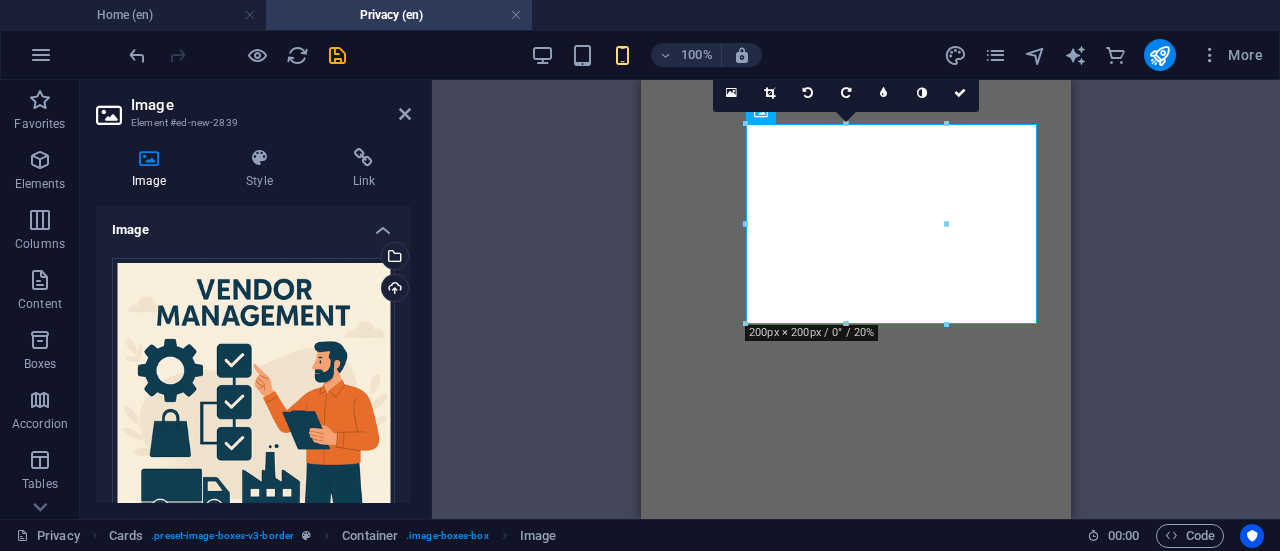 select on "px" 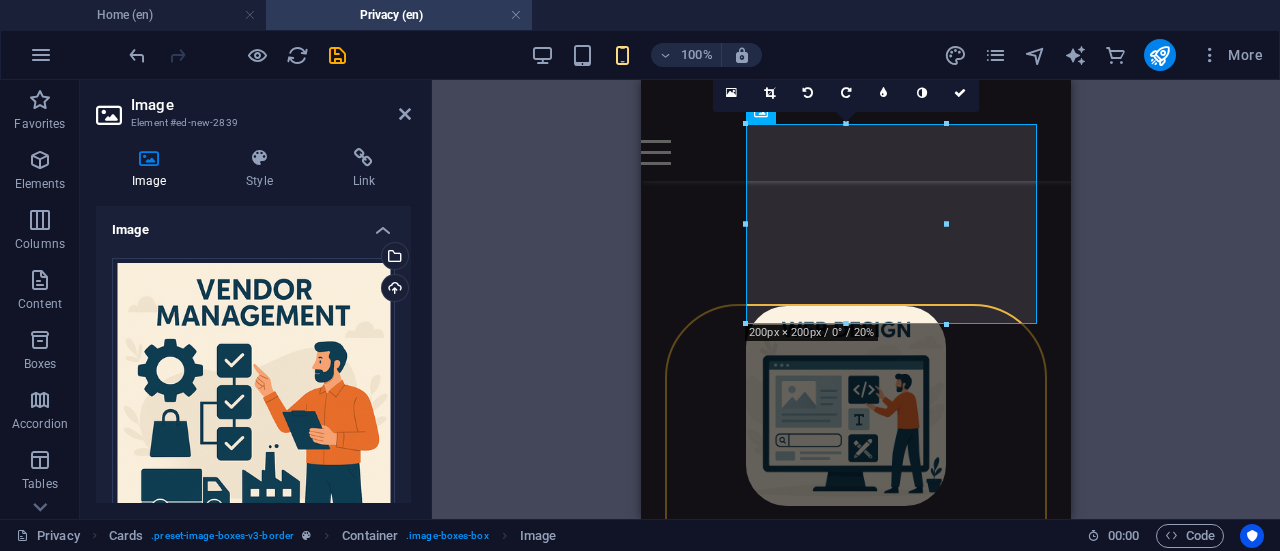 scroll, scrollTop: 0, scrollLeft: 0, axis: both 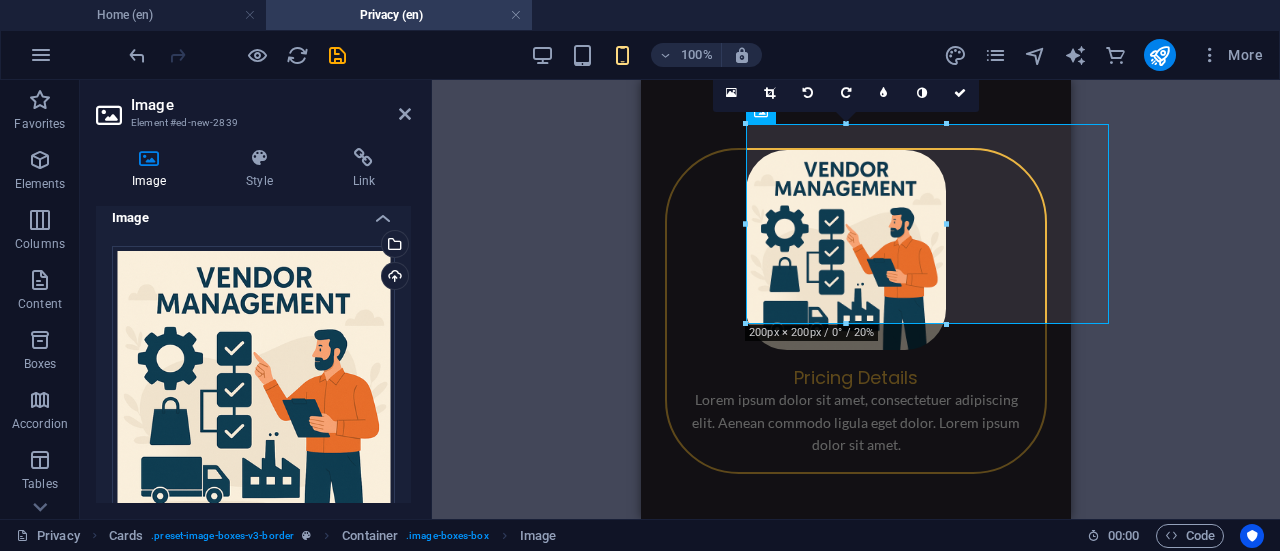 click on "Container   Privacy   Placeholder   Reference   Cards   Image   Container   H3   Text   Container   Image   Container   H3   Container   Image   Container   H3   Container   Text   Reference   Container   Text   Container   Image   Text   H3   Cards   Image   Container   H3   Text   Container   Text   Container   Container   Container   Image   H3   Placeholder   Container   H3   Text   Placeholder   Placeholder   Placeholder   Cards   Image   Container   H3   Text   Container   Image   H3   Text   Container   Image   Container   Text   H3   Placeholder 180 170 160 150 140 130 120 110 100 90 80 70 60 50 40 30 20 10 0 -10 -20 -30 -40 -50 -60 -70 -80 -90 -100 -110 -120 -130 -140 -150 -160 -170 200px × 200px / 0° / 20% 16:10 16:9 4:3 1:1 1:2 0" at bounding box center [856, 299] 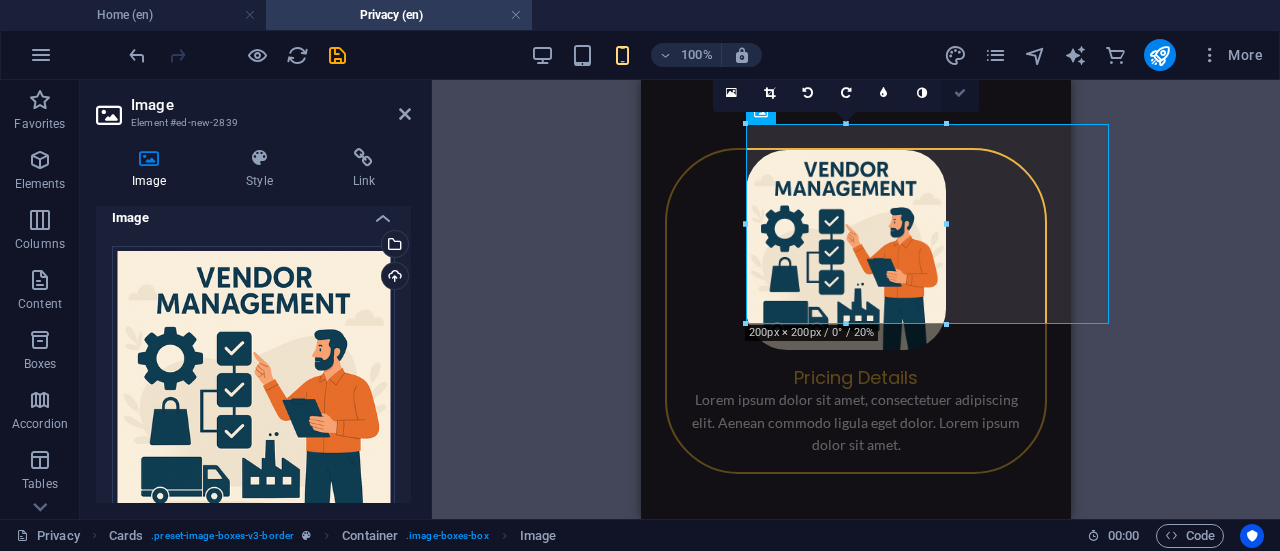 click at bounding box center [960, 93] 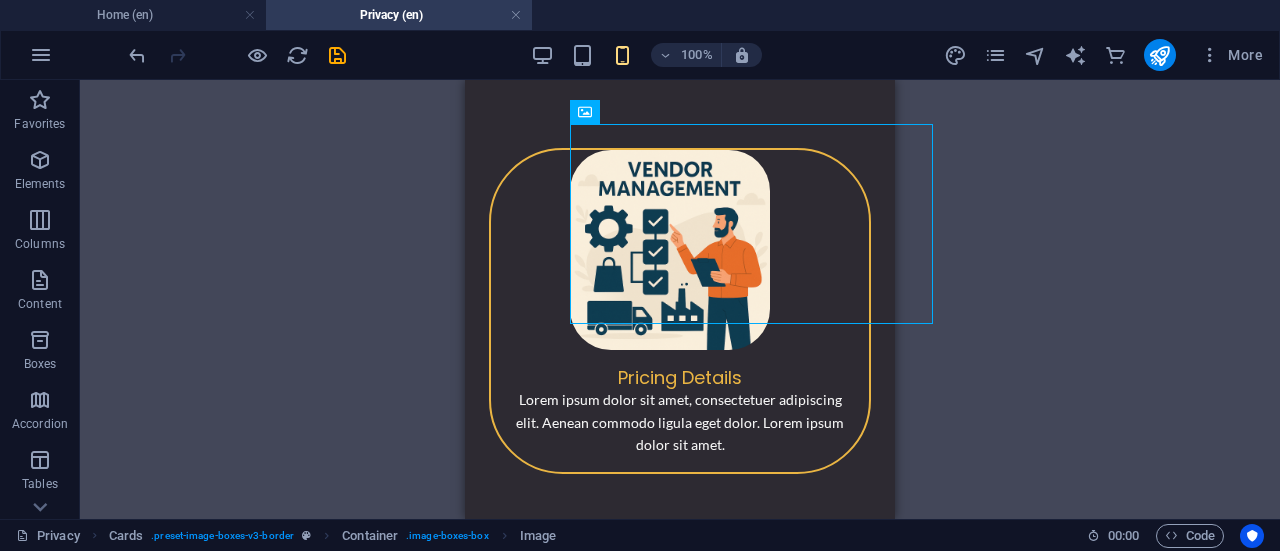 click on "Container   Privacy   Placeholder   Reference   Cards   Image   Container   H3   Text   Container   Image   Container   H3   Container   Image   Container   H3   Container   Text   Reference   Container   Text   Container   Image   Text   H3   Cards   Image   Container   H3   Text   Container   Text   Container   Container   Container   Image   H3   Placeholder   Container   H3   Text   Placeholder   Placeholder   Placeholder   Cards   Image   Container   H3   Text   Container   Image   H3   Text   Container   Image   Container   Text   H3   Placeholder" at bounding box center [680, 299] 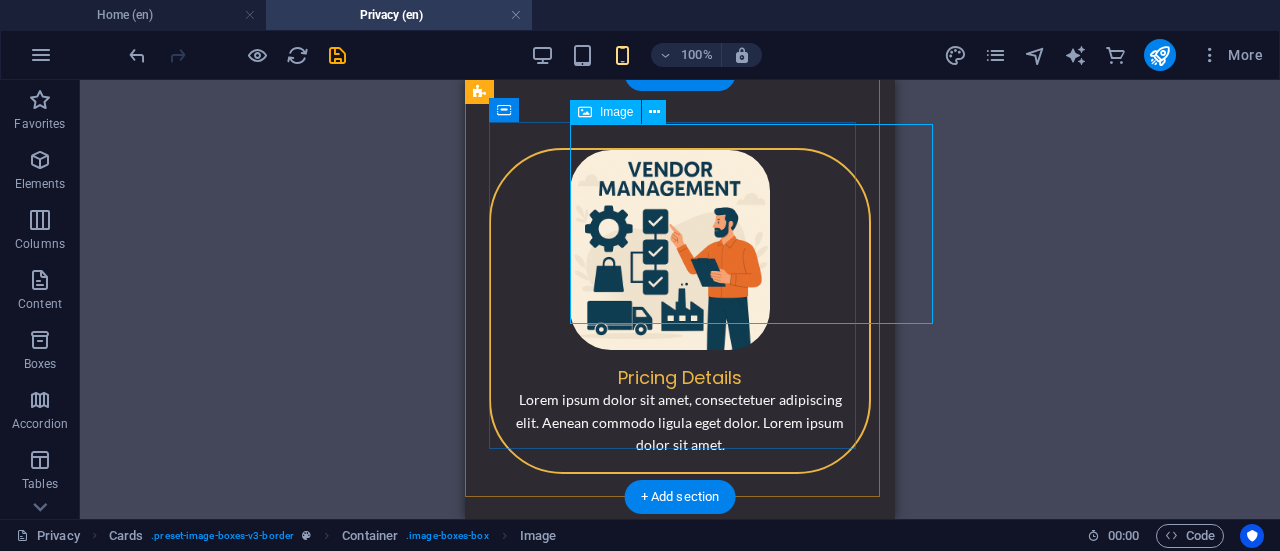 click at bounding box center (759, 250) 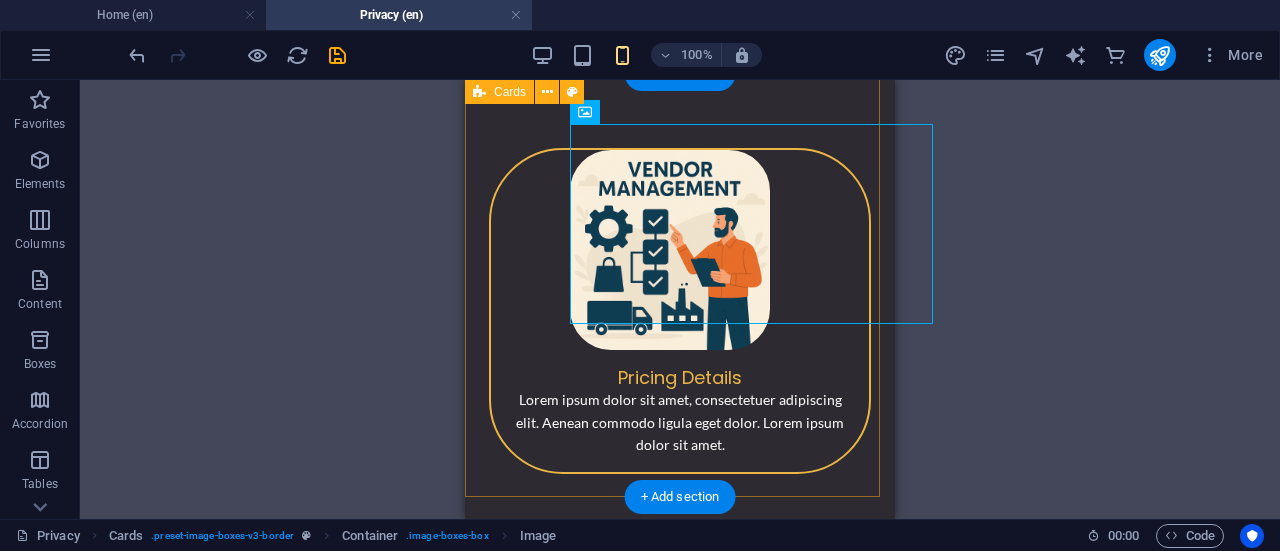 click on "Pricing Details Lorem ipsum dolor sit amet, consectetuer adipiscing elit. Aenean commodo ligula eget dolor. Lorem ipsum dolor sit amet." at bounding box center (680, 311) 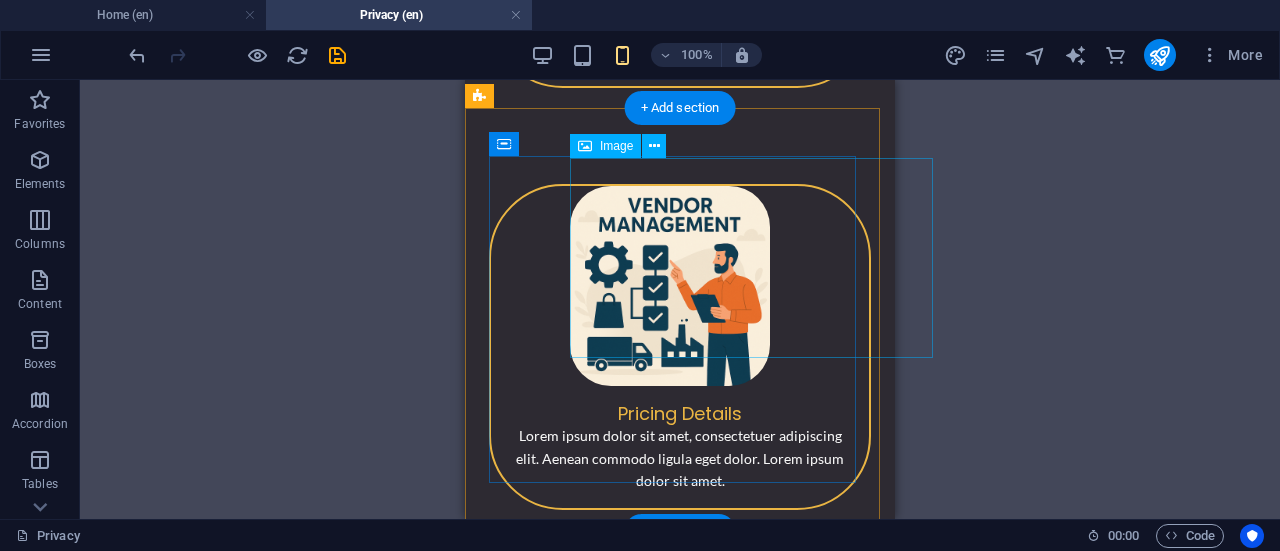 scroll, scrollTop: 546, scrollLeft: 0, axis: vertical 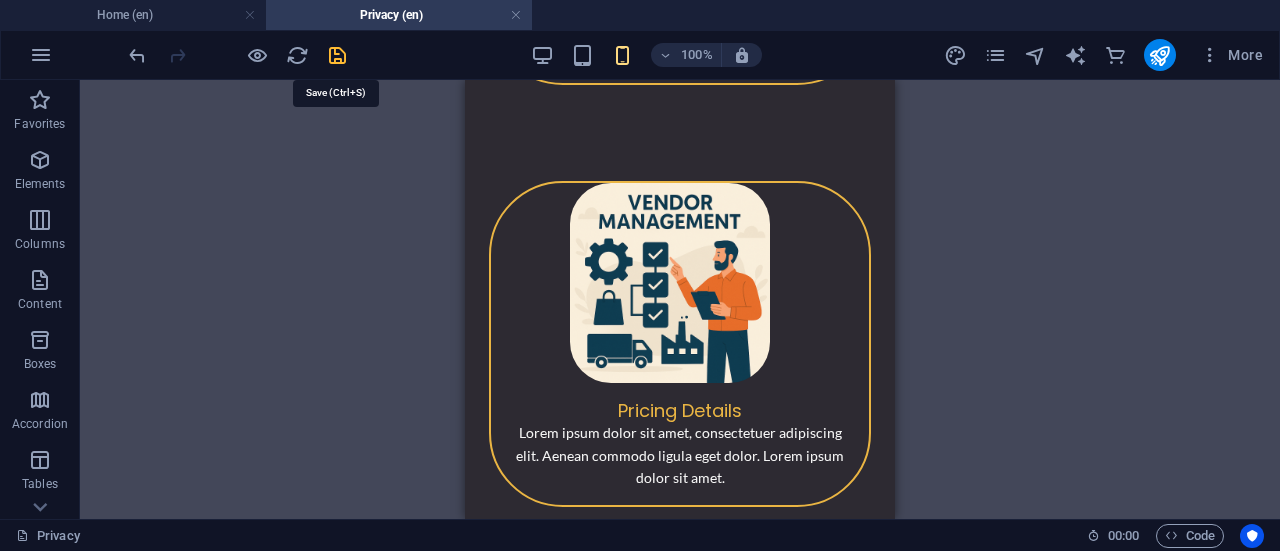 click at bounding box center [337, 55] 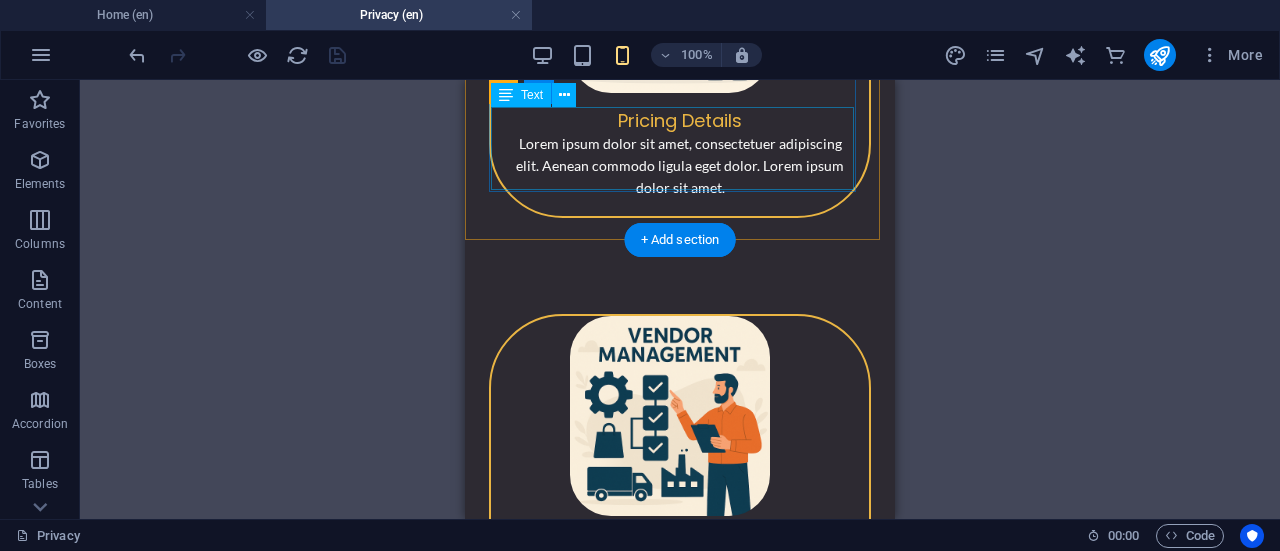 scroll, scrollTop: 405, scrollLeft: 0, axis: vertical 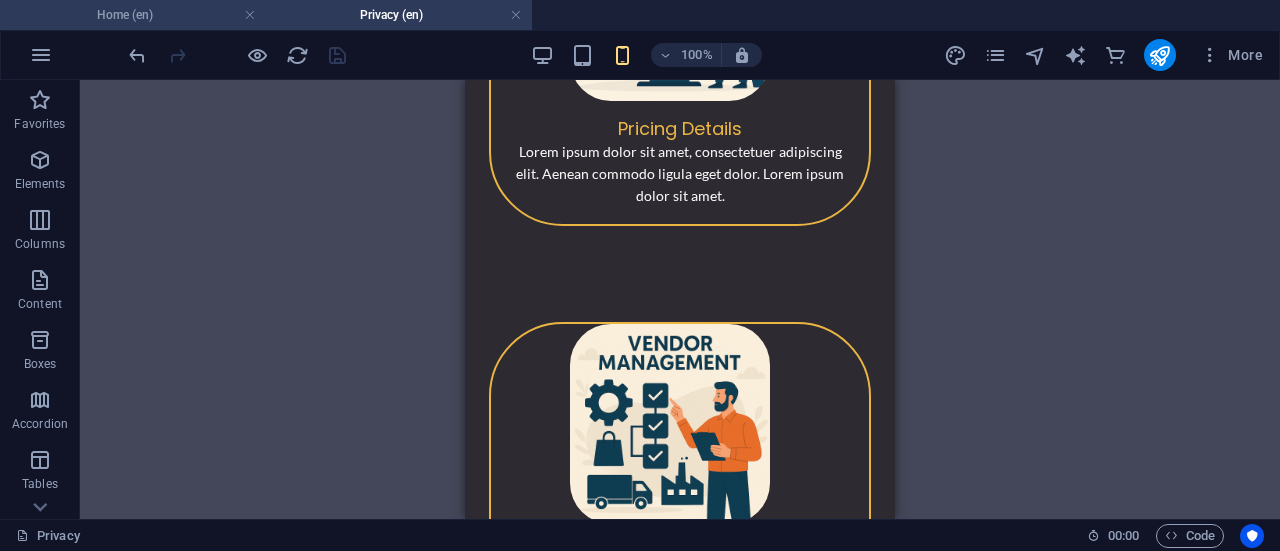 click on "Home (en)" at bounding box center (133, 15) 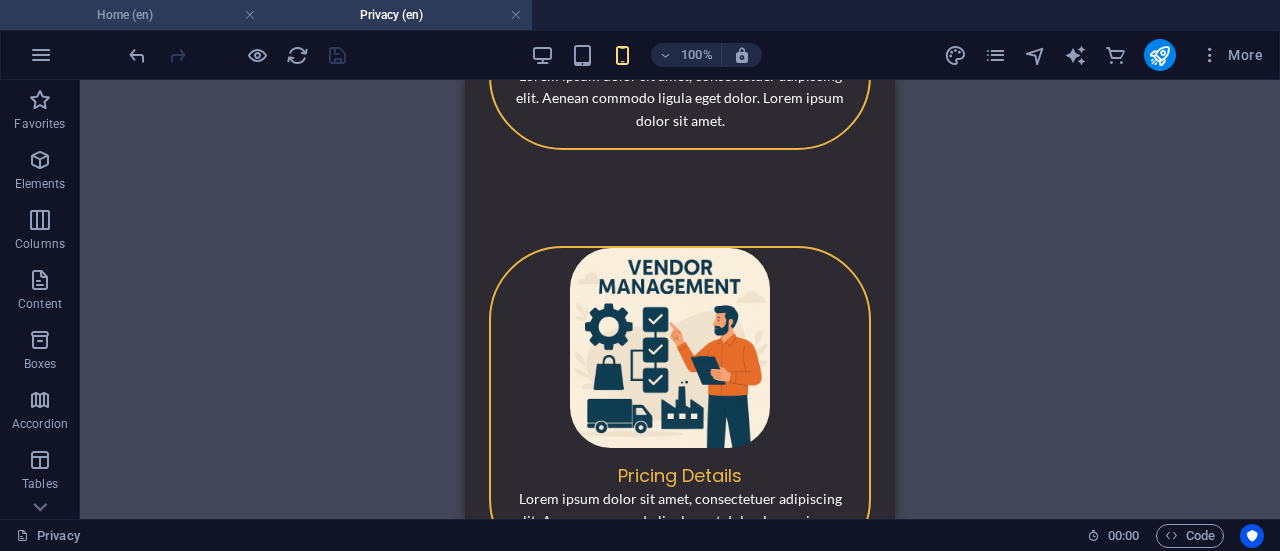 scroll, scrollTop: 0, scrollLeft: 0, axis: both 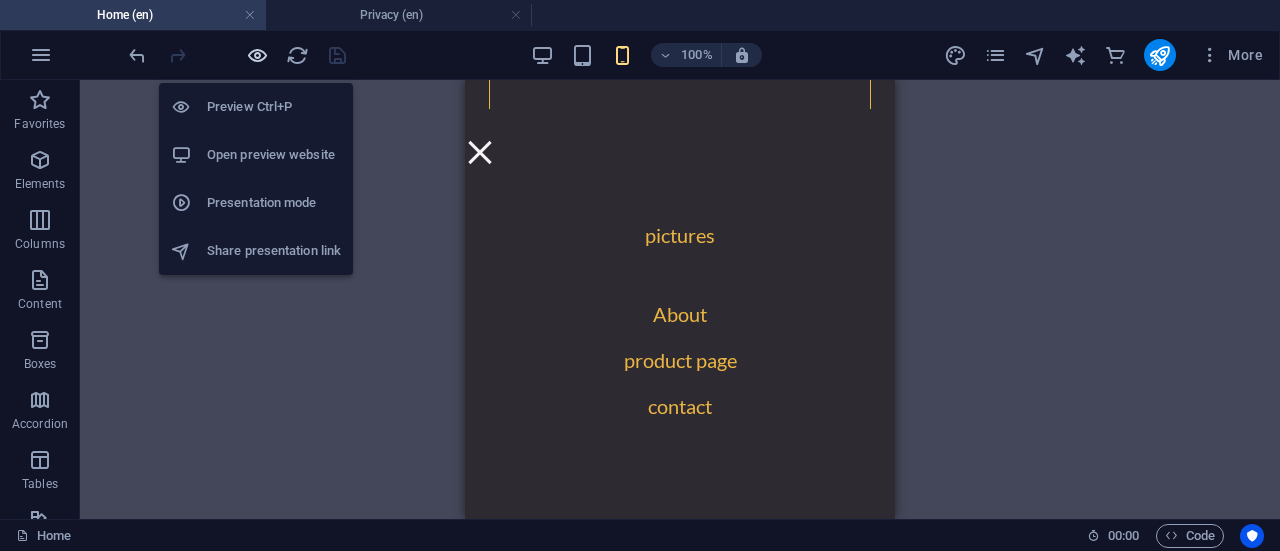 click at bounding box center (257, 55) 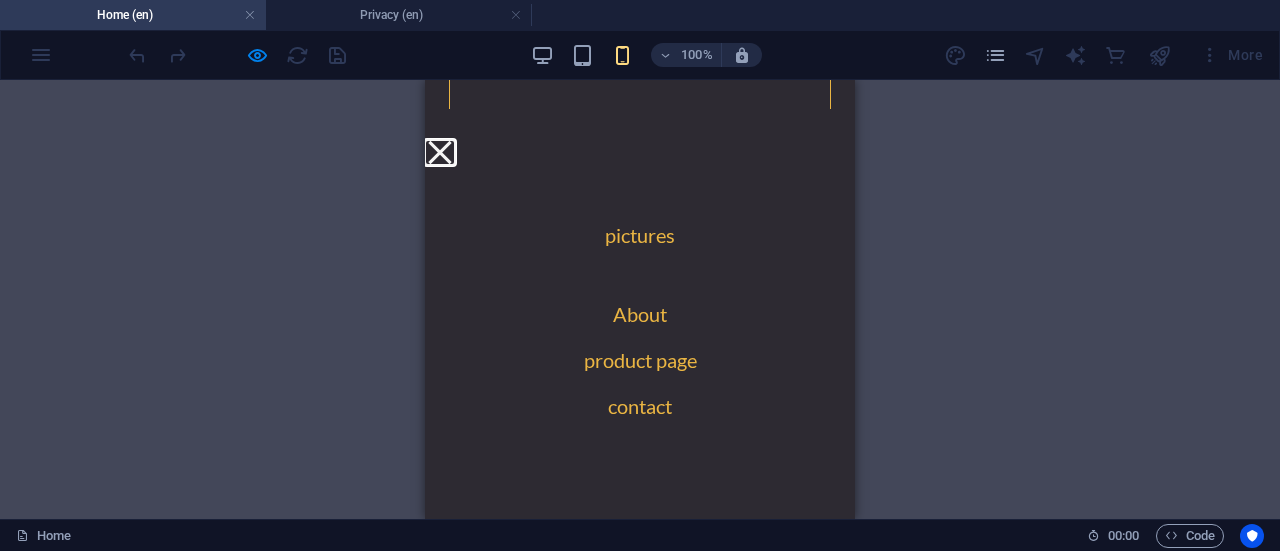 click at bounding box center (439, 151) 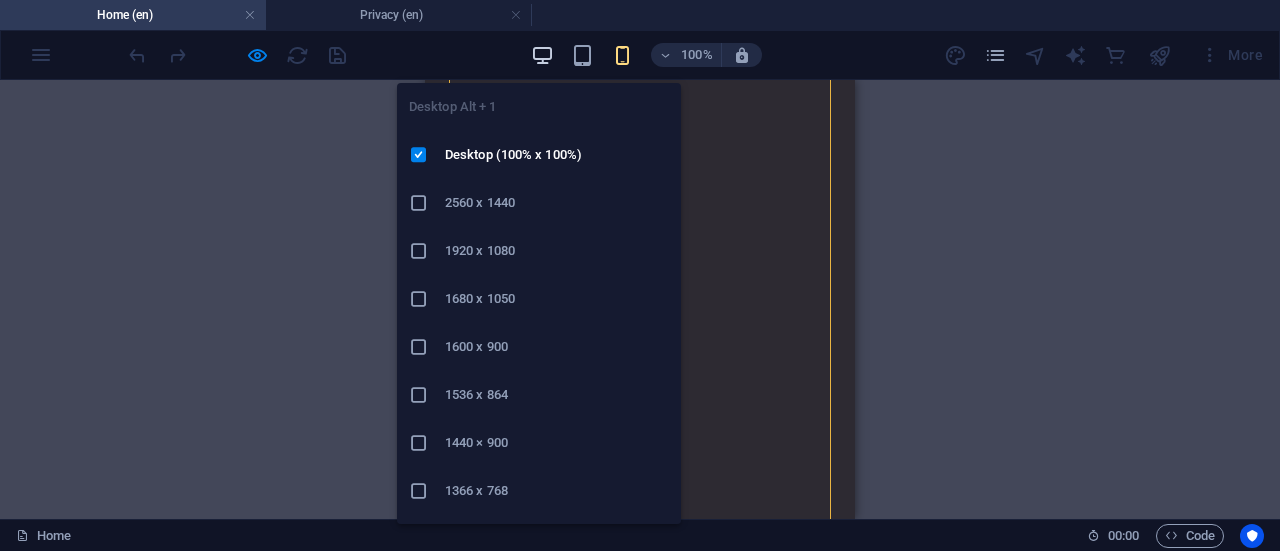 click at bounding box center [542, 55] 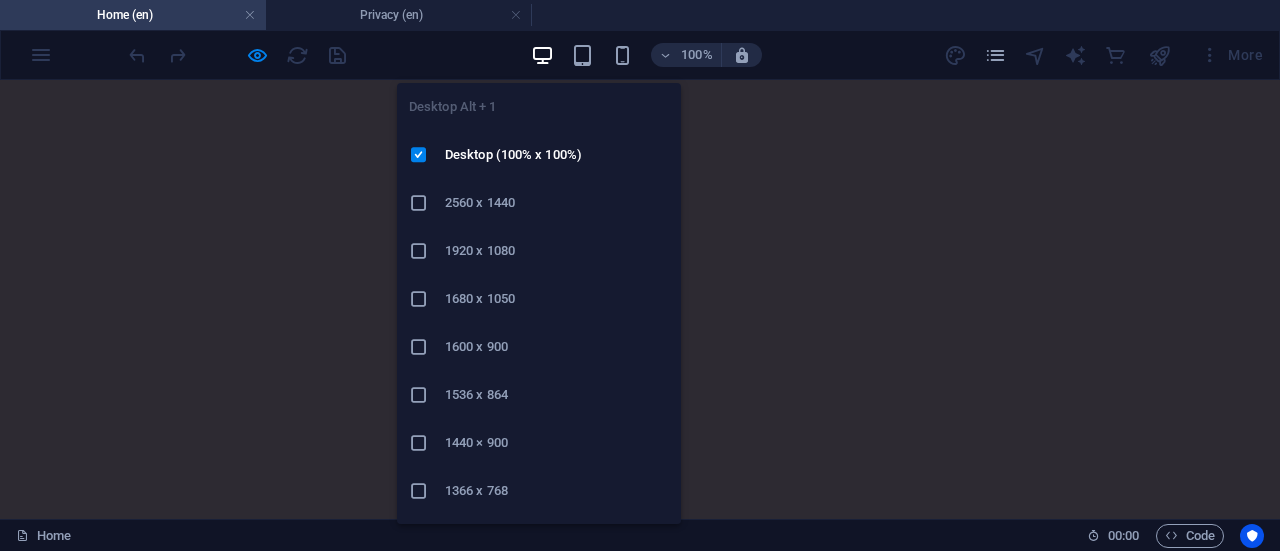 scroll, scrollTop: 0, scrollLeft: 0, axis: both 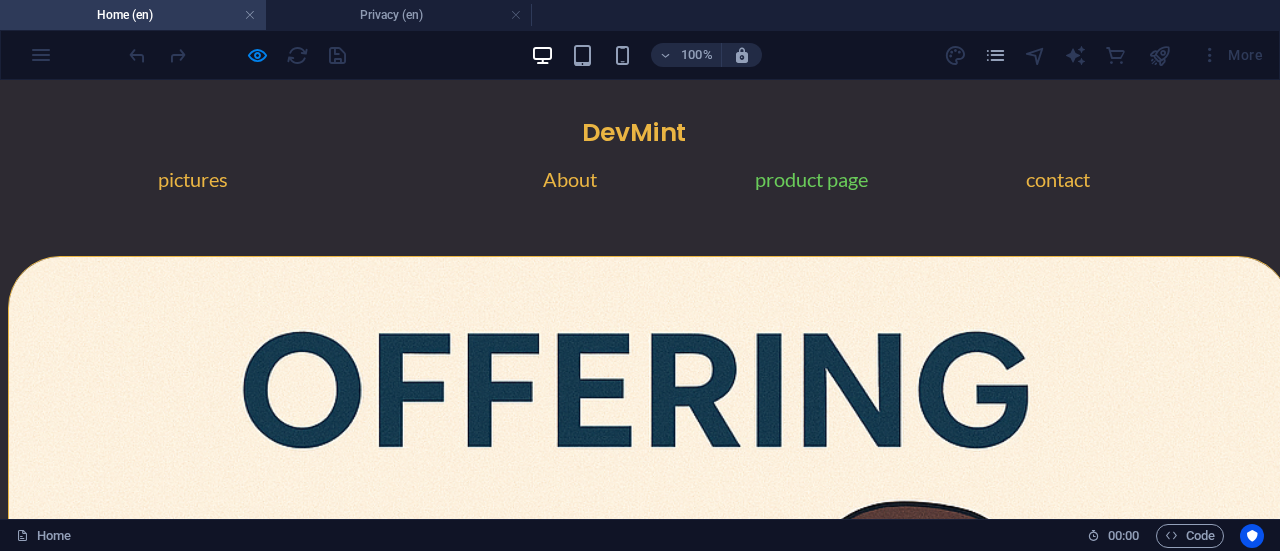 click on "product page" at bounding box center [811, 187] 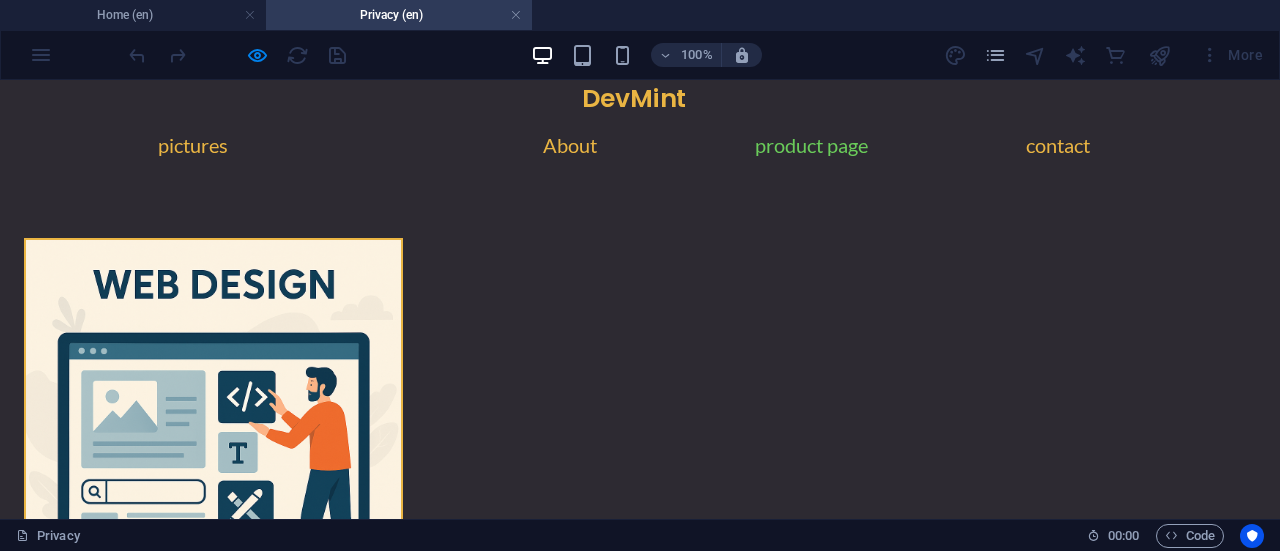 scroll, scrollTop: 33, scrollLeft: 0, axis: vertical 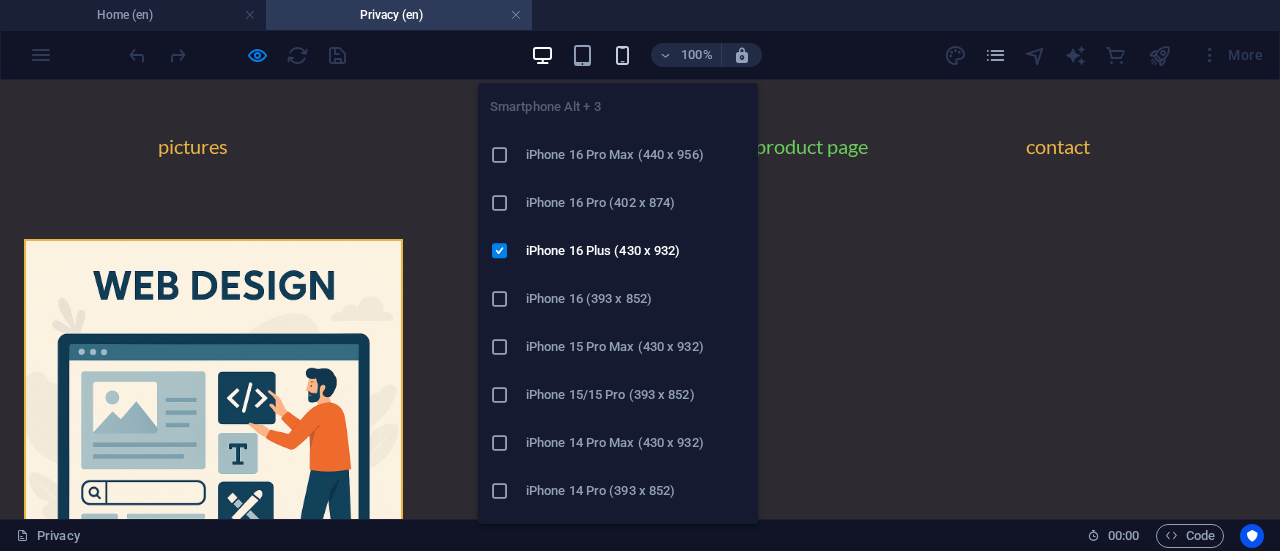 click at bounding box center [622, 55] 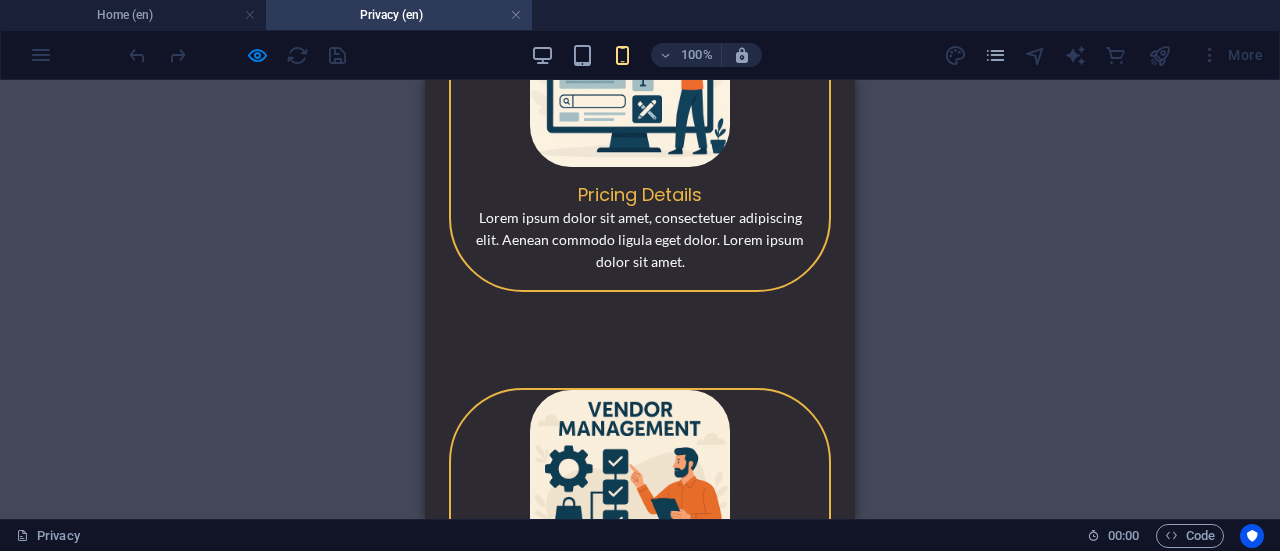 scroll, scrollTop: 0, scrollLeft: 0, axis: both 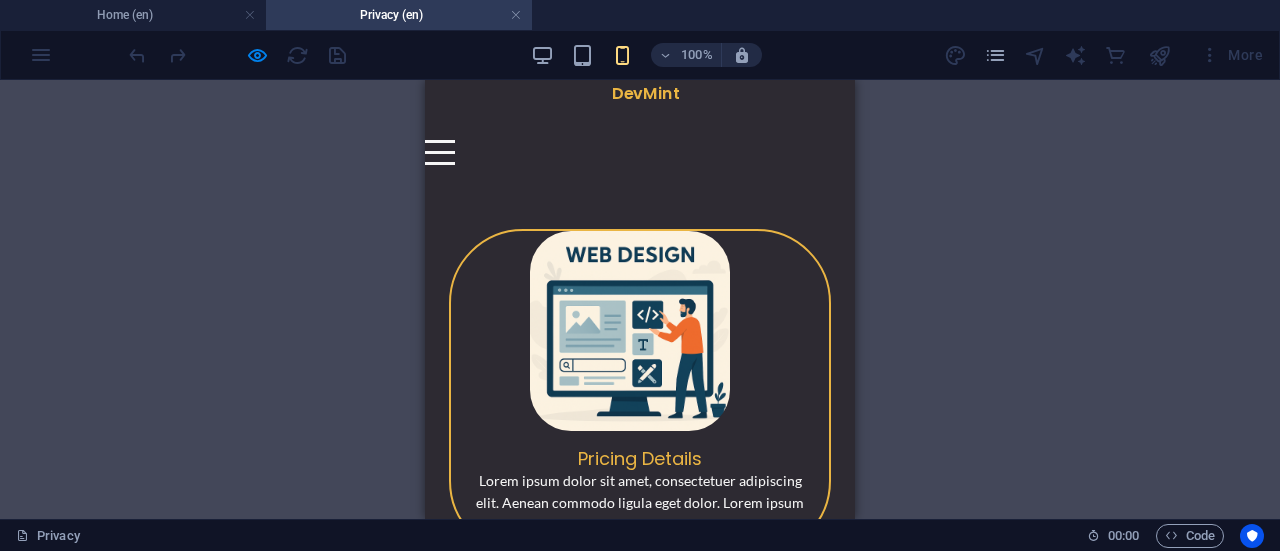 click on "Container   Privacy   Placeholder   Reference   Cards   Image   Cards   Container   H3   Text   Container   Image   Container   H3   Container   Image   Container   H3   Container   Text   Reference   Container   Text   Container   Image   Text   H3   Cards   Image   Container   H3   Text   Container   Text   Container   Container   Container   Image   H3   Placeholder   Container   H3   Text   Placeholder   Placeholder   Placeholder   Cards   Image   Container   H3   Text   Container   Image   H3   Text   Container   Image   Container   Text   H3   Placeholder   Cards   Cards   Container   Cards   Container   Image   Text" at bounding box center (640, 299) 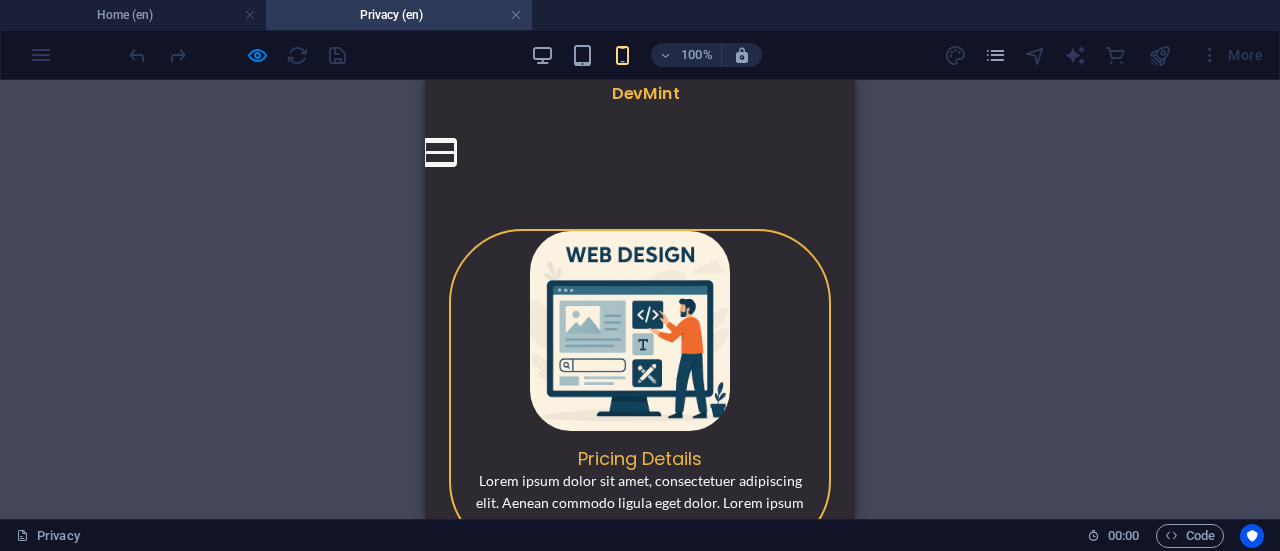 click at bounding box center (440, 141) 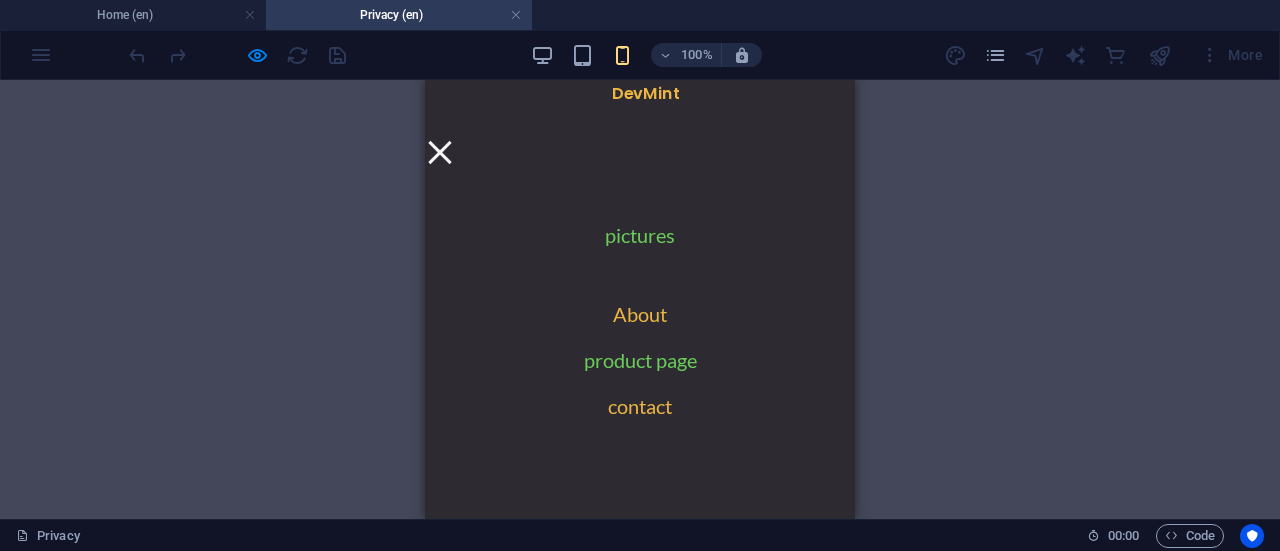 click on "pictures" at bounding box center (640, 243) 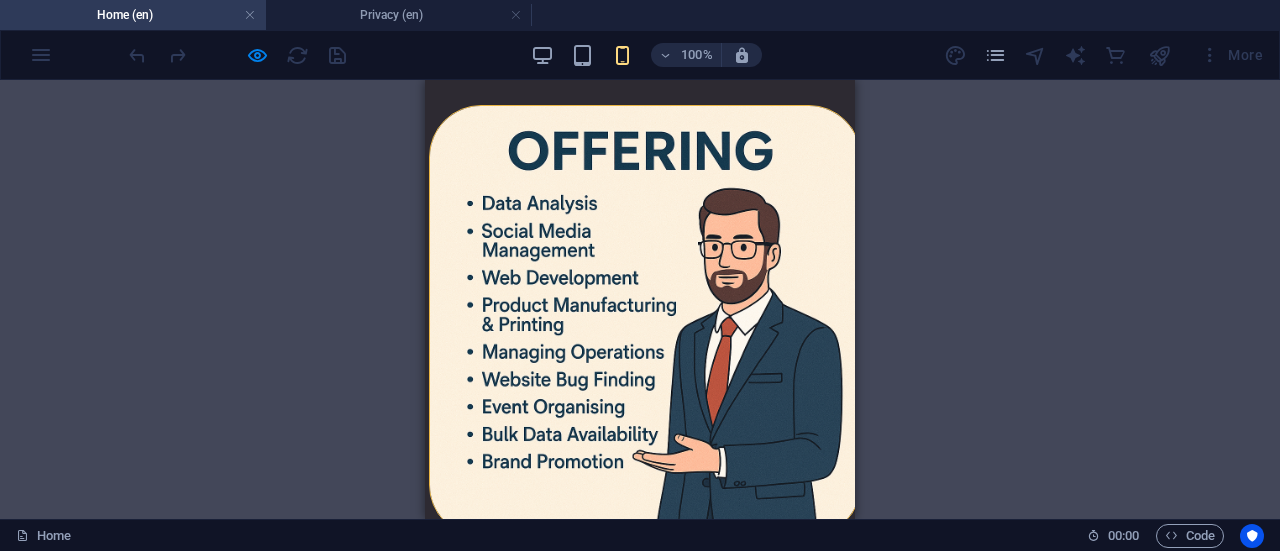 scroll, scrollTop: 182, scrollLeft: 4, axis: both 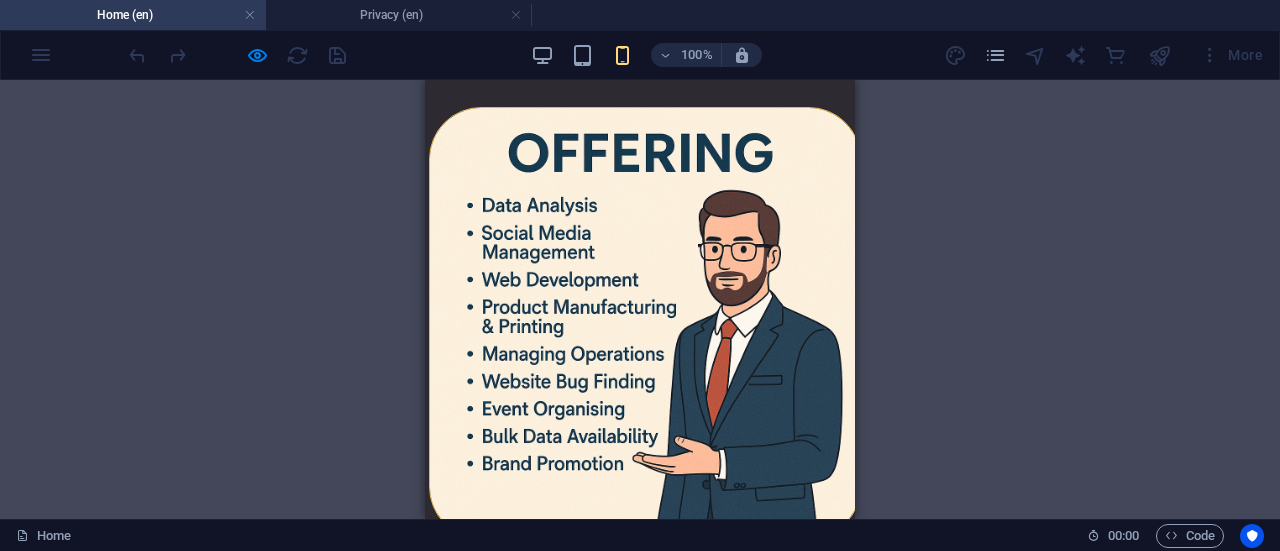 click at bounding box center [645, 323] 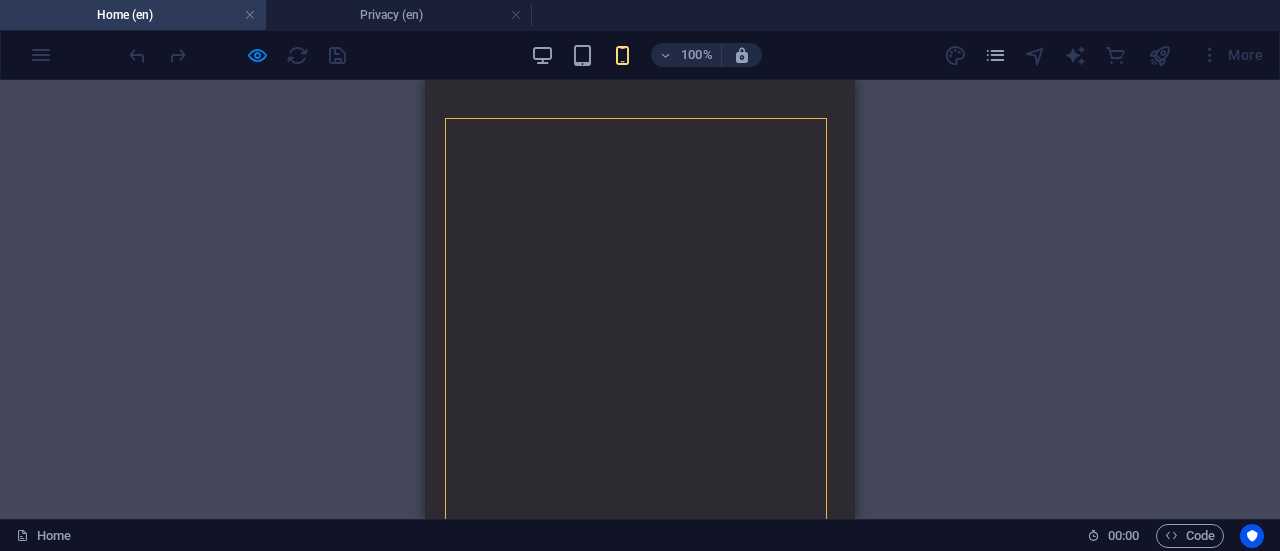 scroll, scrollTop: 1190, scrollLeft: 4, axis: both 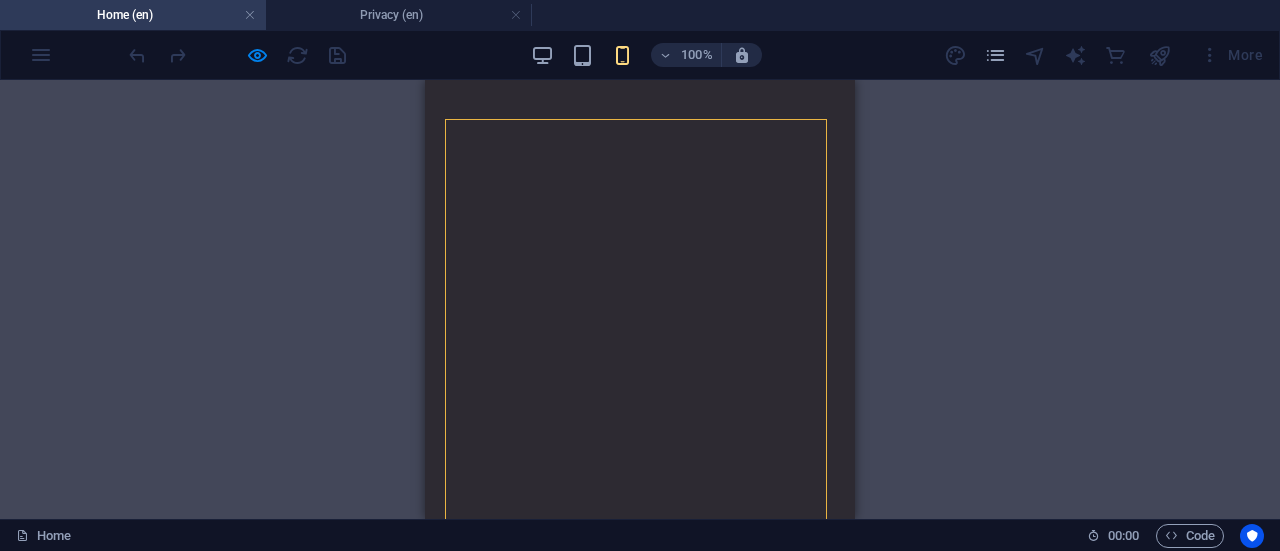 click at bounding box center [446, 4473] 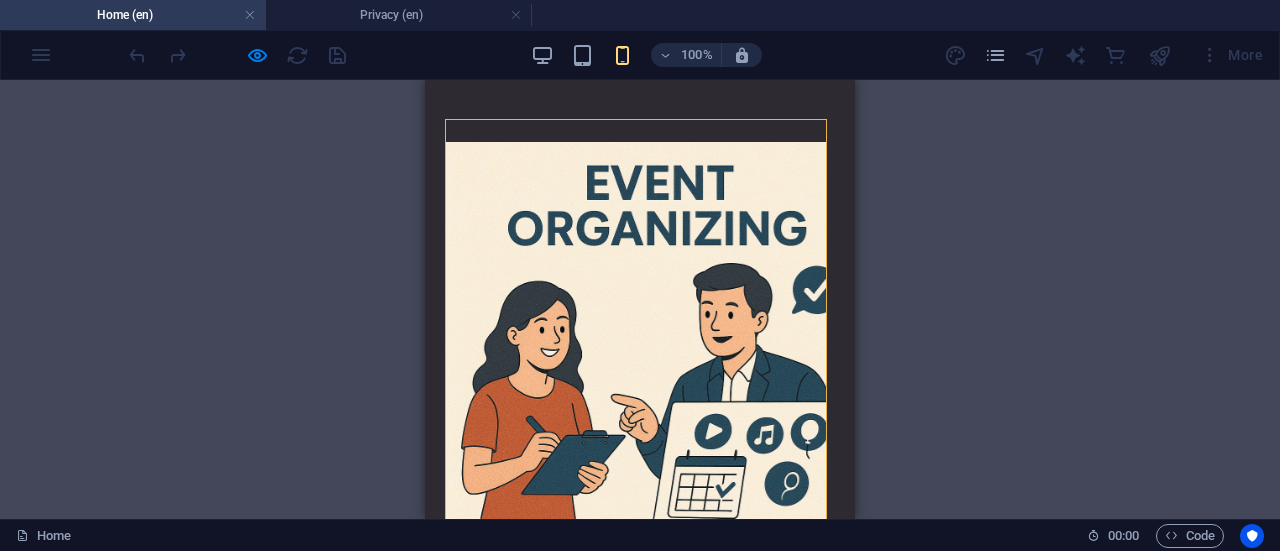 click at bounding box center (446, 4473) 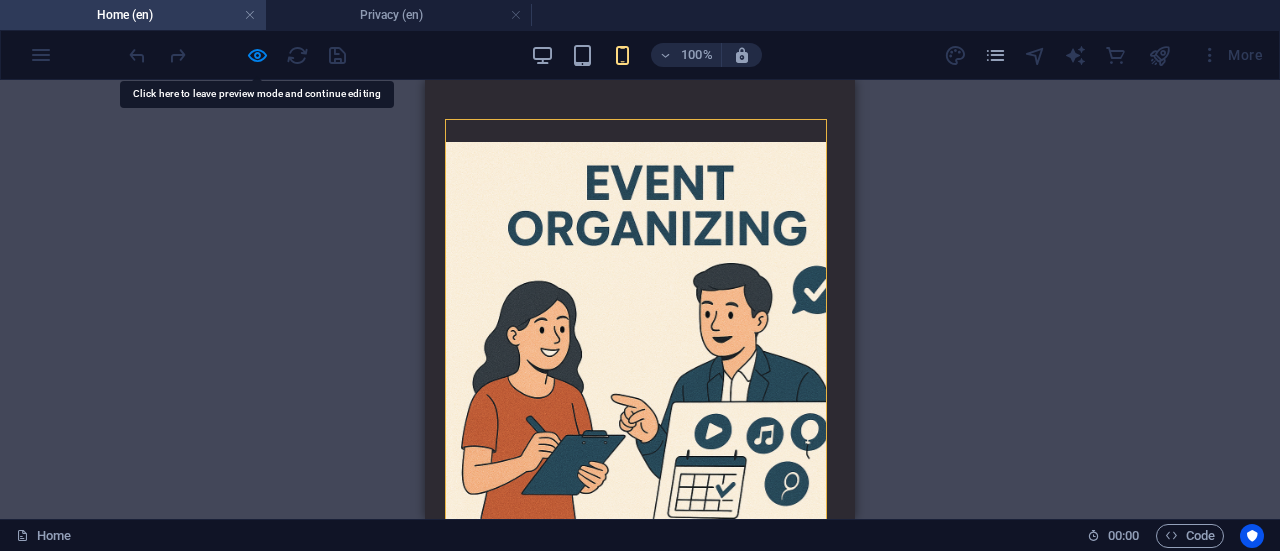 click at bounding box center (446, 4473) 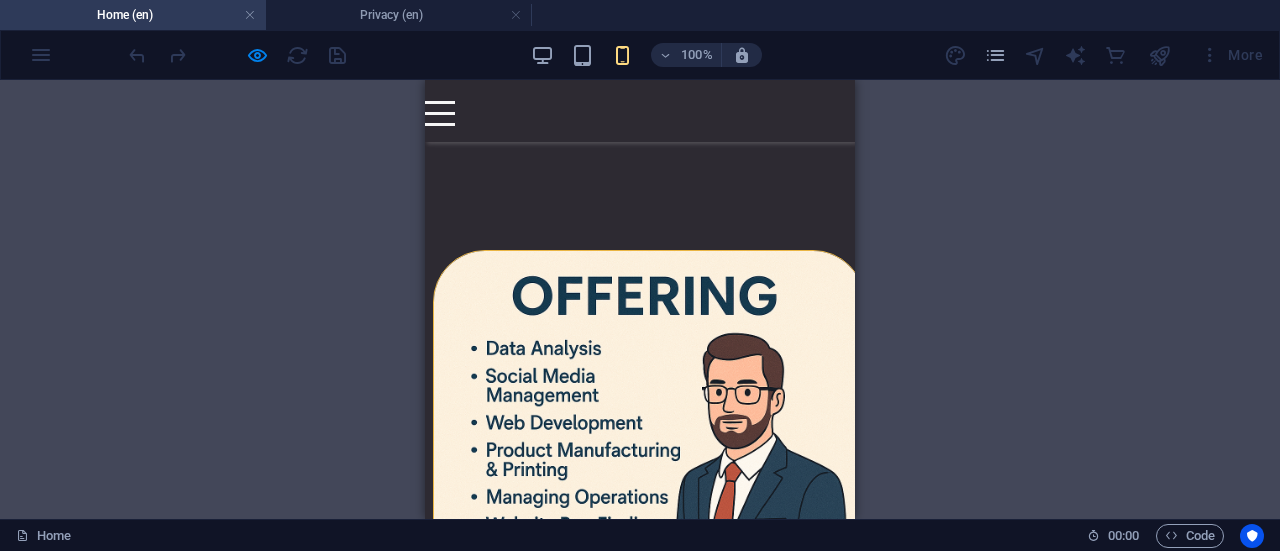 scroll, scrollTop: 0, scrollLeft: 0, axis: both 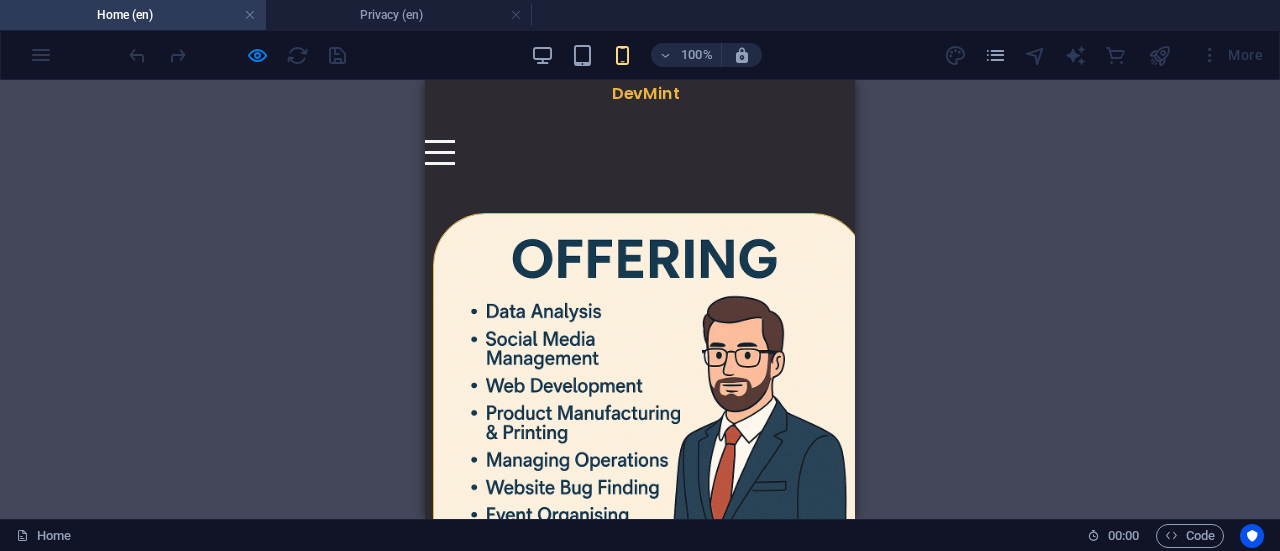click at bounding box center (440, 152) 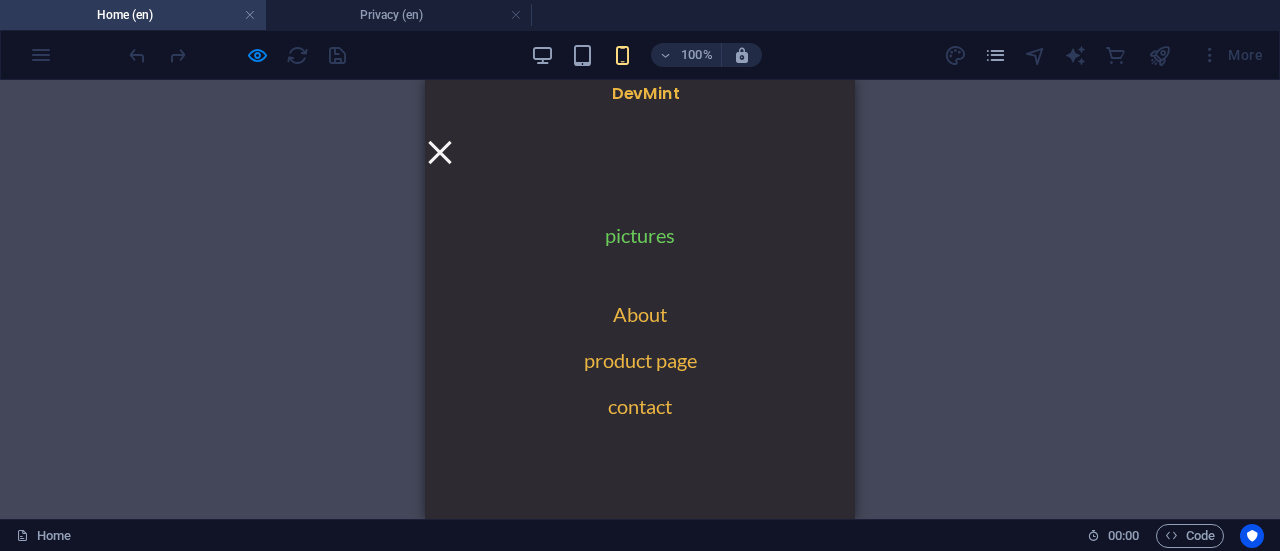 click on "pictures" at bounding box center [640, 243] 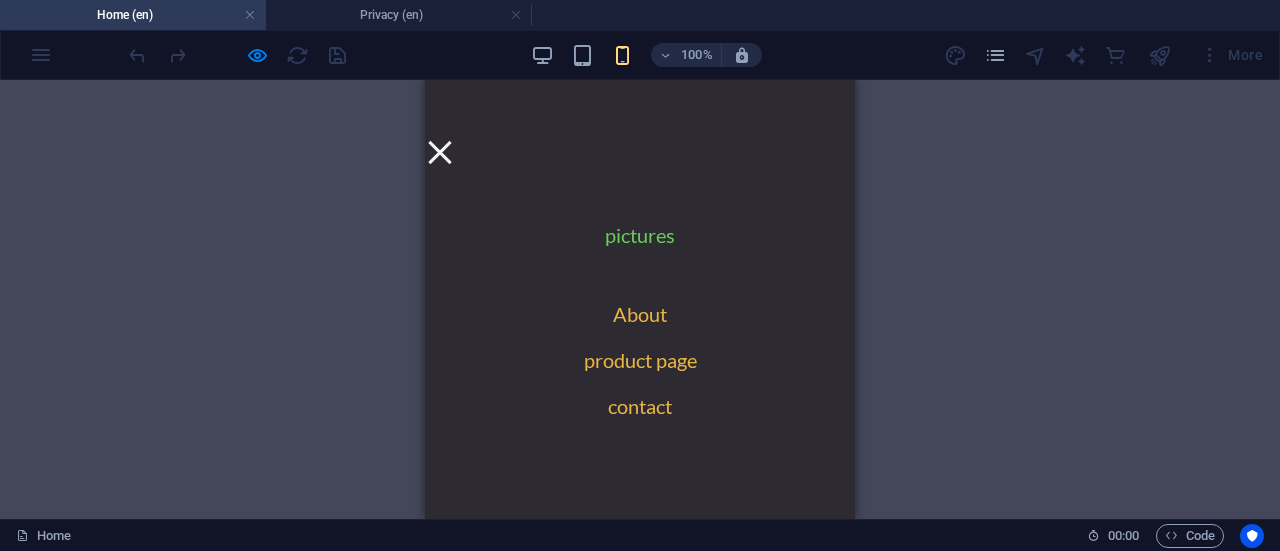 scroll, scrollTop: 1138, scrollLeft: 0, axis: vertical 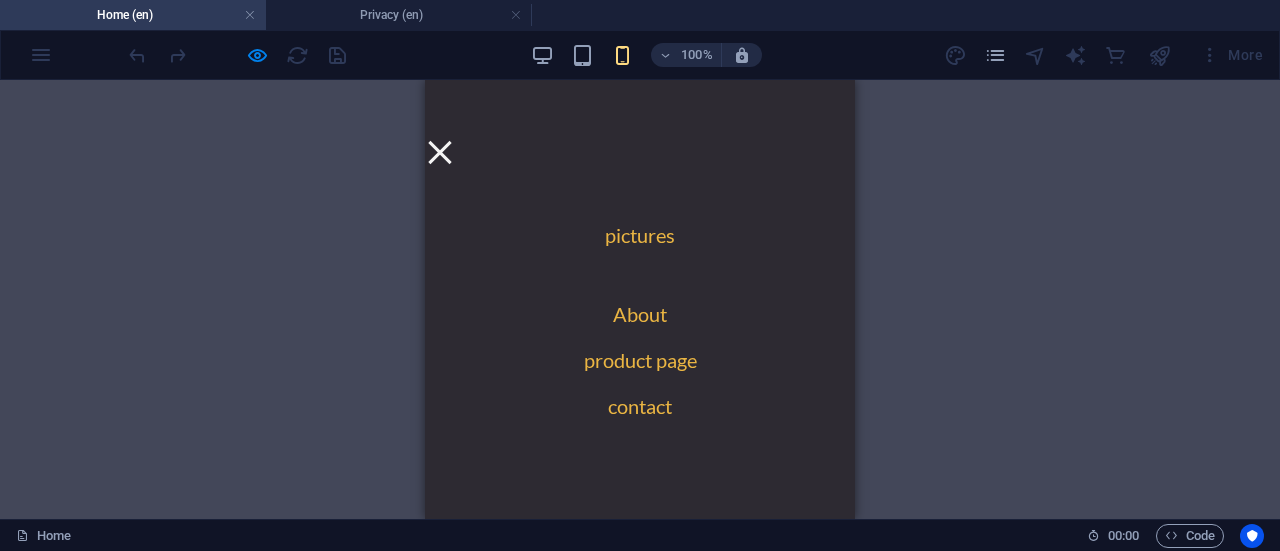 click at bounding box center (440, 152) 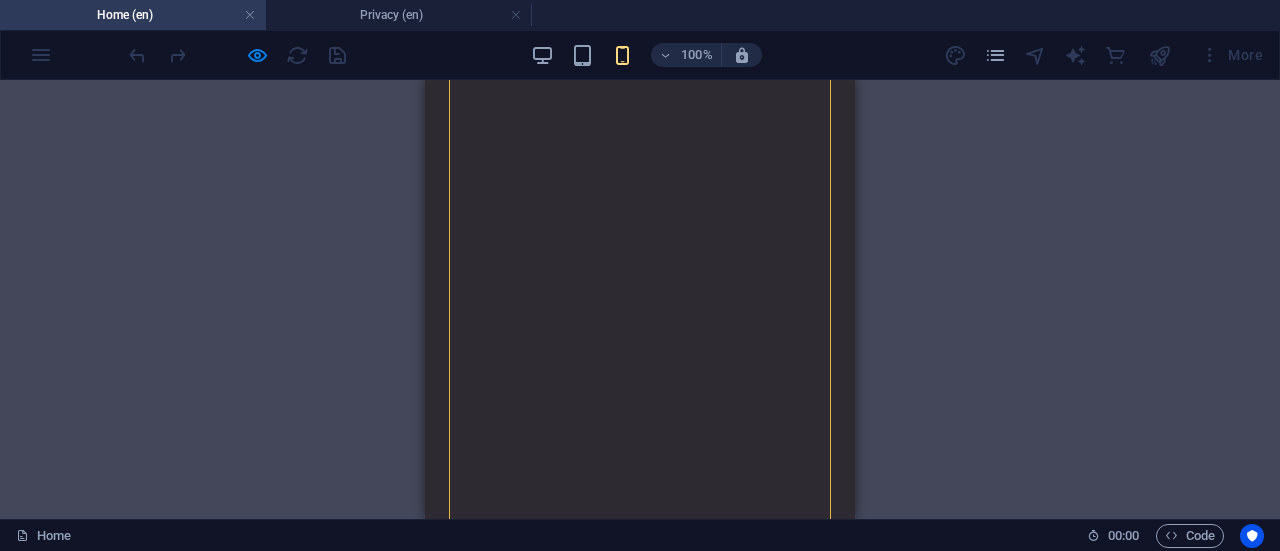 scroll, scrollTop: 3898, scrollLeft: 0, axis: vertical 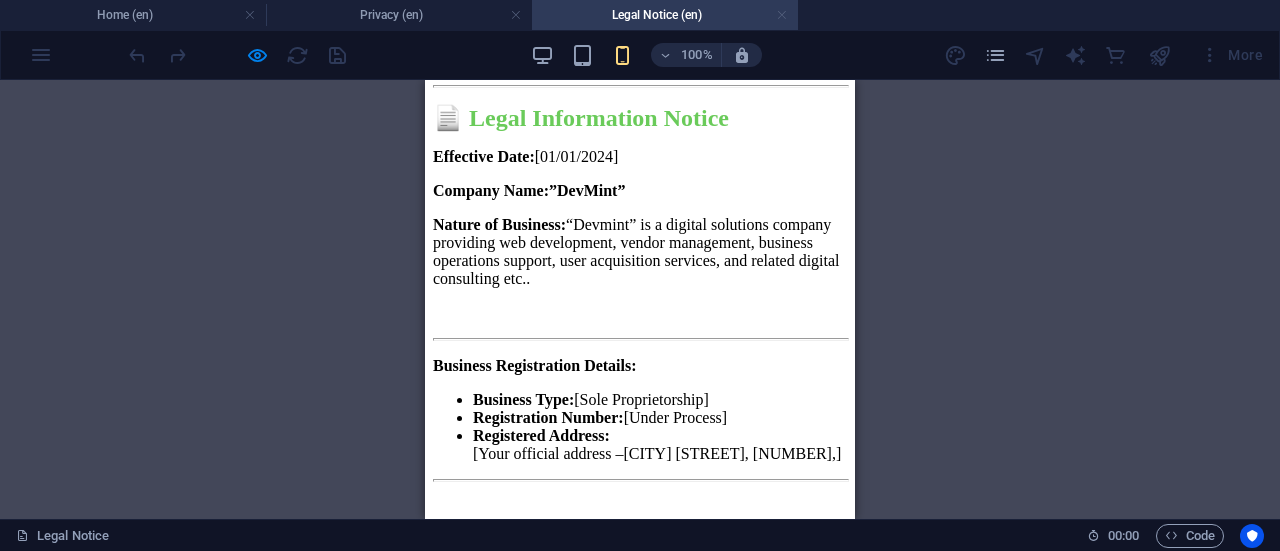 click at bounding box center (782, 15) 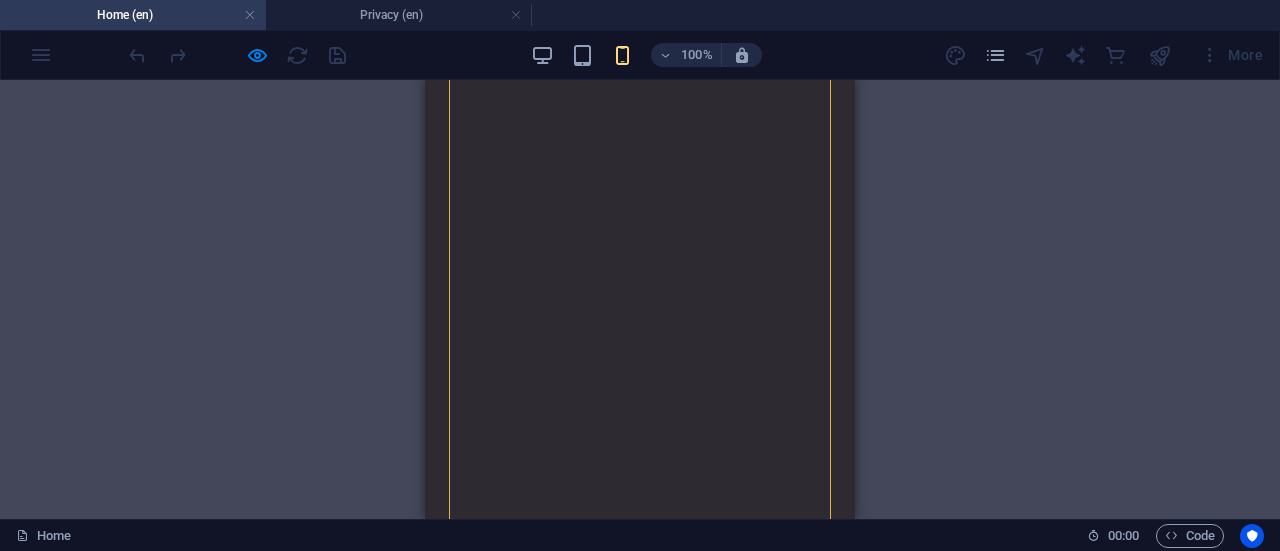 click on "Privacy Policy" at bounding box center [648, 4529] 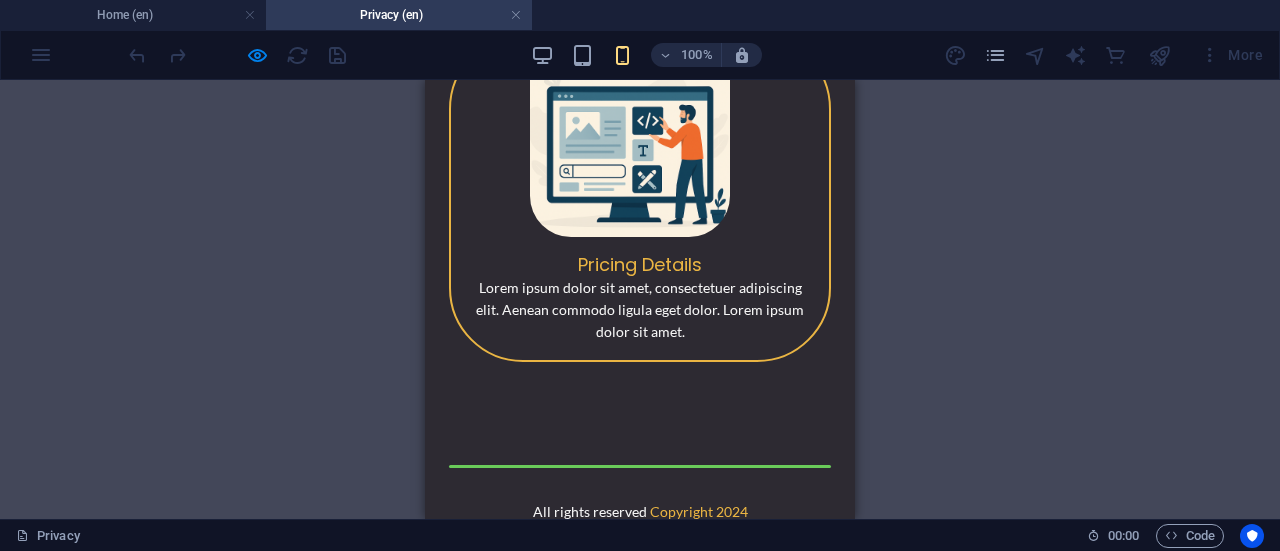 scroll, scrollTop: 1239, scrollLeft: 0, axis: vertical 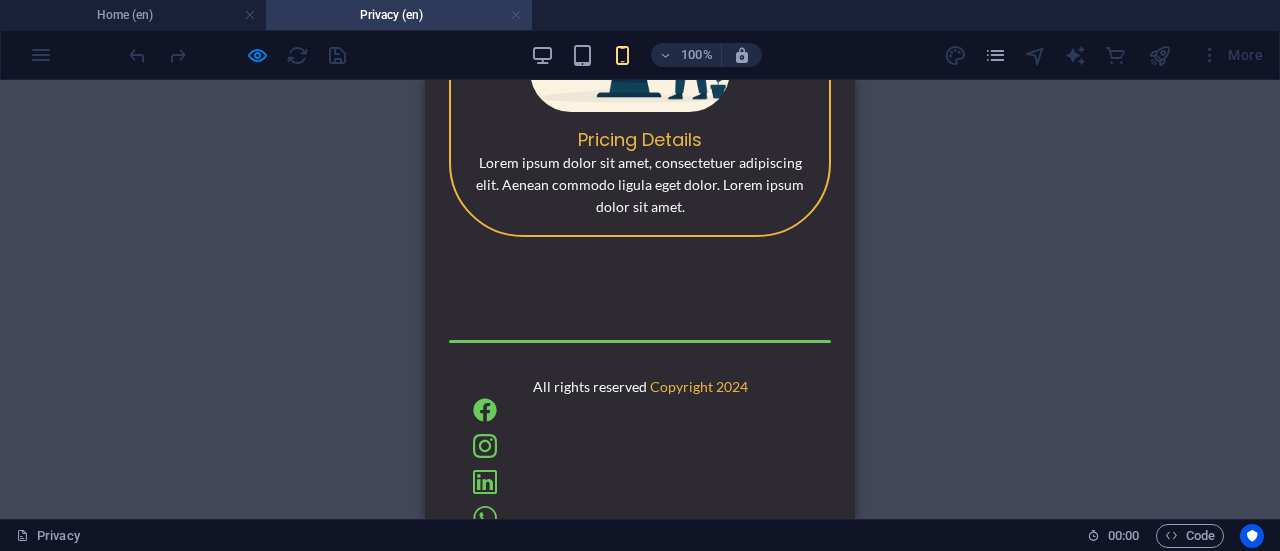 click at bounding box center [516, 15] 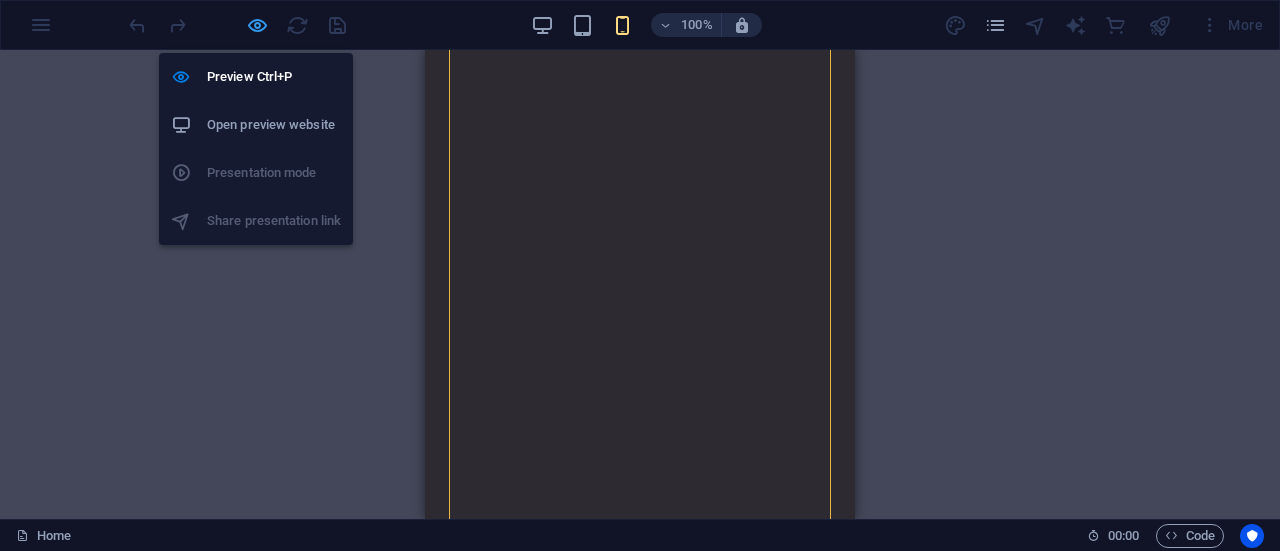 click at bounding box center [257, 25] 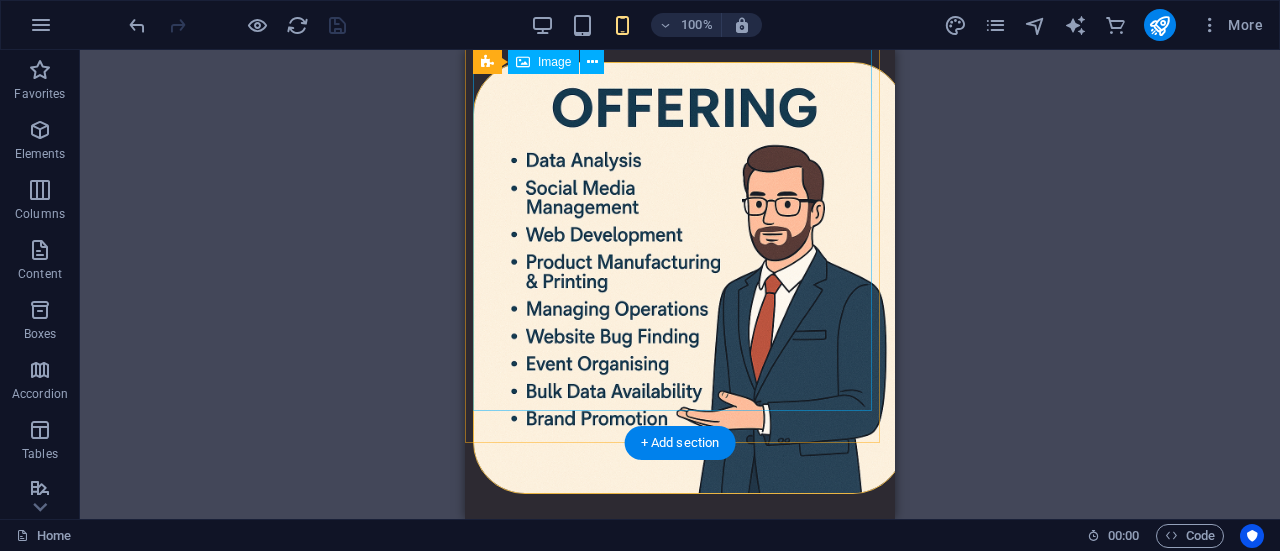 scroll, scrollTop: 0, scrollLeft: 0, axis: both 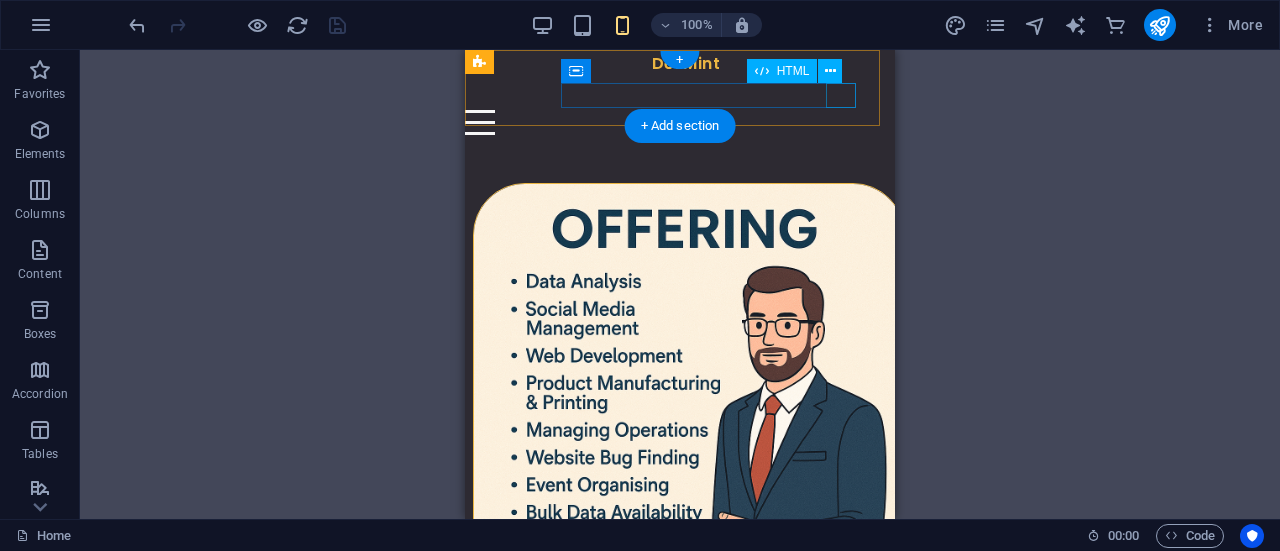 click at bounding box center (668, 122) 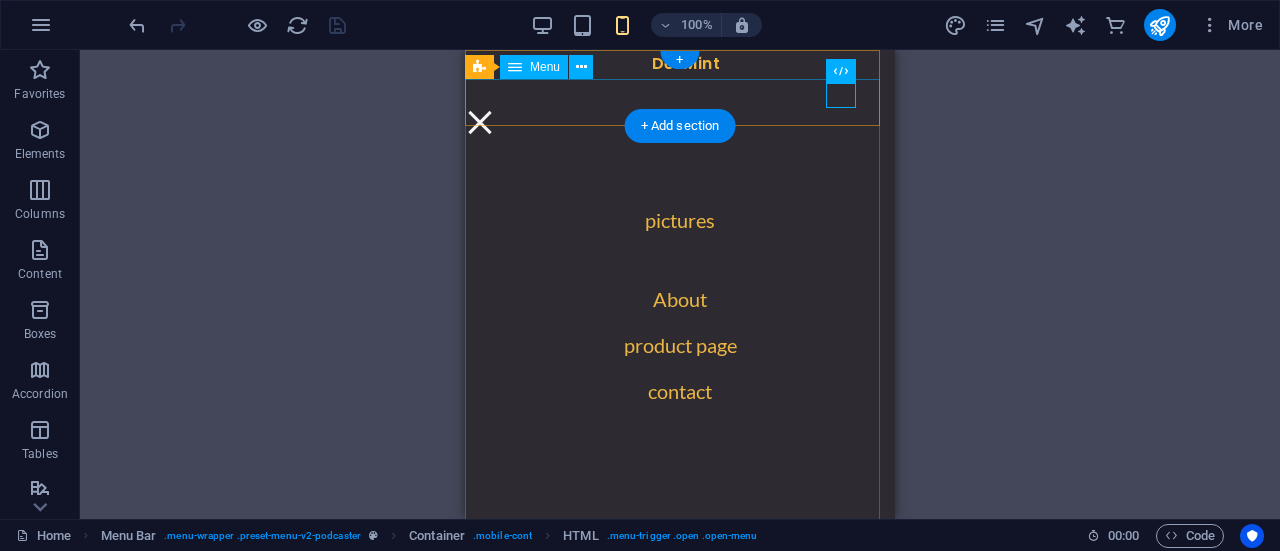 click on "pictures About product page contact" at bounding box center [680, 313] 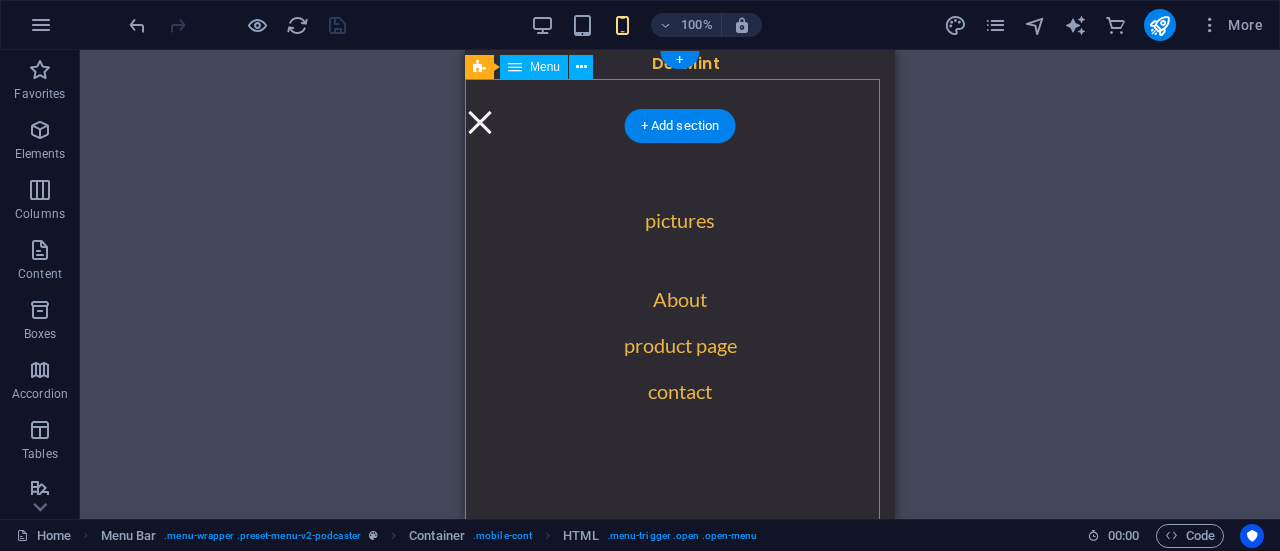 click on "pictures About product page contact" at bounding box center [680, 313] 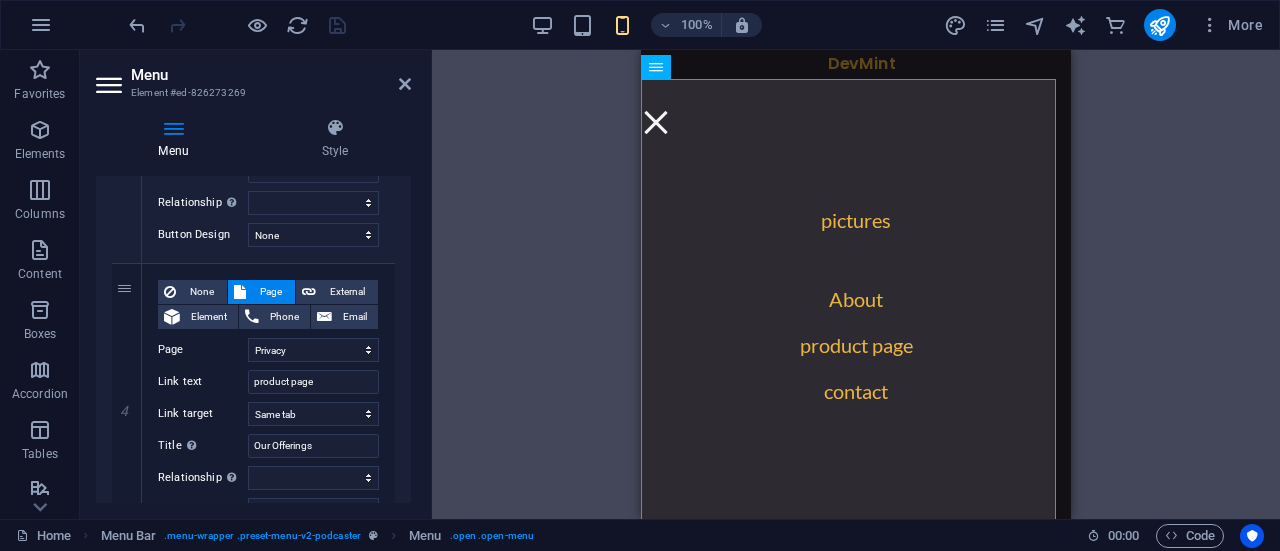 scroll, scrollTop: 864, scrollLeft: 0, axis: vertical 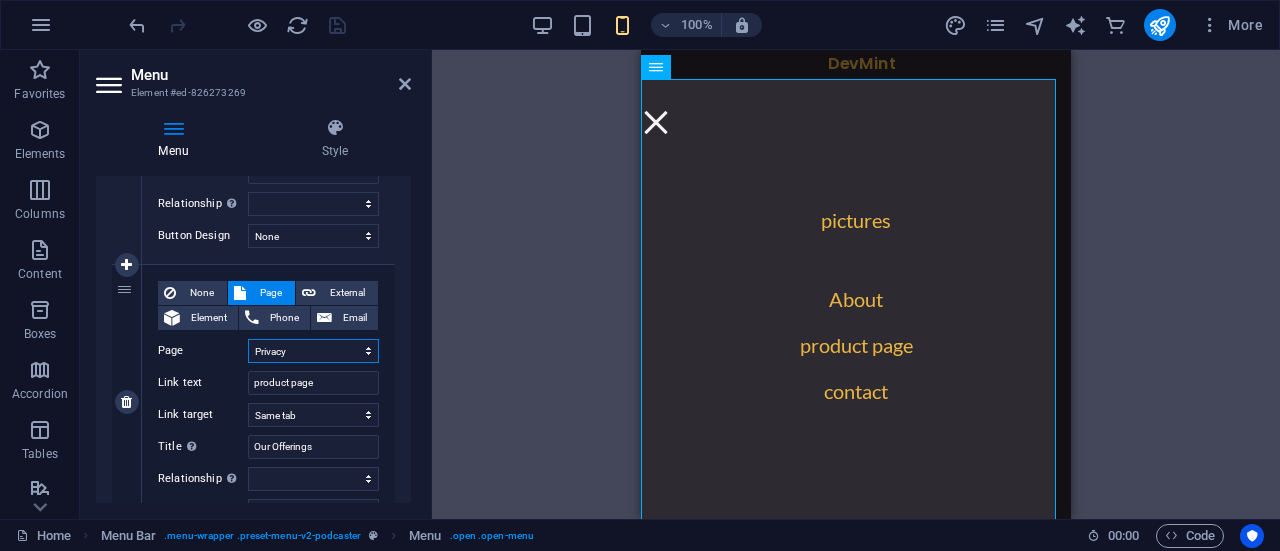 click on "Home Legal Notice Privacy Subpage Home Home" at bounding box center (313, 351) 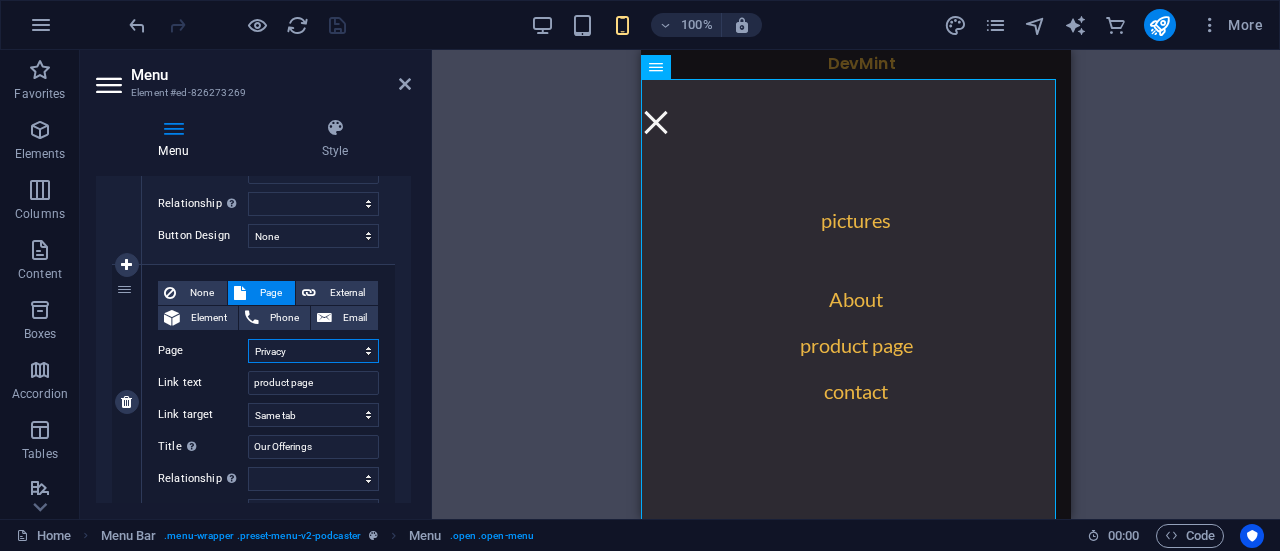 click on "Home Legal Notice Privacy Subpage Home Home" at bounding box center (313, 351) 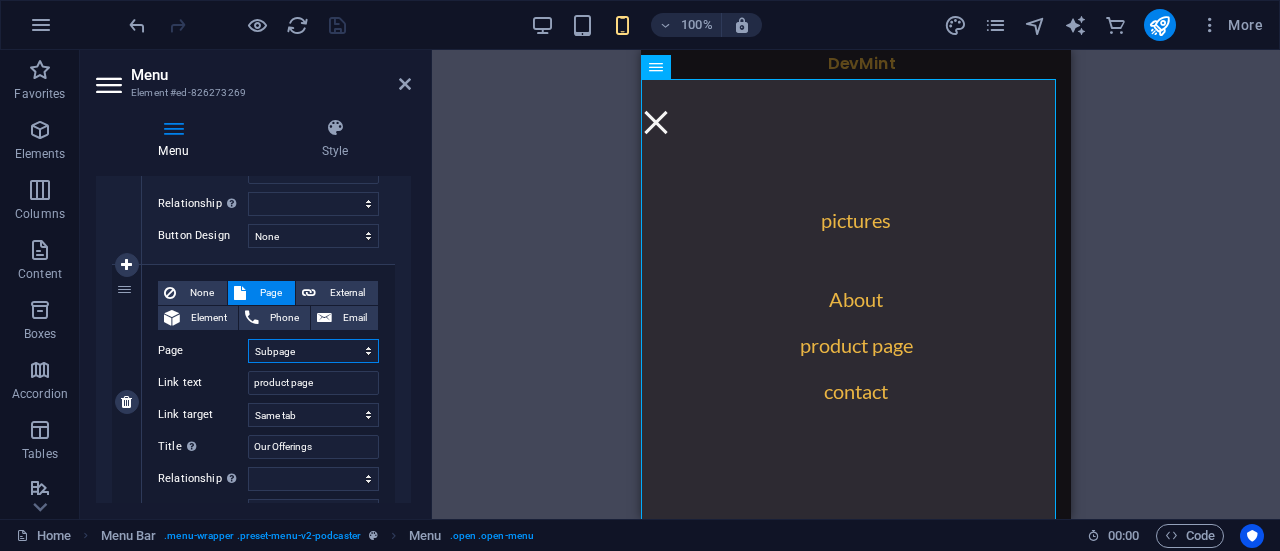 click on "Home Legal Notice Privacy Subpage Home Home" at bounding box center (313, 351) 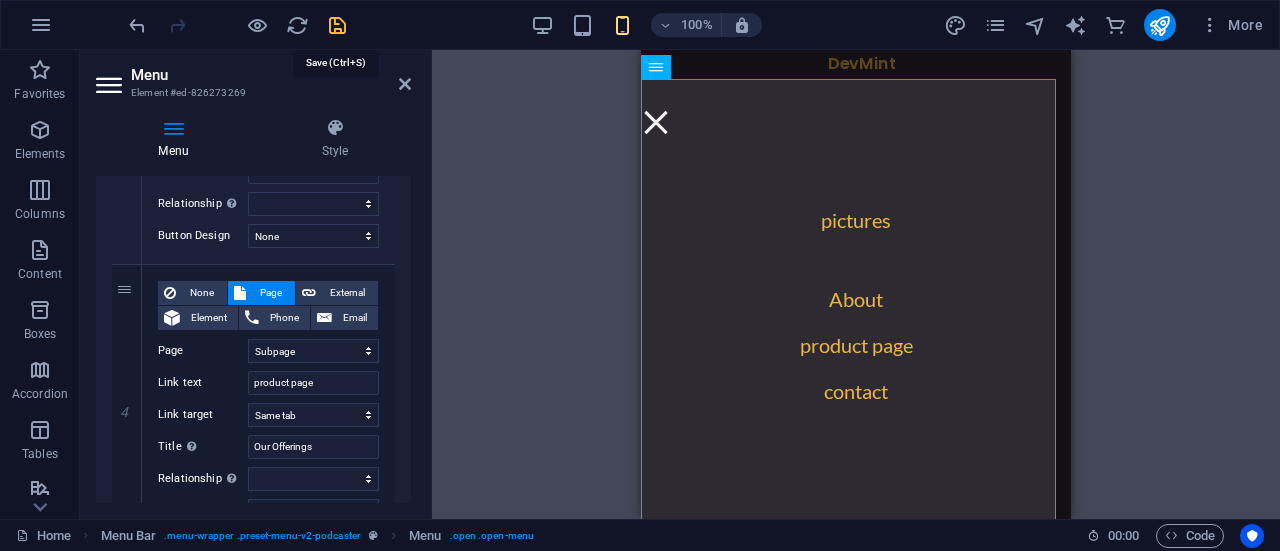 click at bounding box center (337, 25) 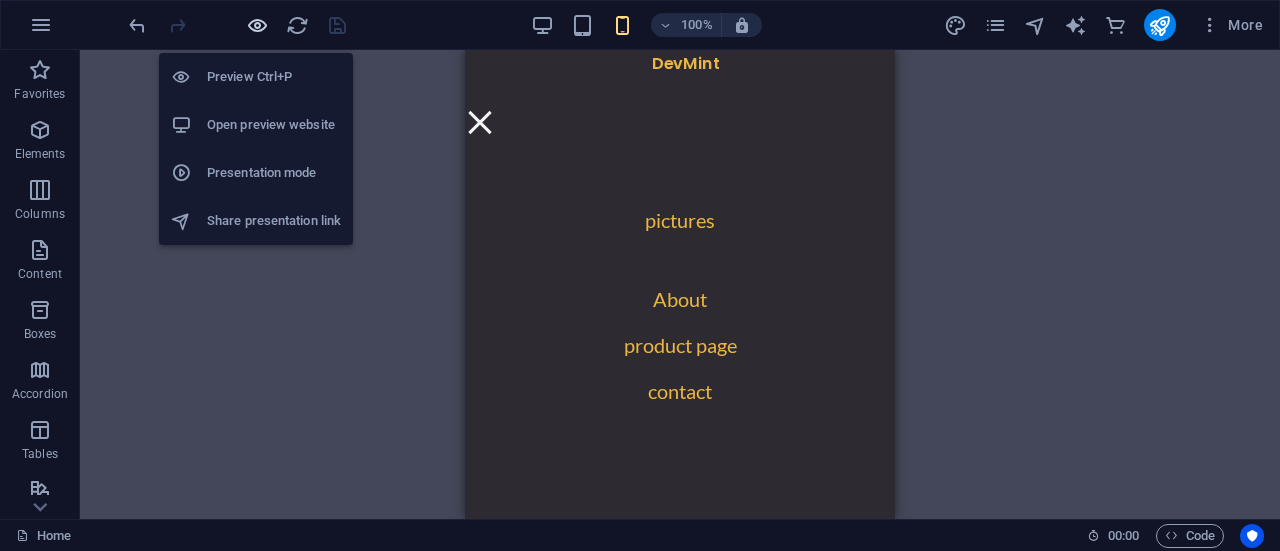 click at bounding box center [257, 25] 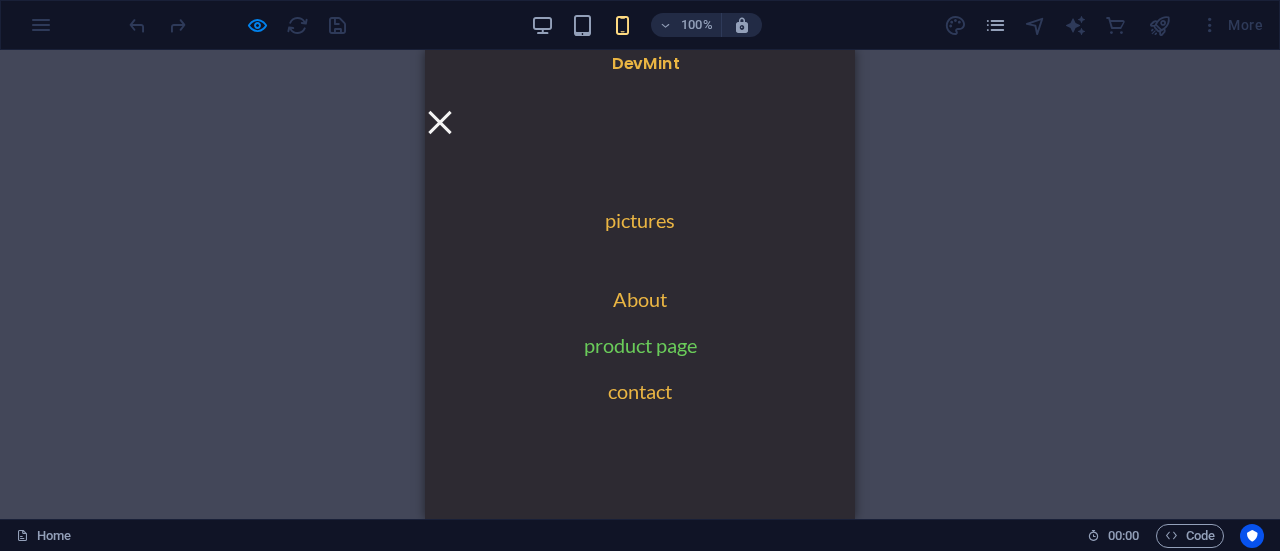 click on "product page" at bounding box center (640, 353) 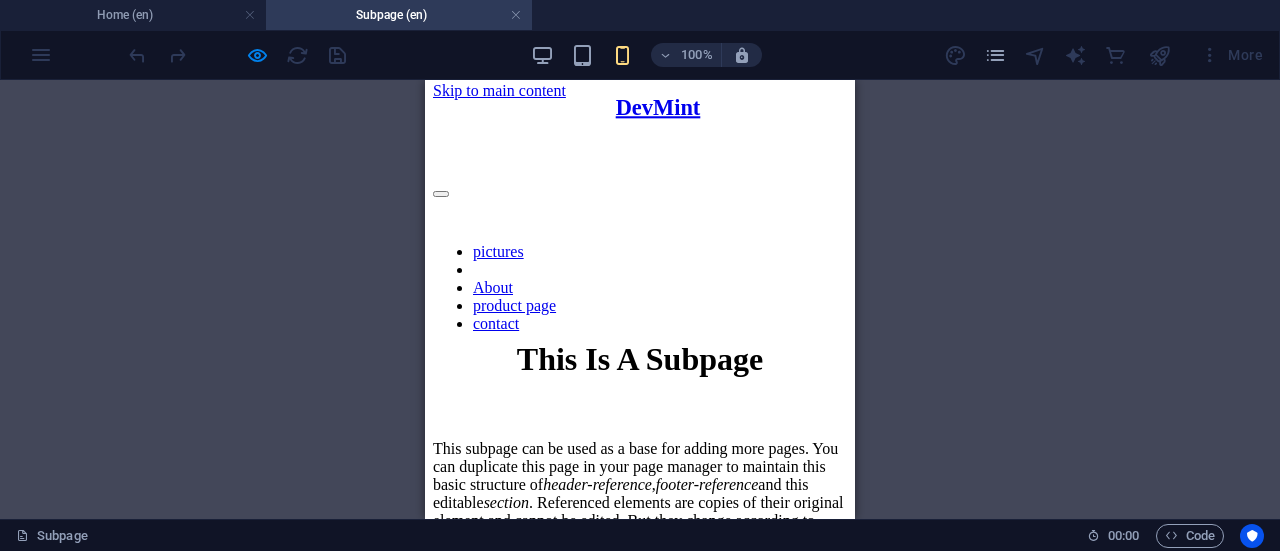 scroll, scrollTop: 0, scrollLeft: 0, axis: both 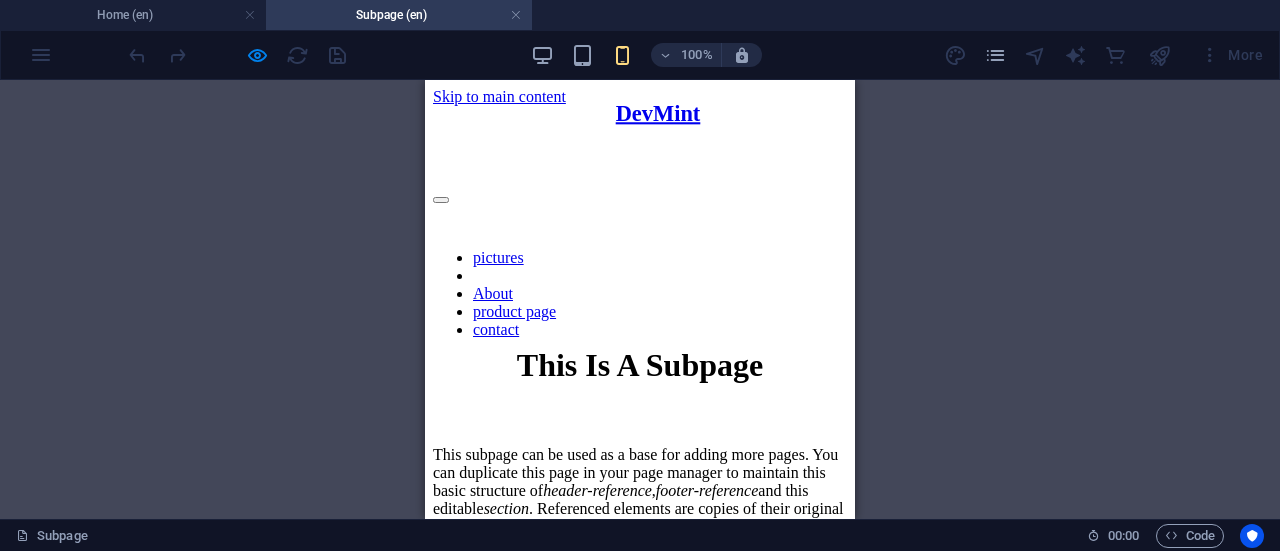 click at bounding box center (640, 195) 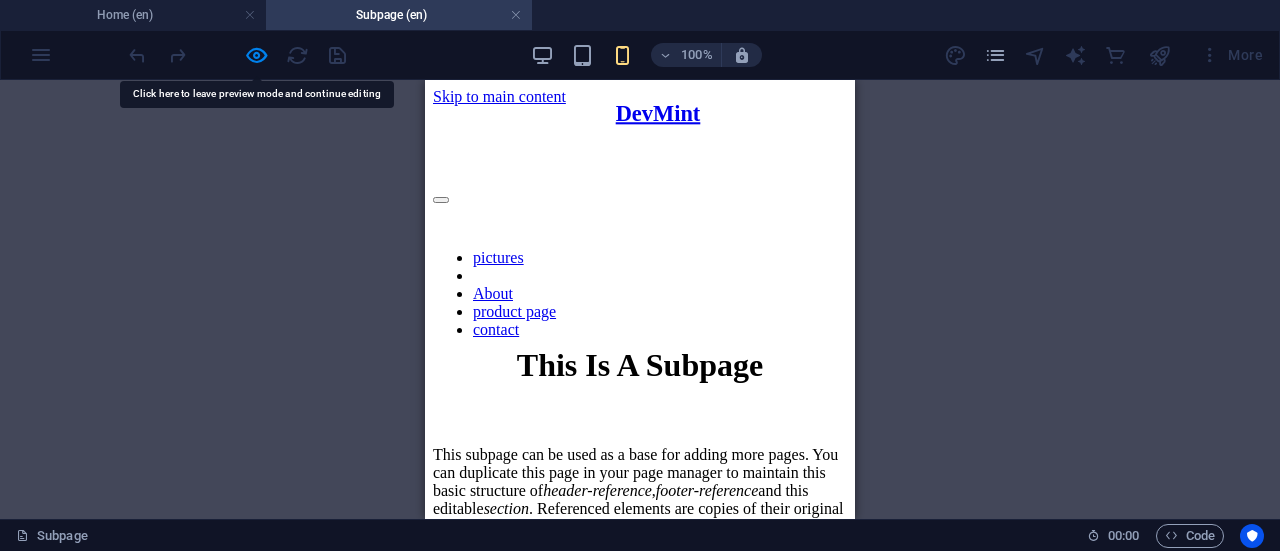 click on "DevMint" at bounding box center (658, 114) 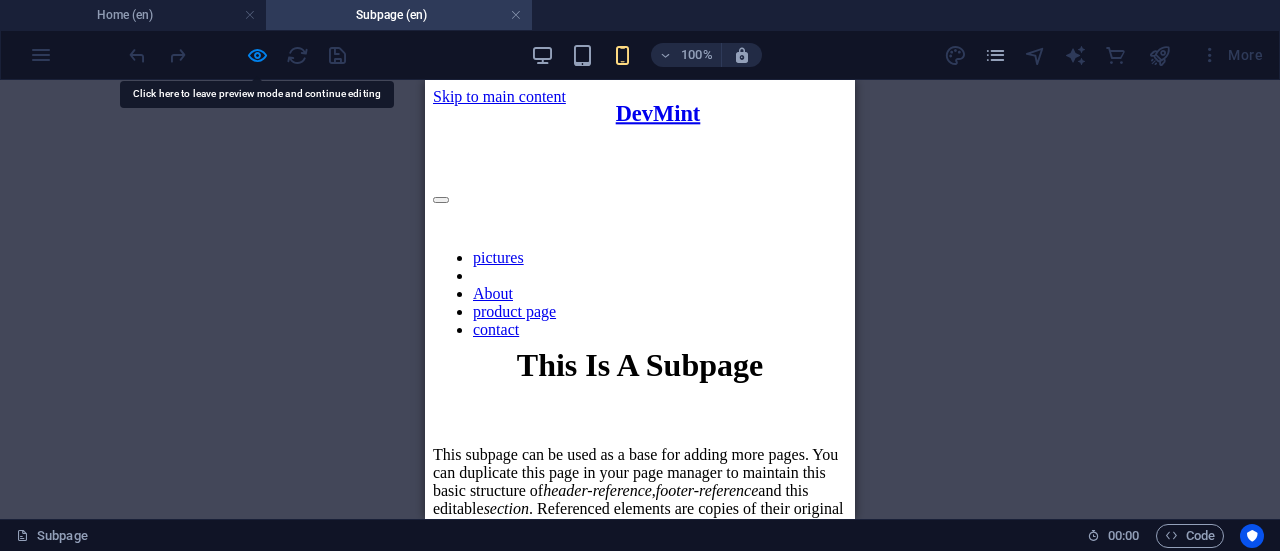 click on "DevMint" at bounding box center [658, 114] 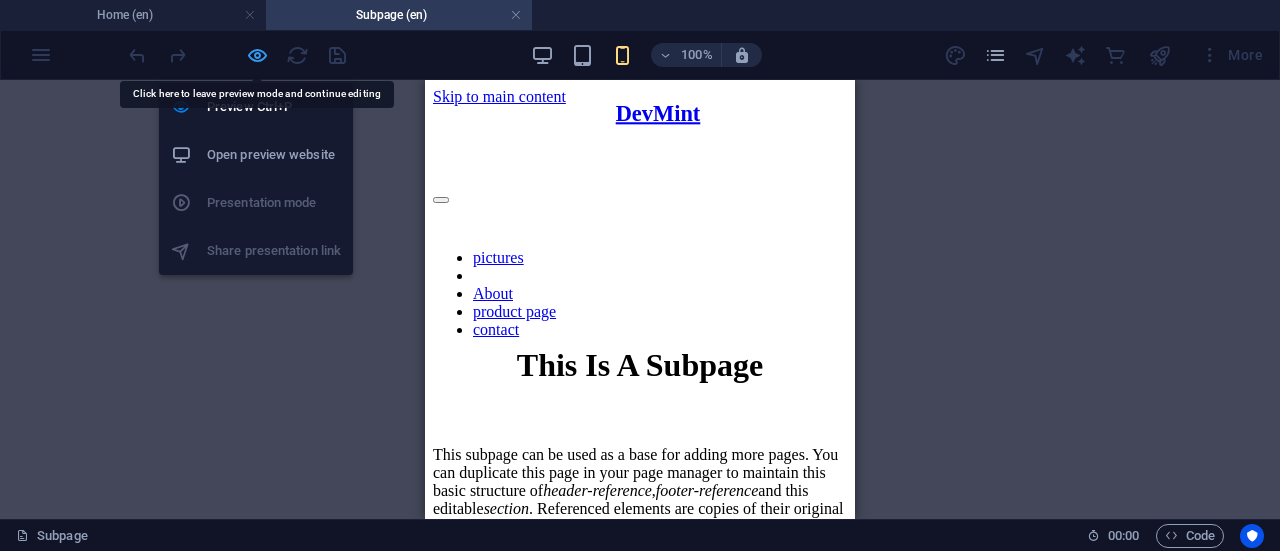 click at bounding box center (257, 55) 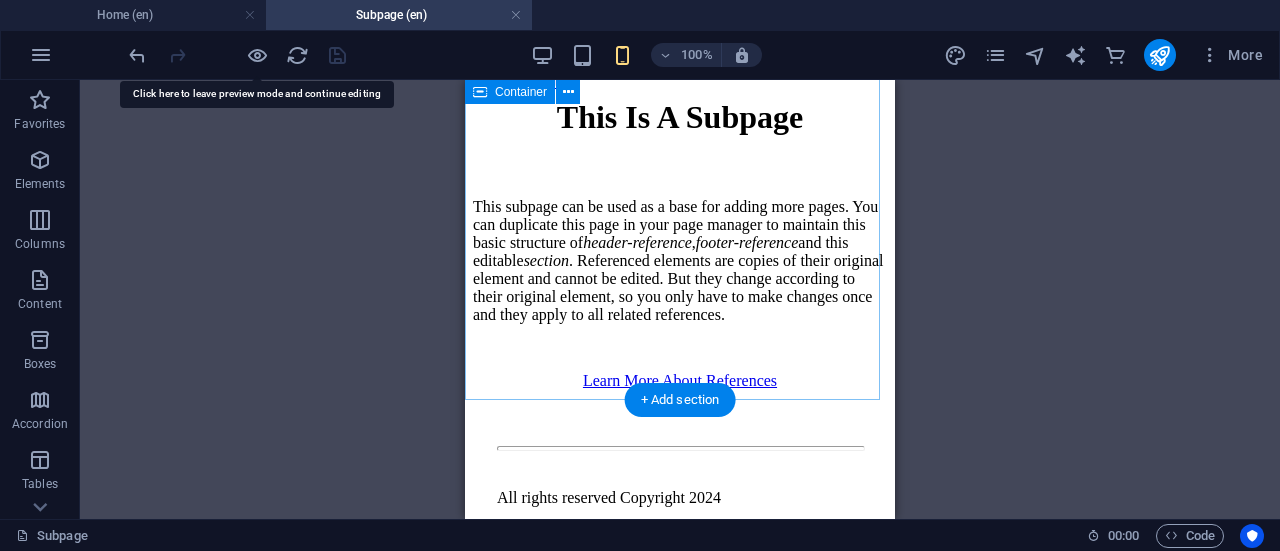 scroll, scrollTop: 252, scrollLeft: 0, axis: vertical 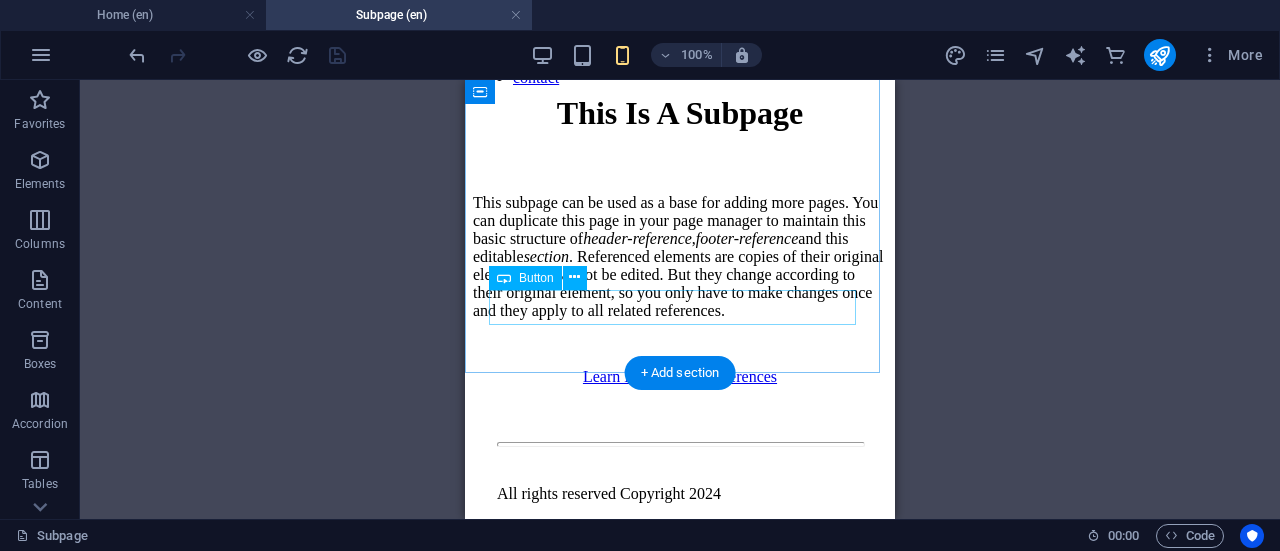 click on "Learn More About References" at bounding box center (680, 377) 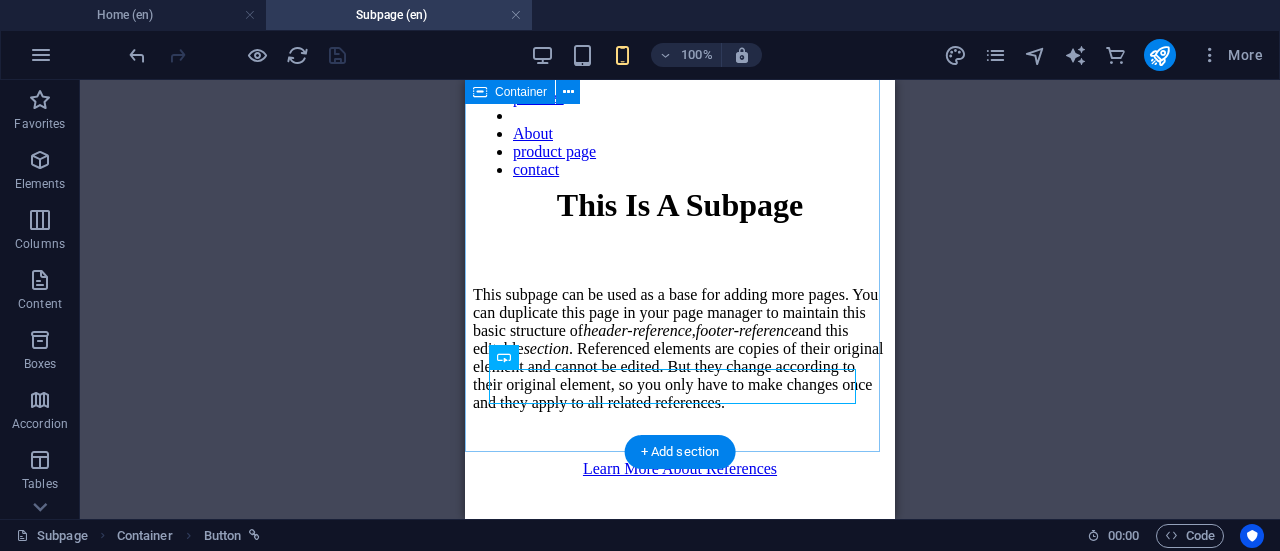 scroll, scrollTop: 0, scrollLeft: 0, axis: both 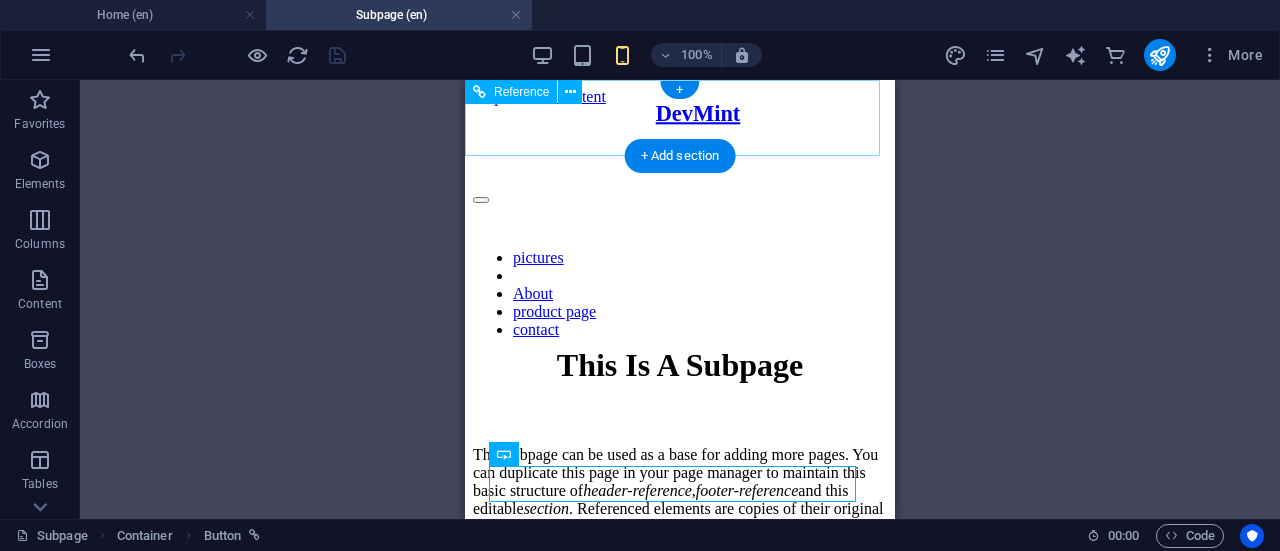 click at bounding box center (680, 195) 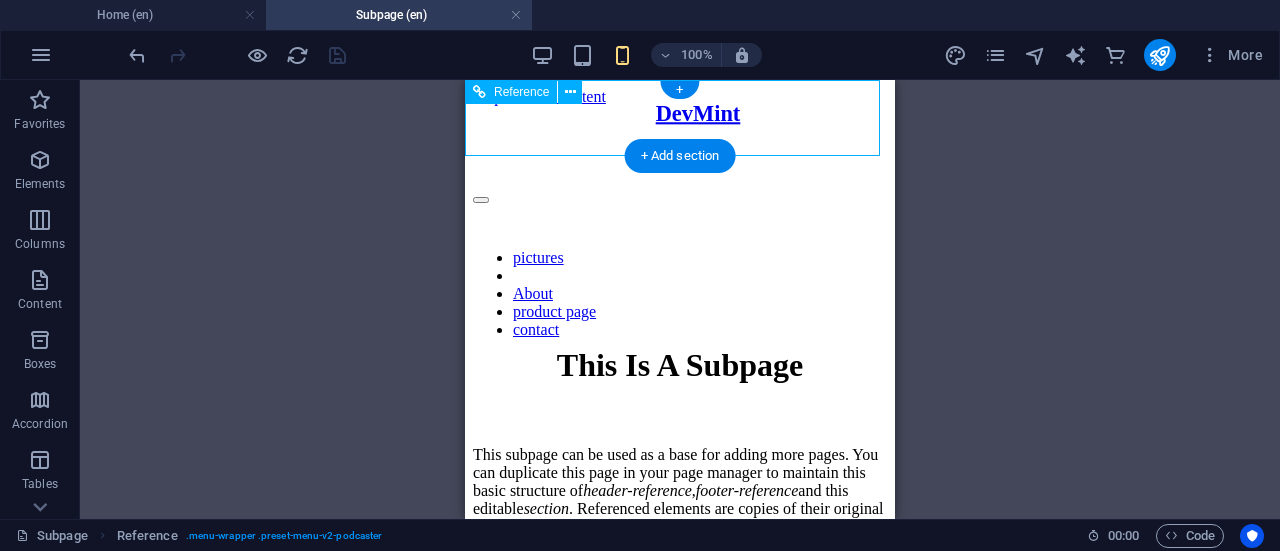 click on "pictures About product page contact" at bounding box center (680, 294) 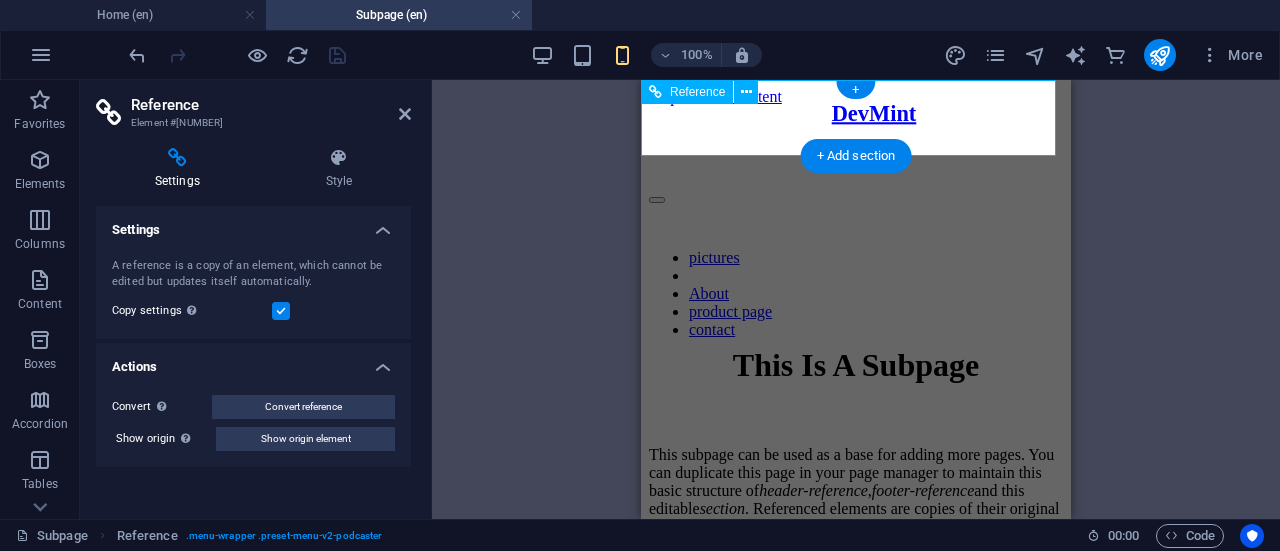 click on "pictures About product page contact" at bounding box center (856, 294) 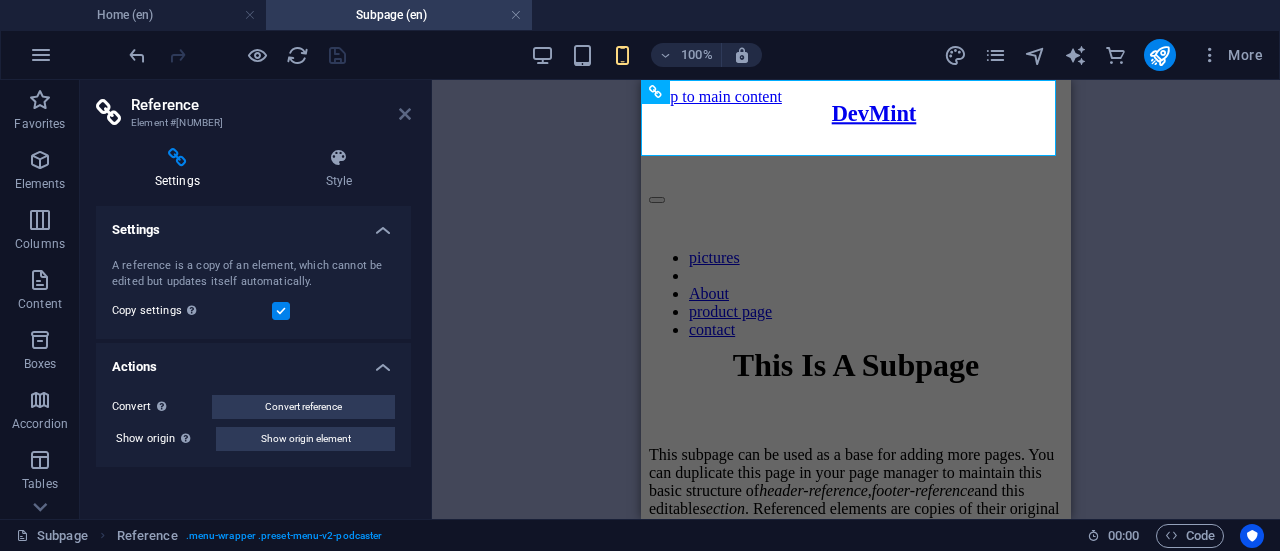 click at bounding box center (405, 114) 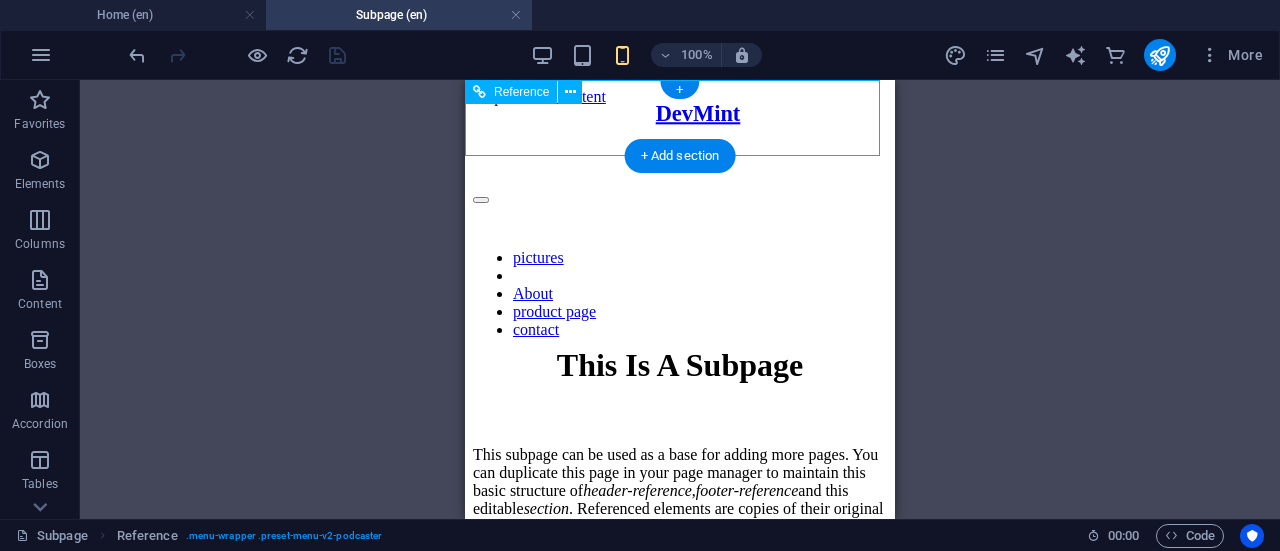 click on "pictures About product page contact" at bounding box center (680, 294) 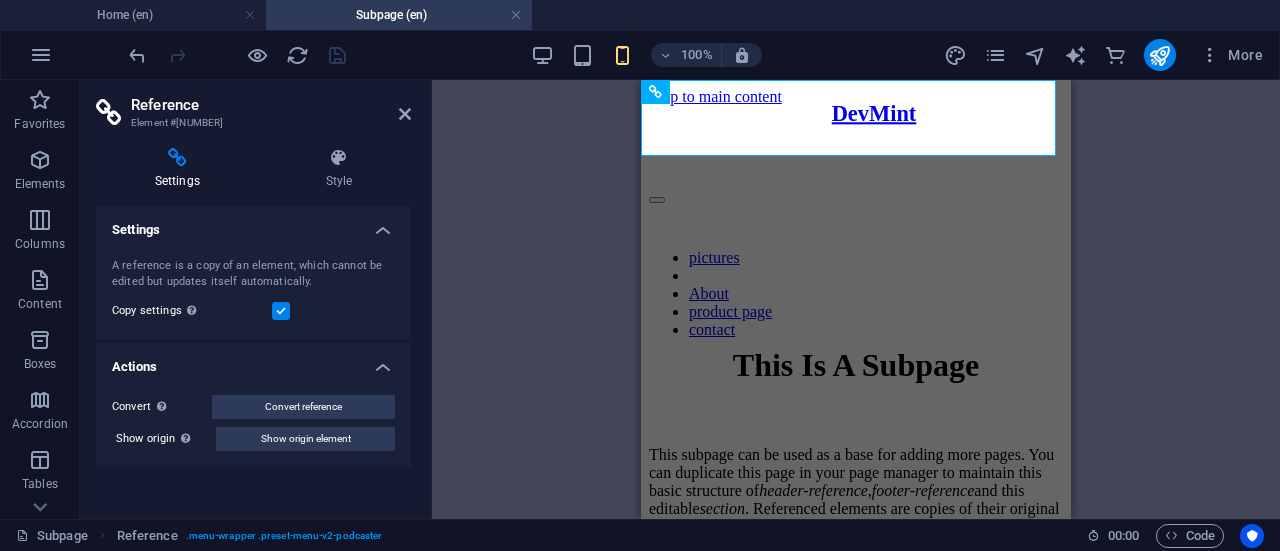 click on "A reference is a copy of an element, which cannot be edited but updates itself automatically.  Copy settings Use the same settings (flex, animation, position, style) as for the reference target element" at bounding box center [253, 290] 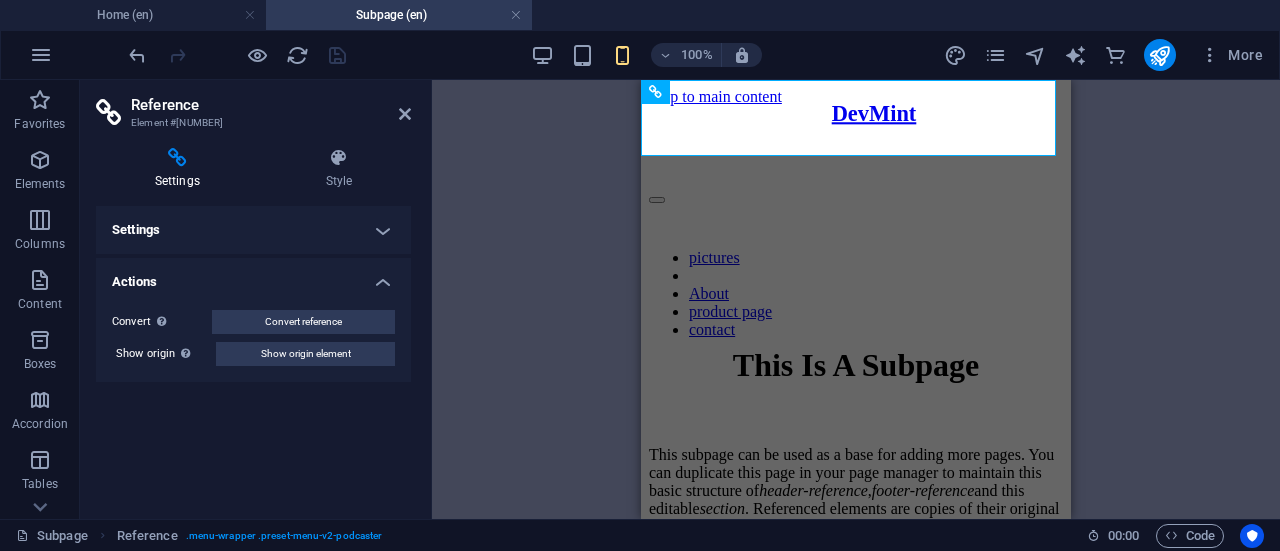 click on "Settings" at bounding box center [253, 230] 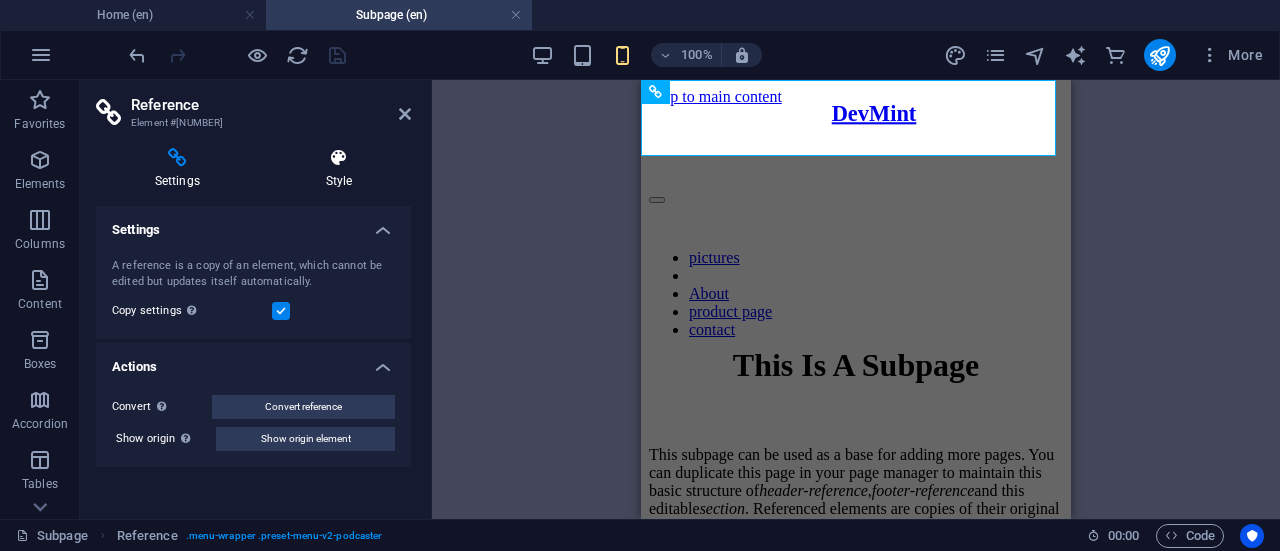 click on "Style" at bounding box center (339, 169) 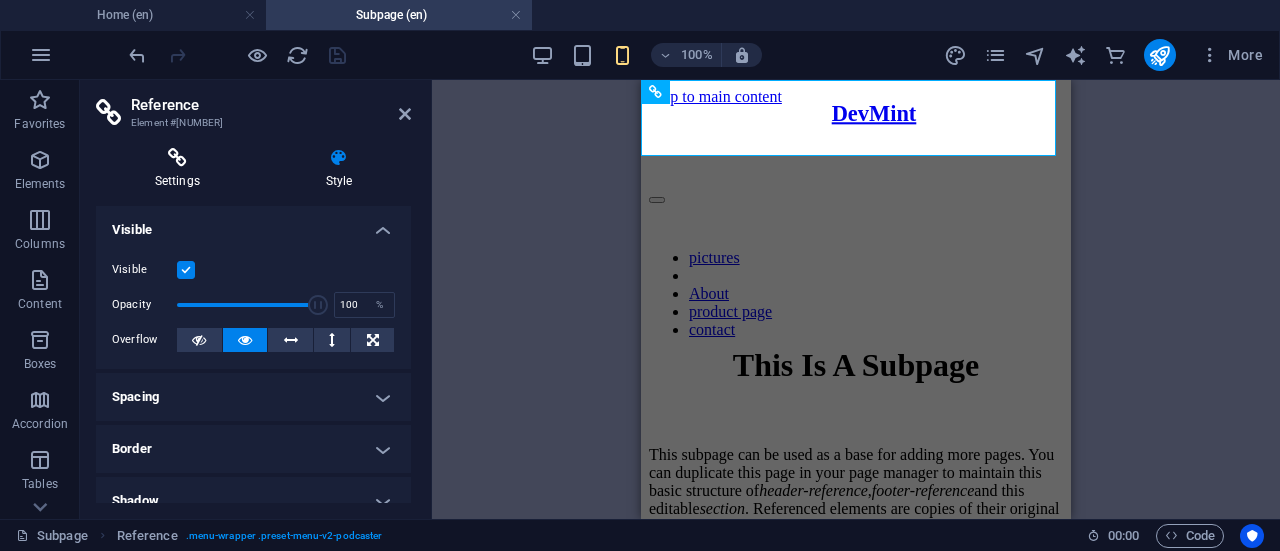 click at bounding box center (177, 158) 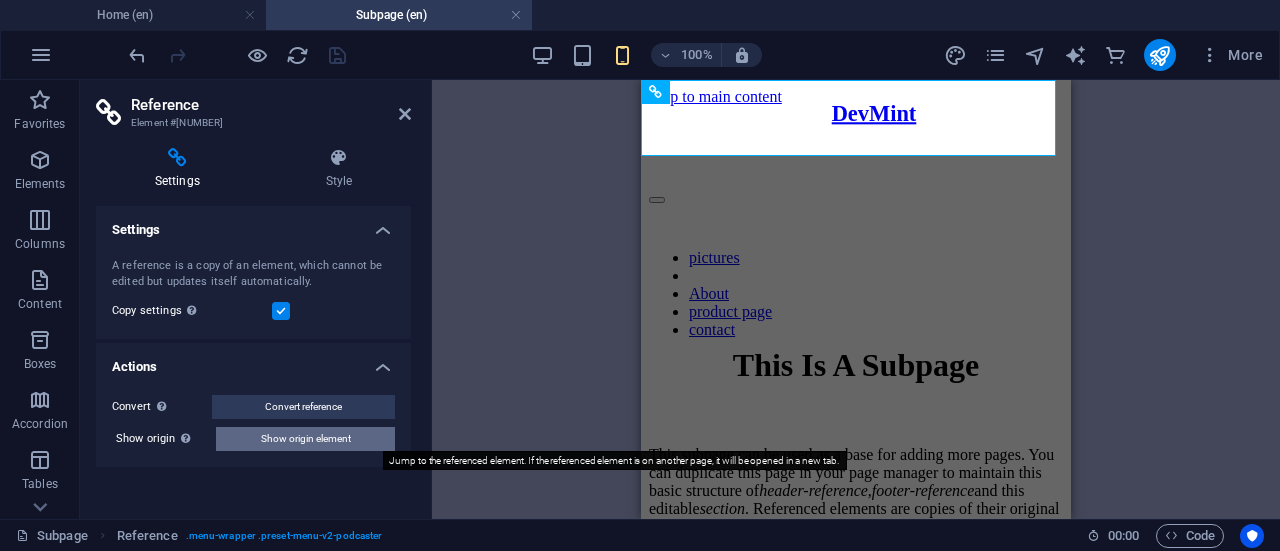 click on "Show origin element" at bounding box center [306, 439] 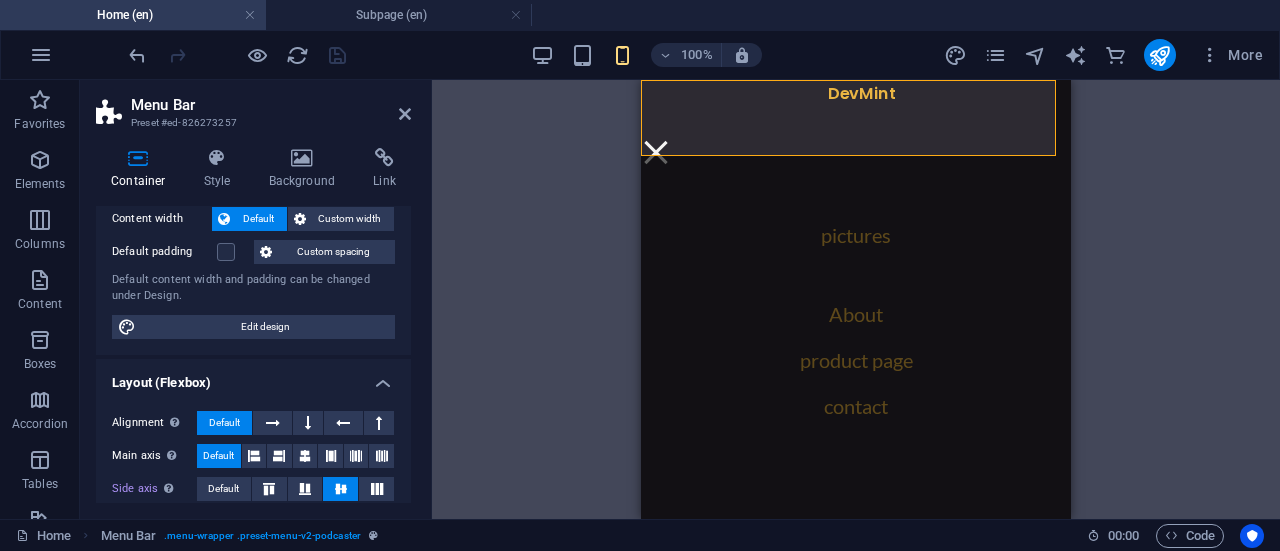 scroll, scrollTop: 0, scrollLeft: 0, axis: both 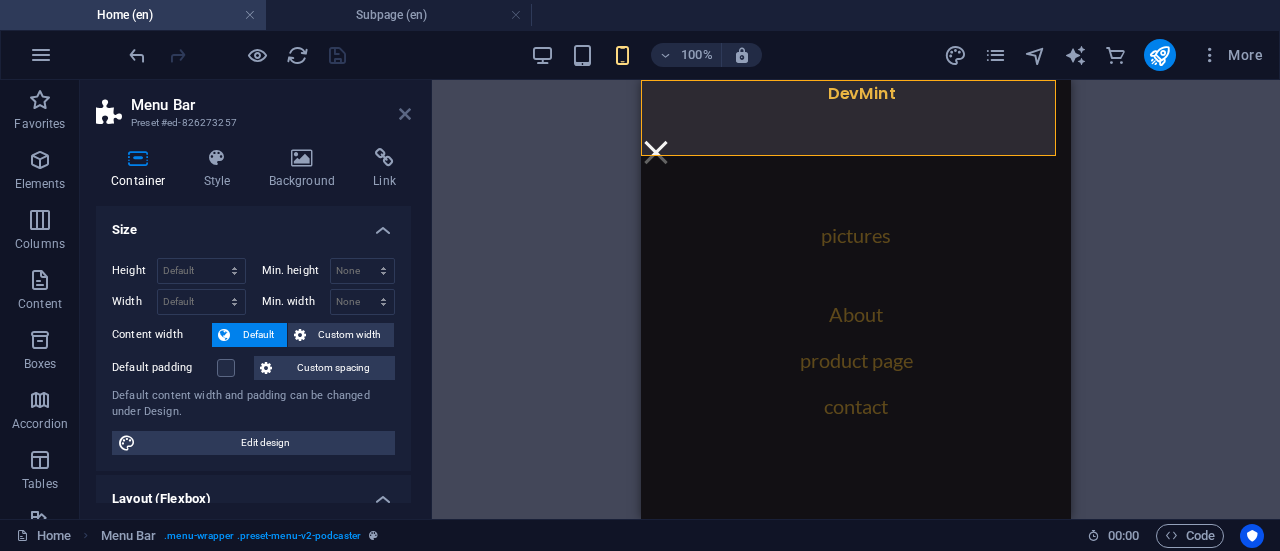 click at bounding box center [405, 114] 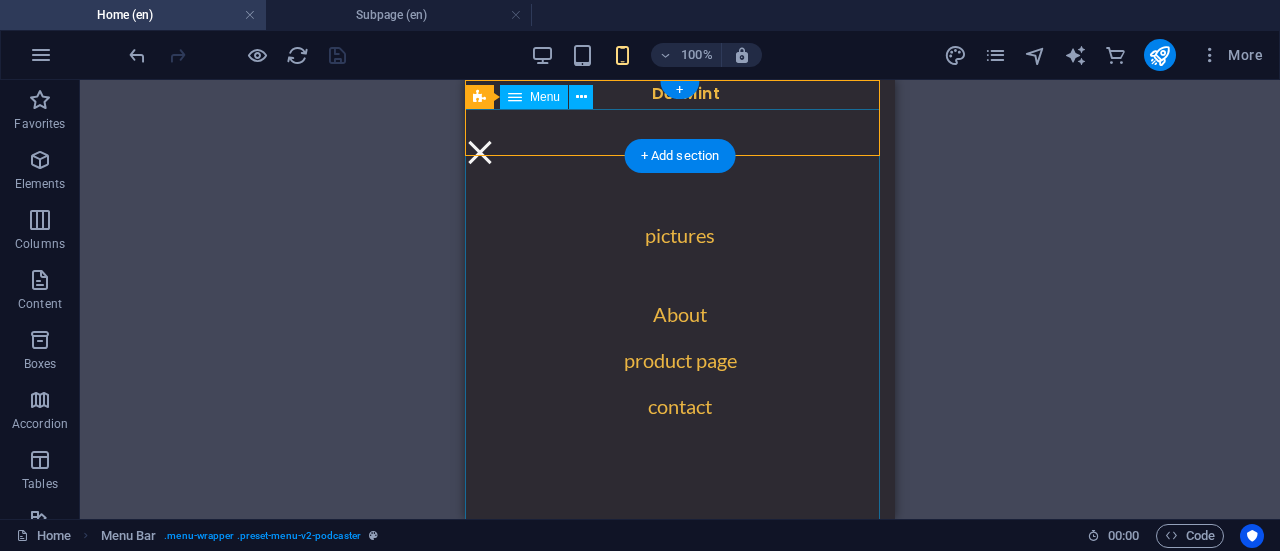 click on "pictures About product page contact" at bounding box center (680, 328) 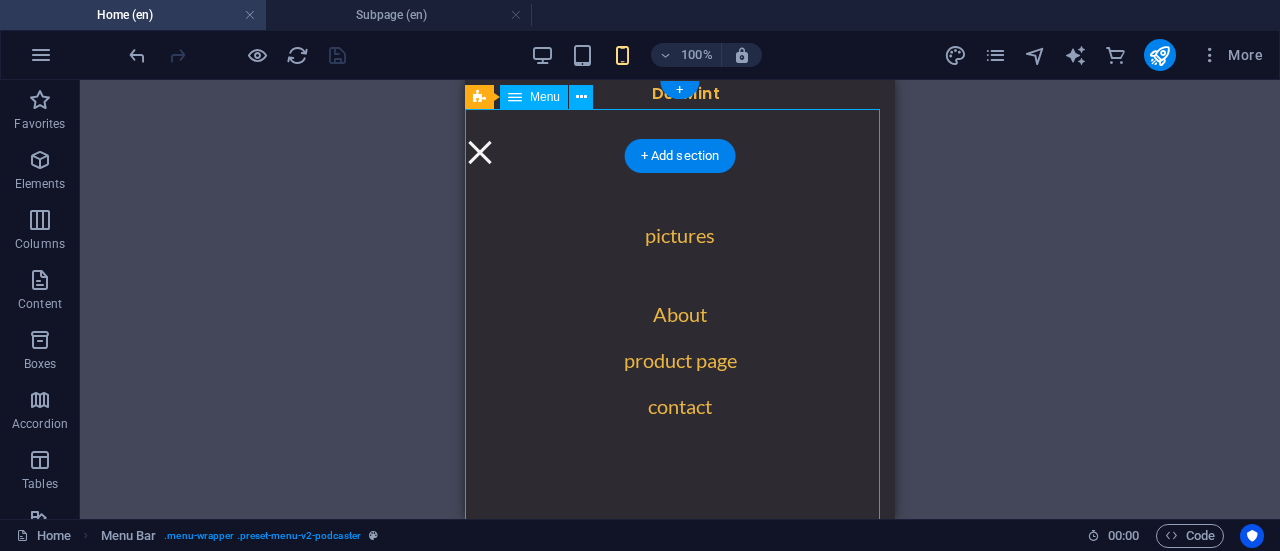 click on "pictures About product page contact" at bounding box center (680, 328) 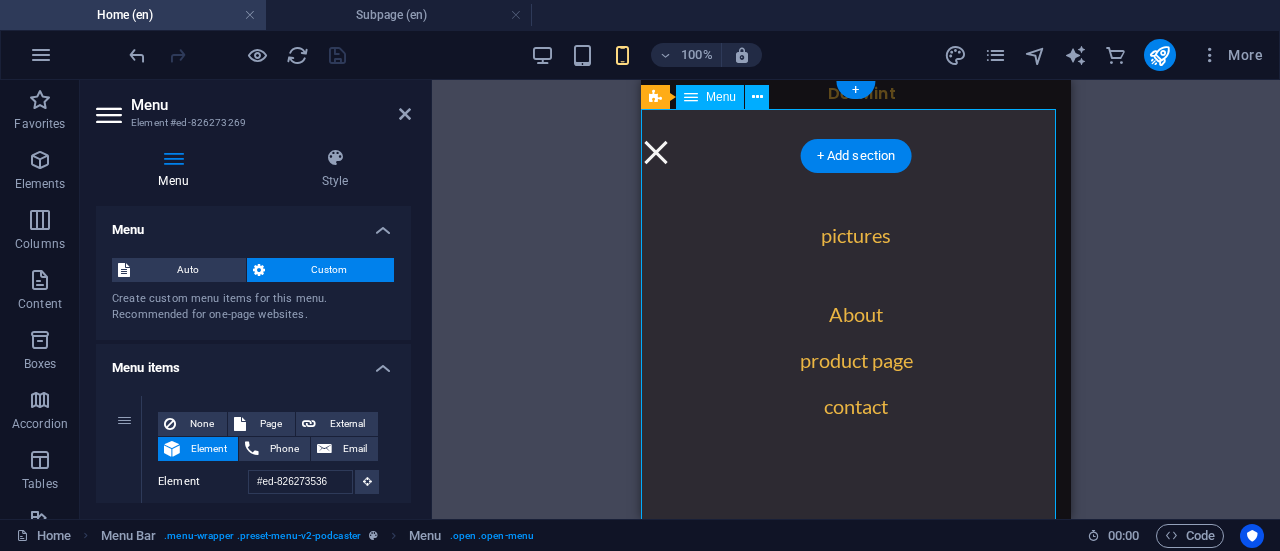 click on "pictures About product page contact" at bounding box center [856, 328] 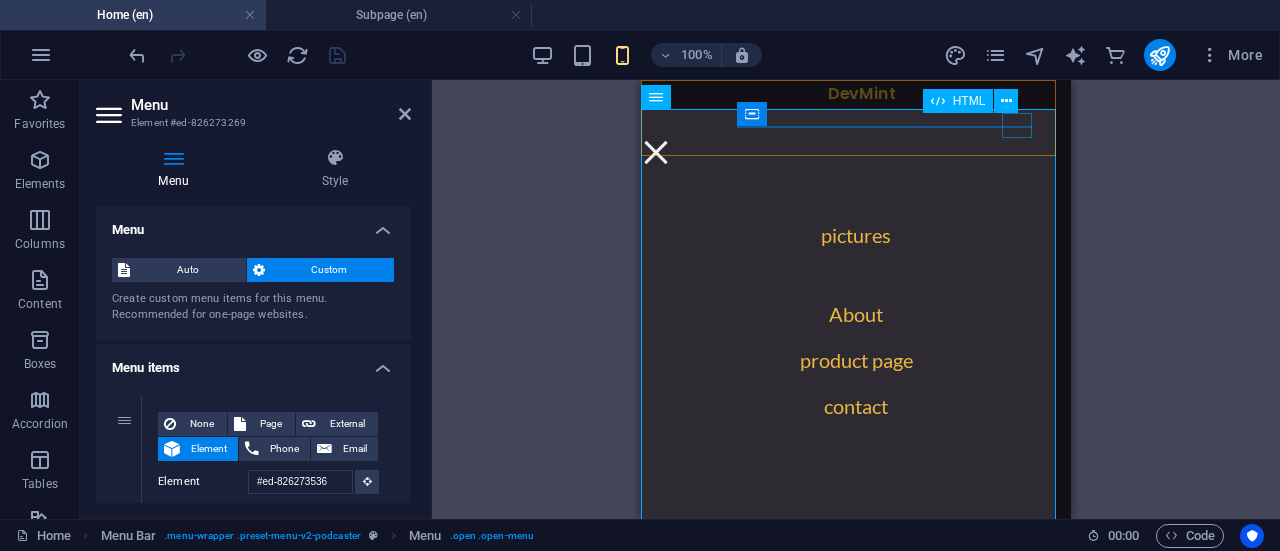 click at bounding box center [656, 152] 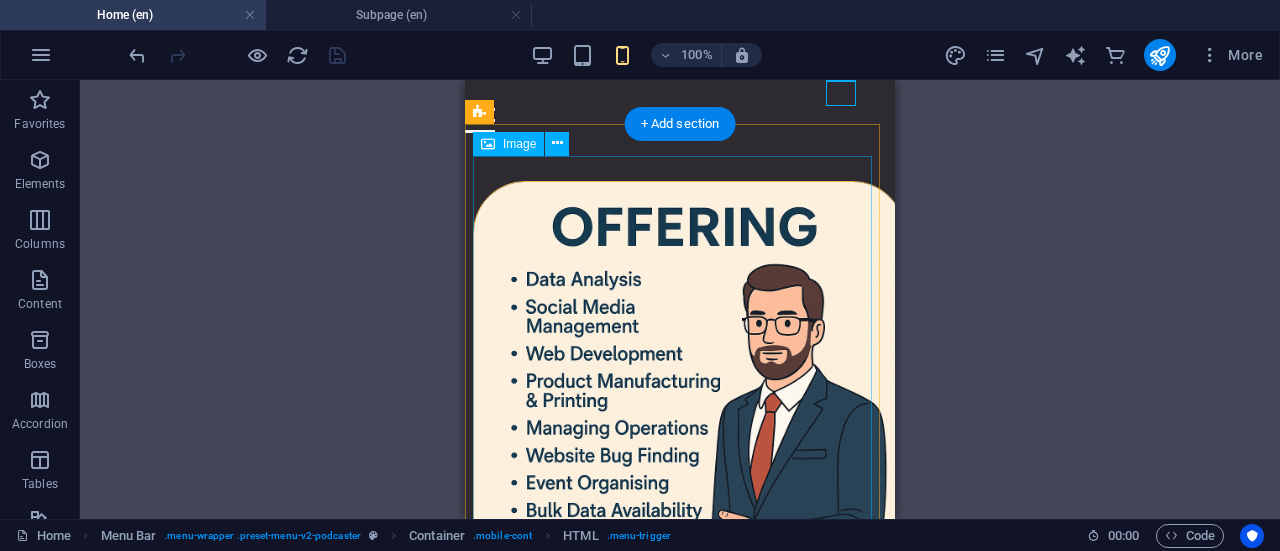 scroll, scrollTop: 0, scrollLeft: 0, axis: both 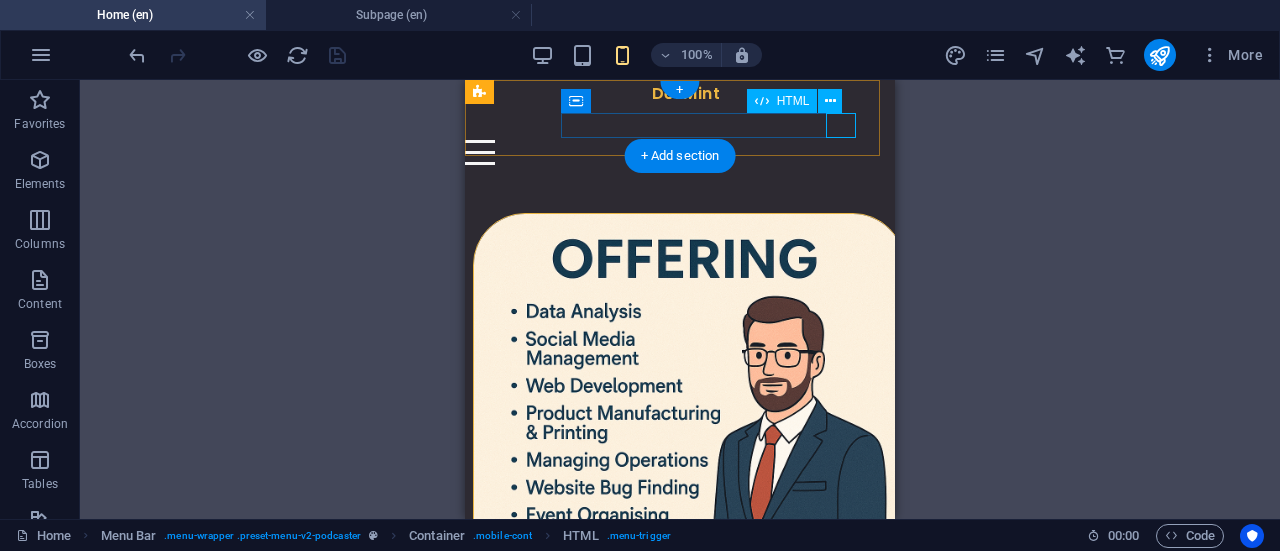 click at bounding box center [668, 152] 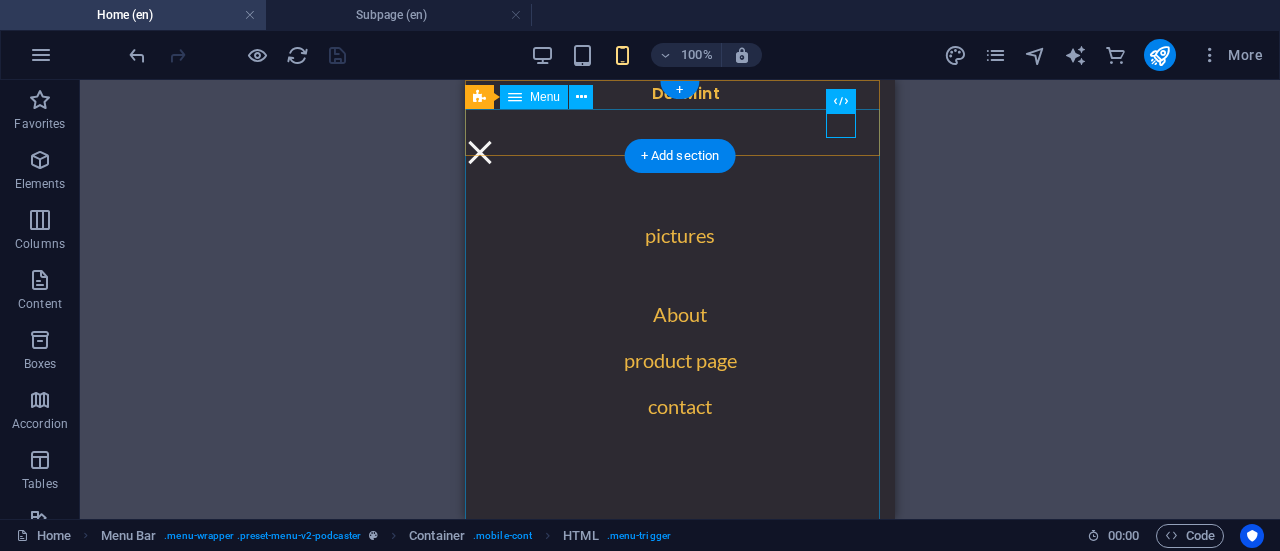 click on "pictures About product page contact" at bounding box center [680, 328] 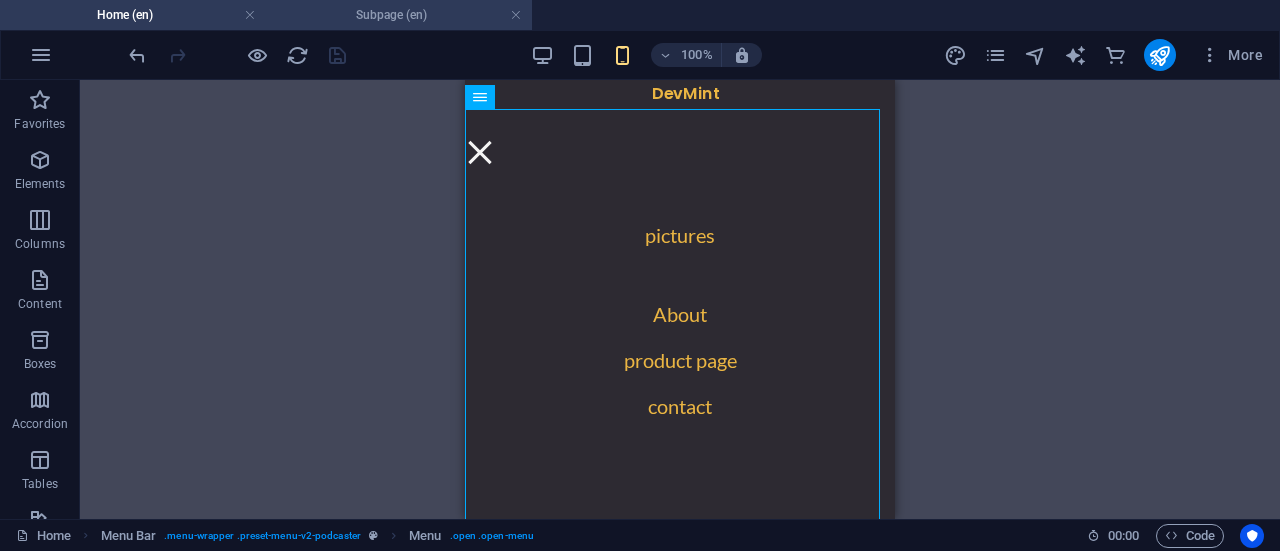 click on "Subpage (en)" at bounding box center [399, 15] 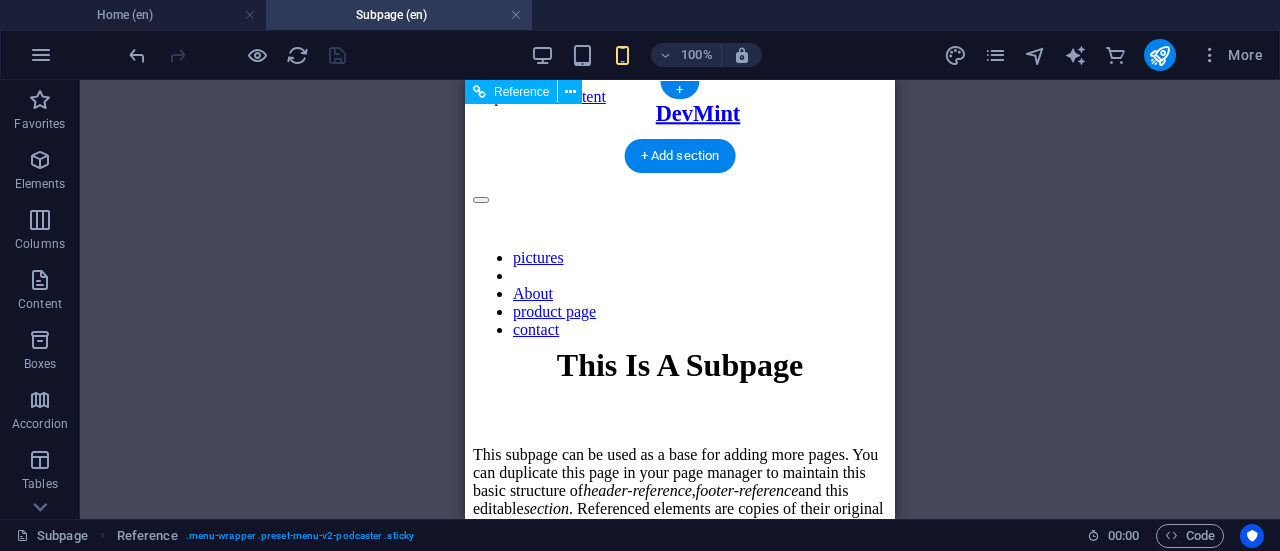 click on "pictures About product page contact" at bounding box center (680, 294) 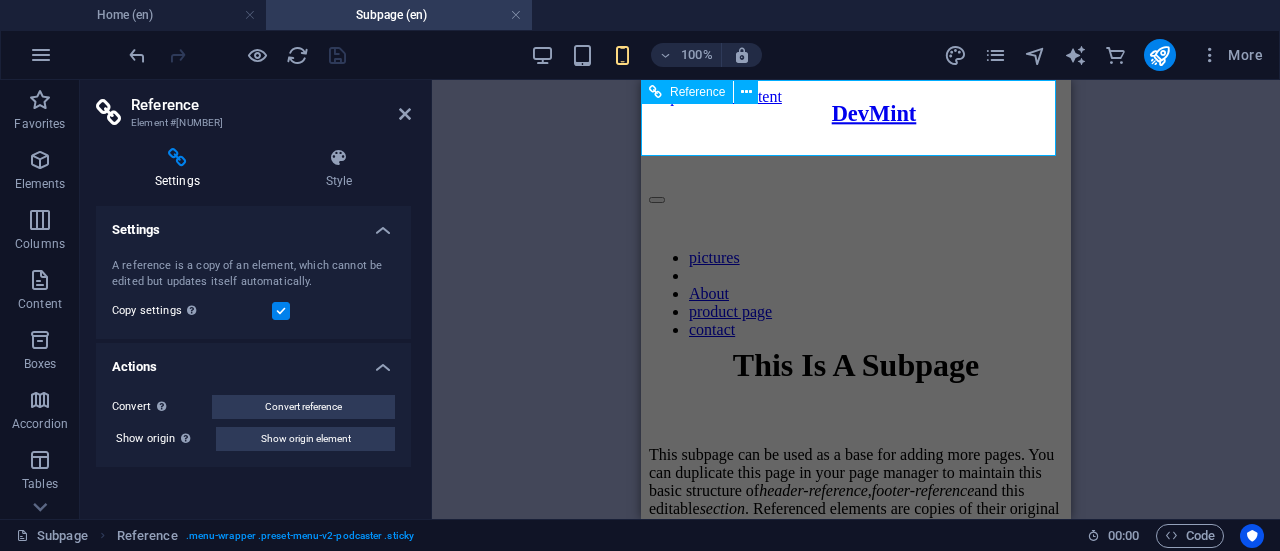 click on "pictures About product page contact" at bounding box center (856, 294) 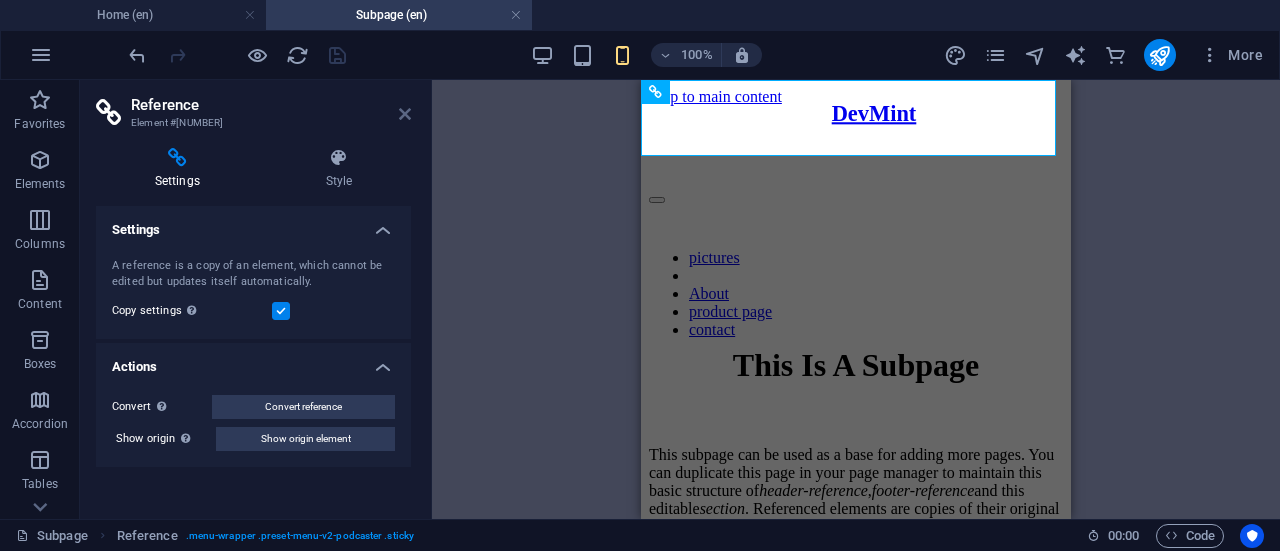 click at bounding box center [405, 114] 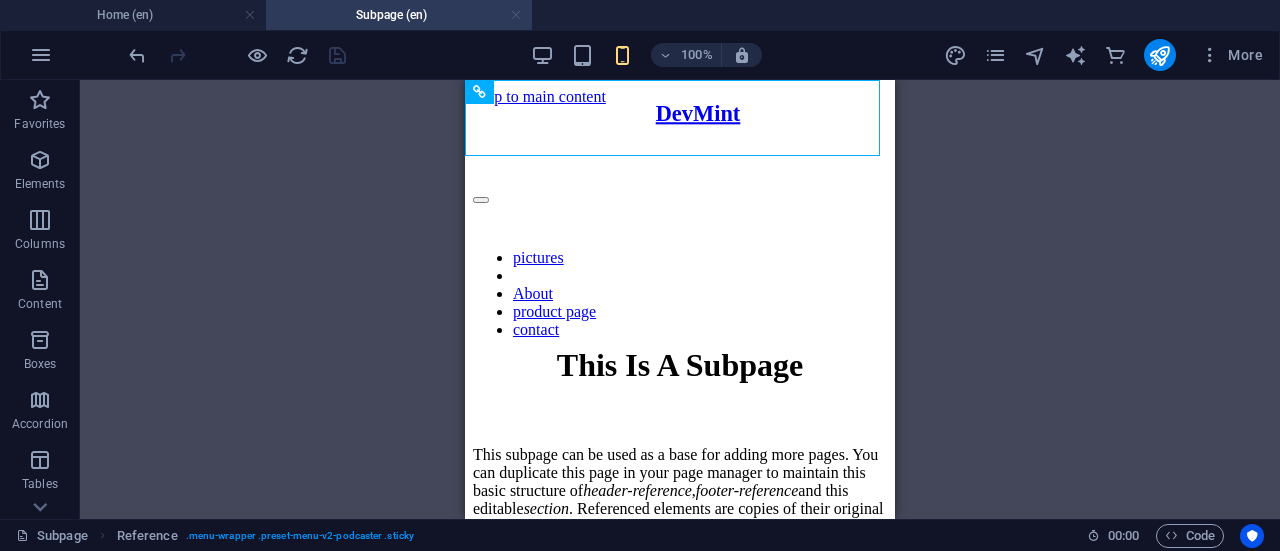 click at bounding box center [516, 15] 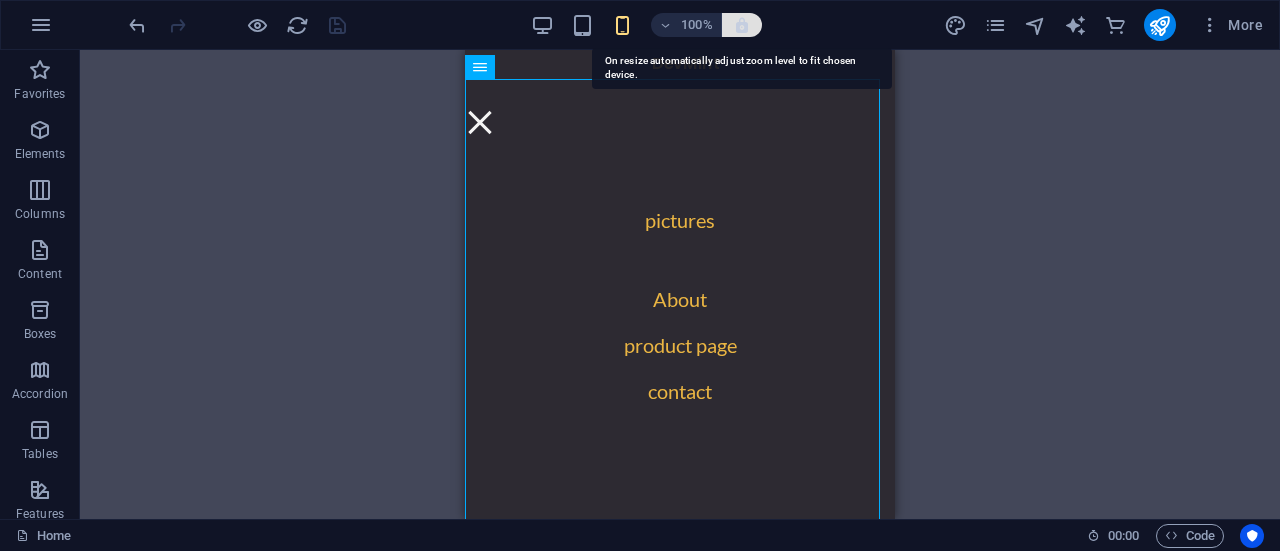 click at bounding box center [742, 25] 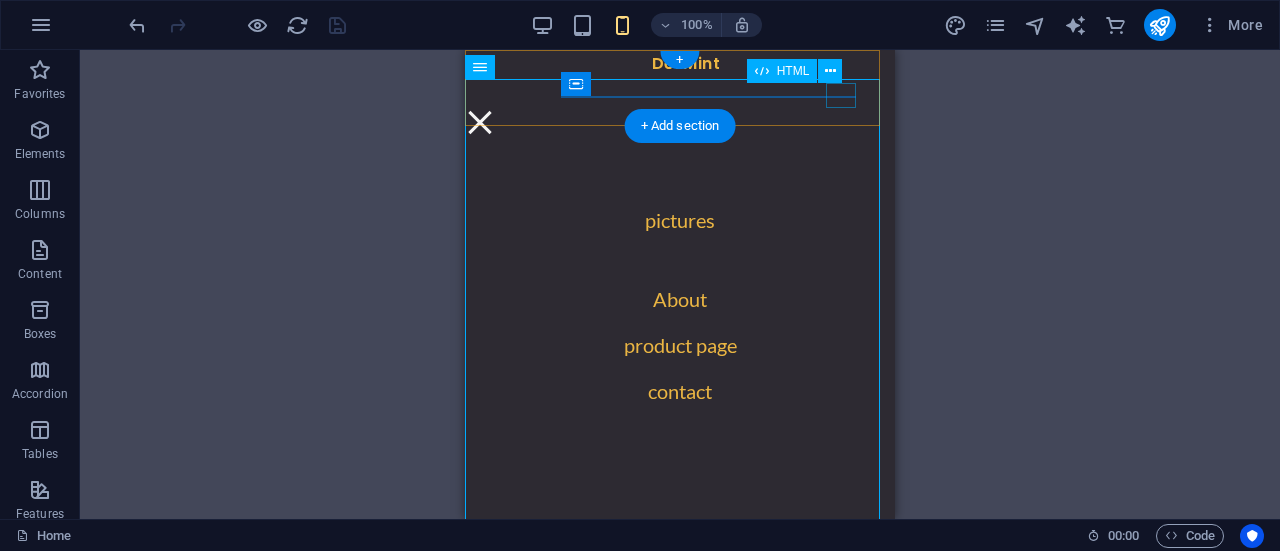 click at bounding box center [480, 122] 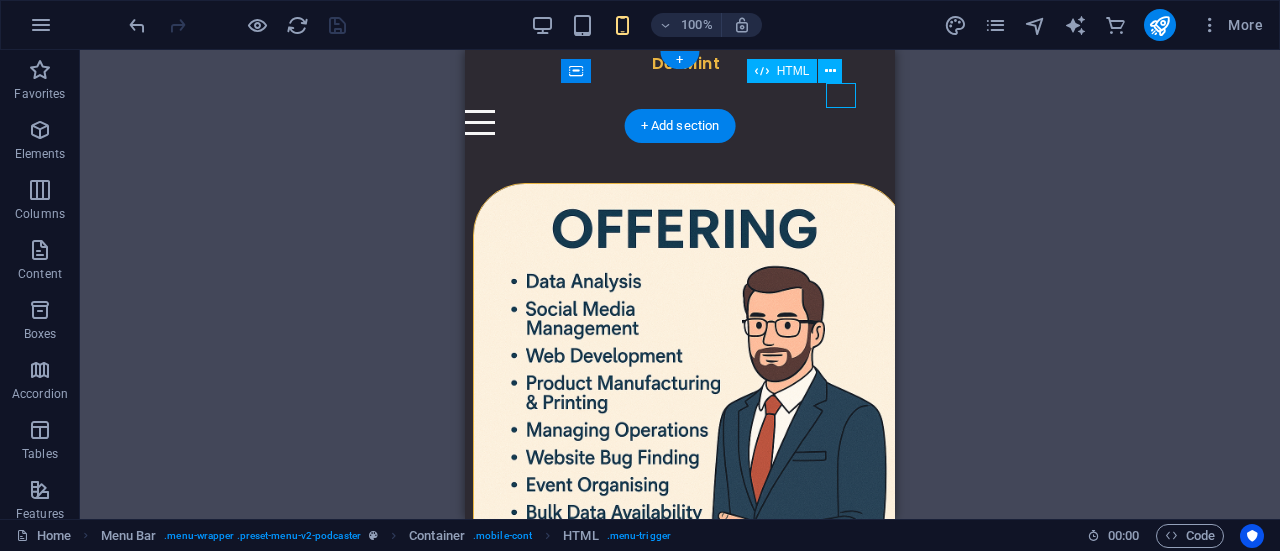 click at bounding box center [668, 122] 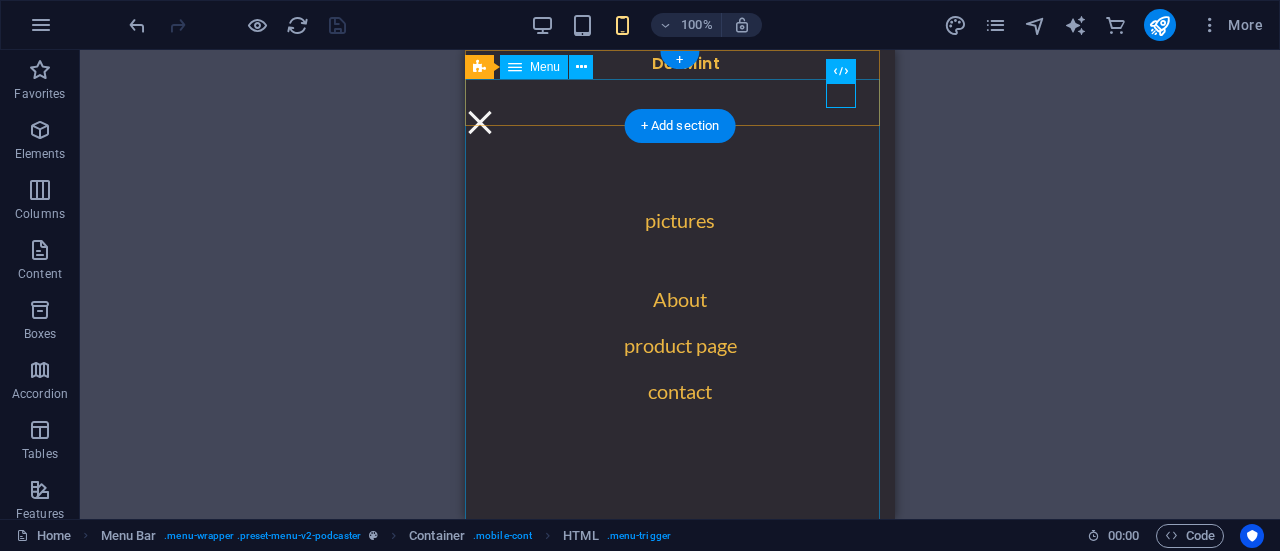 click on "pictures About product page contact" at bounding box center (680, 313) 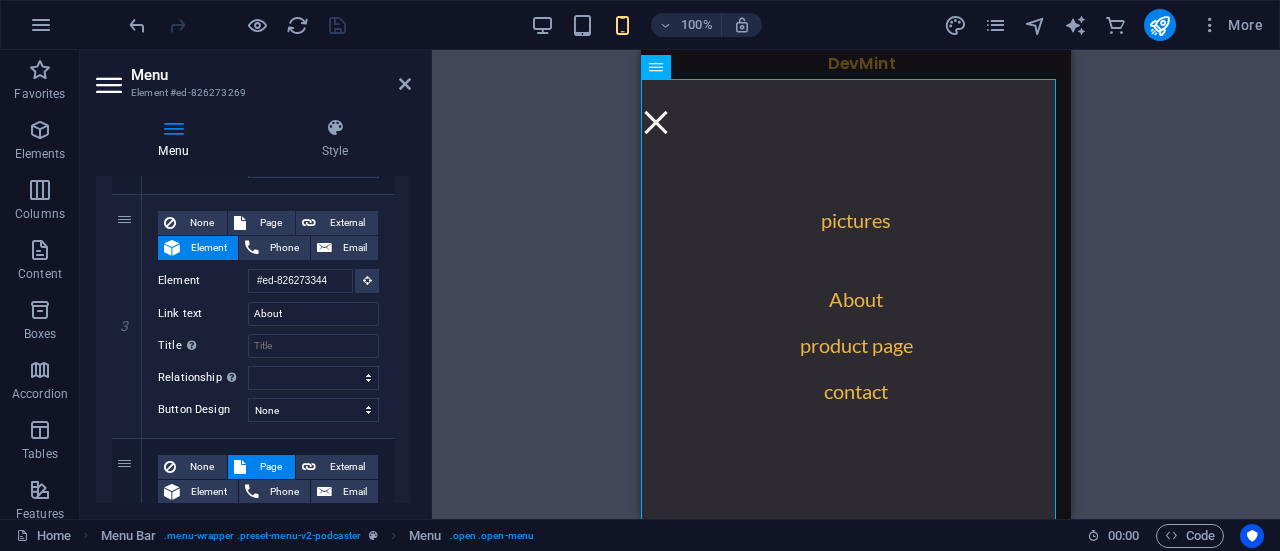 scroll, scrollTop: 693, scrollLeft: 0, axis: vertical 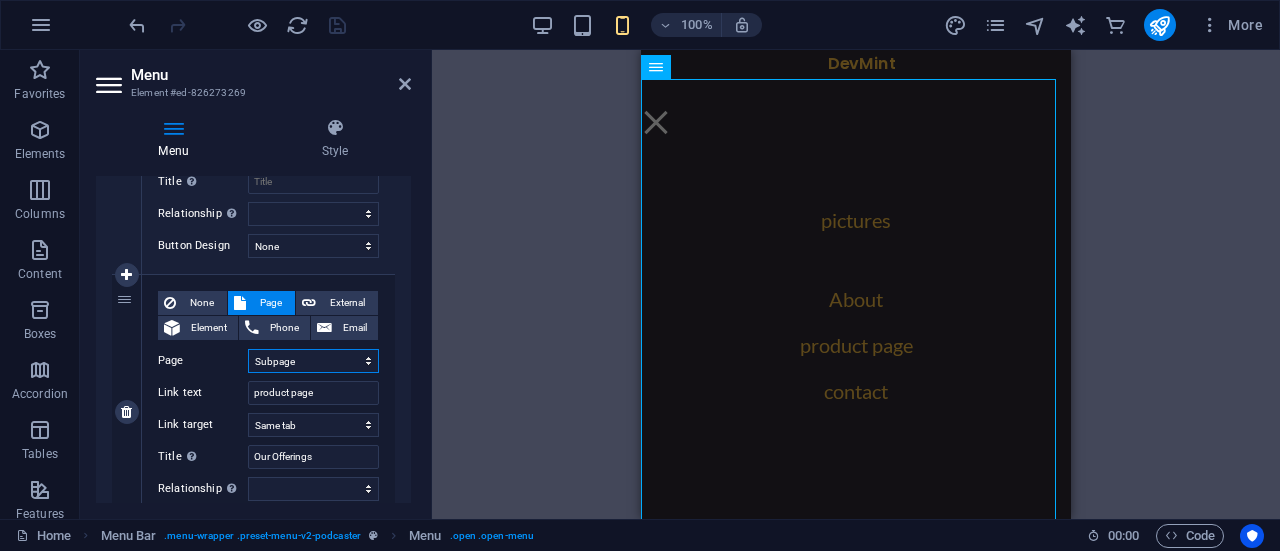 click on "Home Legal Notice Privacy Subpage Home Home" at bounding box center [313, 361] 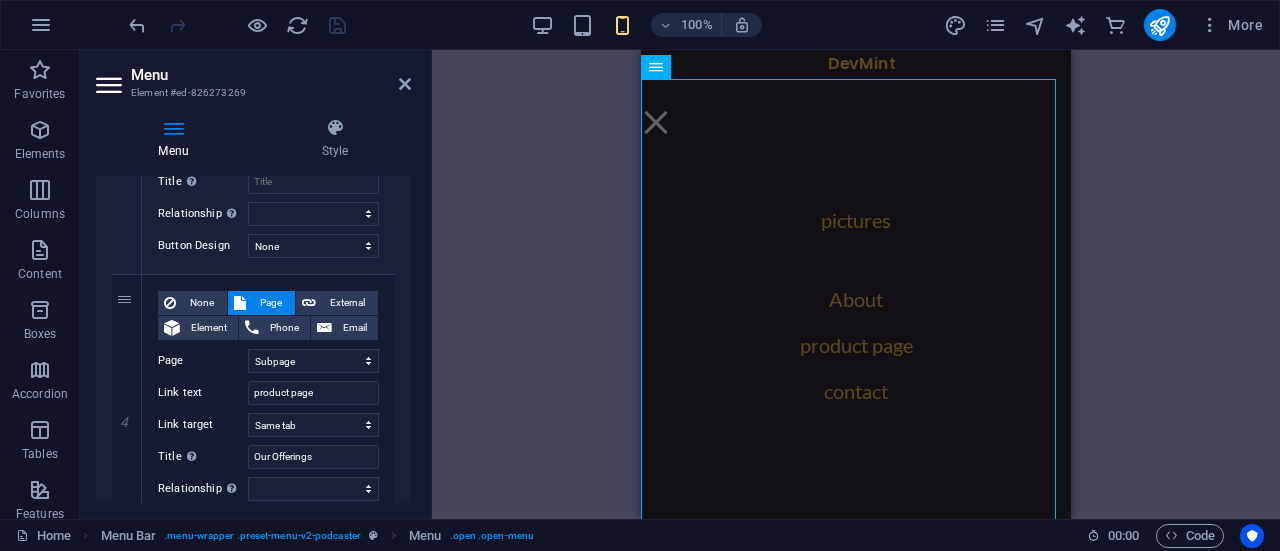 click on "Menu Style Menu Auto Custom Create custom menu items for this menu. Recommended for one-page websites. Manage pages Menu items 1 None Page External Element Phone Email Page Home Legal Notice Privacy Subpage Home Home Element #[NUMBER] URL Phone Email Link text pictures Link target New tab Same tab Overlay Title Additional link description, should not be the same as the link text. The title is most often shown as a tooltip text when the mouse moves over the element. Leave empty if uncertain. About Relationship Sets the relationship of this link to the link target . For example, the value "nofollow" instructs search engines not to follow the link. Can be left empty. alternate author bookmark external help license next nofollow noreferrer noopener prev search tag Button Design None Default Primary Secondary 2 None Page External Element Phone Email Page Home Legal Notice Privacy Subpage Home Home Element URL Phone Email Link text Link target New tab Same tab Overlay" at bounding box center (253, 310) 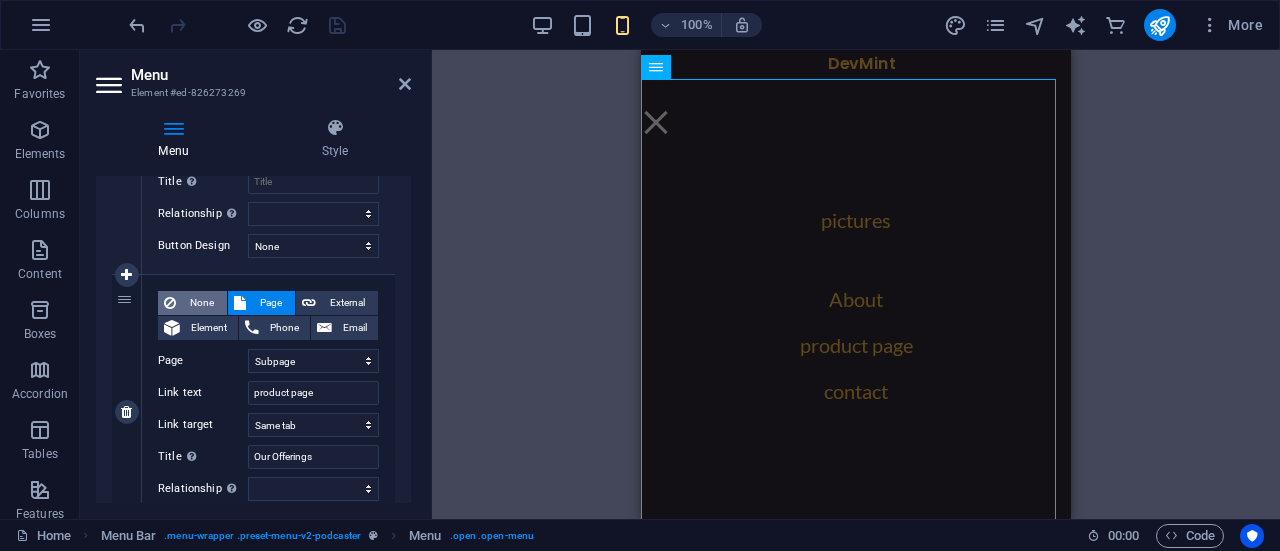 click on "None" at bounding box center (201, 303) 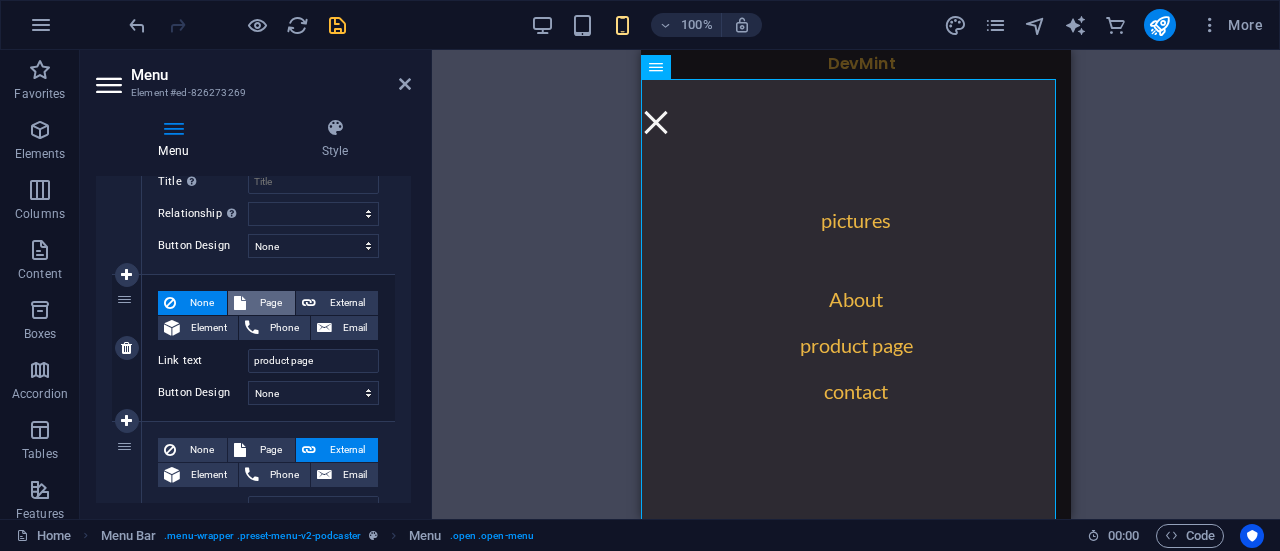 click on "Page" at bounding box center [270, 303] 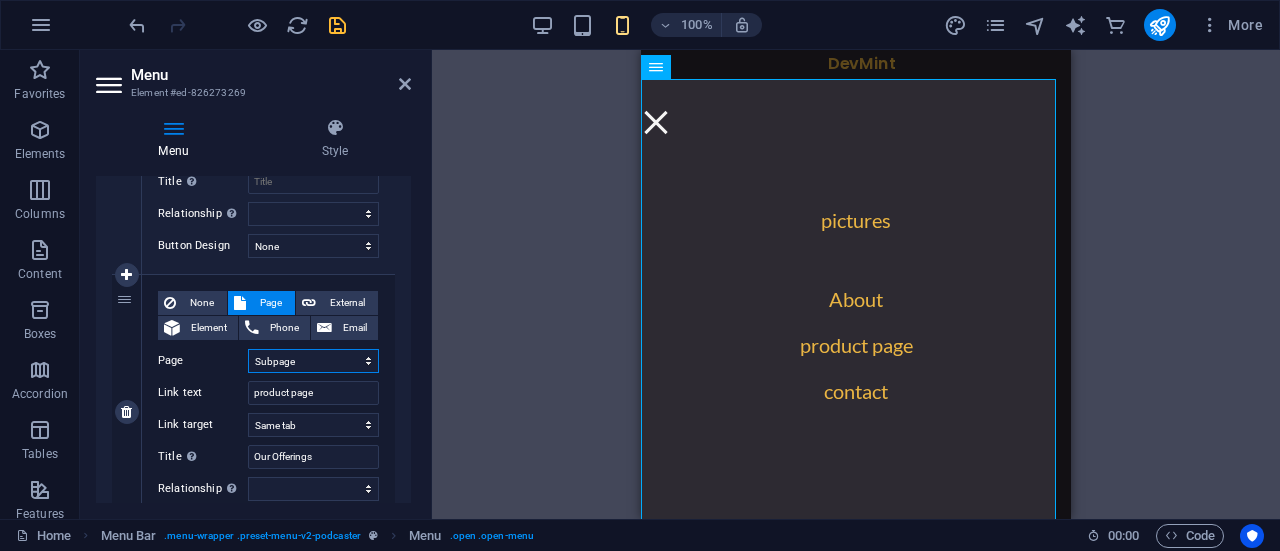 click on "Home Legal Notice Privacy Subpage Home Home" at bounding box center [313, 361] 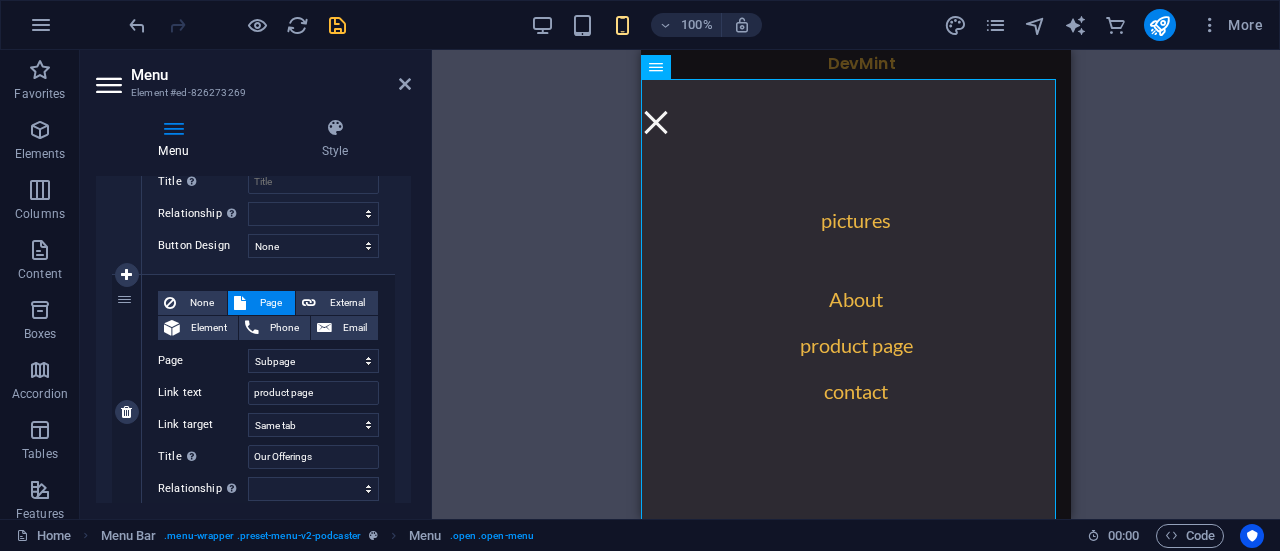 click on "Link text" at bounding box center (203, 393) 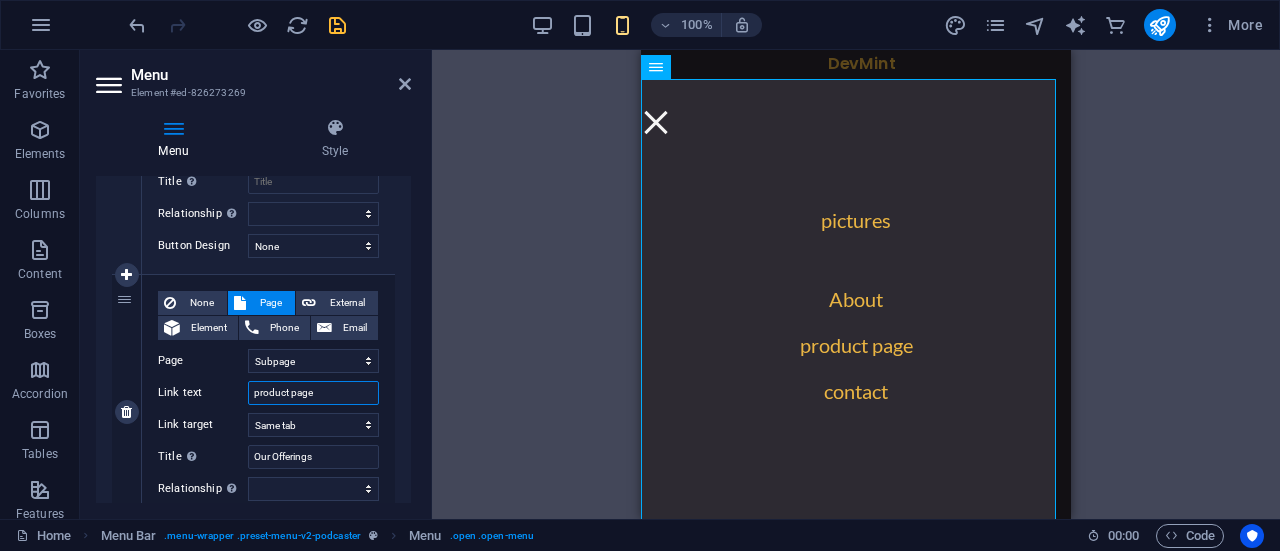 click on "product page" at bounding box center [313, 393] 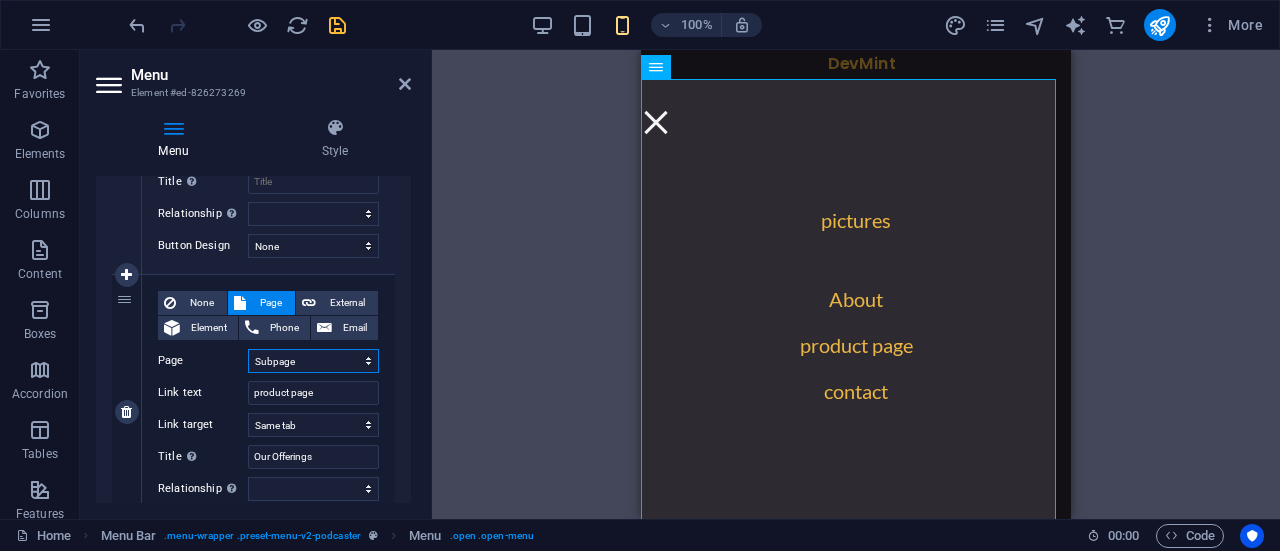 click on "Home Legal Notice Privacy Subpage Home Home" at bounding box center [313, 361] 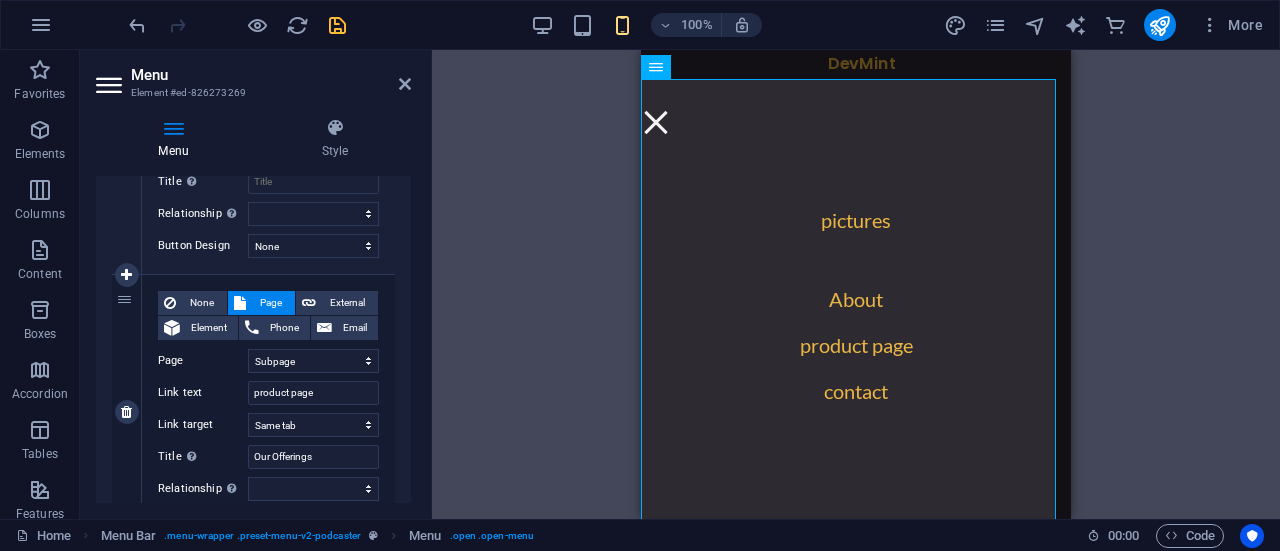 click on "Page" at bounding box center [203, 361] 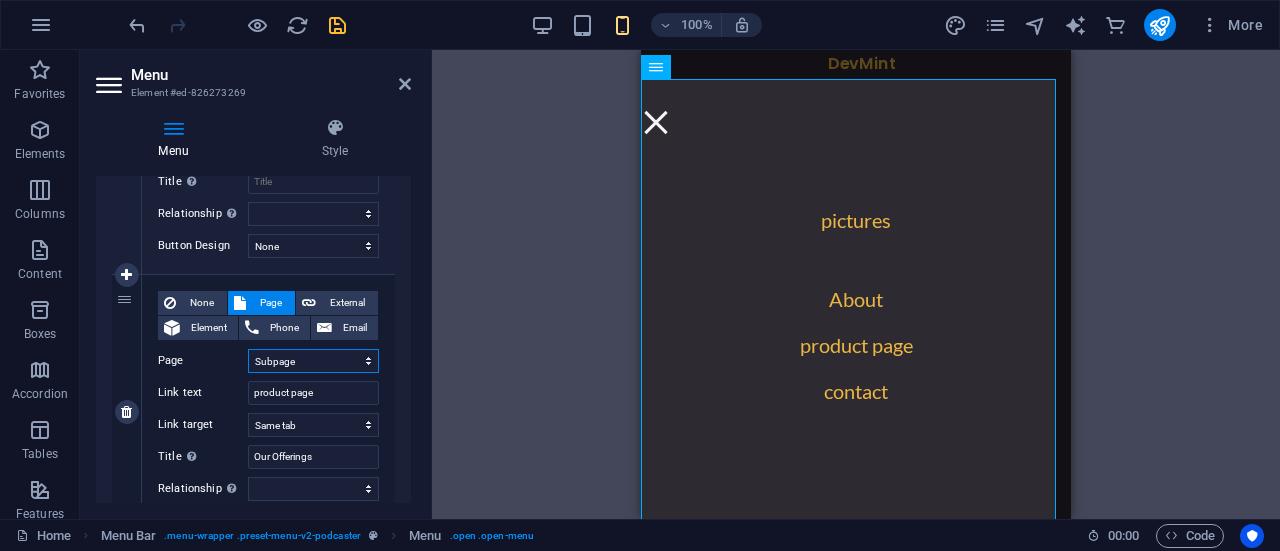 click on "Home Legal Notice Privacy Subpage Home Home" at bounding box center (313, 361) 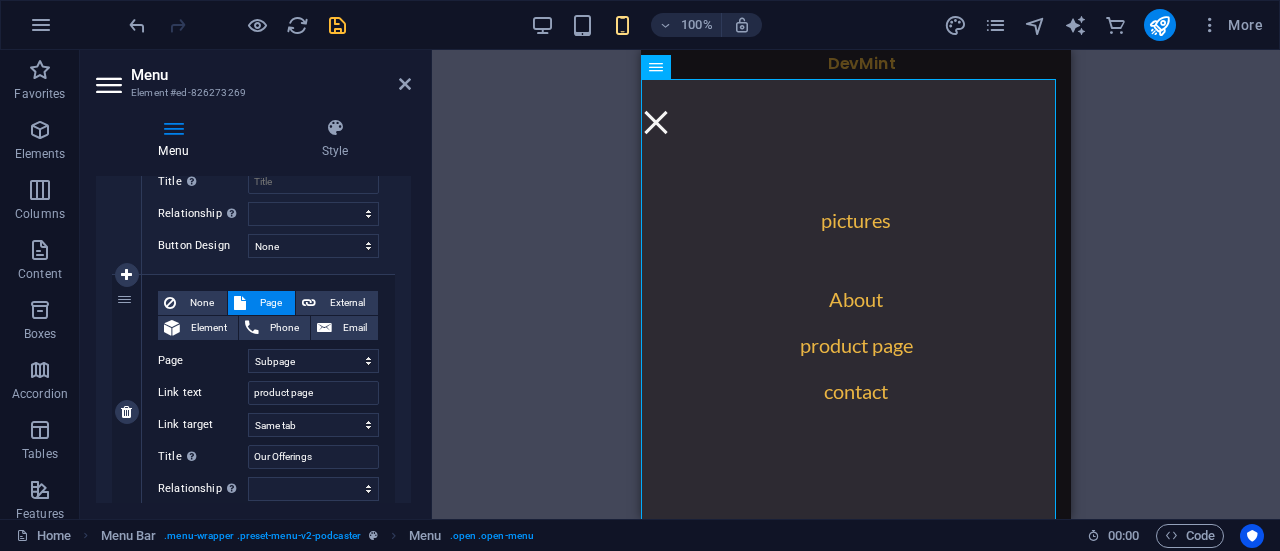 click on "Page" at bounding box center [203, 361] 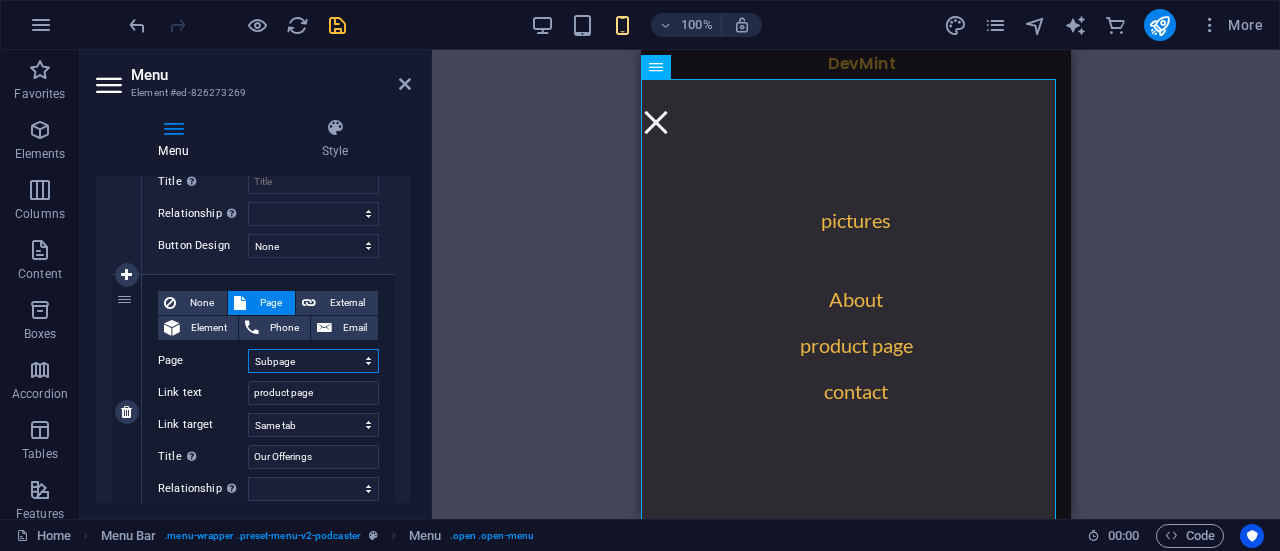 click on "Home Legal Notice Privacy Subpage Home Home" at bounding box center (313, 361) 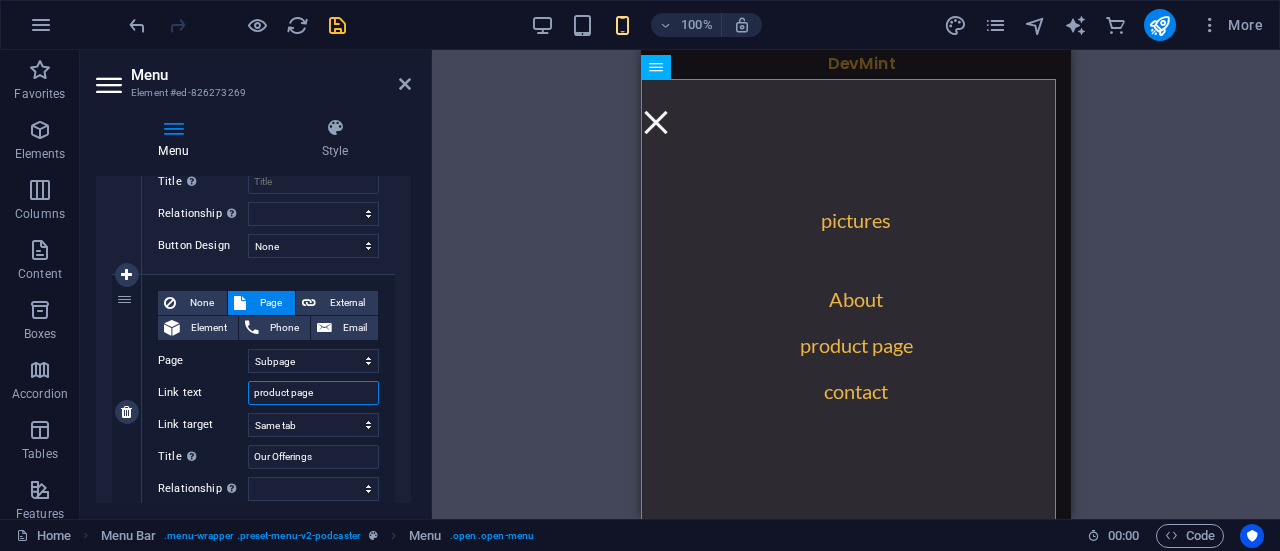 click on "product page" at bounding box center [313, 393] 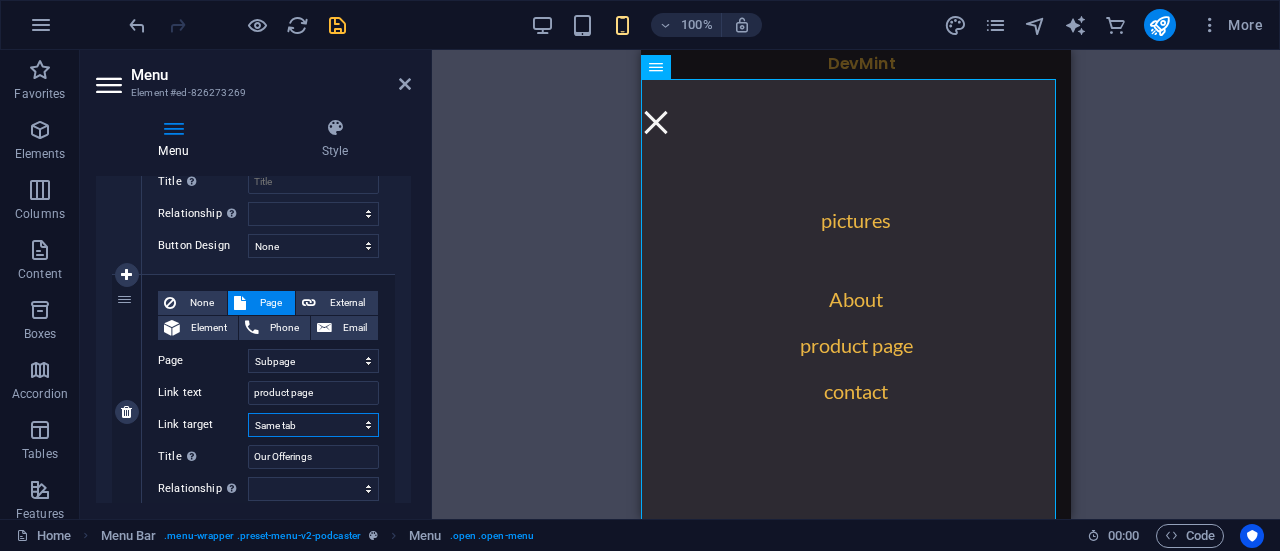 click on "New tab Same tab Overlay" at bounding box center (313, 425) 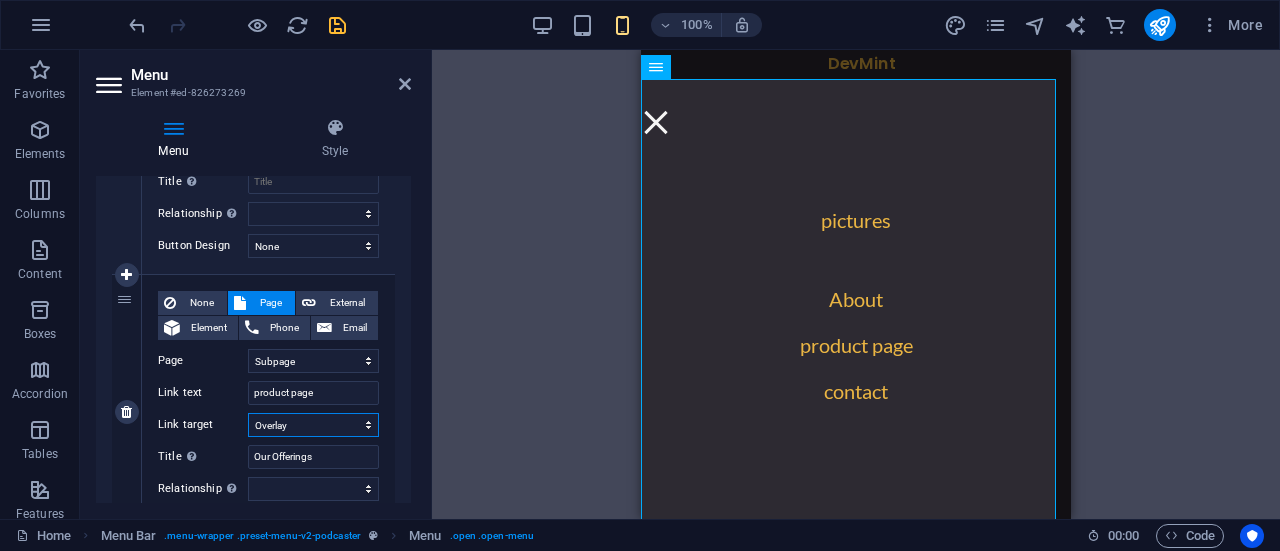 click on "New tab Same tab Overlay" at bounding box center [313, 425] 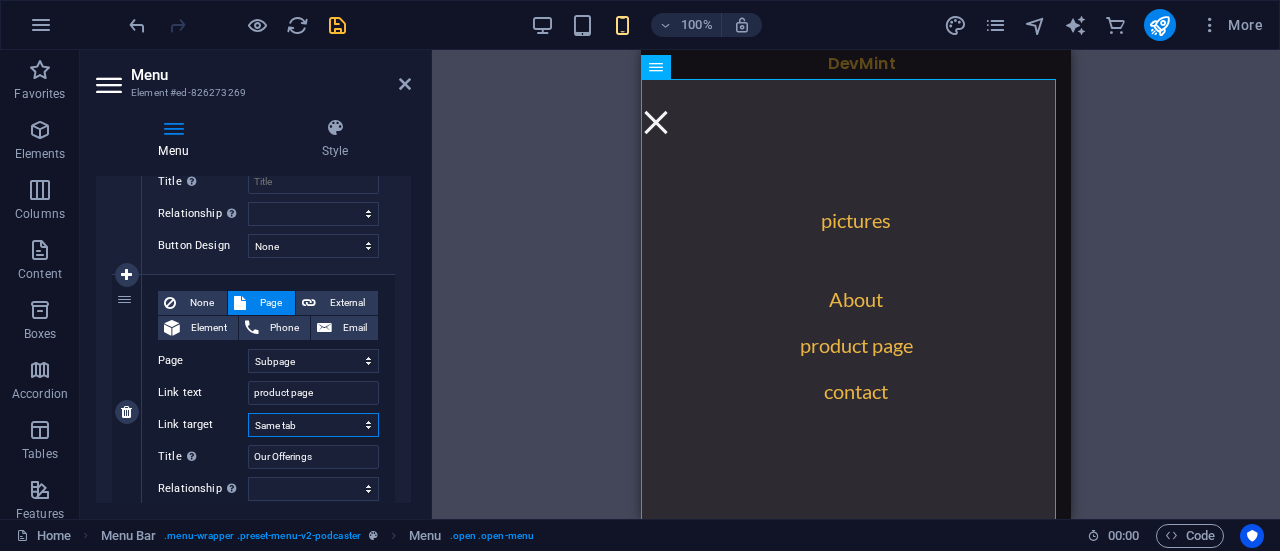 click on "New tab Same tab Overlay" at bounding box center (313, 425) 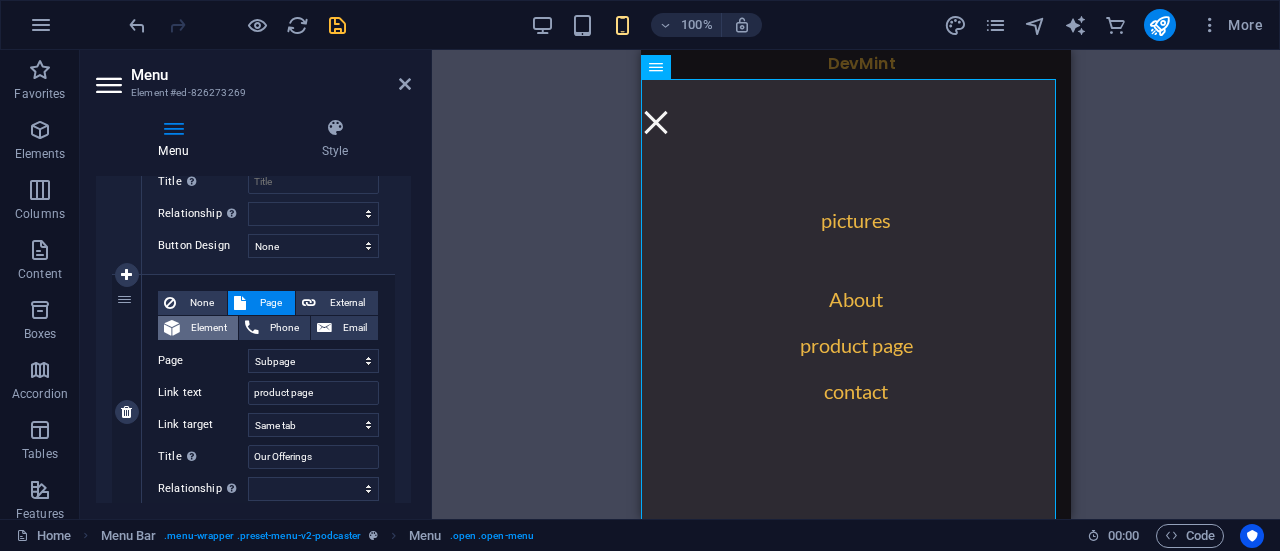 click on "Element" at bounding box center [198, 328] 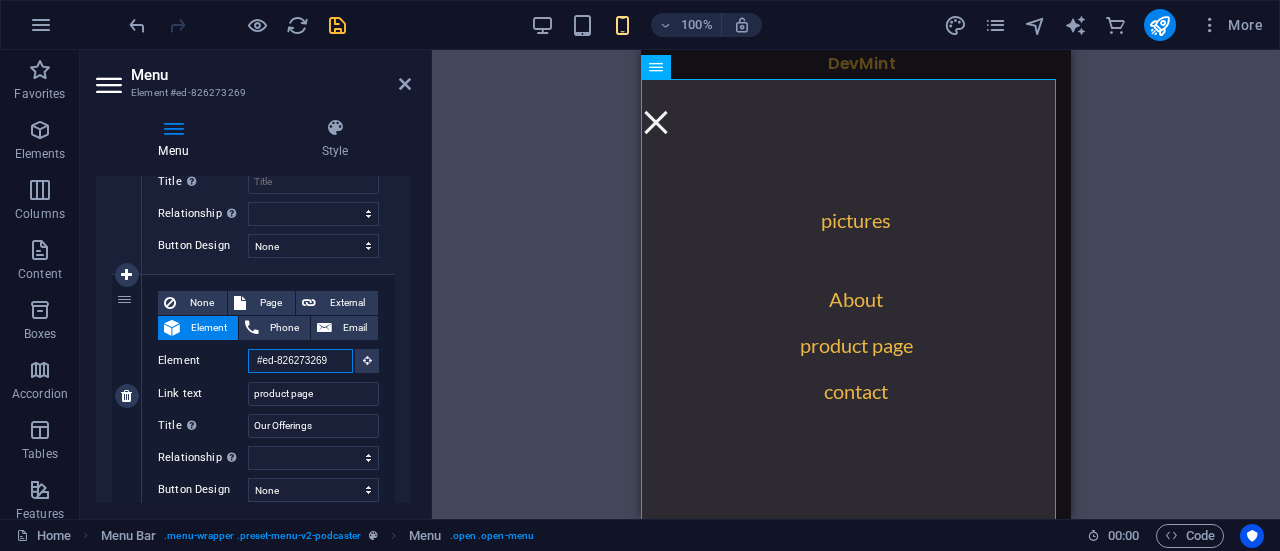 scroll, scrollTop: 0, scrollLeft: 2, axis: horizontal 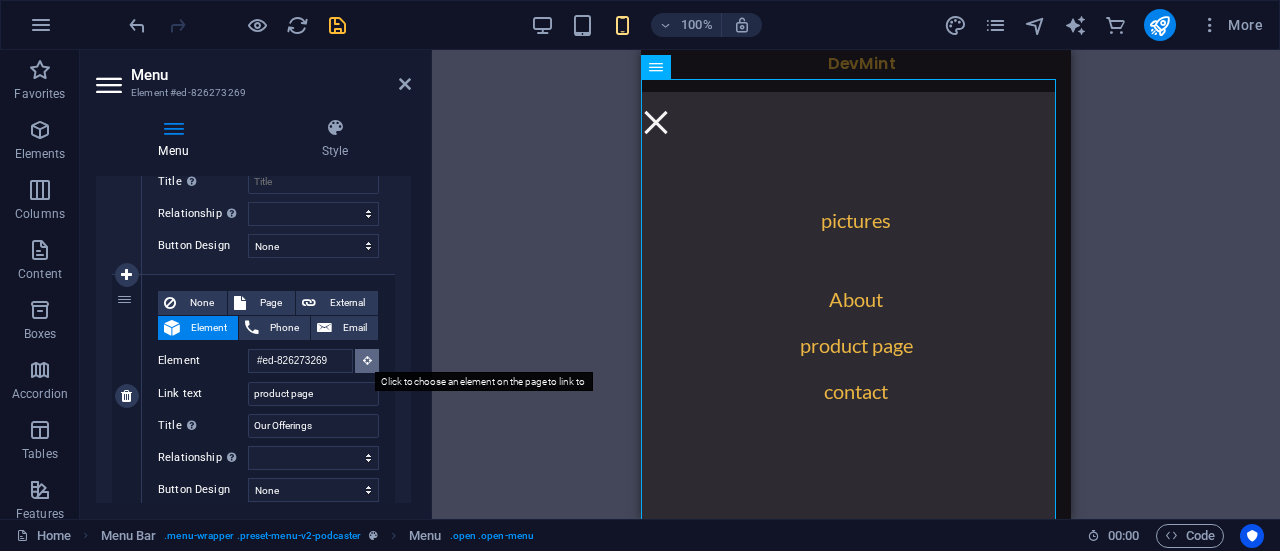 click at bounding box center (367, 361) 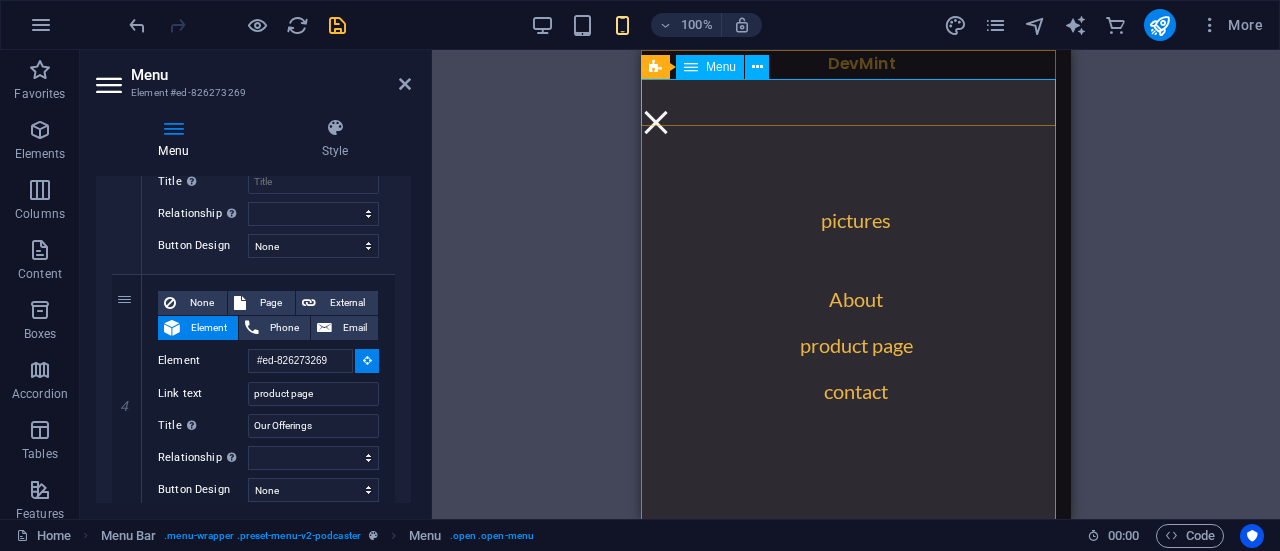 click on "pictures About product page contact" at bounding box center (856, 313) 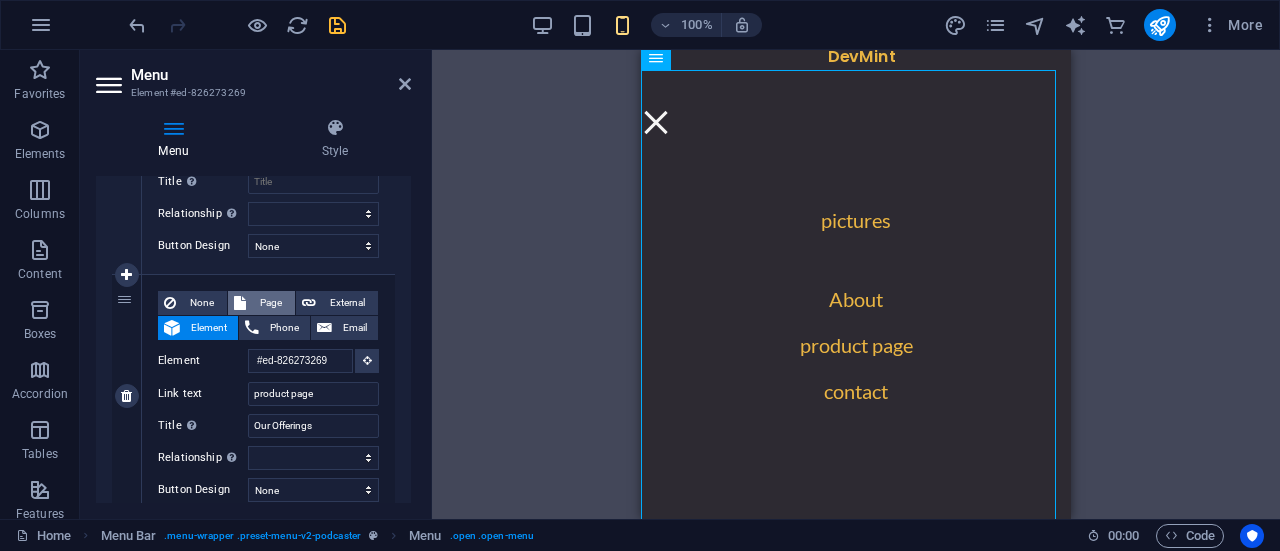 scroll, scrollTop: 0, scrollLeft: 0, axis: both 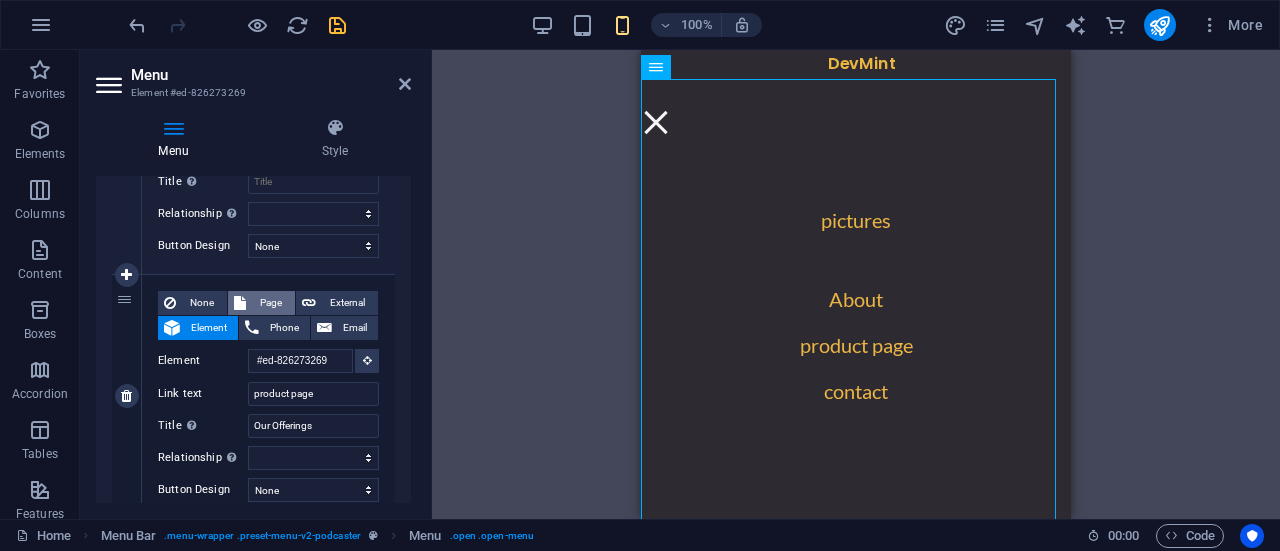 click on "Page" at bounding box center (270, 303) 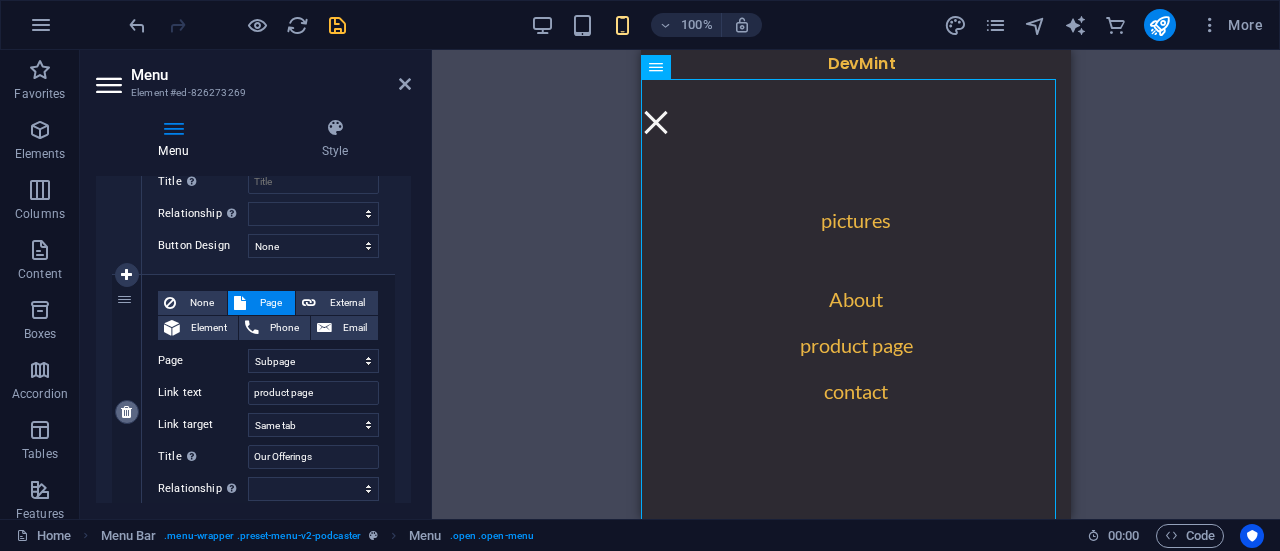 click at bounding box center [127, 412] 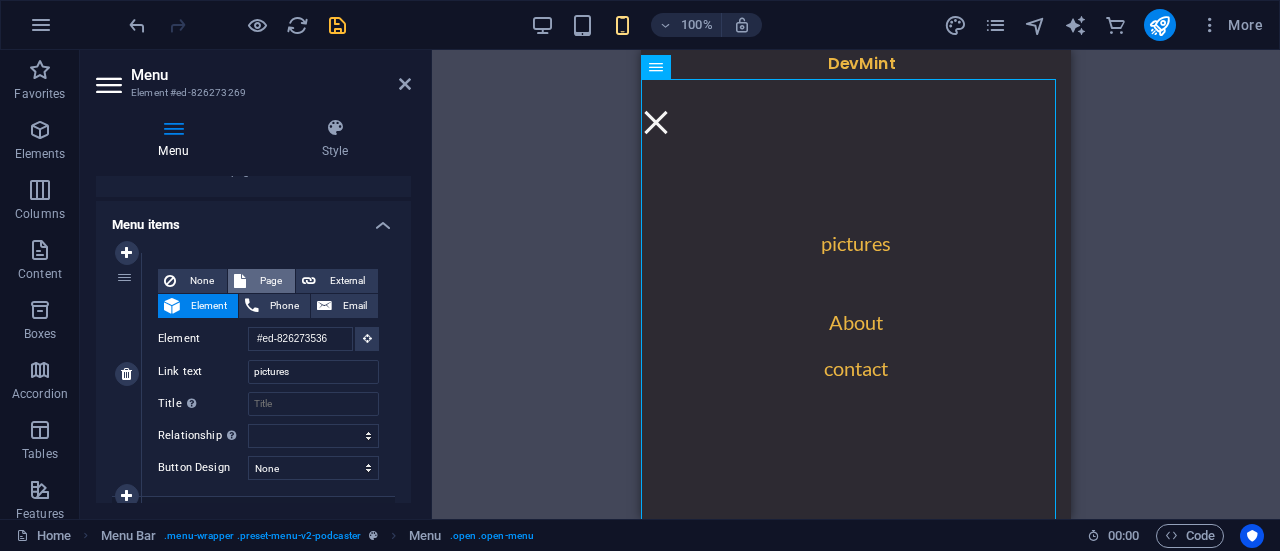 scroll, scrollTop: 115, scrollLeft: 0, axis: vertical 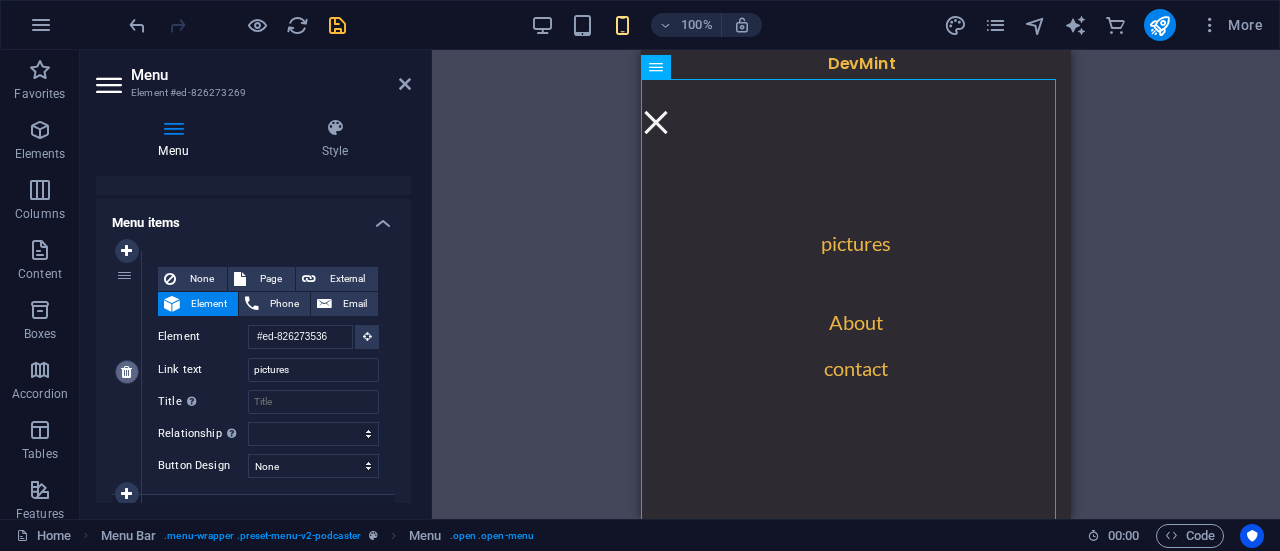 click at bounding box center [126, 372] 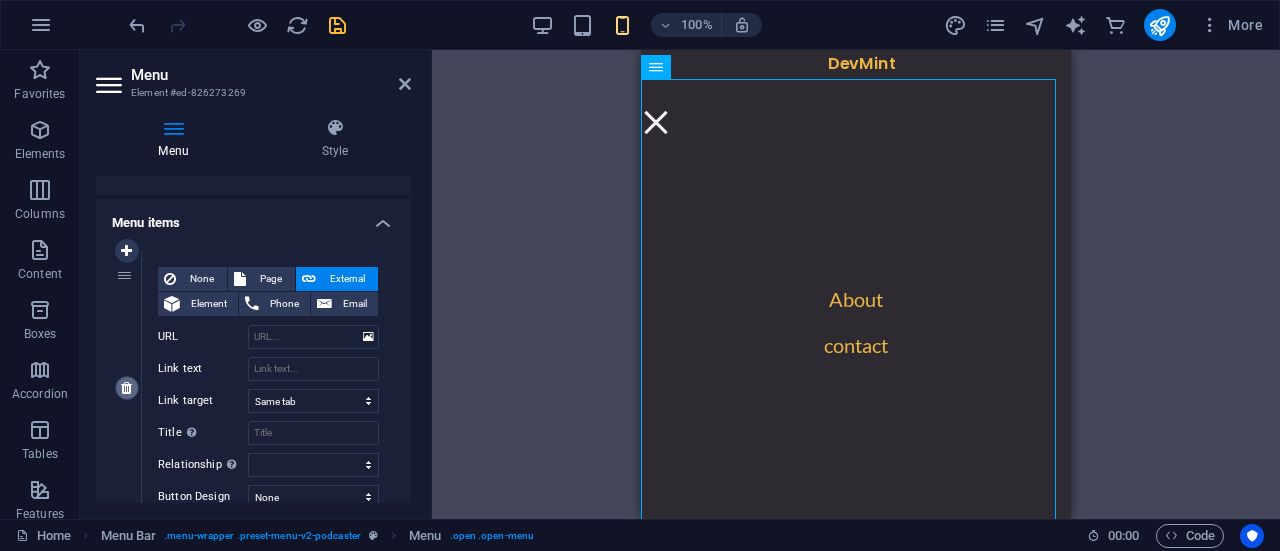 click at bounding box center [126, 388] 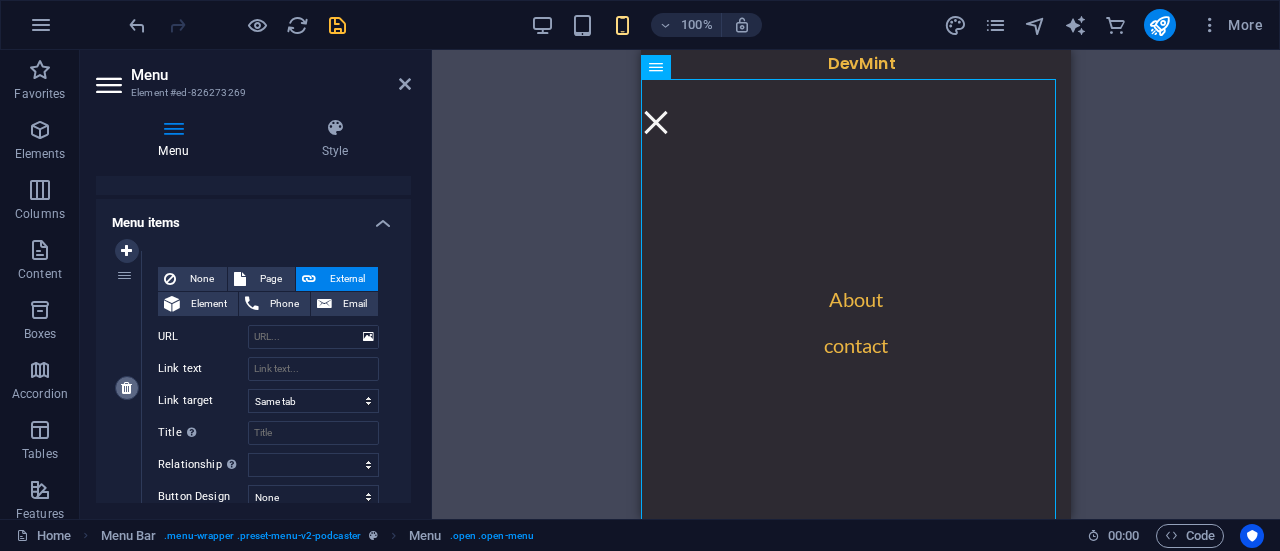 type on "#ed-826273344" 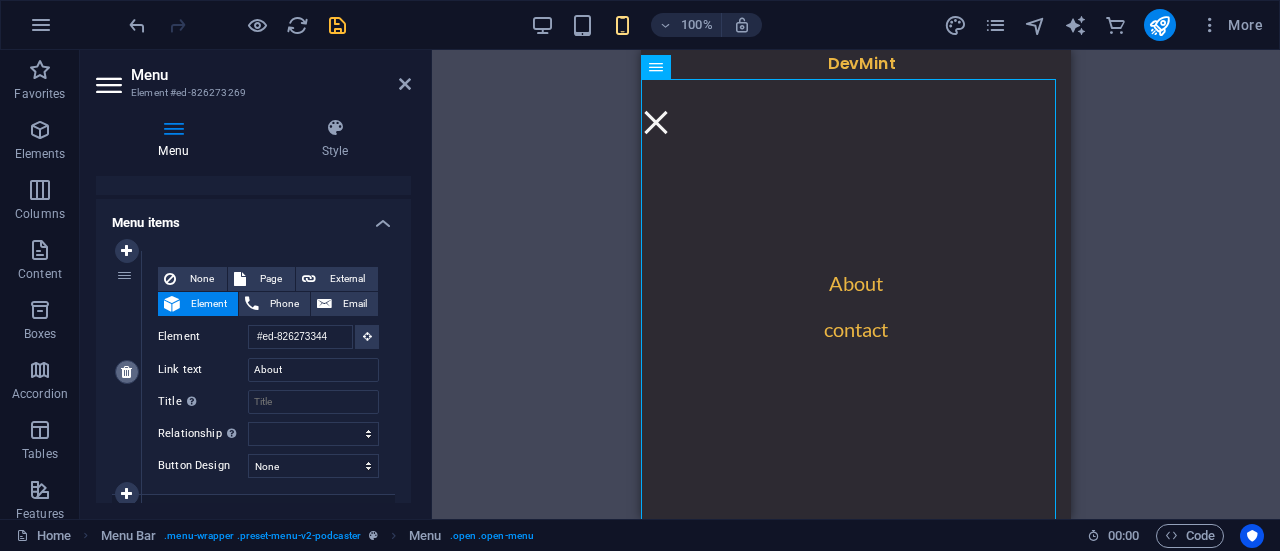 click at bounding box center (126, 372) 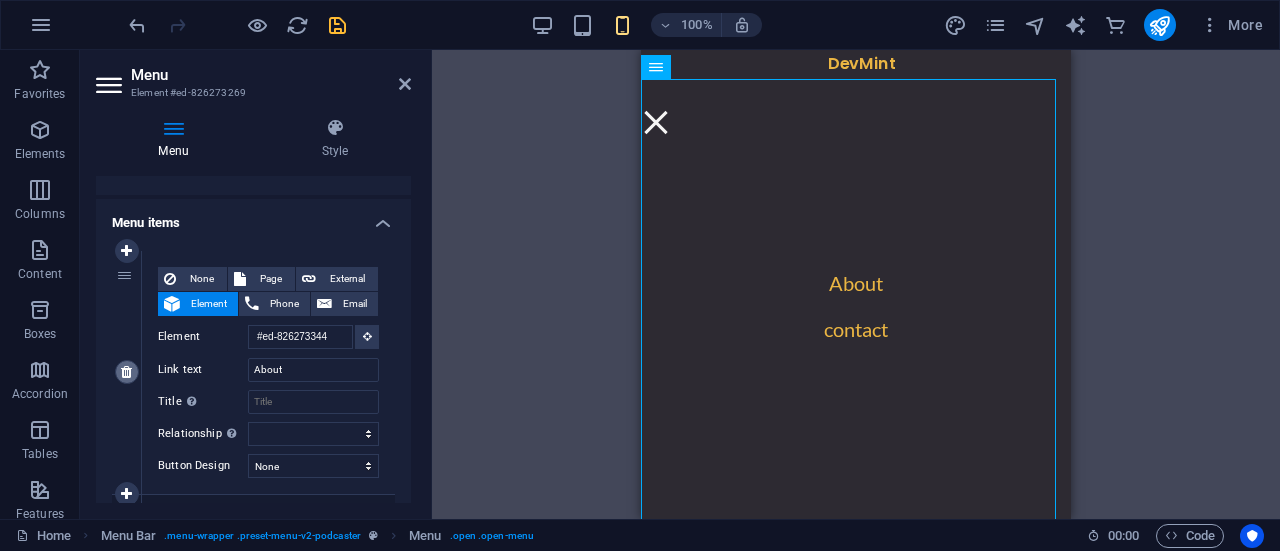 type on "contact" 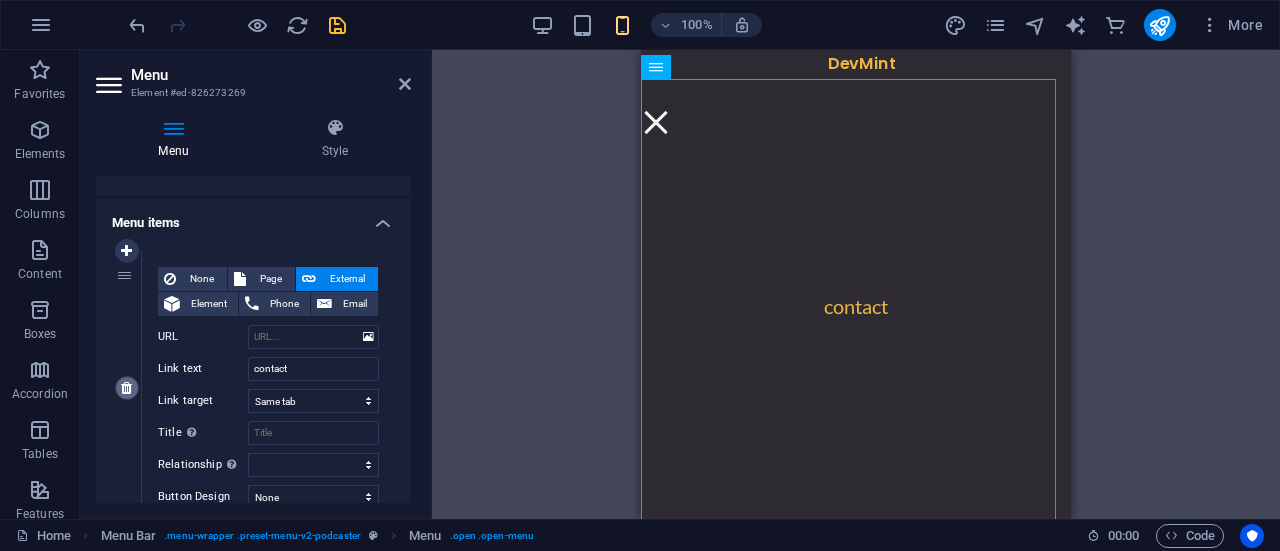 click at bounding box center (126, 388) 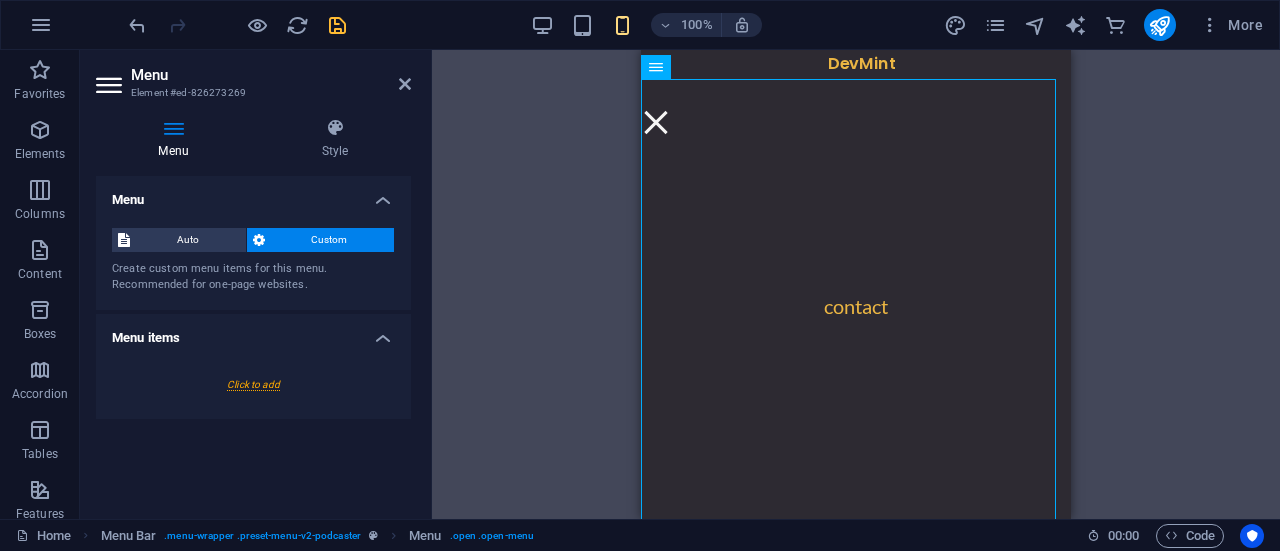 scroll, scrollTop: 0, scrollLeft: 0, axis: both 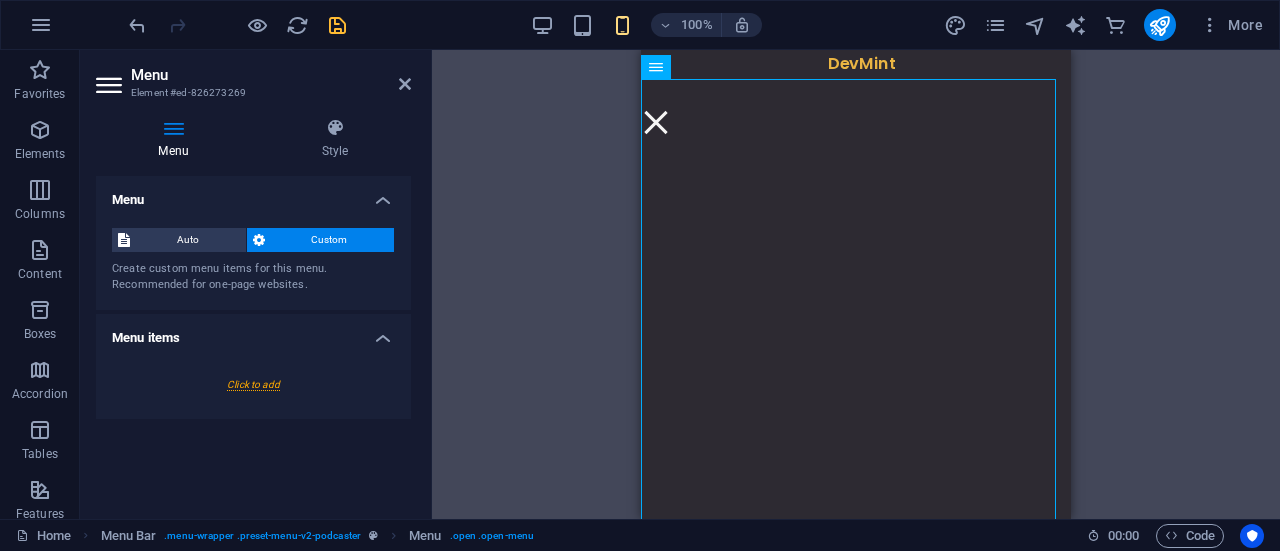 click at bounding box center [253, 384] 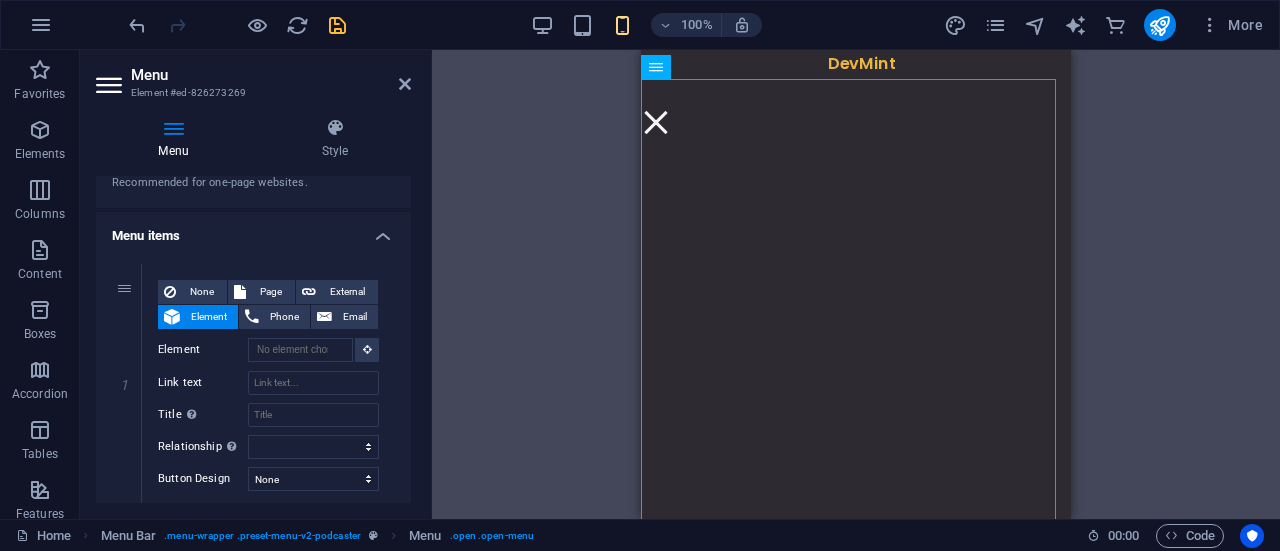 scroll, scrollTop: 109, scrollLeft: 0, axis: vertical 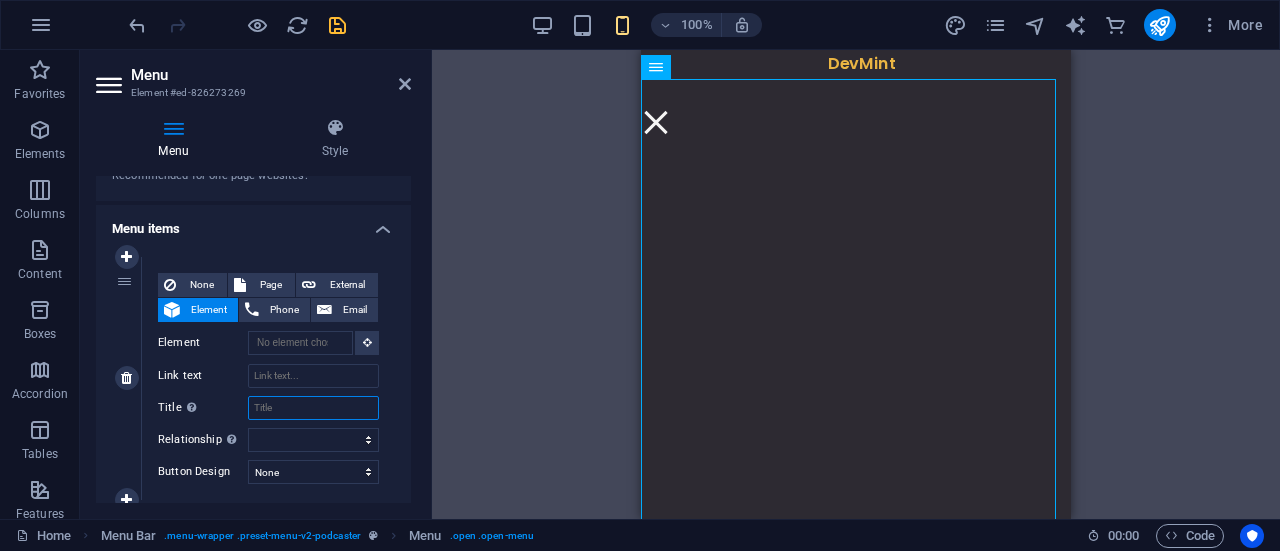 click on "Title Additional link description, should not be the same as the link text. The title is most often shown as a tooltip text when the mouse moves over the element. Leave empty if uncertain." at bounding box center (313, 408) 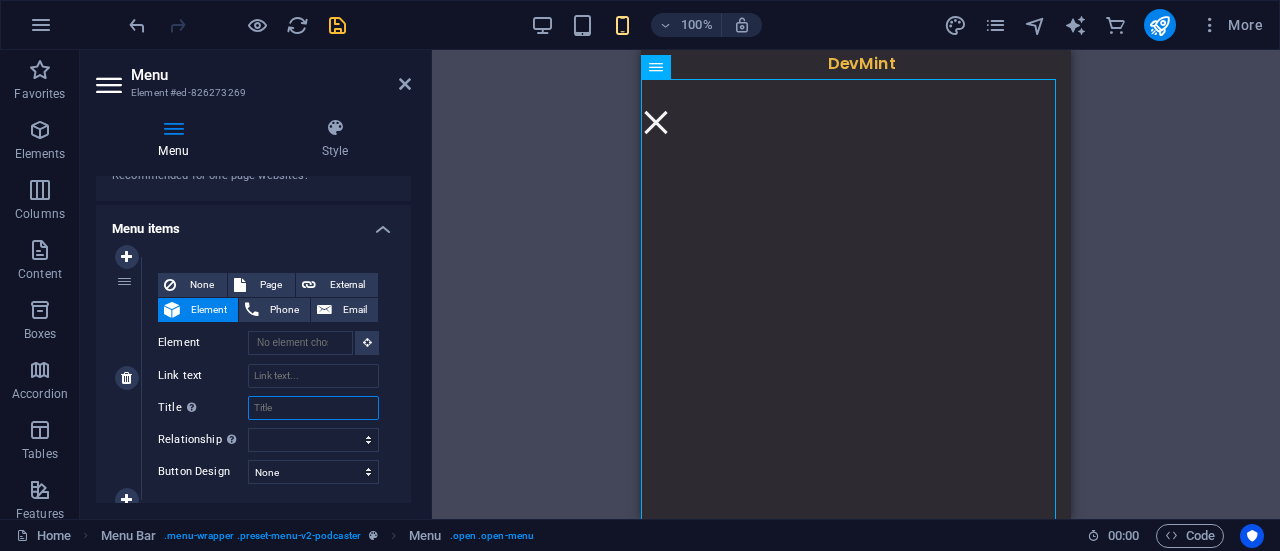 type on "A" 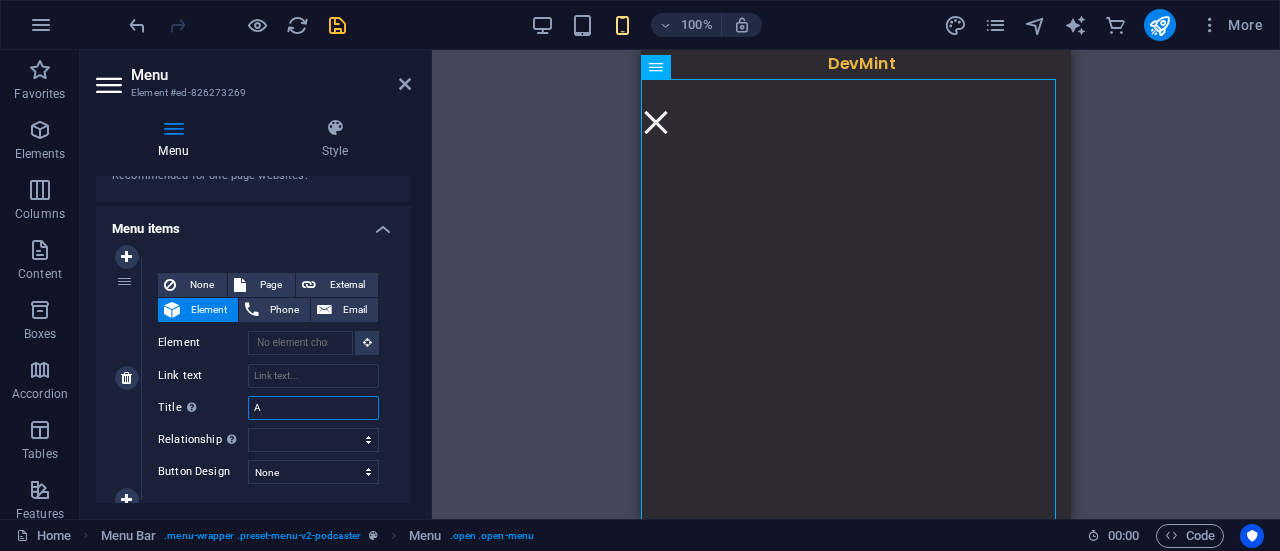 select 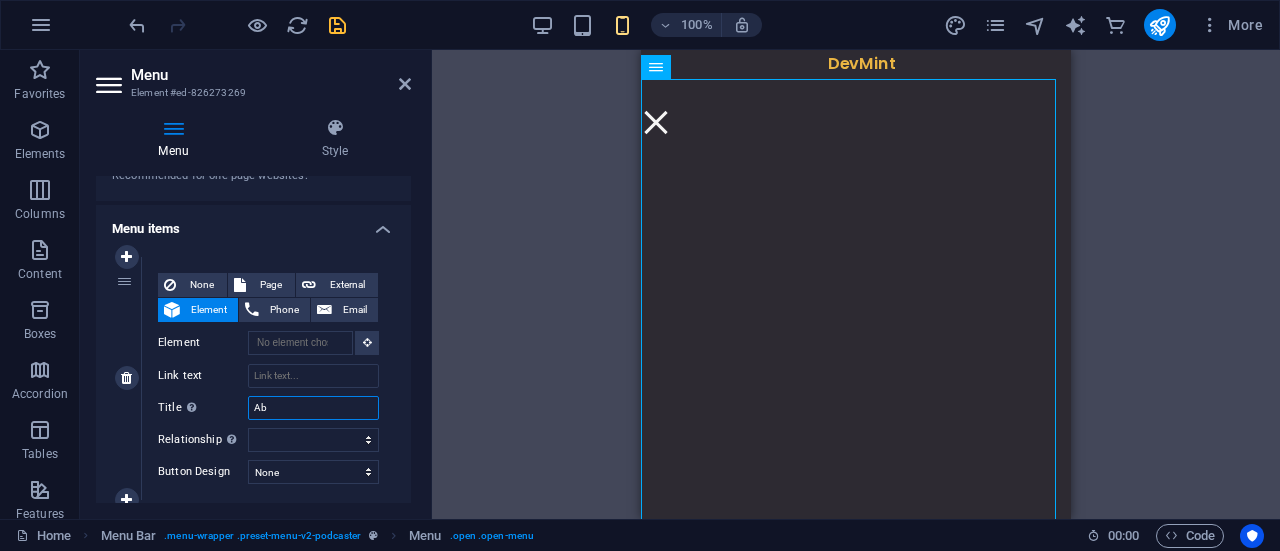 type on "Abo" 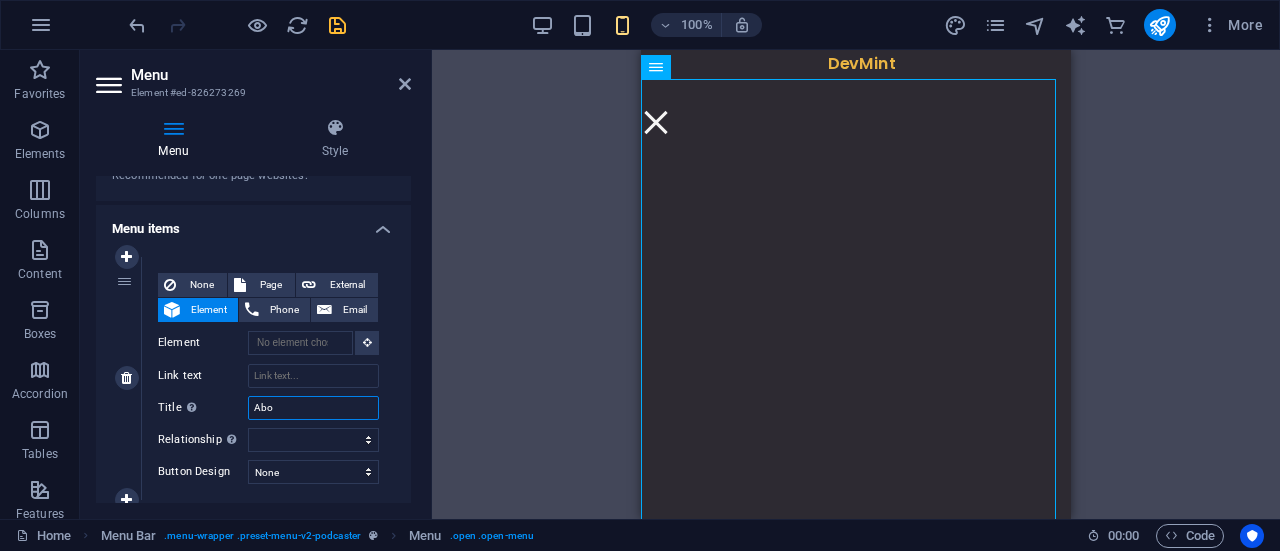 select 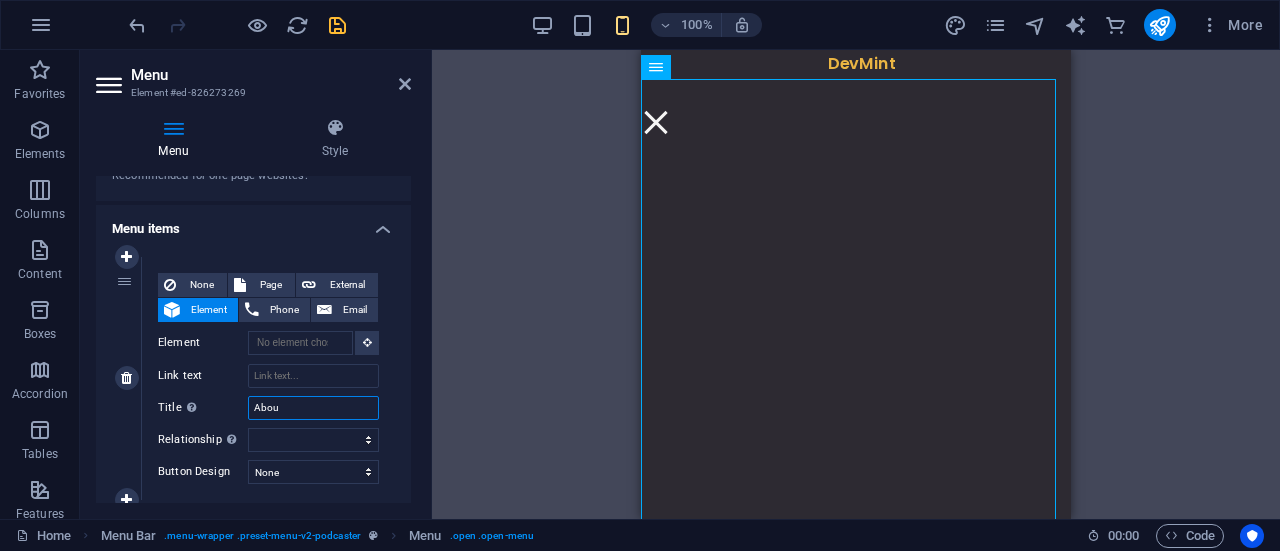 type on "About" 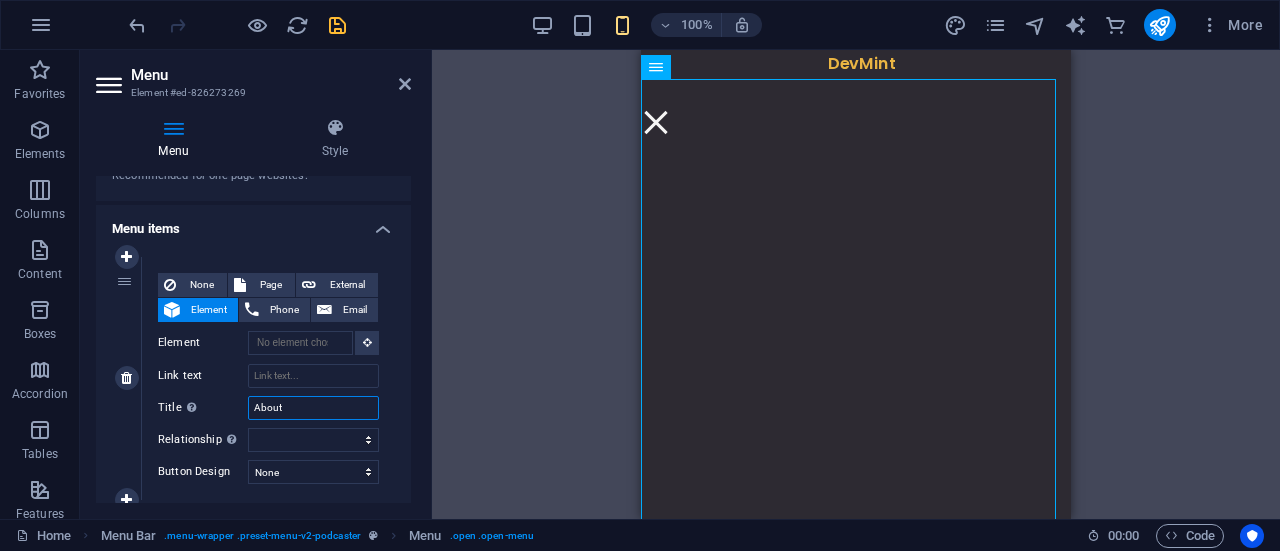 select 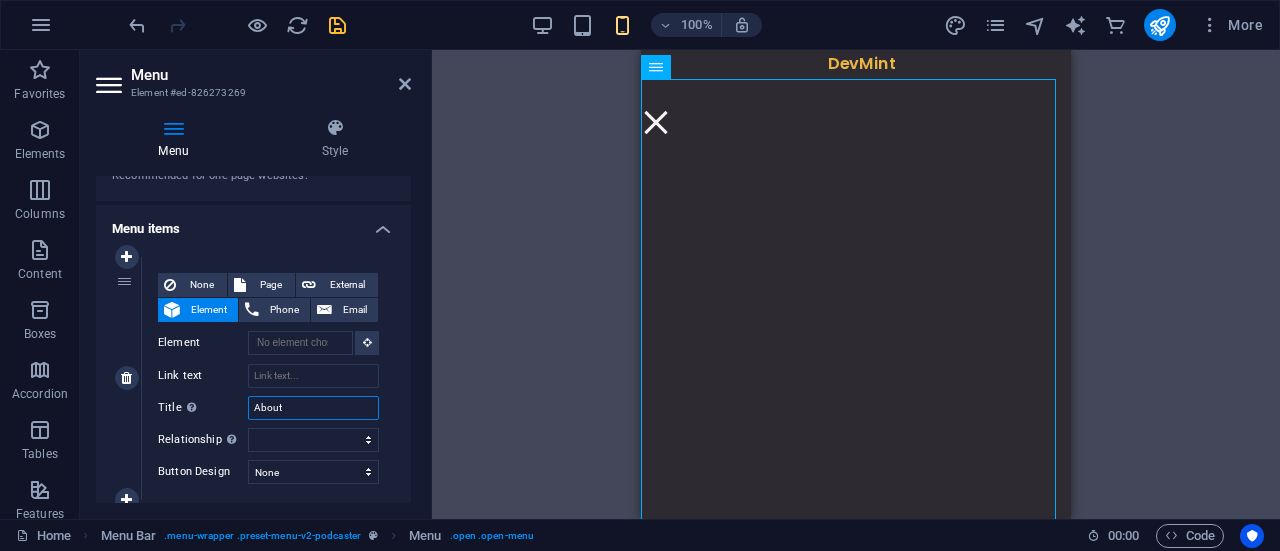 type on "About" 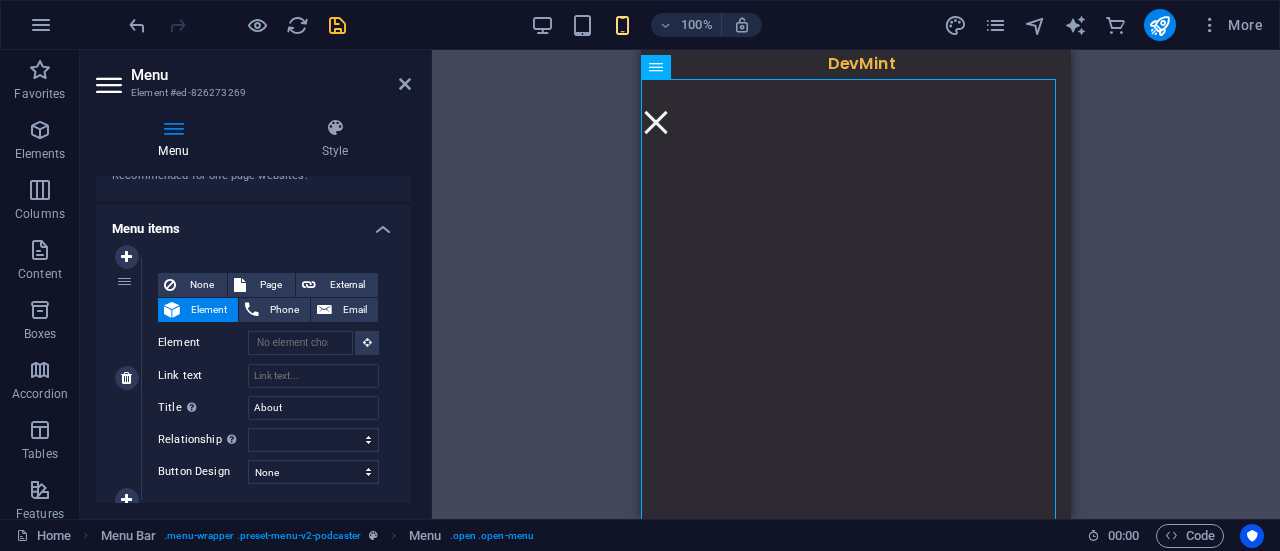 click on "None Page External Element Phone Email Page Home Legal Notice Privacy Subpage Home Home Element URL Phone Email Link text Link target New tab Same tab Overlay Title Additional link description, should not be the same as the link text. The title is most often shown as a tooltip text when the mouse moves over the element. Leave empty if uncertain. About Relationship Sets the relationship of this link to the link target . For example, the value "nofollow" instructs search engines not to follow the link. Can be left empty. alternate author bookmark external help license next nofollow noreferrer noopener prev search tag" at bounding box center (268, 362) 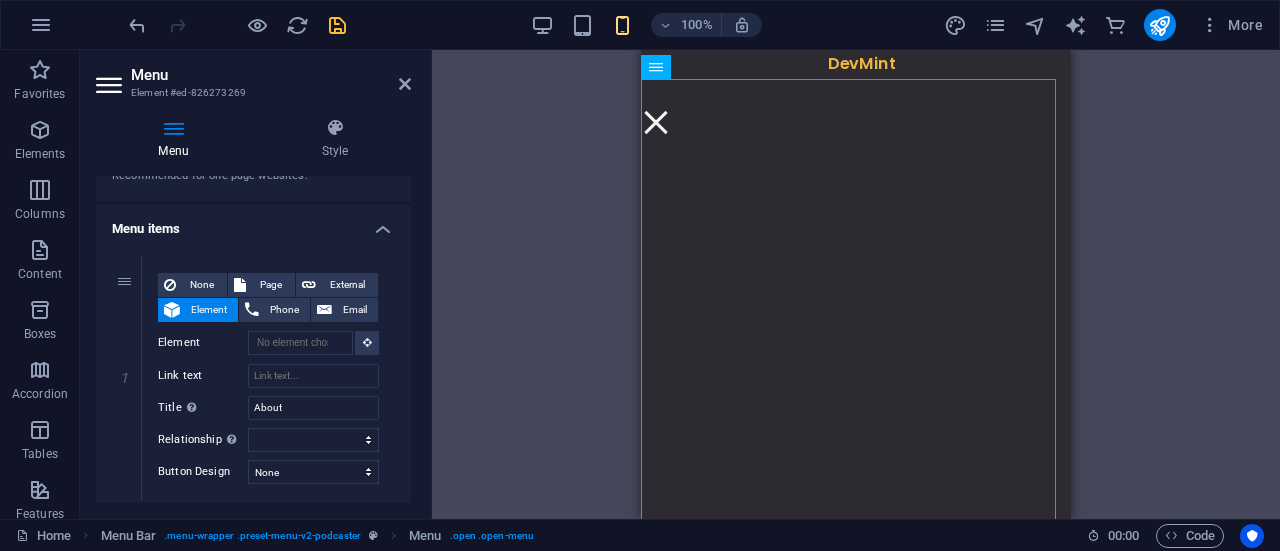 click on "1 None Page External Element Phone Email Page Home Legal Notice Privacy Subpage Home Home Element URL Phone Email Link text Link target New tab Same tab Overlay Title Additional link description, should not be the same as the link text. The title is most often shown as a tooltip text when the mouse moves over the element. Leave empty if uncertain. About Relationship Sets the relationship of this link to the link target . For example, the value "nofollow" instructs search engines not to follow the link. Can be left empty. alternate author bookmark external help license next nofollow noreferrer noopener prev search tag Button Design None Default Primary Secondary" at bounding box center (253, 378) 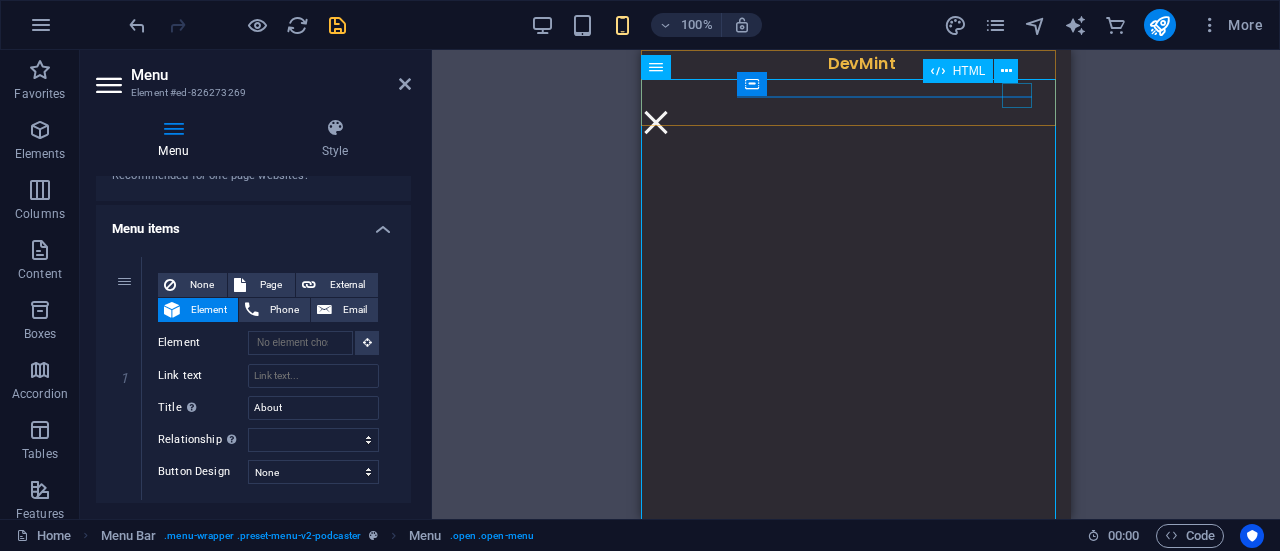 click at bounding box center [656, 122] 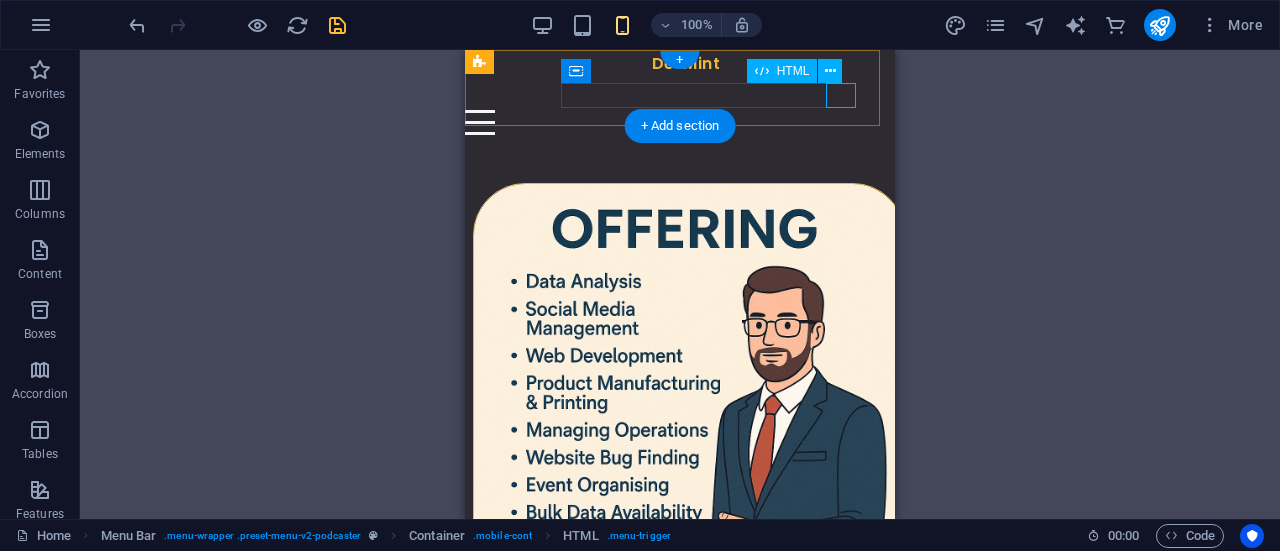 click at bounding box center (668, 122) 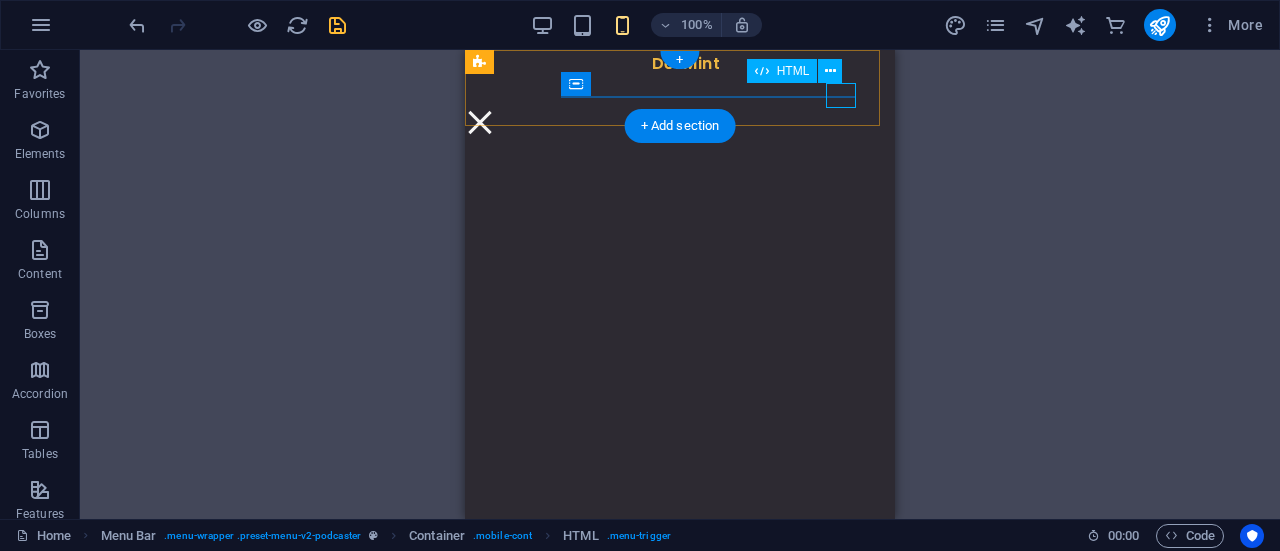 click at bounding box center [480, 122] 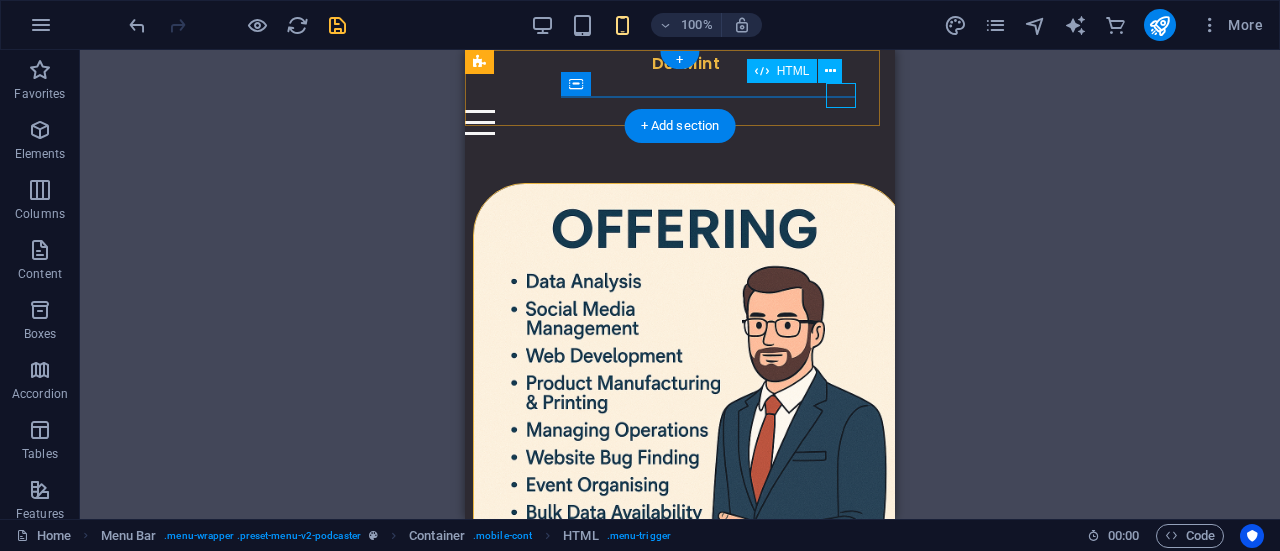click at bounding box center (668, 122) 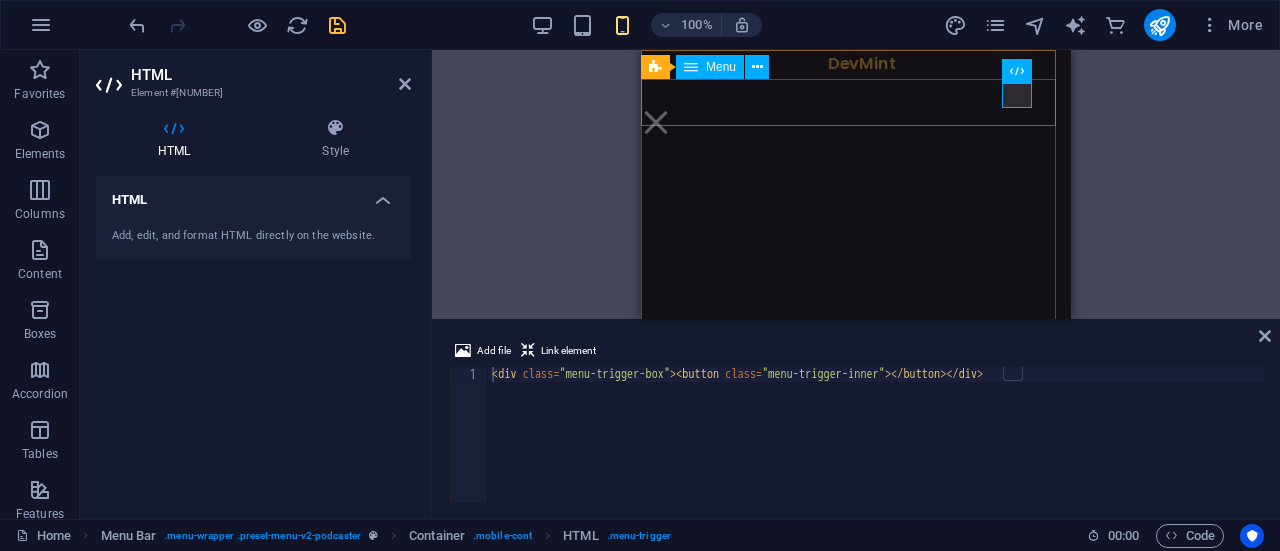click at bounding box center (856, 213) 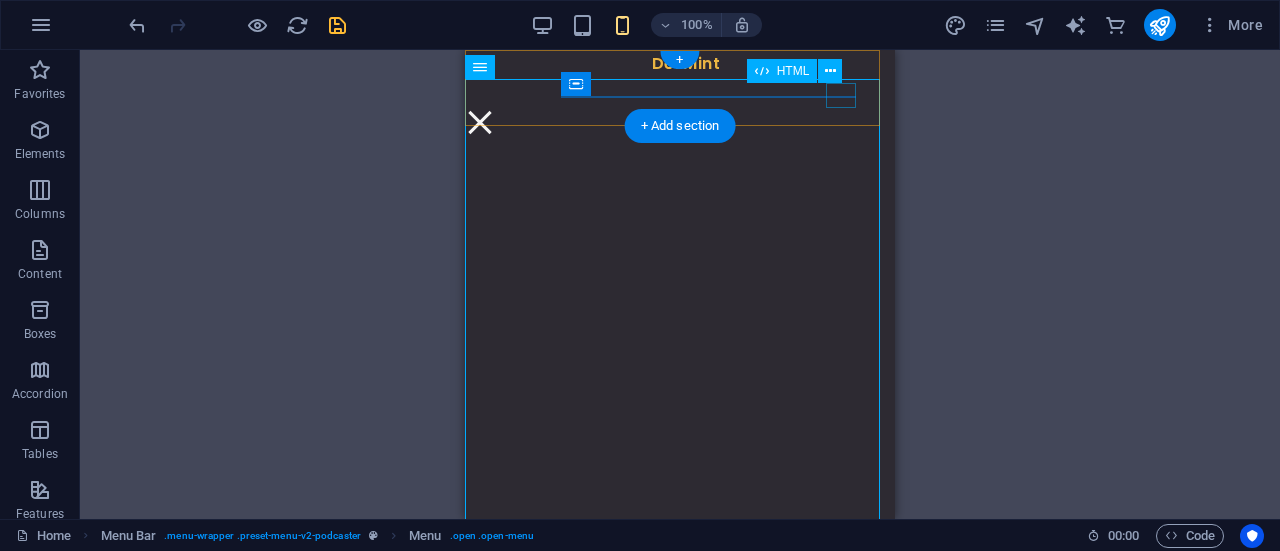 click at bounding box center (480, 122) 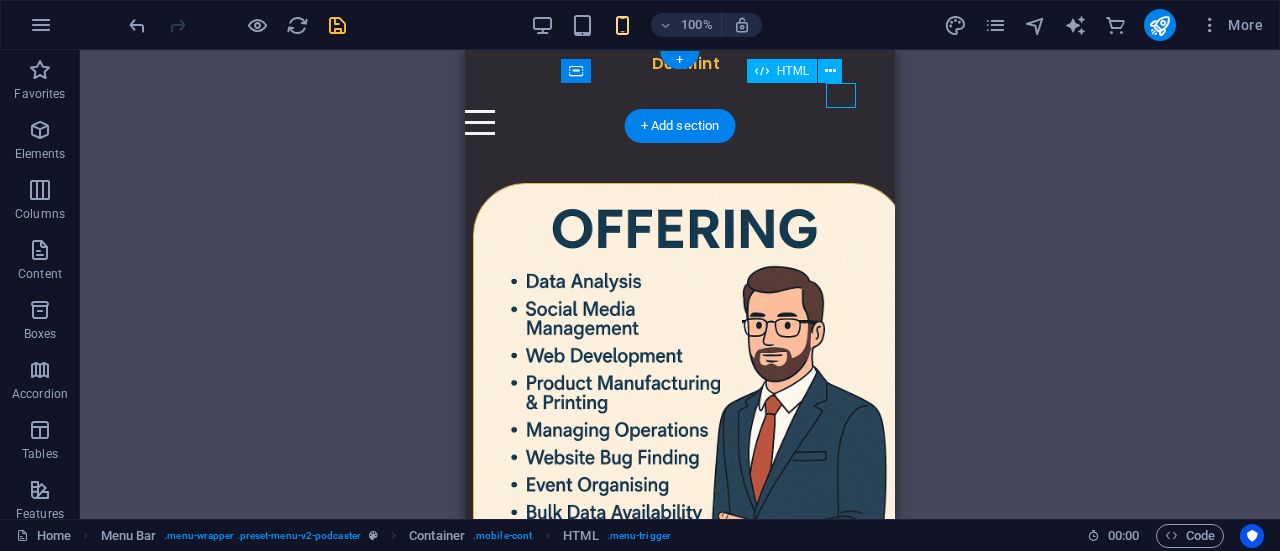 click at bounding box center [668, 122] 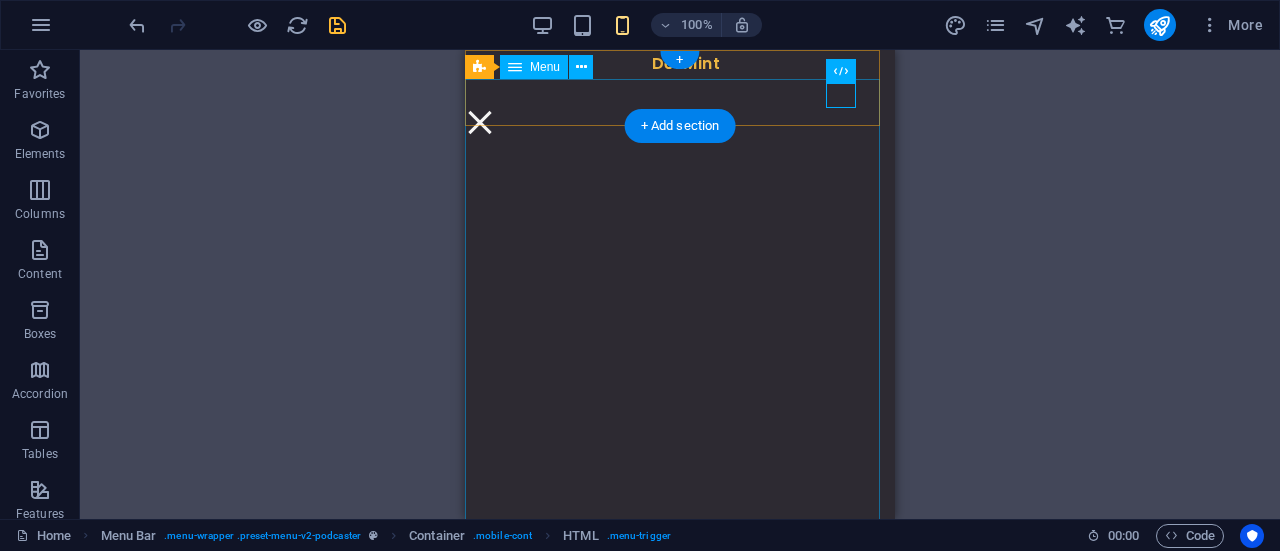 click at bounding box center (680, 313) 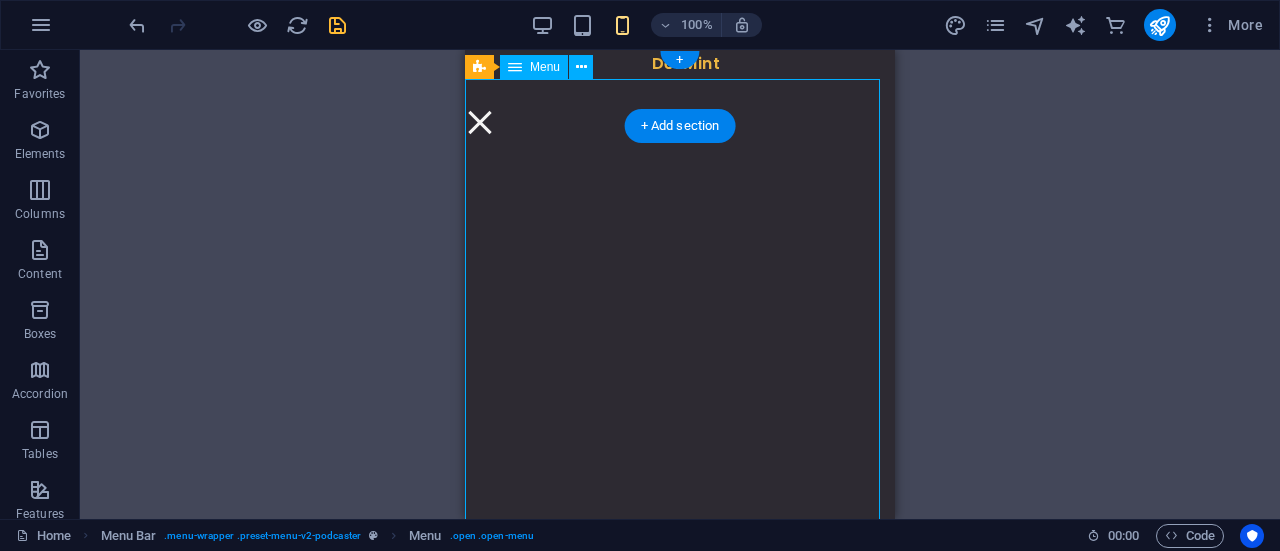 click at bounding box center [680, 313] 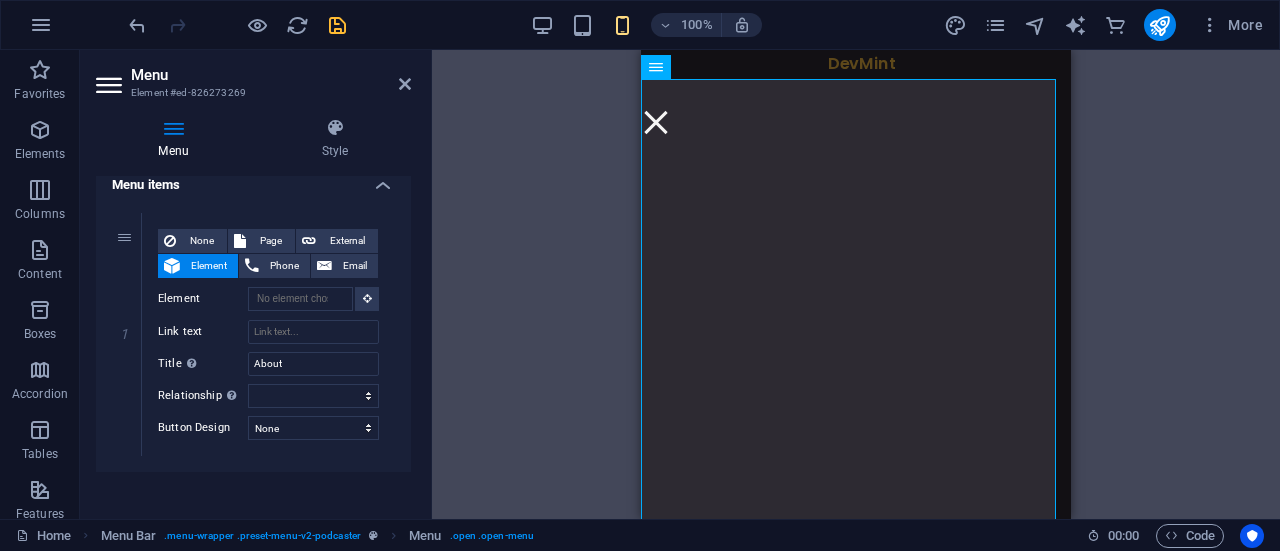 scroll, scrollTop: 156, scrollLeft: 0, axis: vertical 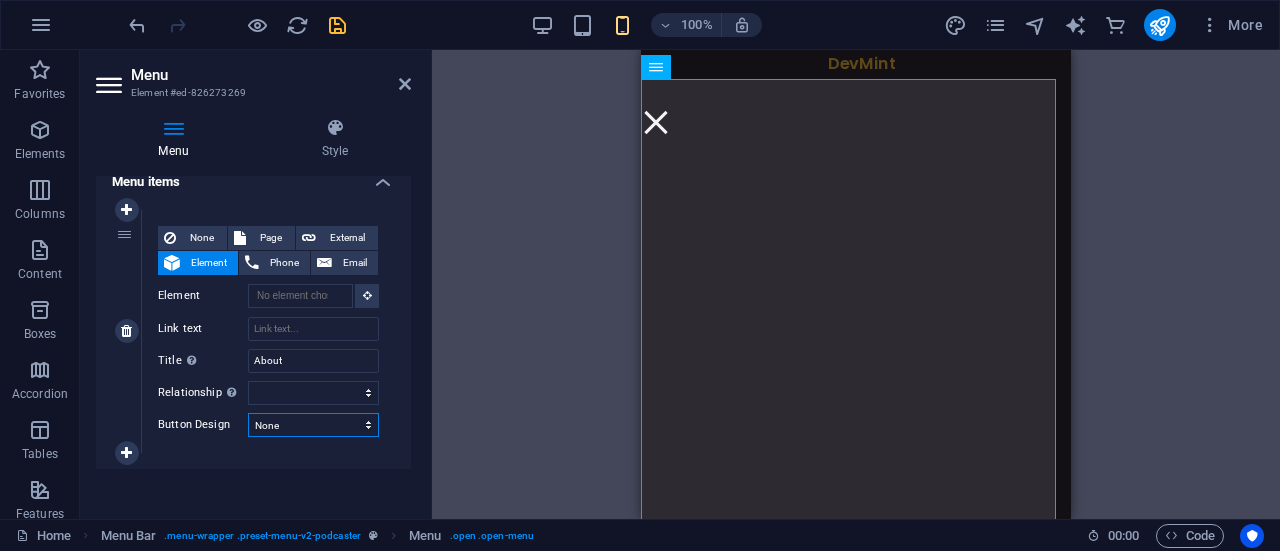 click on "None Default Primary Secondary" at bounding box center [313, 425] 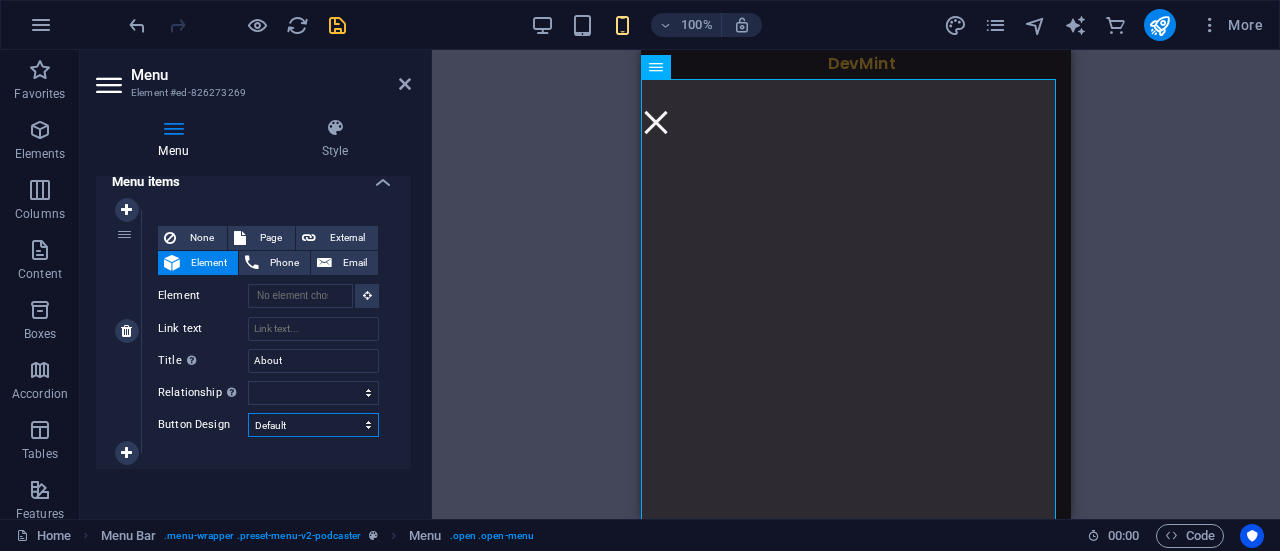 click on "None Default Primary Secondary" at bounding box center (313, 425) 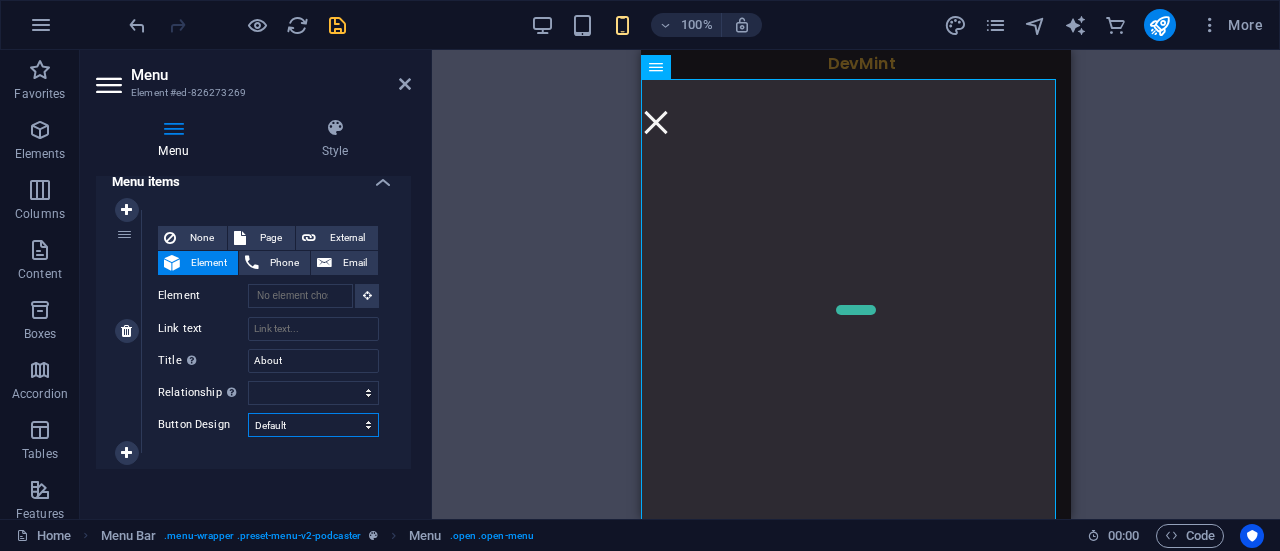 click on "None Default Primary Secondary" at bounding box center (313, 425) 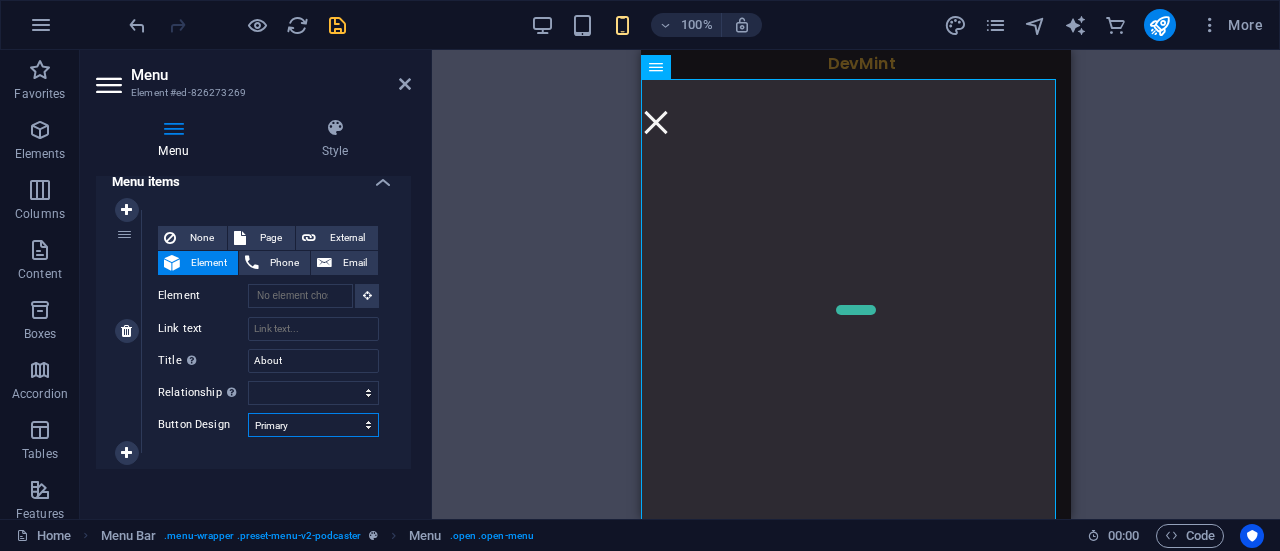 click on "None Default Primary Secondary" at bounding box center [313, 425] 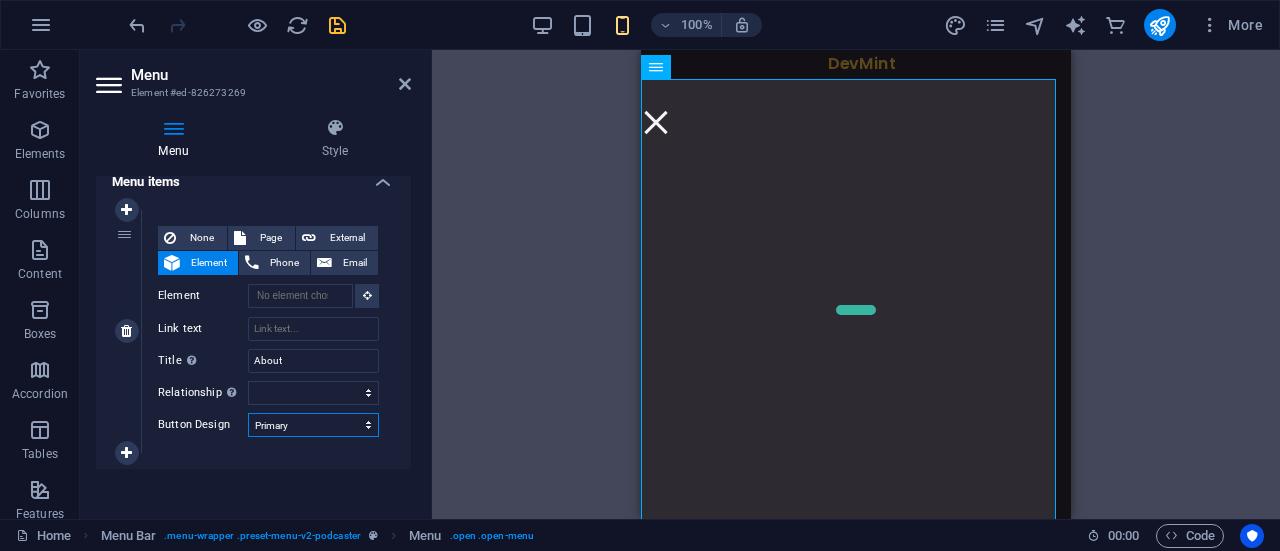select 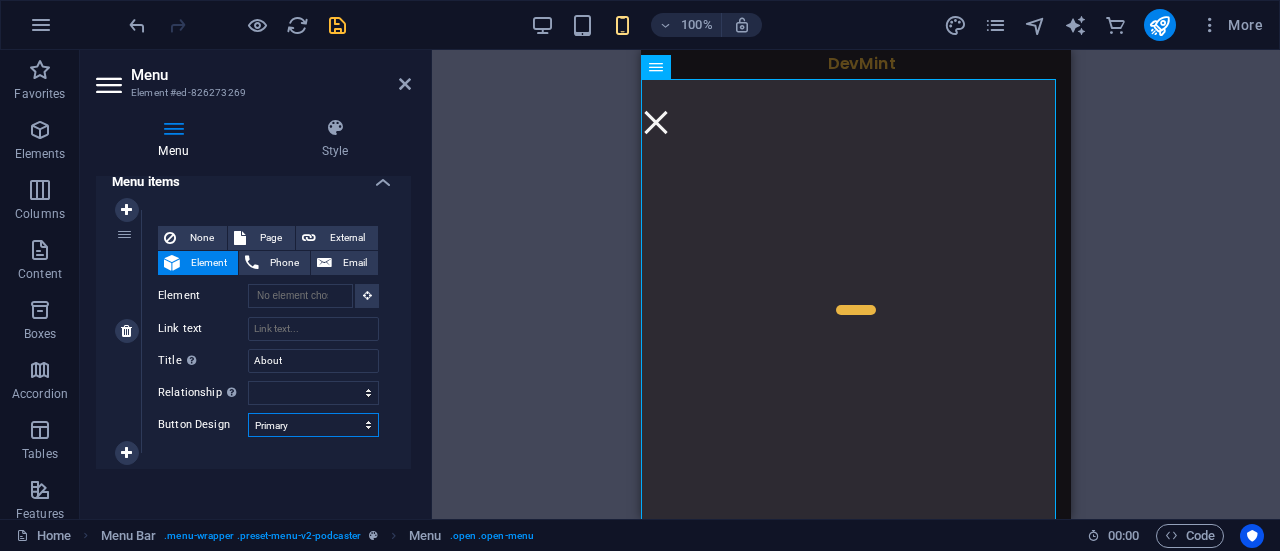 click on "None Default Primary Secondary" at bounding box center [313, 425] 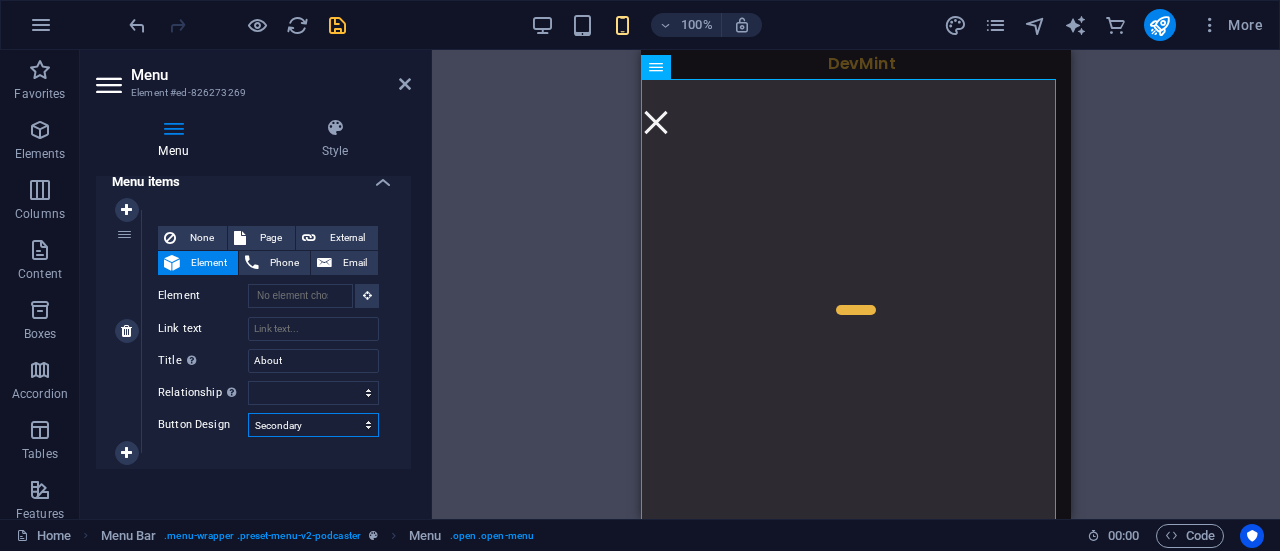 click on "None Default Primary Secondary" at bounding box center [313, 425] 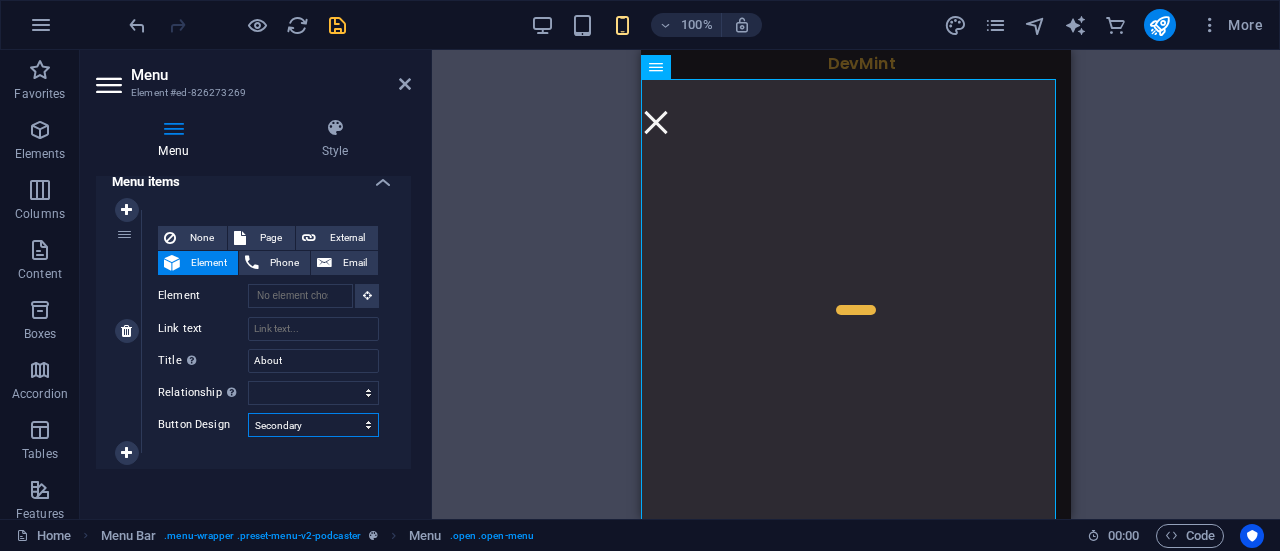 click on "None Default Primary Secondary" at bounding box center (313, 425) 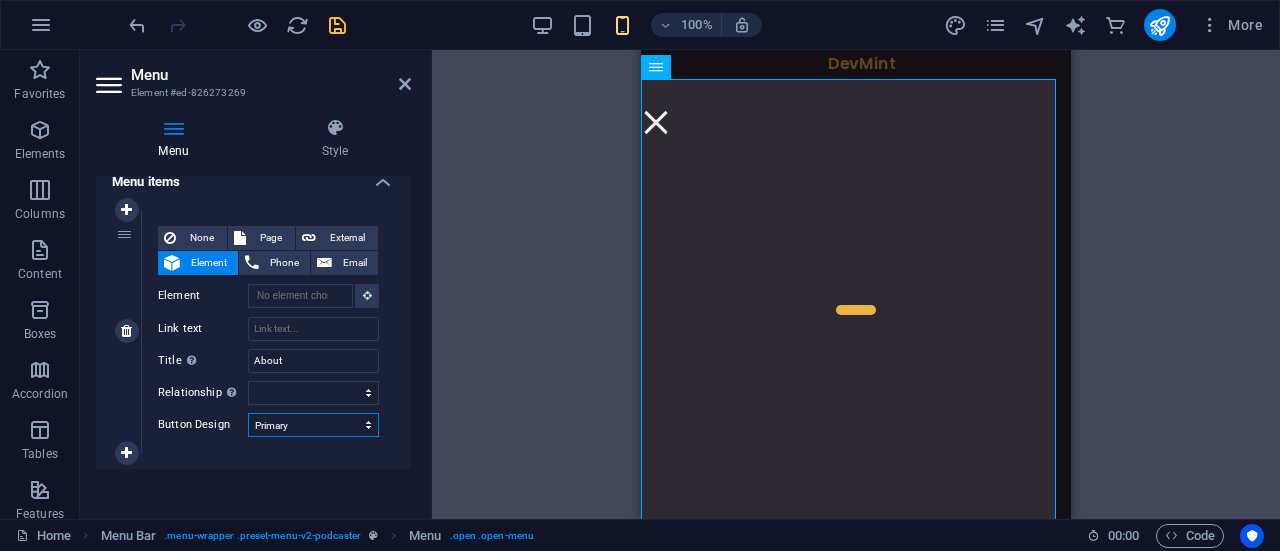 click on "None Default Primary Secondary" at bounding box center [313, 425] 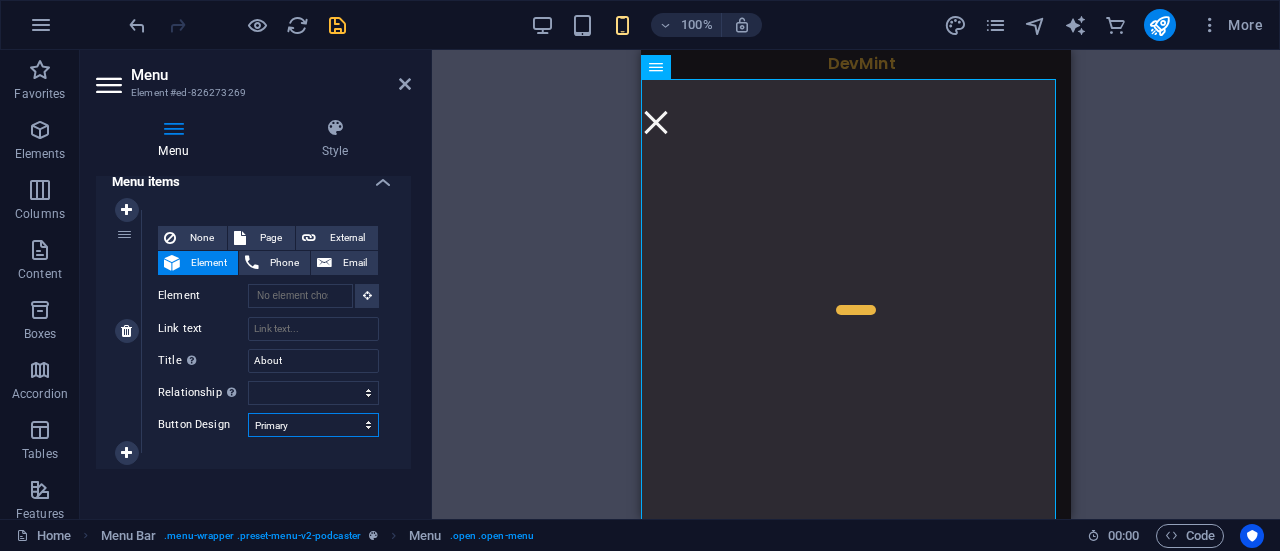 click on "None Default Primary Secondary" at bounding box center [313, 425] 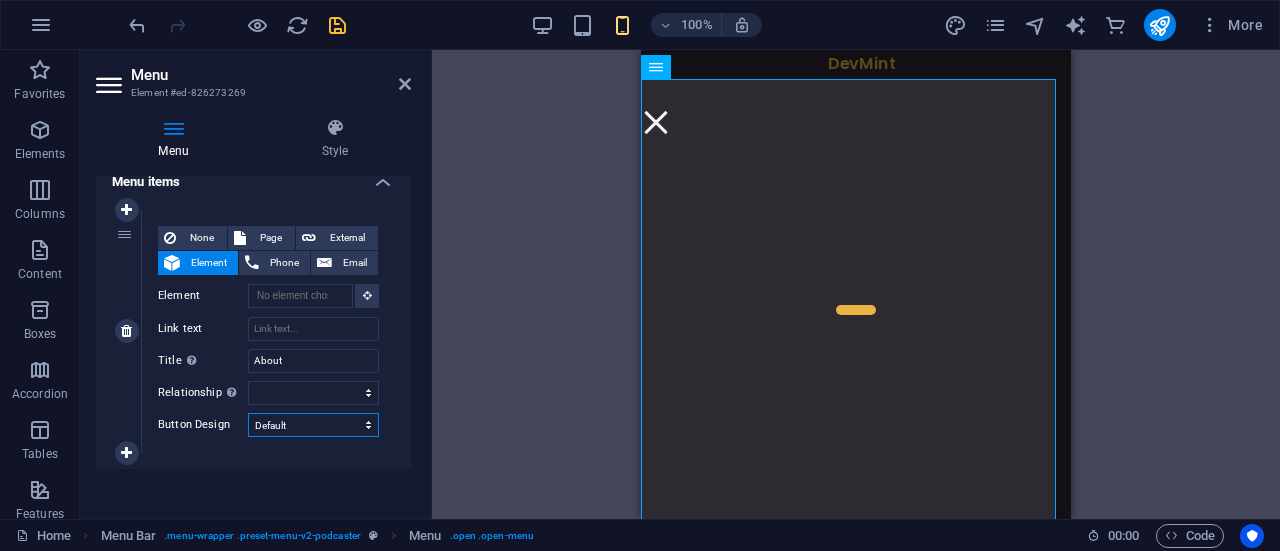 click on "None Default Primary Secondary" at bounding box center [313, 425] 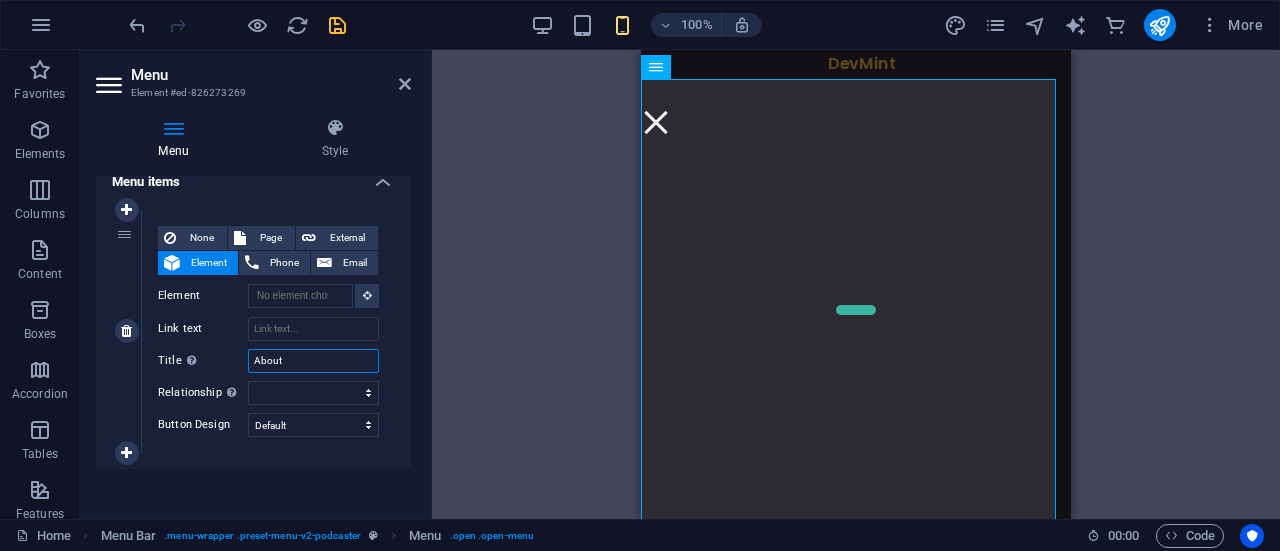click on "About" at bounding box center [313, 361] 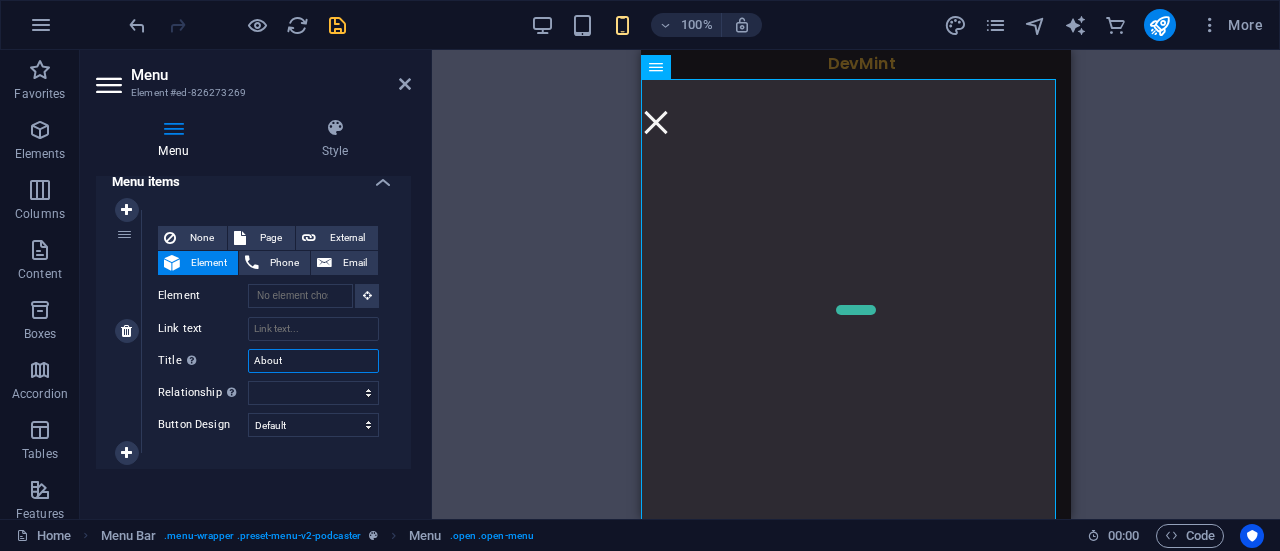 click on "About" at bounding box center (313, 361) 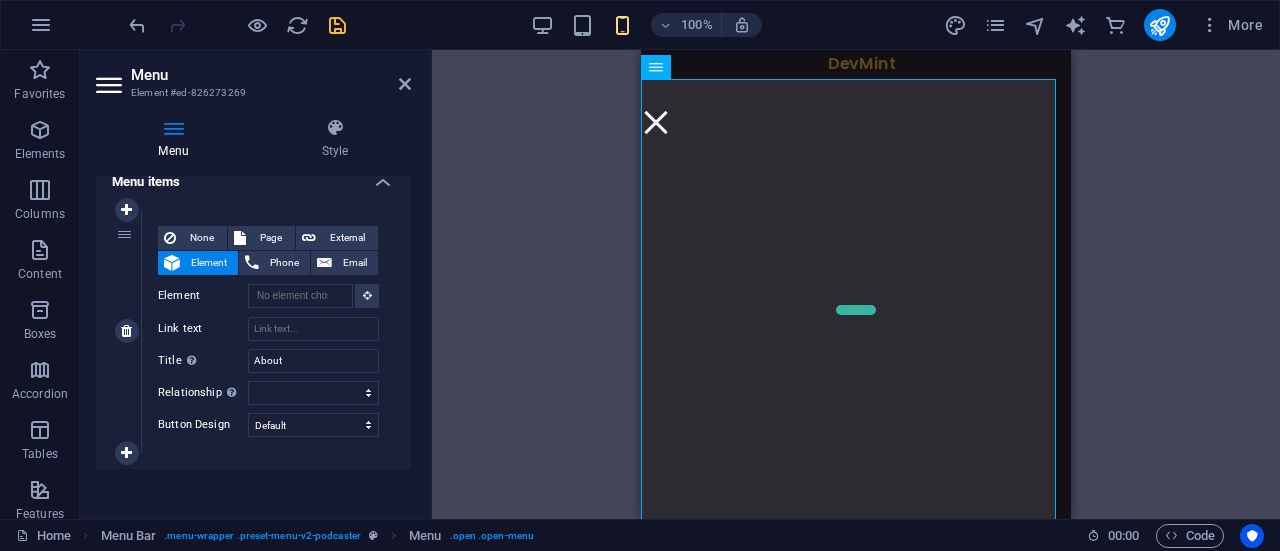 click on "Title Additional link description, should not be the same as the link text. The title is most often shown as a tooltip text when the mouse moves over the element. Leave empty if uncertain." at bounding box center [203, 361] 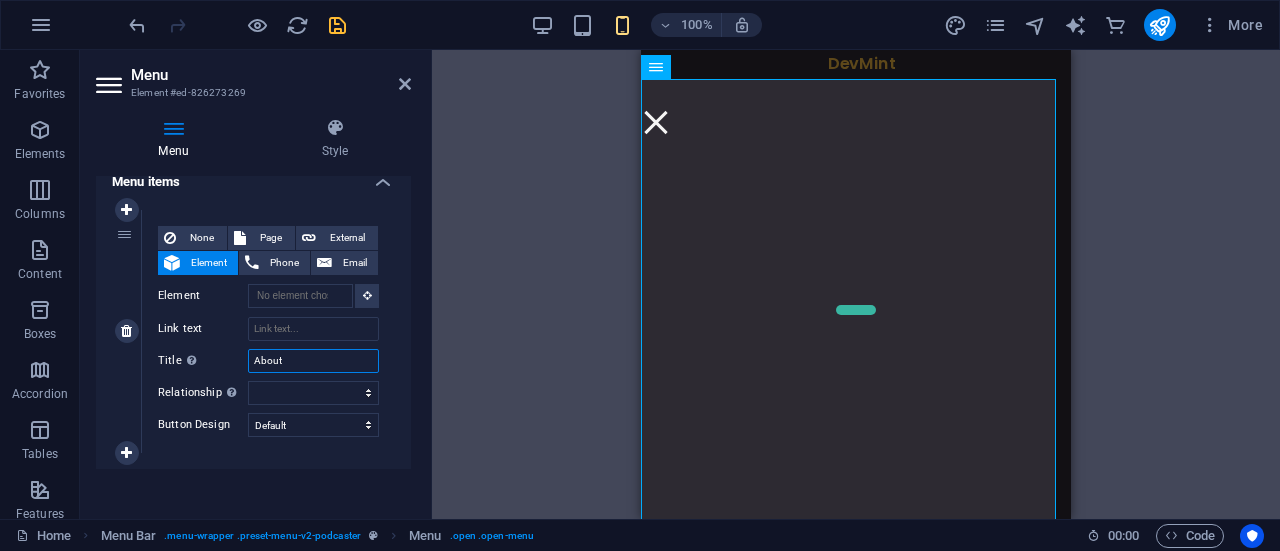 click on "About" at bounding box center [313, 361] 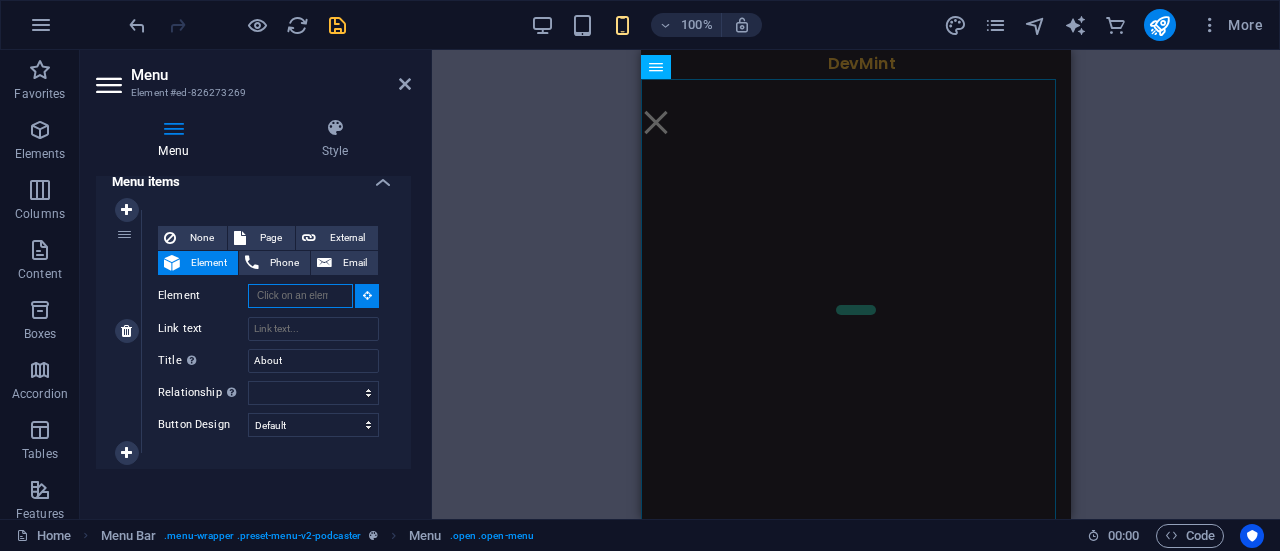 click on "Element" at bounding box center [300, 296] 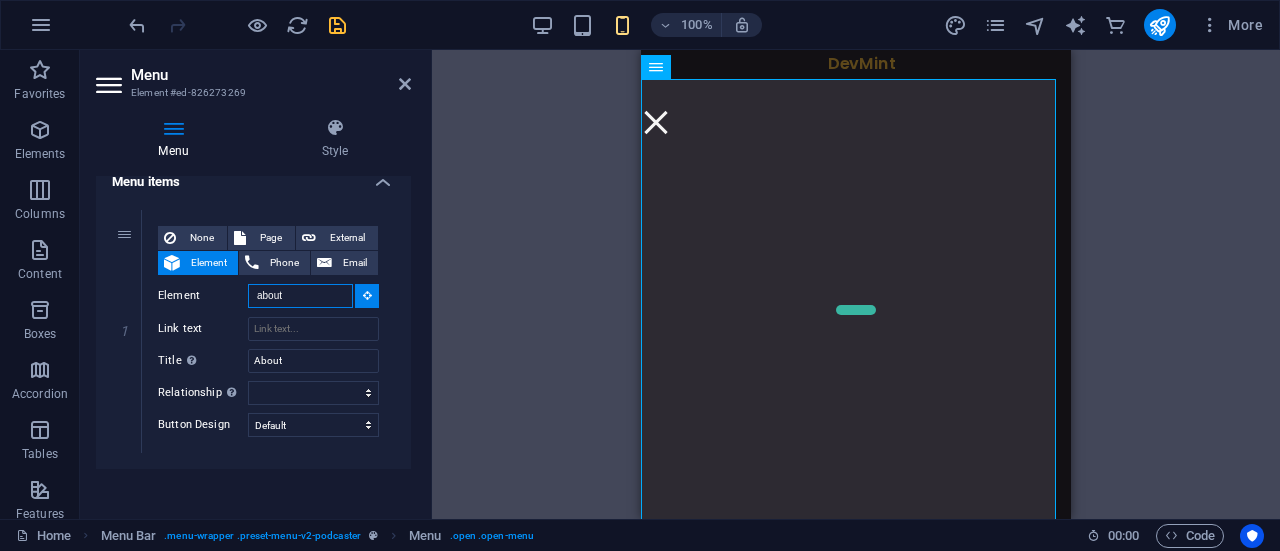 type on "about" 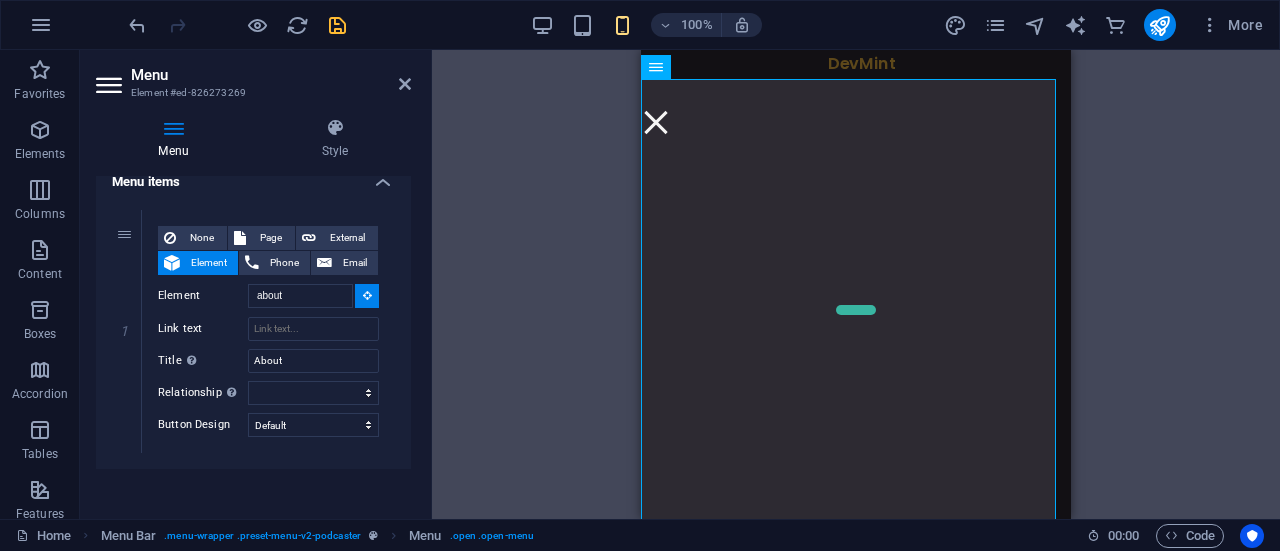 type 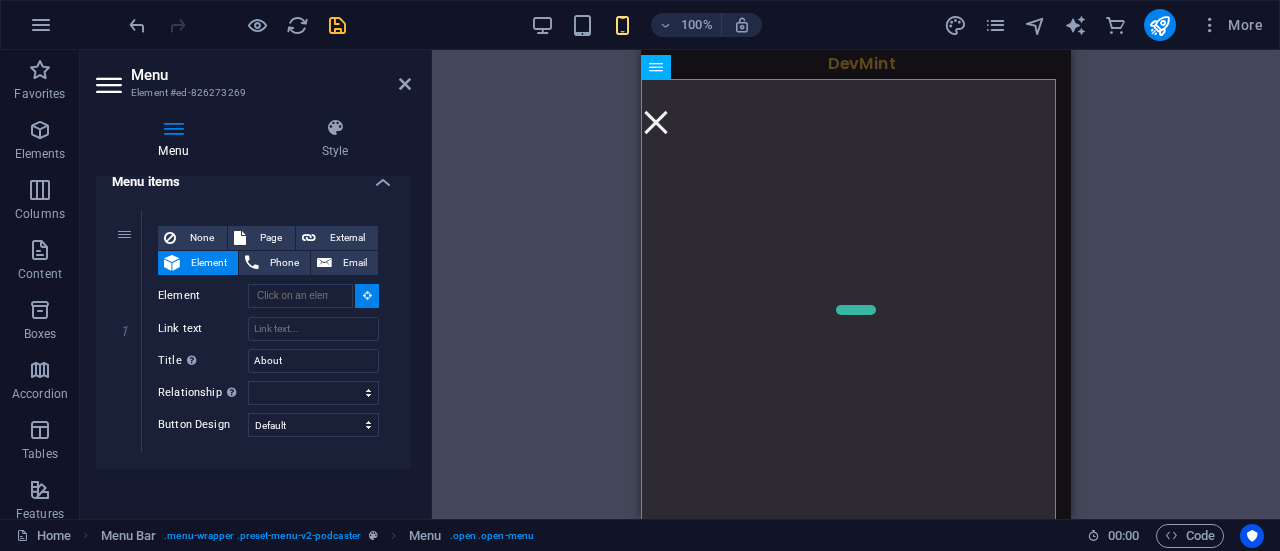 click on "Menu Auto Custom Create custom menu items for this menu. Recommended for one-page websites. Manage pages Menu items 1 None Page External Element Phone Email Page Home Legal Notice Privacy Subpage Home Home Element URL Phone Email Link text Link target New tab Same tab Overlay Title Additional link description, should not be the same as the link text. The title is most often shown as a tooltip text when the mouse moves over the element. Leave empty if uncertain. About Relationship Sets the relationship of this link to the link target . For example, the value "nofollow" instructs search engines not to follow the link. Can be left empty. alternate author bookmark external help license next nofollow noreferrer noopener prev search tag Button Design None Default Primary Secondary" at bounding box center [253, 339] 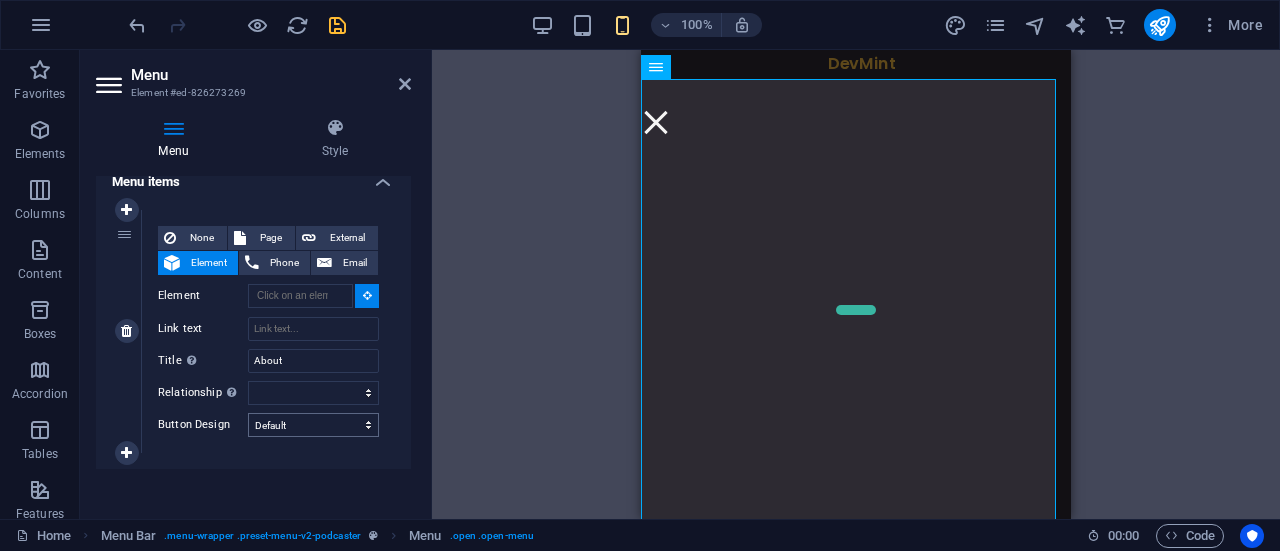 drag, startPoint x: 293, startPoint y: 485, endPoint x: 353, endPoint y: 417, distance: 90.68627 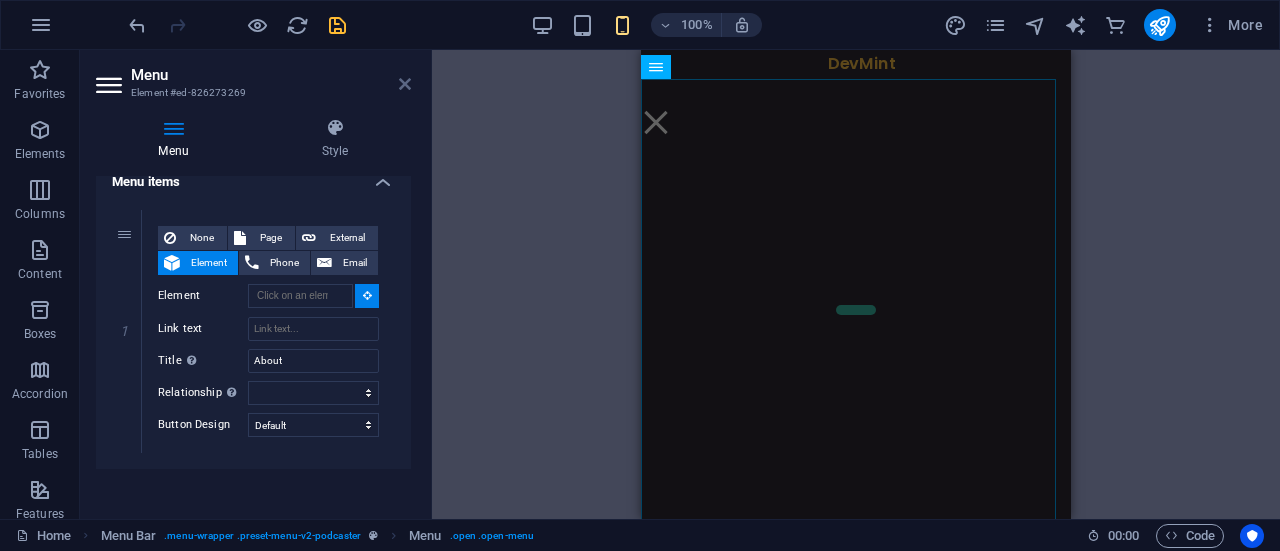 click at bounding box center (405, 84) 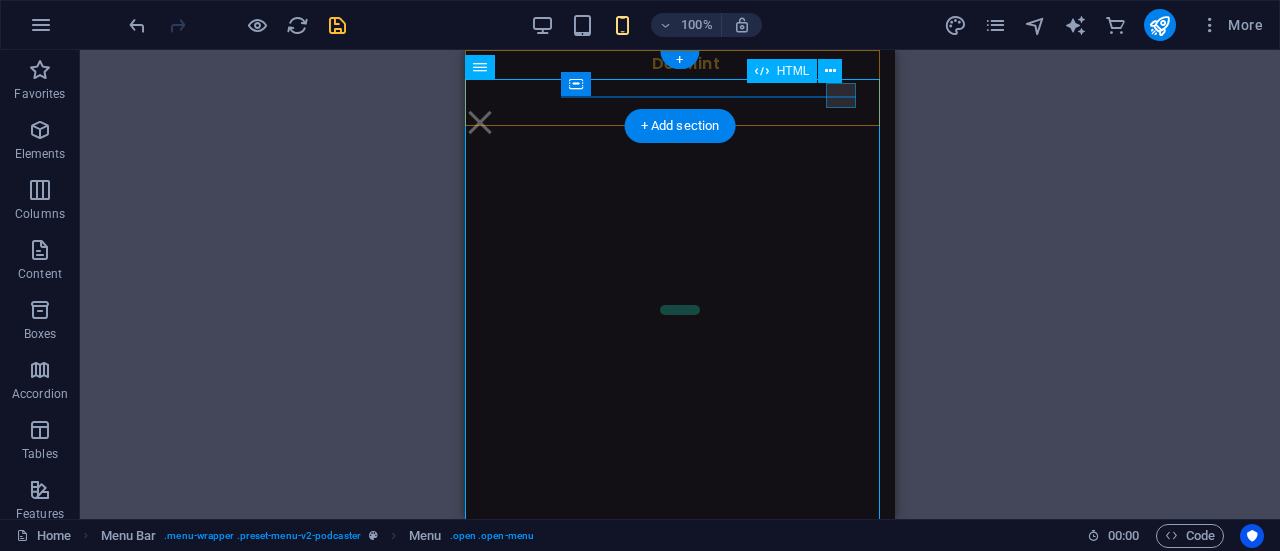 click at bounding box center (480, 122) 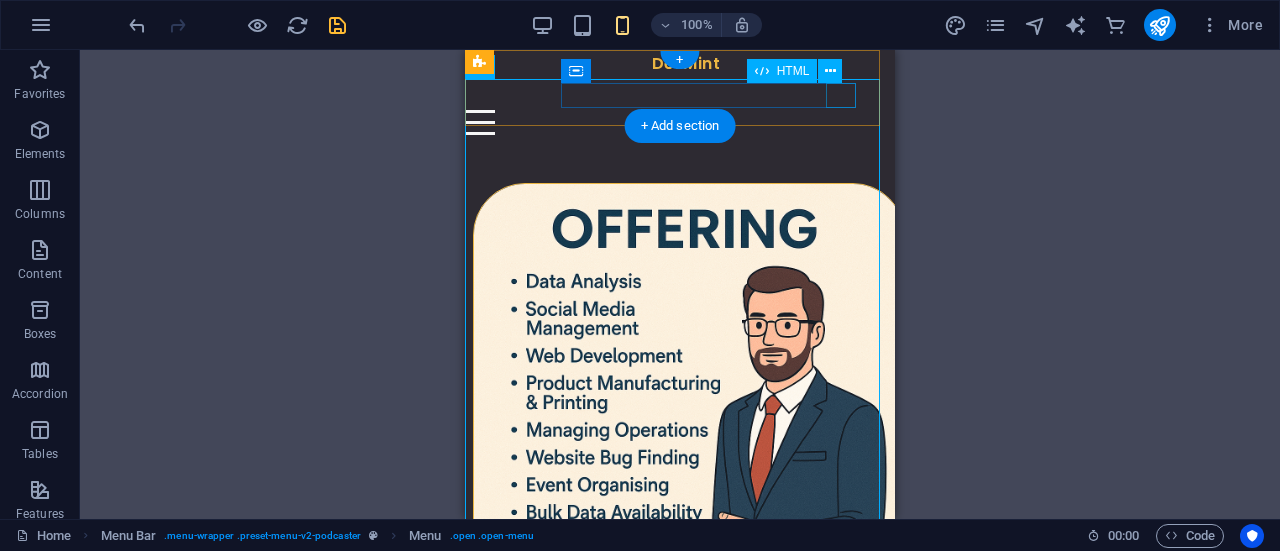 click at bounding box center (668, 122) 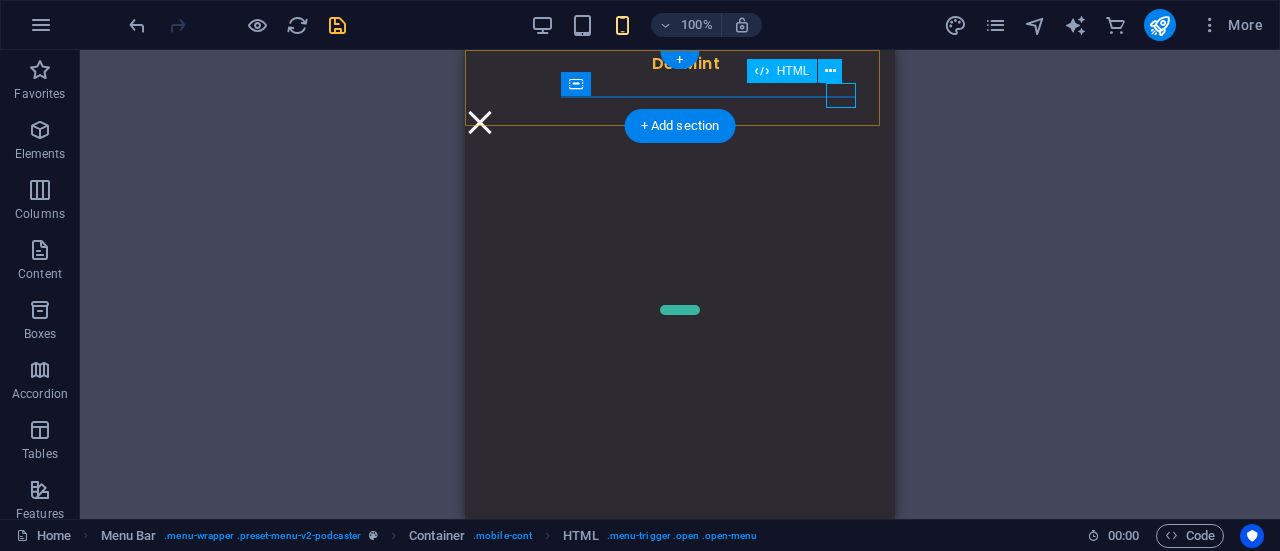 click at bounding box center (480, 122) 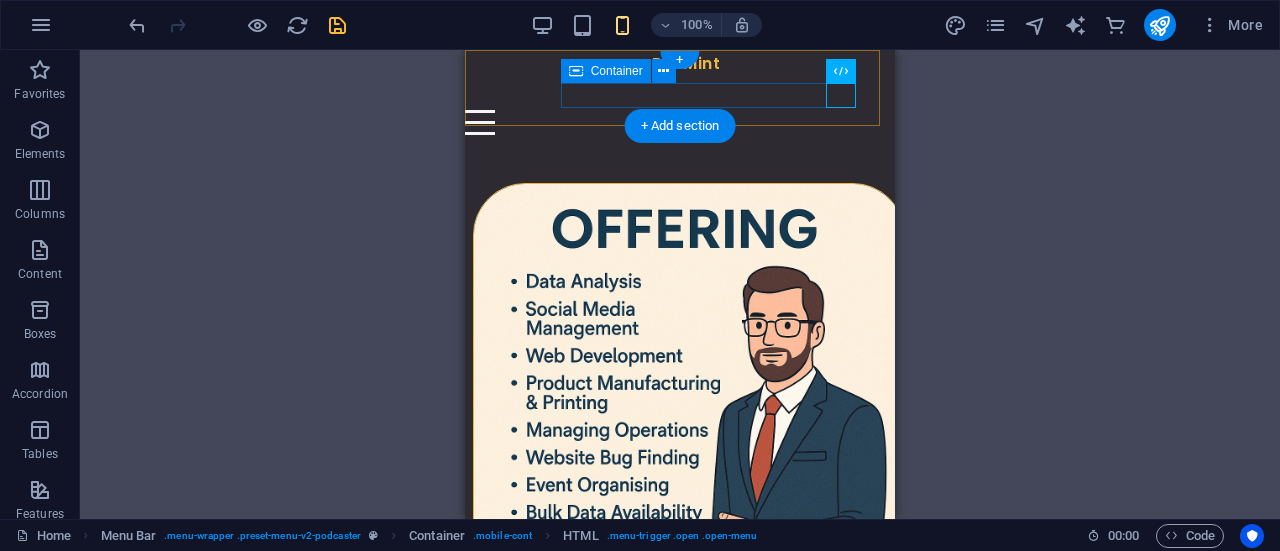 click at bounding box center (668, 122) 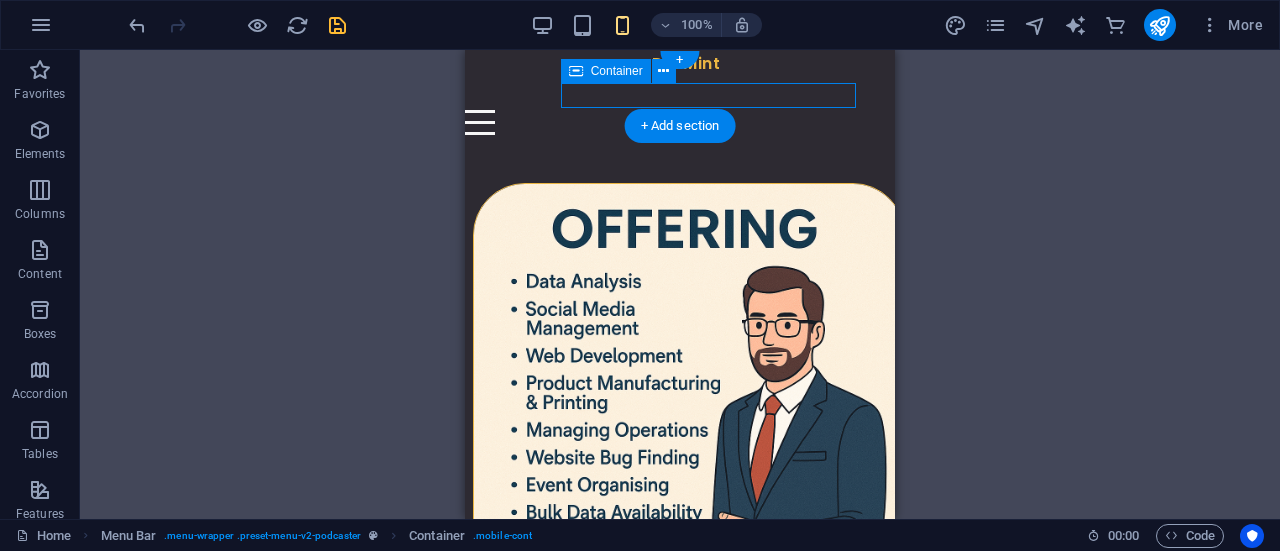 click at bounding box center [668, 122] 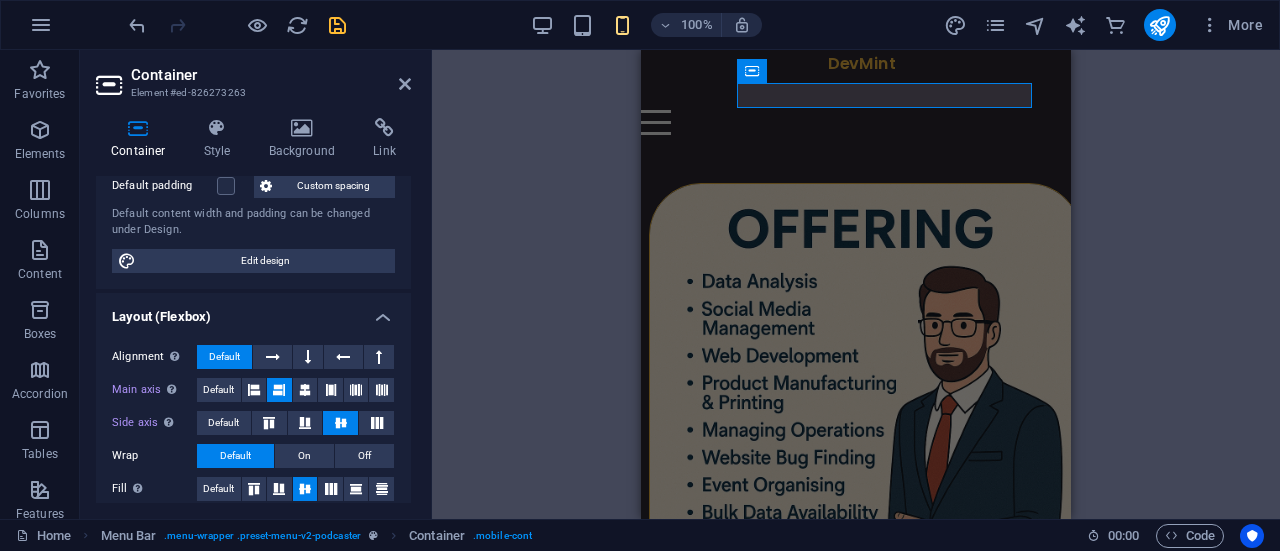 scroll, scrollTop: 0, scrollLeft: 0, axis: both 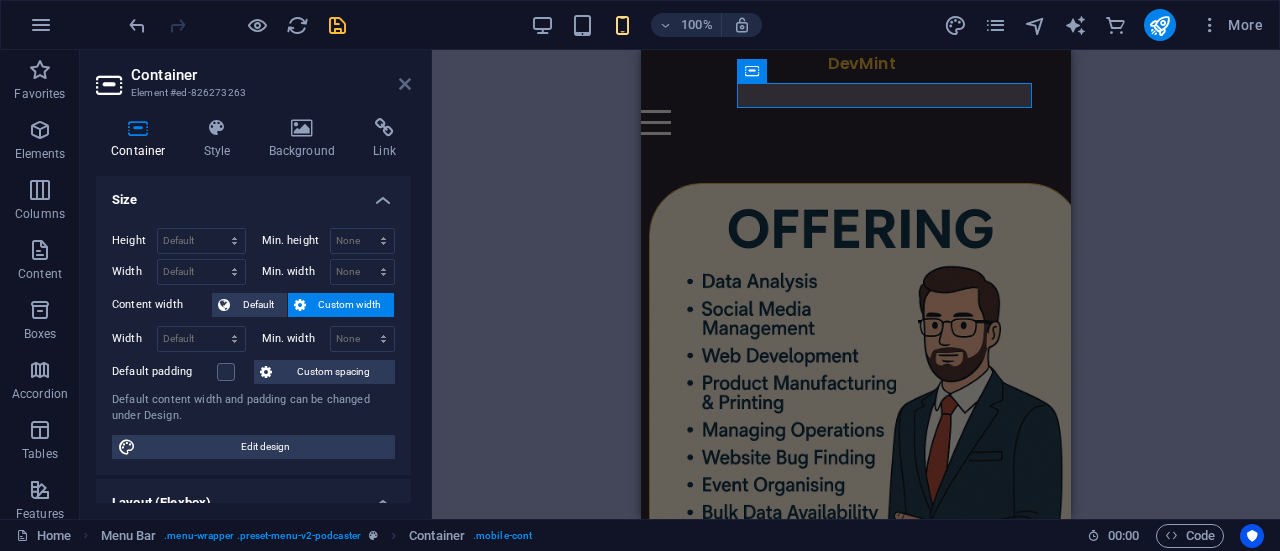 click at bounding box center [405, 84] 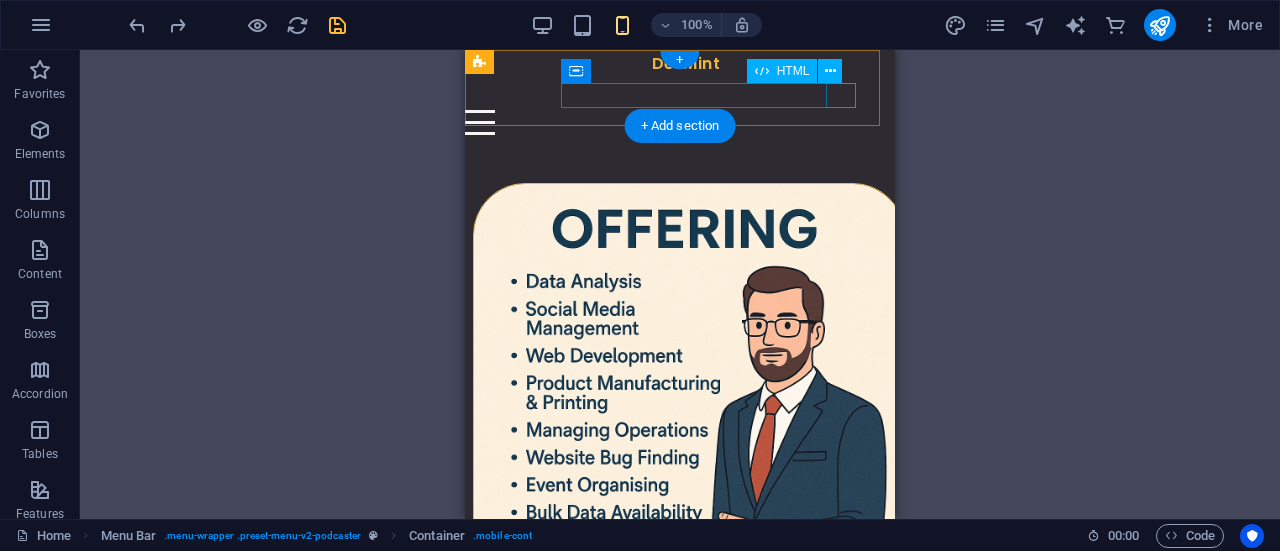 click at bounding box center (668, 122) 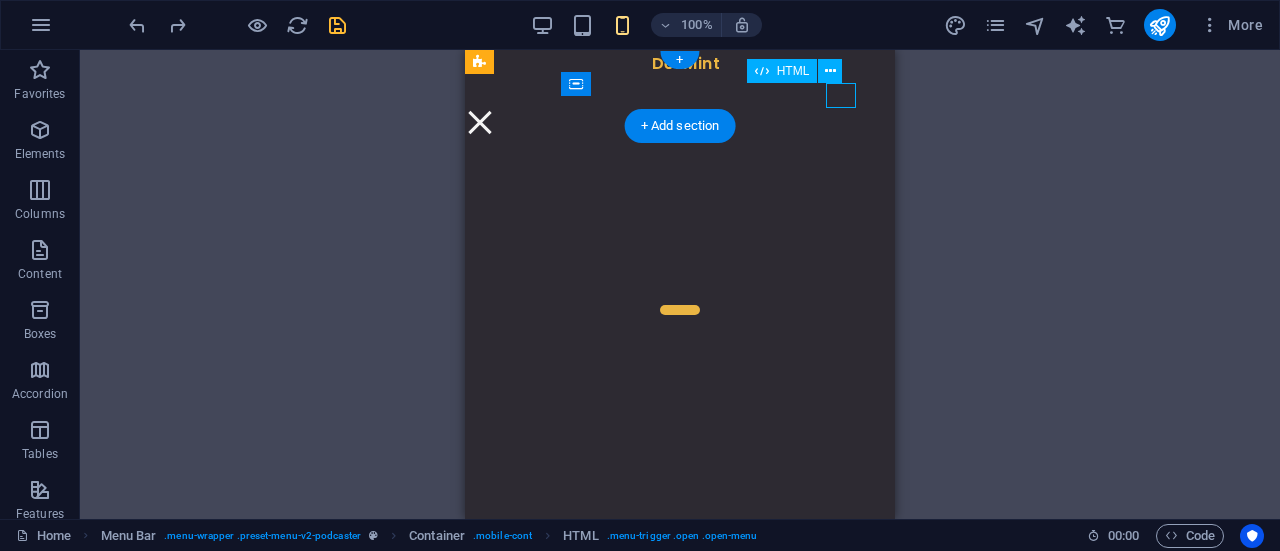 click at bounding box center (480, 122) 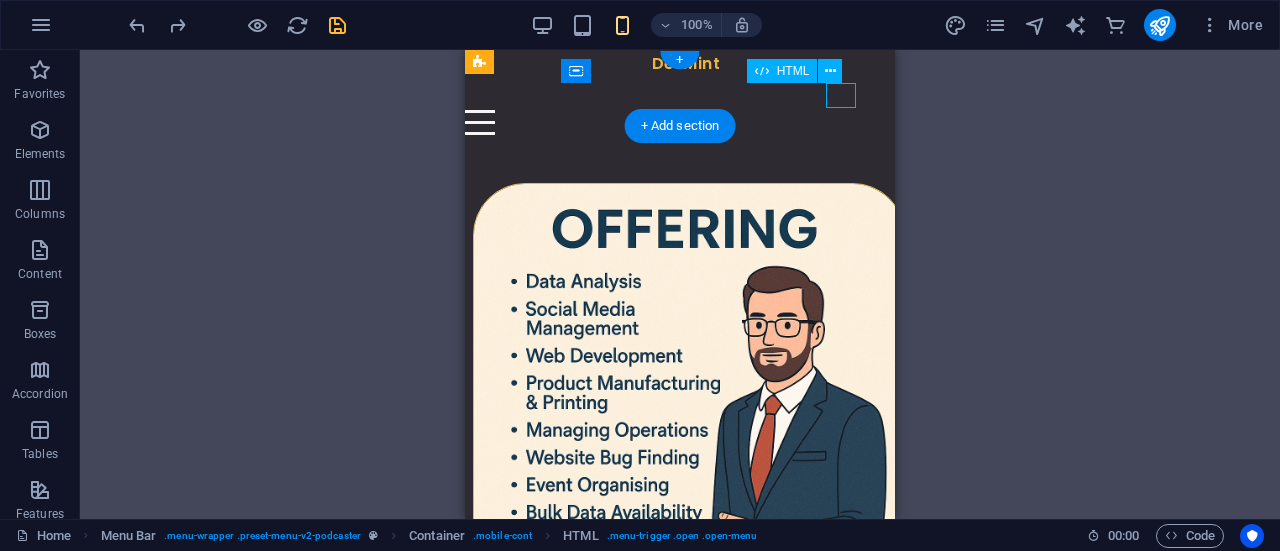 click at bounding box center [668, 122] 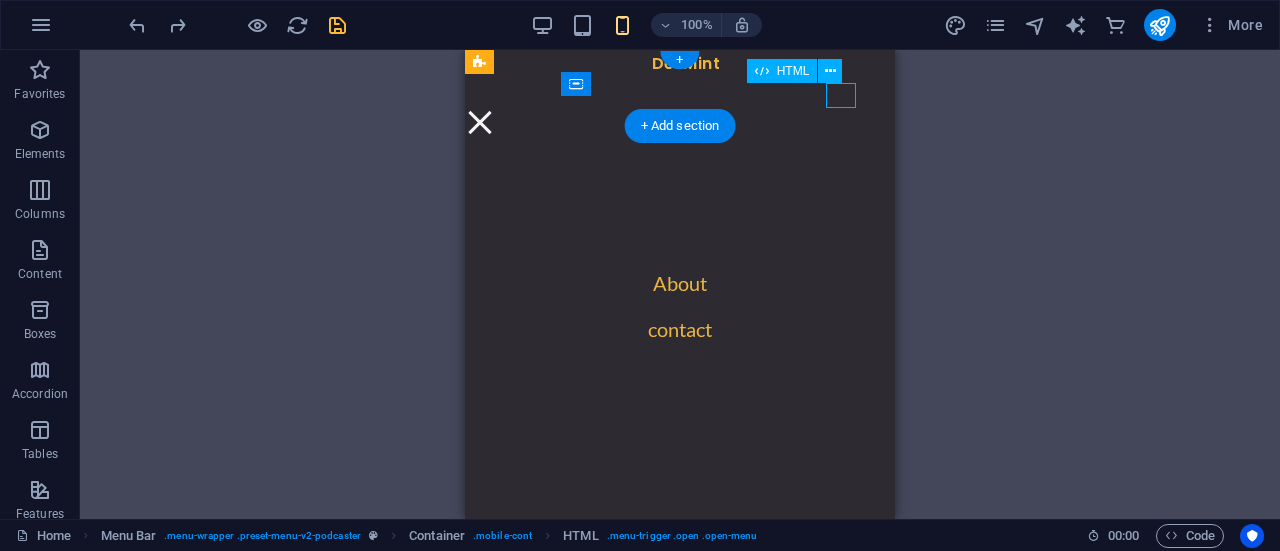 click at bounding box center [480, 122] 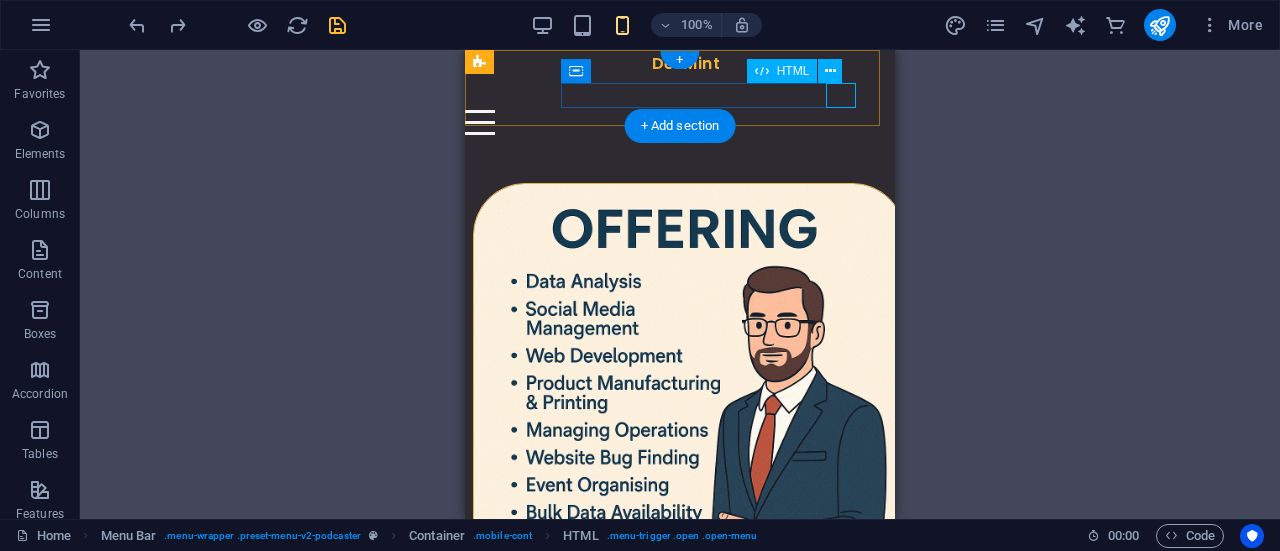 click at bounding box center (668, 122) 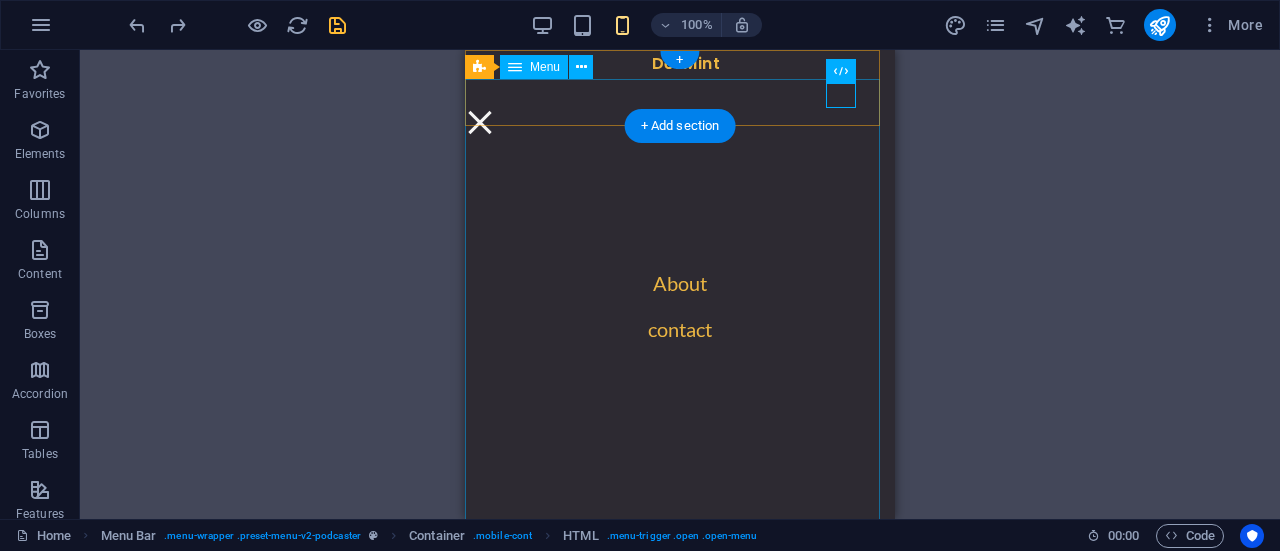 click on "About contact" at bounding box center (680, 313) 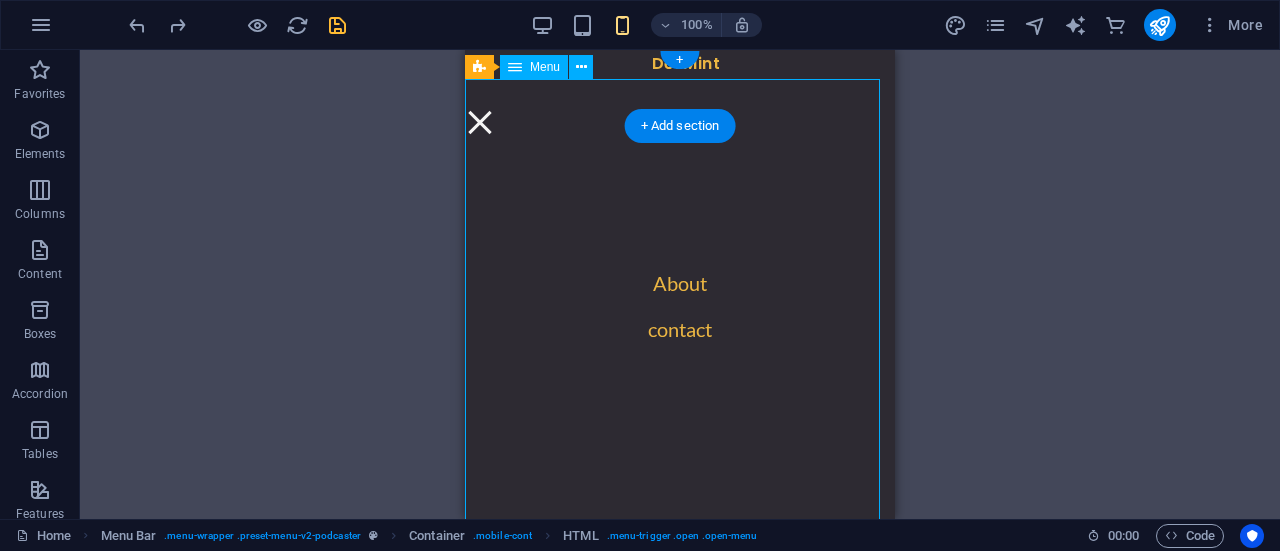 click on "About contact" at bounding box center (680, 313) 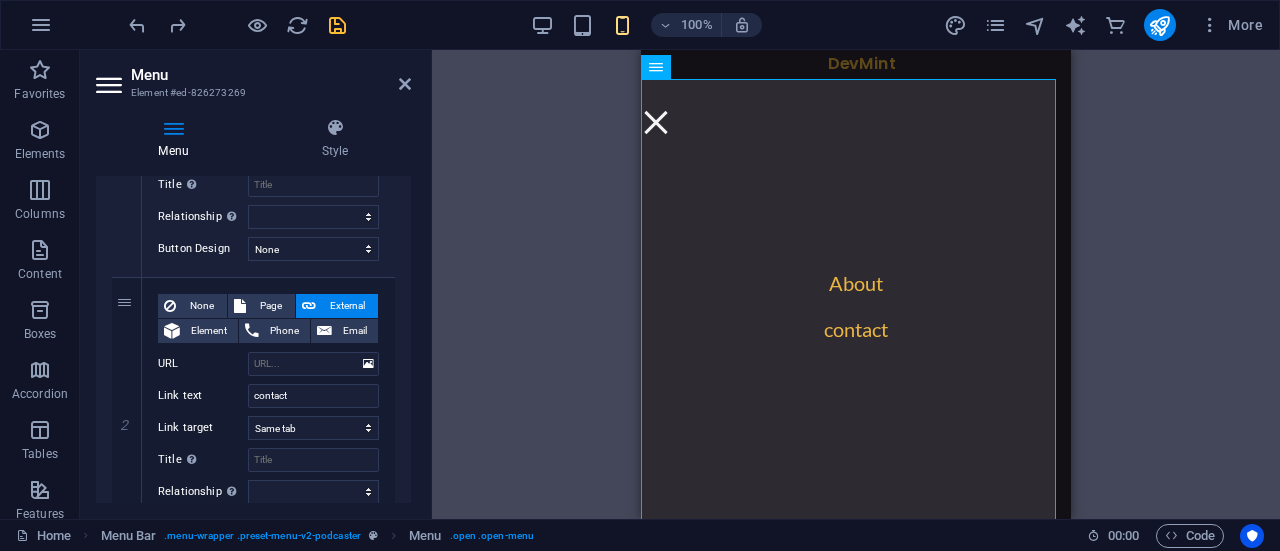 scroll, scrollTop: 414, scrollLeft: 0, axis: vertical 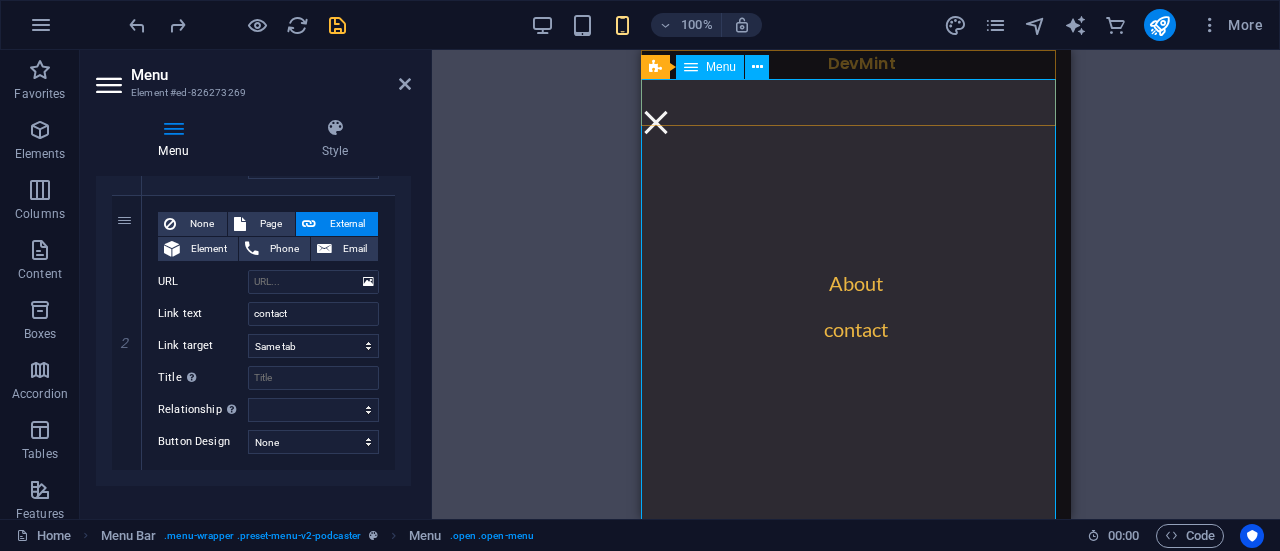 click on "About contact" at bounding box center (856, 313) 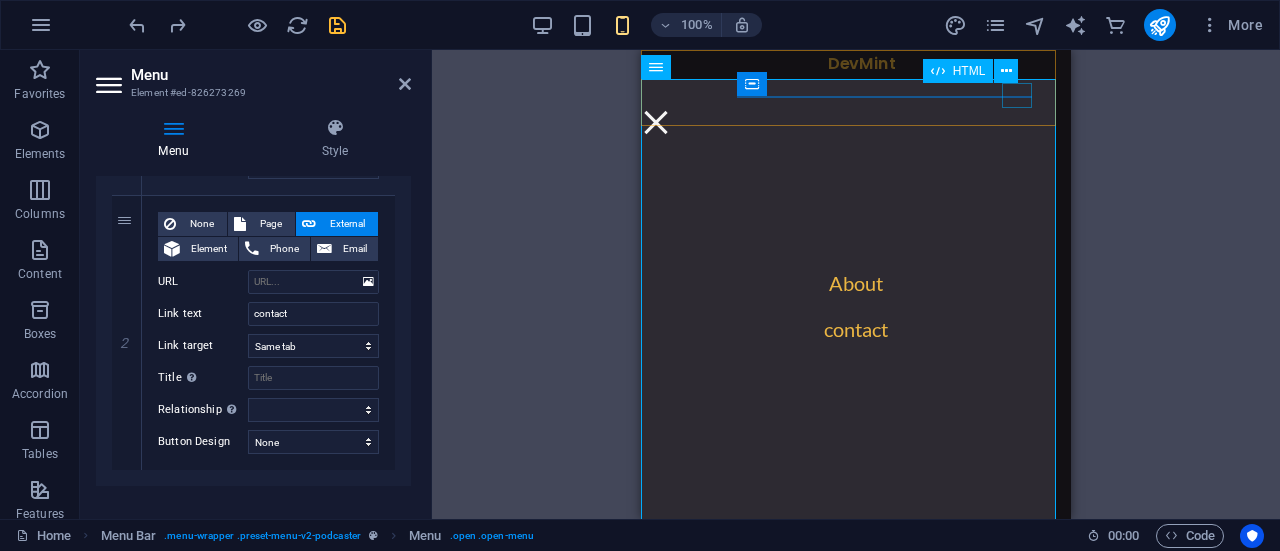 click at bounding box center (656, 122) 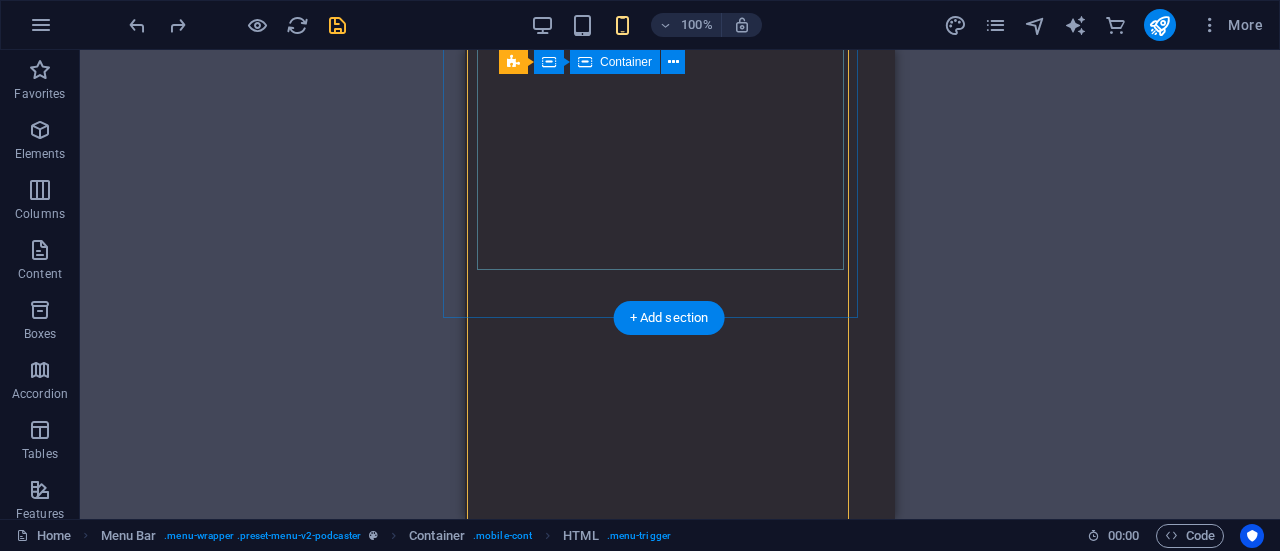 scroll, scrollTop: 2250, scrollLeft: 0, axis: vertical 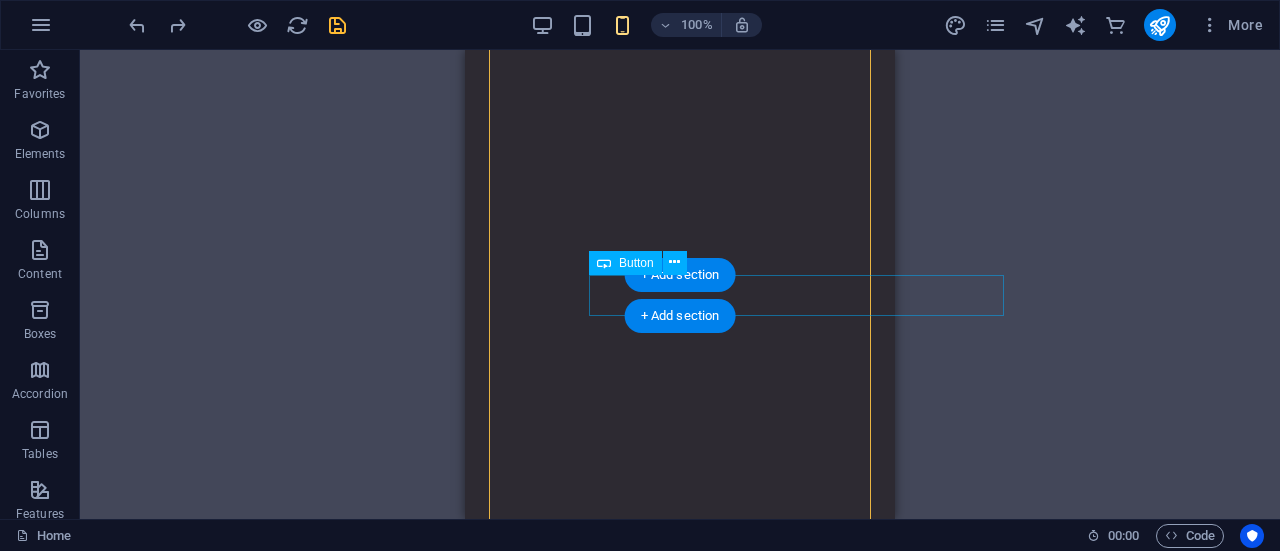 click on "About DevMint" at bounding box center [804, 4428] 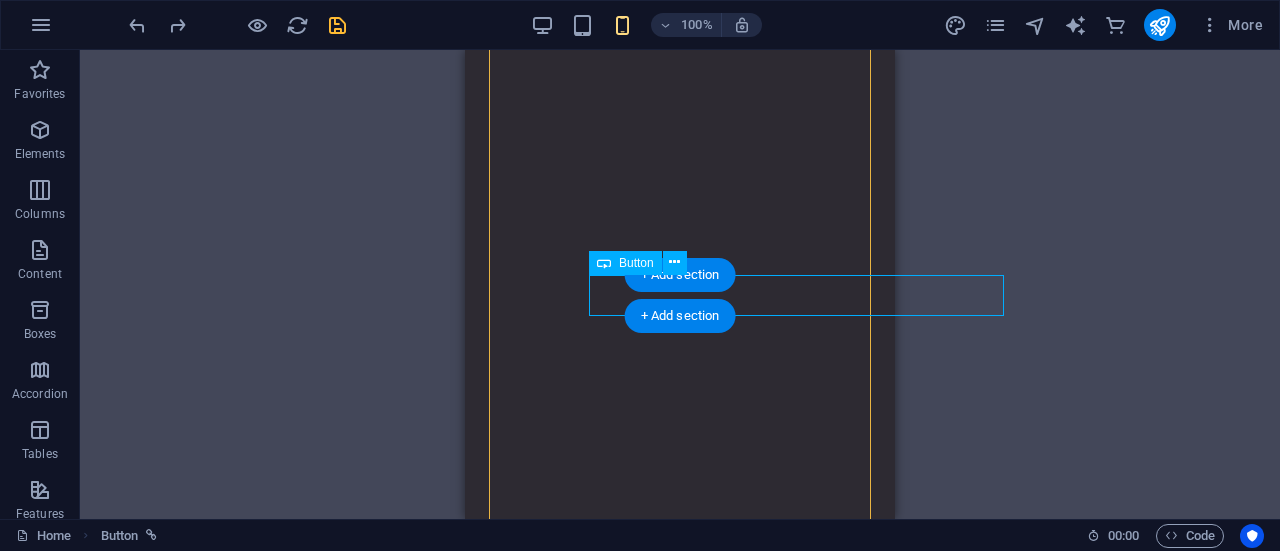 click on "About DevMint" at bounding box center (804, 4428) 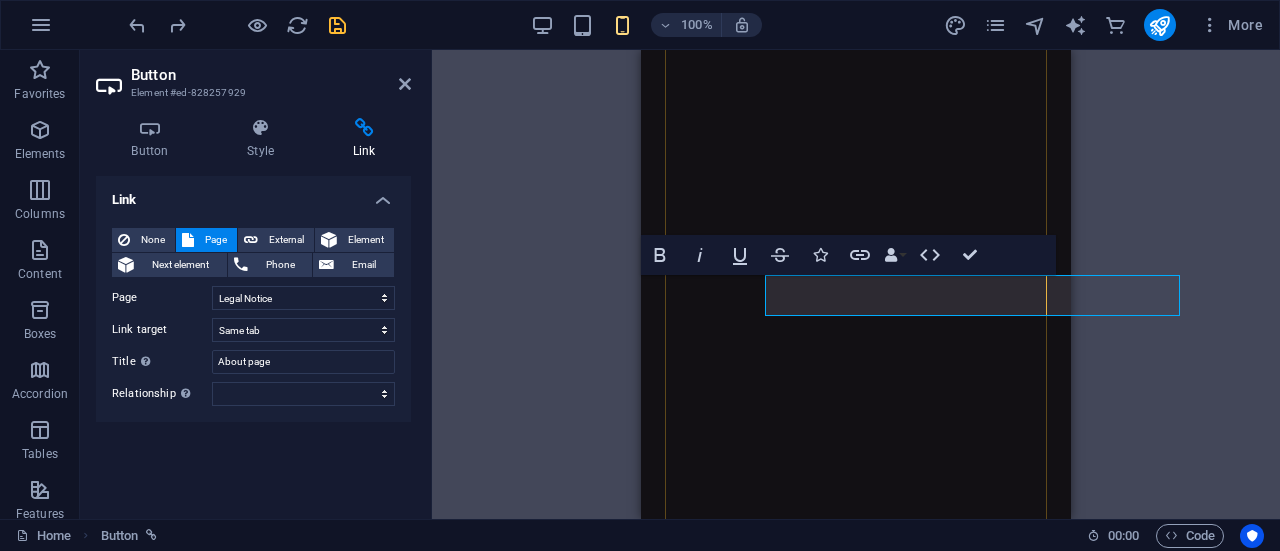 click on "About DevMint" at bounding box center (859, 4428) 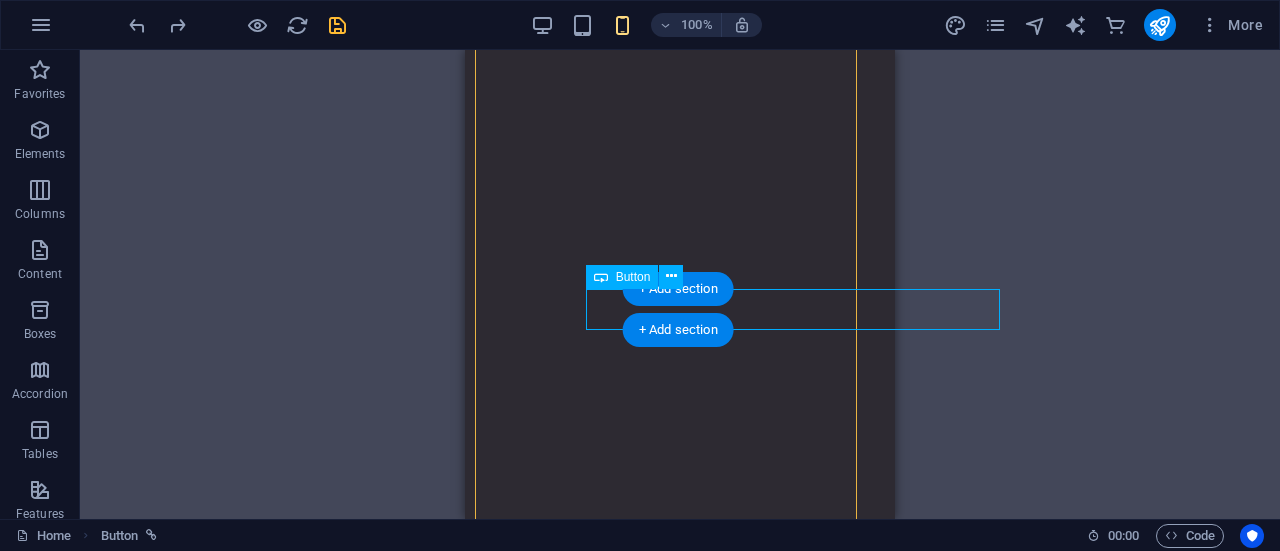scroll, scrollTop: 2236, scrollLeft: 0, axis: vertical 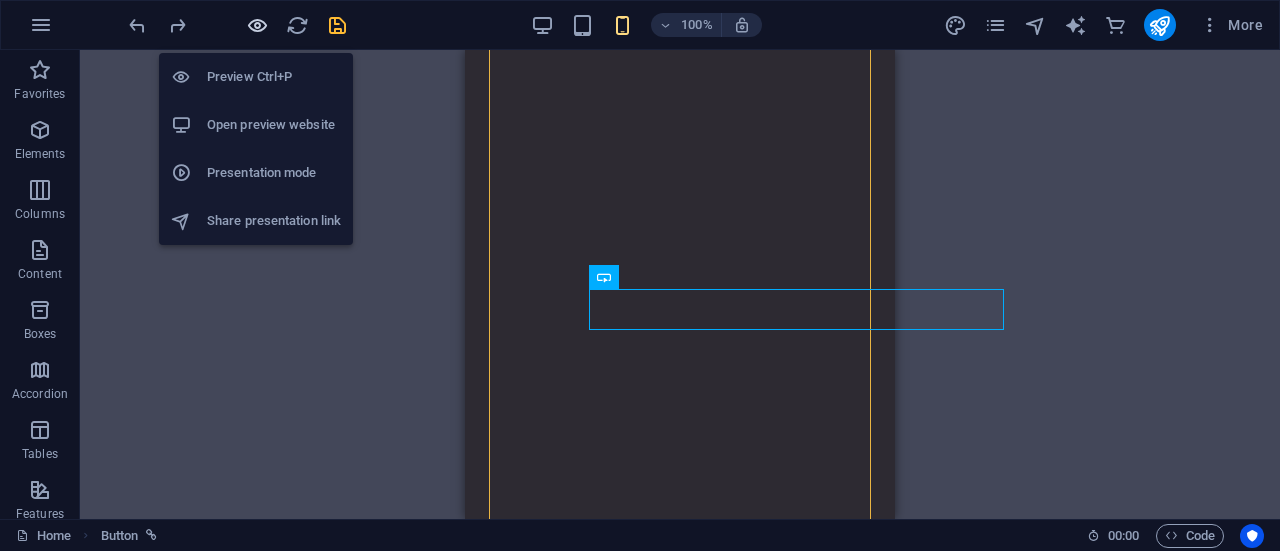 click at bounding box center (257, 25) 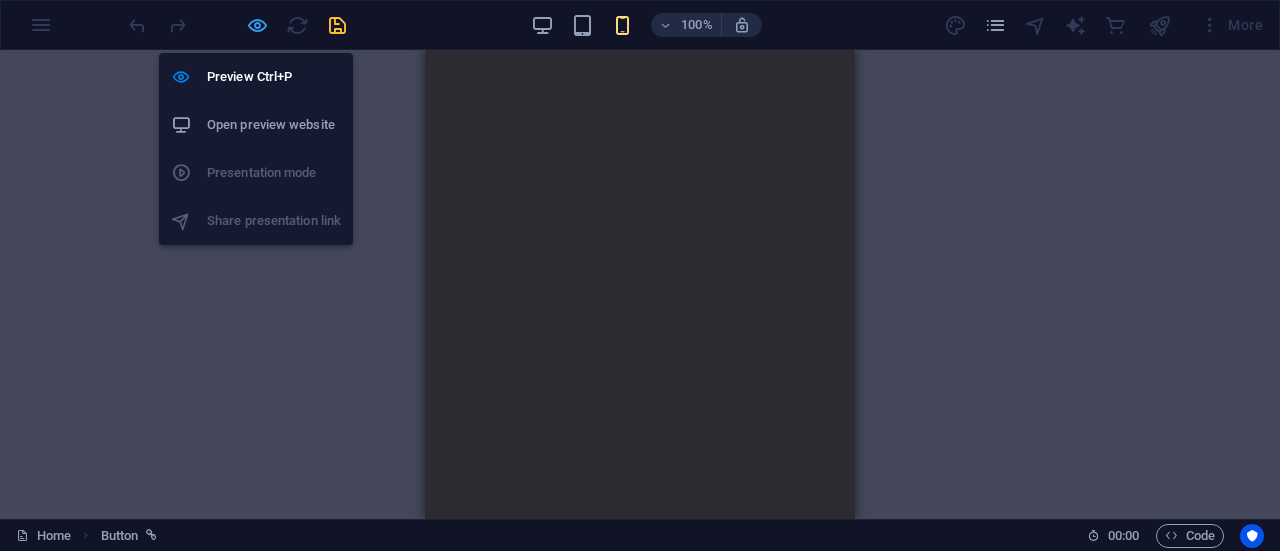 scroll, scrollTop: 2234, scrollLeft: 0, axis: vertical 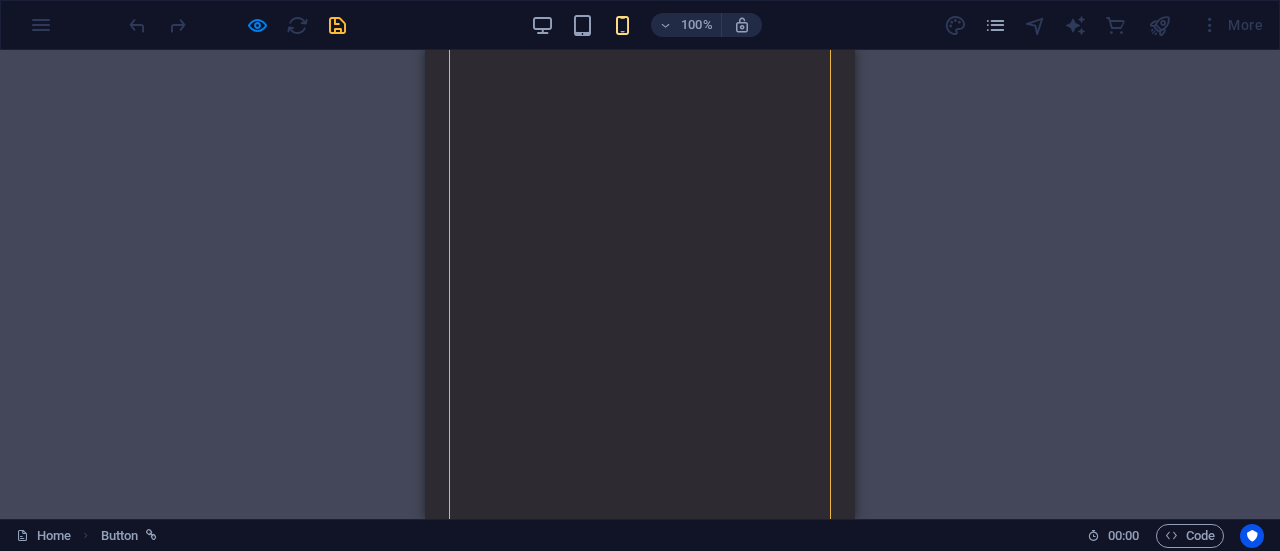 click on "About DevMint" at bounding box center [643, 4442] 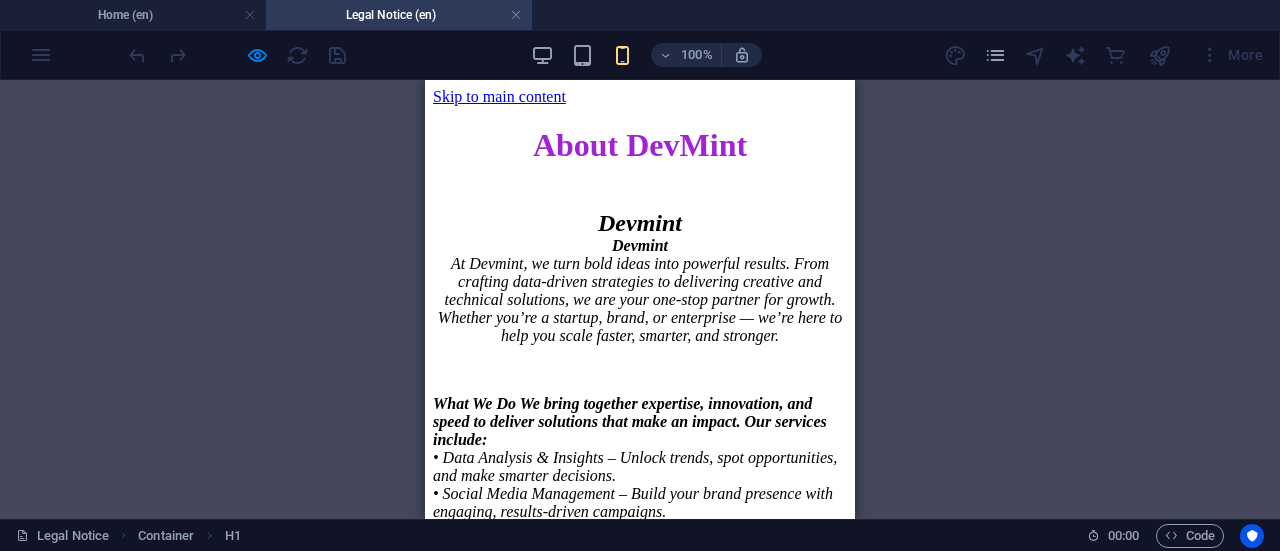 scroll, scrollTop: 0, scrollLeft: 0, axis: both 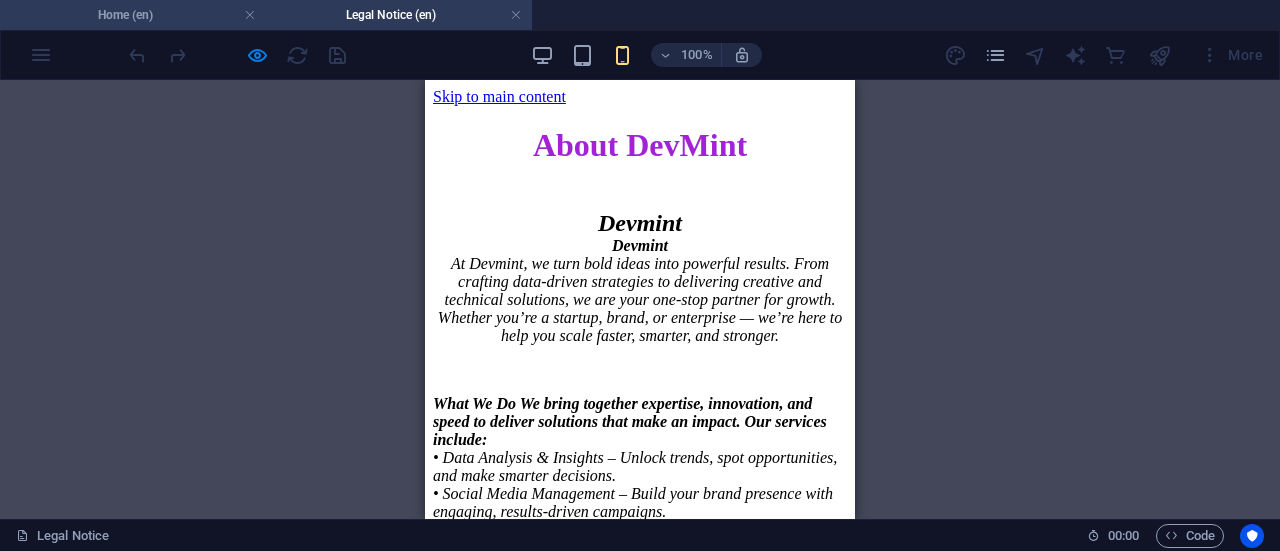 click on "Home (en)" at bounding box center [133, 15] 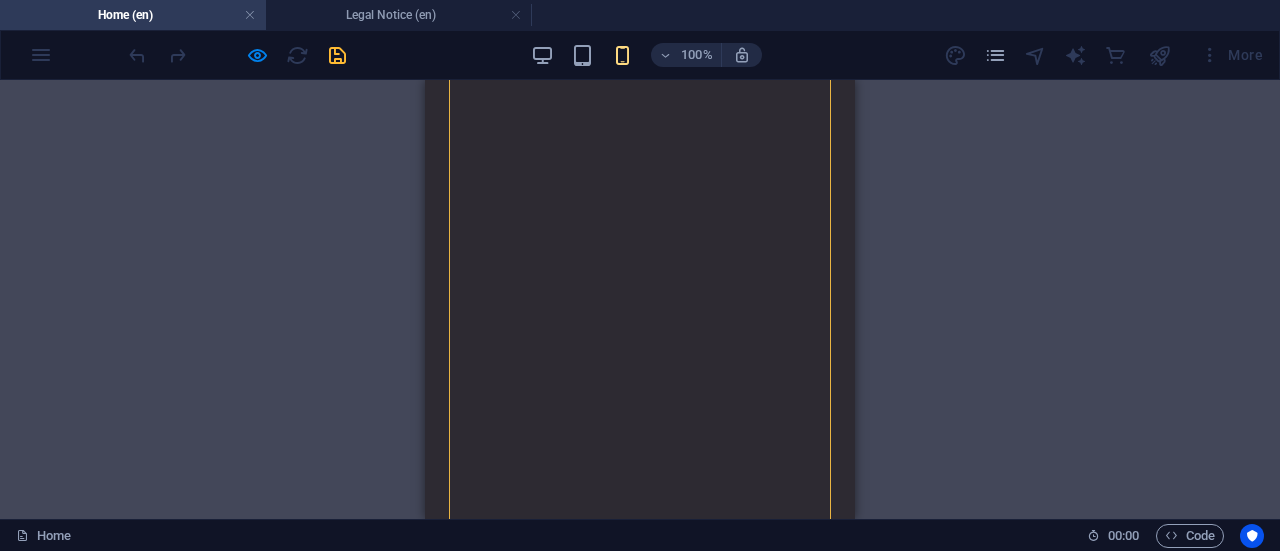 scroll, scrollTop: 3898, scrollLeft: 0, axis: vertical 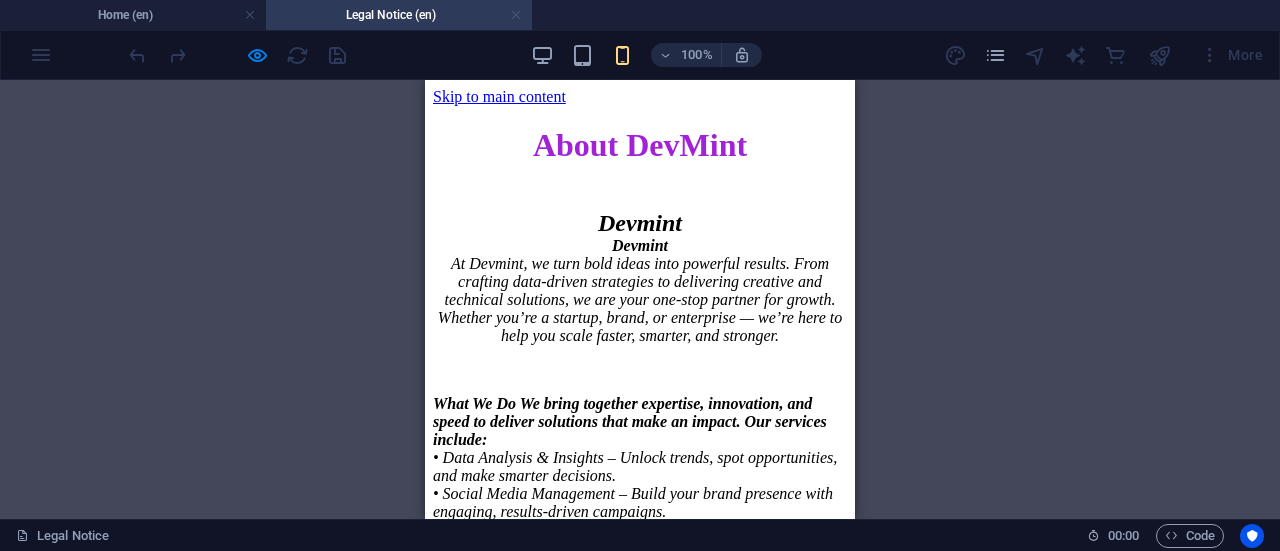 click at bounding box center [516, 15] 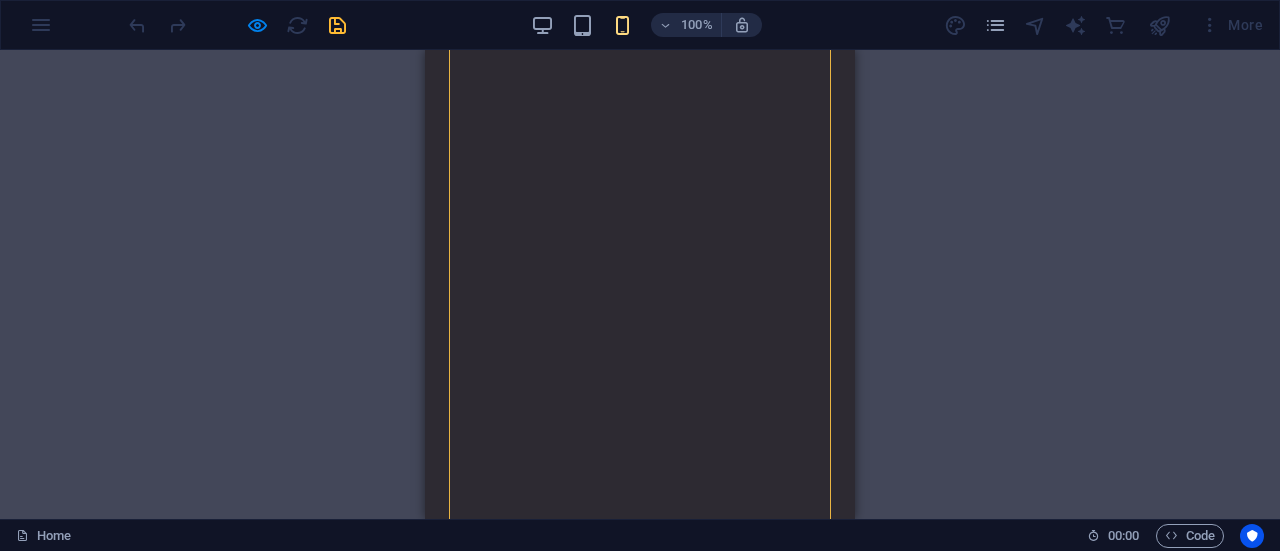 scroll, scrollTop: 2220, scrollLeft: 0, axis: vertical 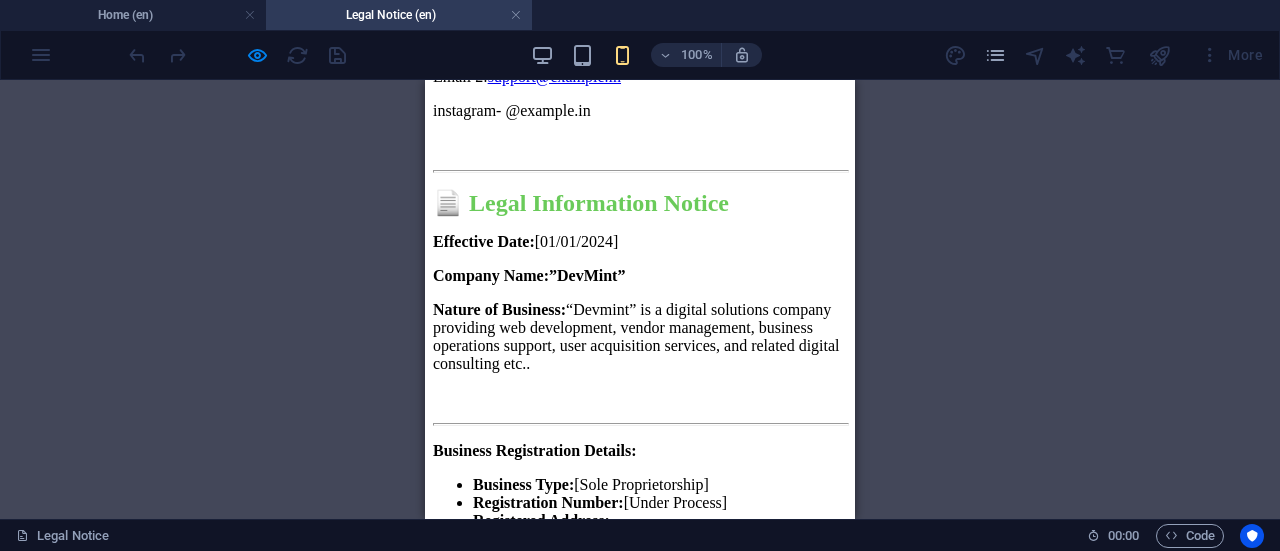 drag, startPoint x: 449, startPoint y: 203, endPoint x: 555, endPoint y: 286, distance: 134.62912 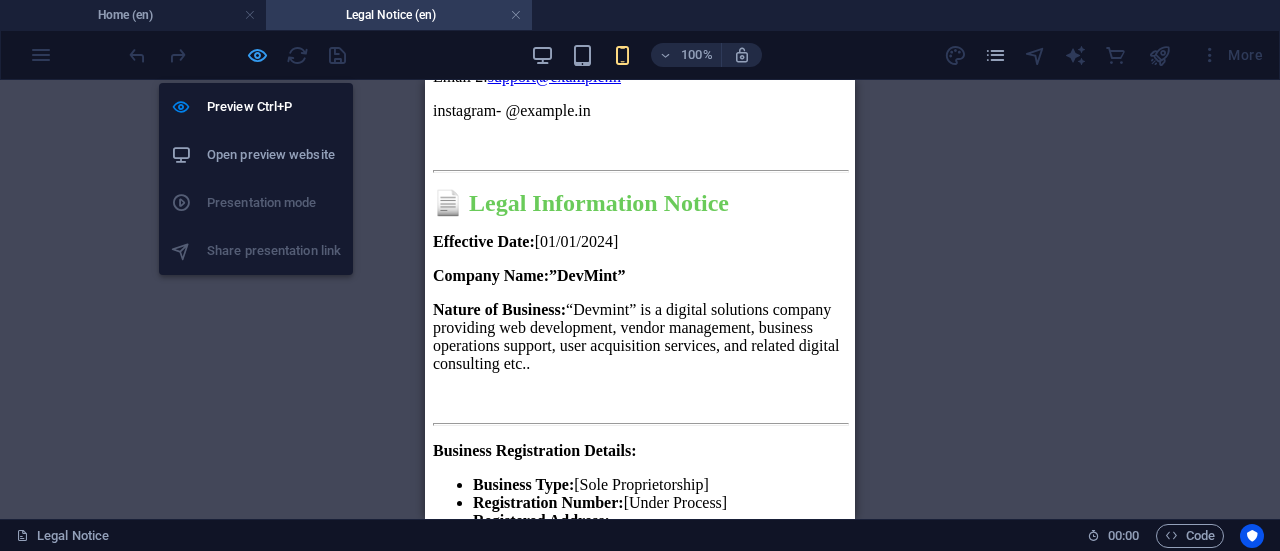 click at bounding box center [257, 55] 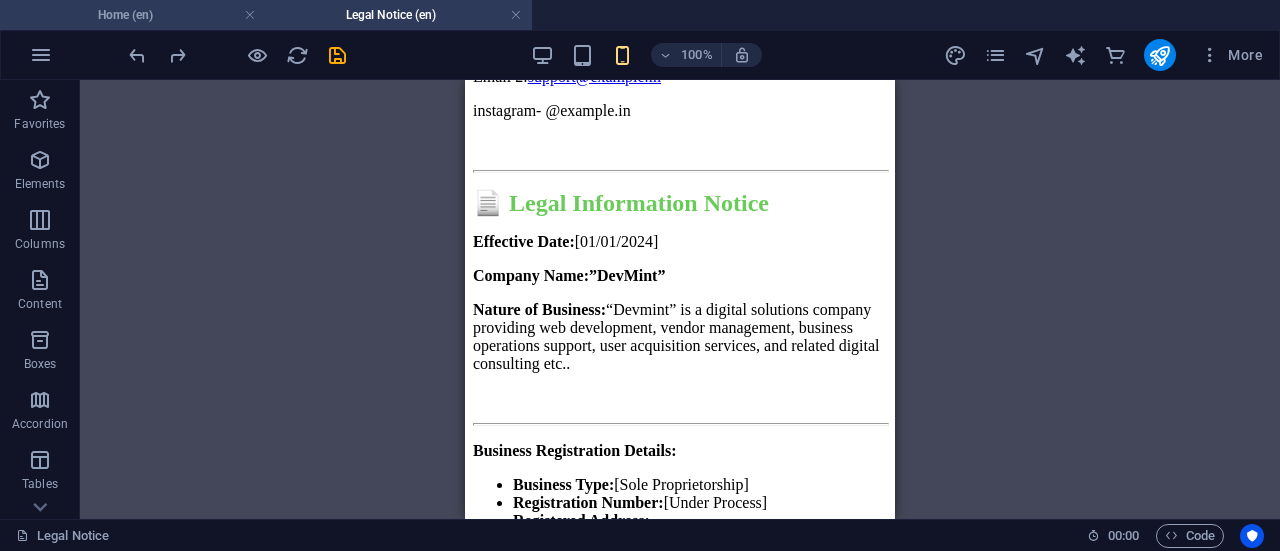click on "Home (en)" at bounding box center [133, 15] 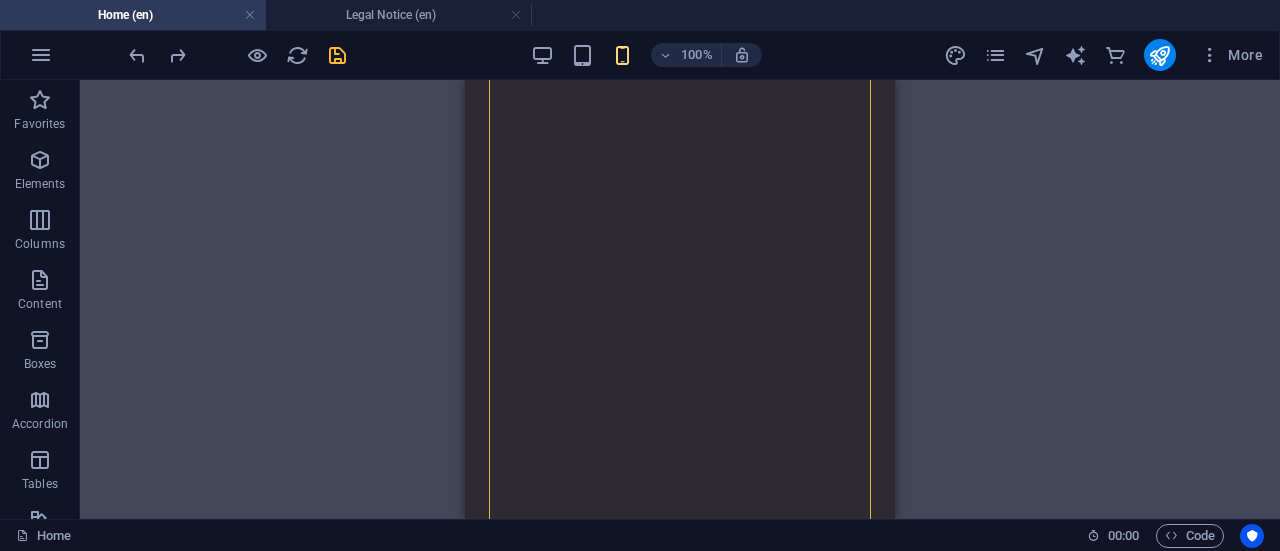 scroll, scrollTop: 0, scrollLeft: 0, axis: both 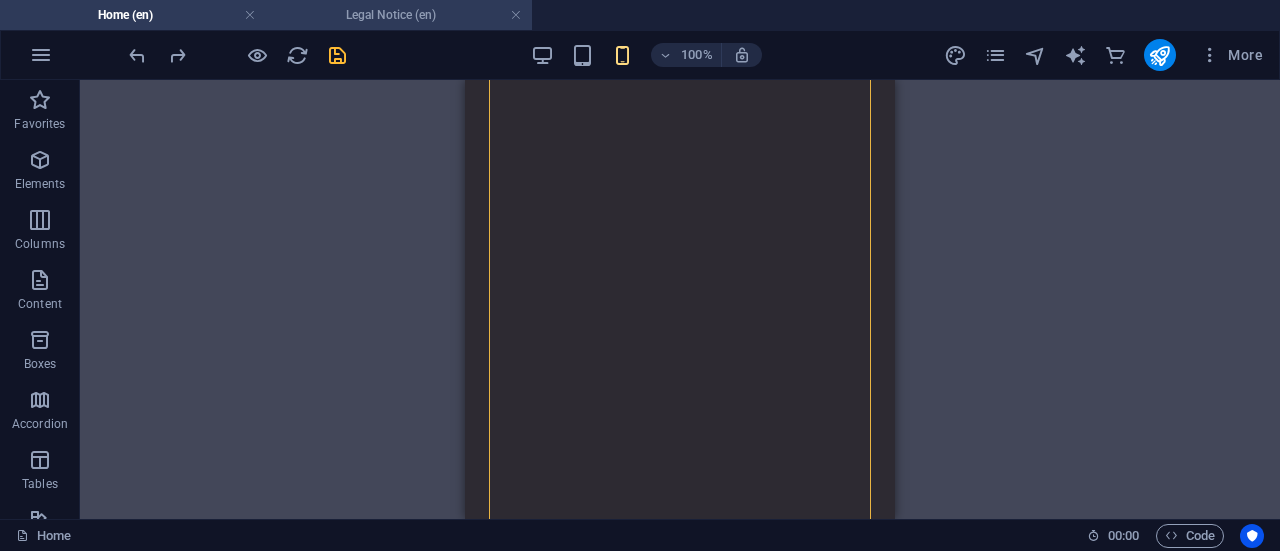 click on "Legal Notice (en)" at bounding box center [399, 15] 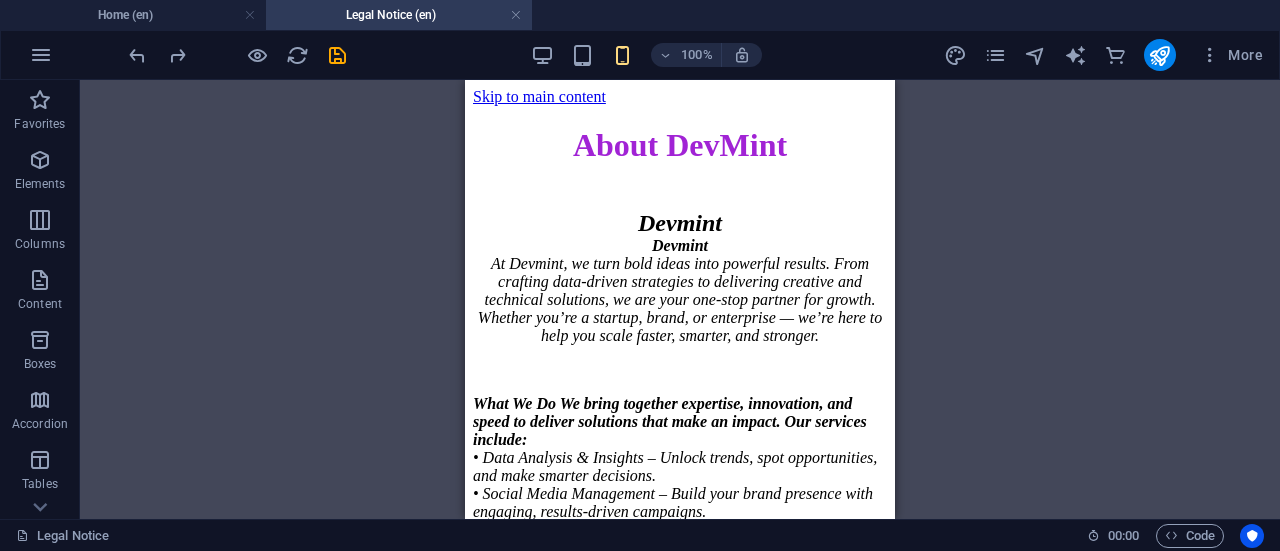 scroll, scrollTop: 1162, scrollLeft: 0, axis: vertical 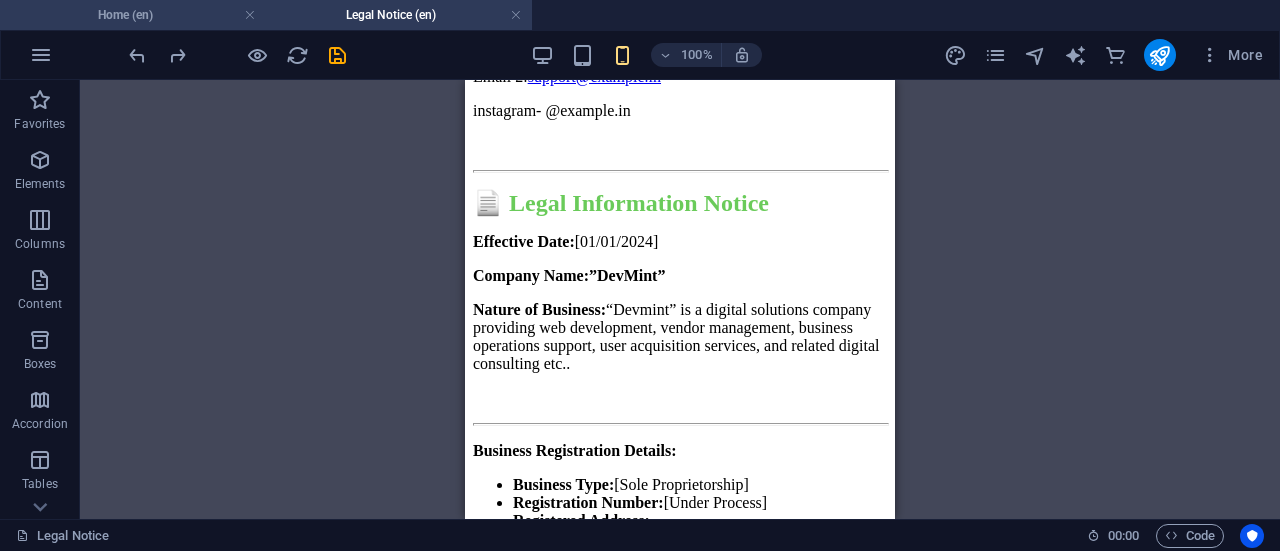click on "Home (en)" at bounding box center (133, 15) 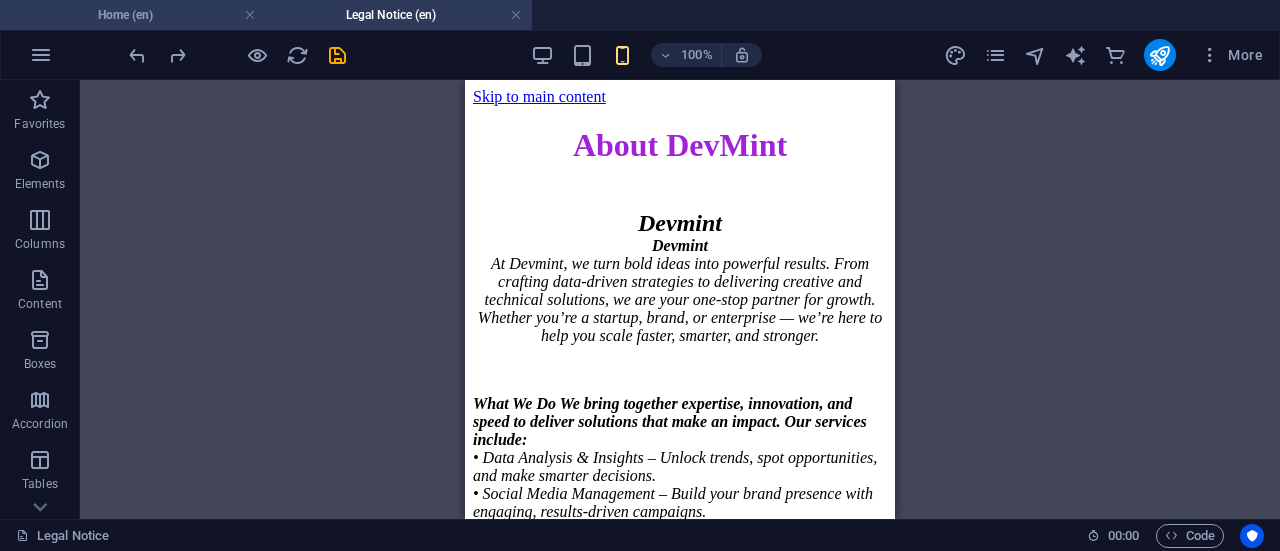 scroll, scrollTop: 2740, scrollLeft: 0, axis: vertical 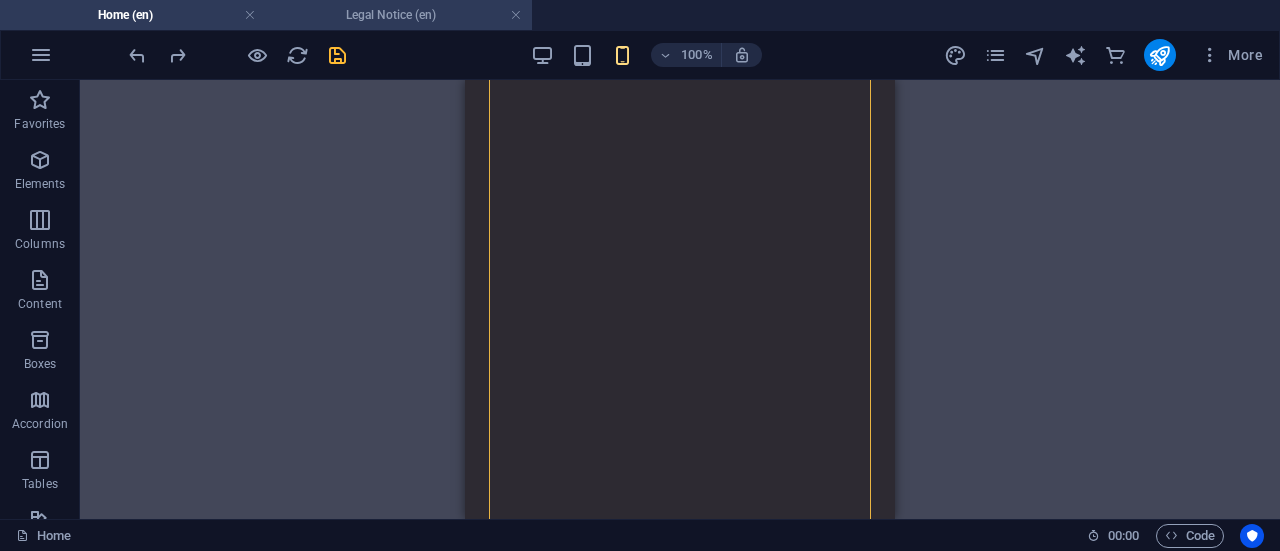 click on "Legal Notice (en)" at bounding box center (399, 15) 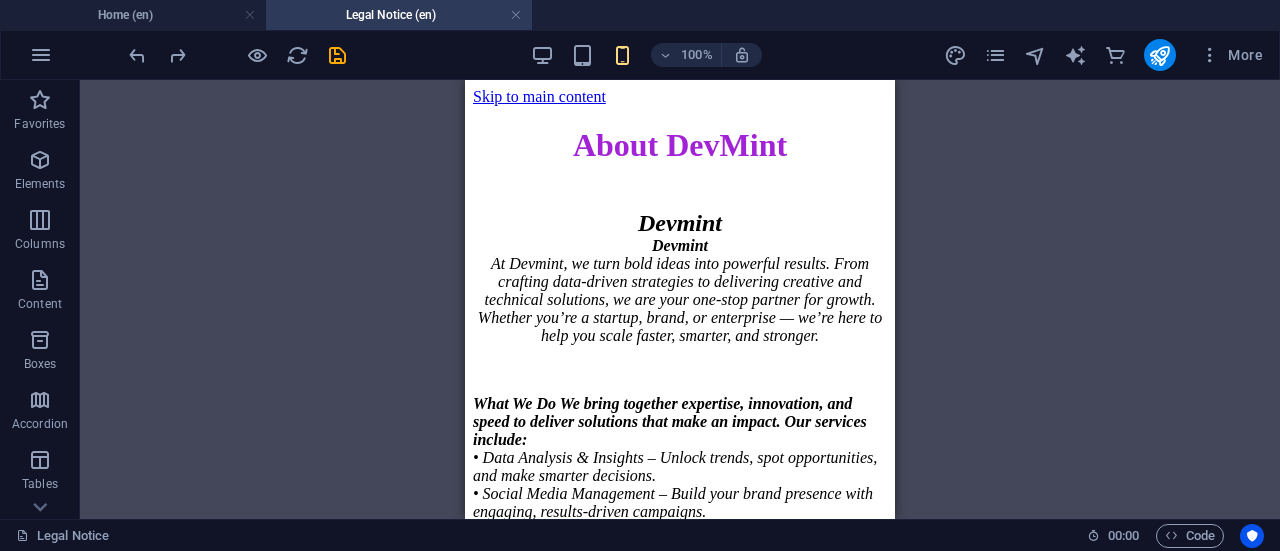 scroll, scrollTop: 1162, scrollLeft: 0, axis: vertical 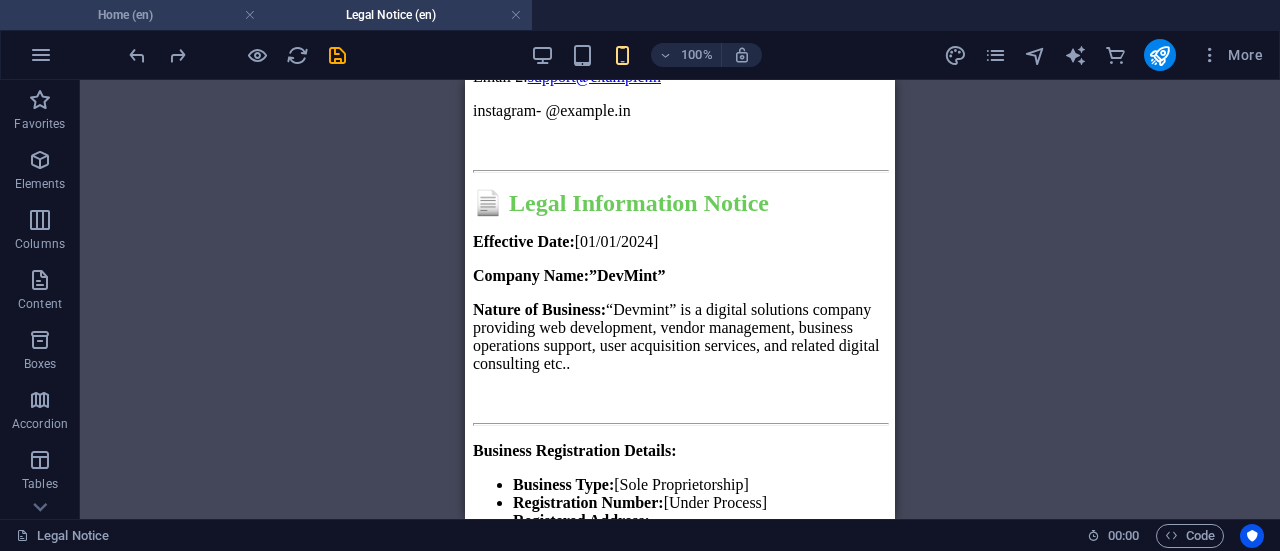 click on "Home (en)" at bounding box center [133, 15] 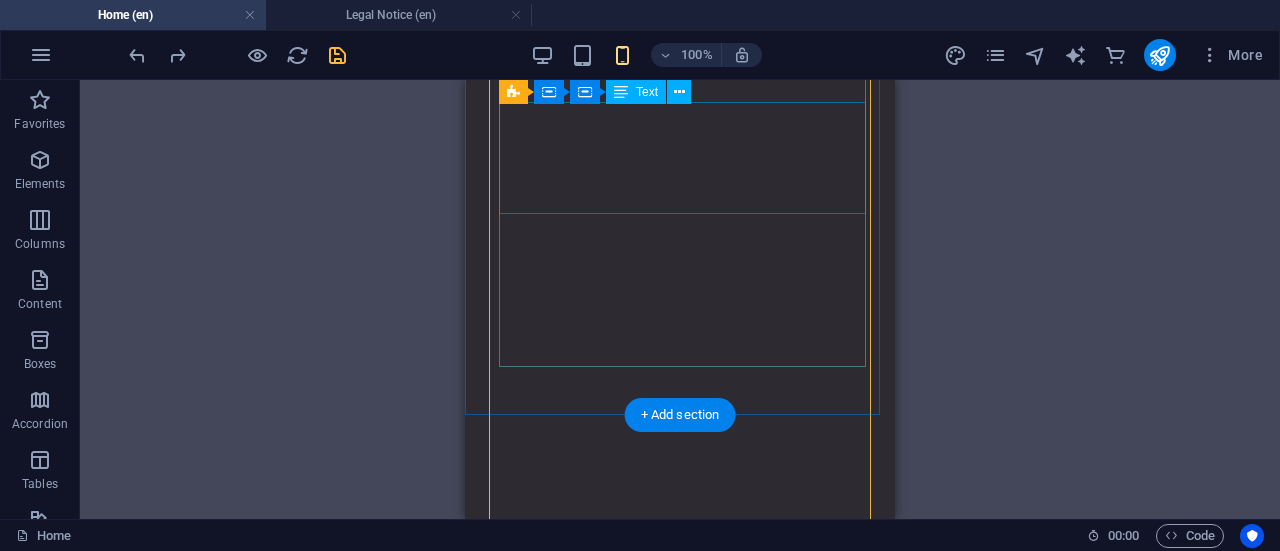 scroll, scrollTop: 2148, scrollLeft: 0, axis: vertical 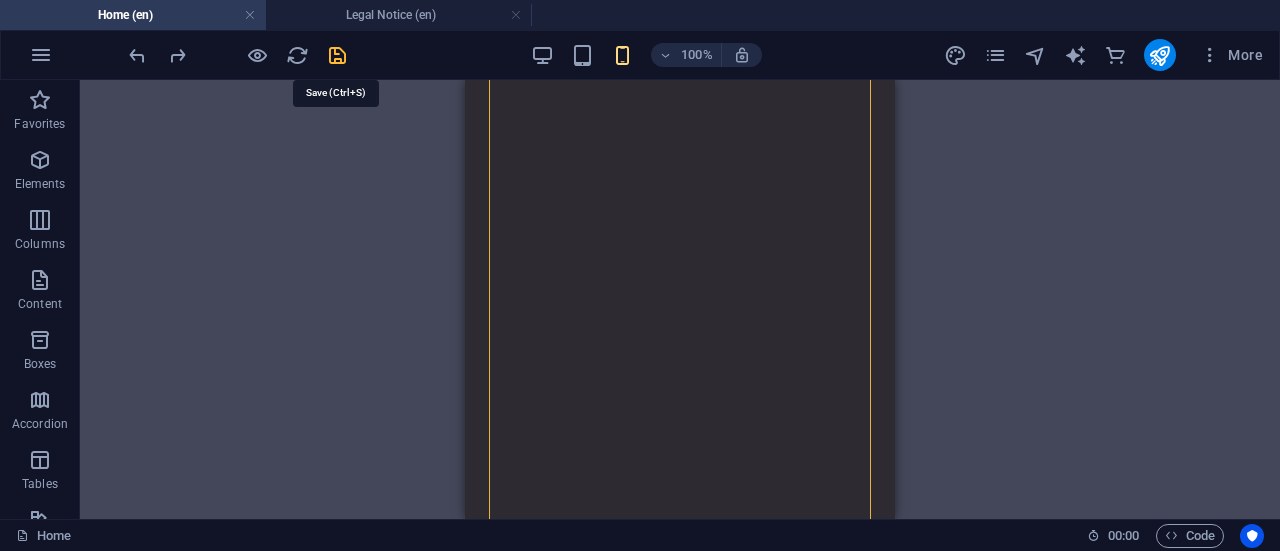 click at bounding box center [337, 55] 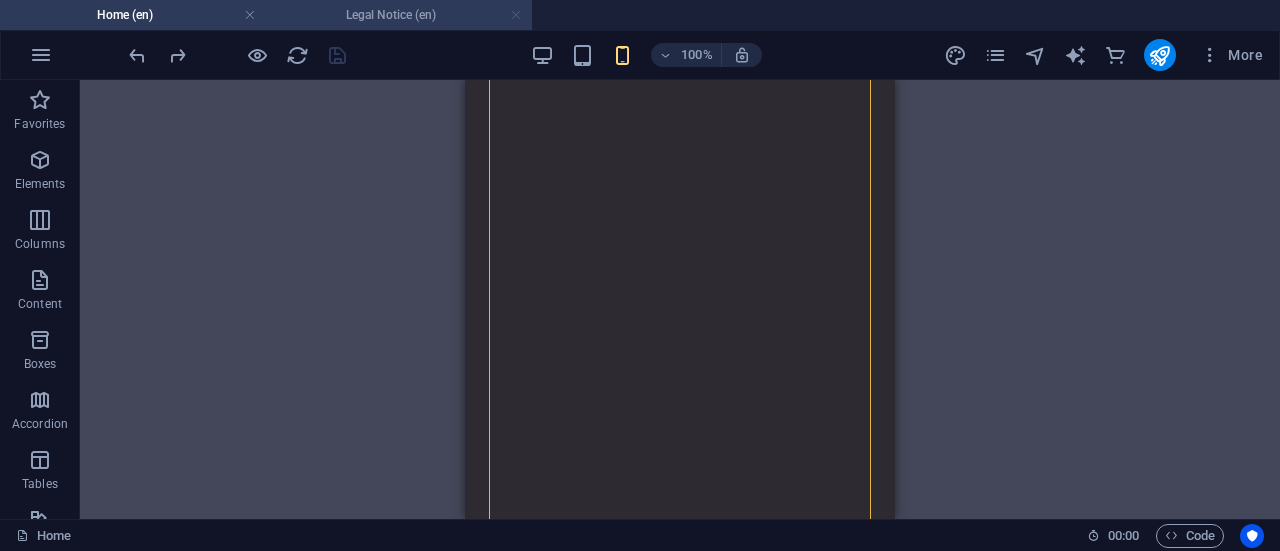 click at bounding box center [516, 15] 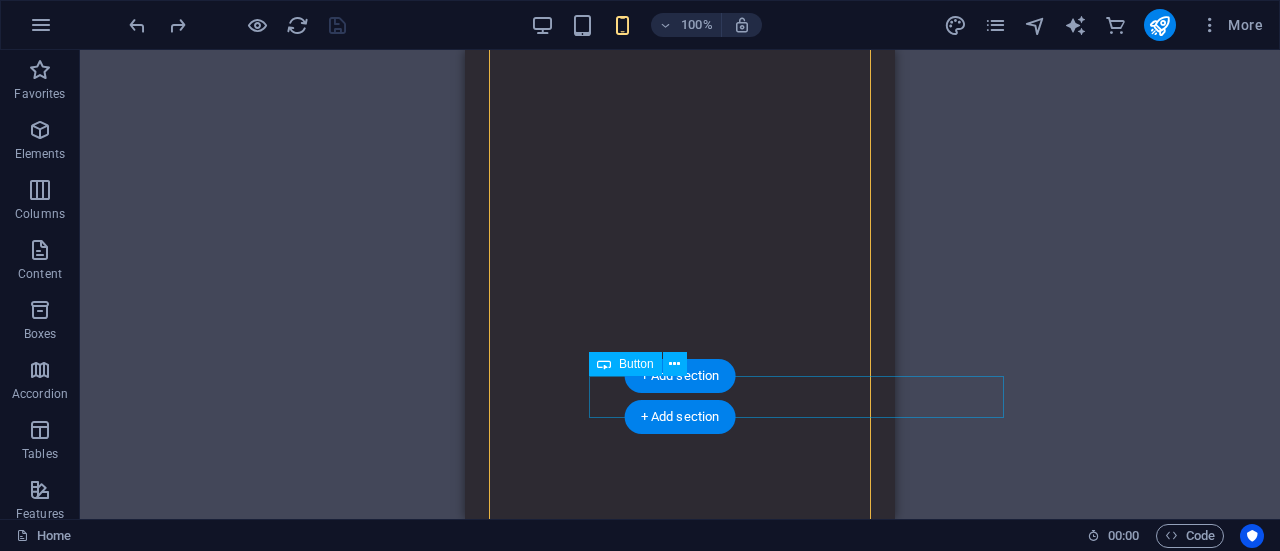 click on "About DevMint" at bounding box center (804, 4530) 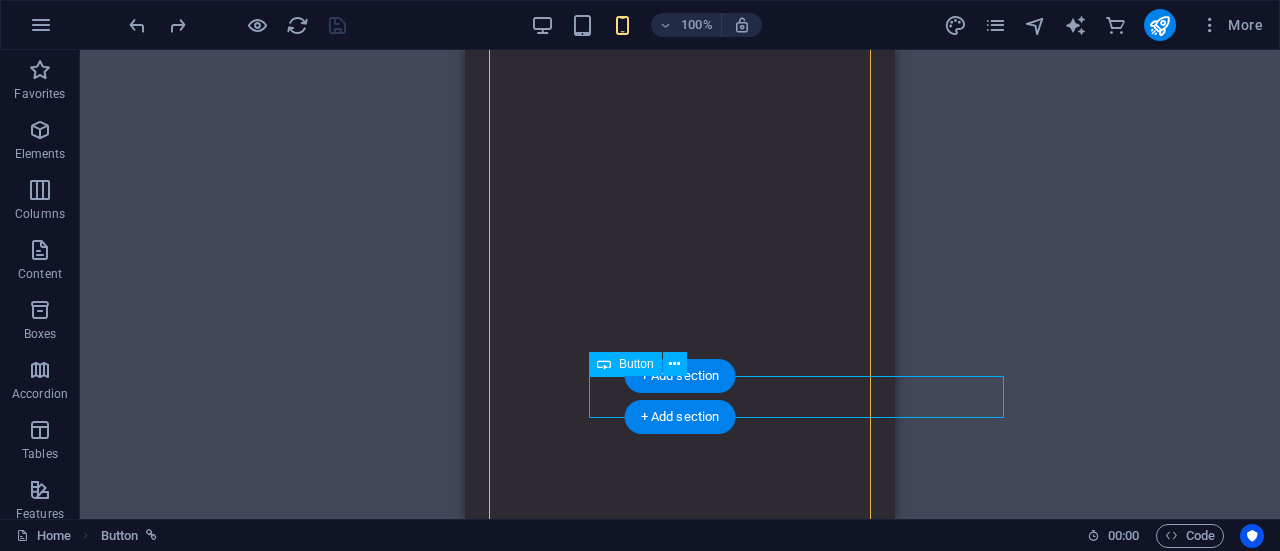 click on "About DevMint" at bounding box center (804, 4530) 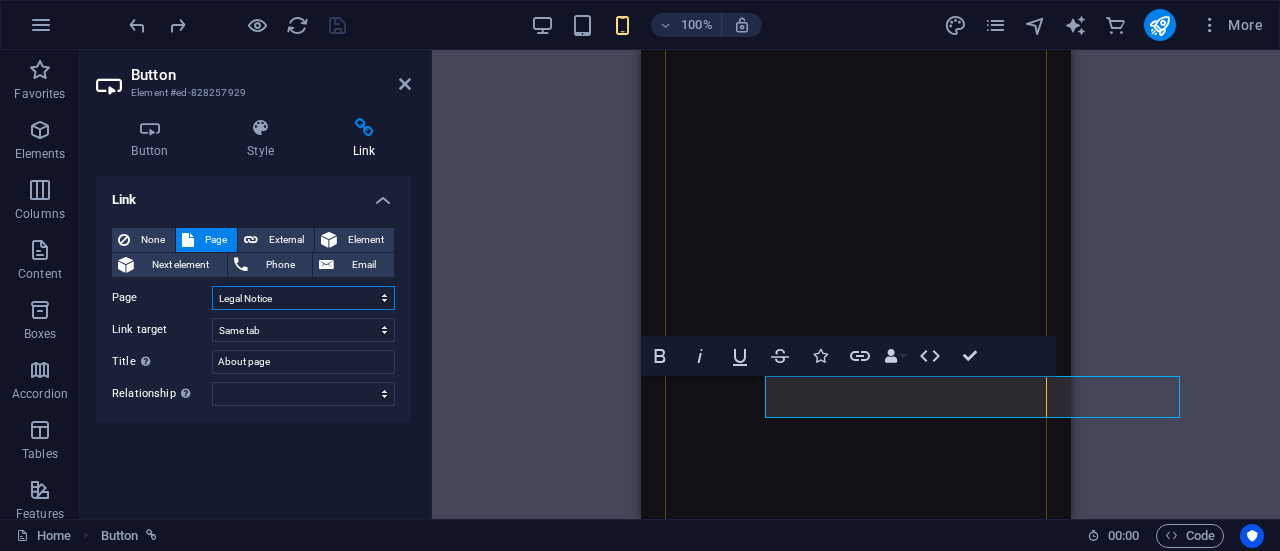 click on "Home Legal Notice Privacy Subpage Home Home" at bounding box center [303, 298] 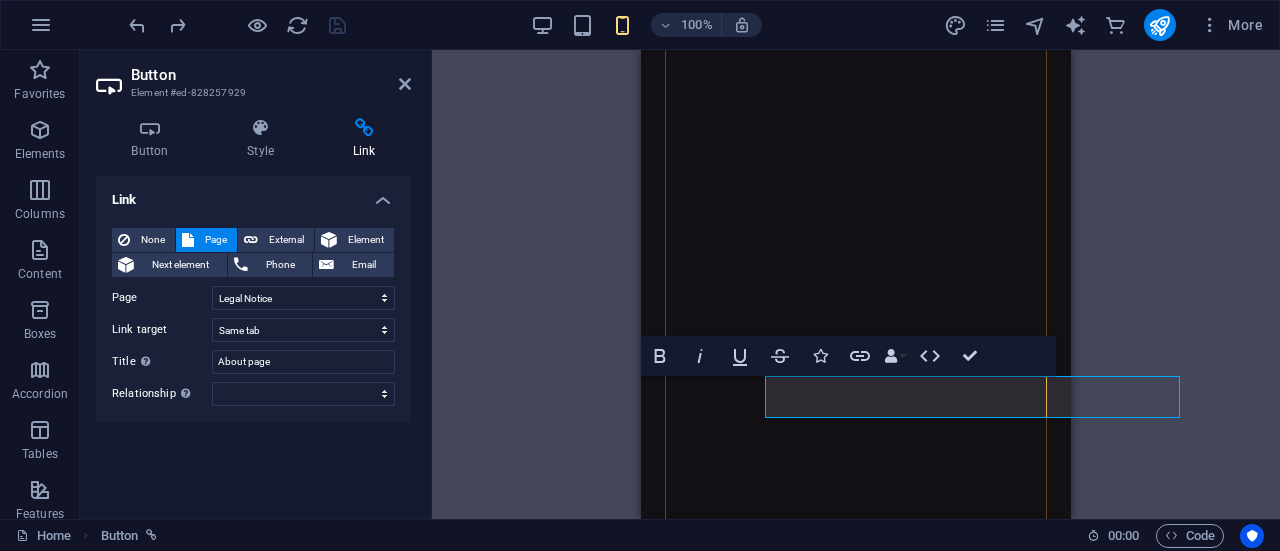 click on "Link None Page External Element Next element Phone Email Page Home Legal Notice Privacy Subpage Home Home Element
URL /en/15902859 Phone Email Link target New tab Same tab Overlay Title Additional link description, should not be the same as the link text. The title is most often shown as a tooltip text when the mouse moves over the element. Leave empty if uncertain. About page Relationship Sets the  relationship of this link to the link target . For example, the value "nofollow" instructs search engines not to follow the link. Can be left empty. alternate author bookmark external help license next nofollow noreferrer noopener prev search tag" at bounding box center (253, 339) 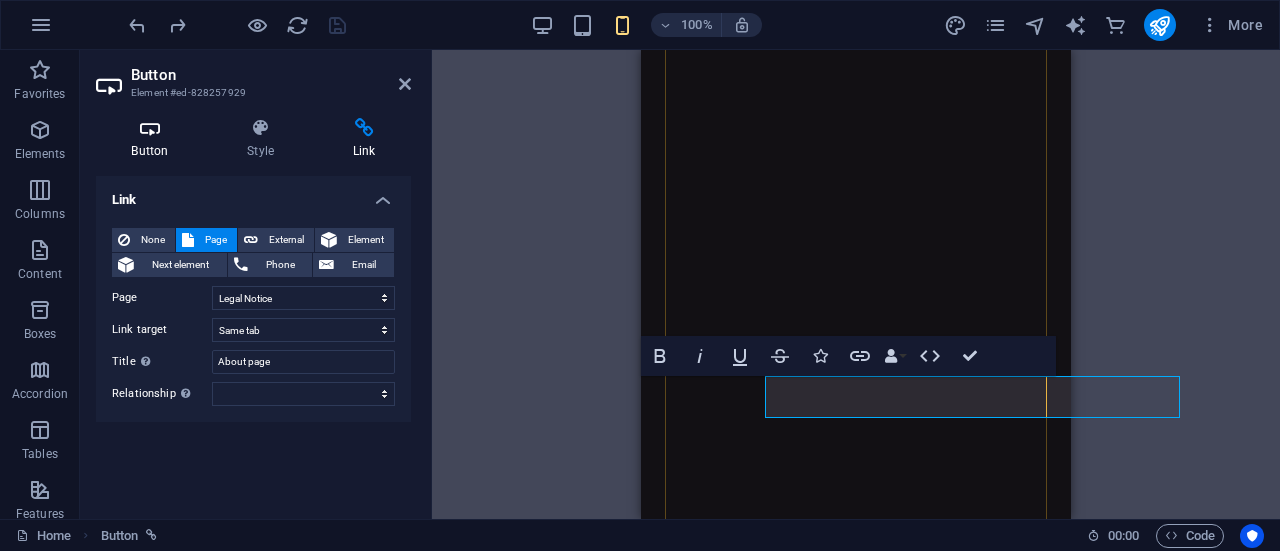 click on "Button" at bounding box center (154, 139) 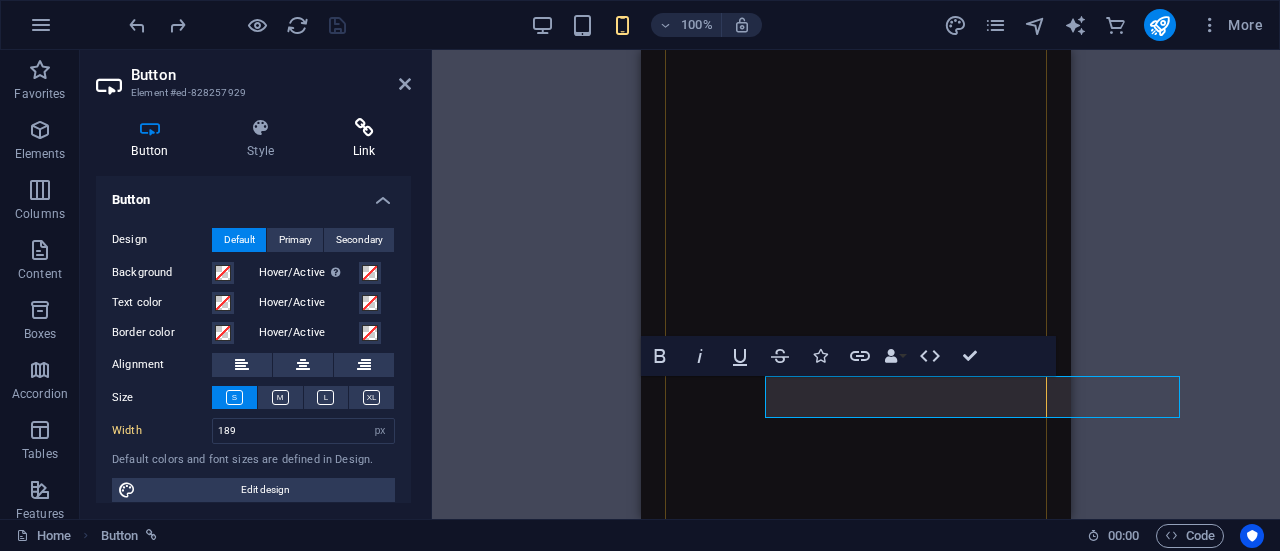 click on "Link" at bounding box center (364, 139) 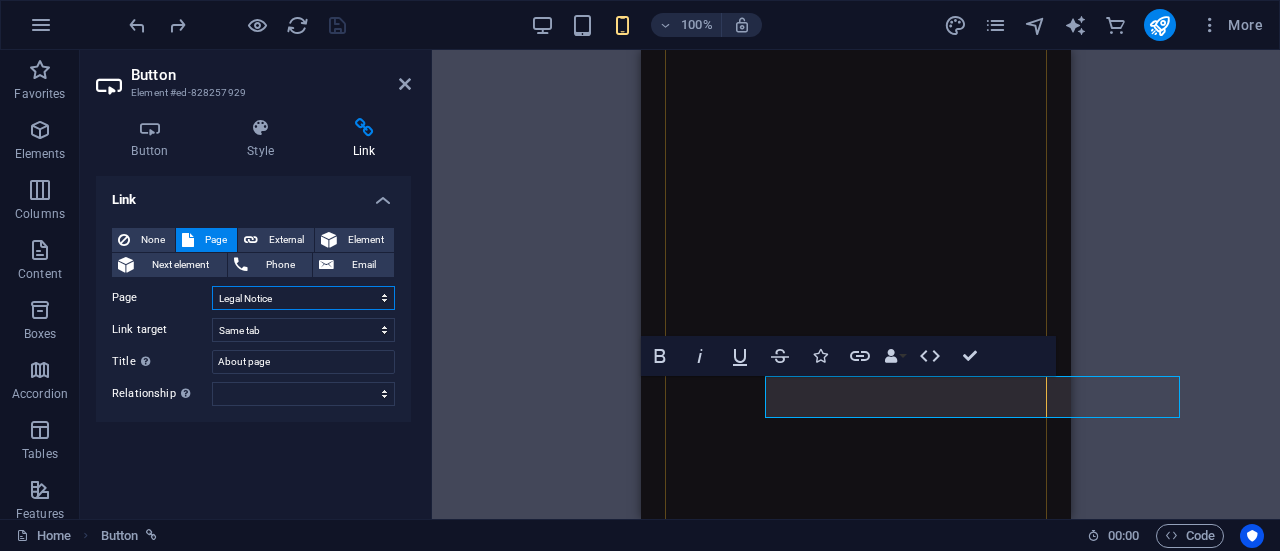 click on "Home Legal Notice Privacy Subpage Home Home" at bounding box center (303, 298) 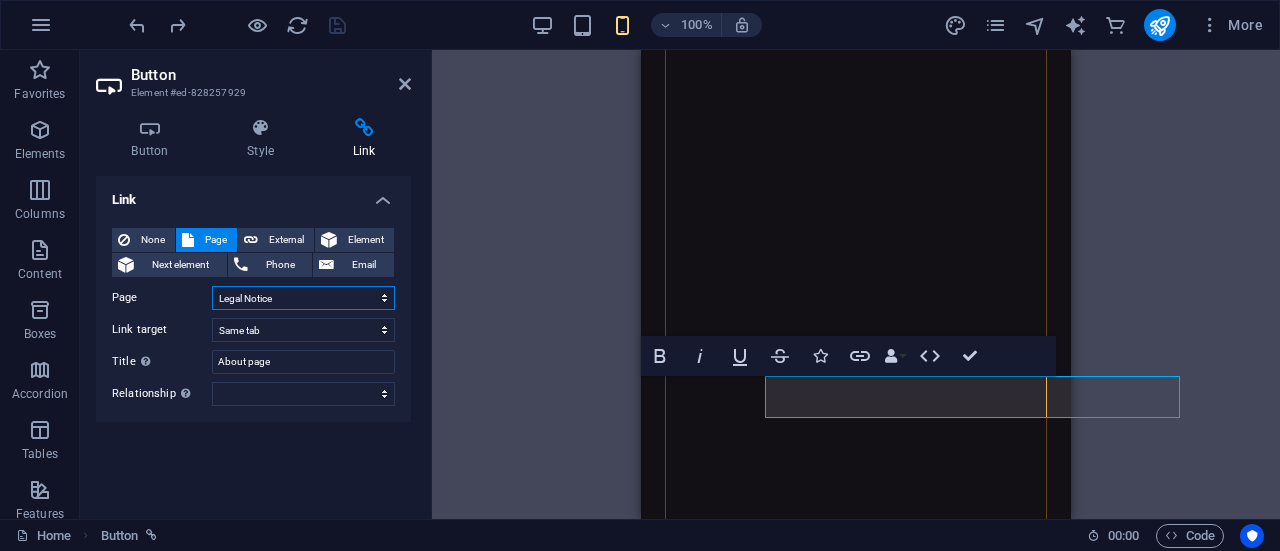 click on "Home Legal Notice Privacy Subpage Home Home" at bounding box center [303, 298] 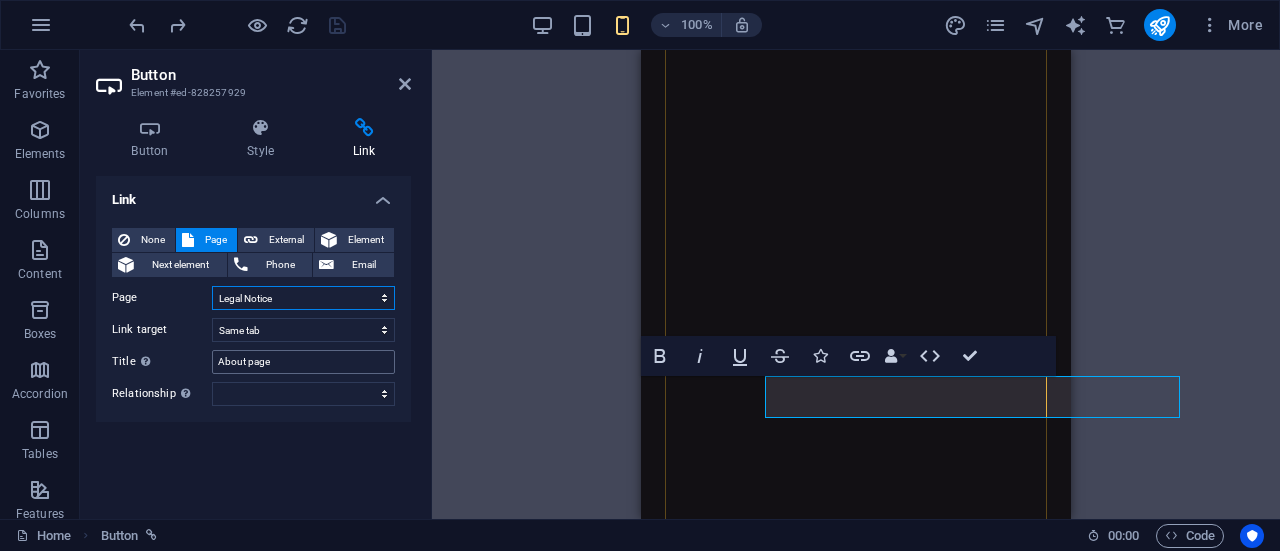 drag, startPoint x: 316, startPoint y: 293, endPoint x: 278, endPoint y: 369, distance: 84.97058 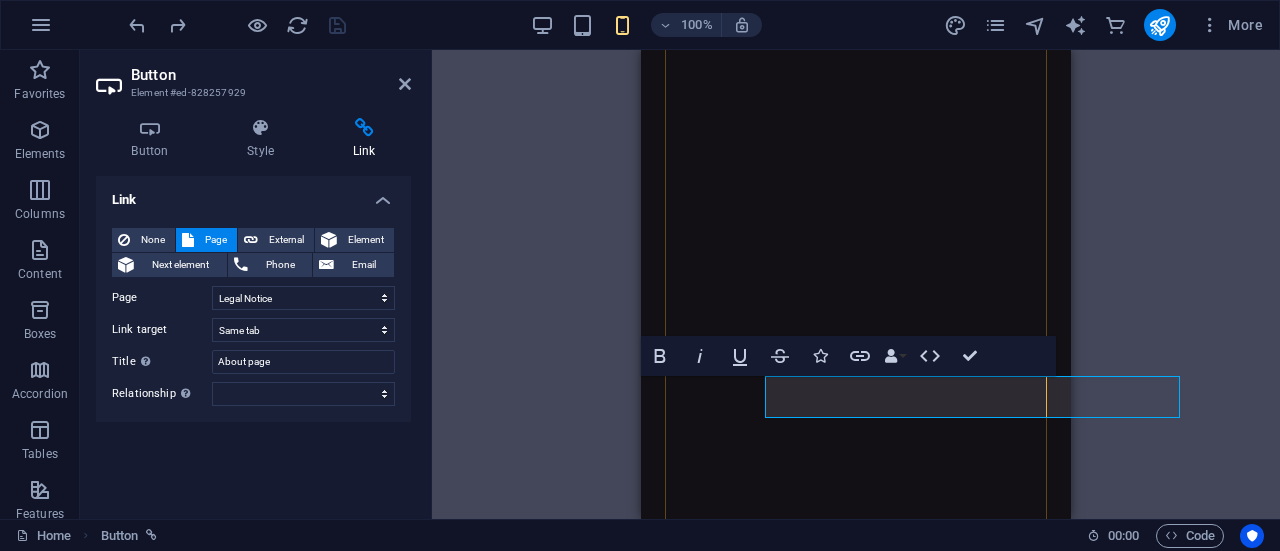 click on "Link None Page External Element Next element Phone Email Page Home Legal Notice Privacy Subpage Home Home Element
URL /en/15902859 Phone Email Link target New tab Same tab Overlay Title Additional link description, should not be the same as the link text. The title is most often shown as a tooltip text when the mouse moves over the element. Leave empty if uncertain. About page Relationship Sets the  relationship of this link to the link target . For example, the value "nofollow" instructs search engines not to follow the link. Can be left empty. alternate author bookmark external help license next nofollow noreferrer noopener prev search tag" at bounding box center (253, 339) 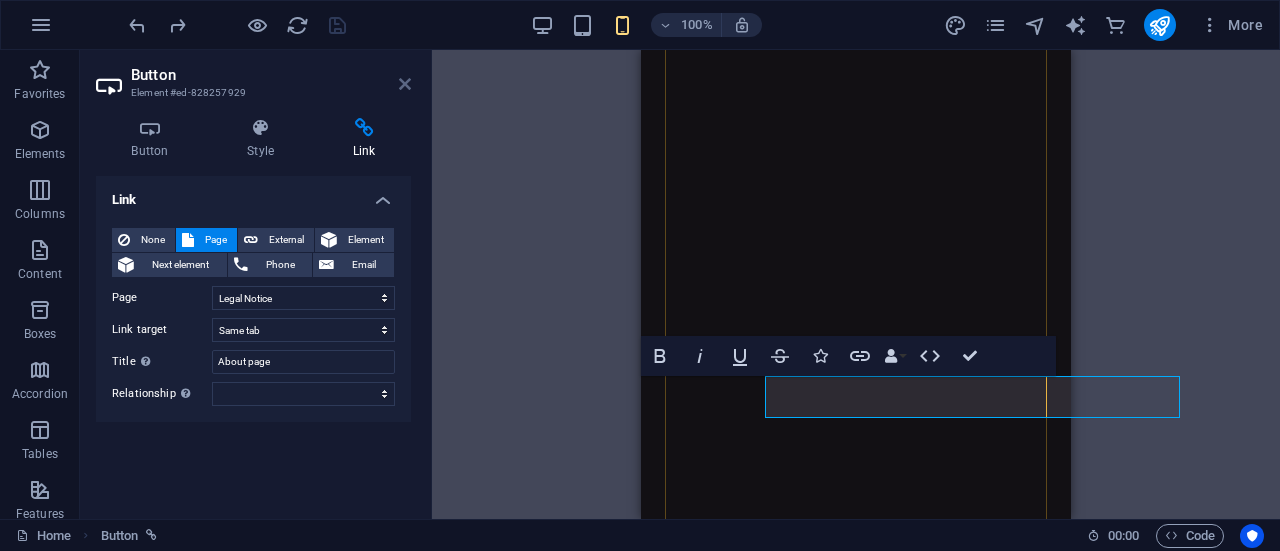 click at bounding box center [405, 84] 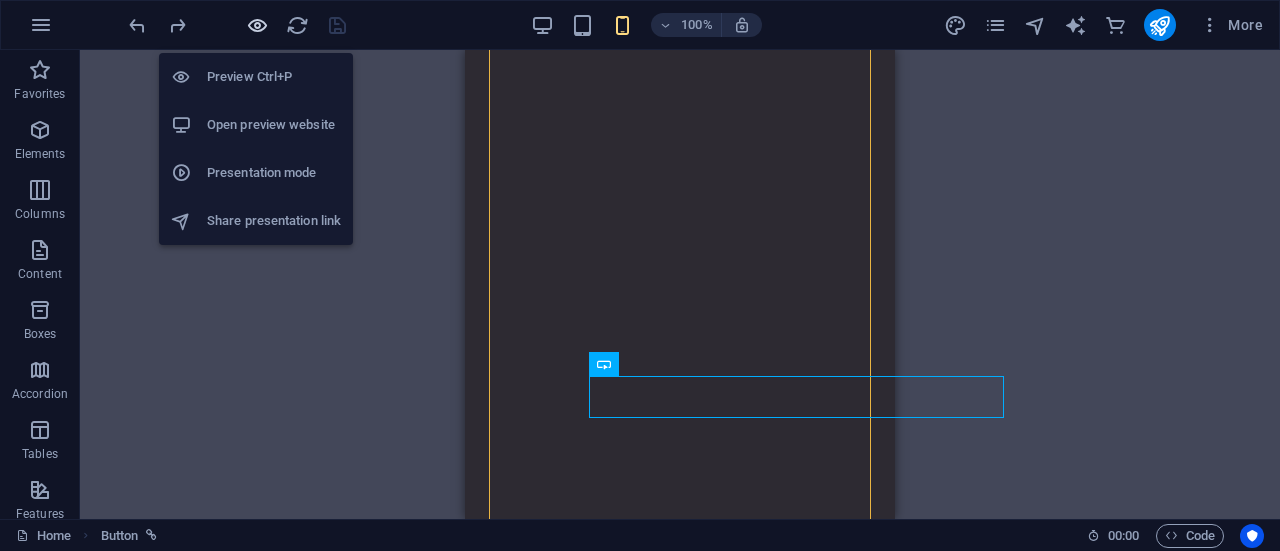 click at bounding box center [257, 25] 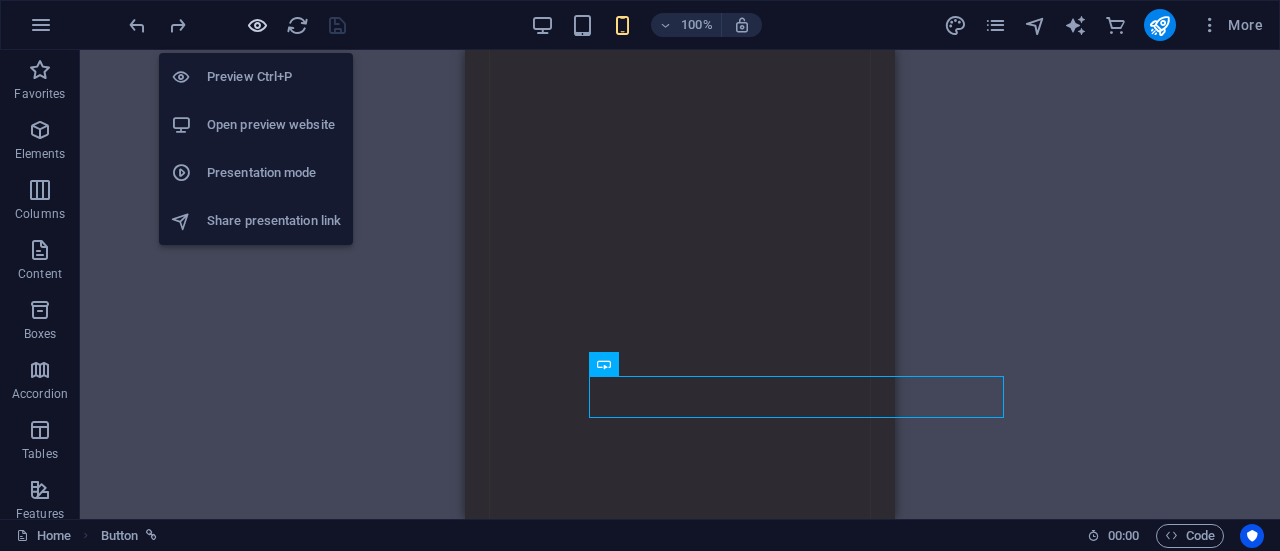 scroll, scrollTop: 2147, scrollLeft: 0, axis: vertical 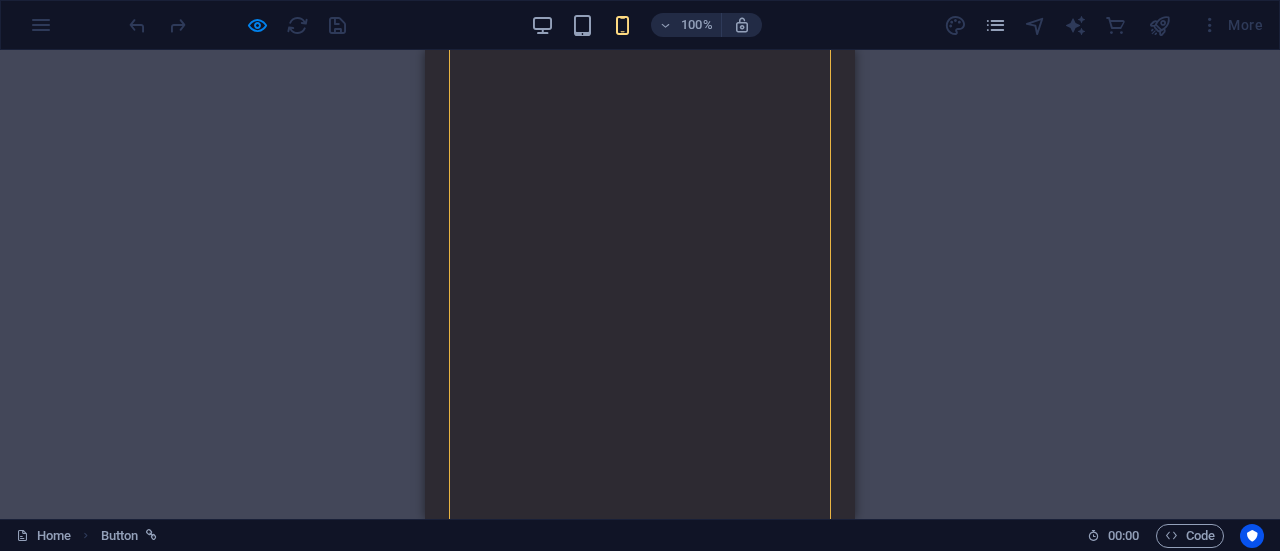 click on "About DevMint" at bounding box center (643, 4529) 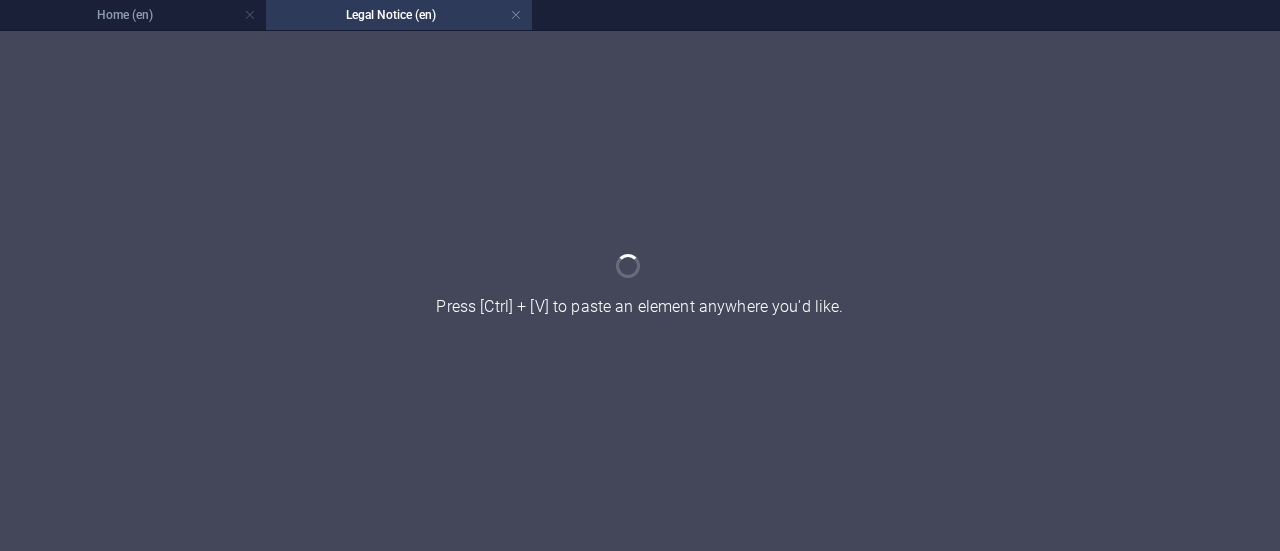 click at bounding box center [640, 291] 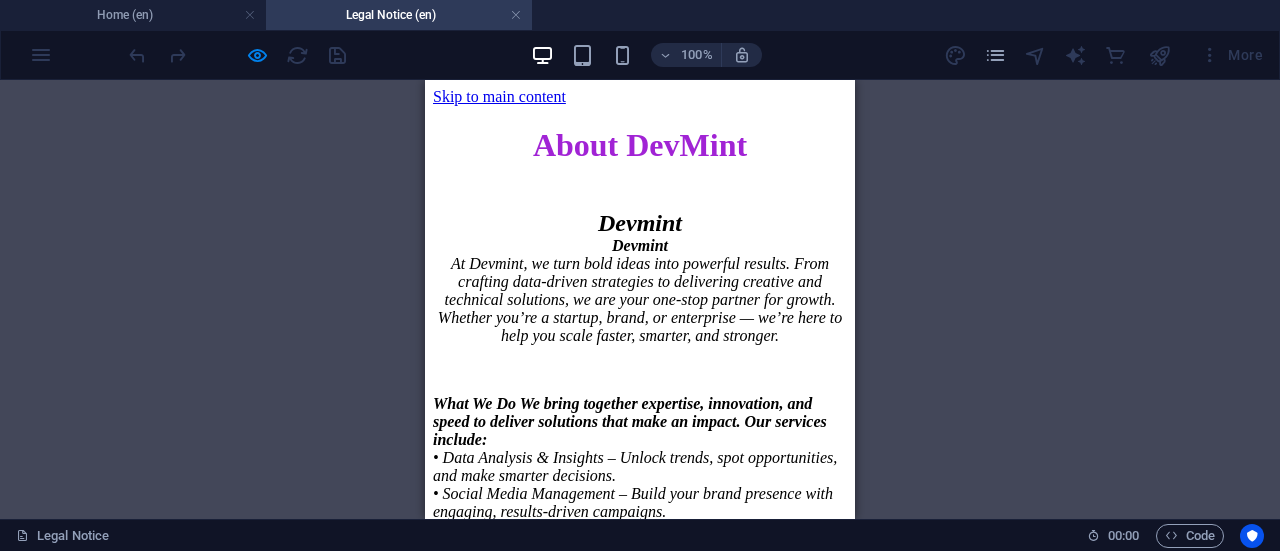 scroll, scrollTop: 0, scrollLeft: 0, axis: both 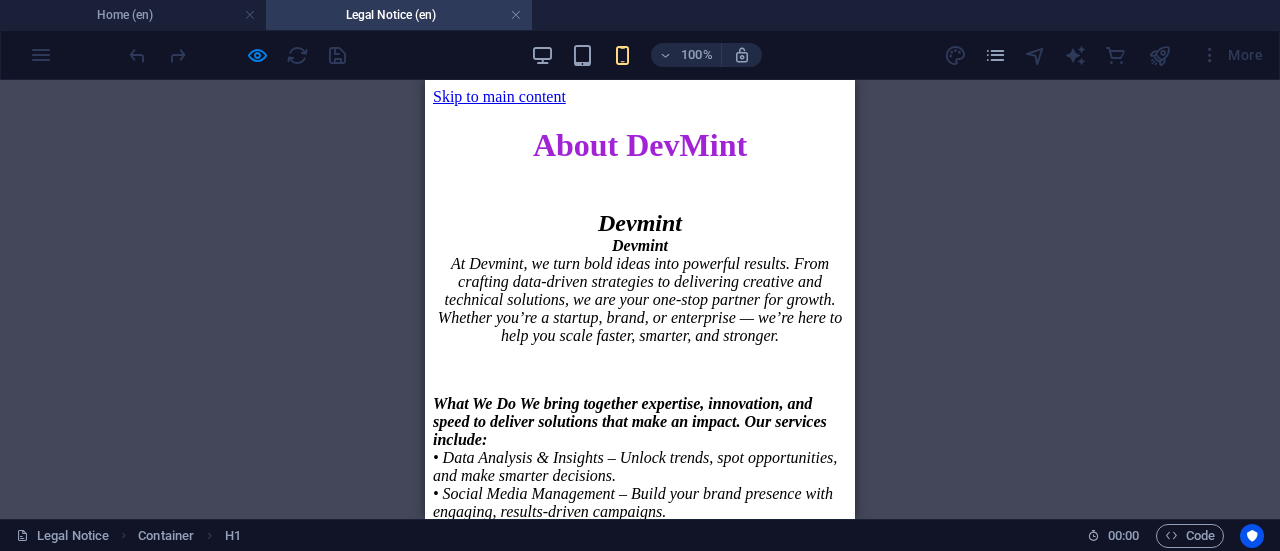 click on "Devmint Devmint At Devmint, we turn bold ideas into powerful results. From crafting data-driven strategies to delivering creative and technical solutions, we are your one-stop partner for growth. Whether you’re a startup, brand, or enterprise — we’re here to help you scale faster, smarter, and stronger. What We Do We bring together expertise, innovation, and speed to deliver solutions that make an impact. Our services include: • Data Analysis Insights – Unlock trends, spot opportunities, and make smarter decisions. • Social Media Management – Build your brand presence with engaging, results-driven campaigns. • Web Development Bug Fixing – From websites to apps, we design, build, and refine. • Manufacturing Vendor Solutions – From branded merchandise like play buttons, bottles, T-shirts, bags, and printing to custom product manufacturing. • Operations Company Management – Helping businesses run smoother and scale faster. Where We Work Phone.: Email:" at bounding box center [640, 1293] 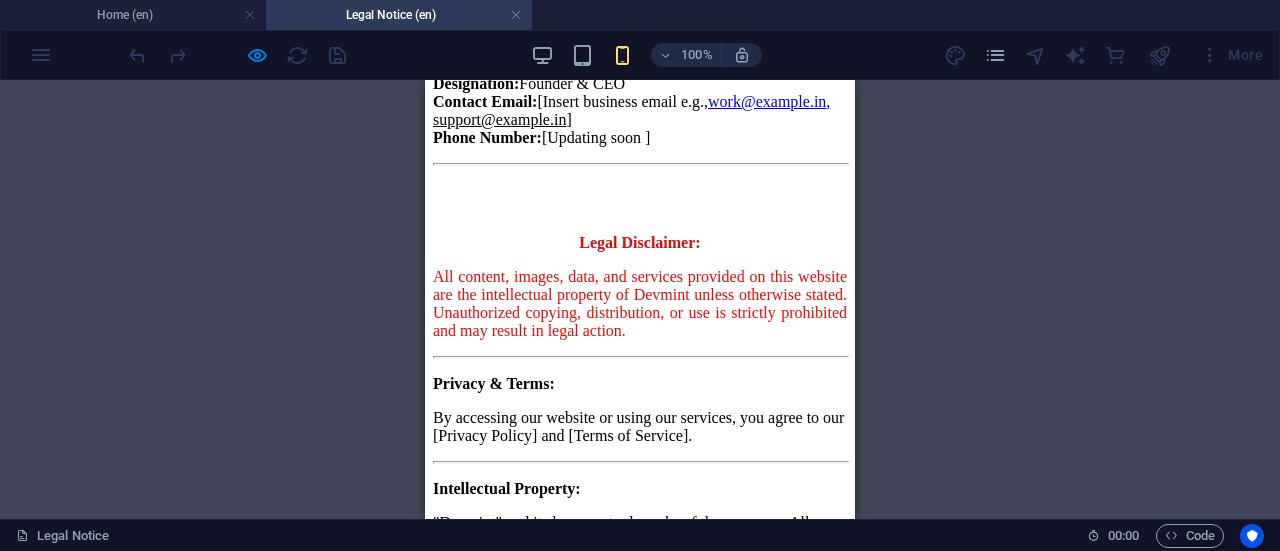 scroll, scrollTop: 1773, scrollLeft: 0, axis: vertical 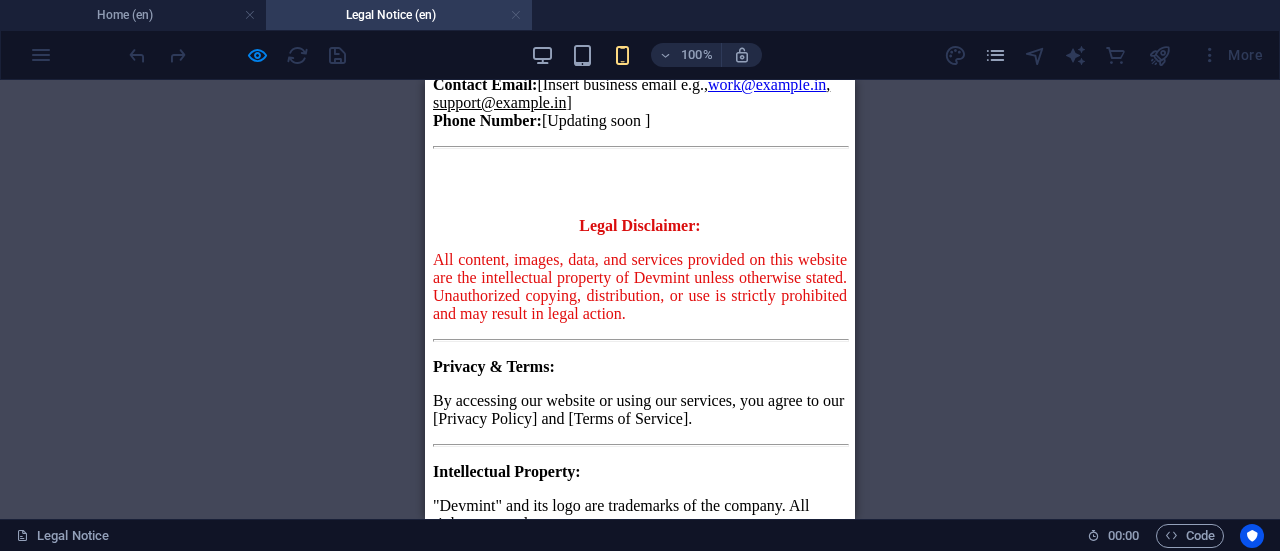 click at bounding box center [516, 15] 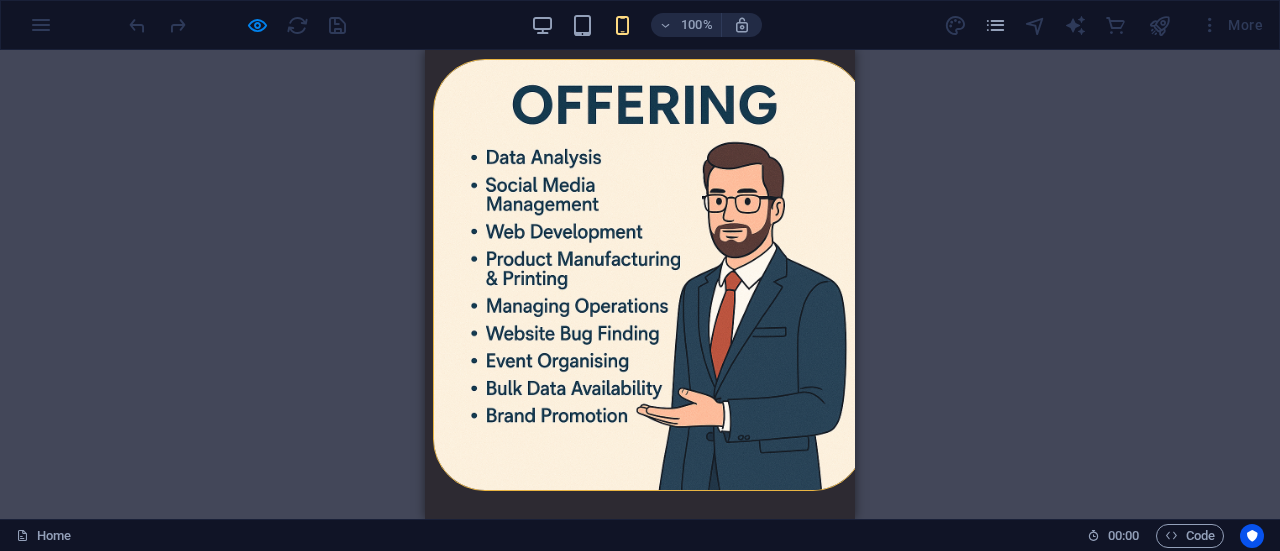 scroll, scrollTop: 0, scrollLeft: 0, axis: both 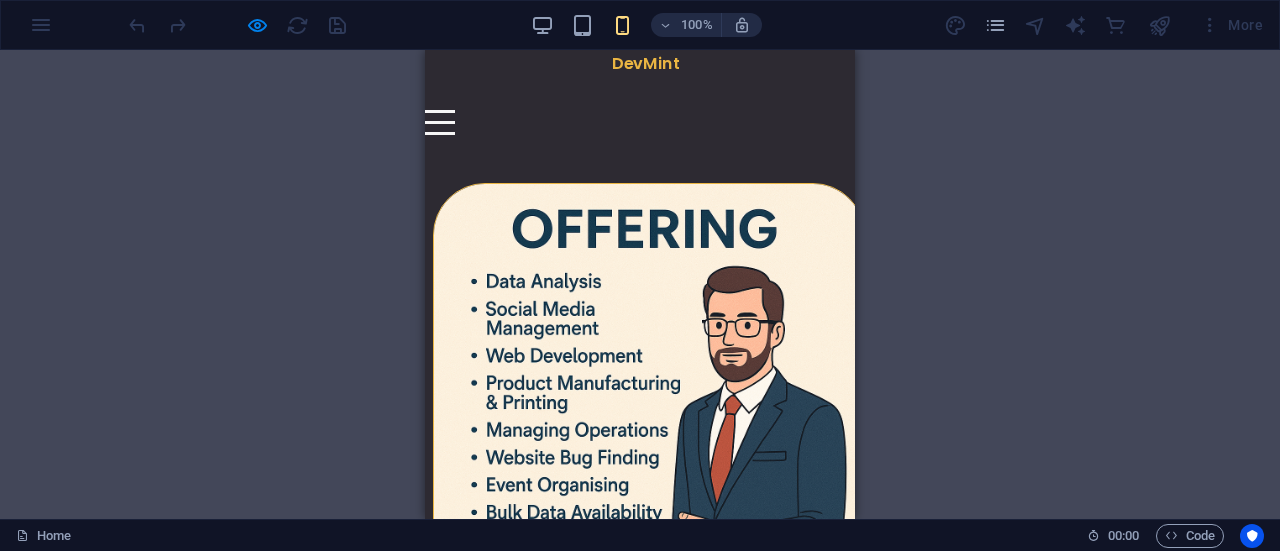click at bounding box center (440, 122) 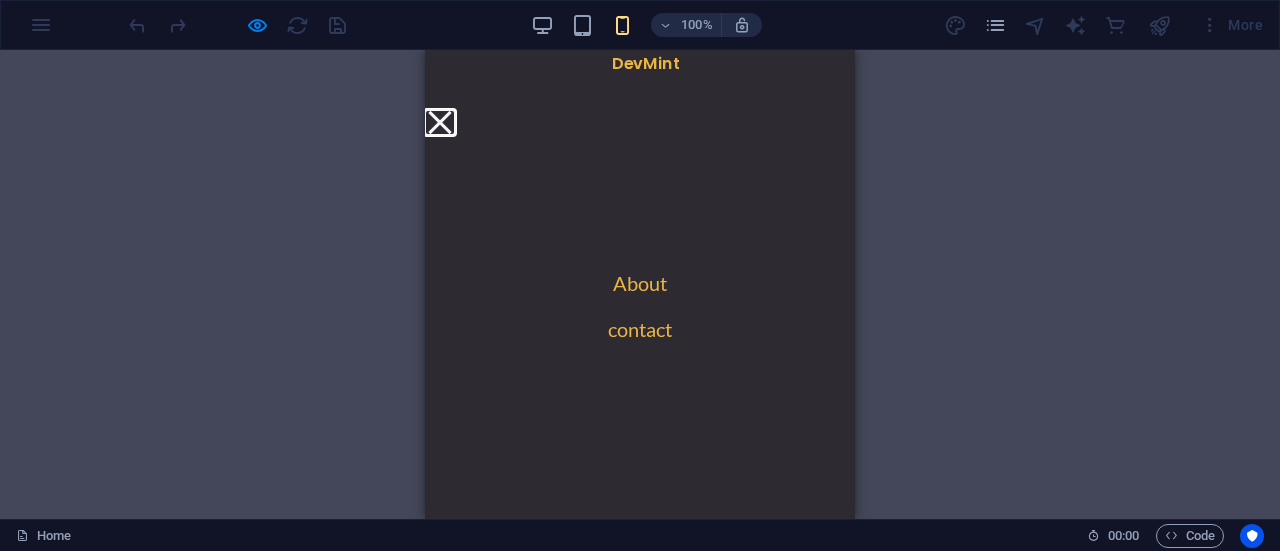 drag, startPoint x: 804, startPoint y: 101, endPoint x: 542, endPoint y: 17, distance: 275.13632 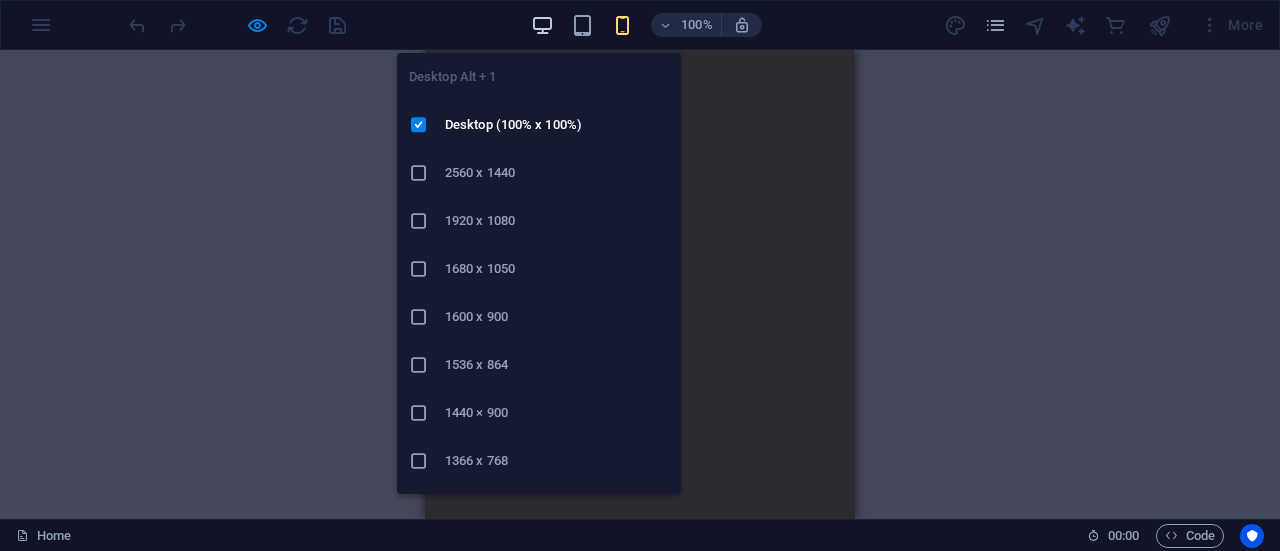 click at bounding box center [542, 25] 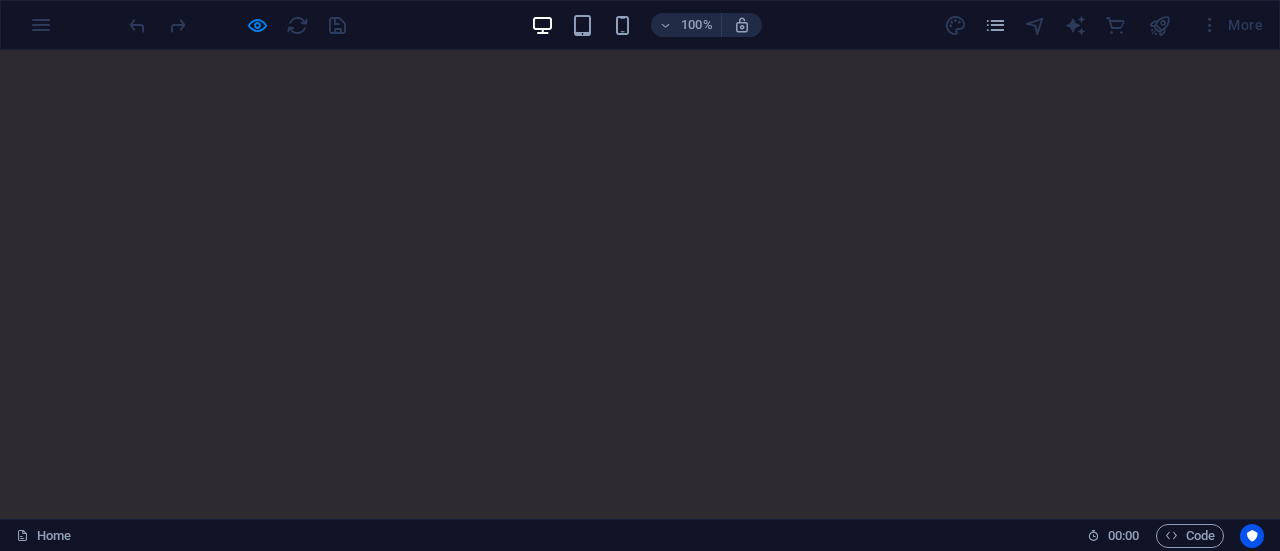 scroll, scrollTop: 2761, scrollLeft: 0, axis: vertical 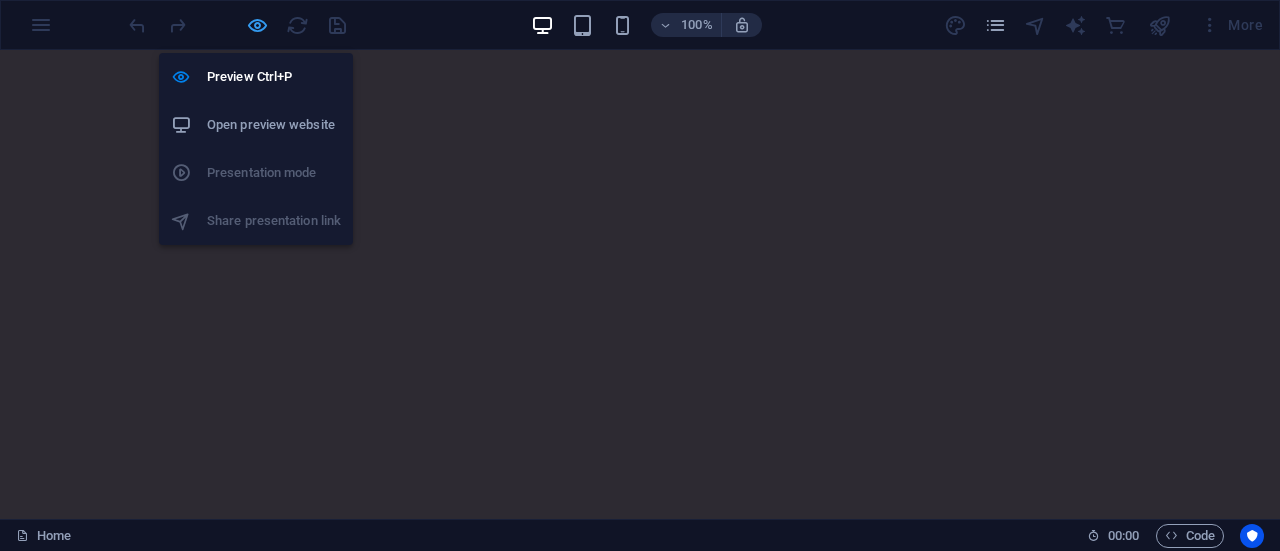 click at bounding box center [257, 25] 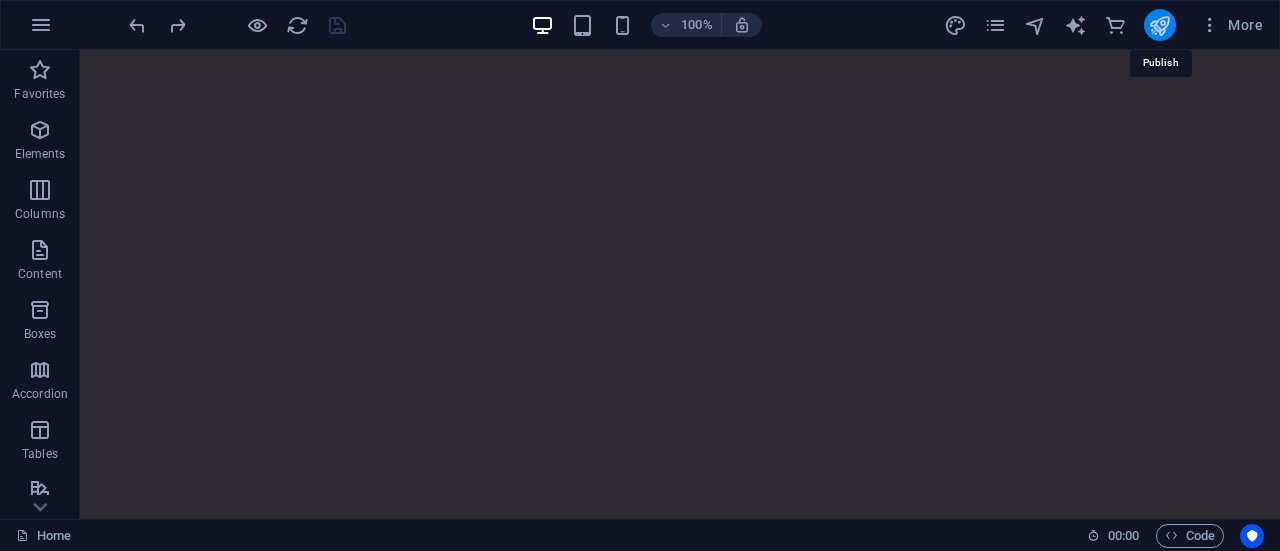 click at bounding box center (1159, 25) 